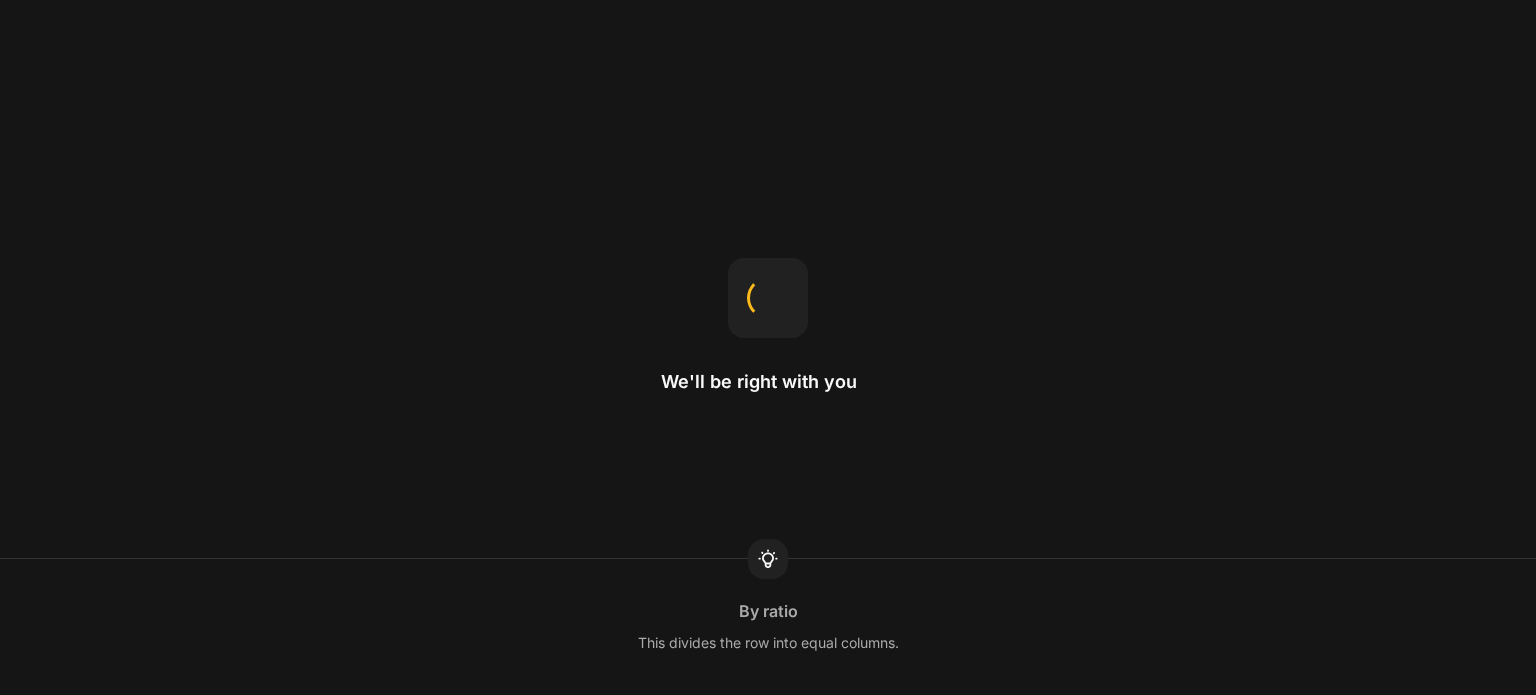 scroll, scrollTop: 0, scrollLeft: 0, axis: both 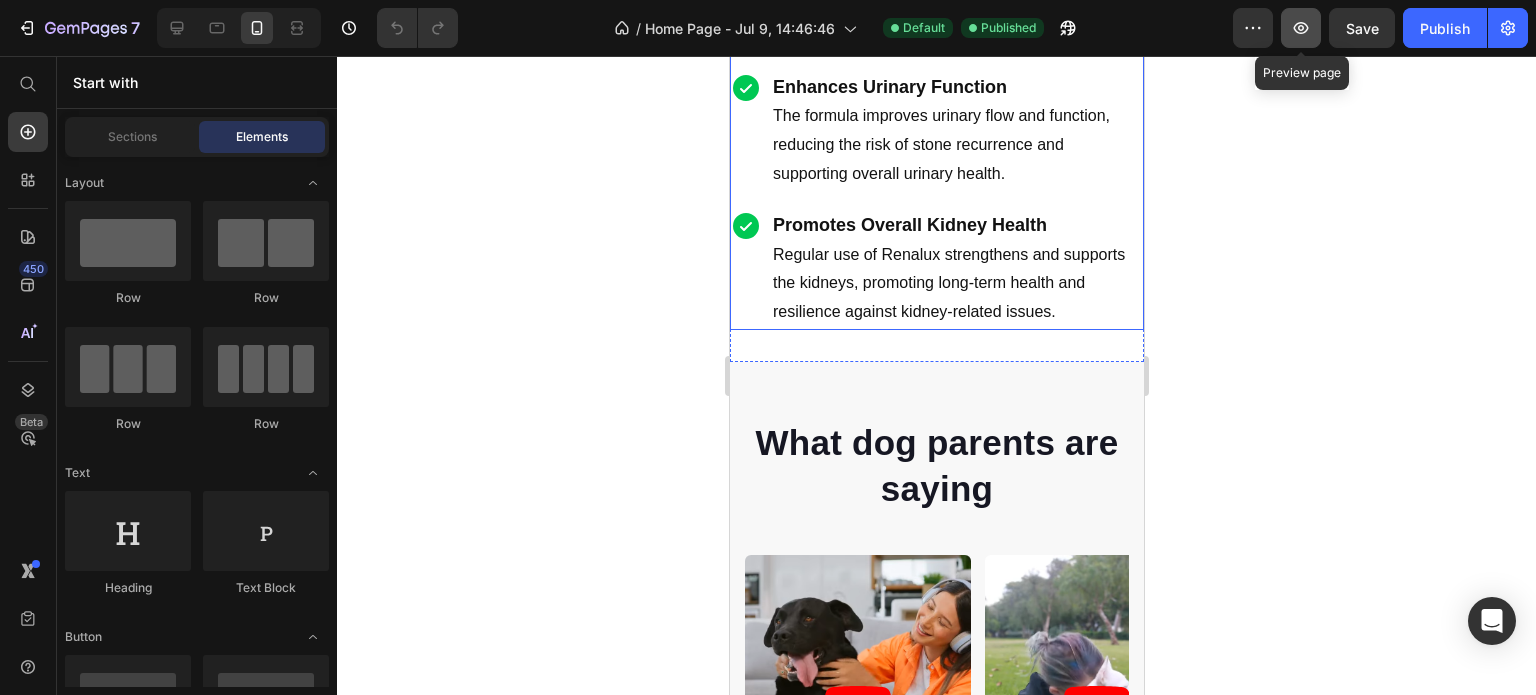 click 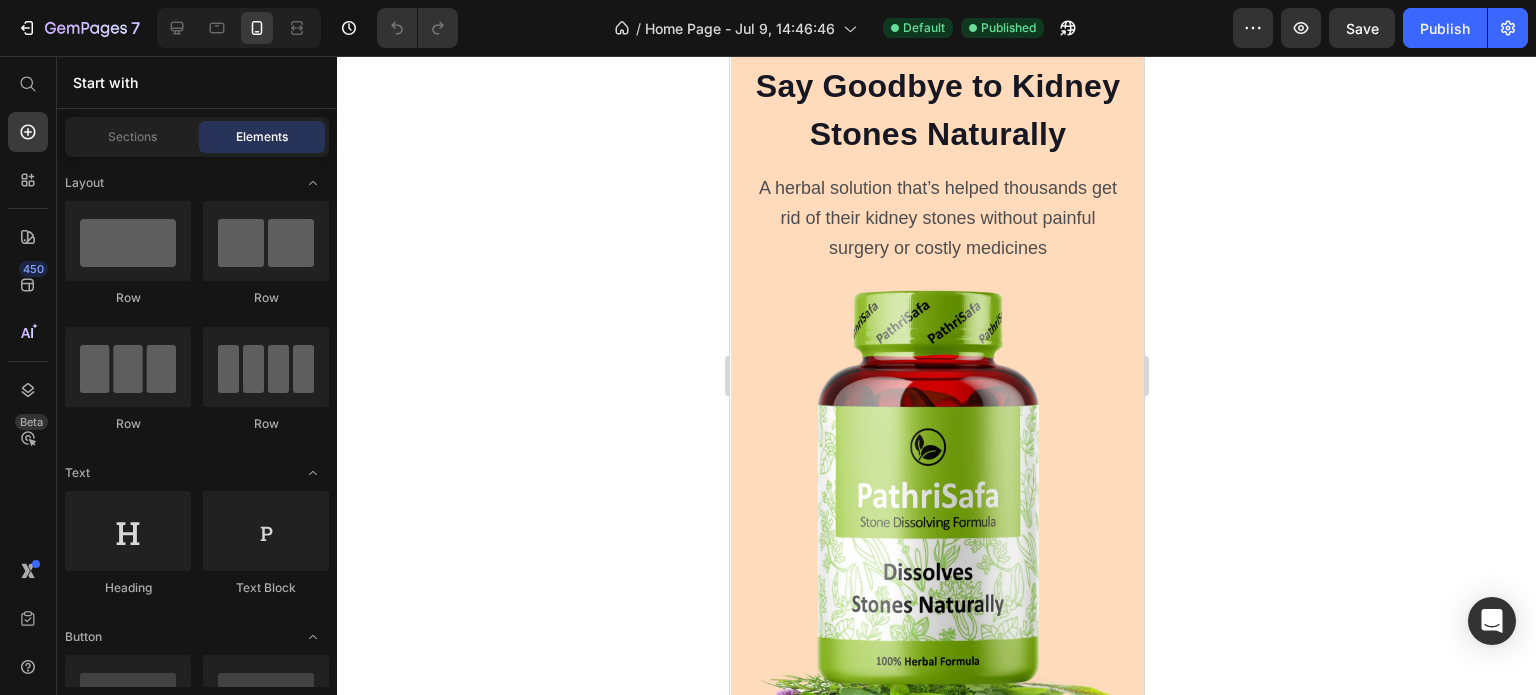 scroll, scrollTop: 0, scrollLeft: 0, axis: both 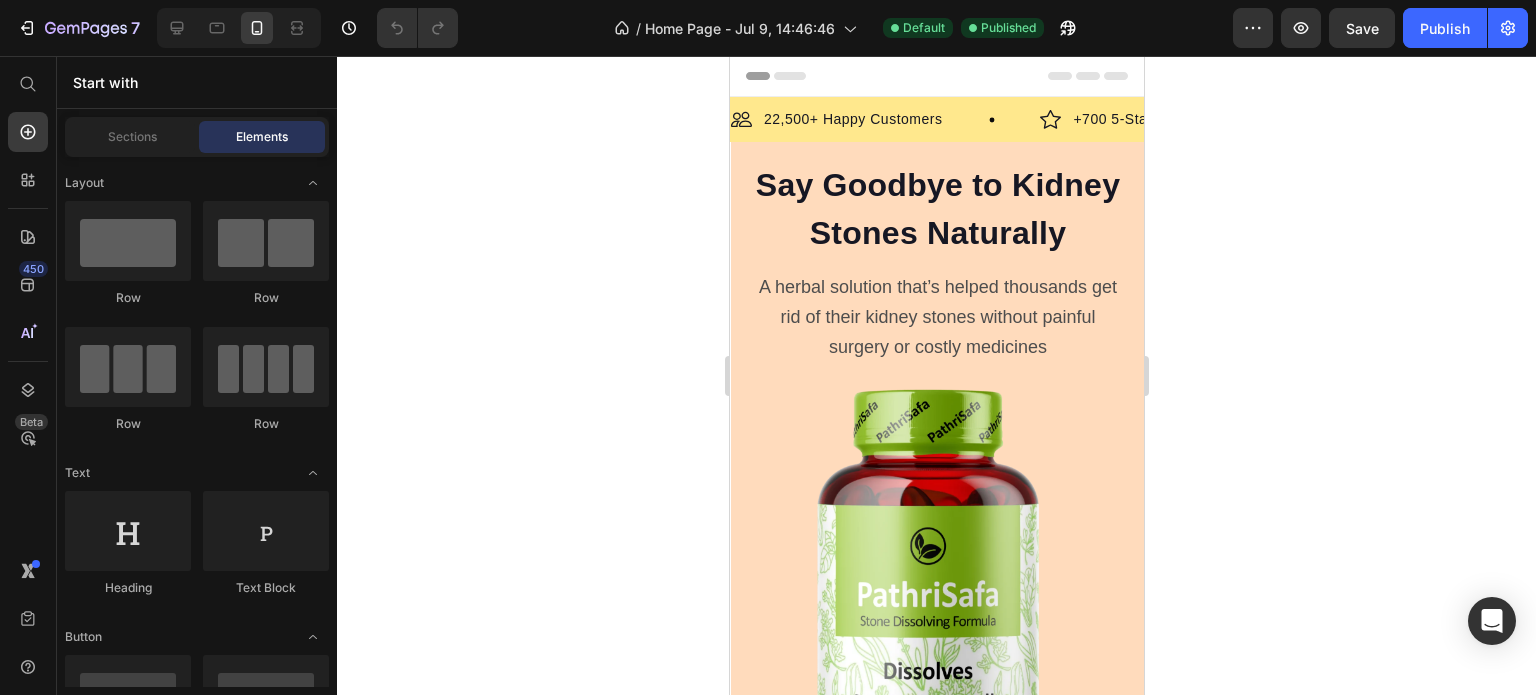 type 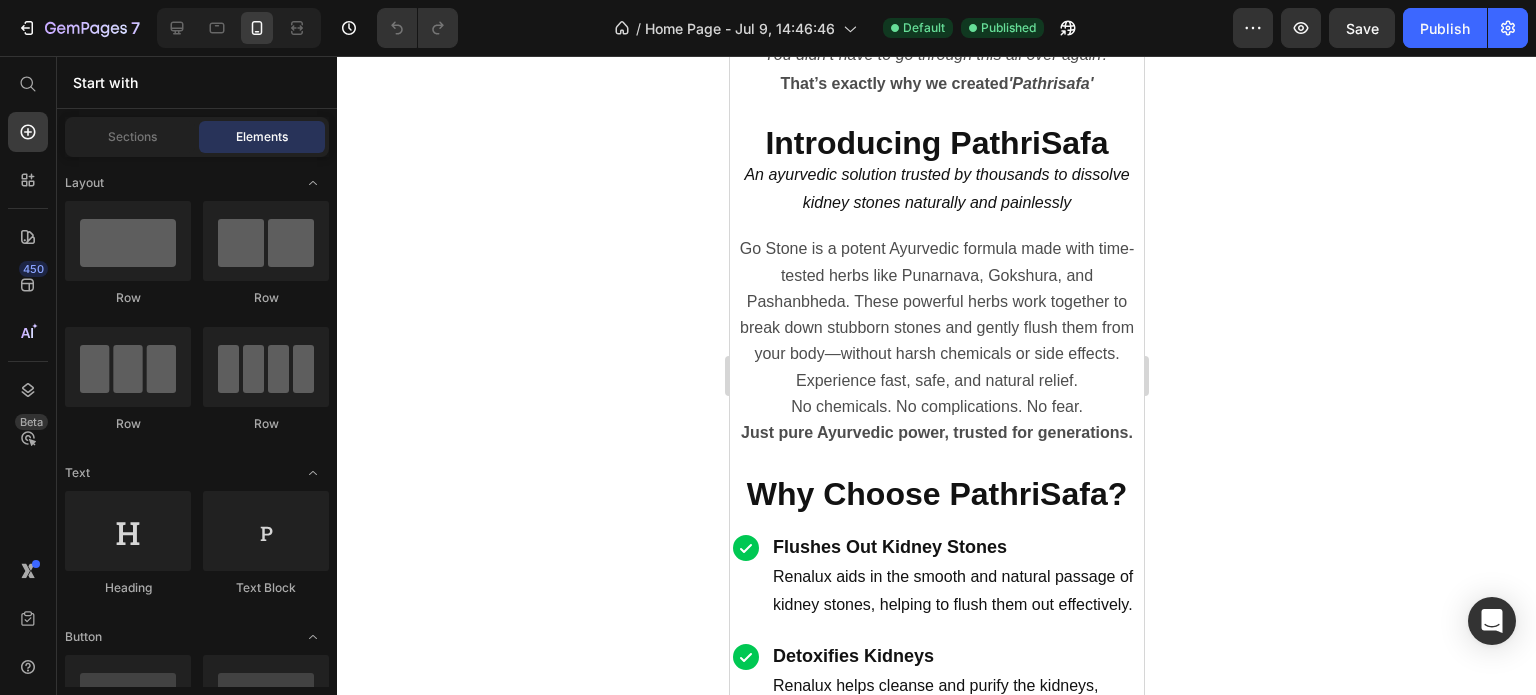 scroll, scrollTop: 2200, scrollLeft: 0, axis: vertical 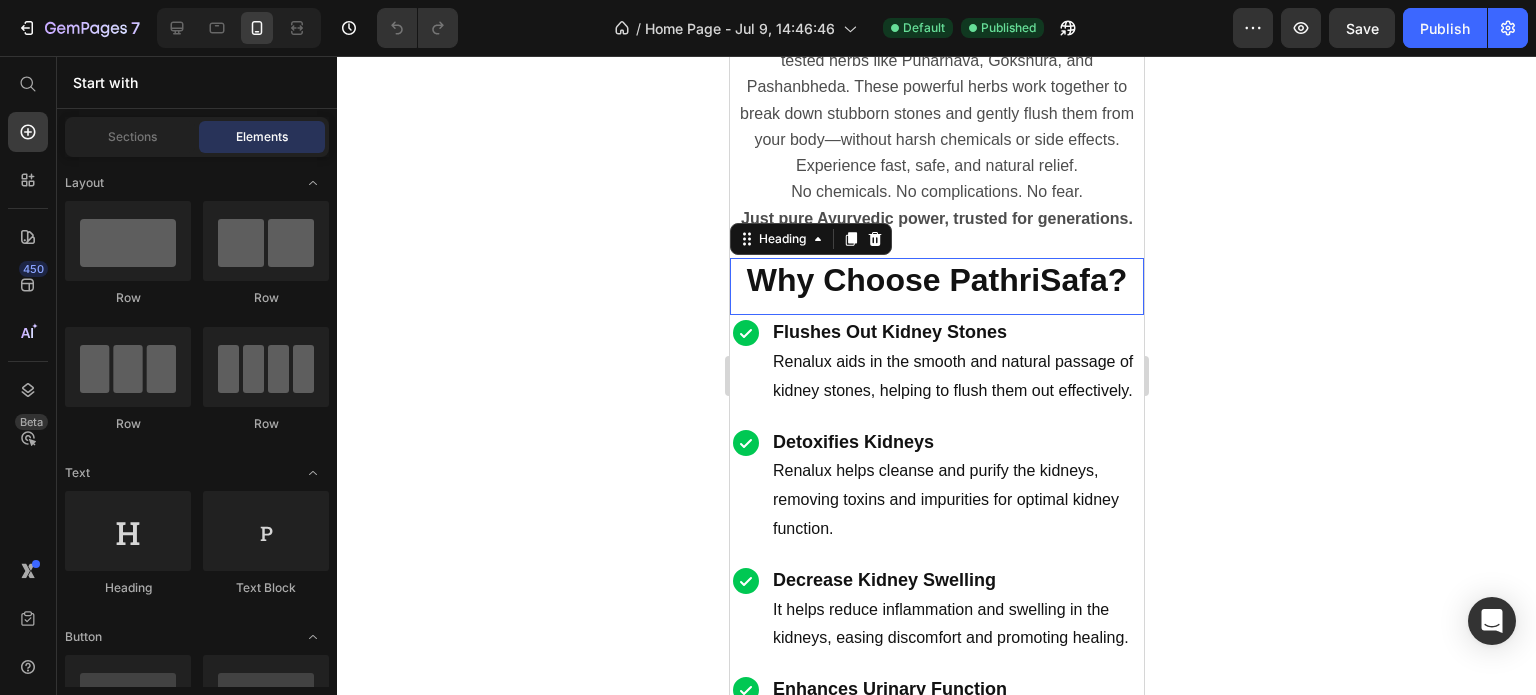 click on "Why Choose PathriSafa?" at bounding box center [936, 280] 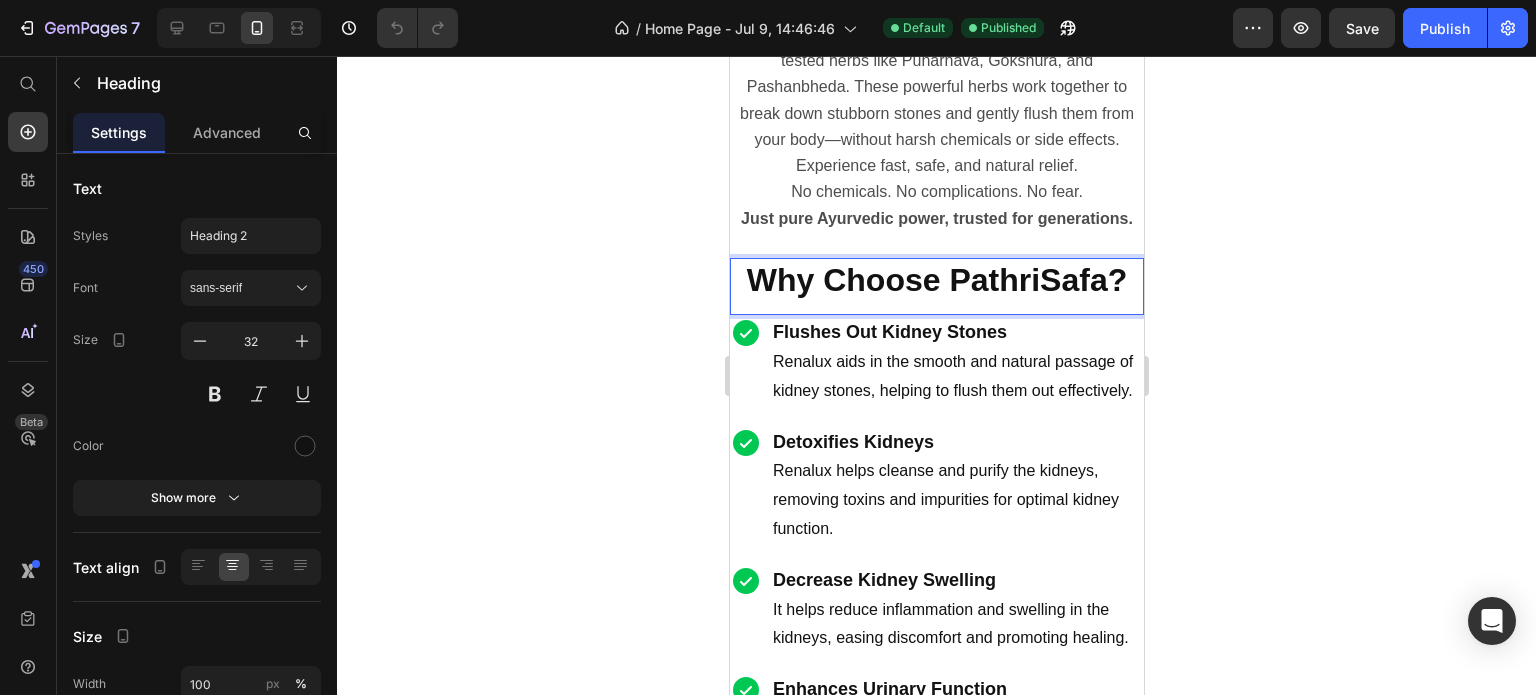 click on "Why Choose PathriSafa?" at bounding box center [936, 280] 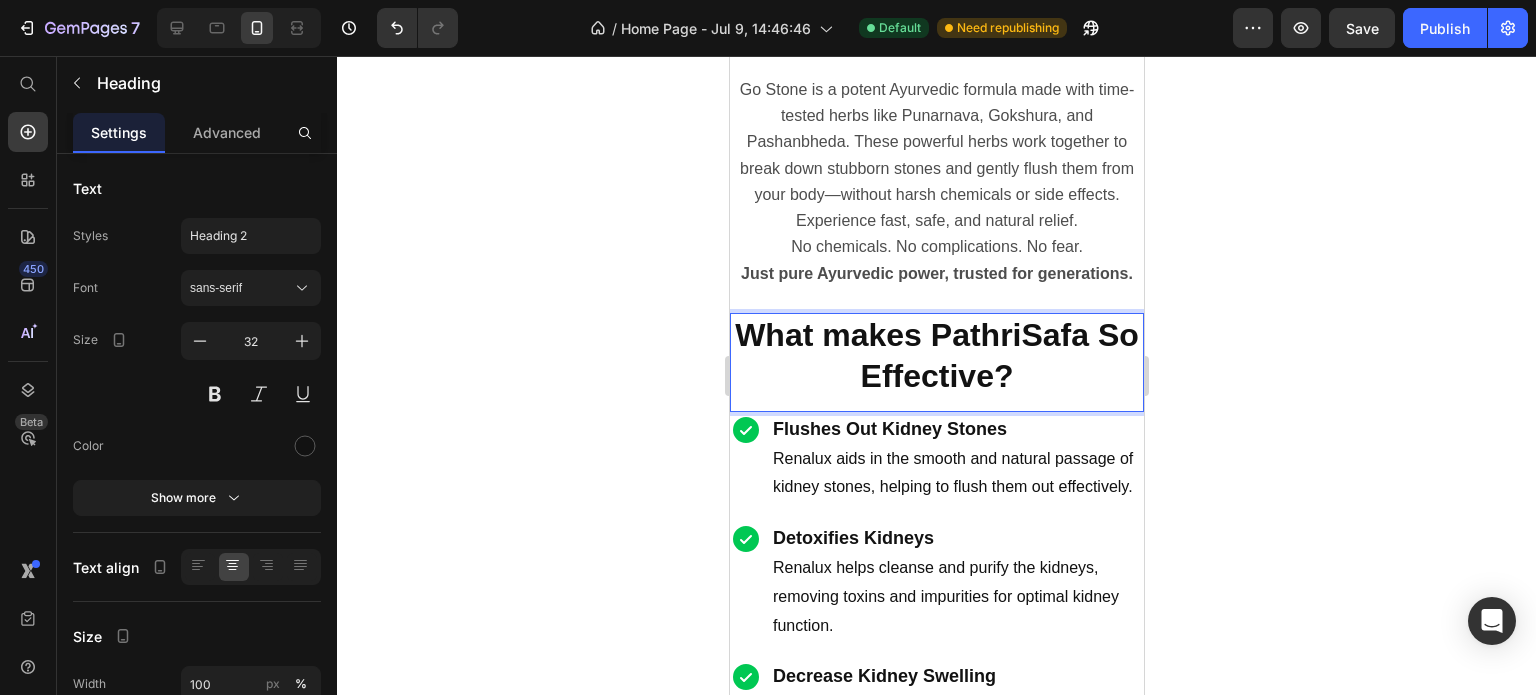 scroll, scrollTop: 2100, scrollLeft: 0, axis: vertical 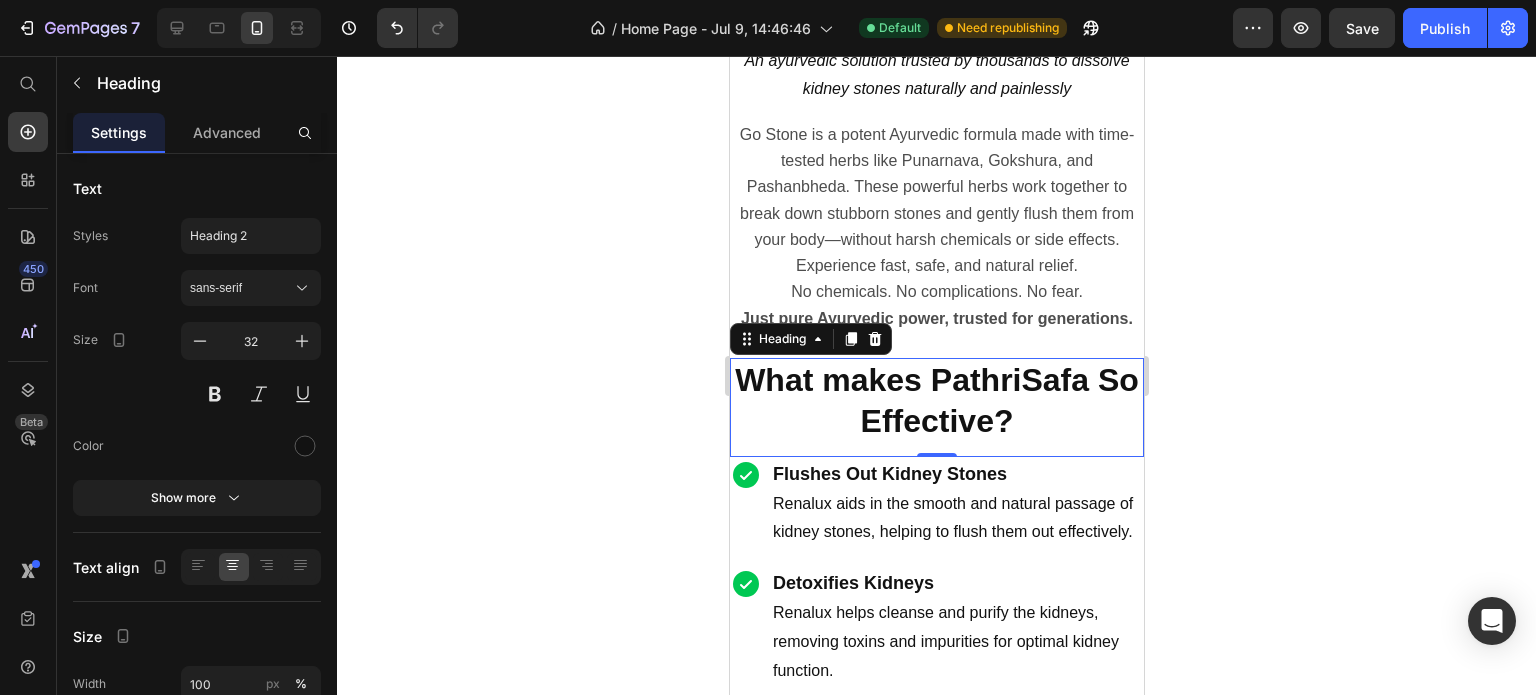click 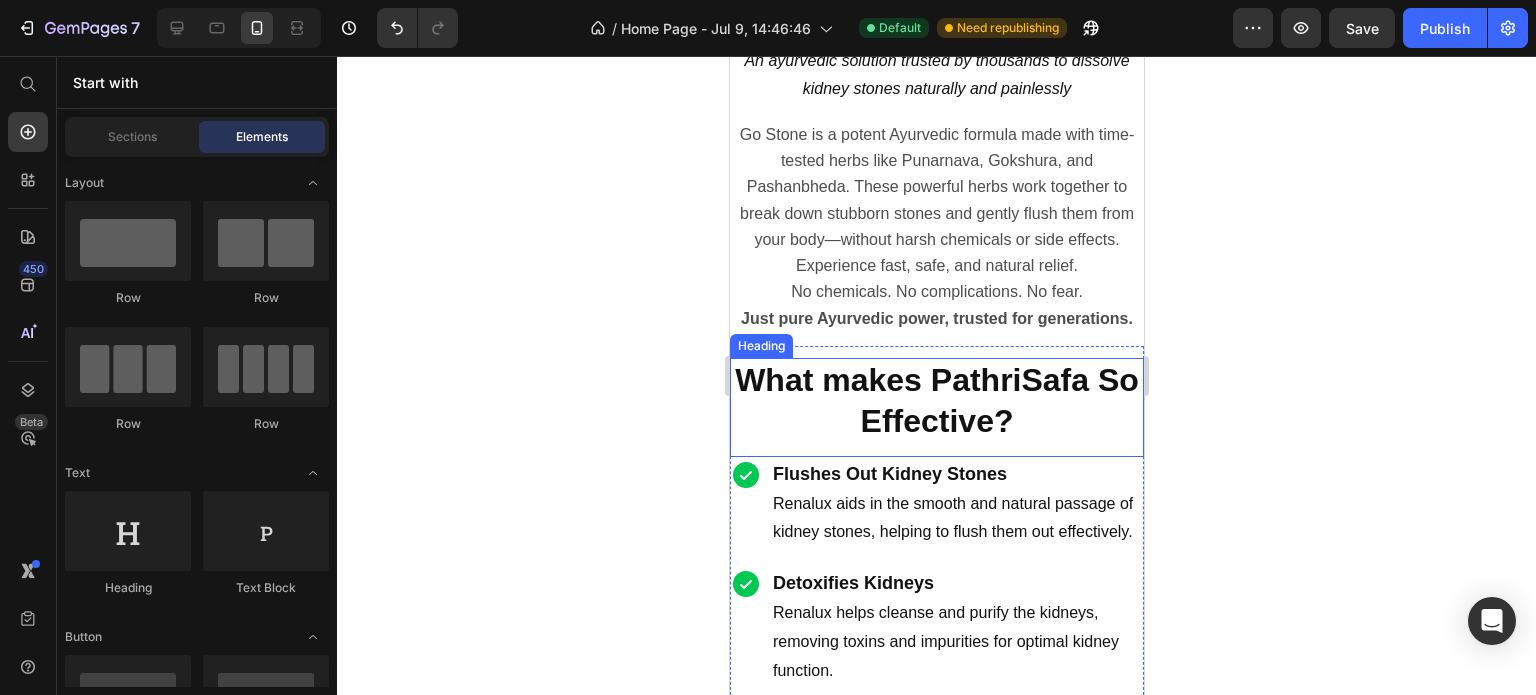 click 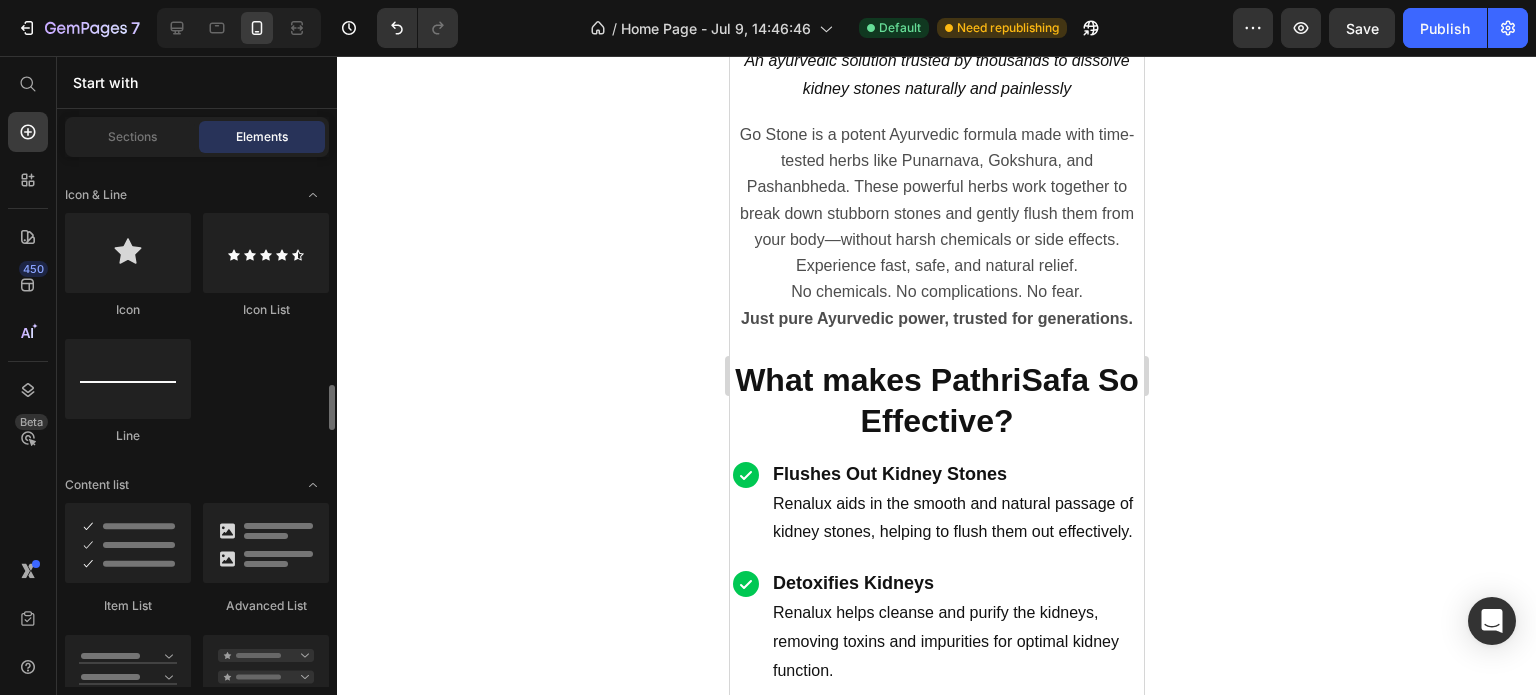 scroll, scrollTop: 1500, scrollLeft: 0, axis: vertical 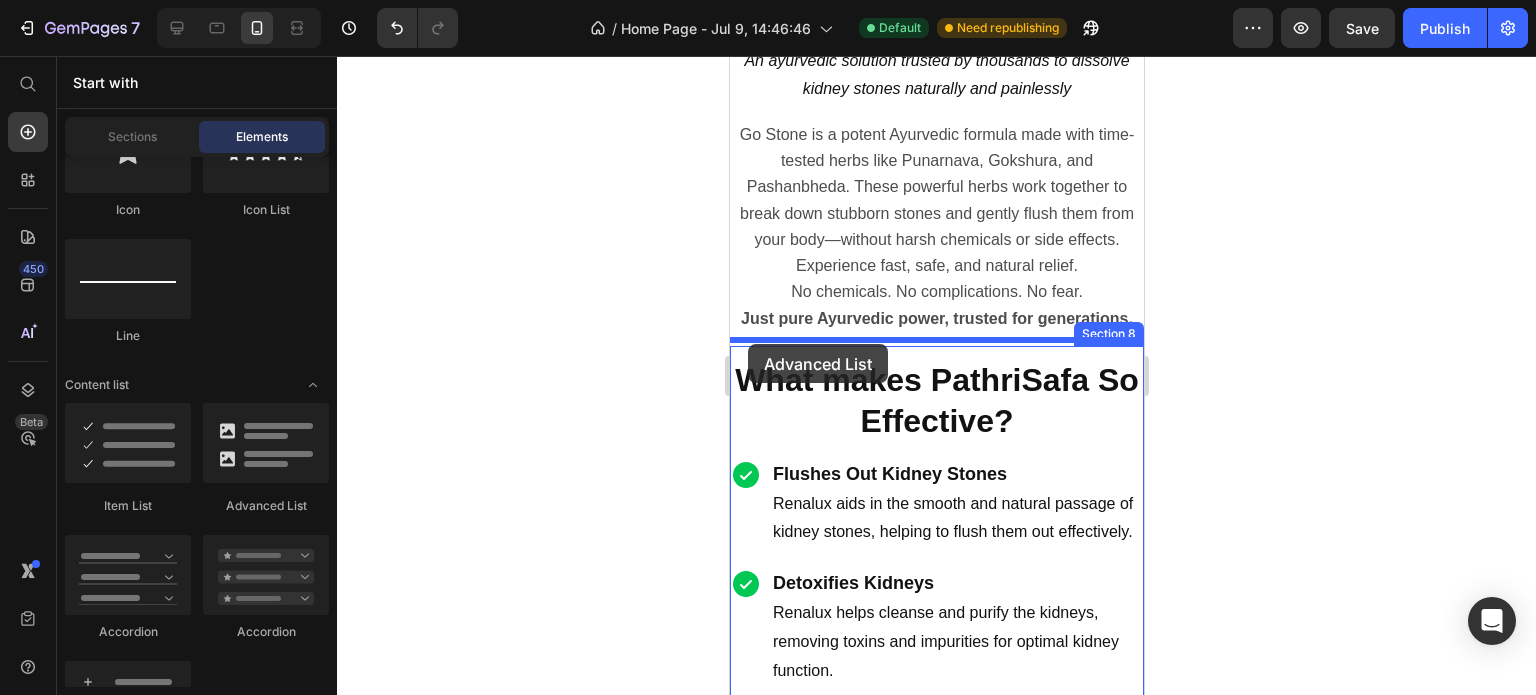 drag, startPoint x: 1001, startPoint y: 501, endPoint x: 747, endPoint y: 344, distance: 298.6051 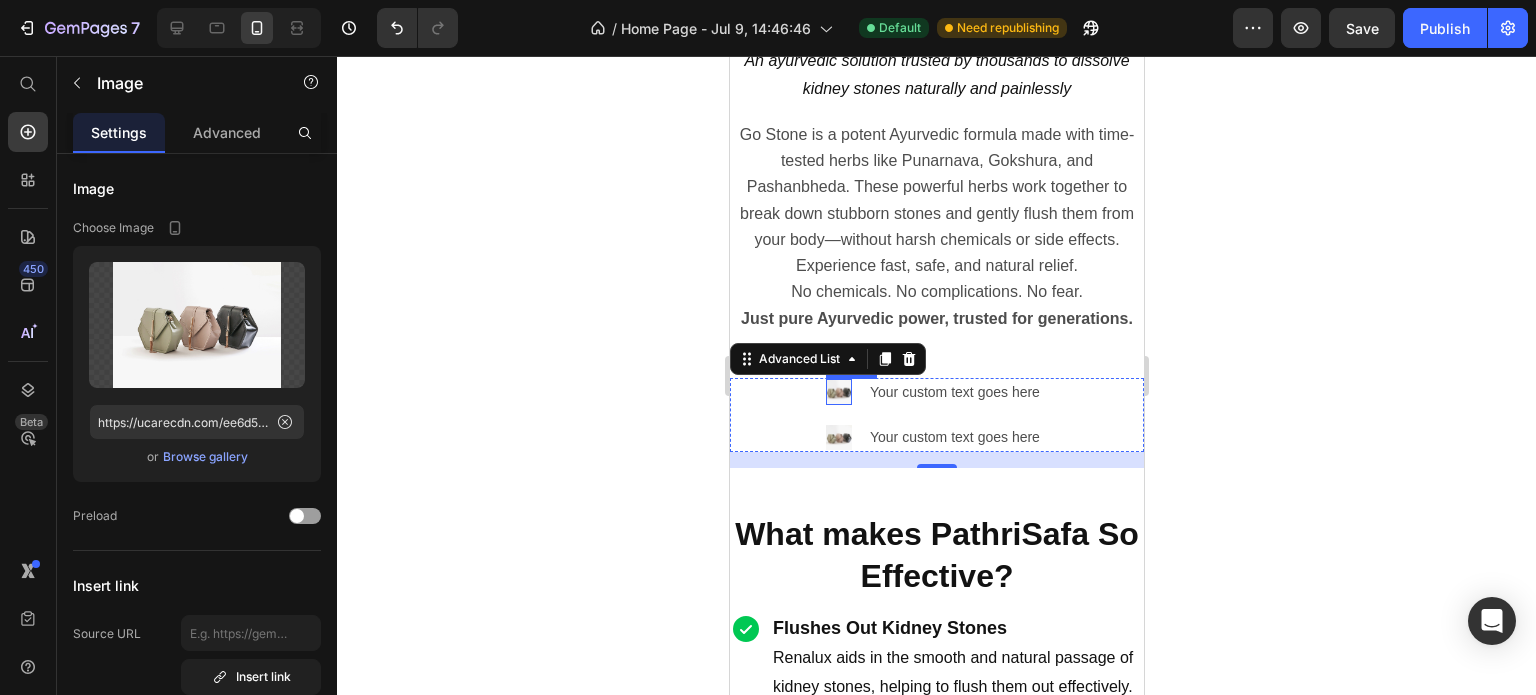 click at bounding box center (838, 392) 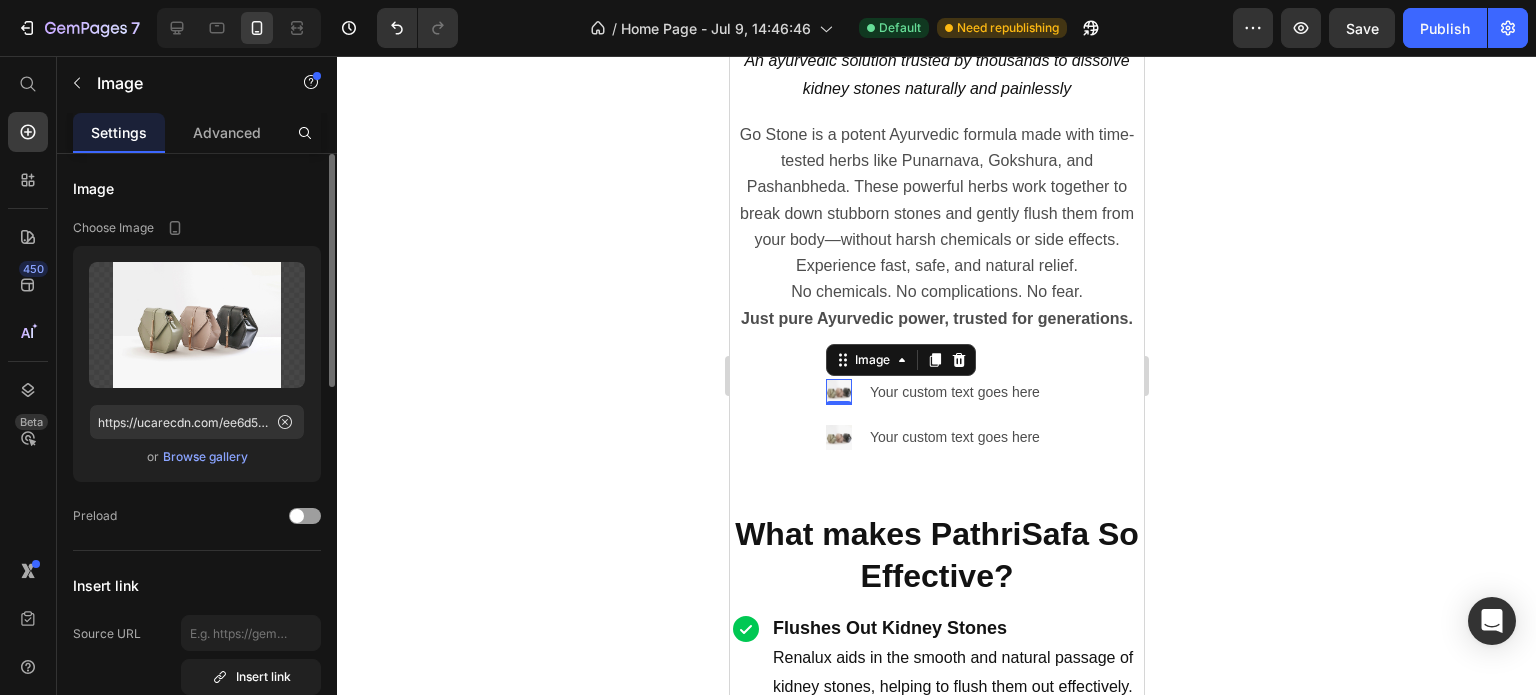 click on "Browse gallery" at bounding box center [205, 457] 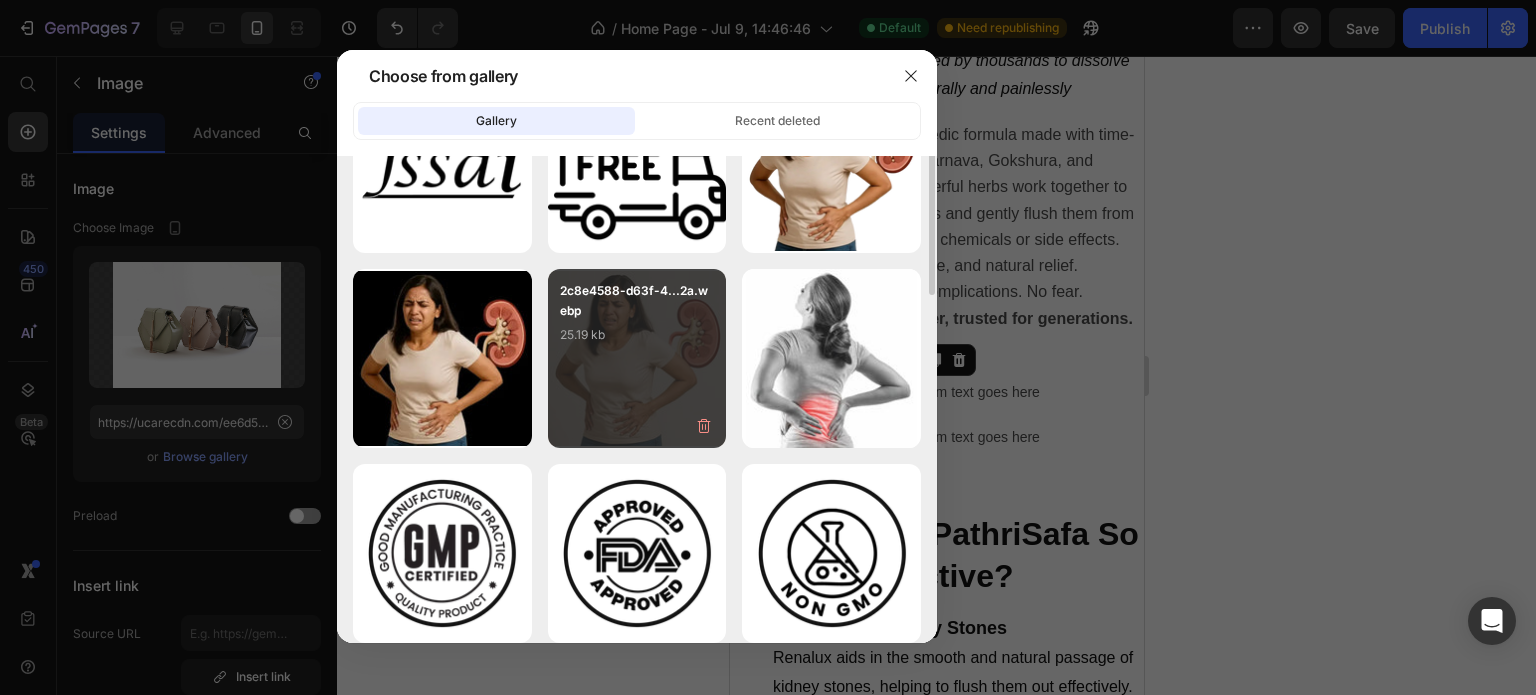 scroll, scrollTop: 0, scrollLeft: 0, axis: both 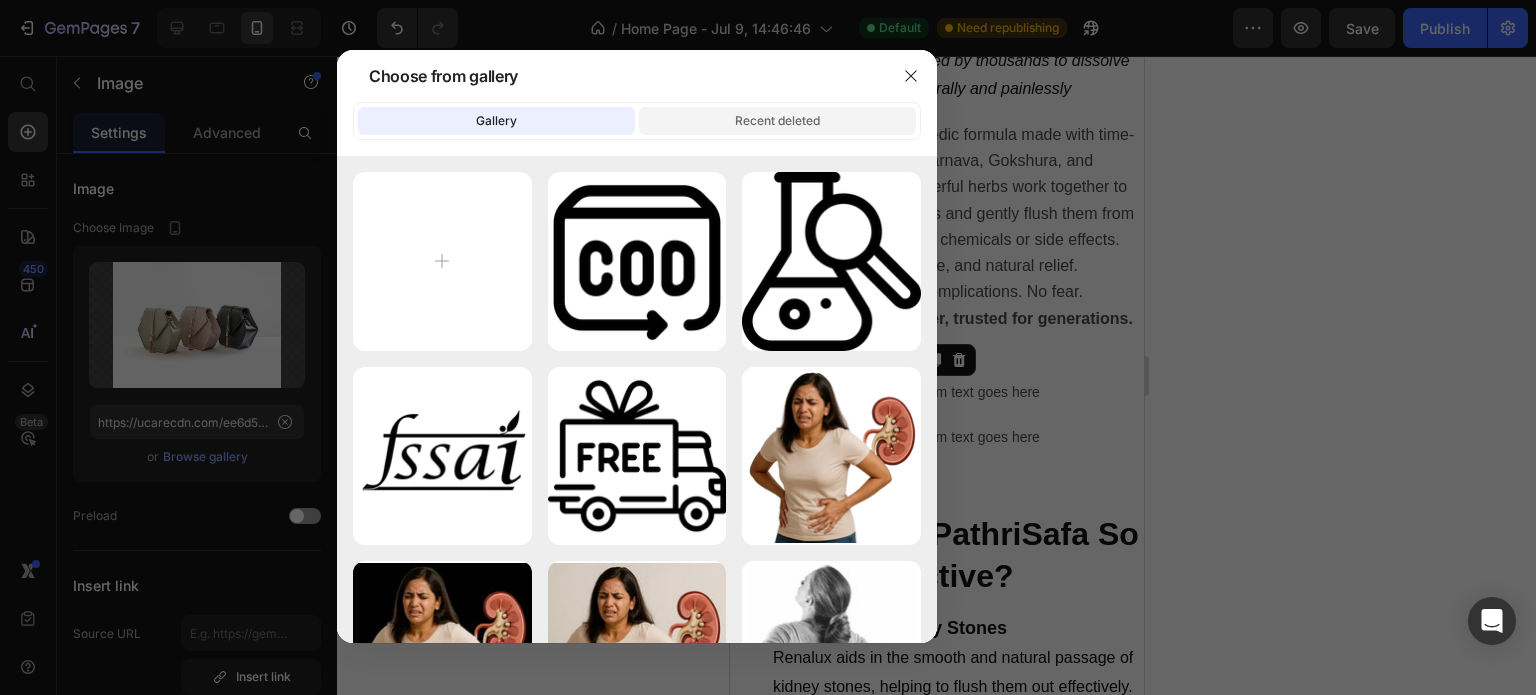 click on "Recent deleted" 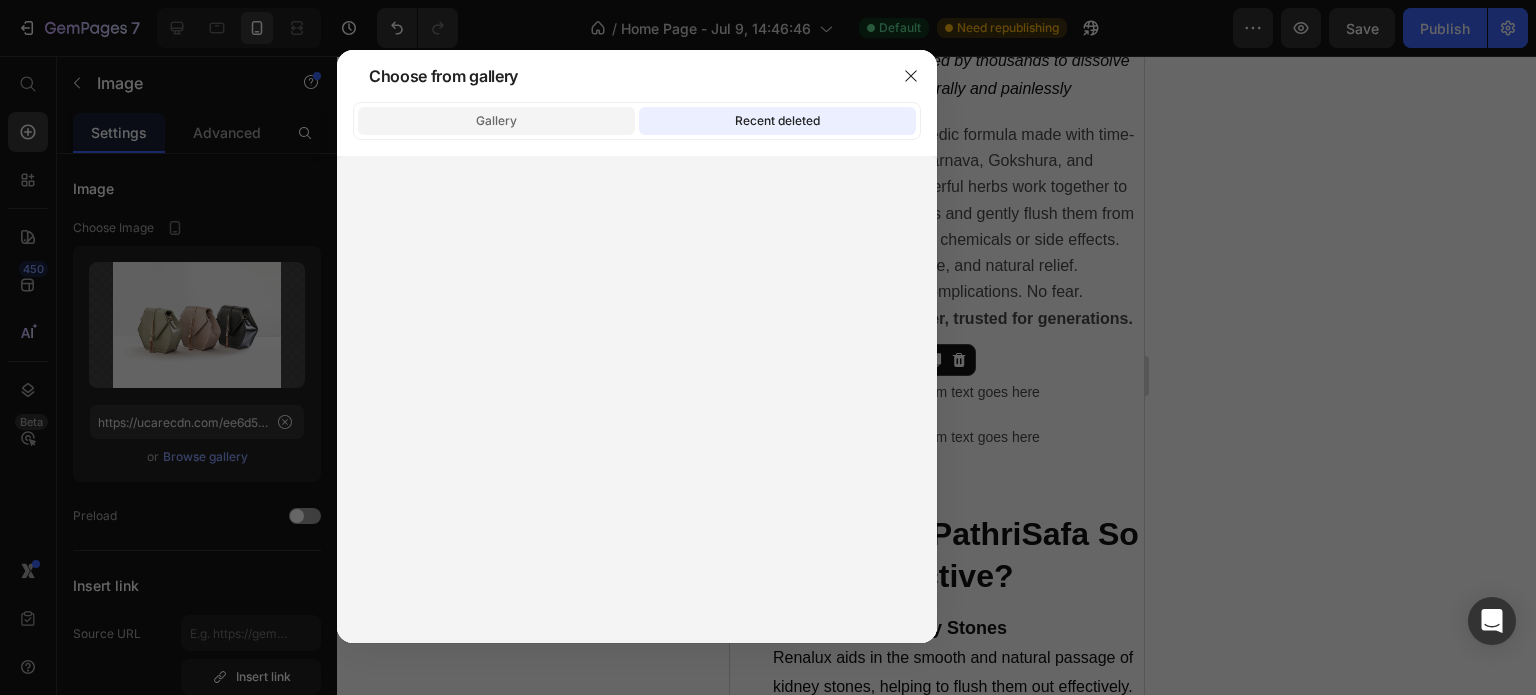 click on "Gallery" 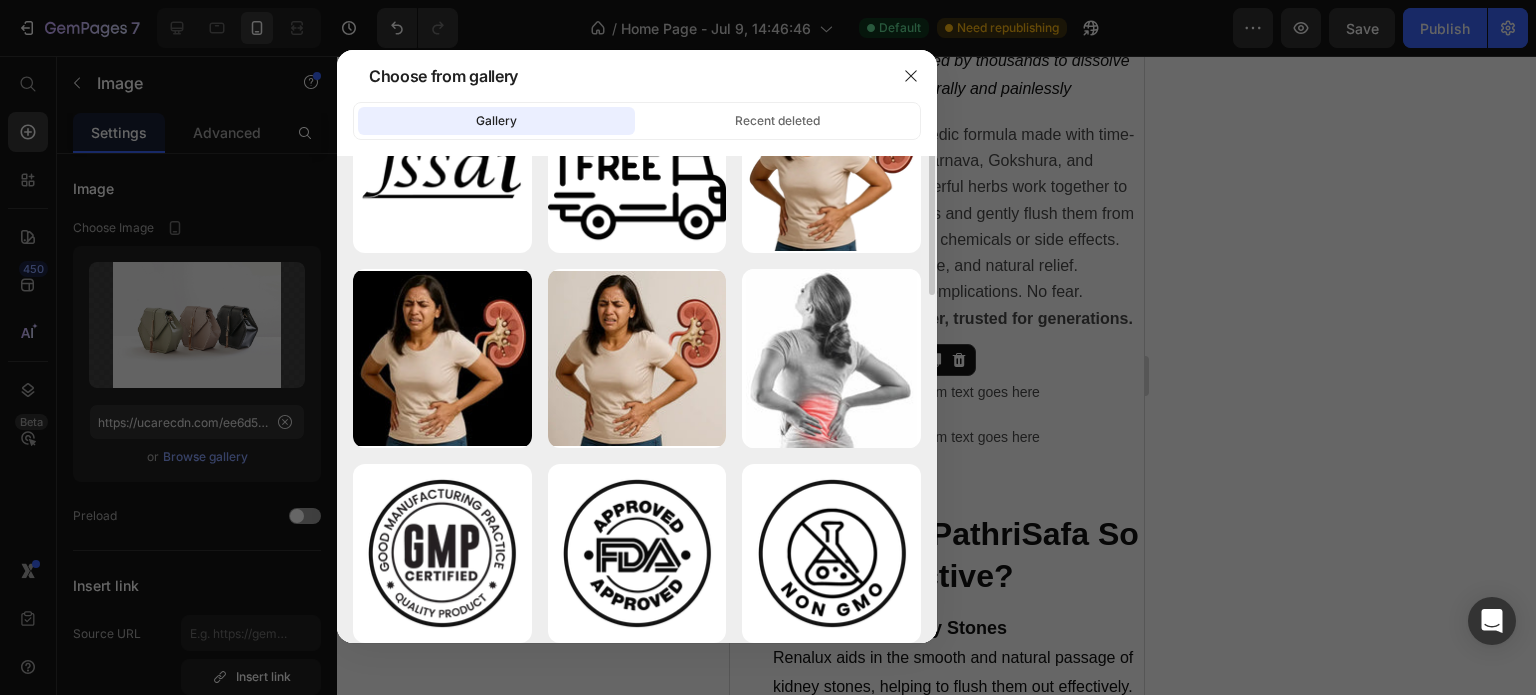 scroll, scrollTop: 0, scrollLeft: 0, axis: both 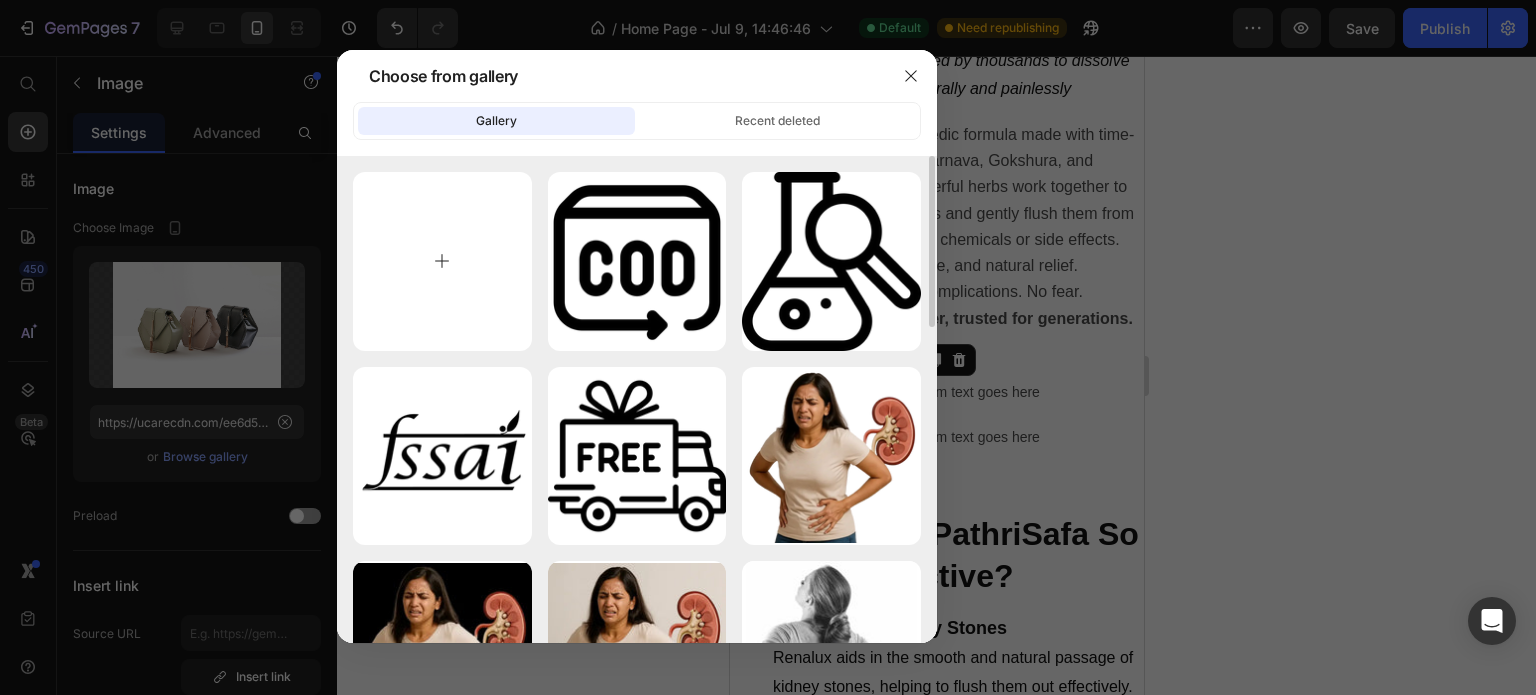 click at bounding box center [442, 261] 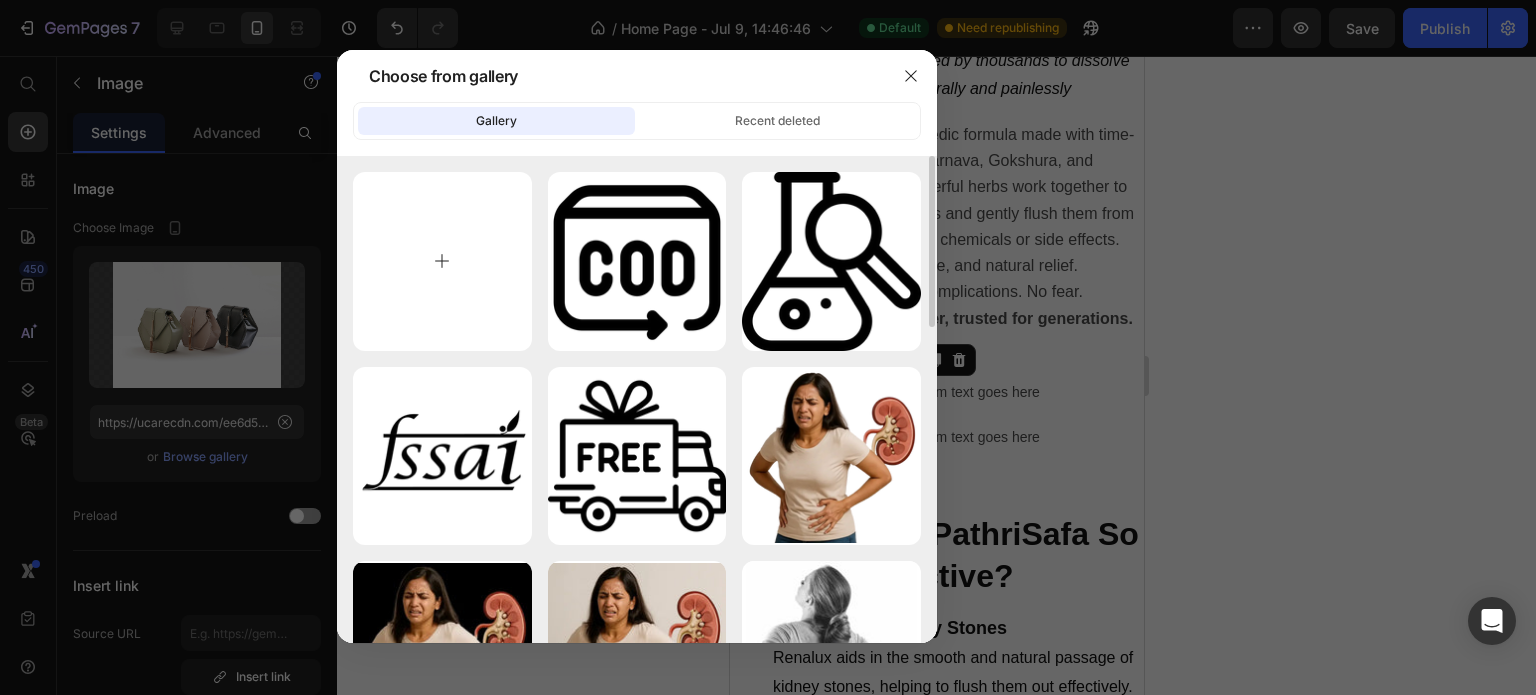 type on "C:\fakepath\1_4cf64bed-58ef-4ad3-814e-7292beb20385_400x.webp" 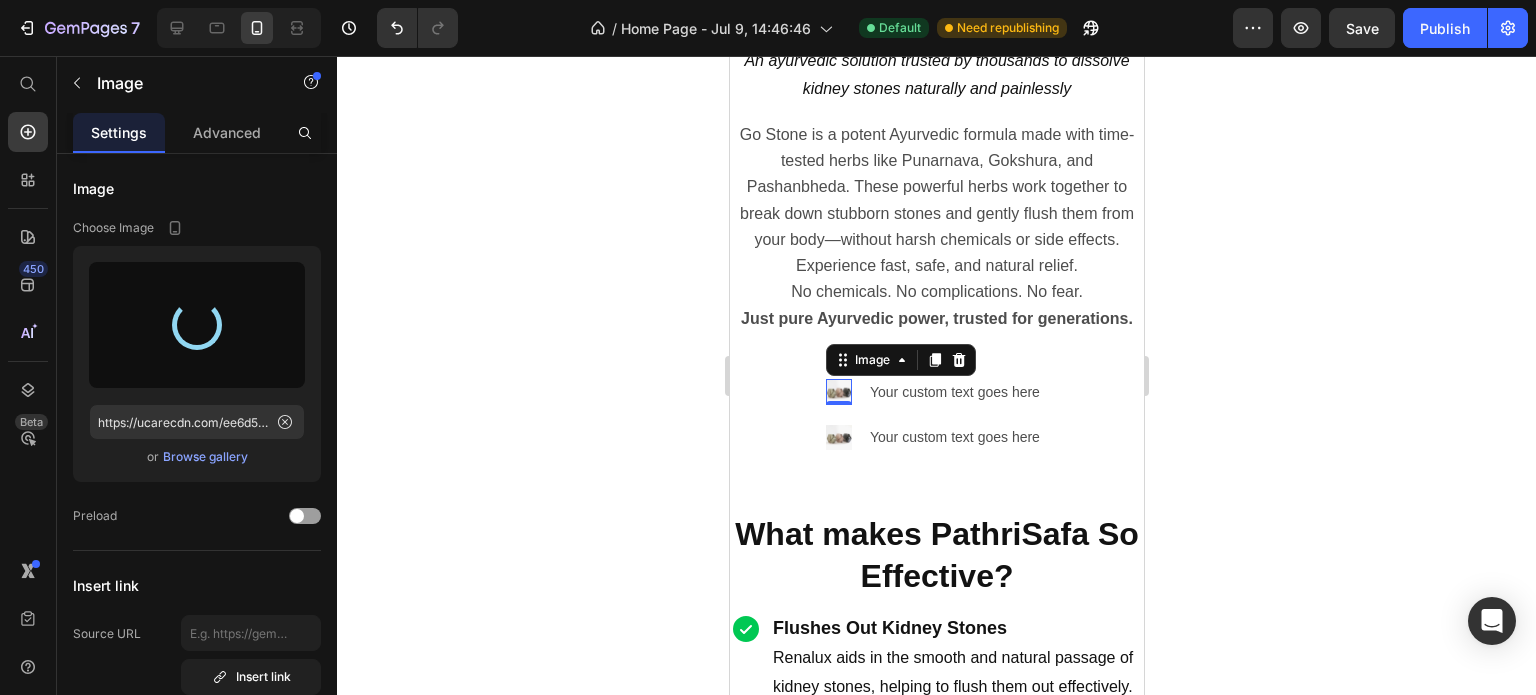 type on "https://cdn.shopify.com/s/files/1/0727/7651/5641/files/gempages_574642608358294303-d58e16b4-0f1e-46a5-a952-31e47b1907e7.webp" 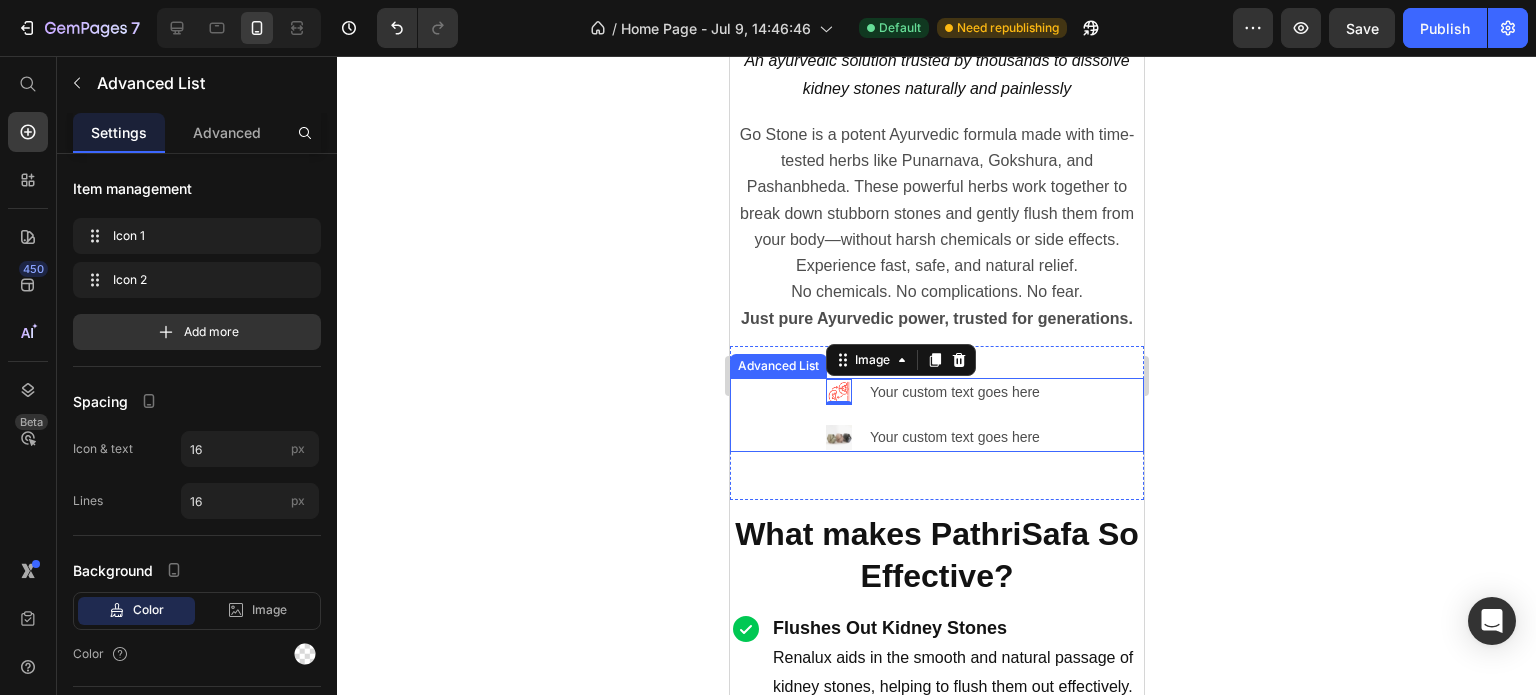 click on "Image   0 Your custom text goes here Text Block Image Your custom text goes here Text Block" at bounding box center [936, 415] 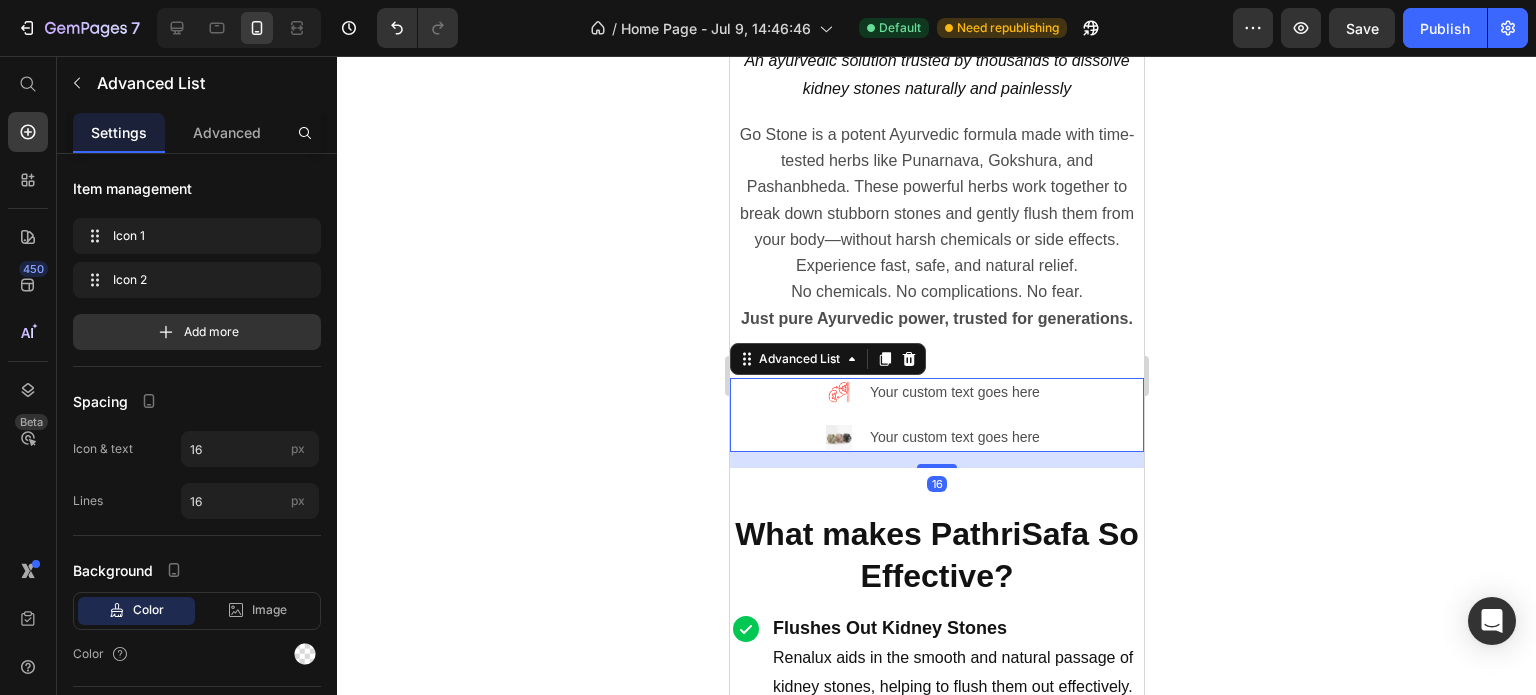 click 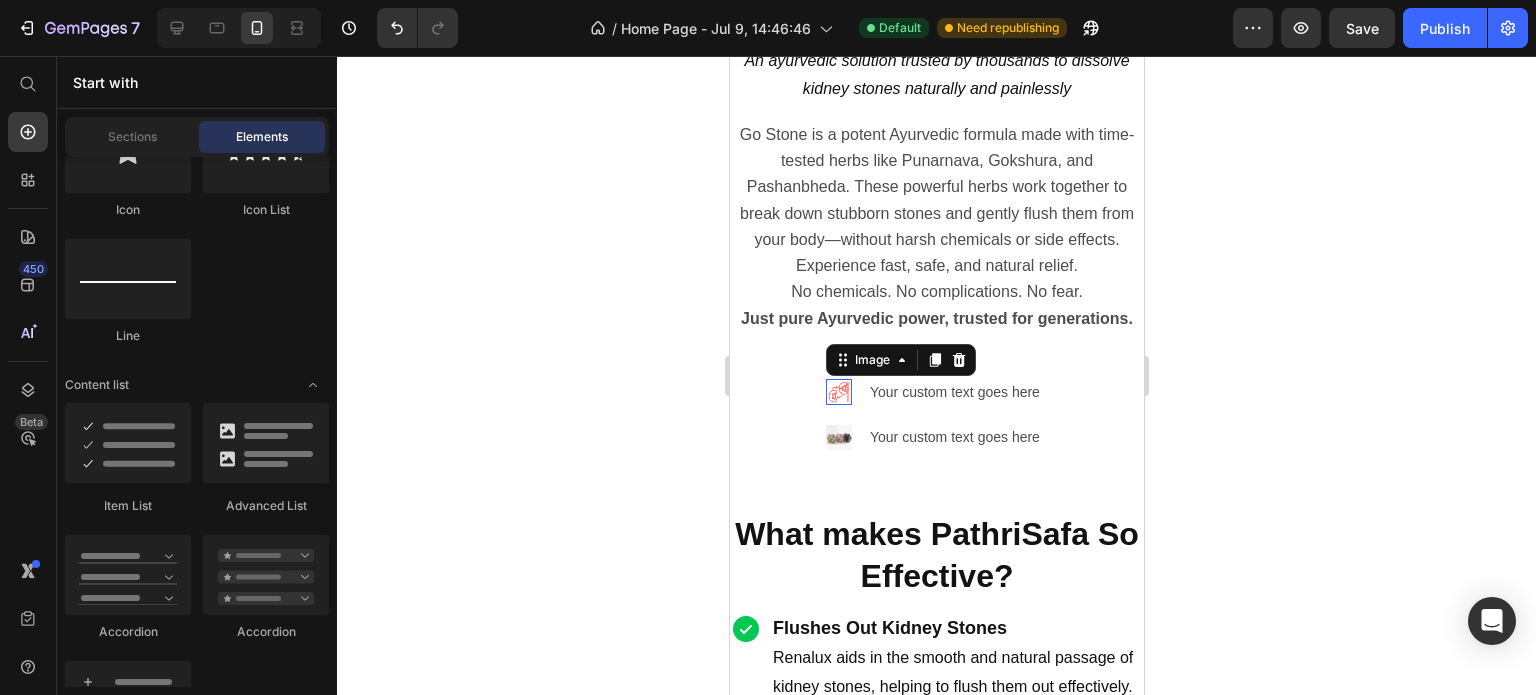 click at bounding box center (838, 392) 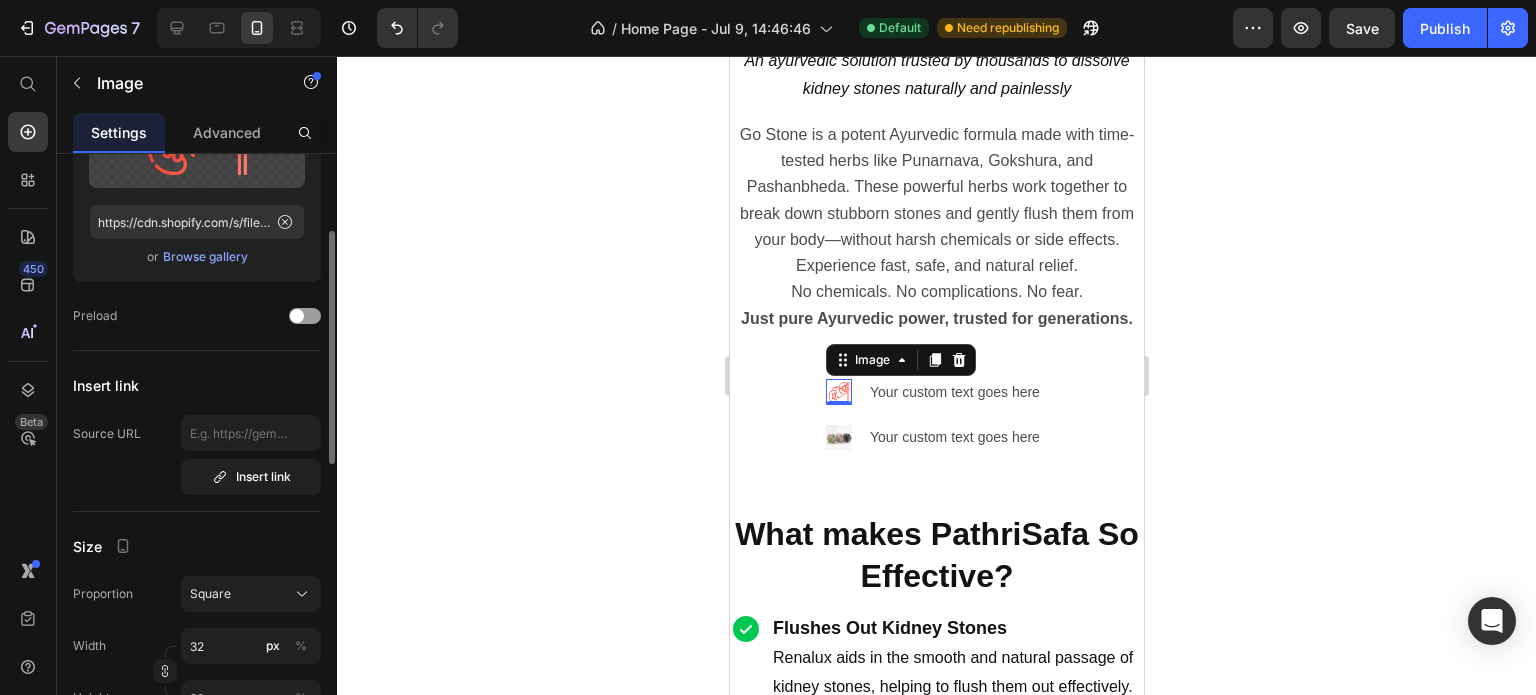 scroll, scrollTop: 300, scrollLeft: 0, axis: vertical 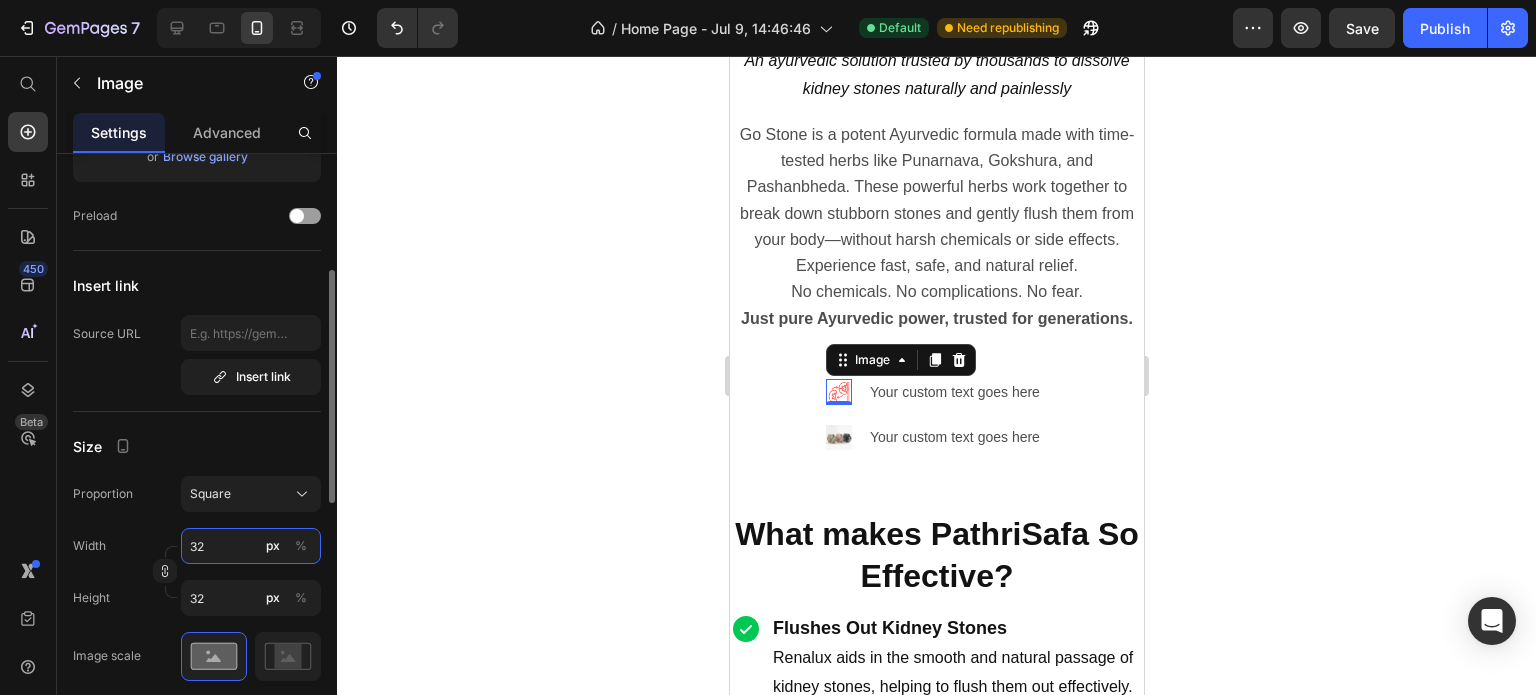 type on "8" 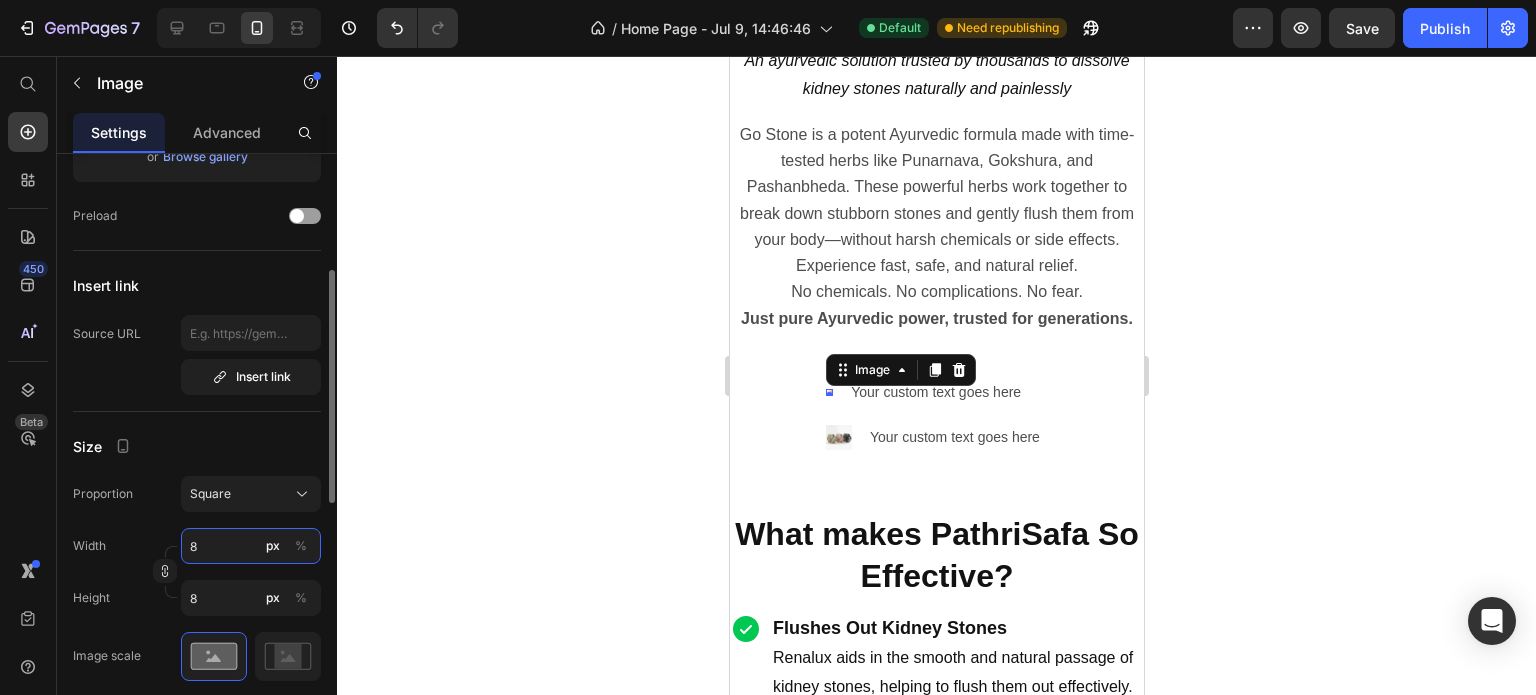 type on "80" 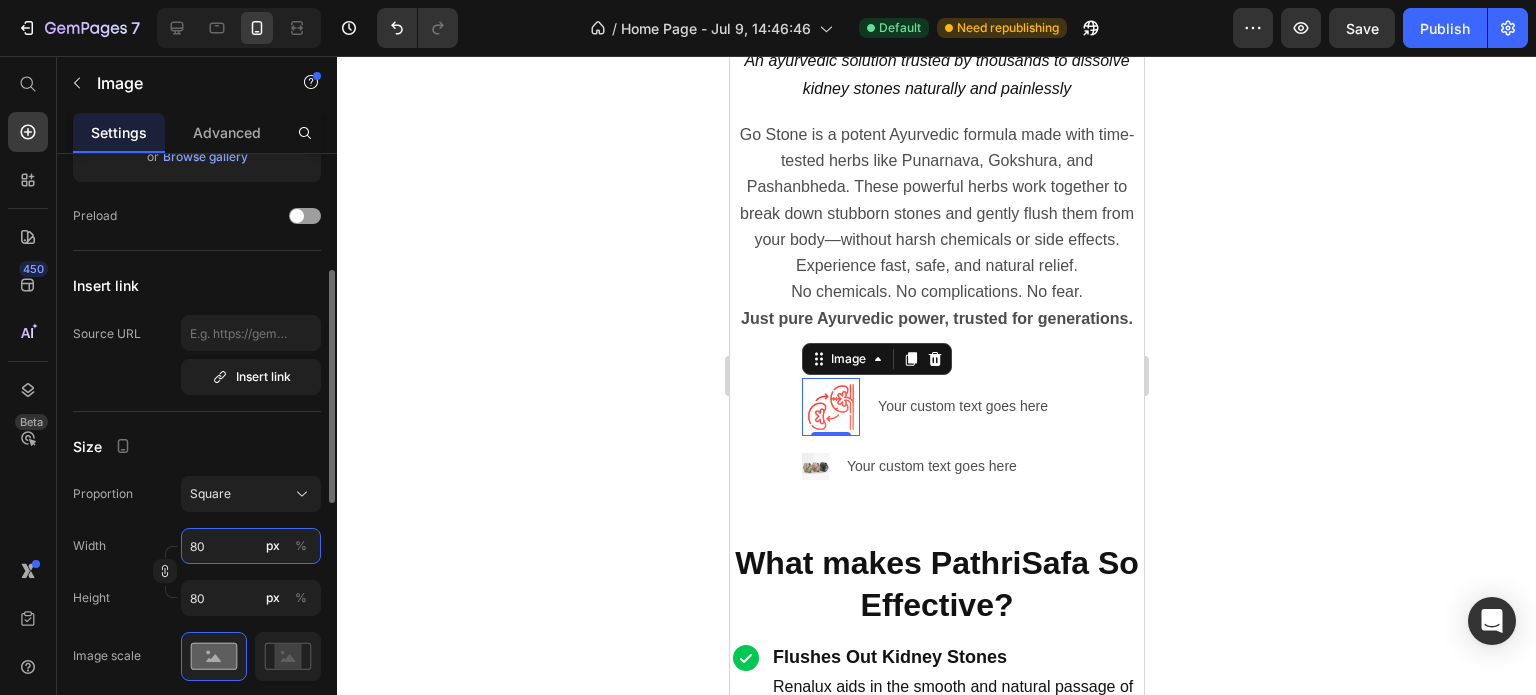 type on "80" 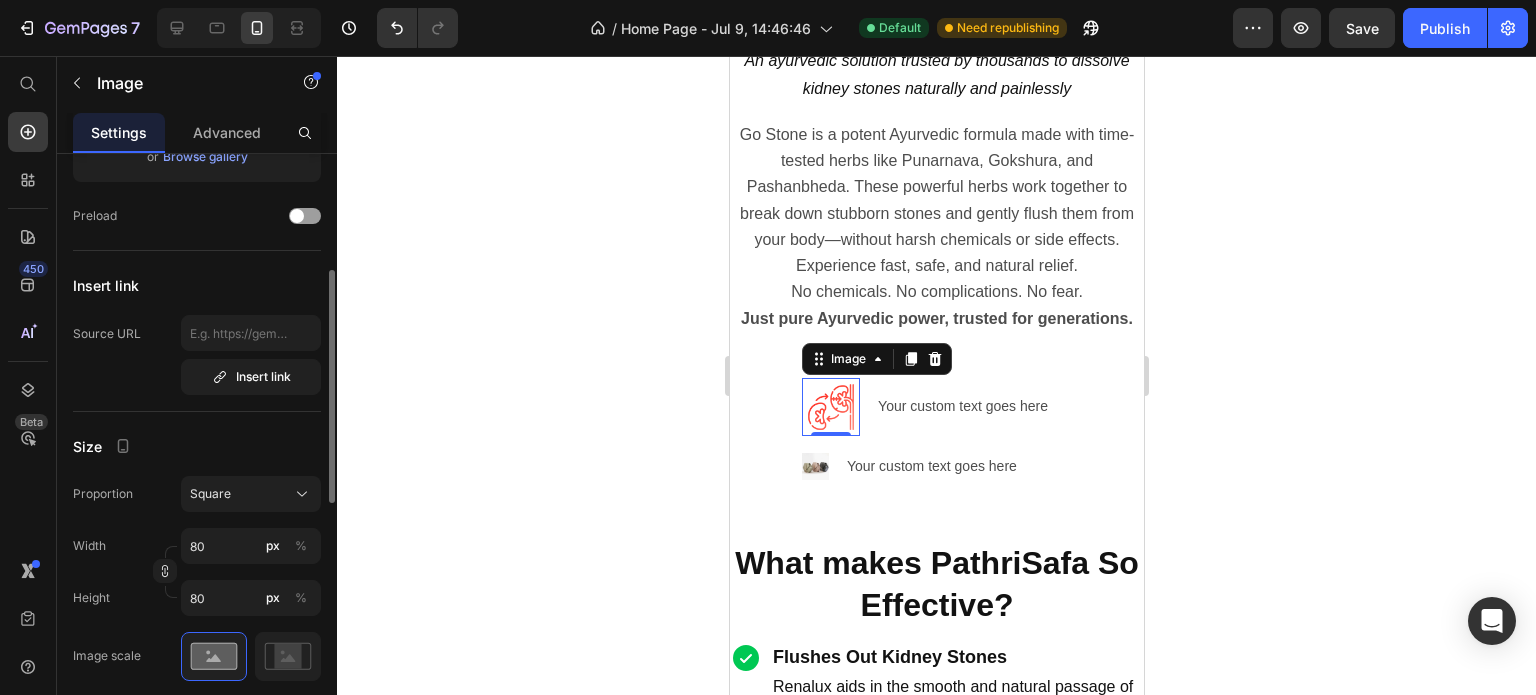 click on "Size" at bounding box center [197, 446] 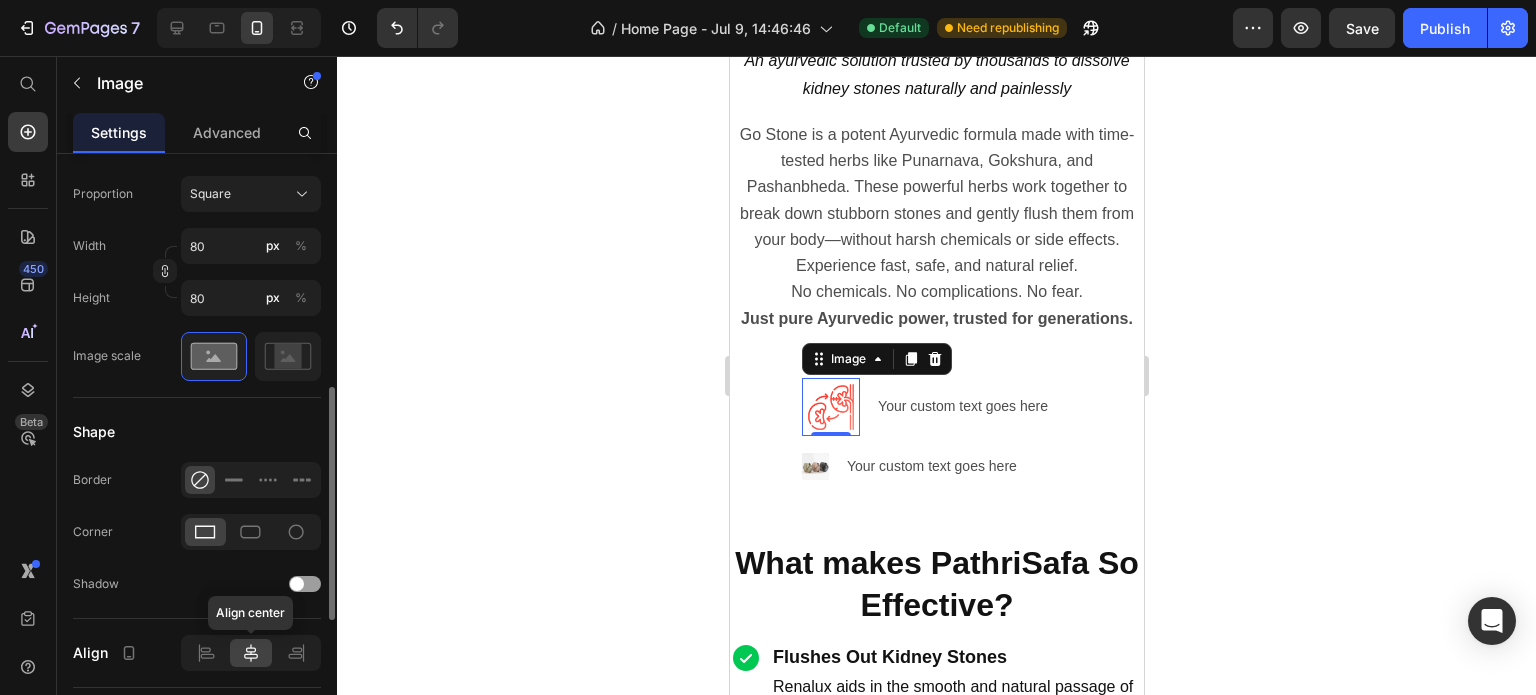scroll, scrollTop: 700, scrollLeft: 0, axis: vertical 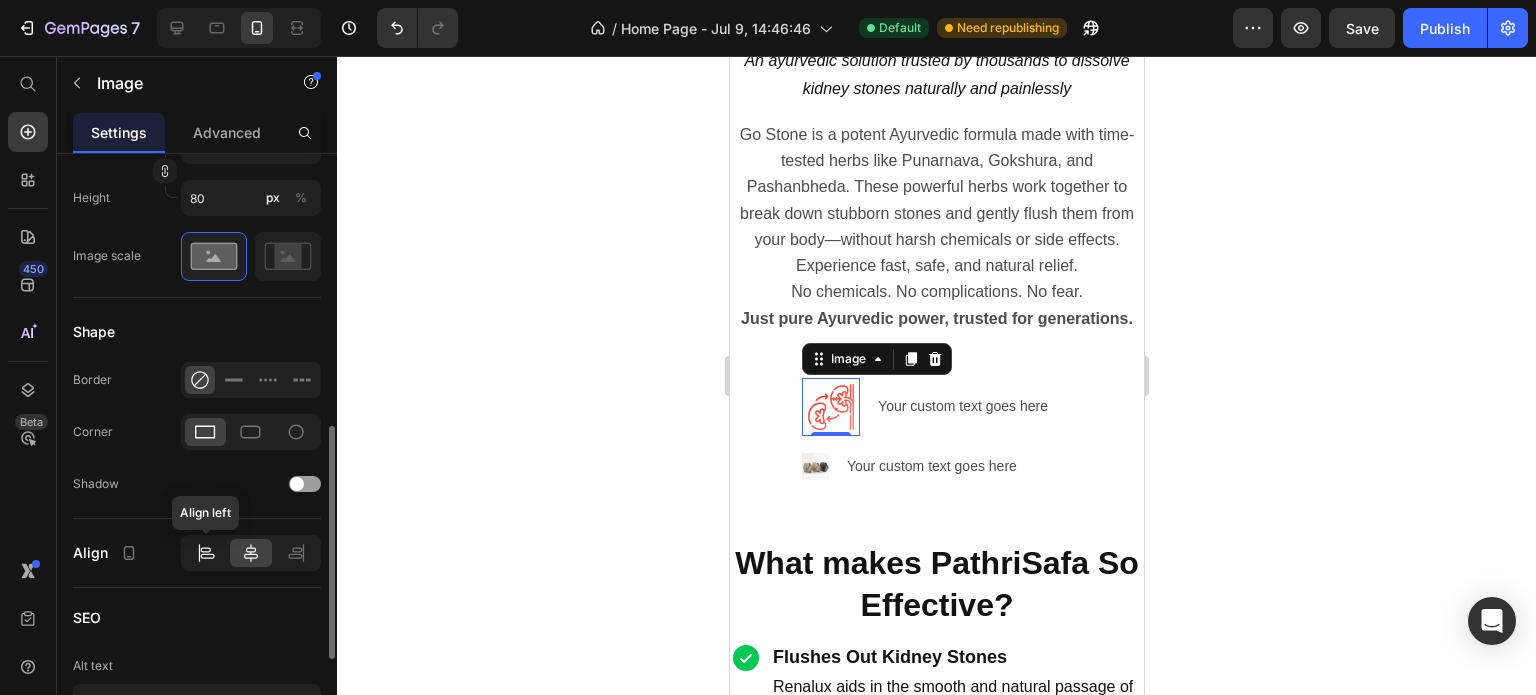click 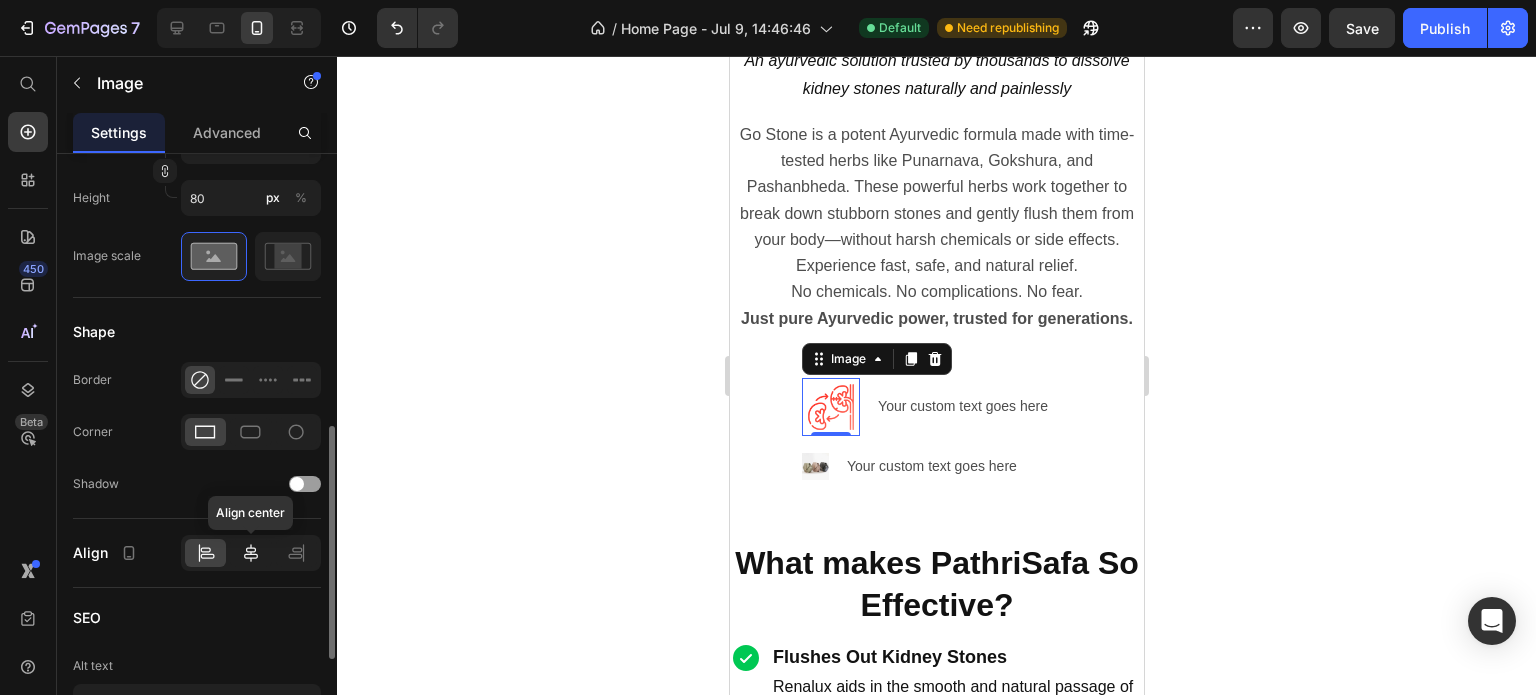 click 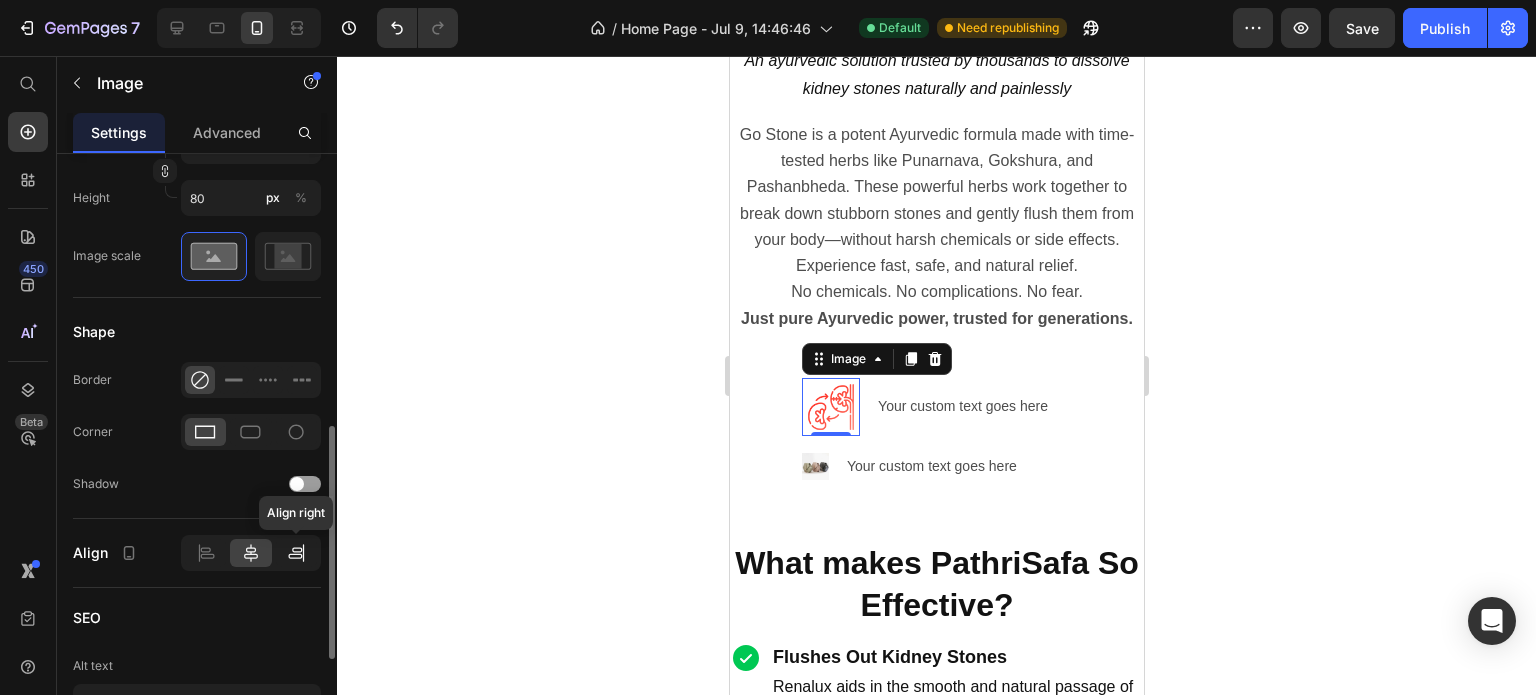 click 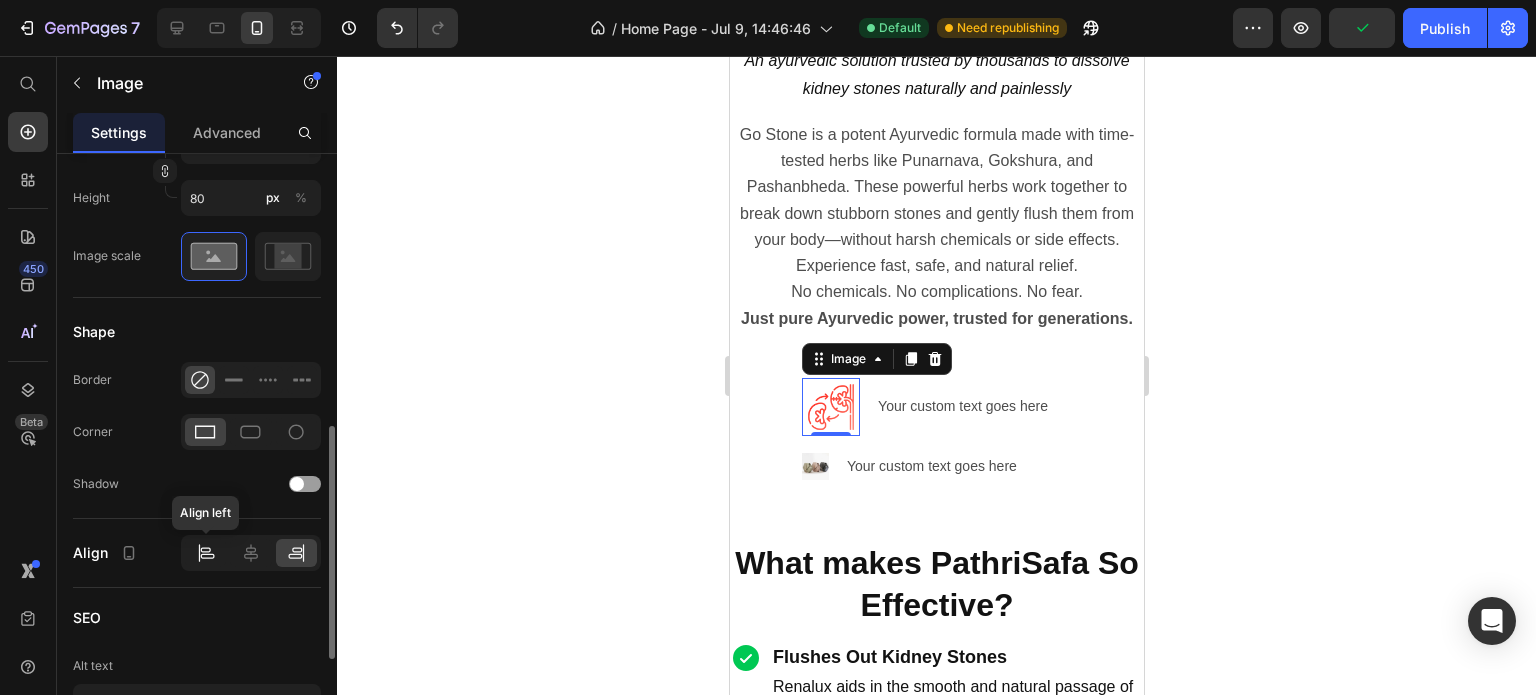 click 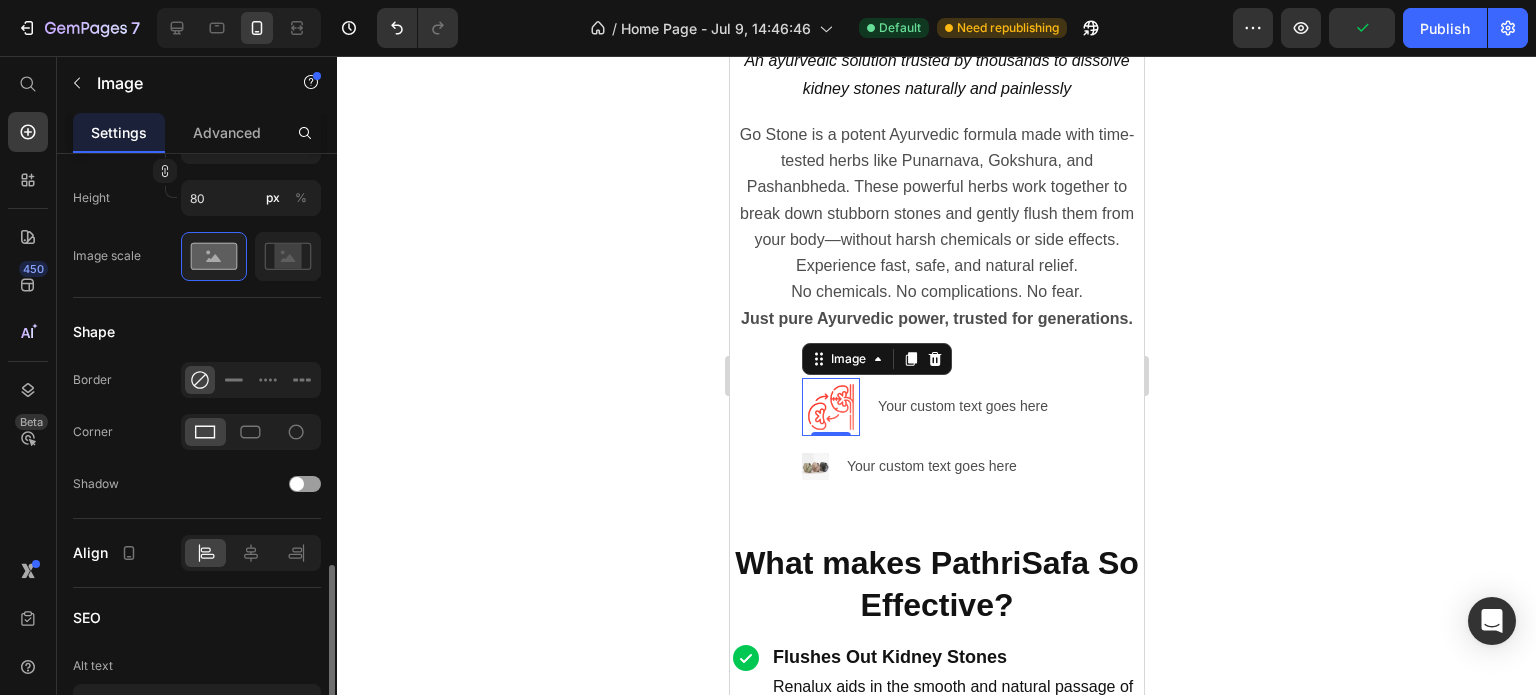 scroll, scrollTop: 936, scrollLeft: 0, axis: vertical 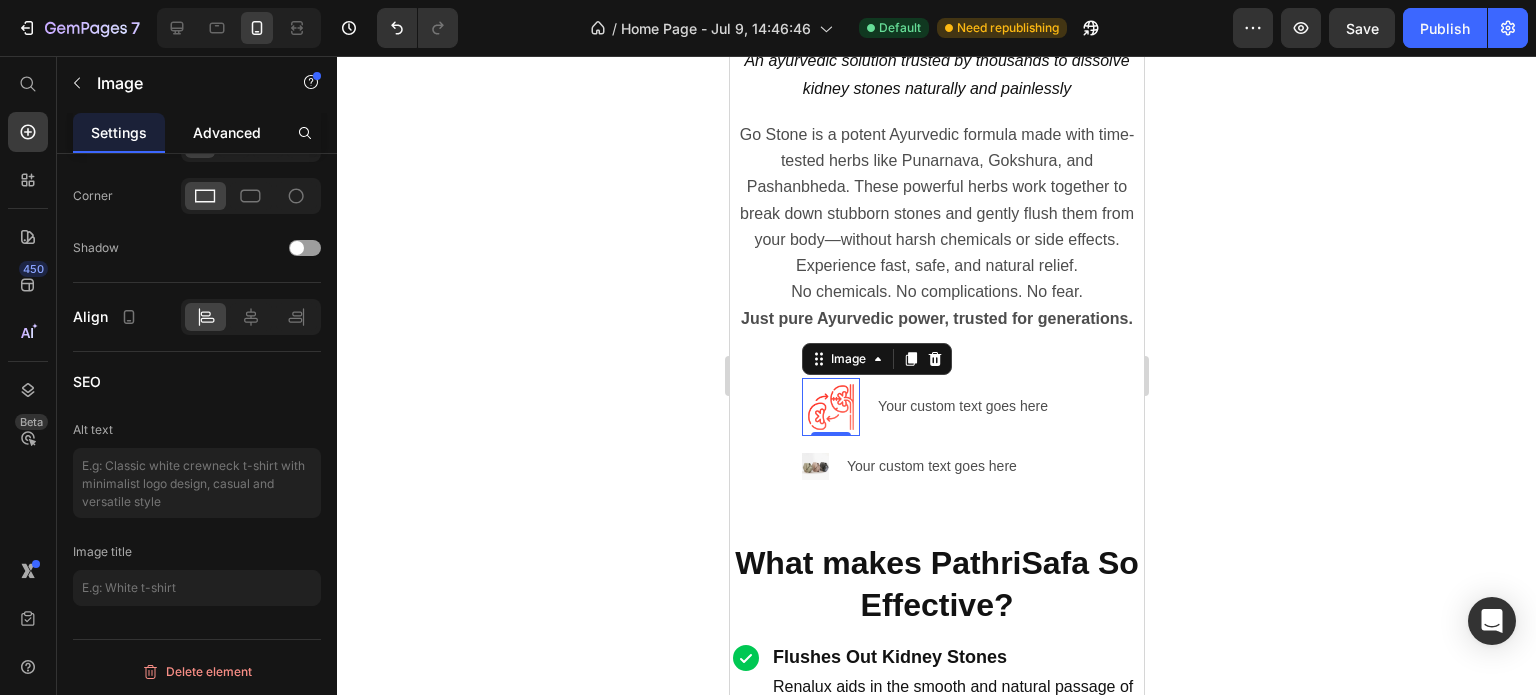 click on "Advanced" at bounding box center [227, 132] 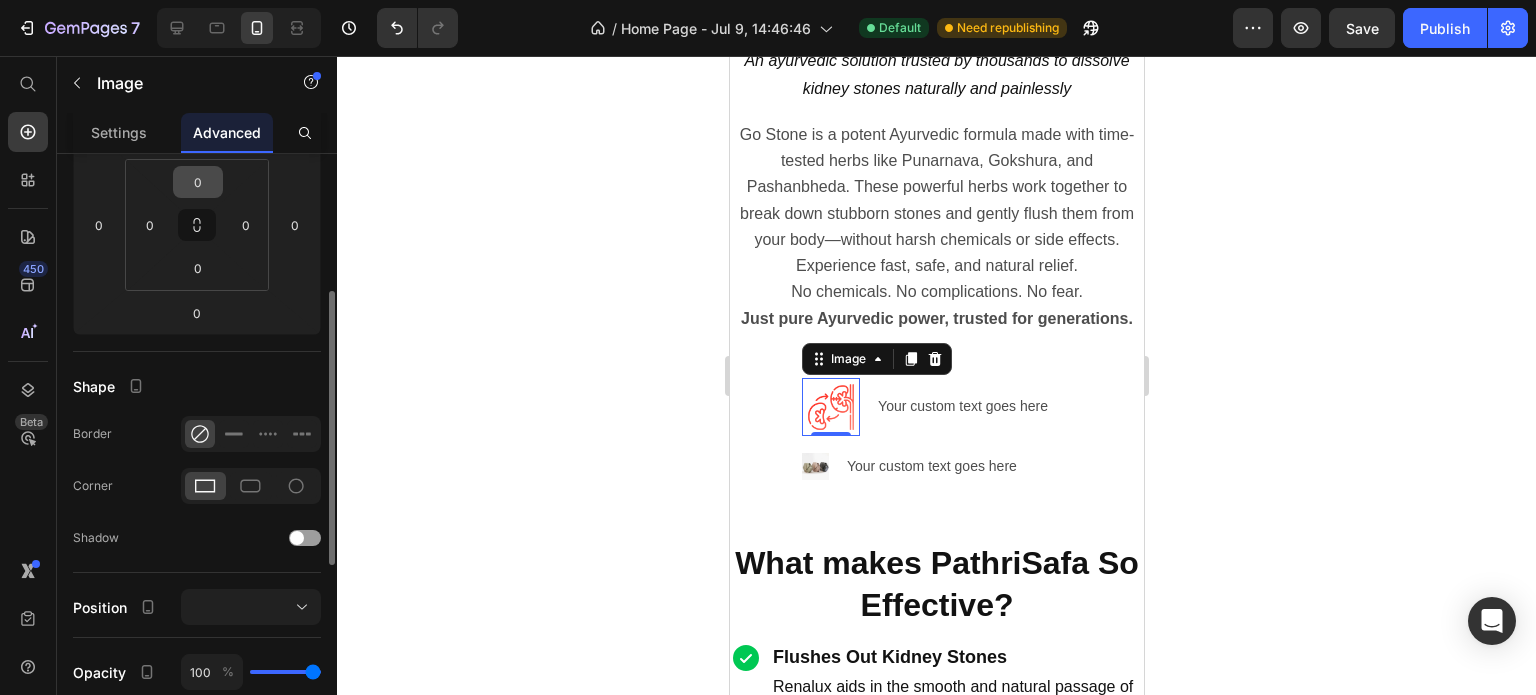 scroll, scrollTop: 400, scrollLeft: 0, axis: vertical 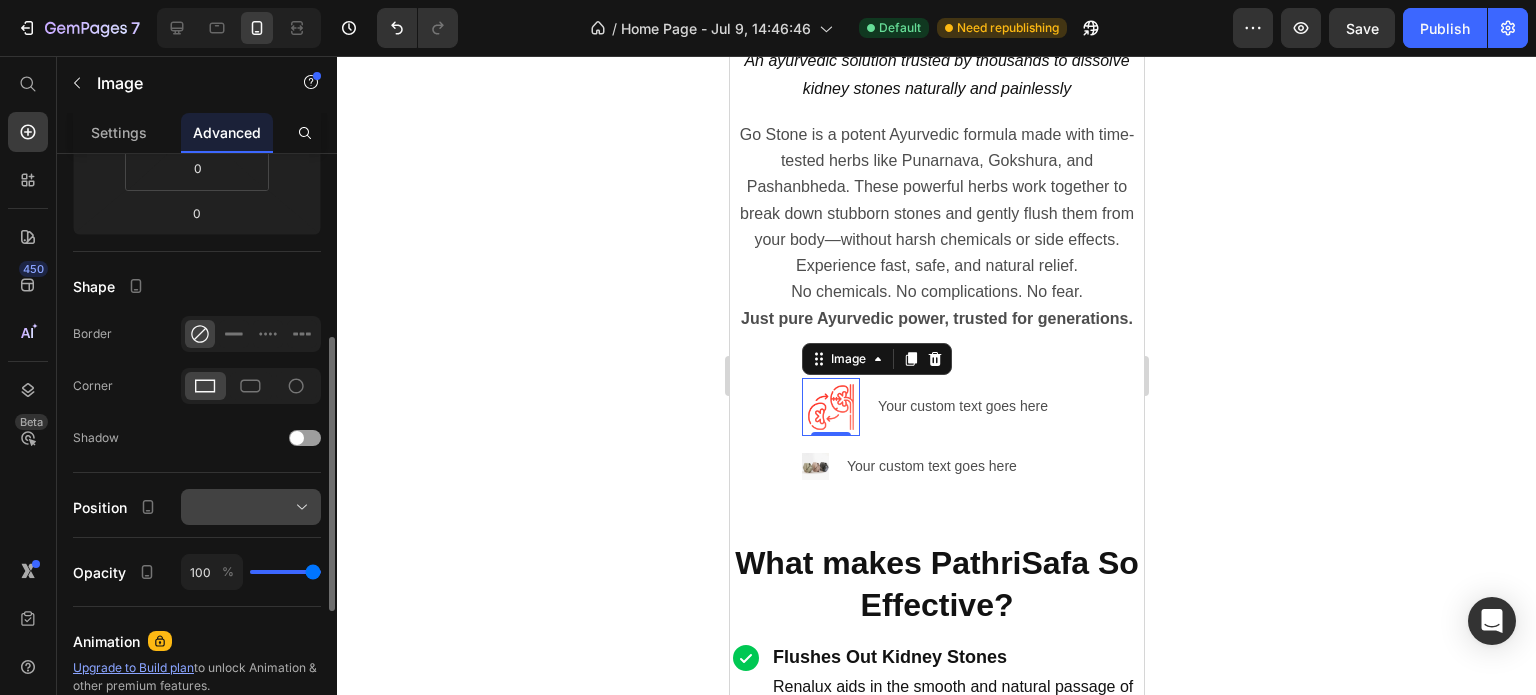 click at bounding box center (251, 507) 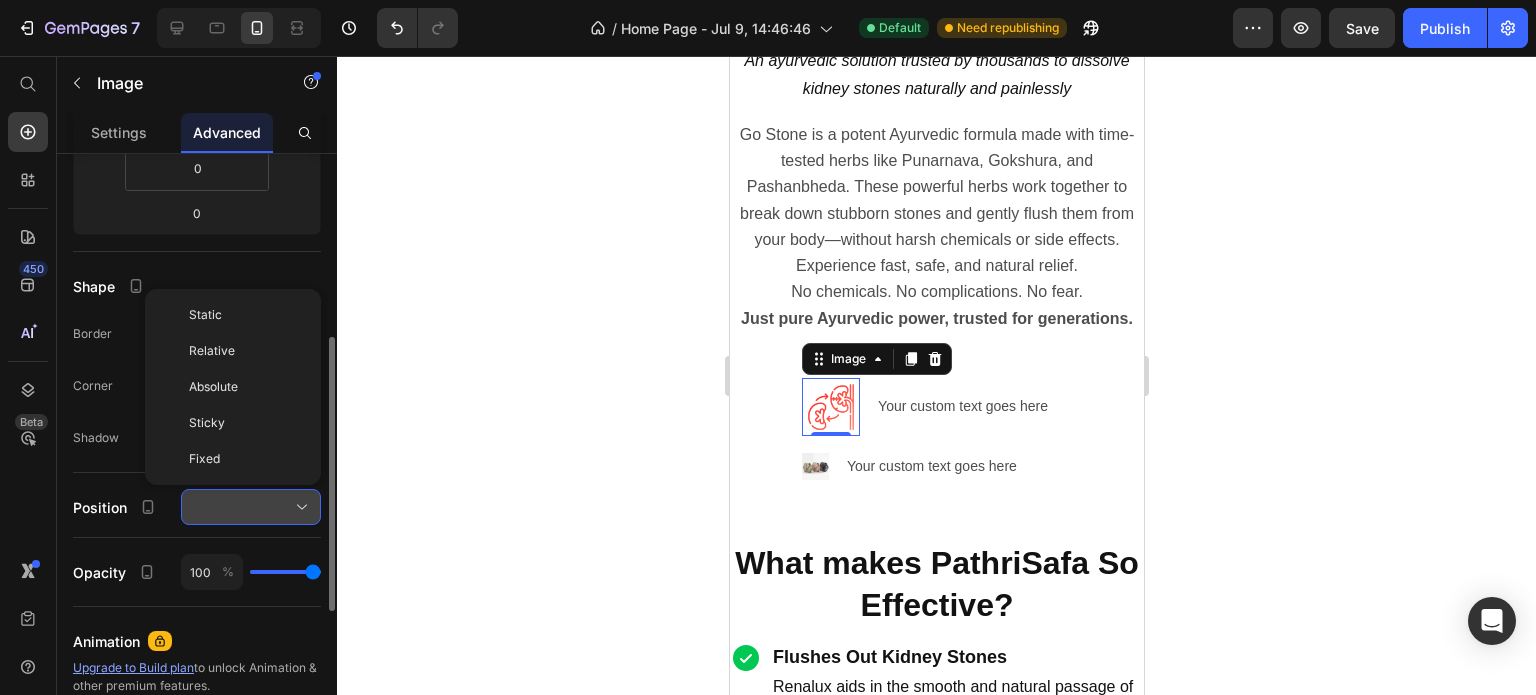 click at bounding box center (251, 507) 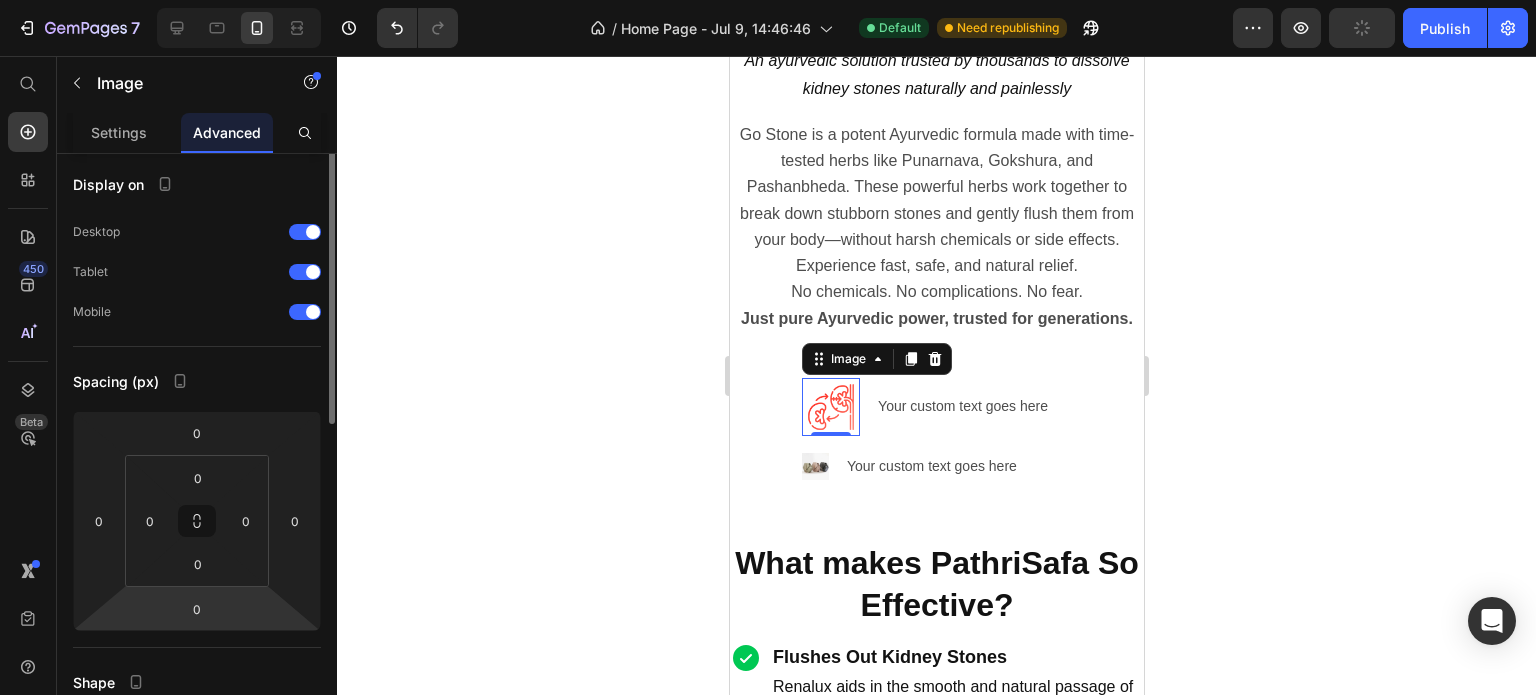 scroll, scrollTop: 0, scrollLeft: 0, axis: both 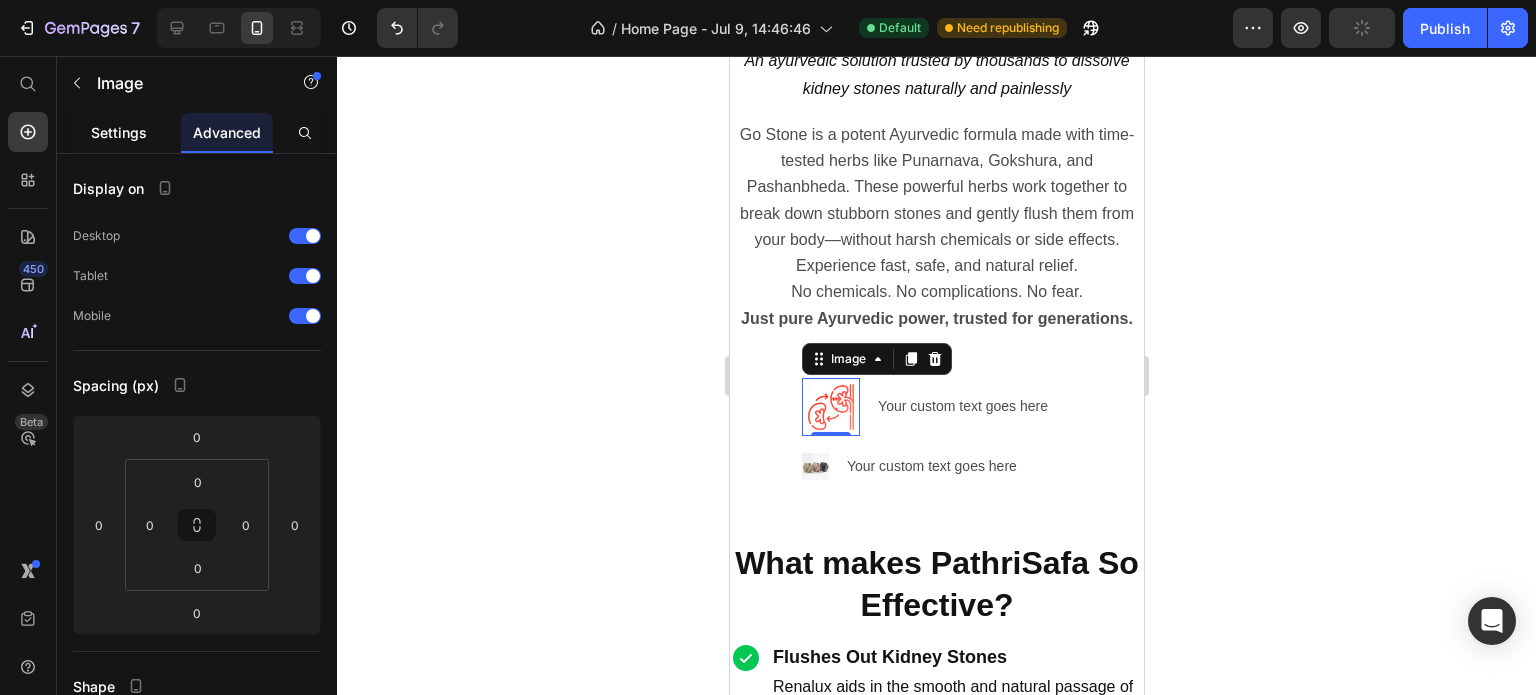 click on "Settings" at bounding box center (119, 132) 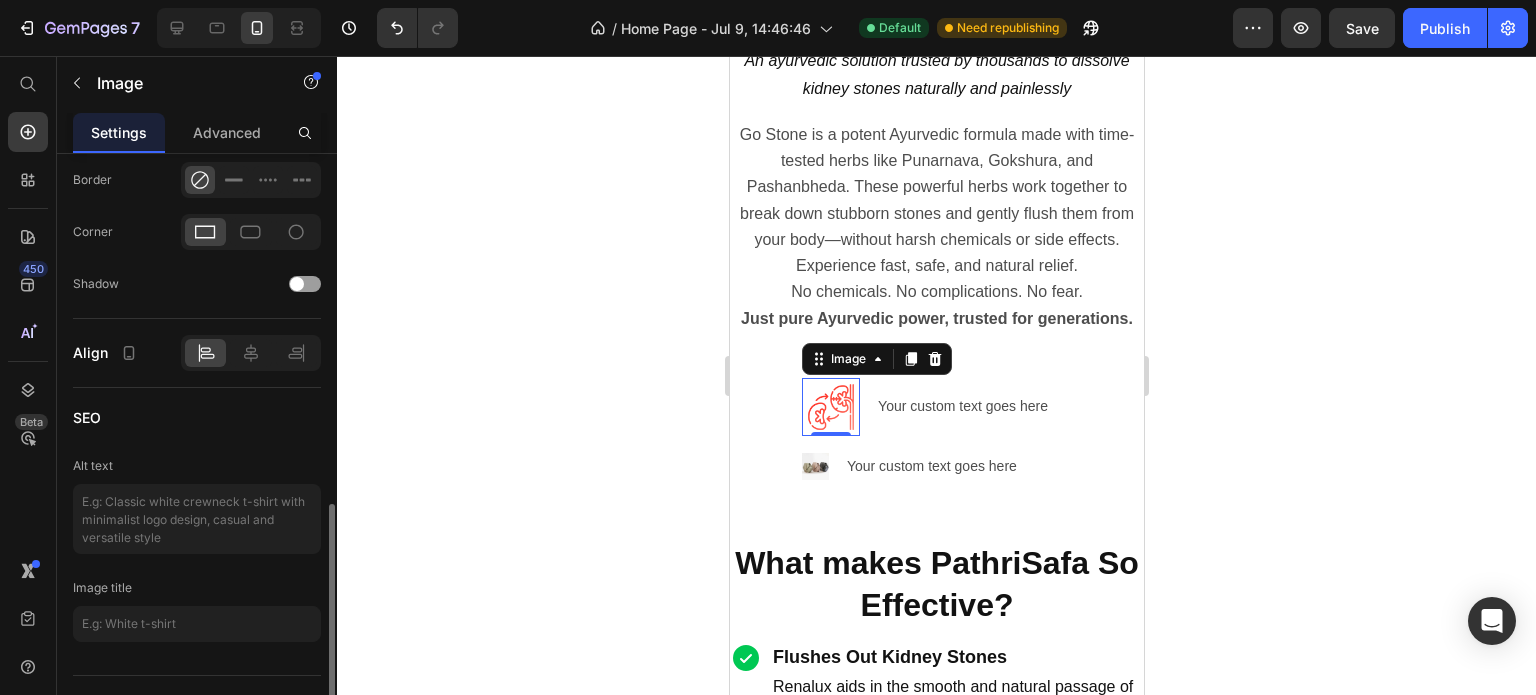 scroll, scrollTop: 936, scrollLeft: 0, axis: vertical 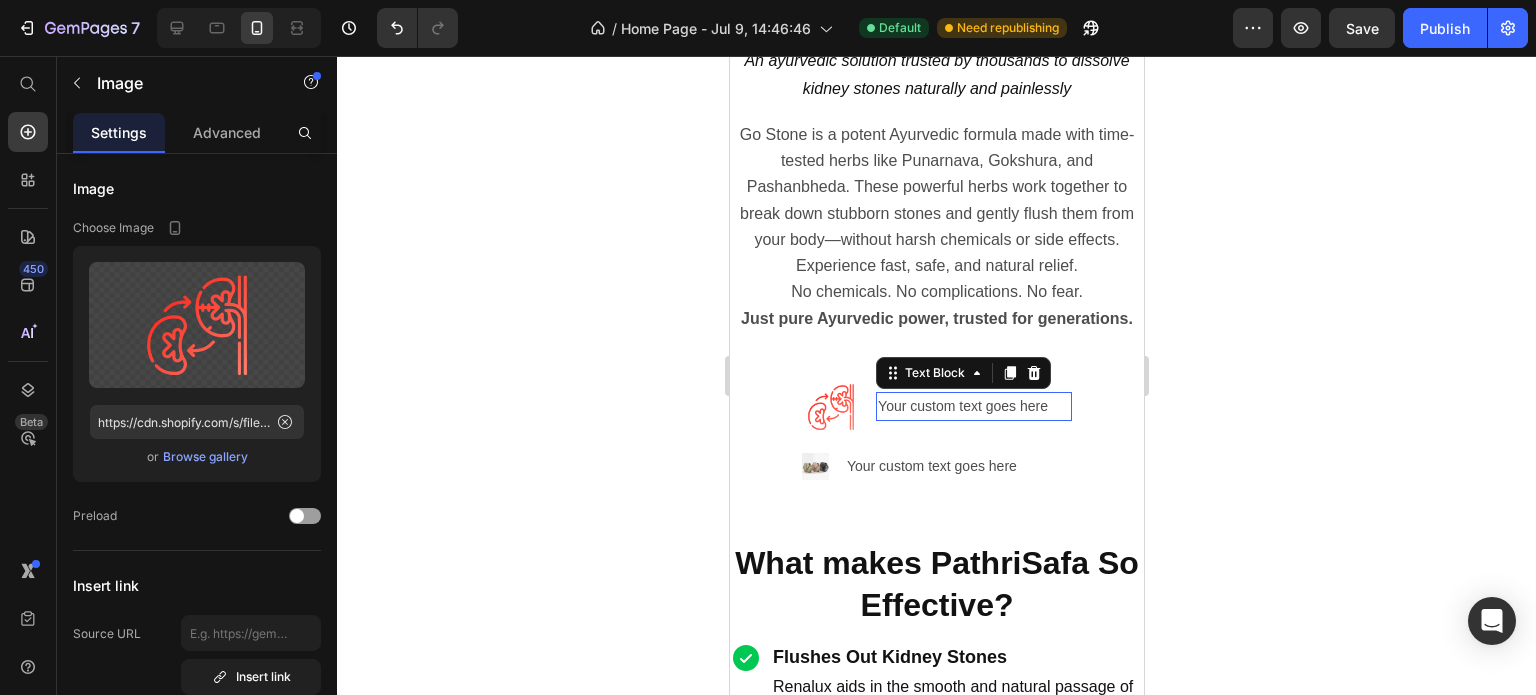 click on "Your custom text goes here" at bounding box center [973, 406] 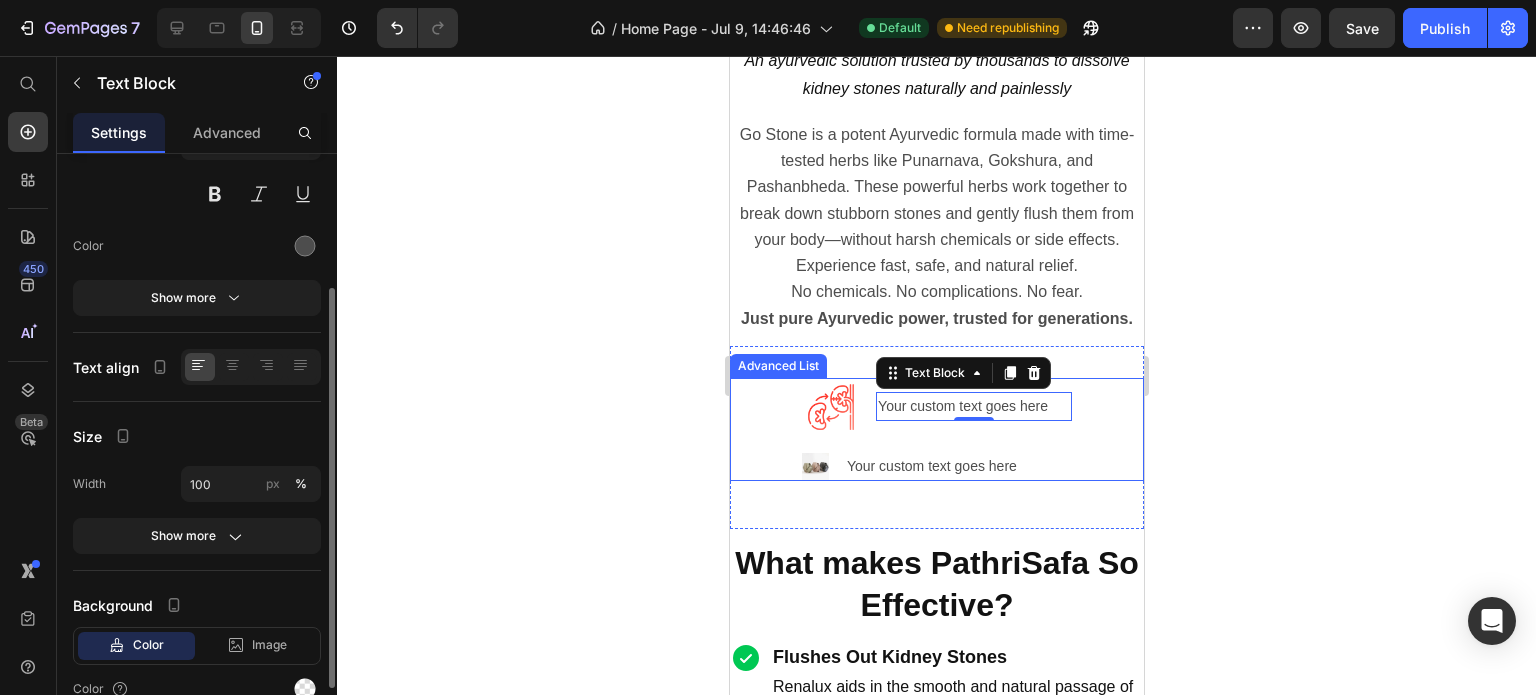scroll, scrollTop: 294, scrollLeft: 0, axis: vertical 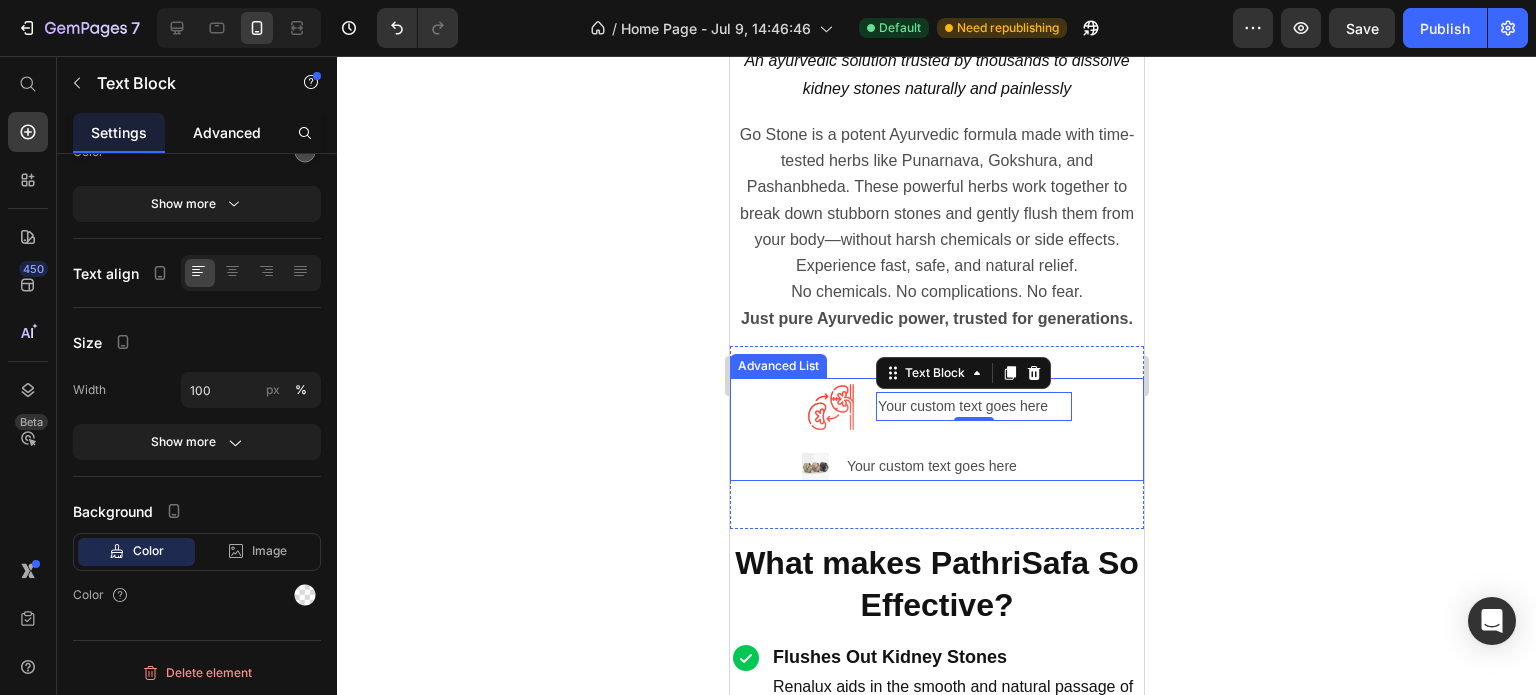 click on "Advanced" at bounding box center [227, 132] 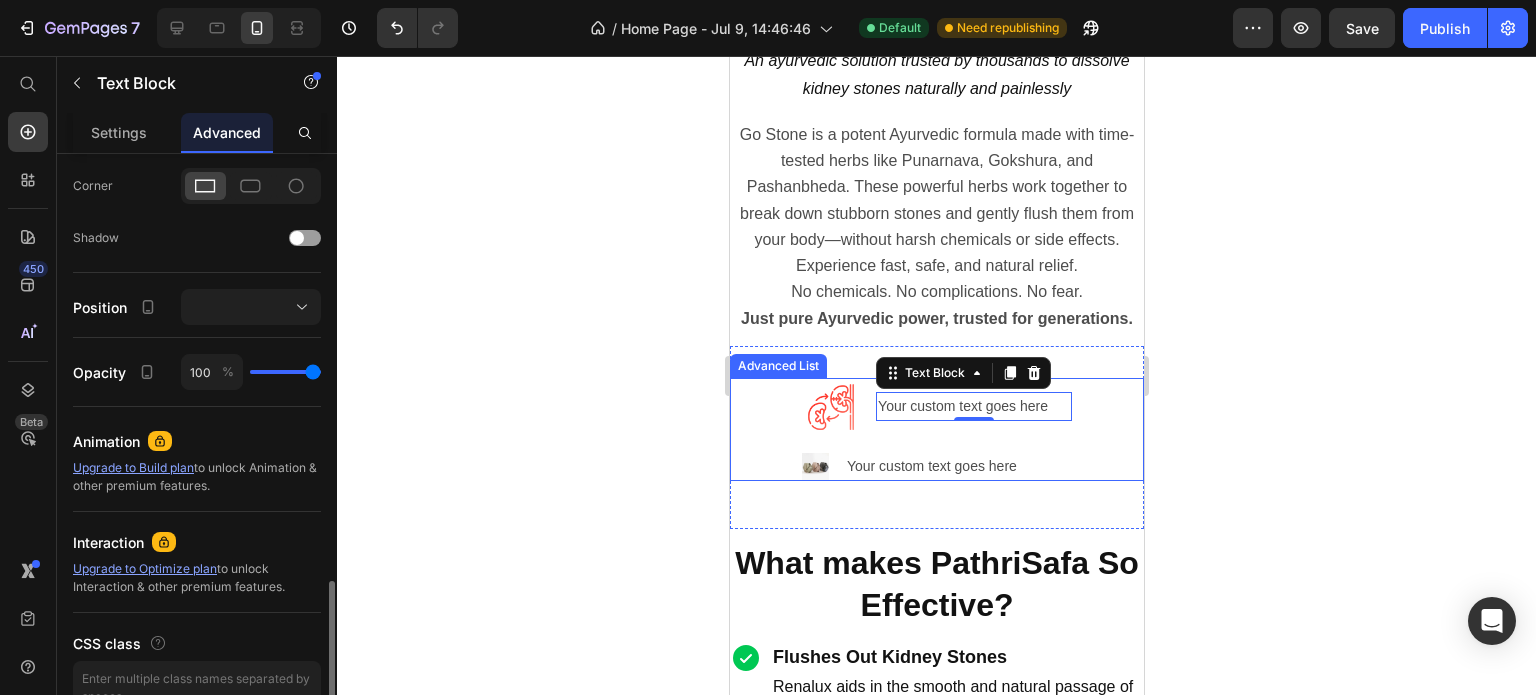 scroll, scrollTop: 704, scrollLeft: 0, axis: vertical 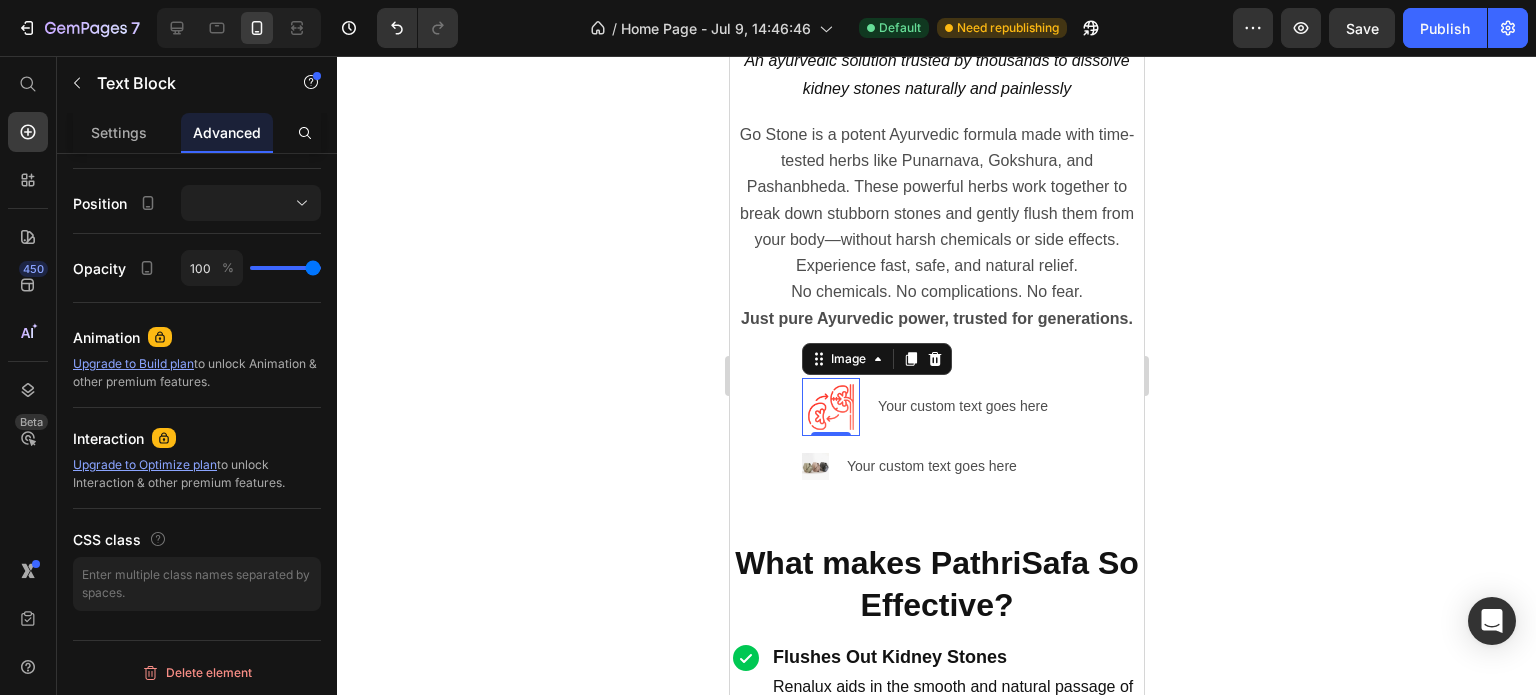 click at bounding box center (830, 407) 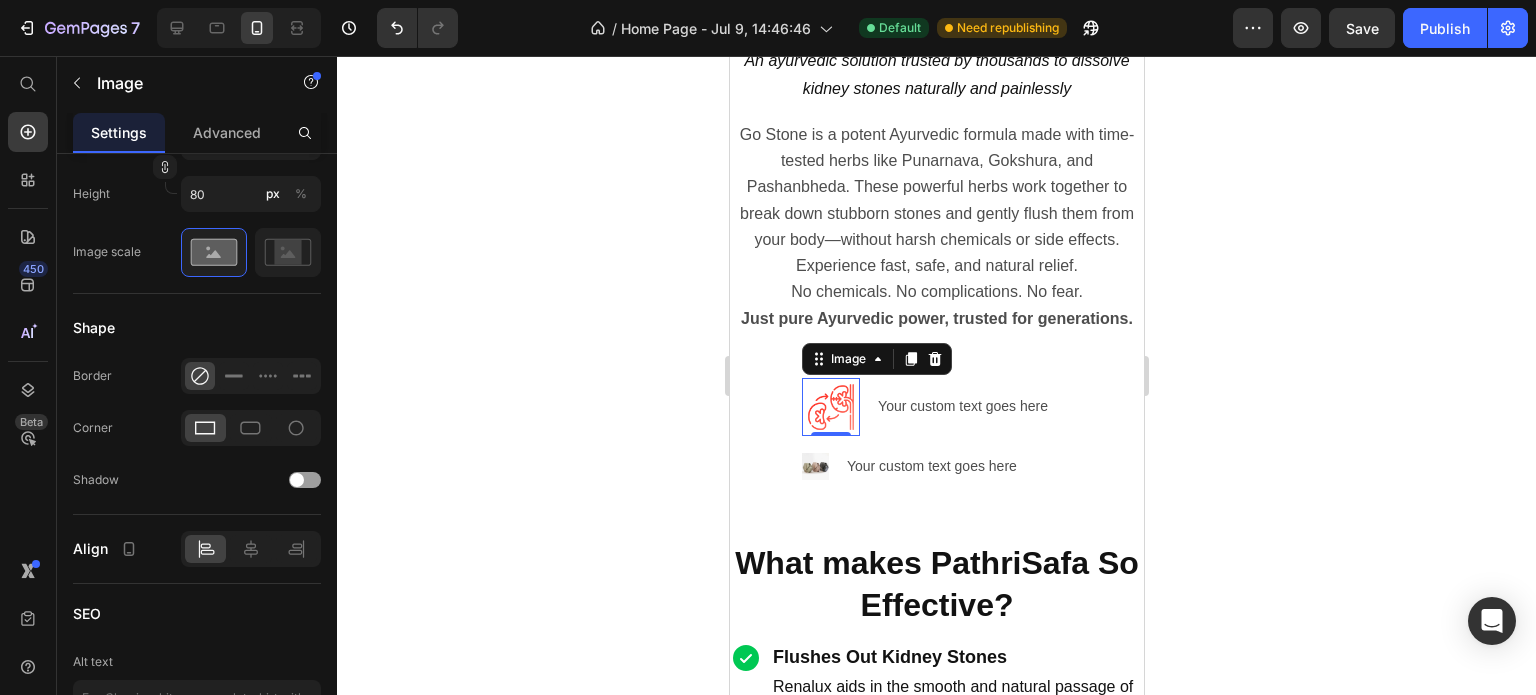 scroll, scrollTop: 0, scrollLeft: 0, axis: both 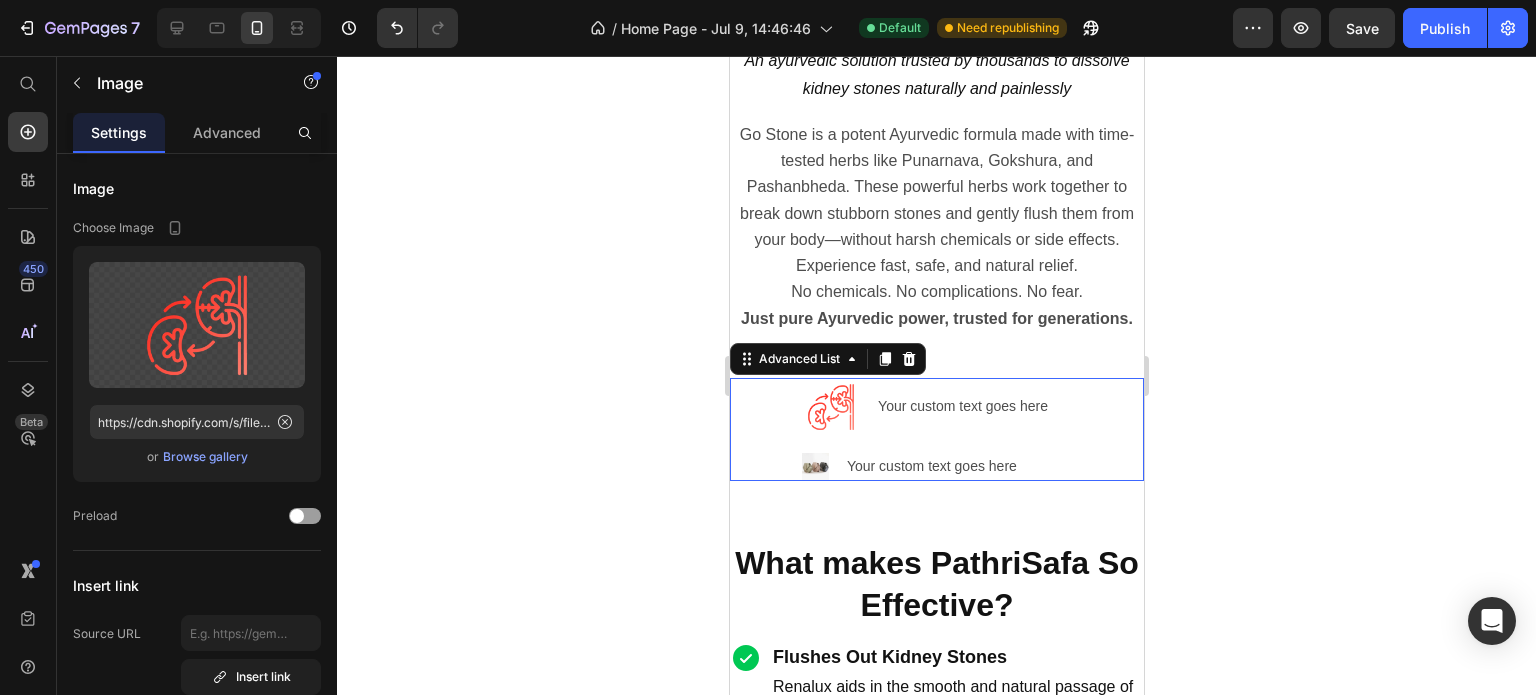 click on "Image Your custom text goes here Text Block Image Your custom text goes here Text Block" at bounding box center [936, 429] 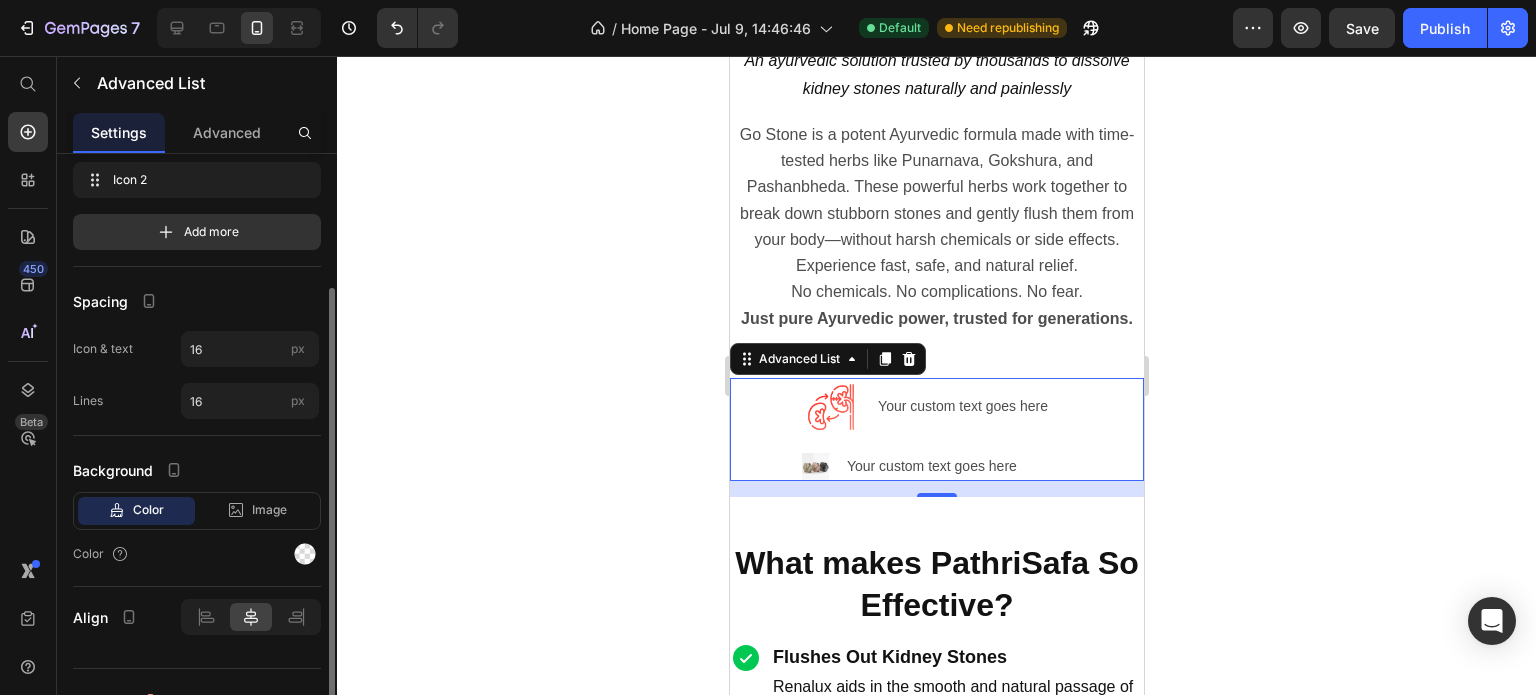 scroll, scrollTop: 128, scrollLeft: 0, axis: vertical 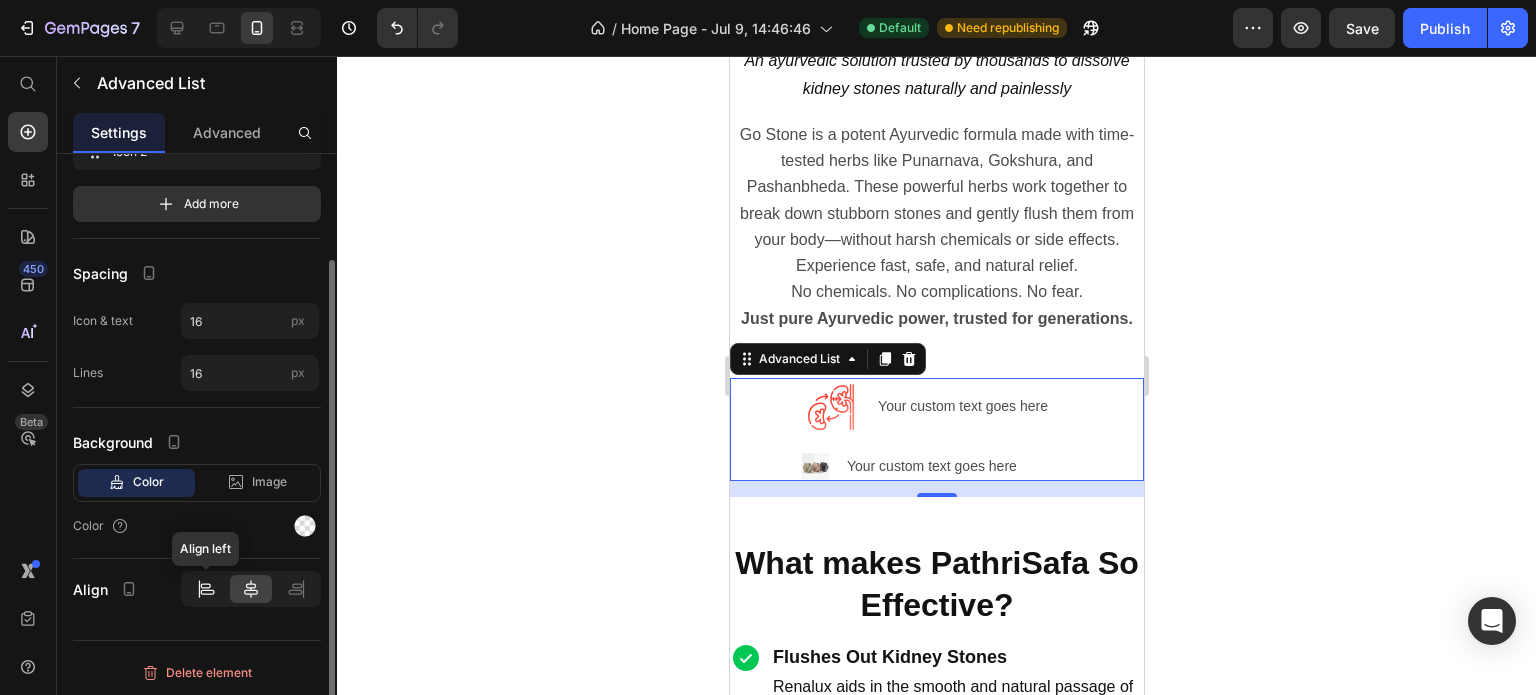 click 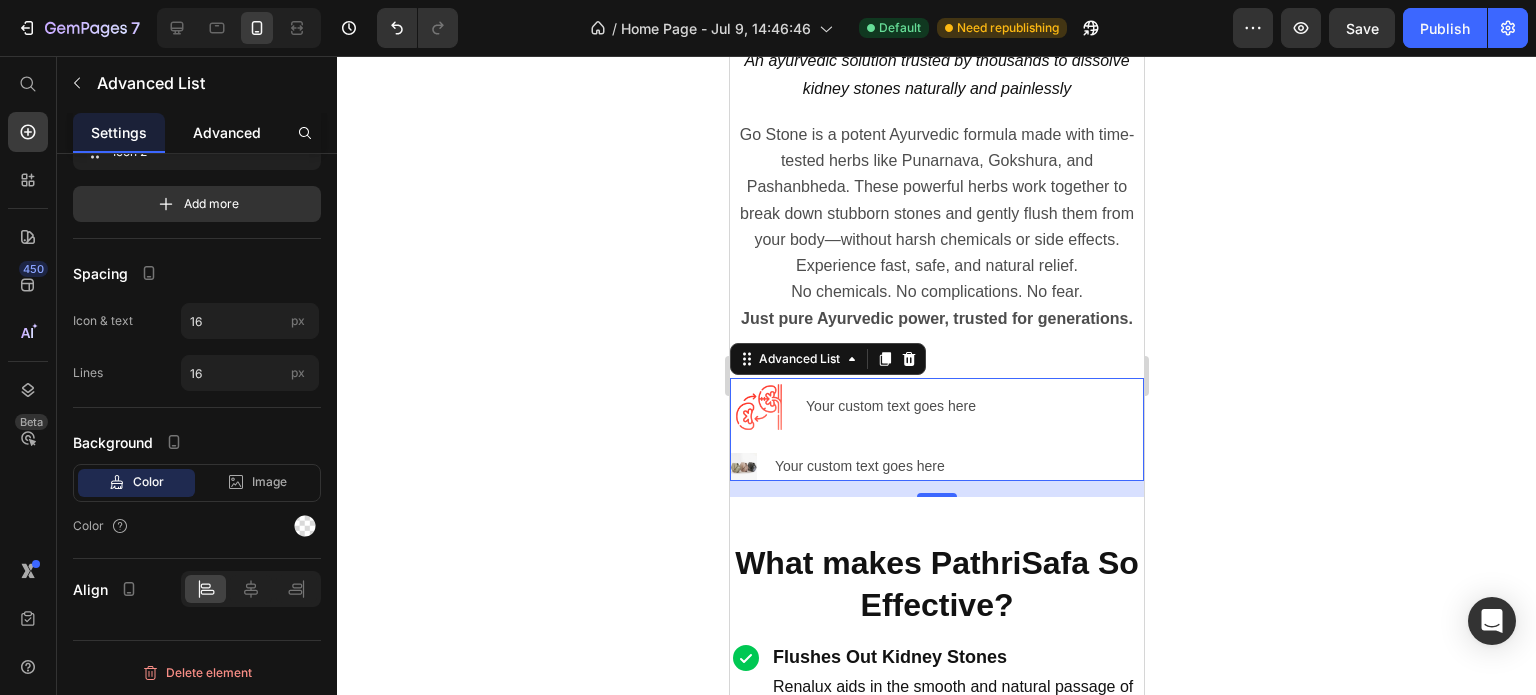 click on "Advanced" at bounding box center [227, 132] 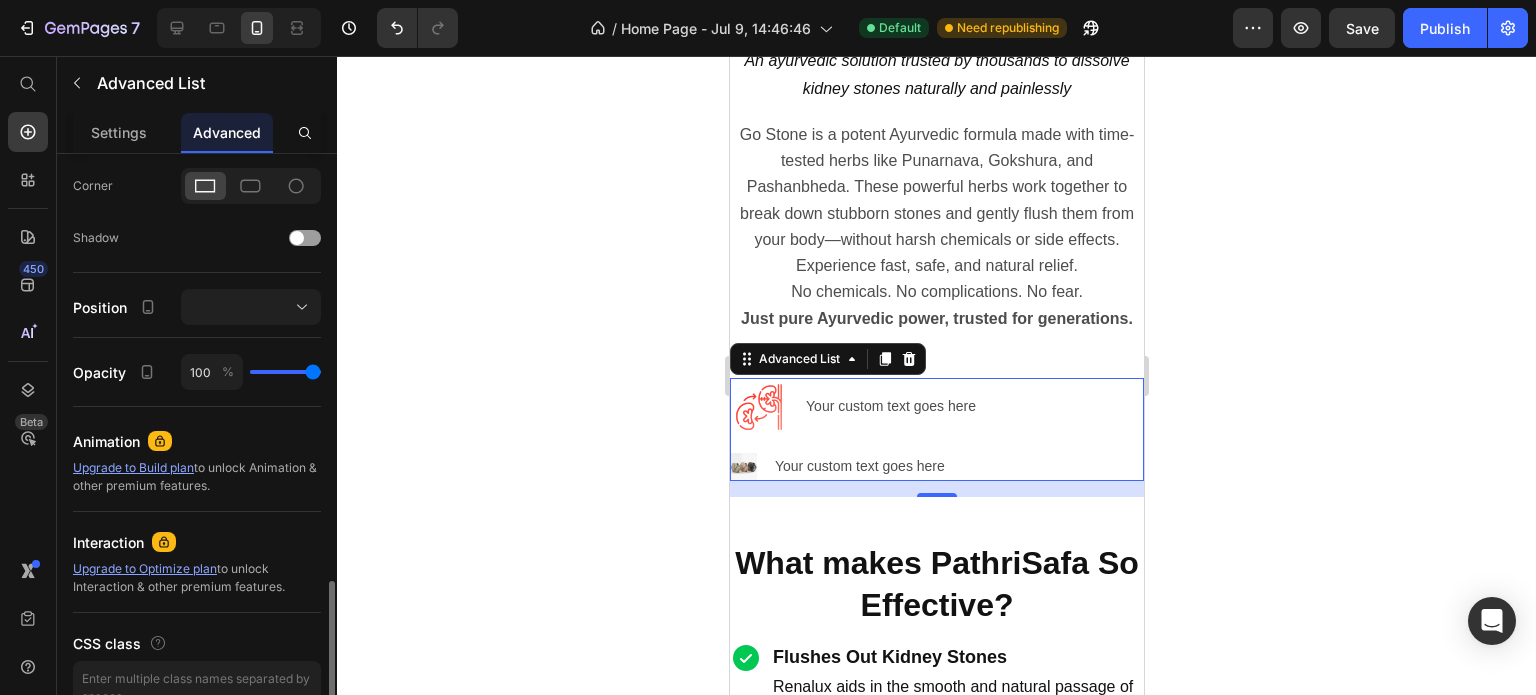 scroll, scrollTop: 704, scrollLeft: 0, axis: vertical 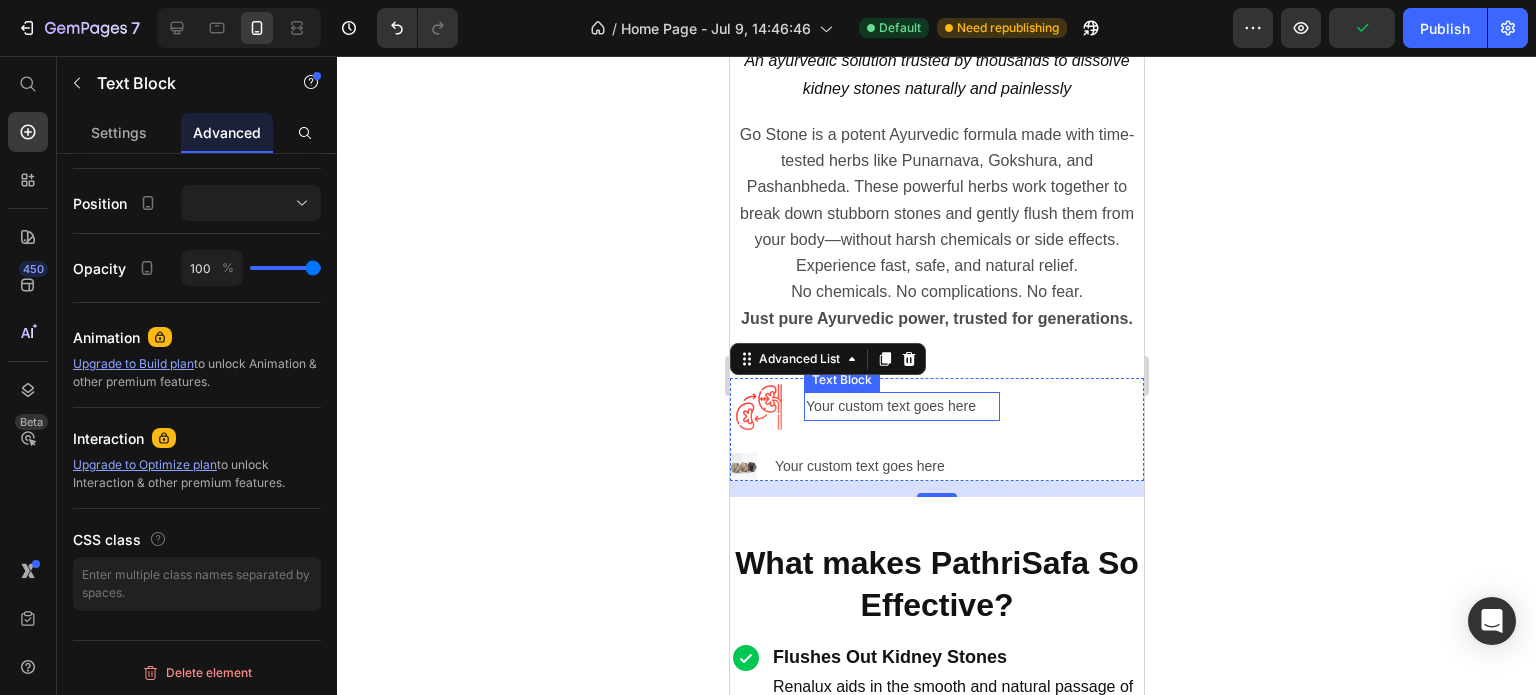 click on "Your custom text goes here" at bounding box center (901, 406) 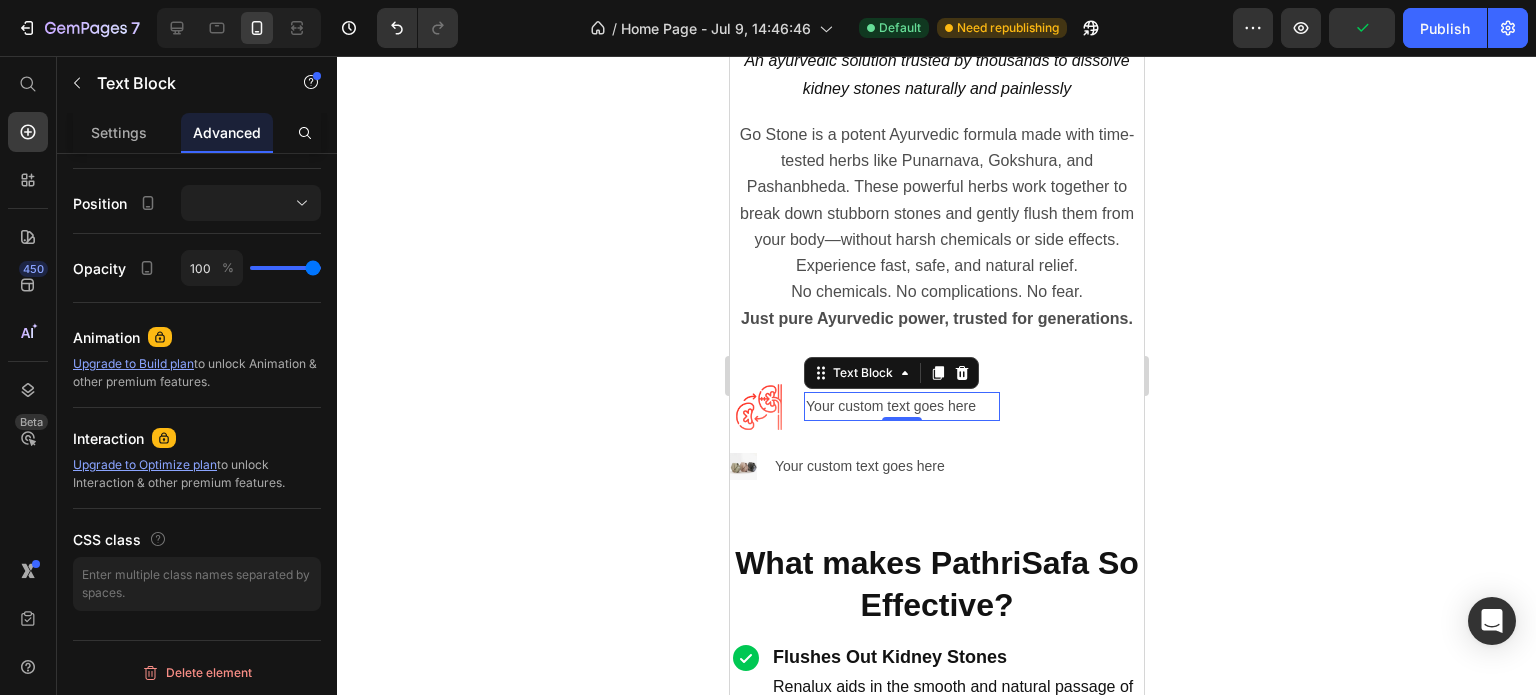 scroll, scrollTop: 0, scrollLeft: 0, axis: both 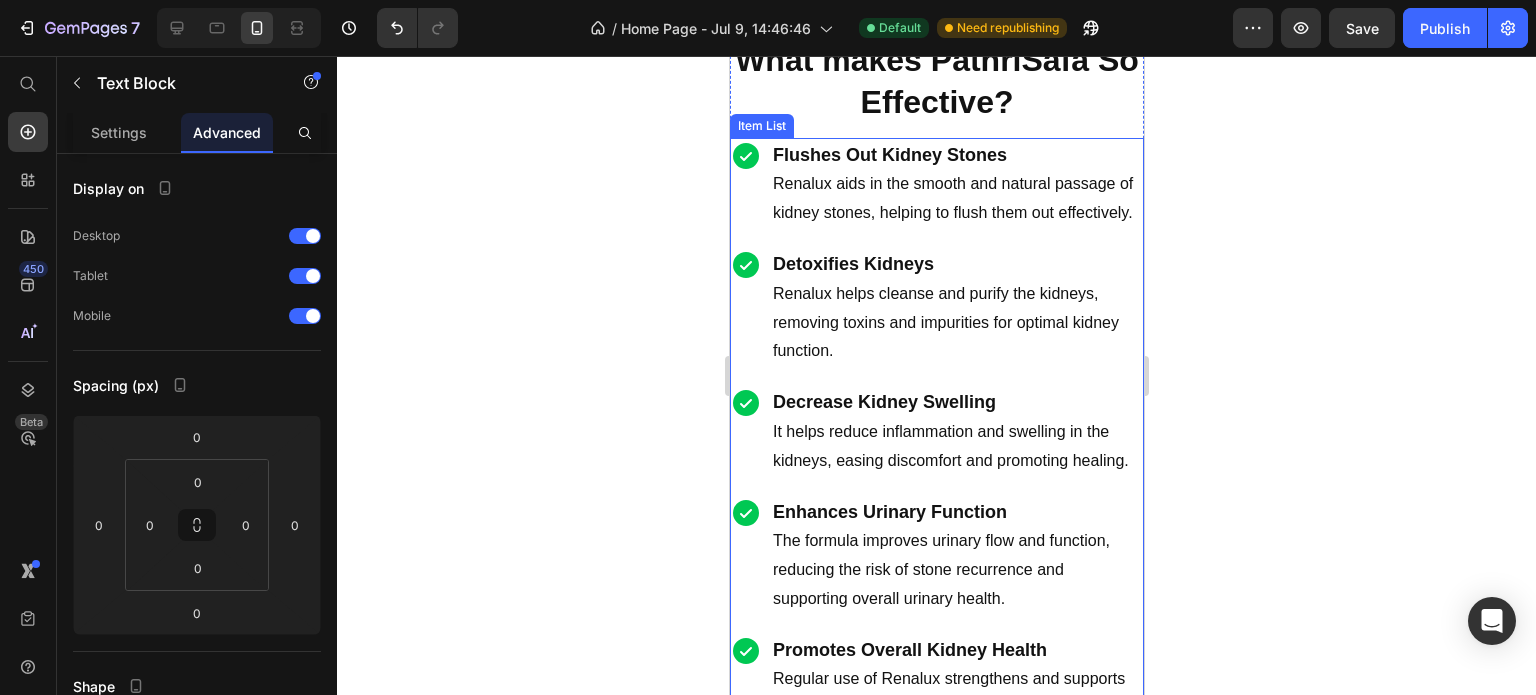 click 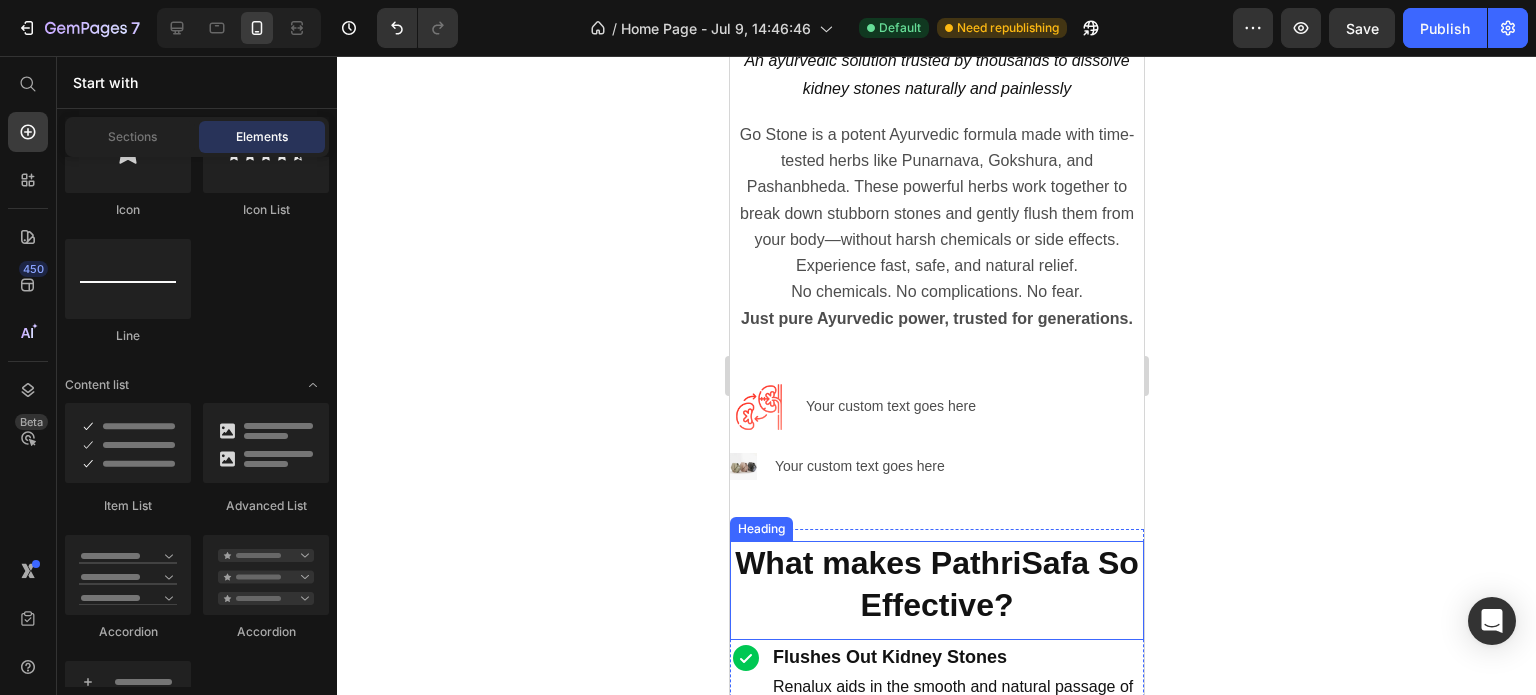 scroll, scrollTop: 2200, scrollLeft: 0, axis: vertical 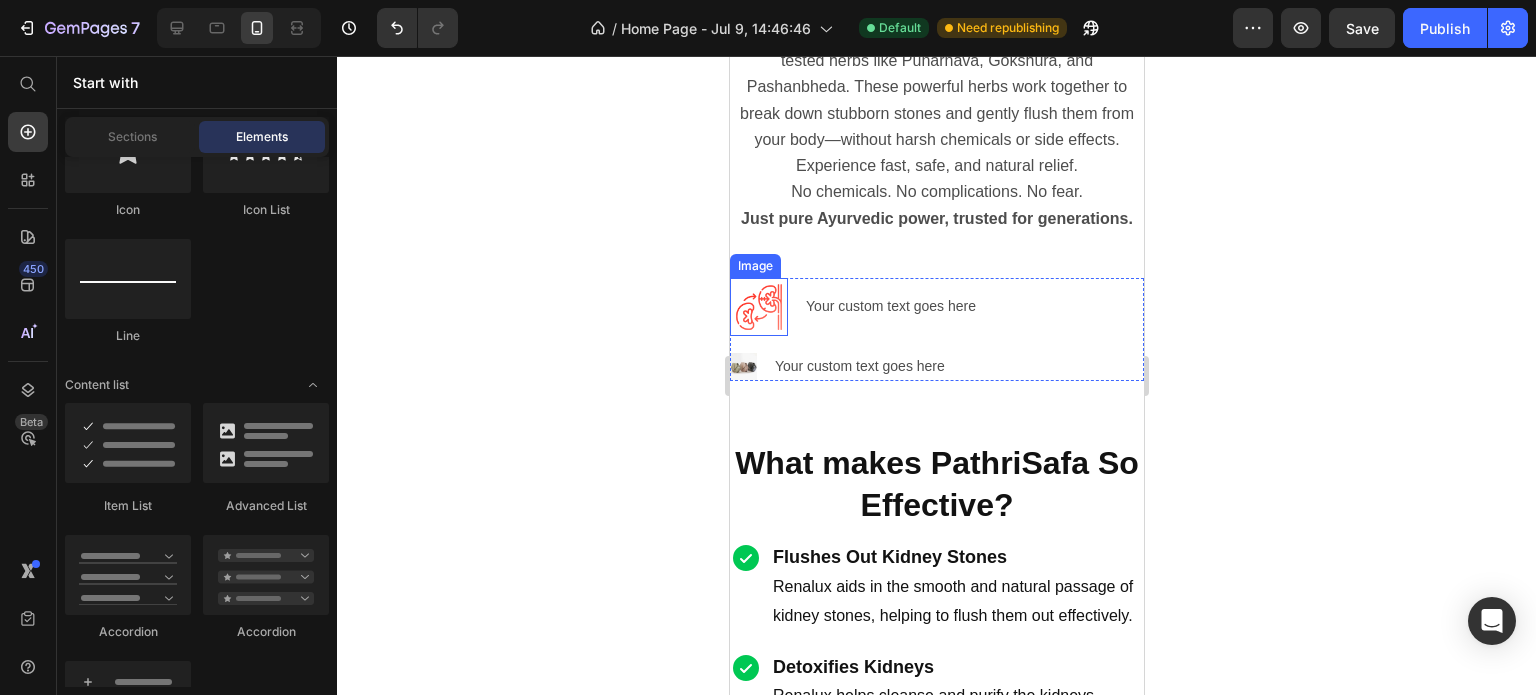click at bounding box center [758, 307] 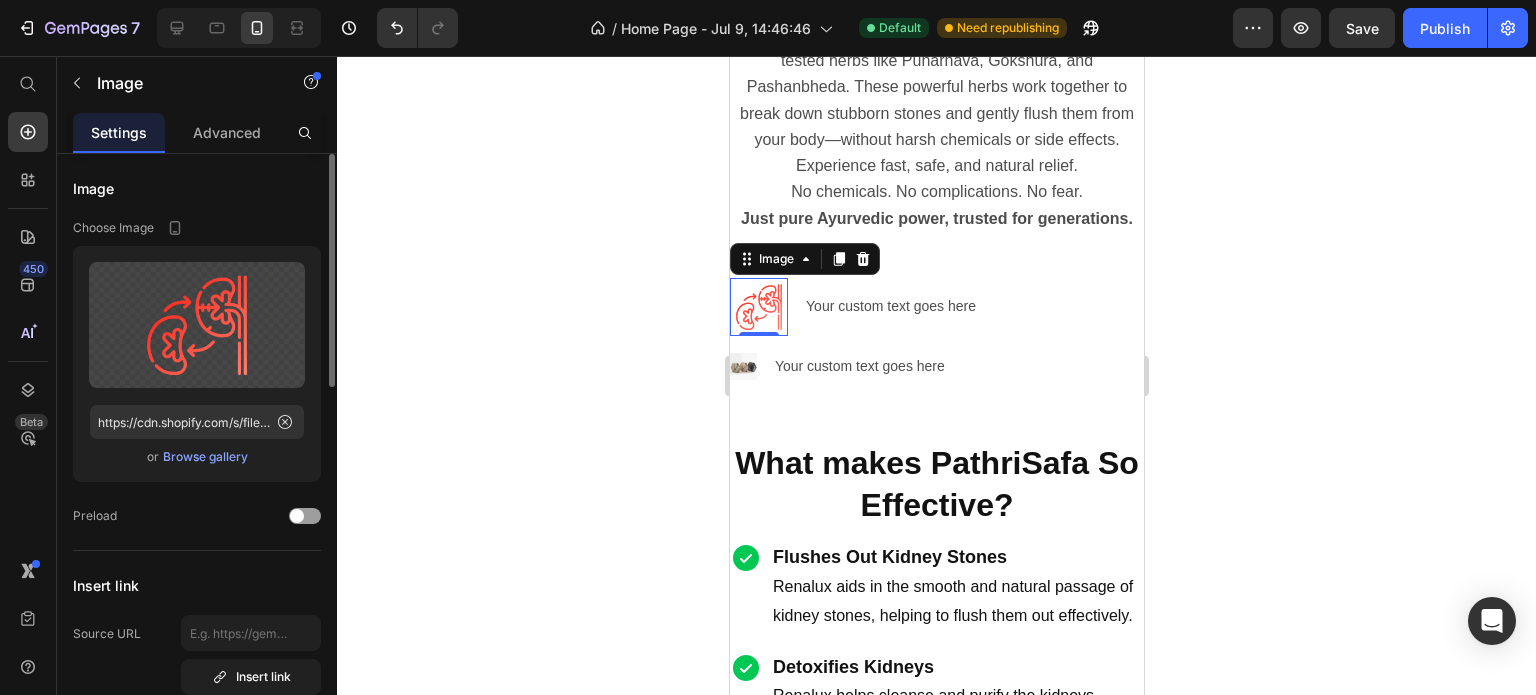 click on "Browse gallery" at bounding box center (205, 457) 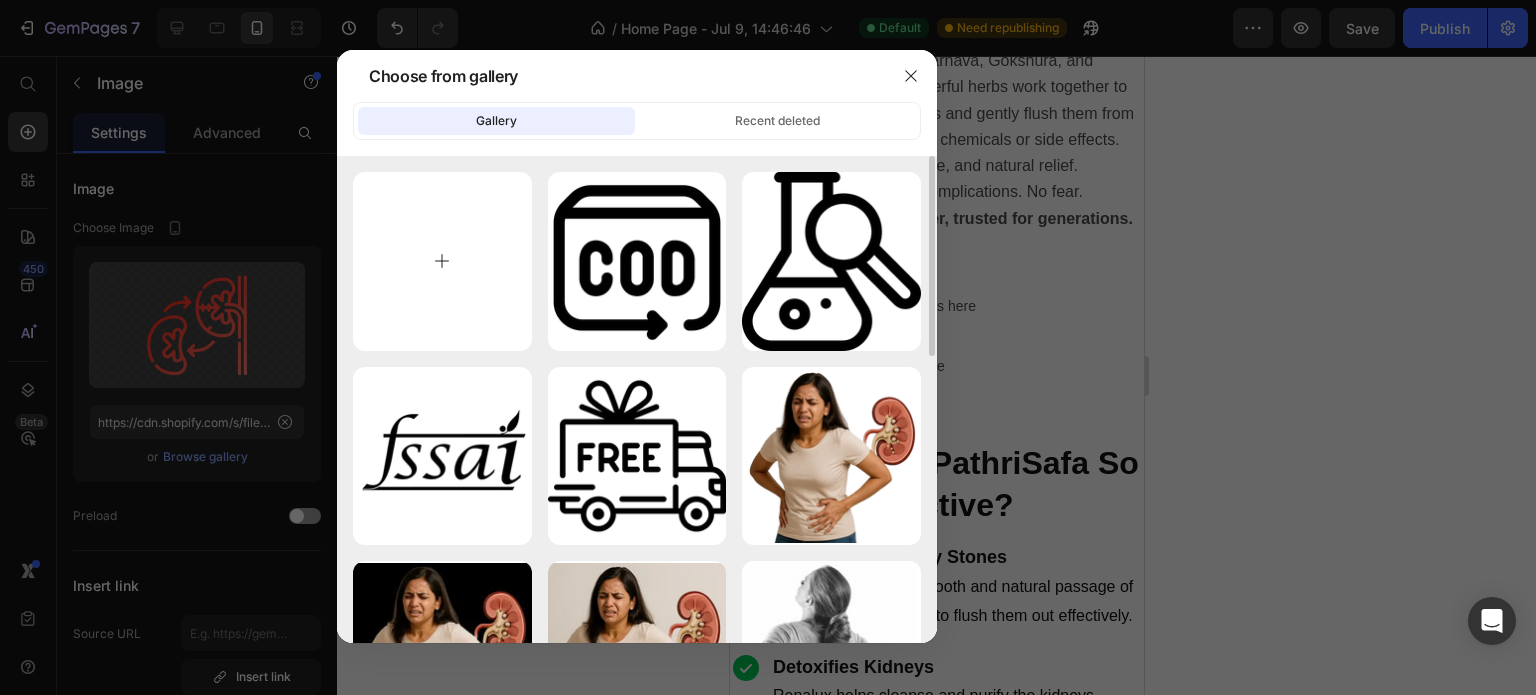 click at bounding box center [442, 261] 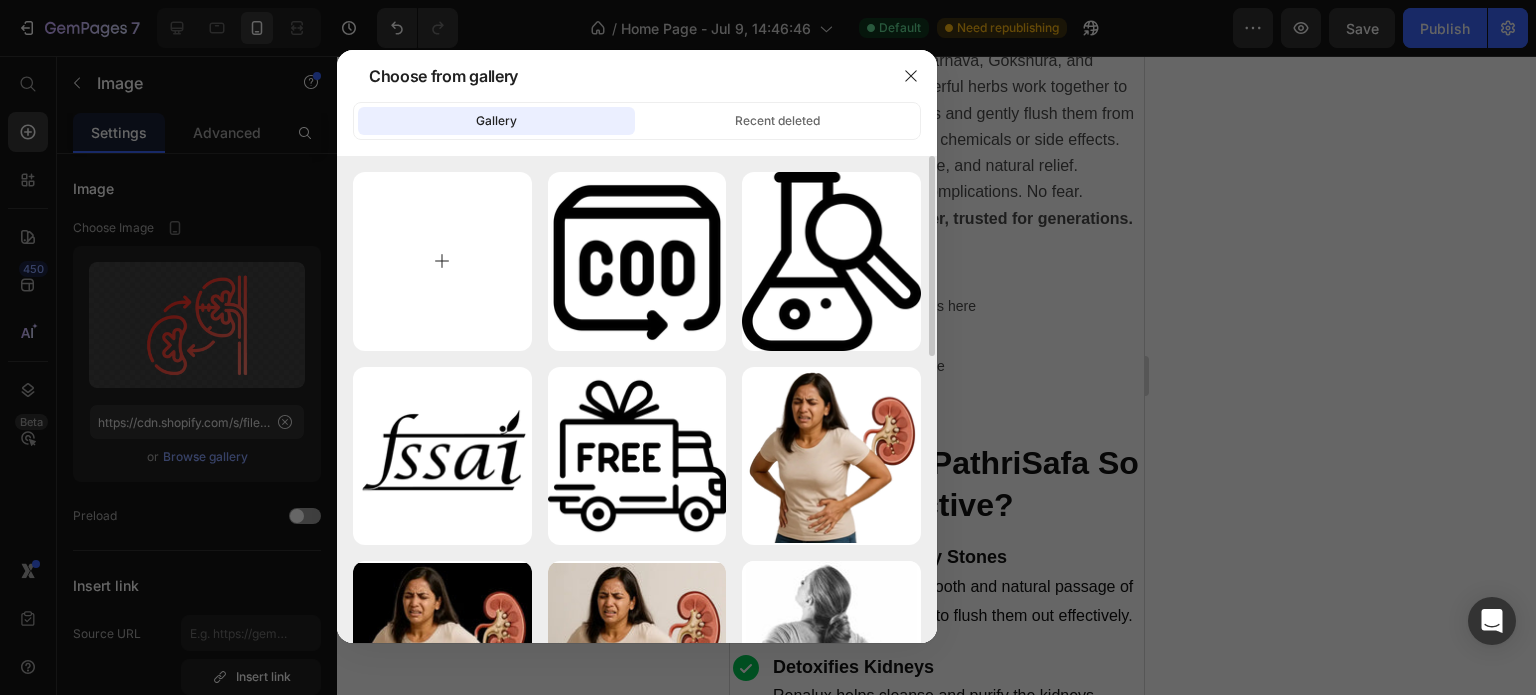 type on "C:\fakepath\Picture1.png" 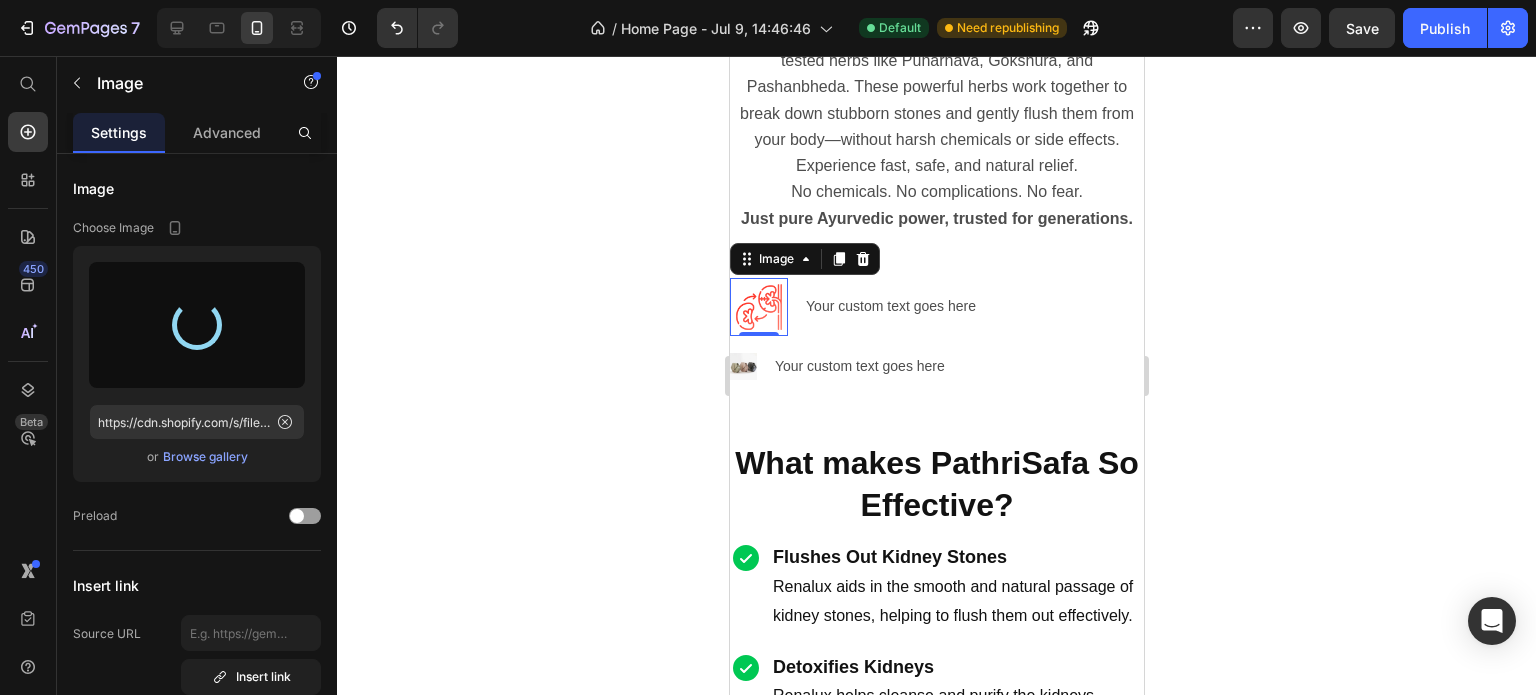 type on "https://cdn.shopify.com/s/files/1/0727/7651/5641/files/gempages_574642608358294303-a0906151-5ace-45f3-b568-62319eb893d0.png" 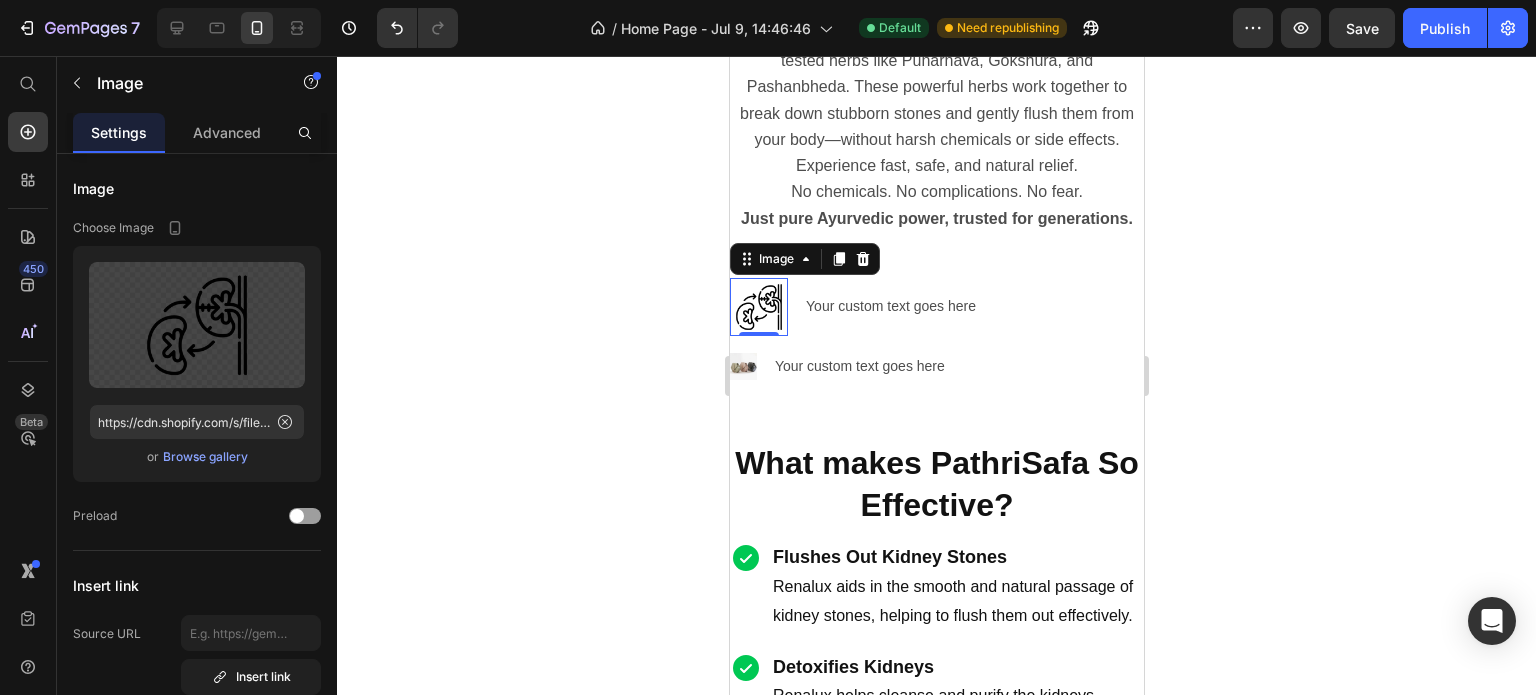 click 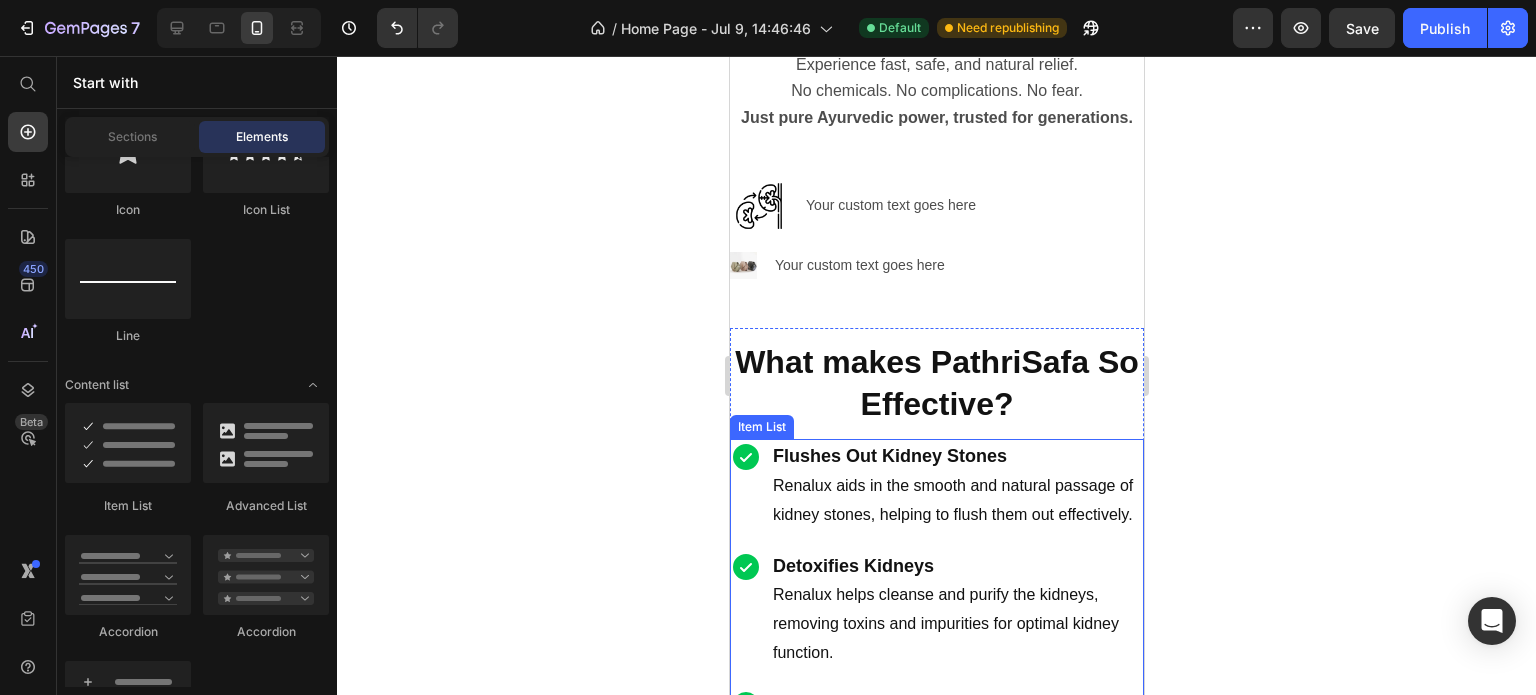 scroll, scrollTop: 2201, scrollLeft: 0, axis: vertical 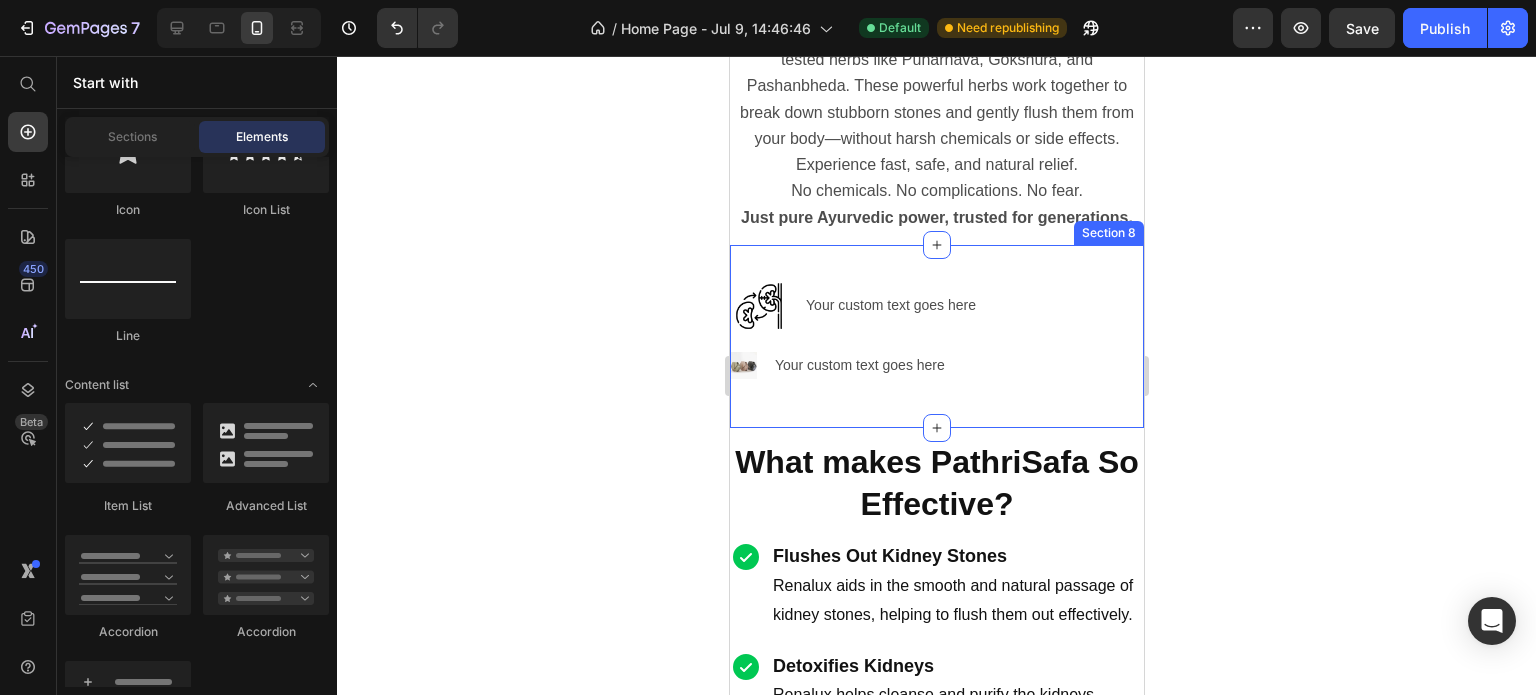 click on "Image Your custom text goes here Text Block Image Your custom text goes here Text Block Advanced List Section 8" at bounding box center [936, 336] 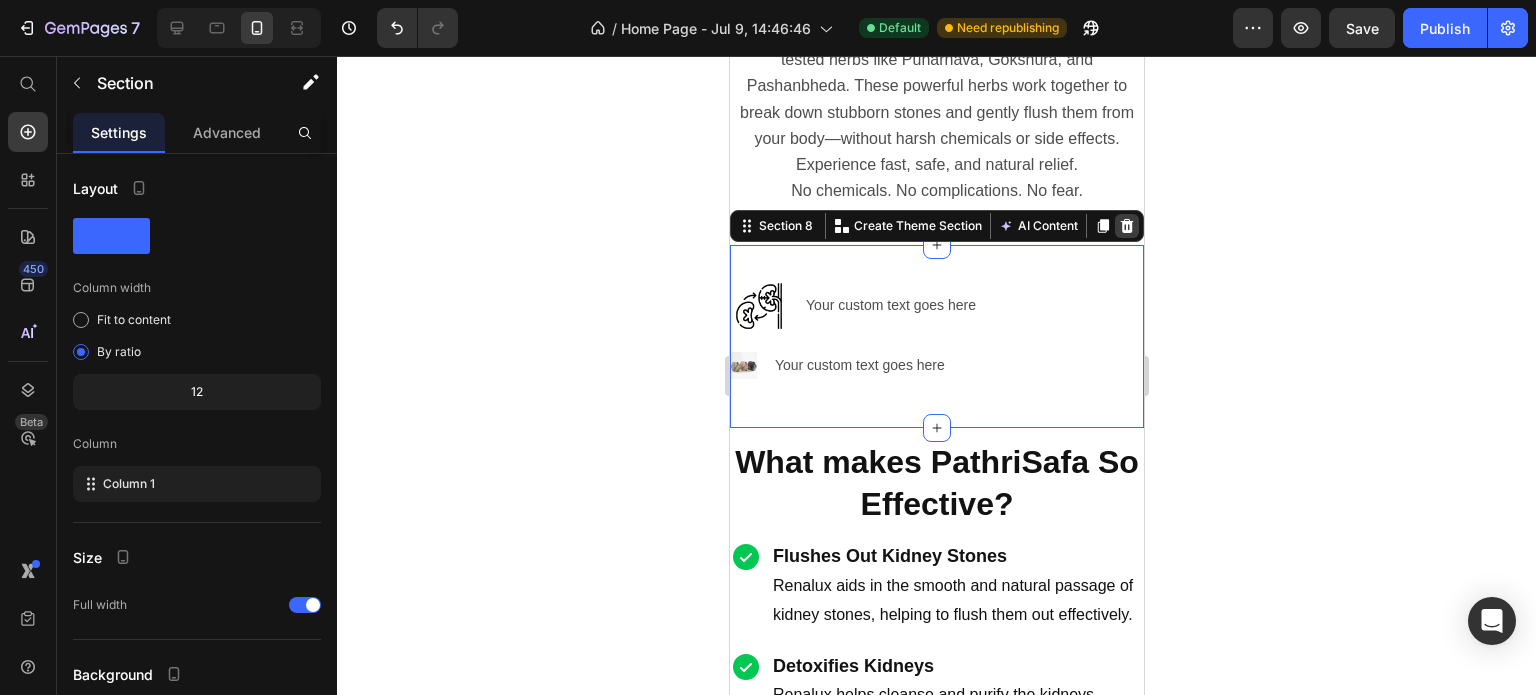 click 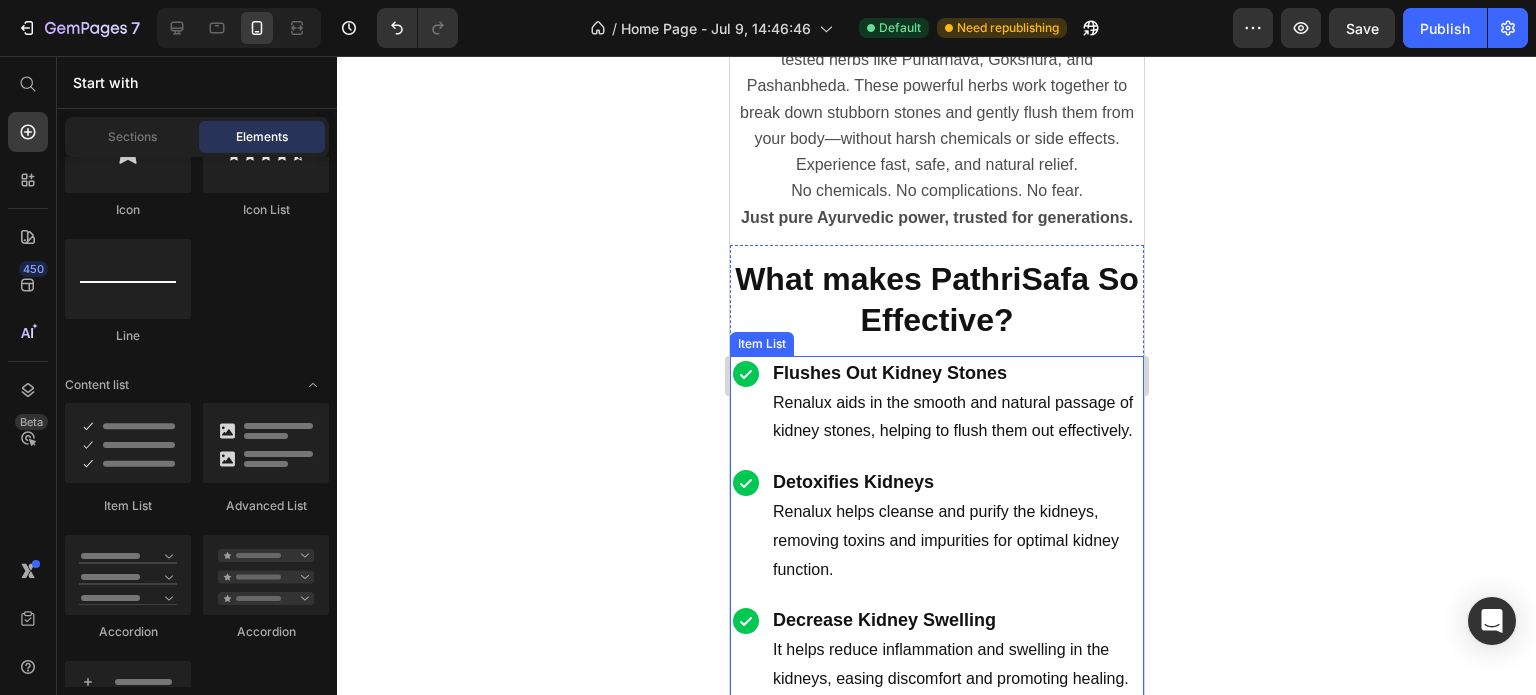 scroll, scrollTop: 2301, scrollLeft: 0, axis: vertical 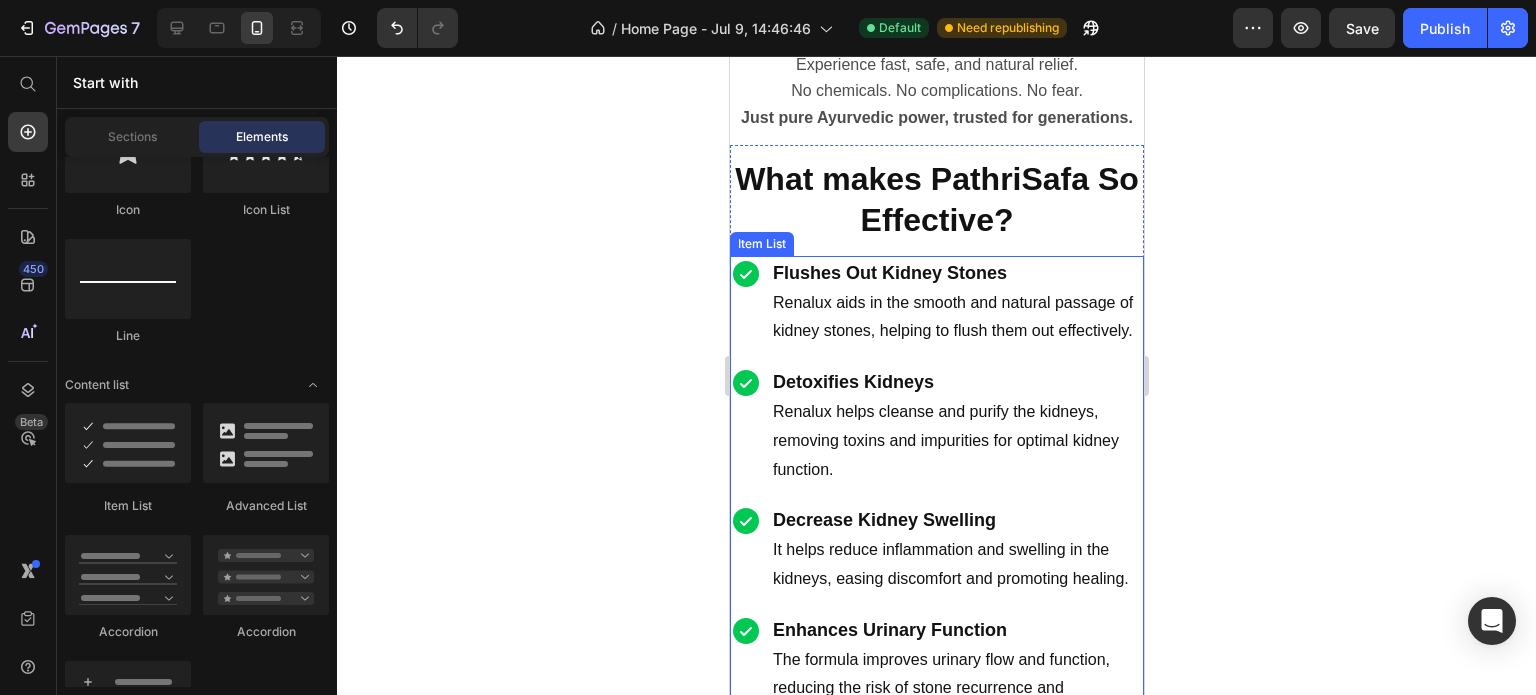 click 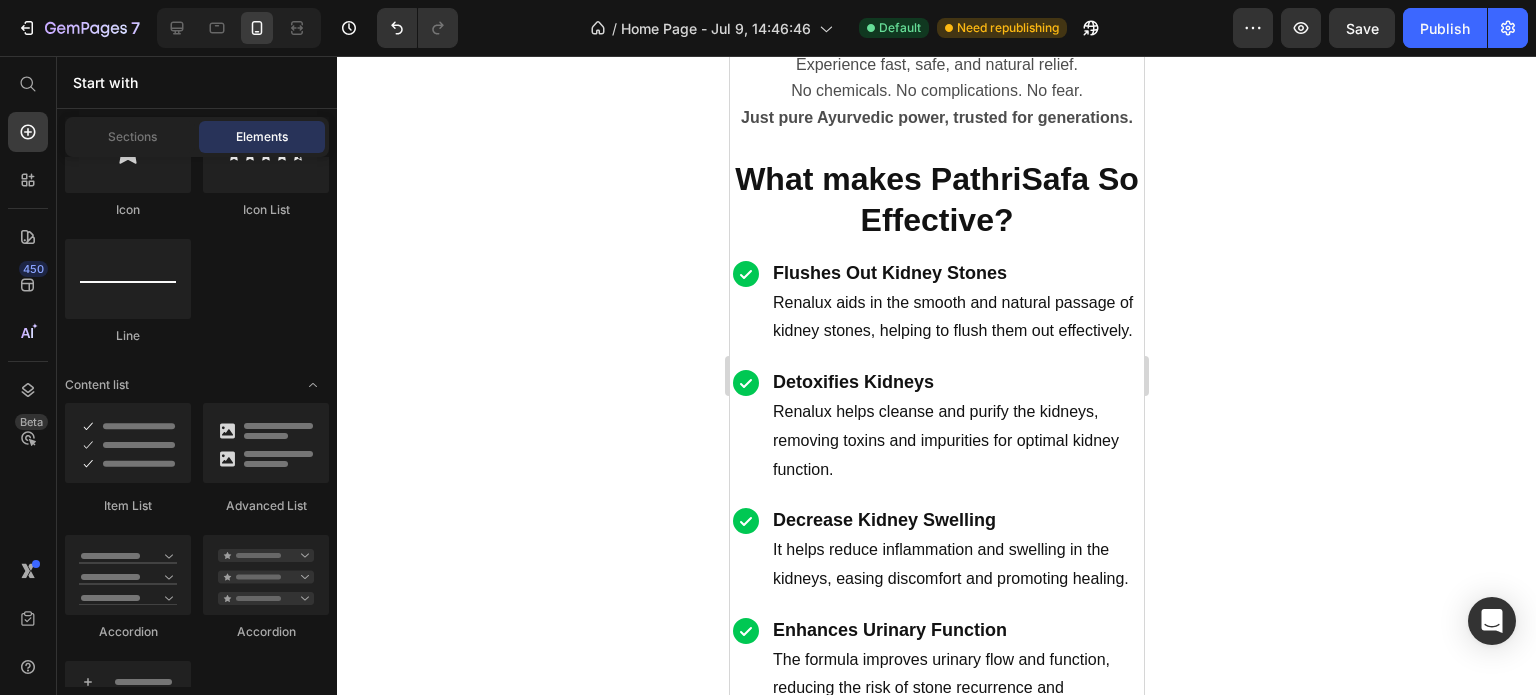 click 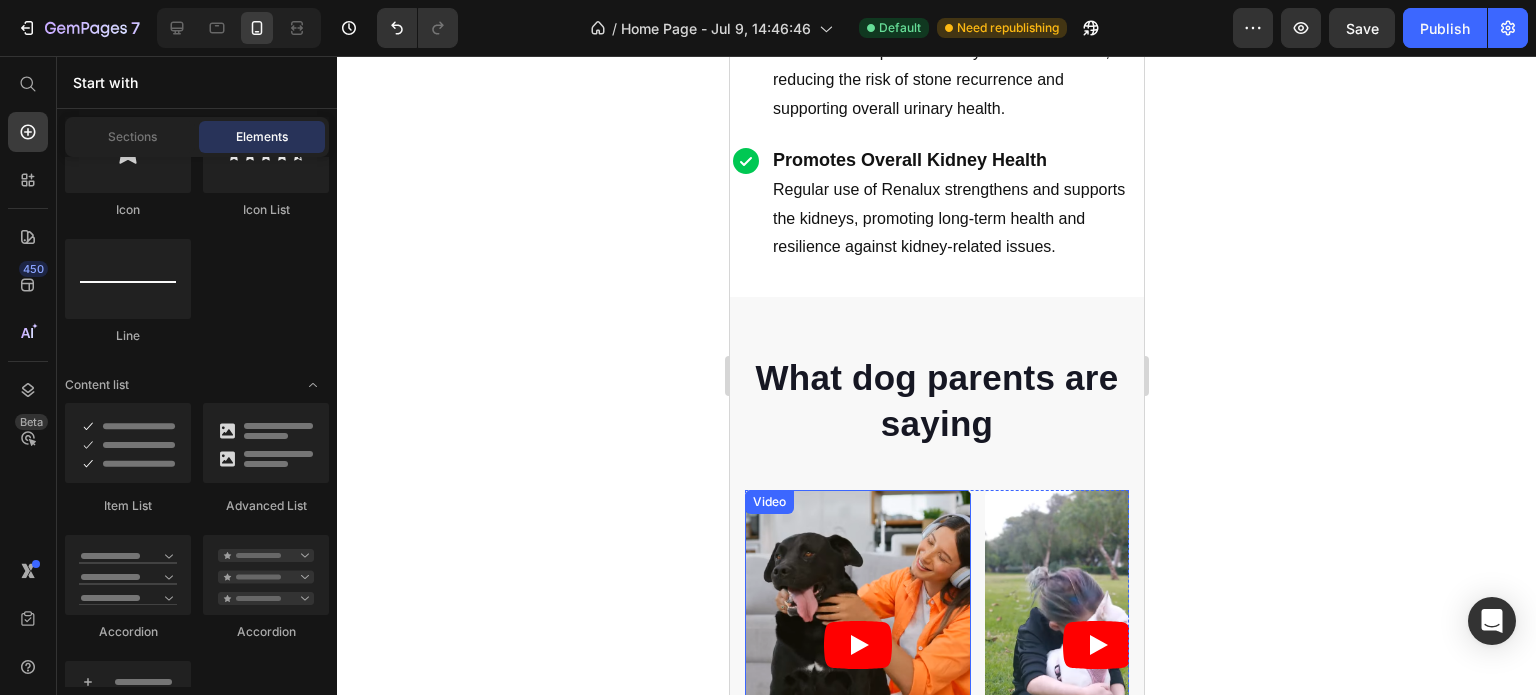 scroll, scrollTop: 2901, scrollLeft: 0, axis: vertical 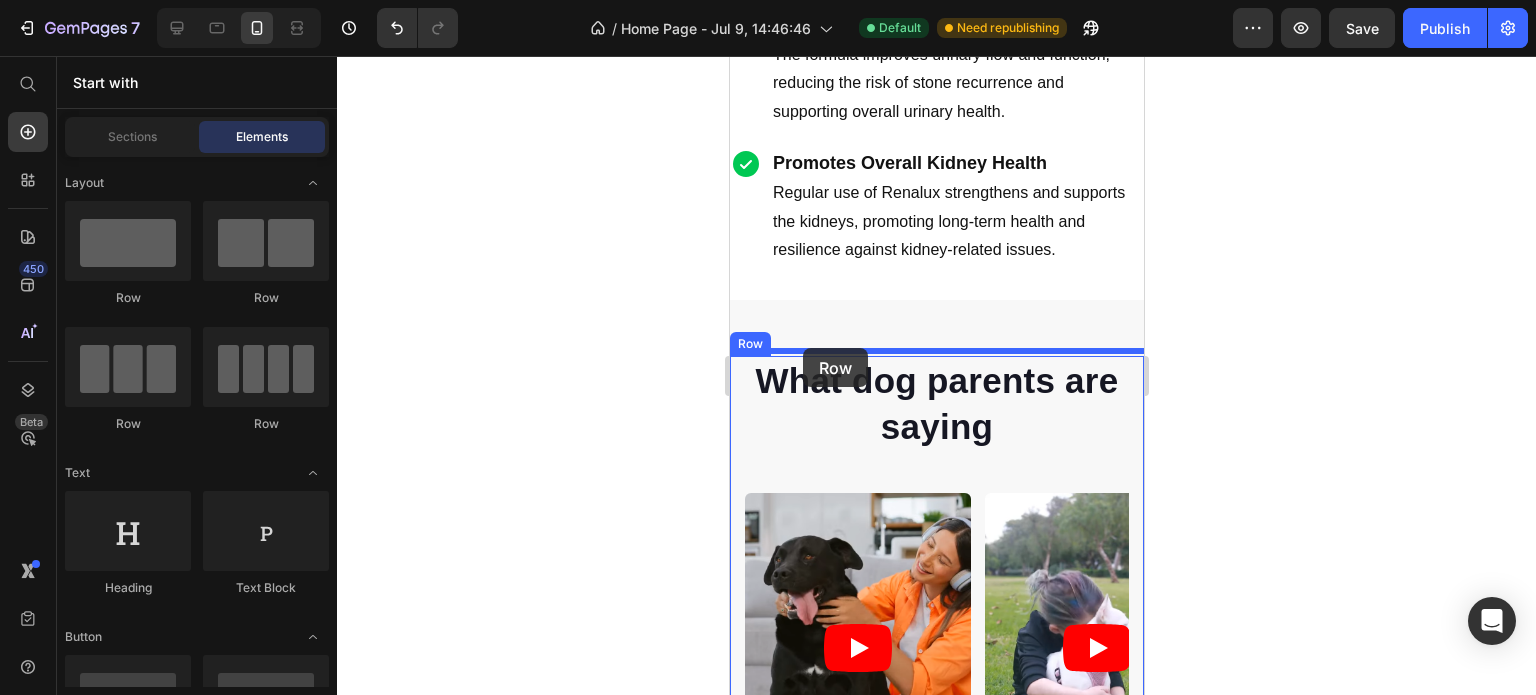 drag, startPoint x: 879, startPoint y: 411, endPoint x: 801, endPoint y: 354, distance: 96.60745 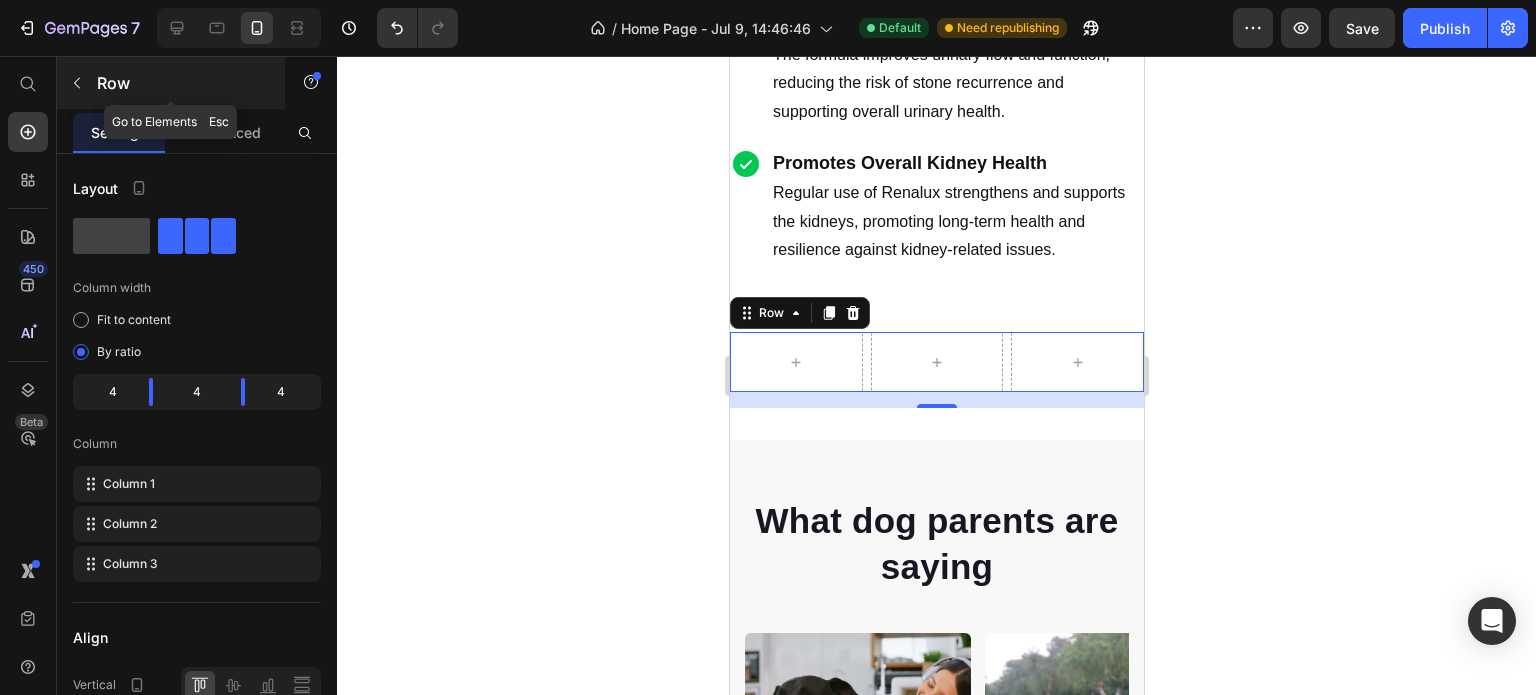 click 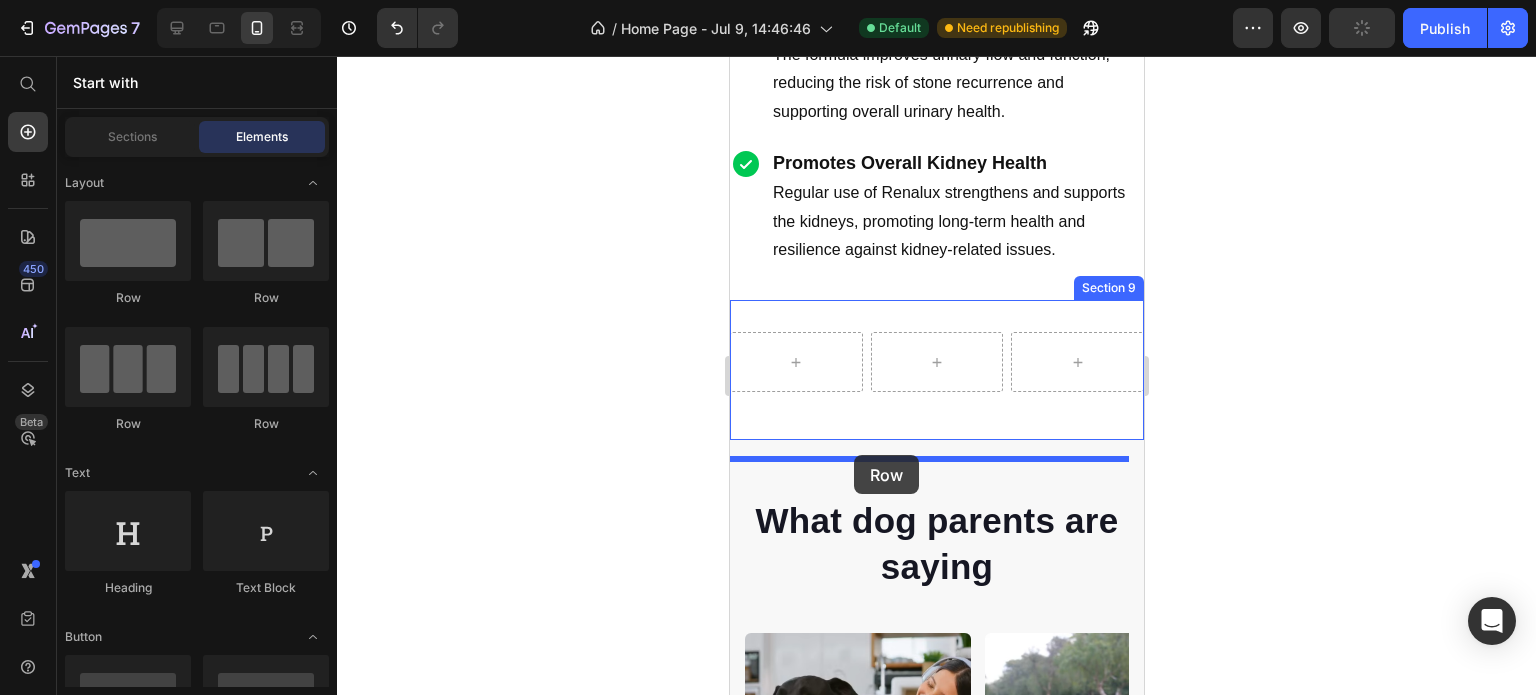 drag, startPoint x: 873, startPoint y: 445, endPoint x: 853, endPoint y: 455, distance: 22.36068 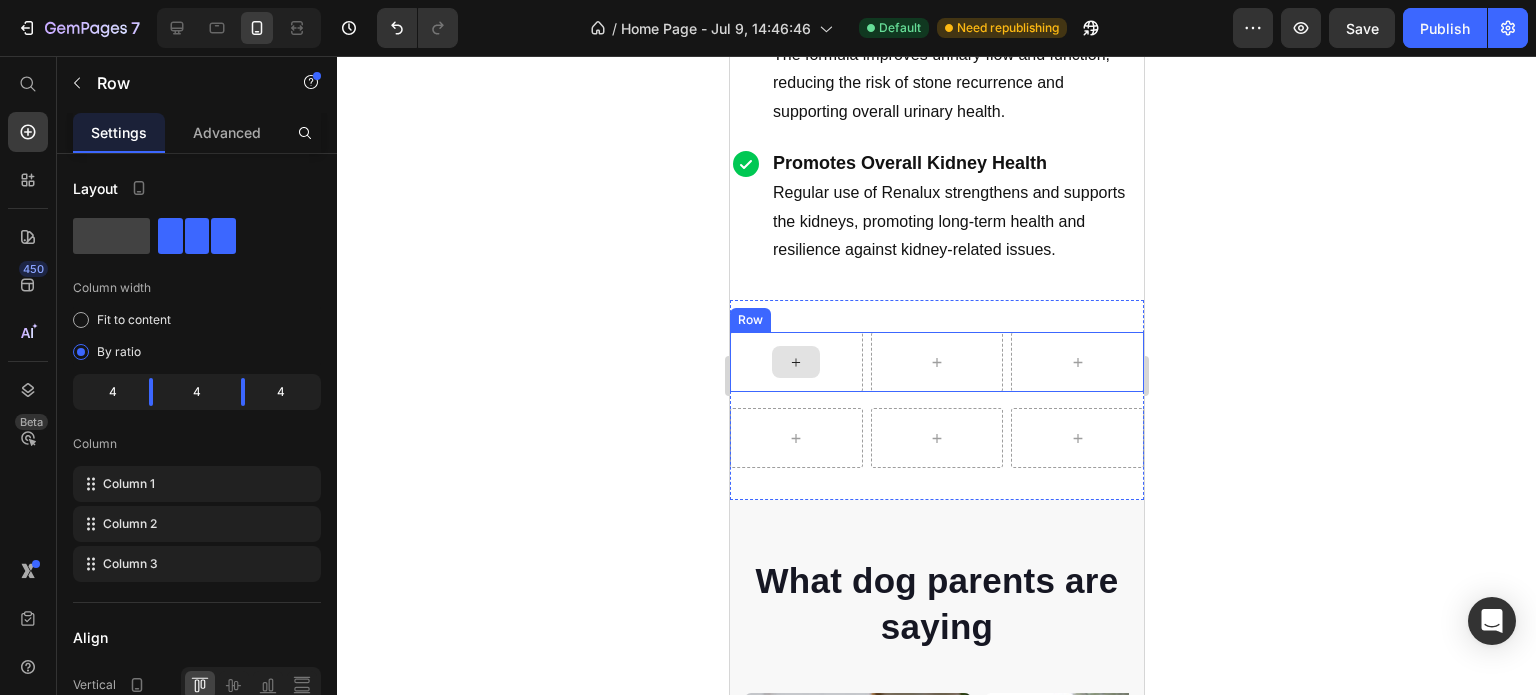 click 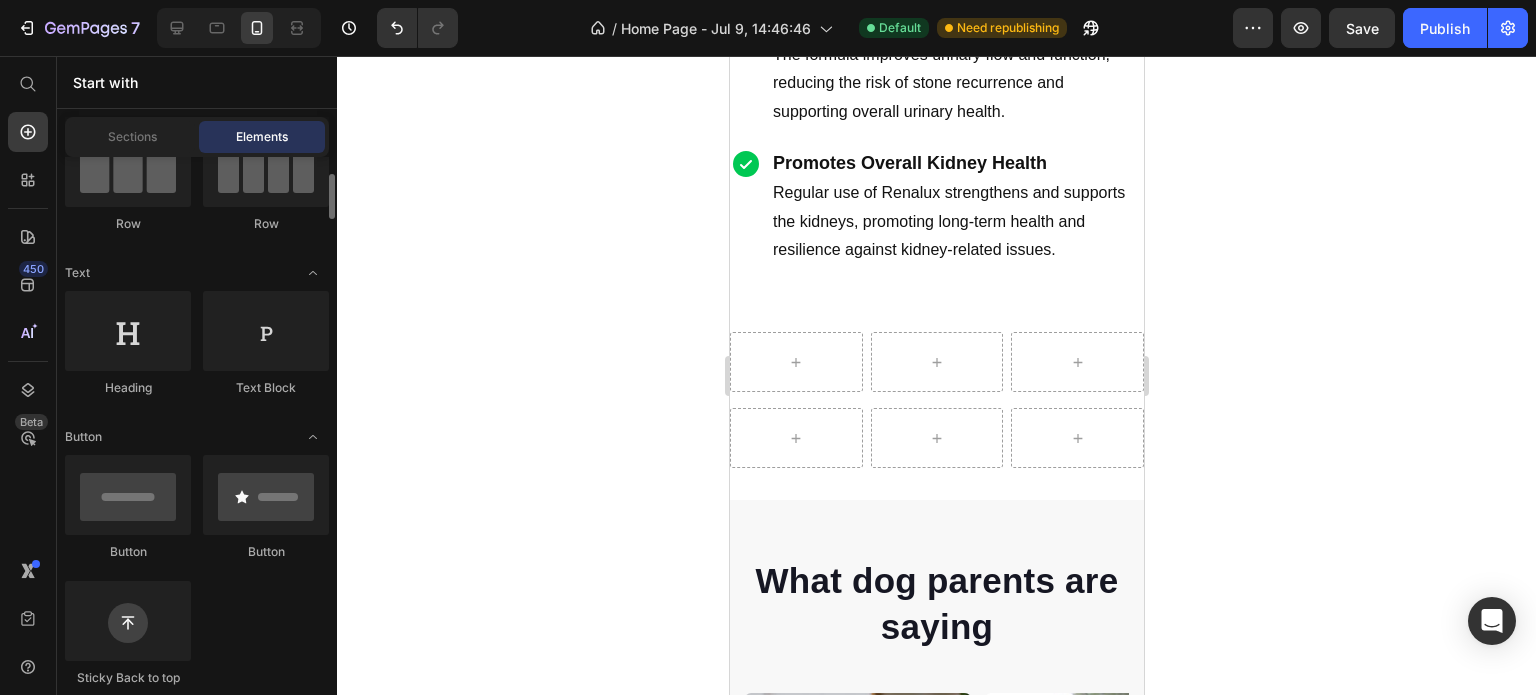 scroll, scrollTop: 400, scrollLeft: 0, axis: vertical 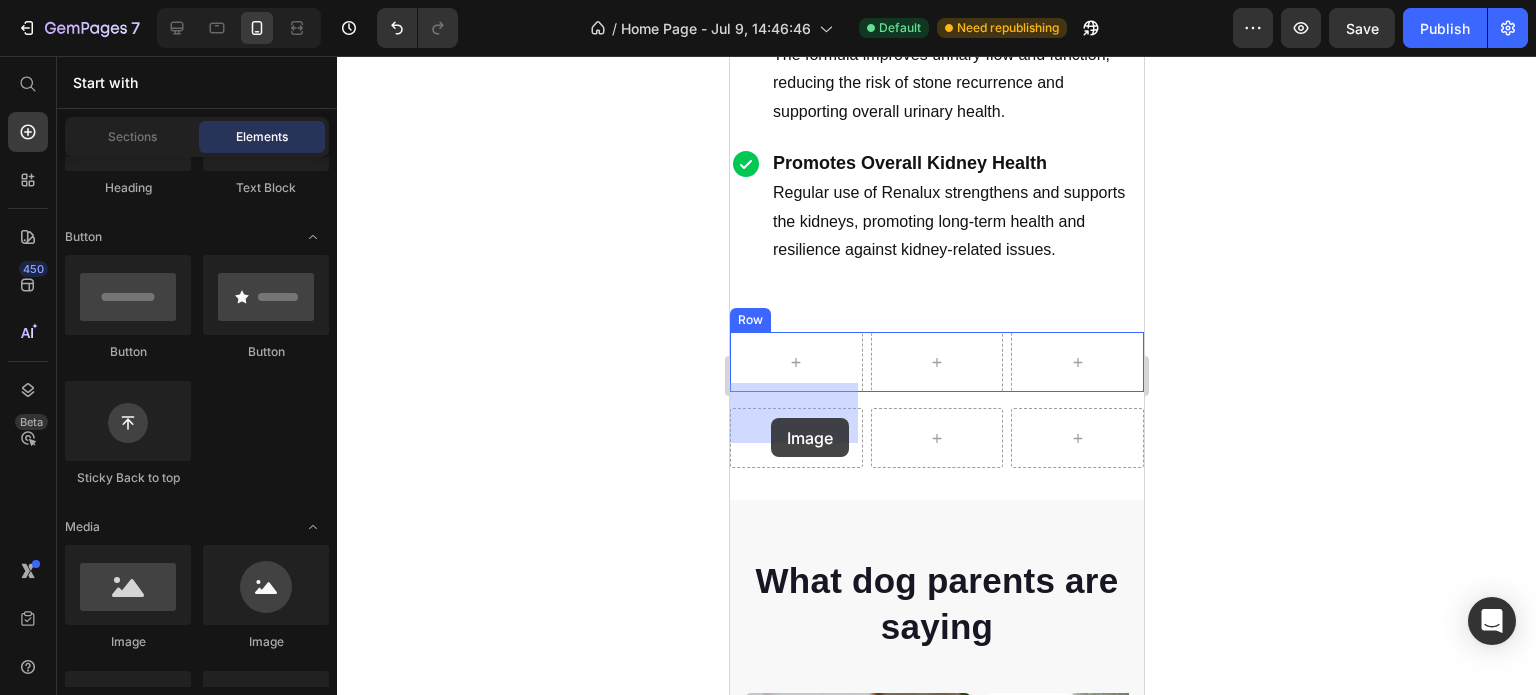 drag, startPoint x: 870, startPoint y: 644, endPoint x: 770, endPoint y: 417, distance: 248.0504 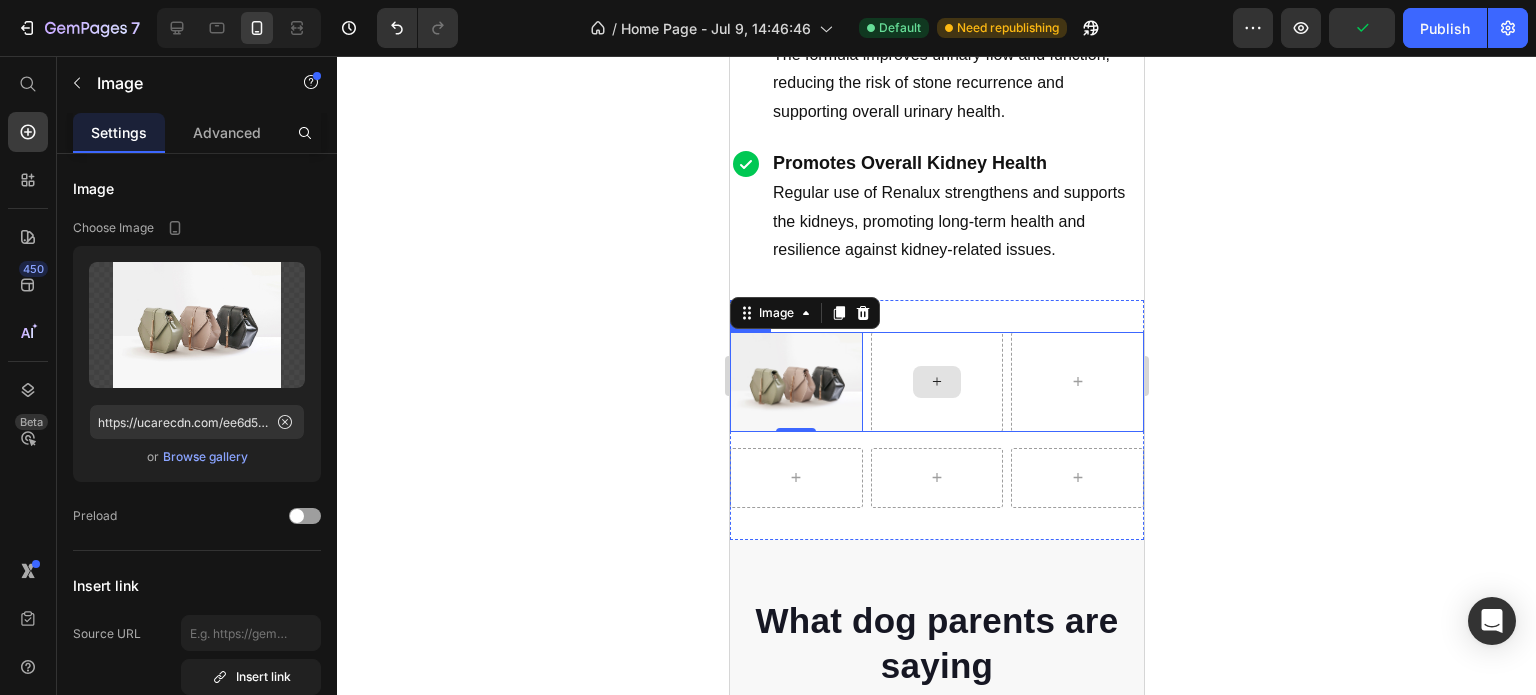 click 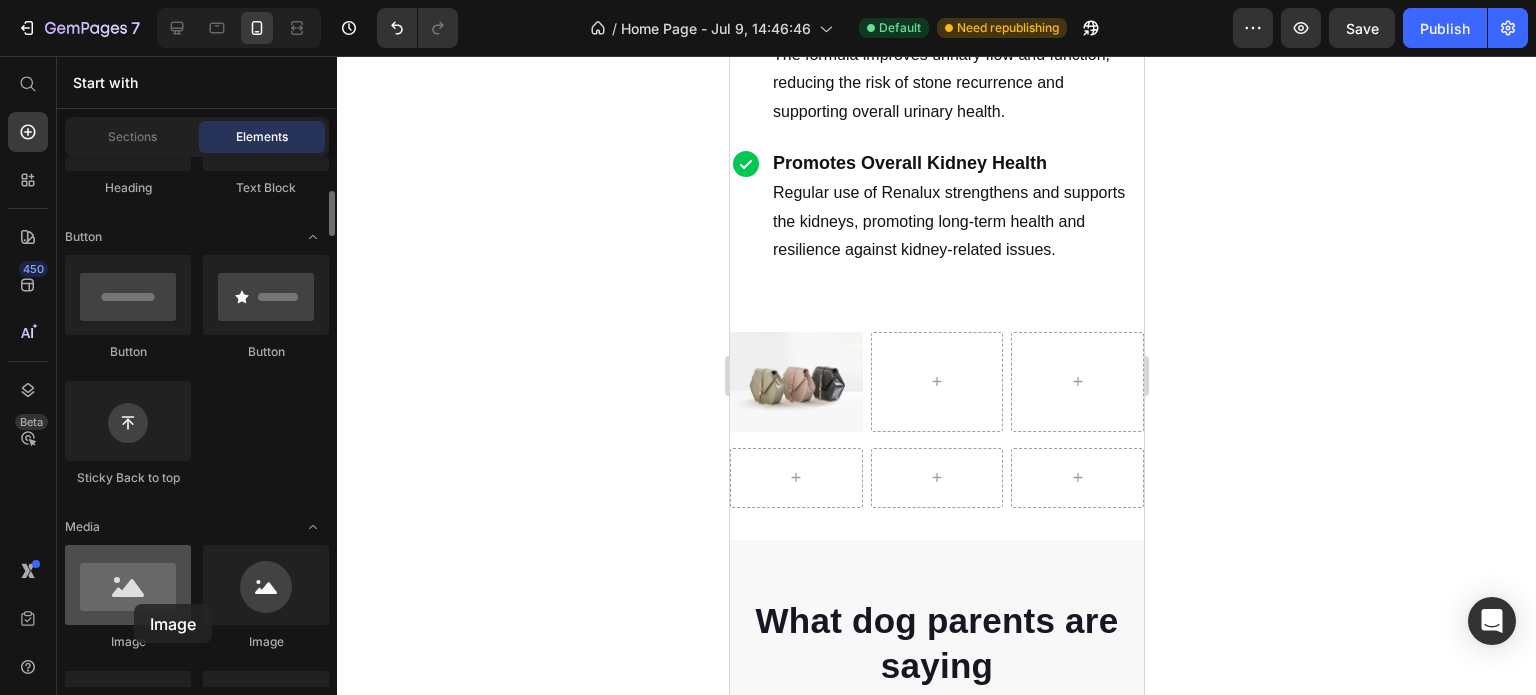 click at bounding box center (128, 585) 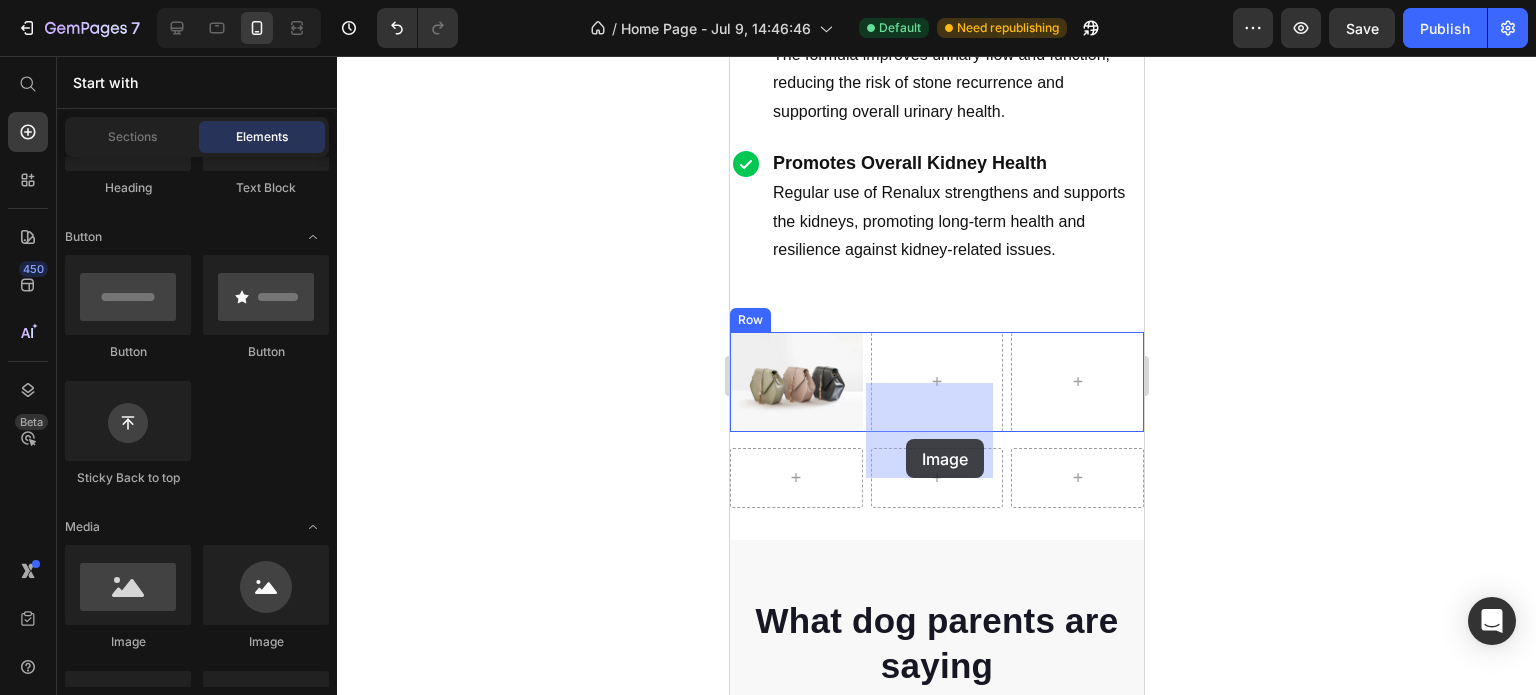 drag, startPoint x: 863, startPoint y: 660, endPoint x: 905, endPoint y: 436, distance: 227.90349 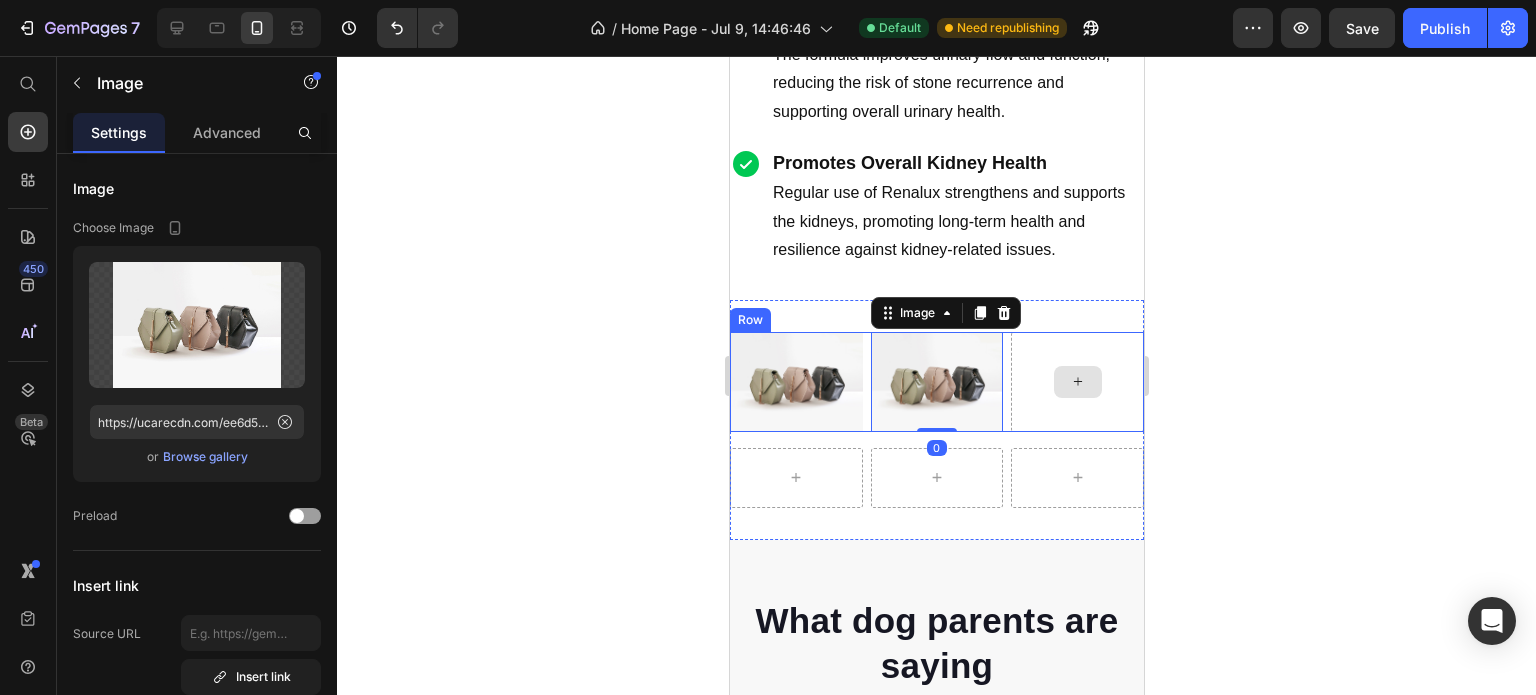 click at bounding box center (1076, 382) 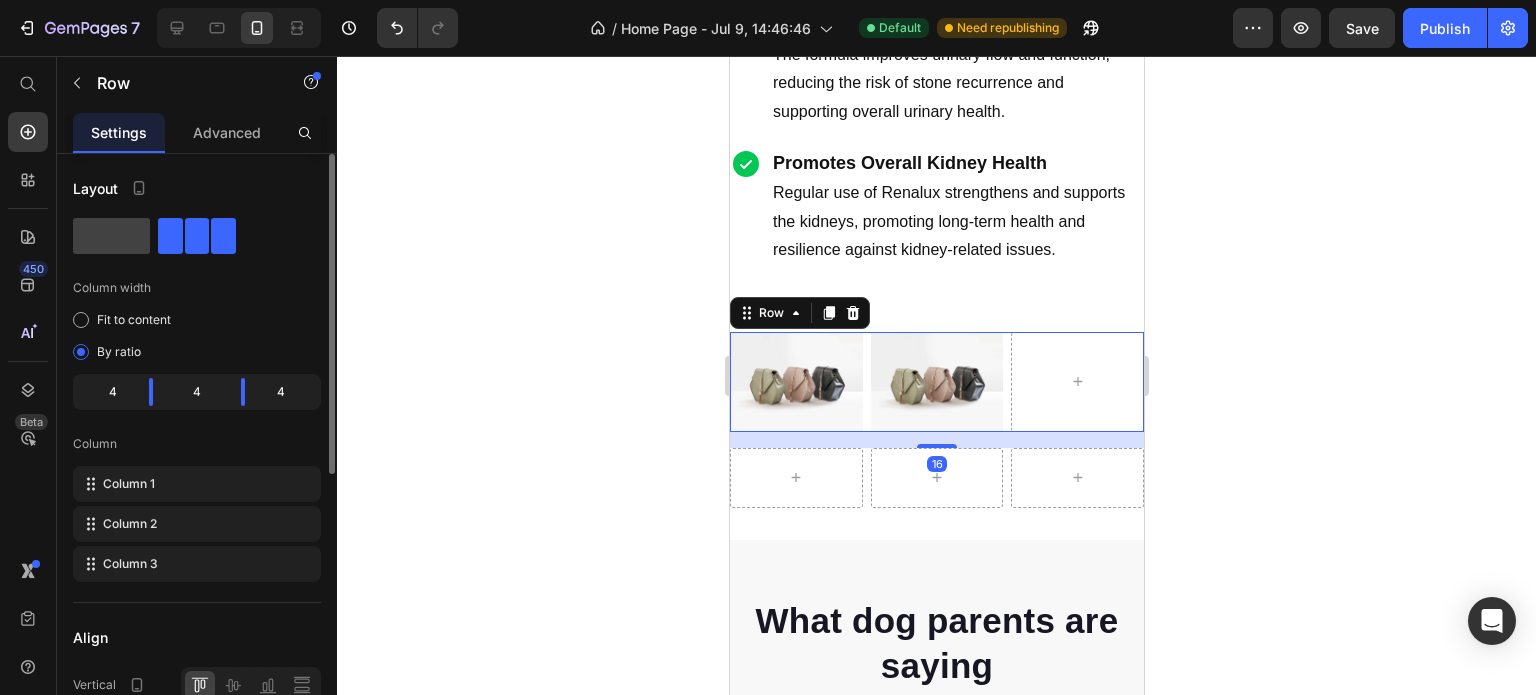 scroll, scrollTop: 200, scrollLeft: 0, axis: vertical 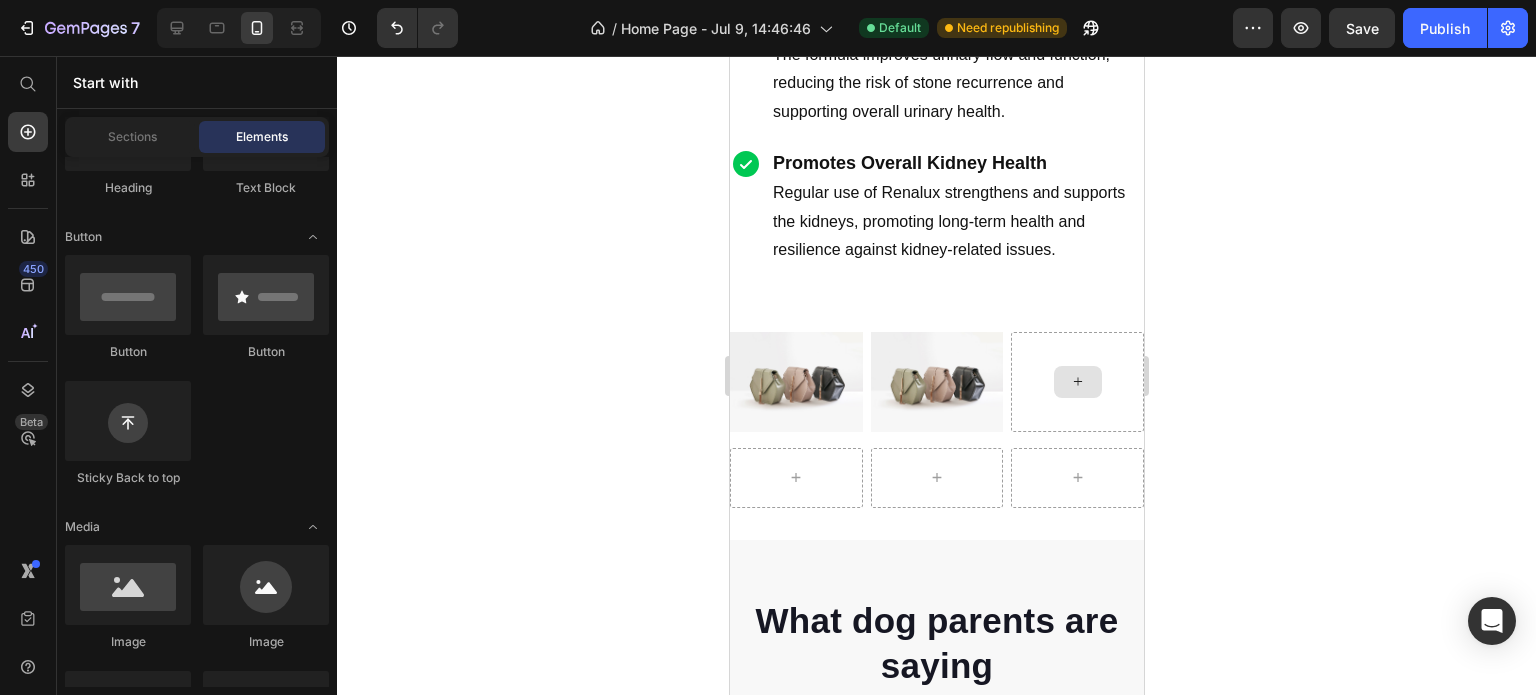 click at bounding box center (1077, 382) 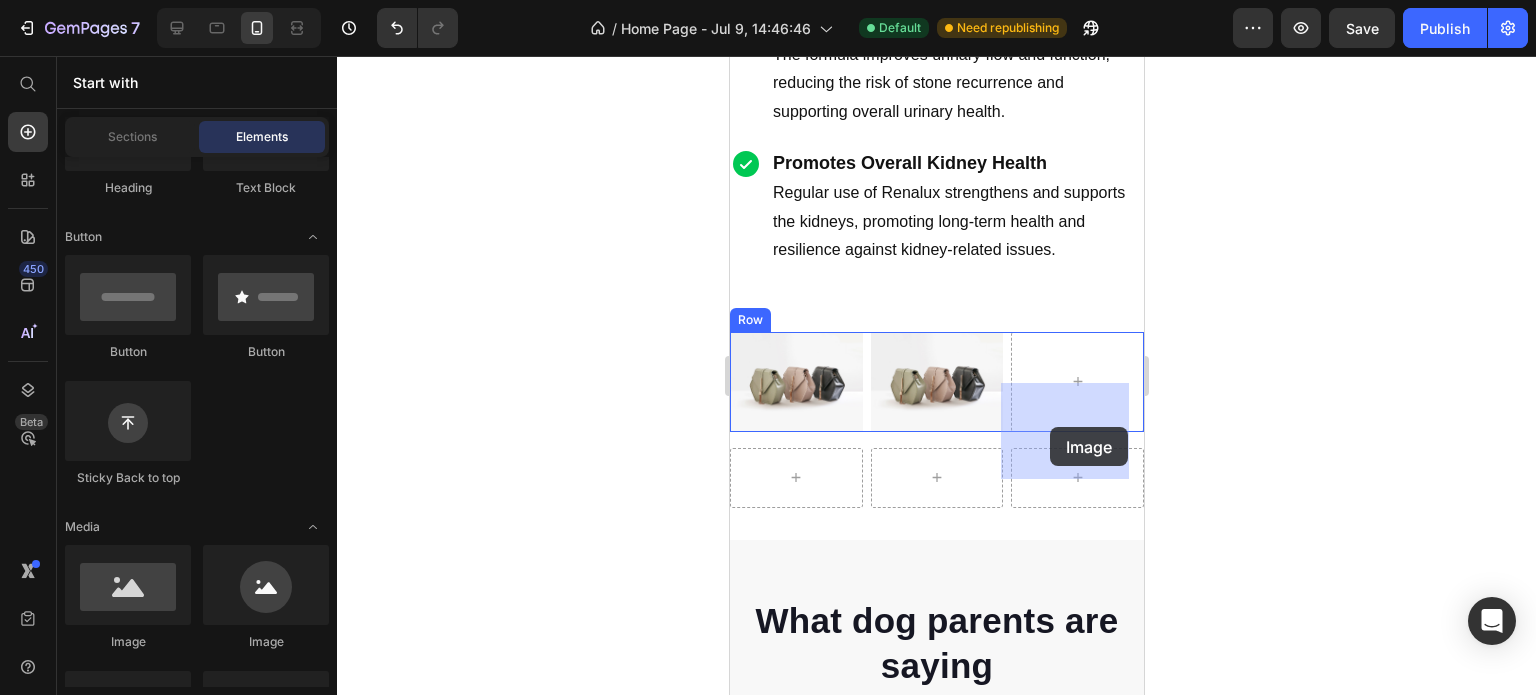 drag, startPoint x: 853, startPoint y: 658, endPoint x: 1049, endPoint y: 427, distance: 302.9472 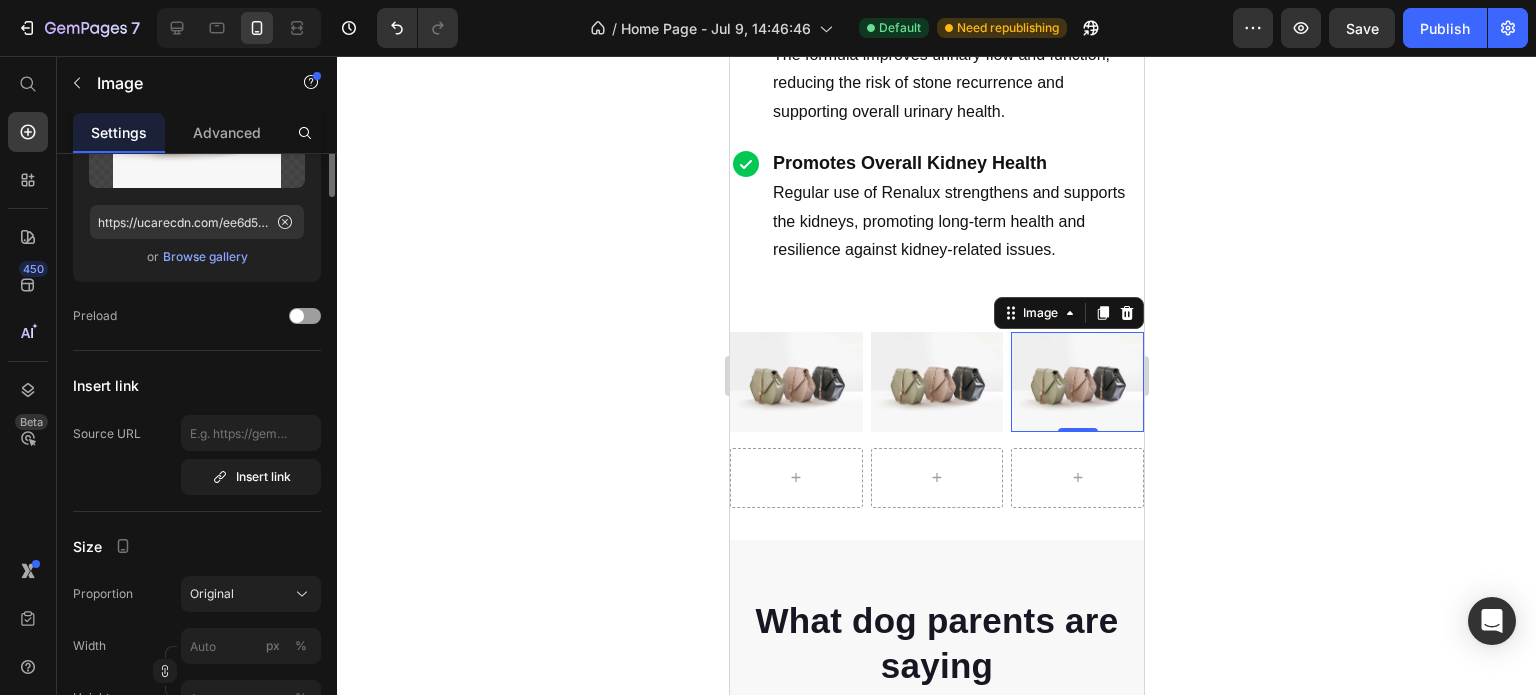 scroll, scrollTop: 0, scrollLeft: 0, axis: both 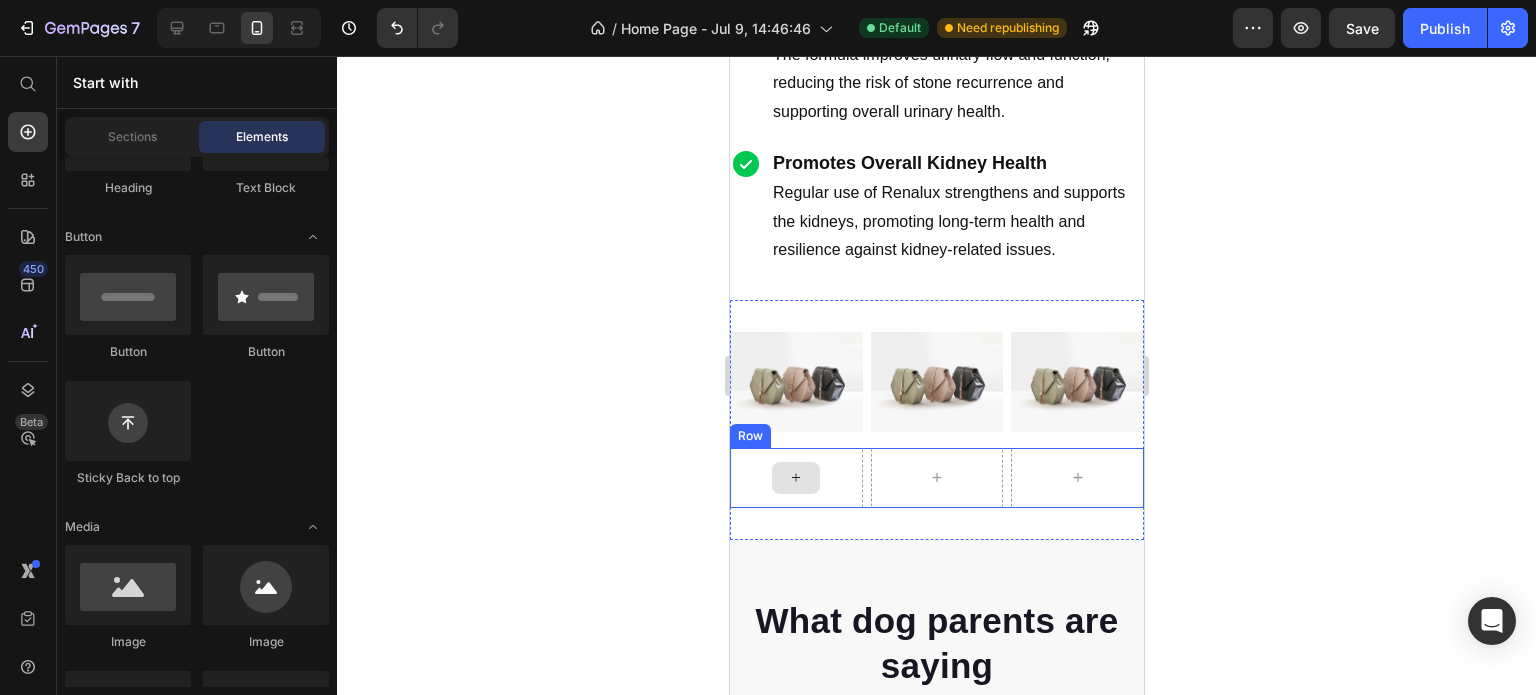 click at bounding box center (795, 478) 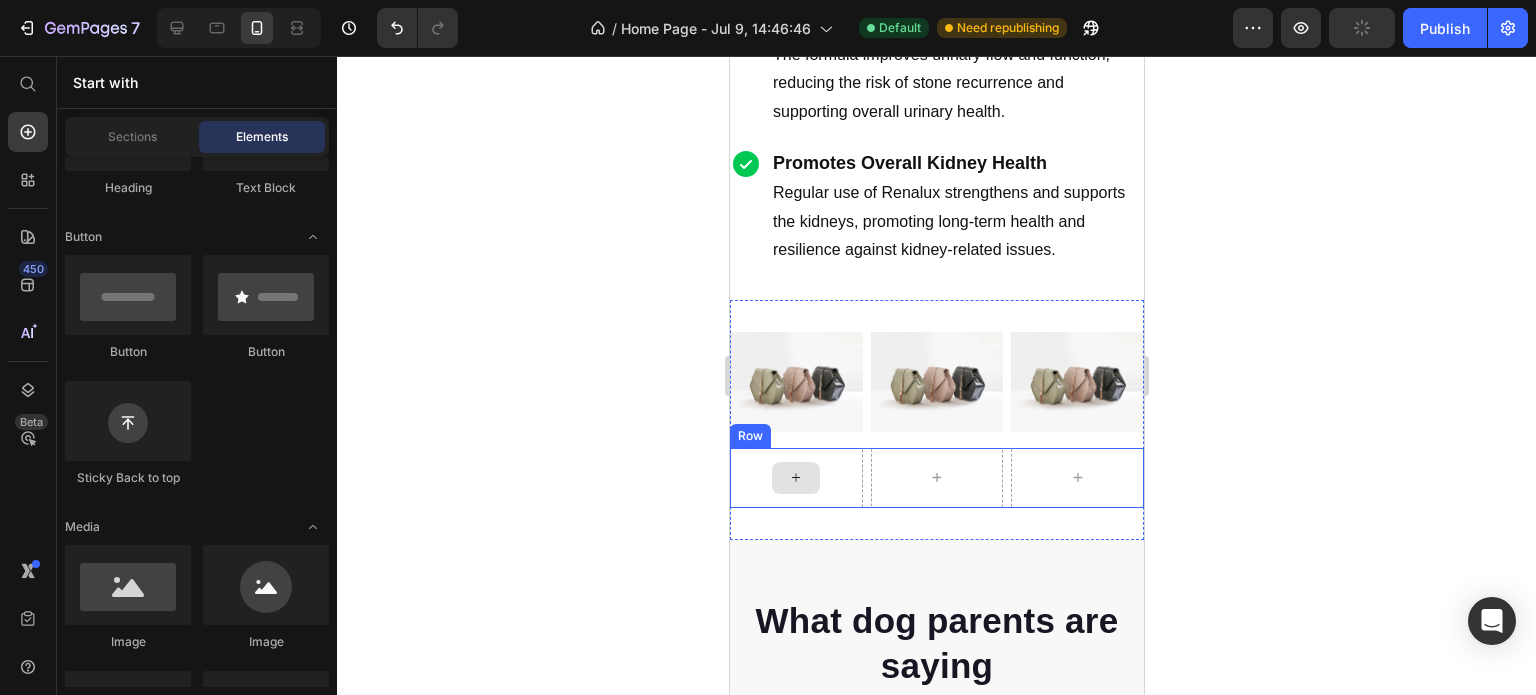 click 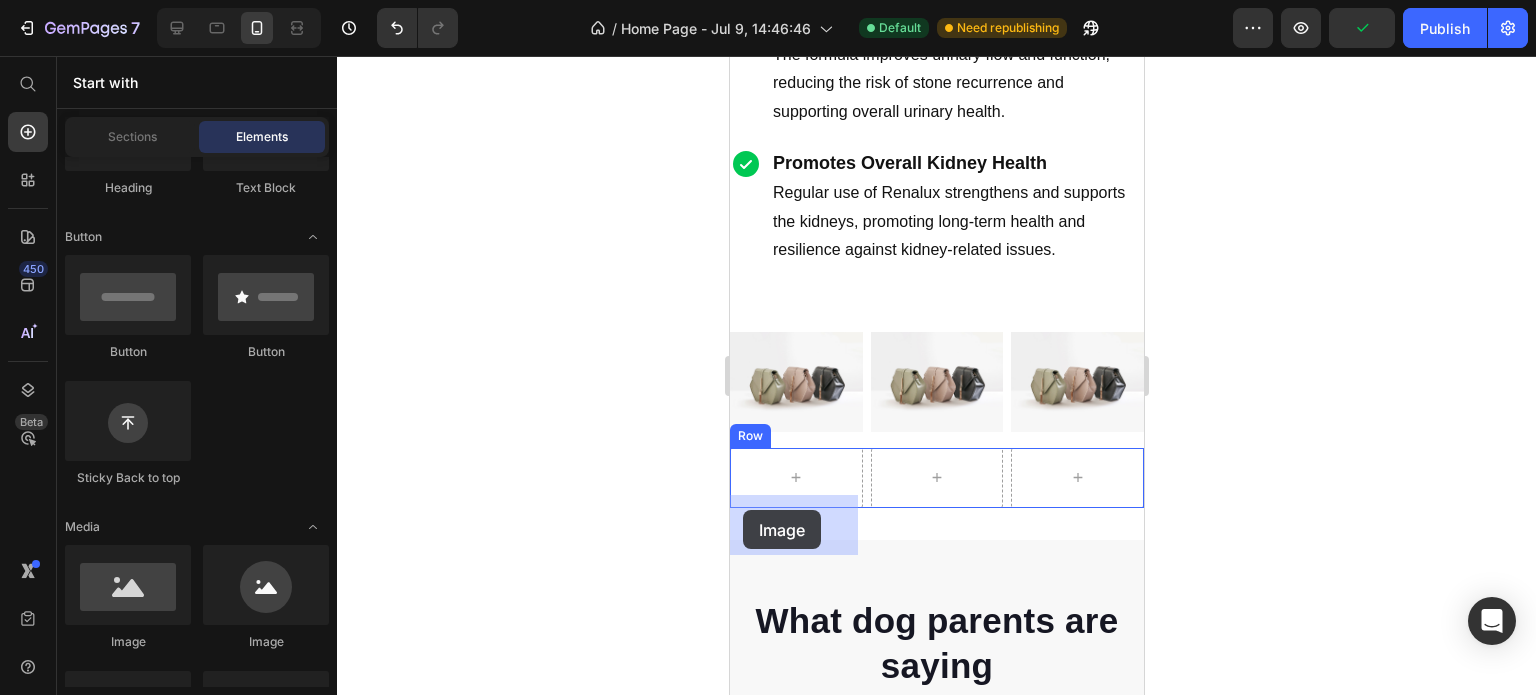 drag, startPoint x: 884, startPoint y: 651, endPoint x: 1345, endPoint y: 572, distance: 467.72 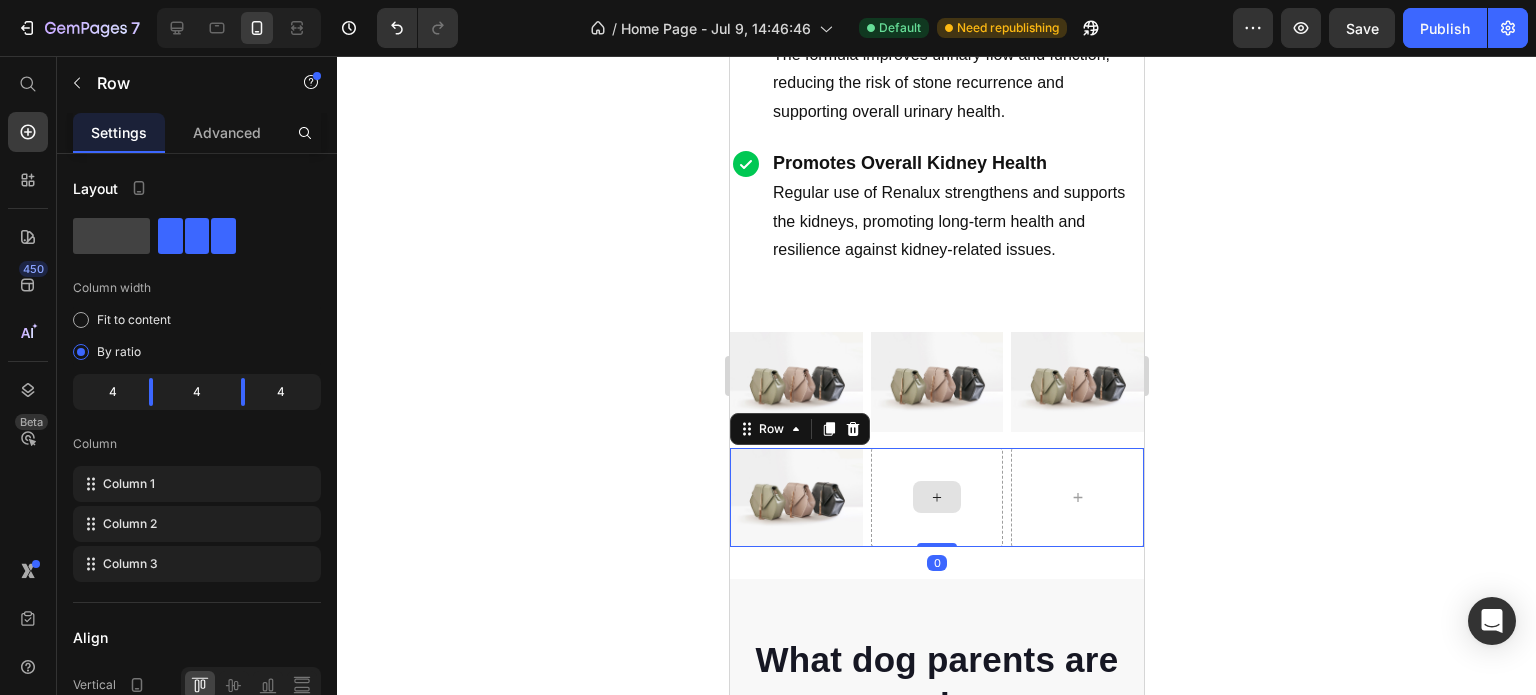 click at bounding box center (936, 498) 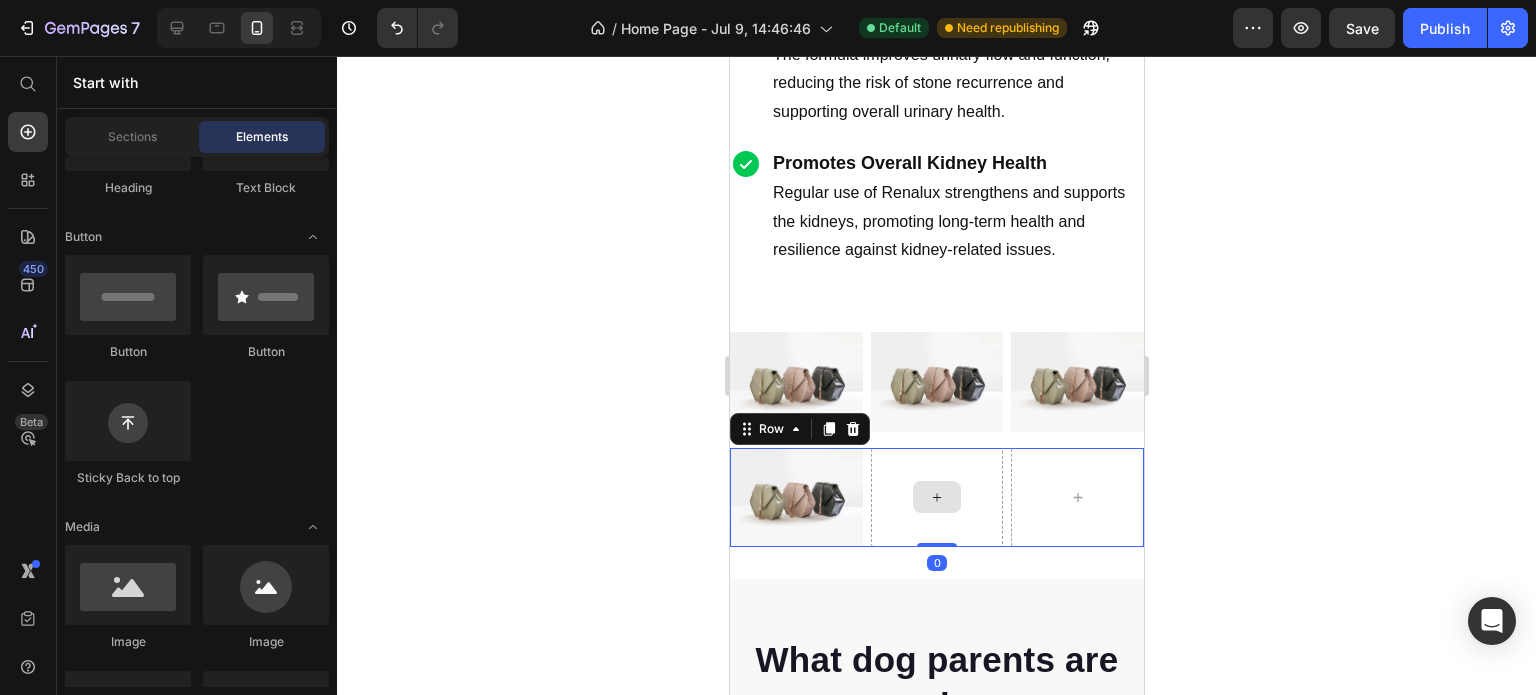 click at bounding box center [936, 497] 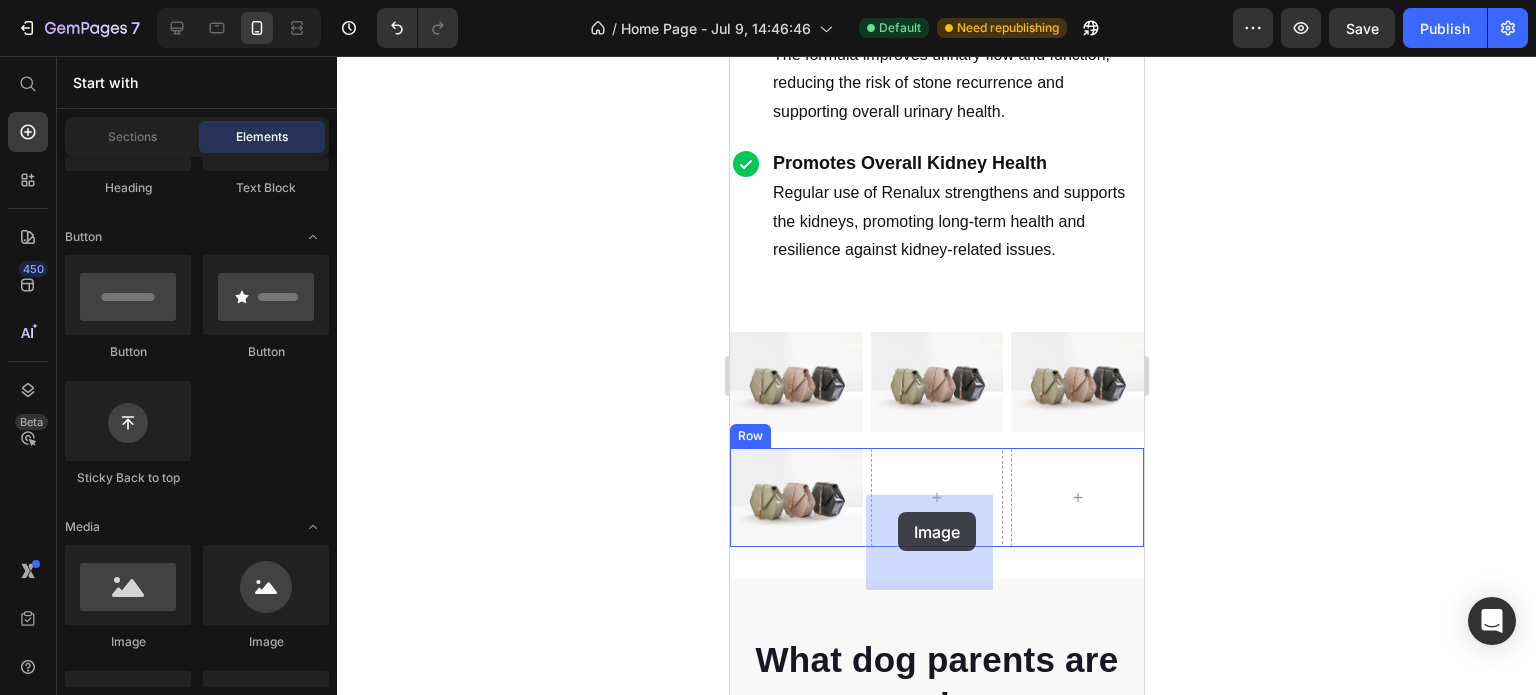 drag, startPoint x: 885, startPoint y: 663, endPoint x: 897, endPoint y: 512, distance: 151.47607 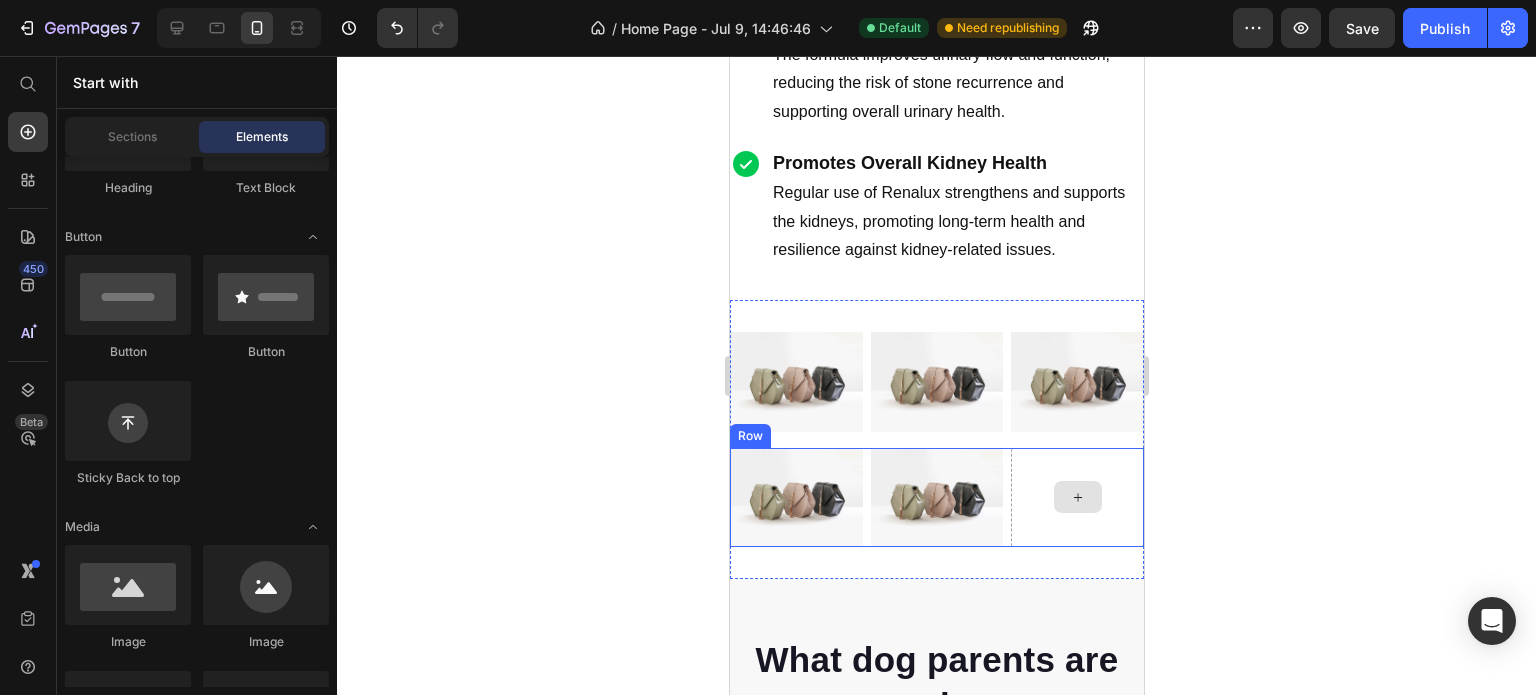 click at bounding box center (1077, 497) 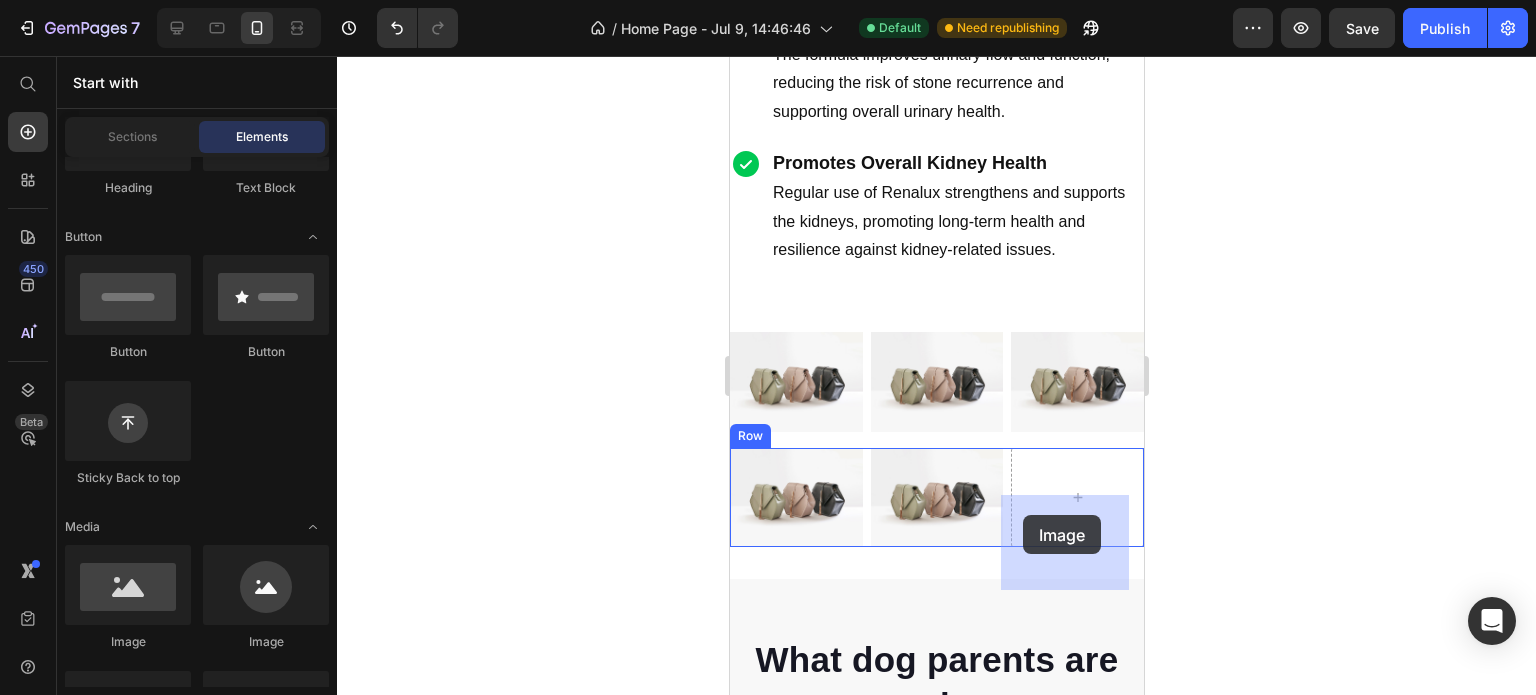 drag, startPoint x: 885, startPoint y: 635, endPoint x: 1022, endPoint y: 515, distance: 182.12358 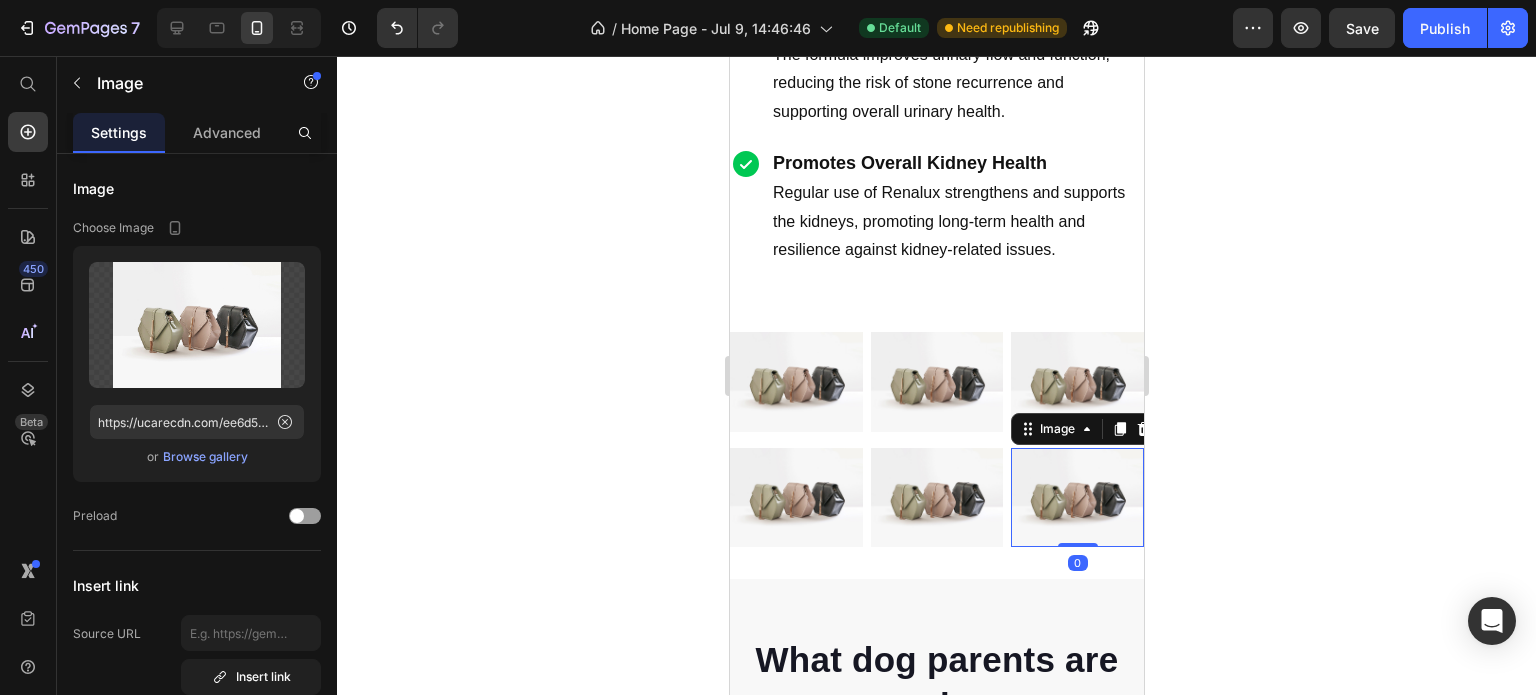 click 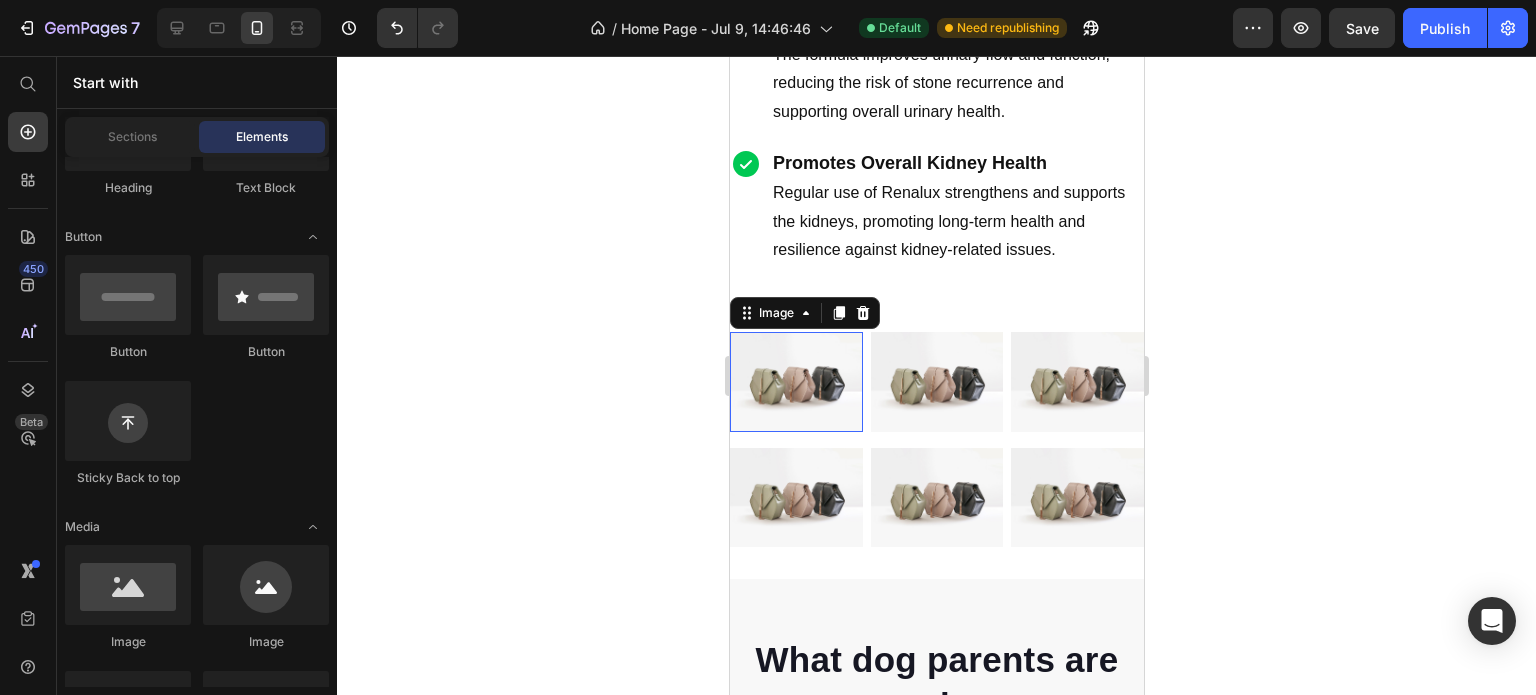click at bounding box center (795, 382) 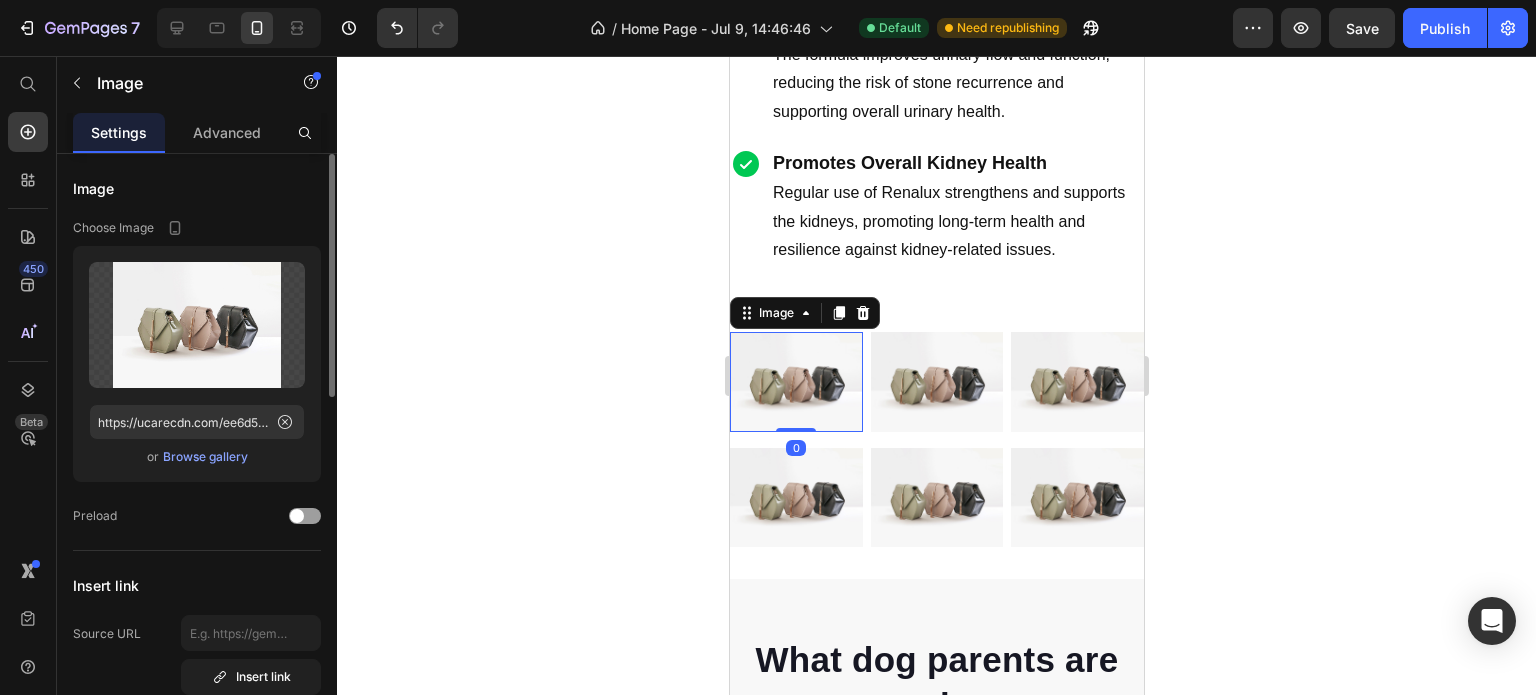 click on "Browse gallery" at bounding box center (205, 457) 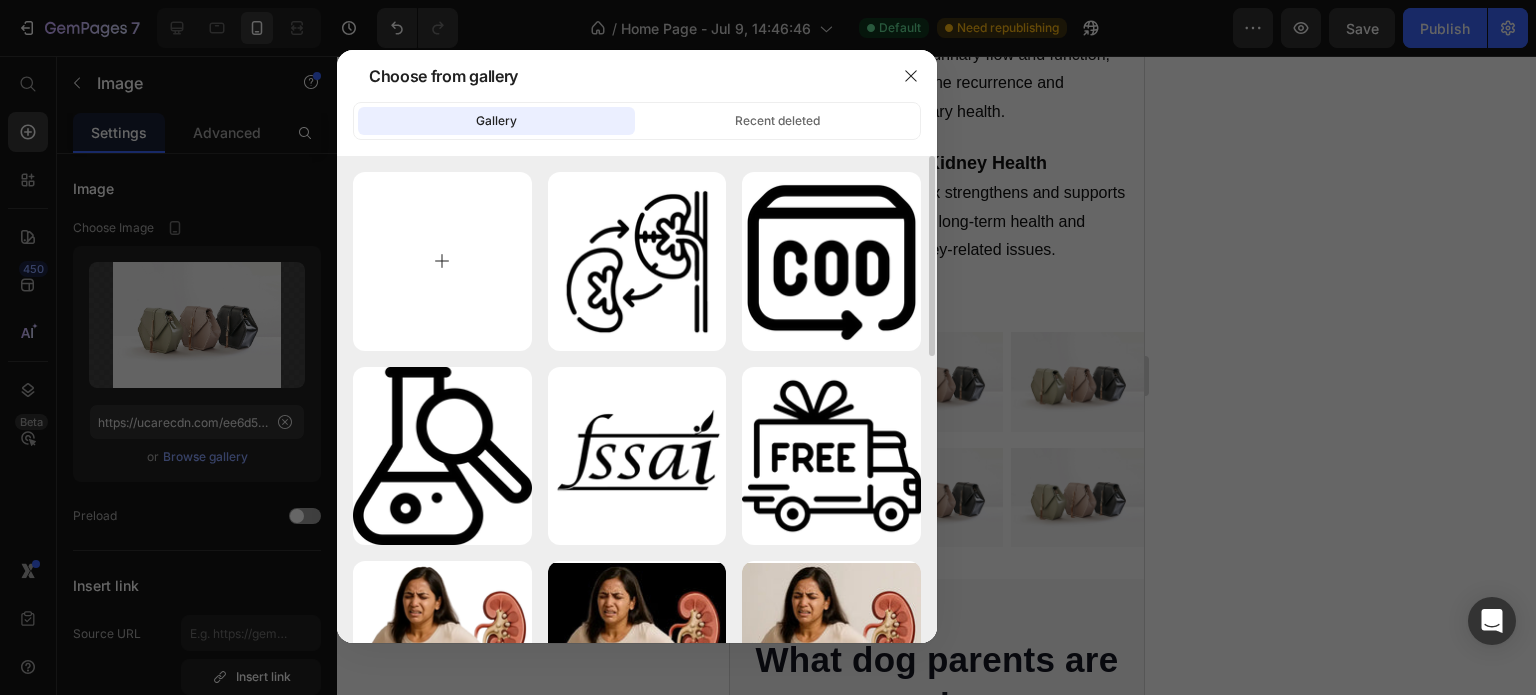 click at bounding box center [442, 261] 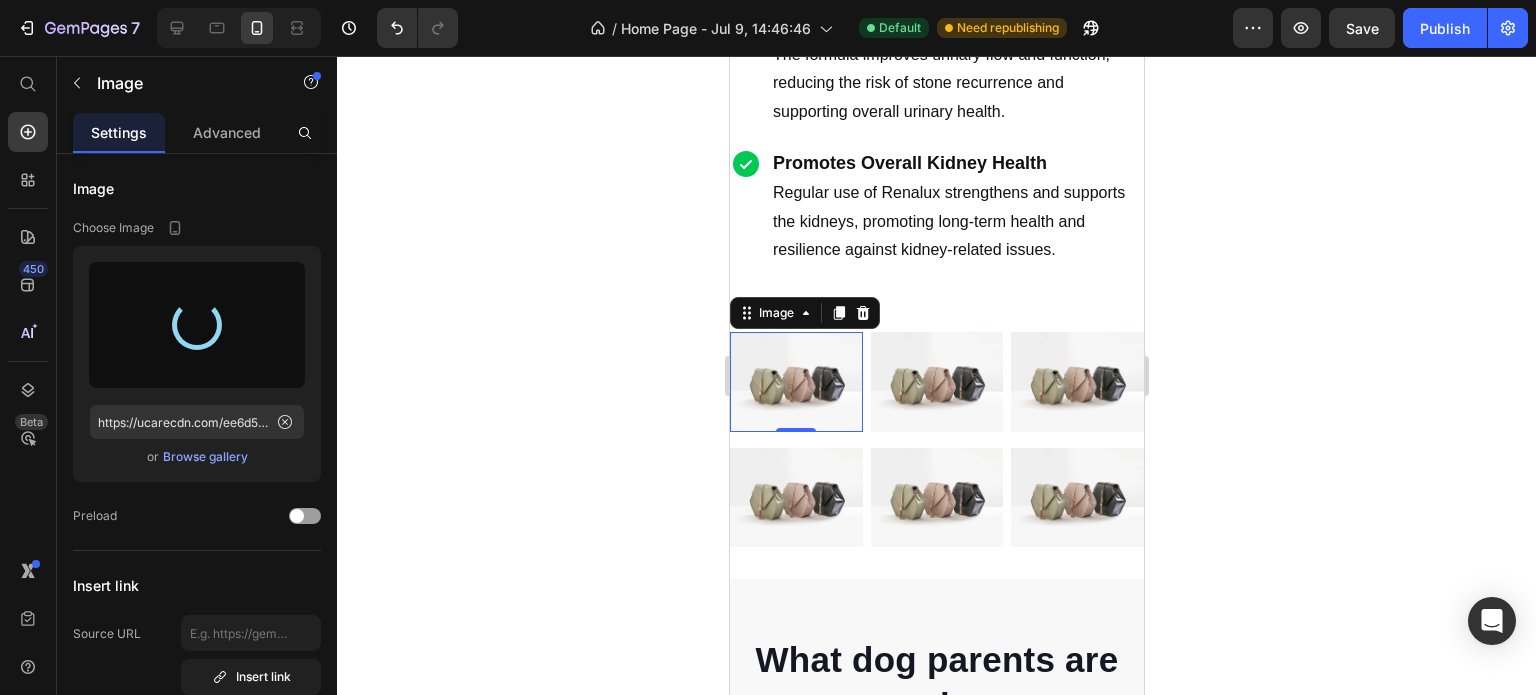 type on "https://cdn.shopify.com/s/files/1/0727/7651/5641/files/gempages_574642608358294303-9c2fb836-b8b2-4add-8c3e-3f5d7f0136a2.webp" 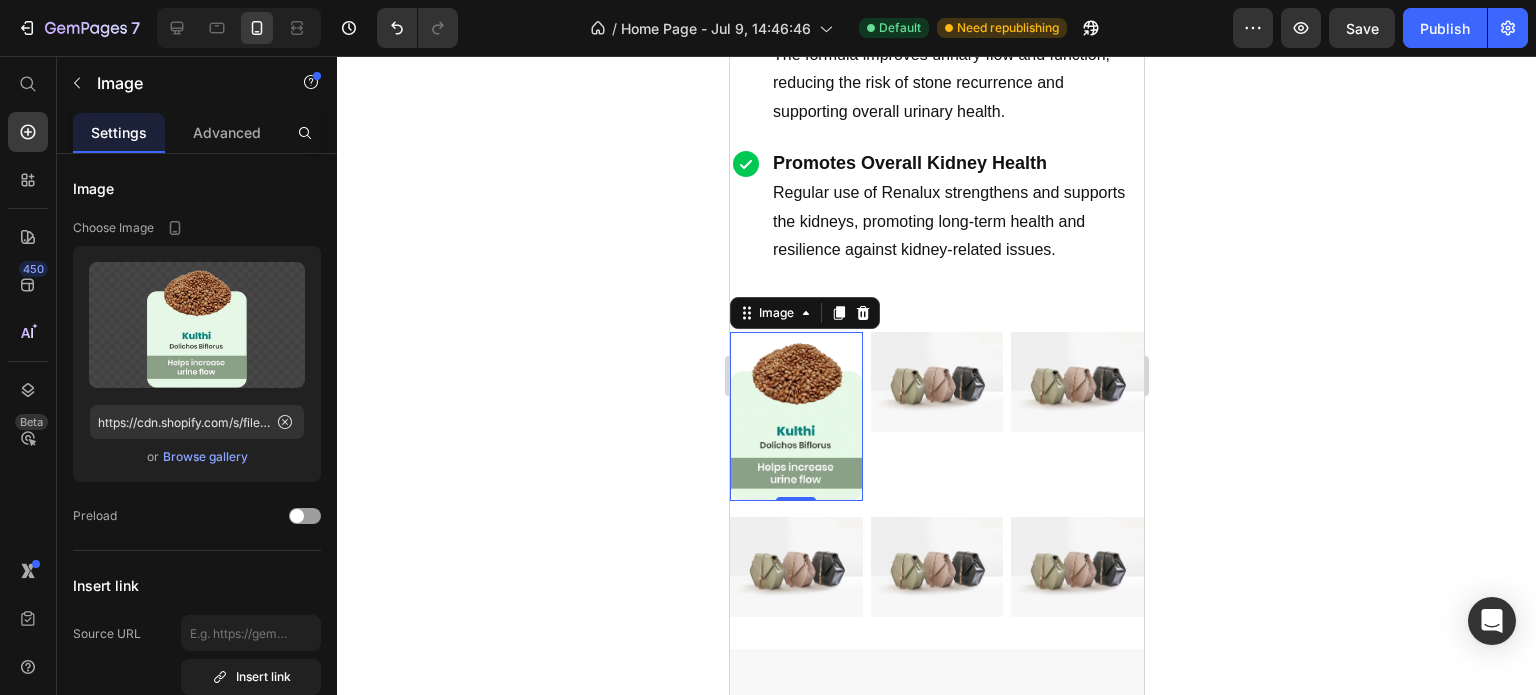 click 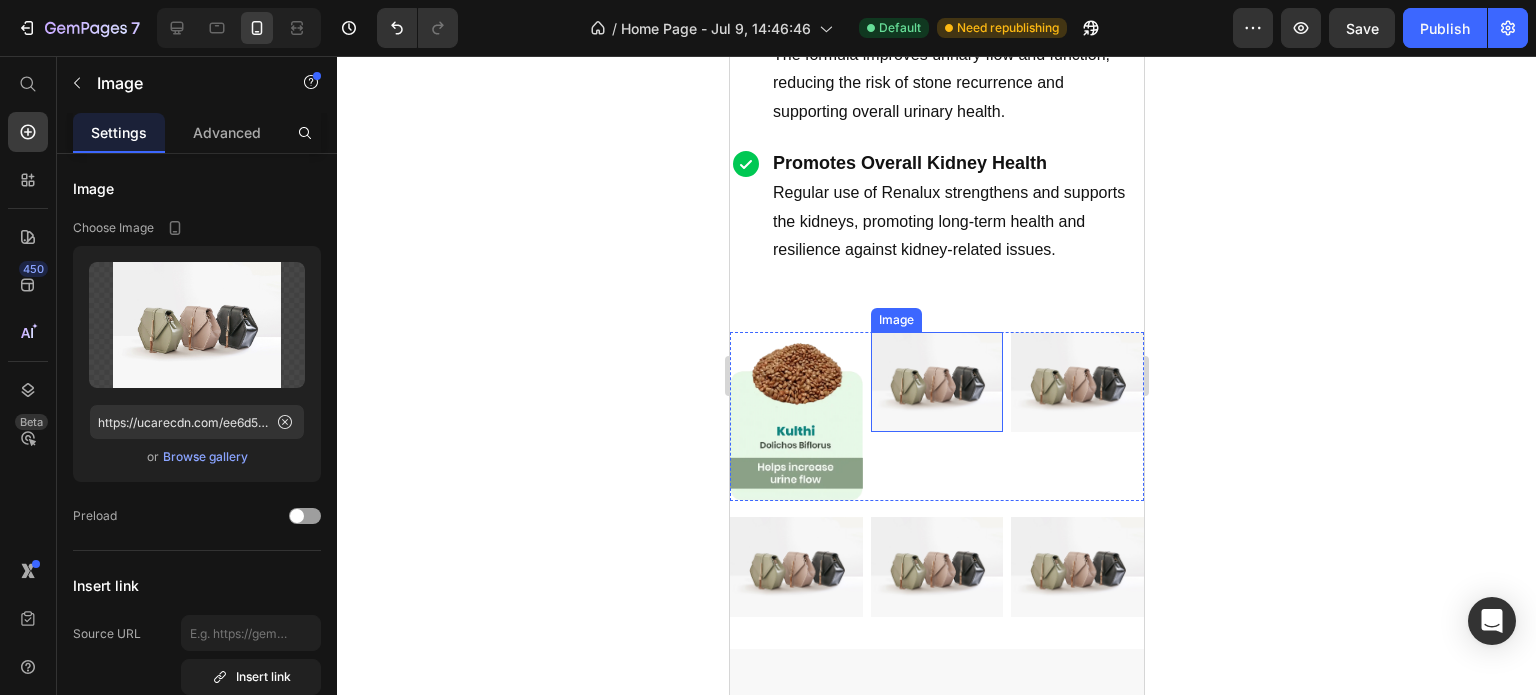 click at bounding box center [936, 382] 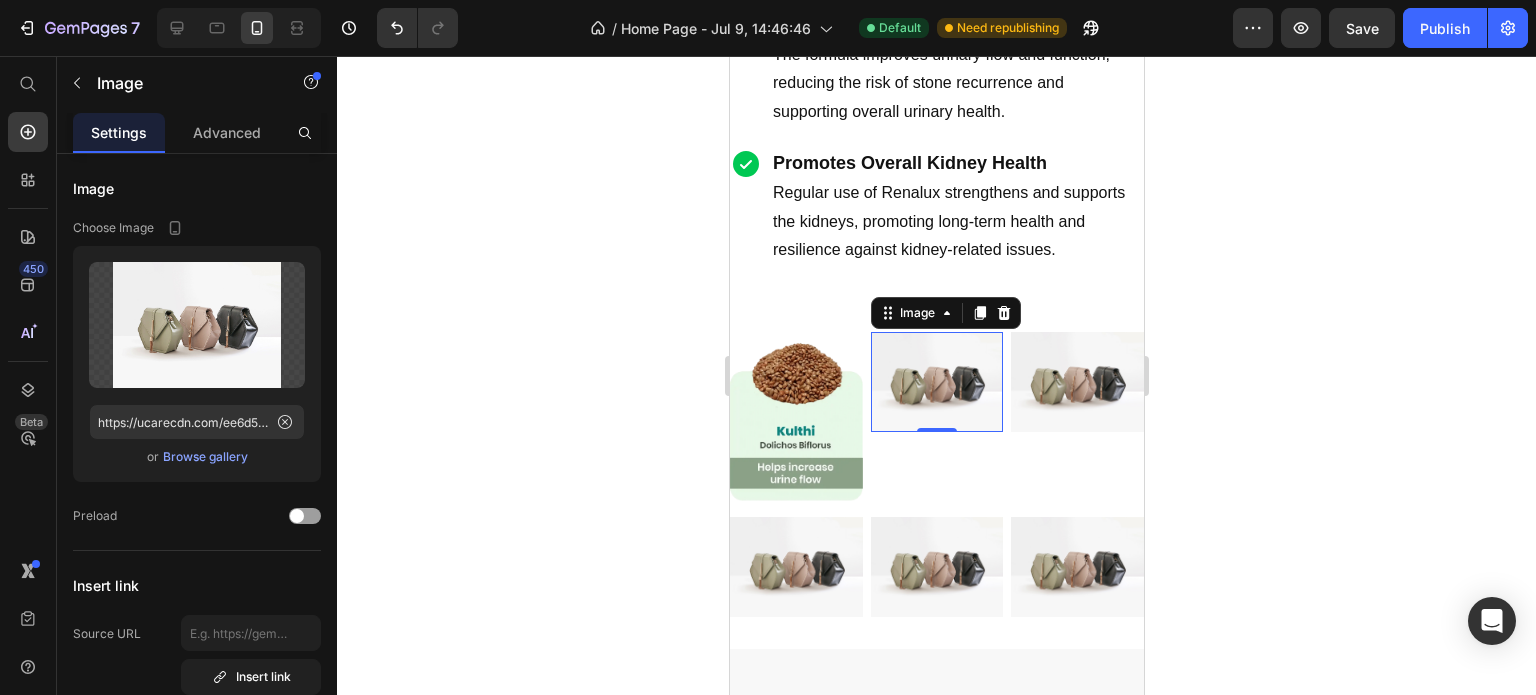 click at bounding box center [936, 382] 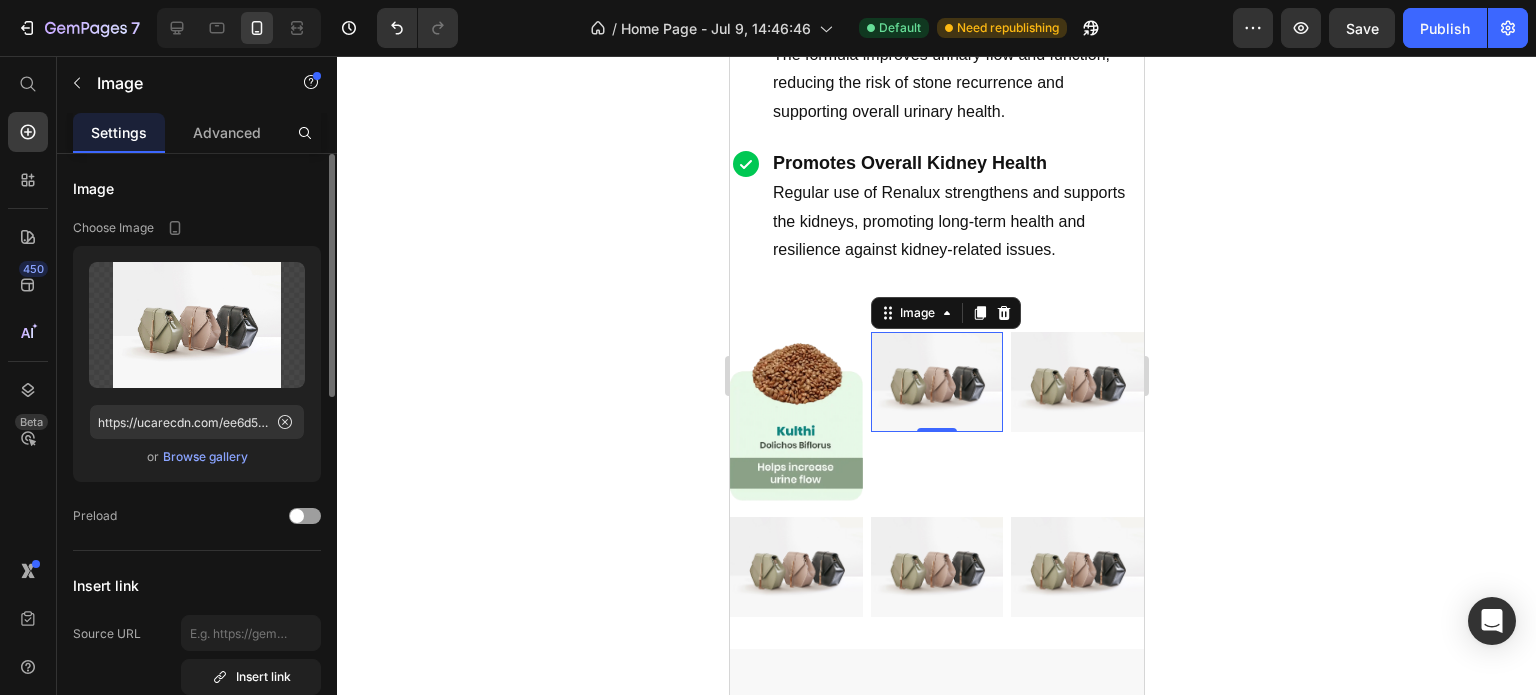 click on "Browse gallery" at bounding box center [205, 457] 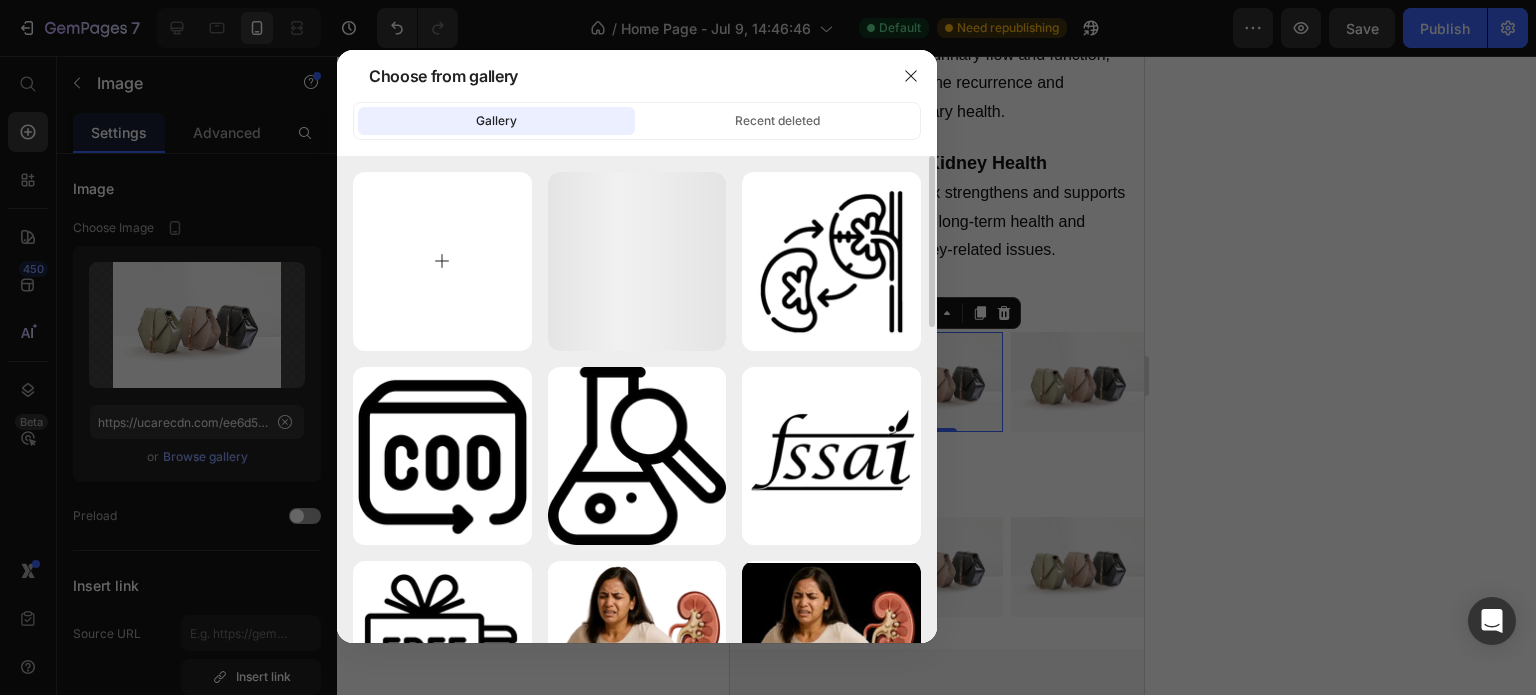 click at bounding box center (442, 261) 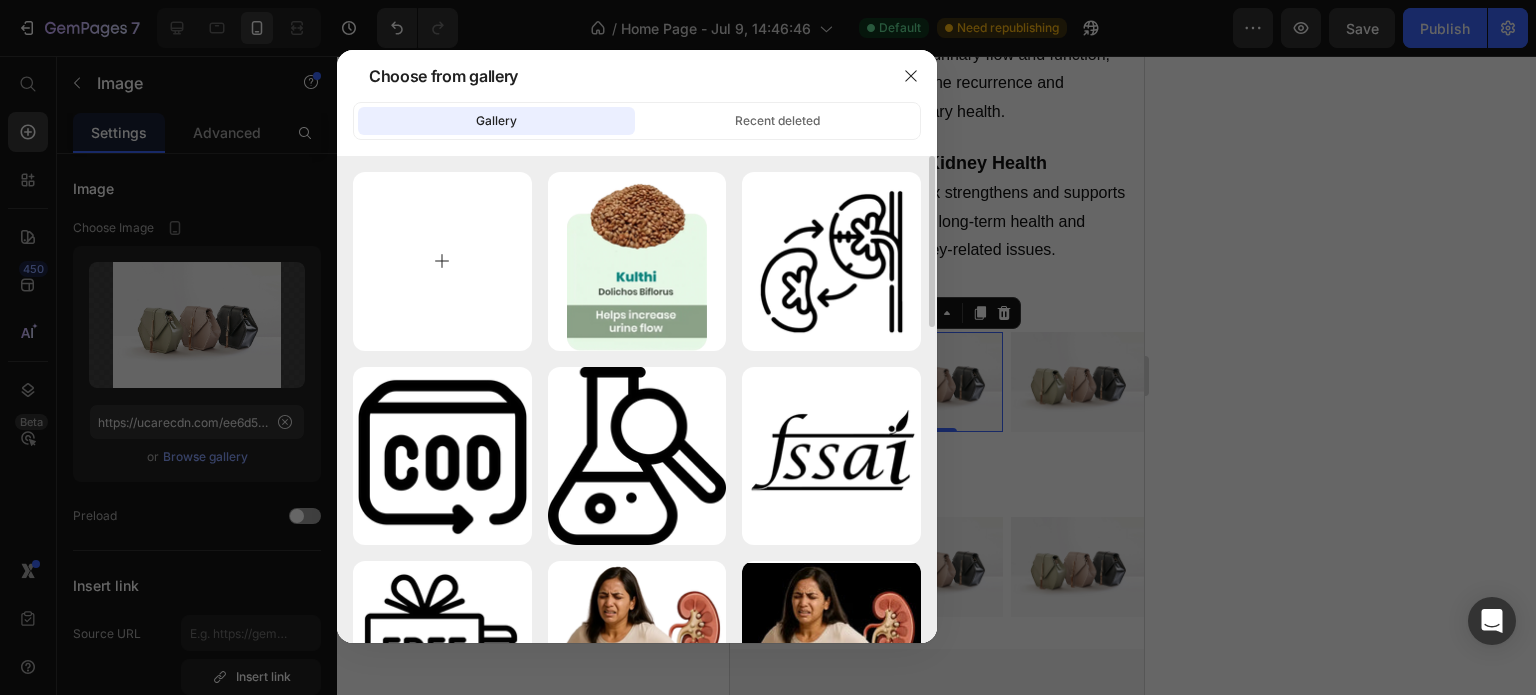 type on "C:\fakepath\Mooli.webp" 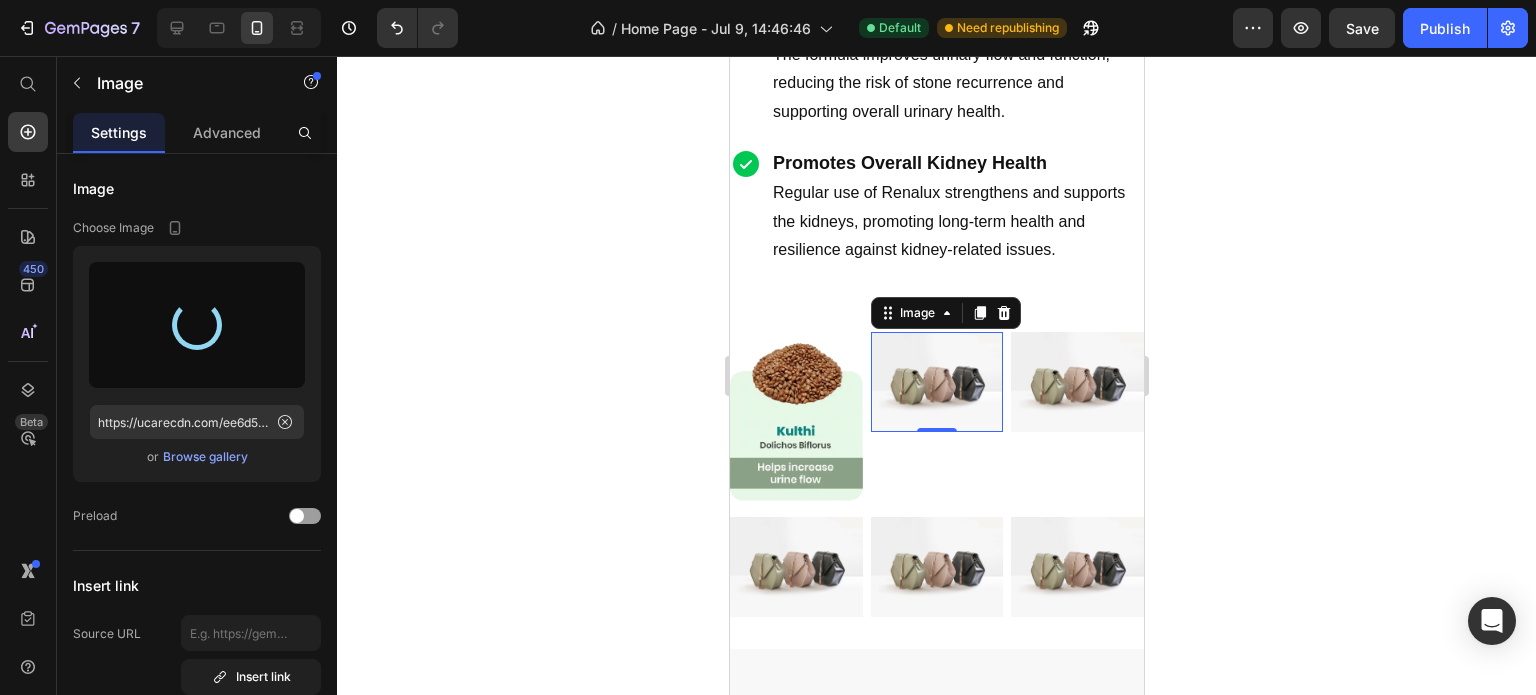 type on "https://cdn.shopify.com/s/files/1/0727/7651/5641/files/gempages_574642608358294303-04ce90ab-db1c-446a-addd-0c0b2b6c184c.webp" 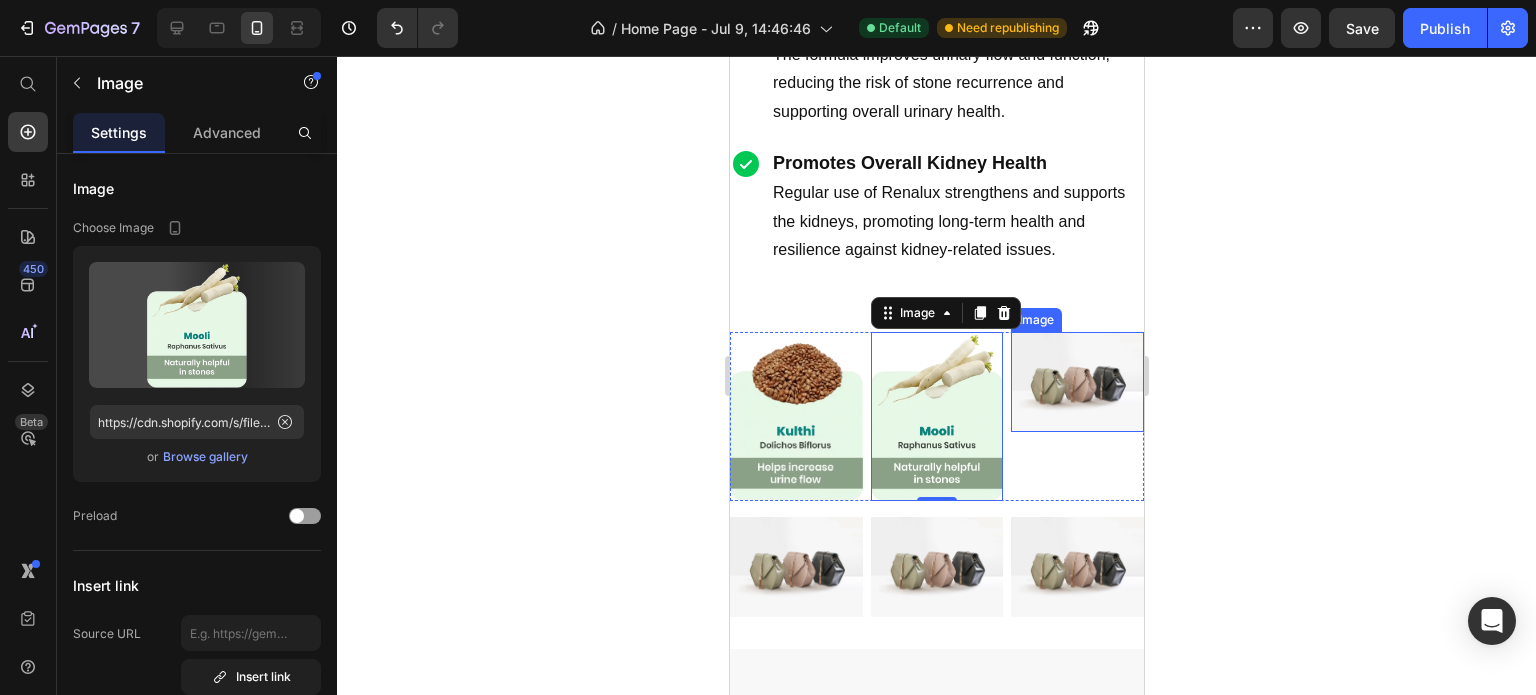 click at bounding box center [1076, 382] 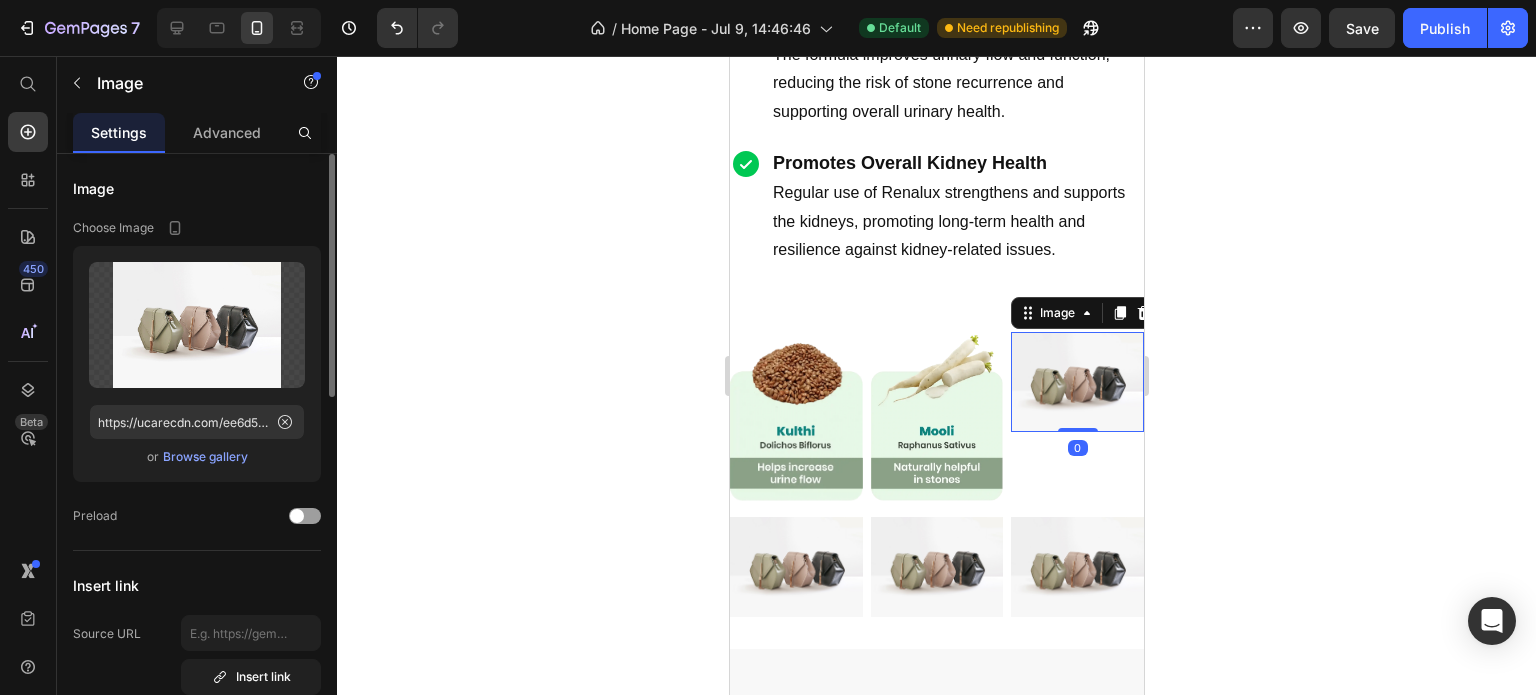 click on "Browse gallery" at bounding box center [205, 457] 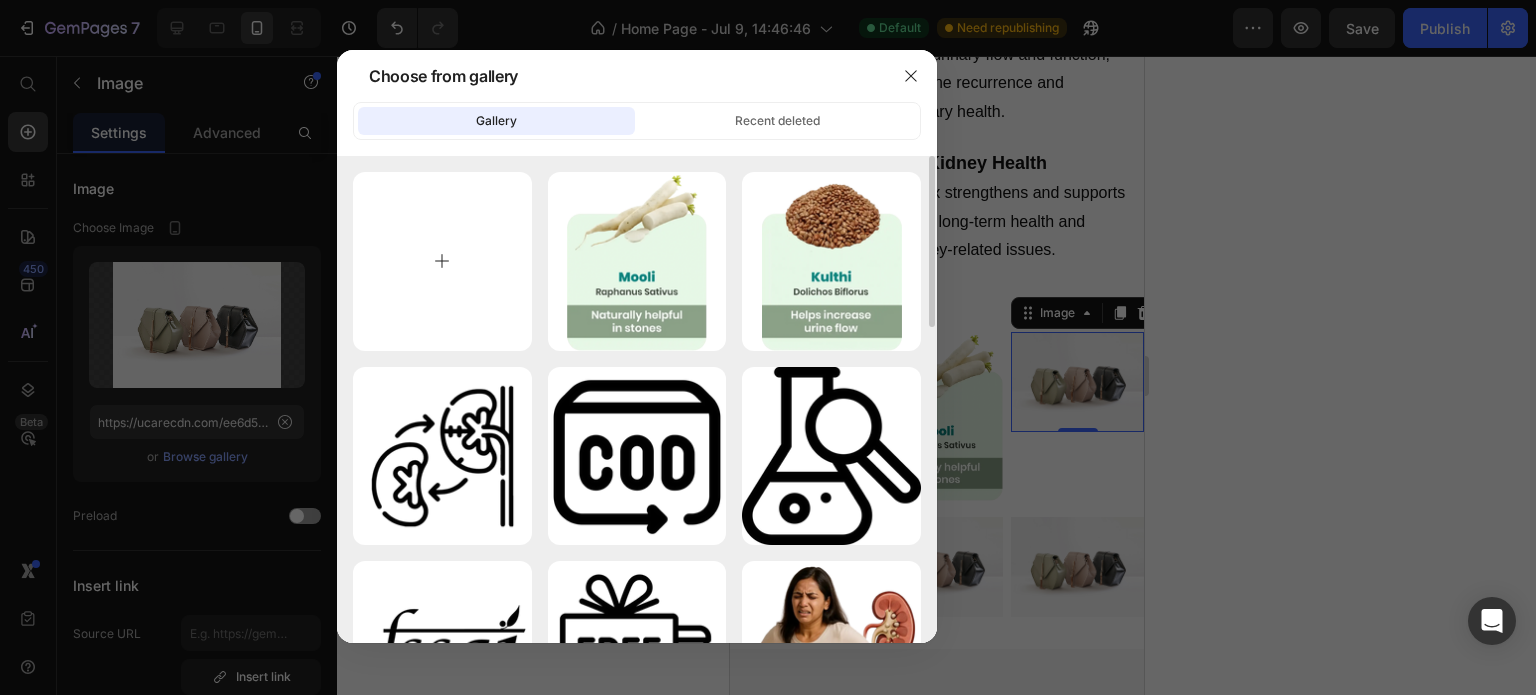 click at bounding box center (442, 261) 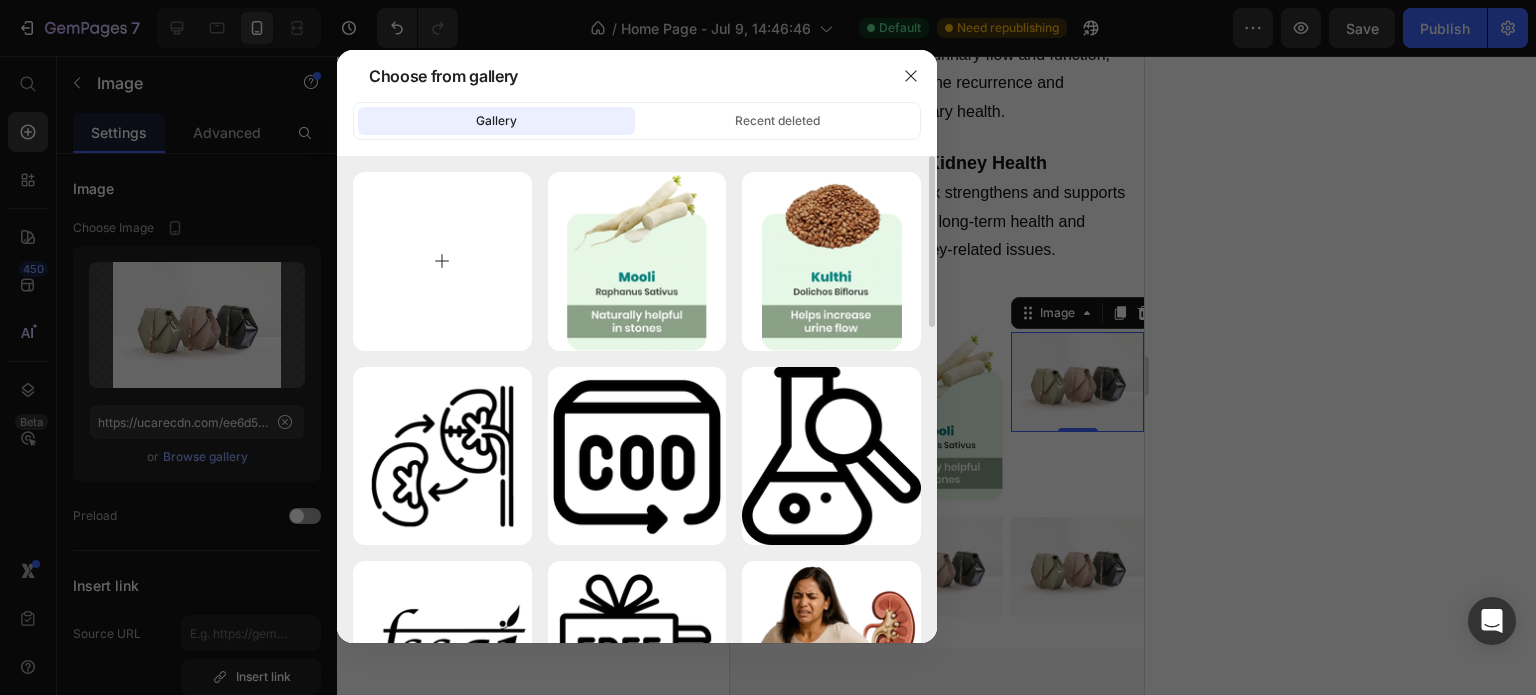 type on "C:\fakepath\Punarnava.webp" 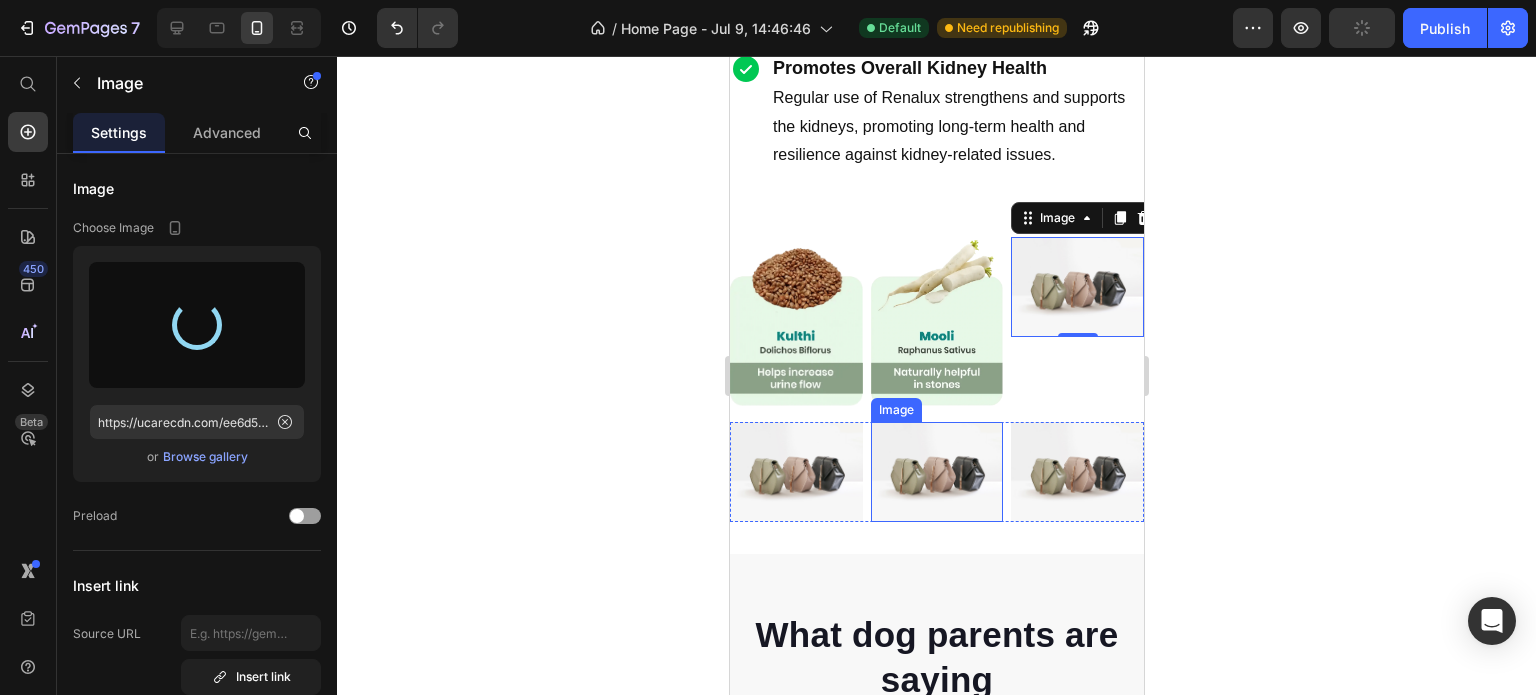 scroll, scrollTop: 3101, scrollLeft: 0, axis: vertical 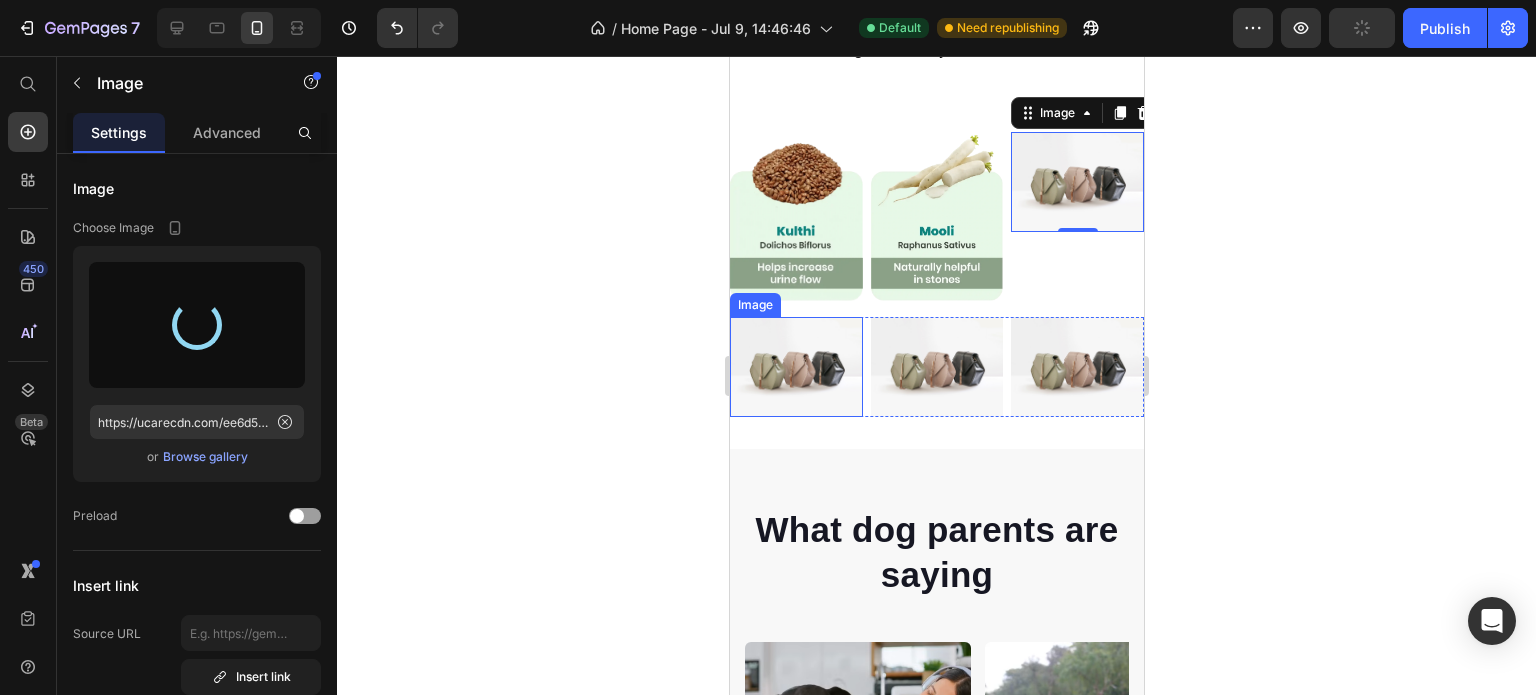 click at bounding box center [795, 367] 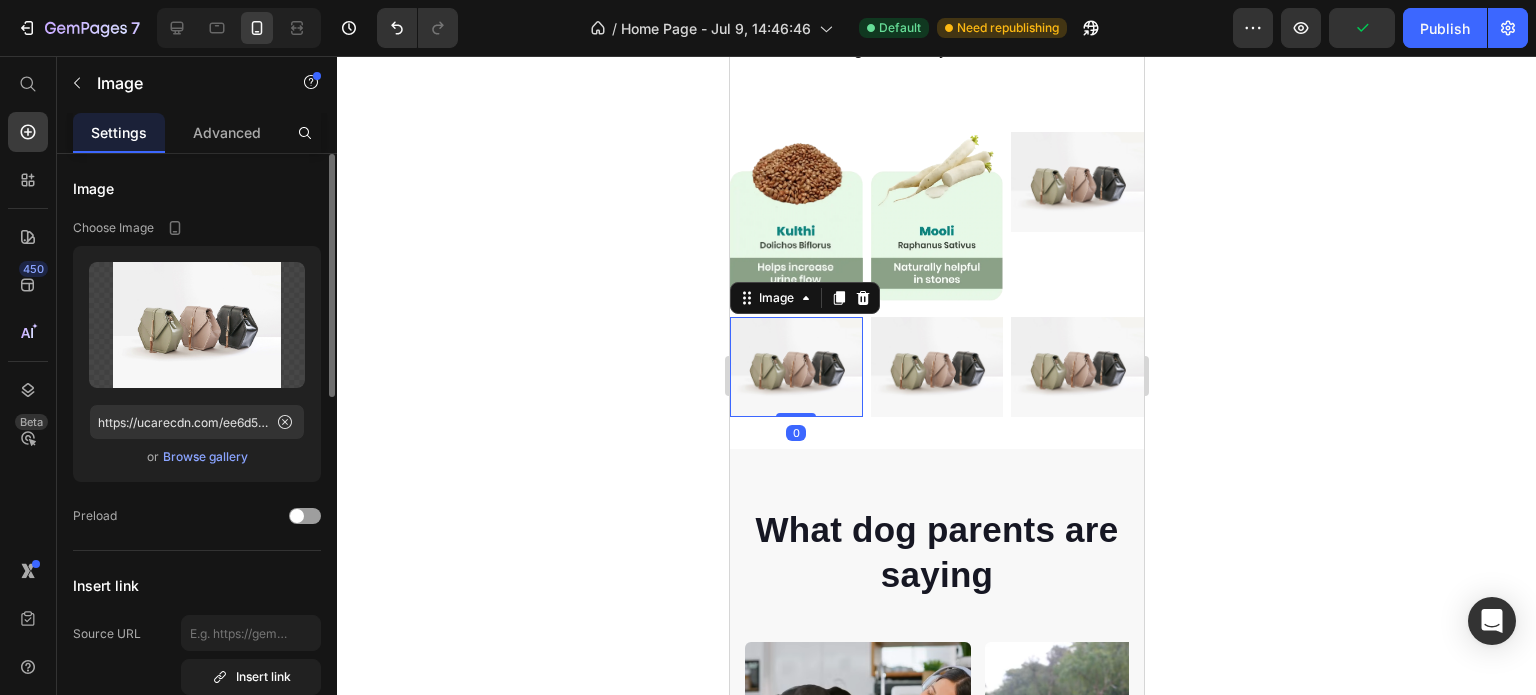 click on "Browse gallery" at bounding box center [205, 457] 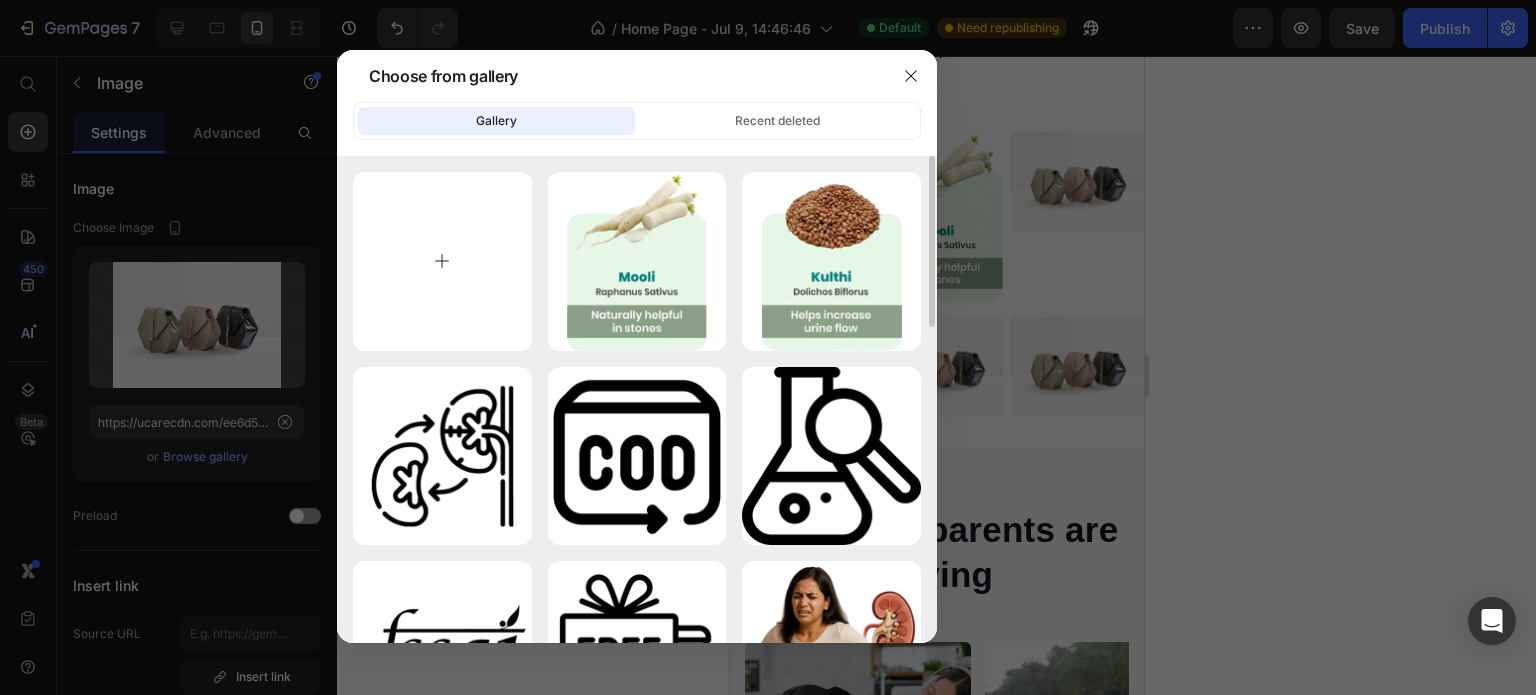 click at bounding box center [442, 261] 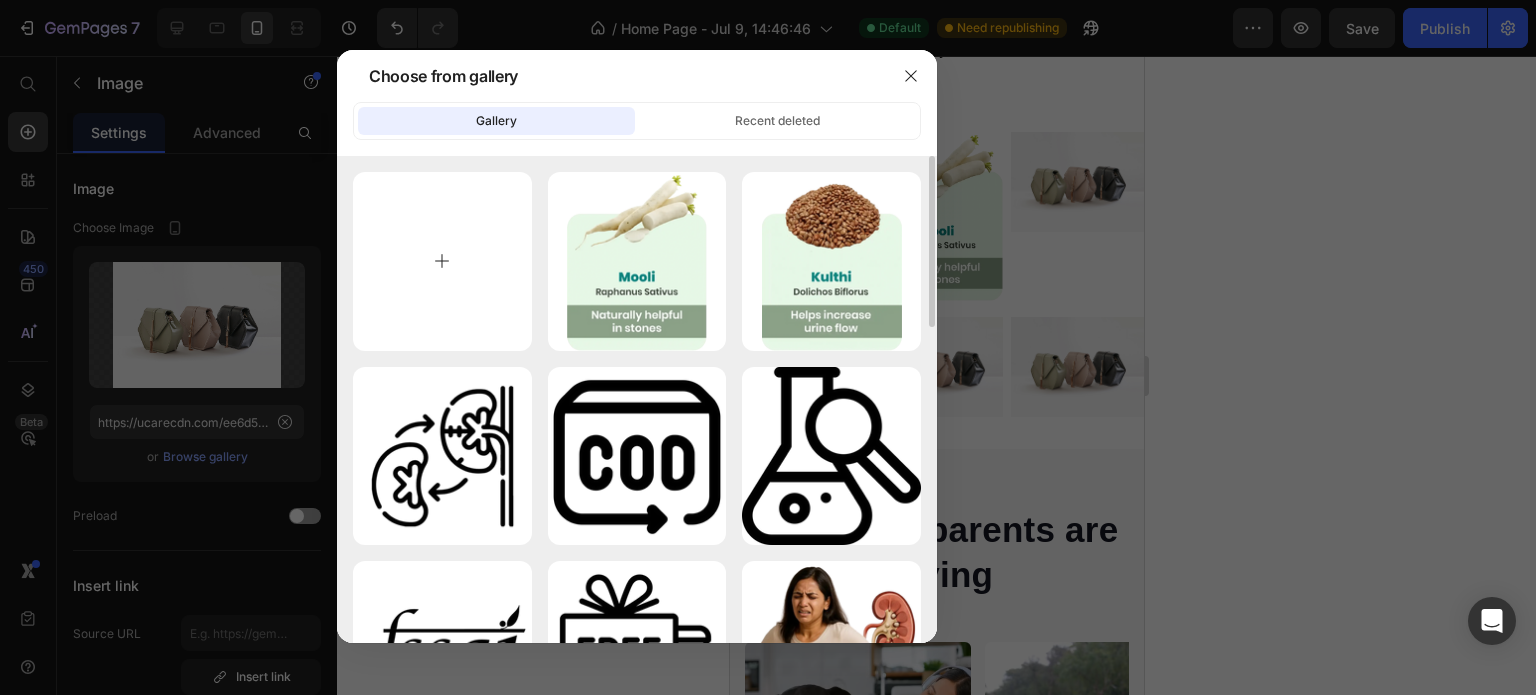 type on "C:\fakepath\Palash.webp" 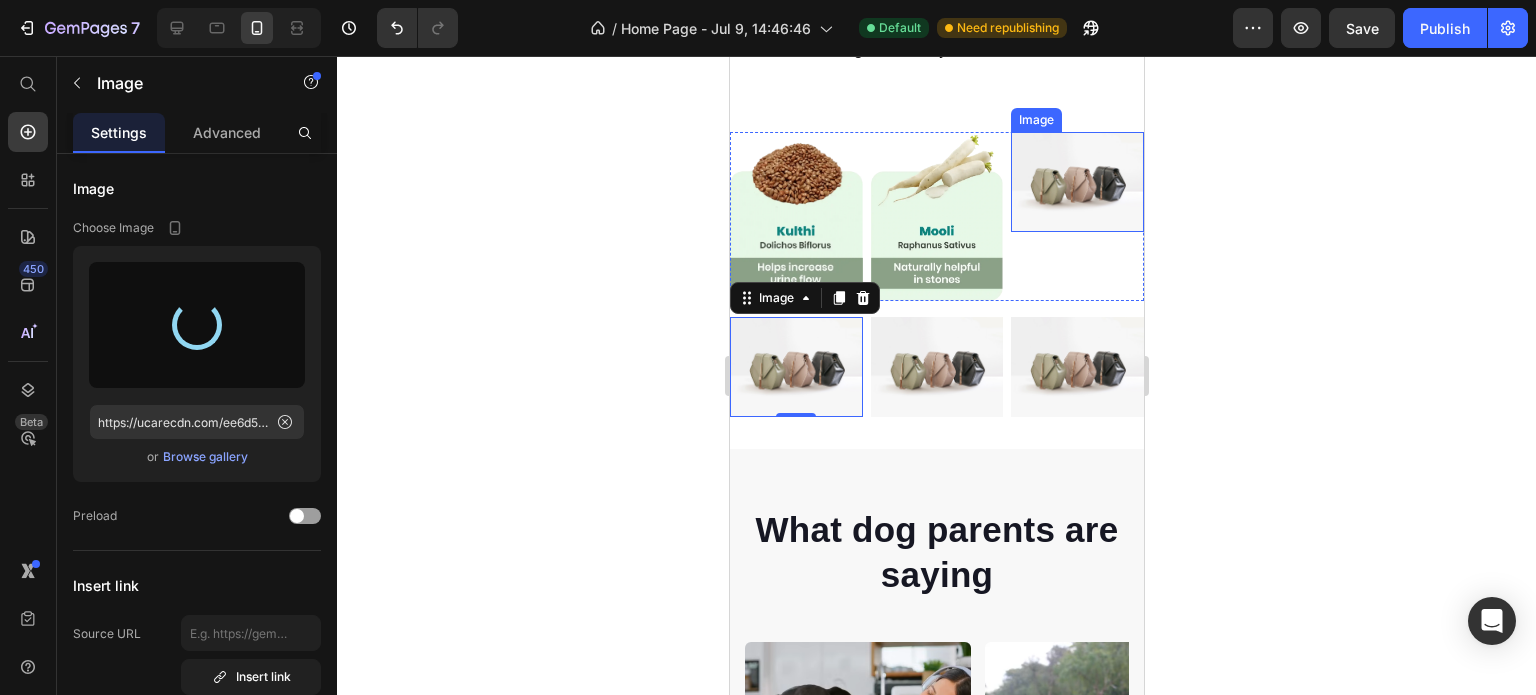 click at bounding box center [1076, 182] 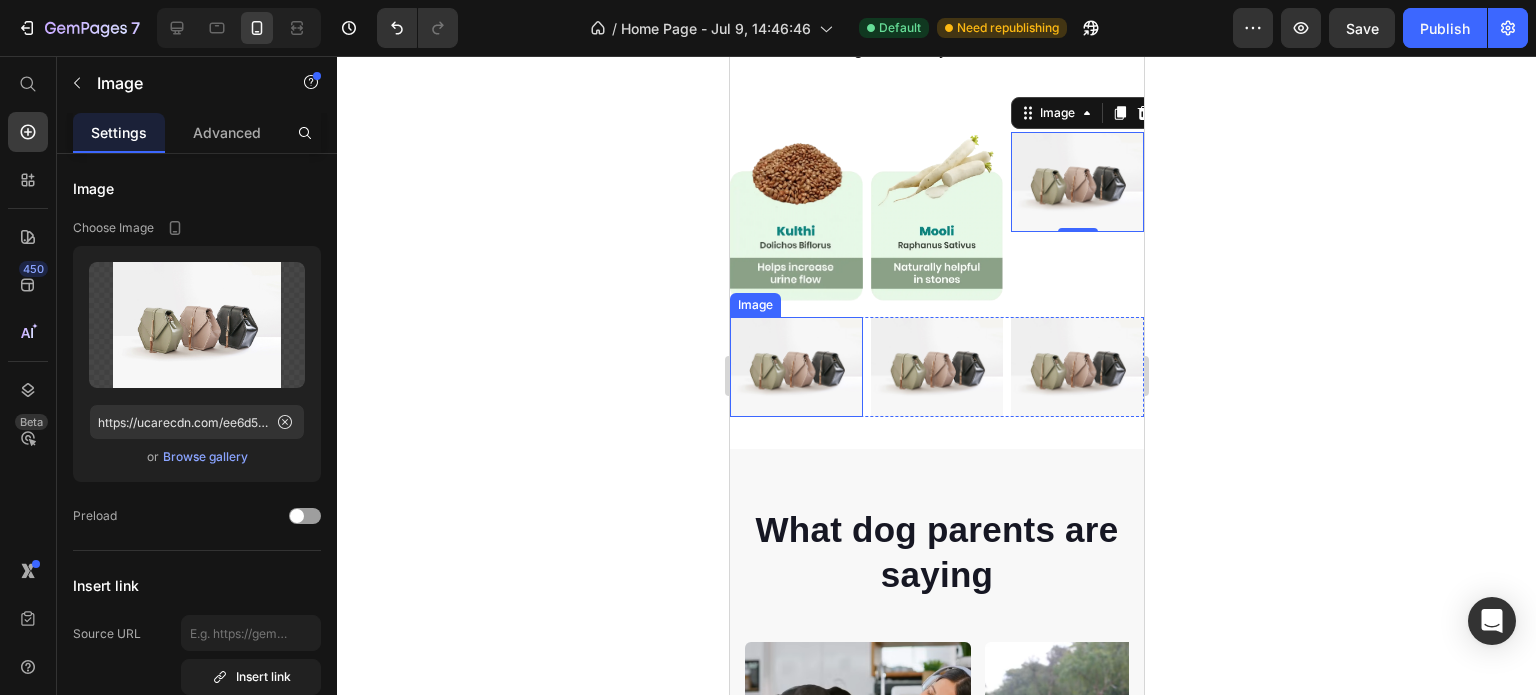 click at bounding box center (795, 367) 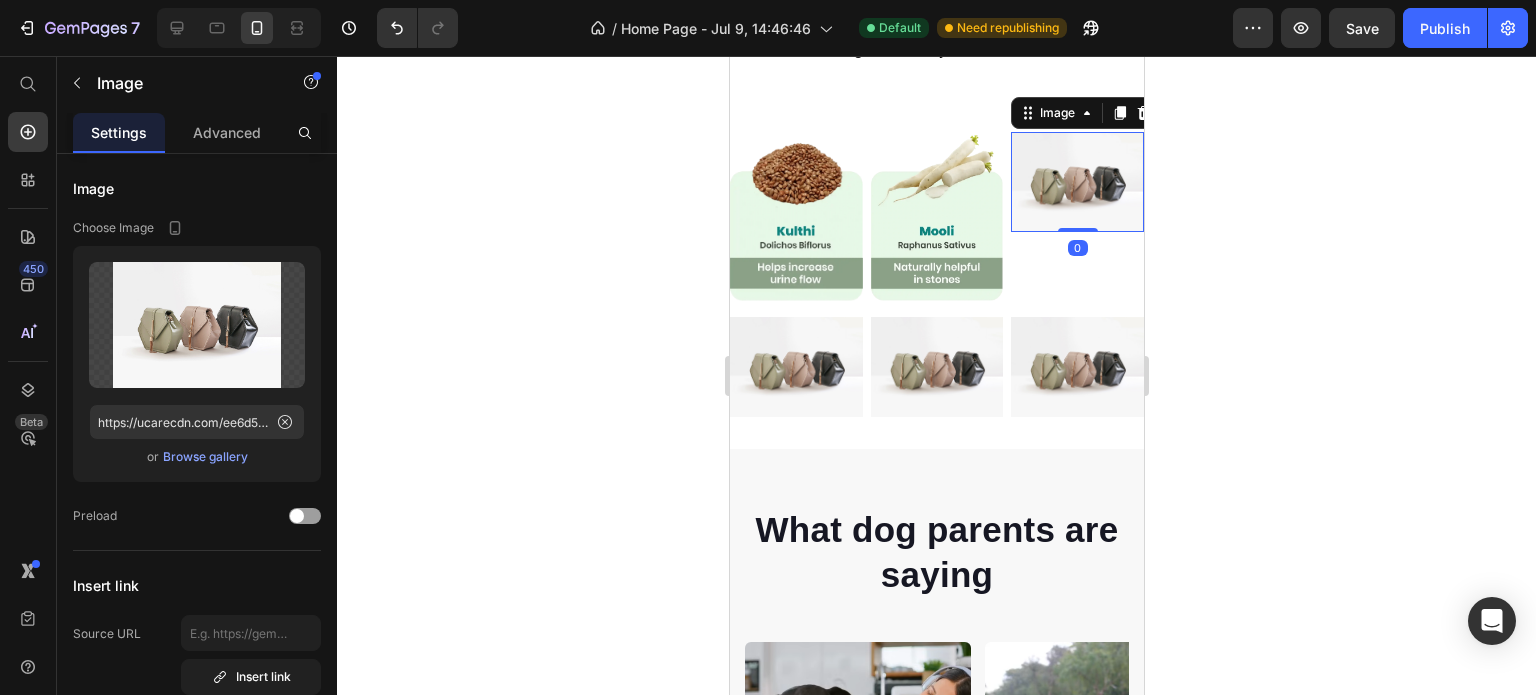 click at bounding box center (1076, 182) 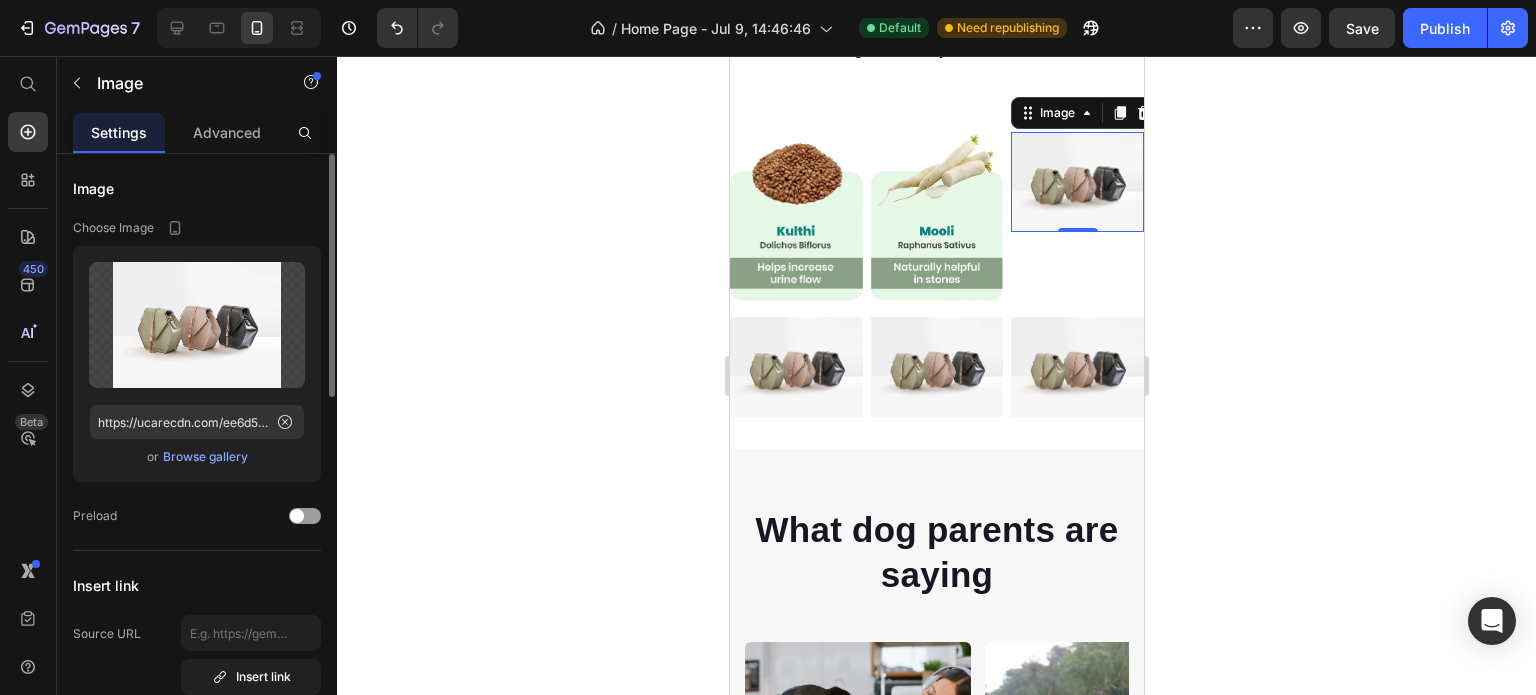 click on "Browse gallery" at bounding box center (205, 457) 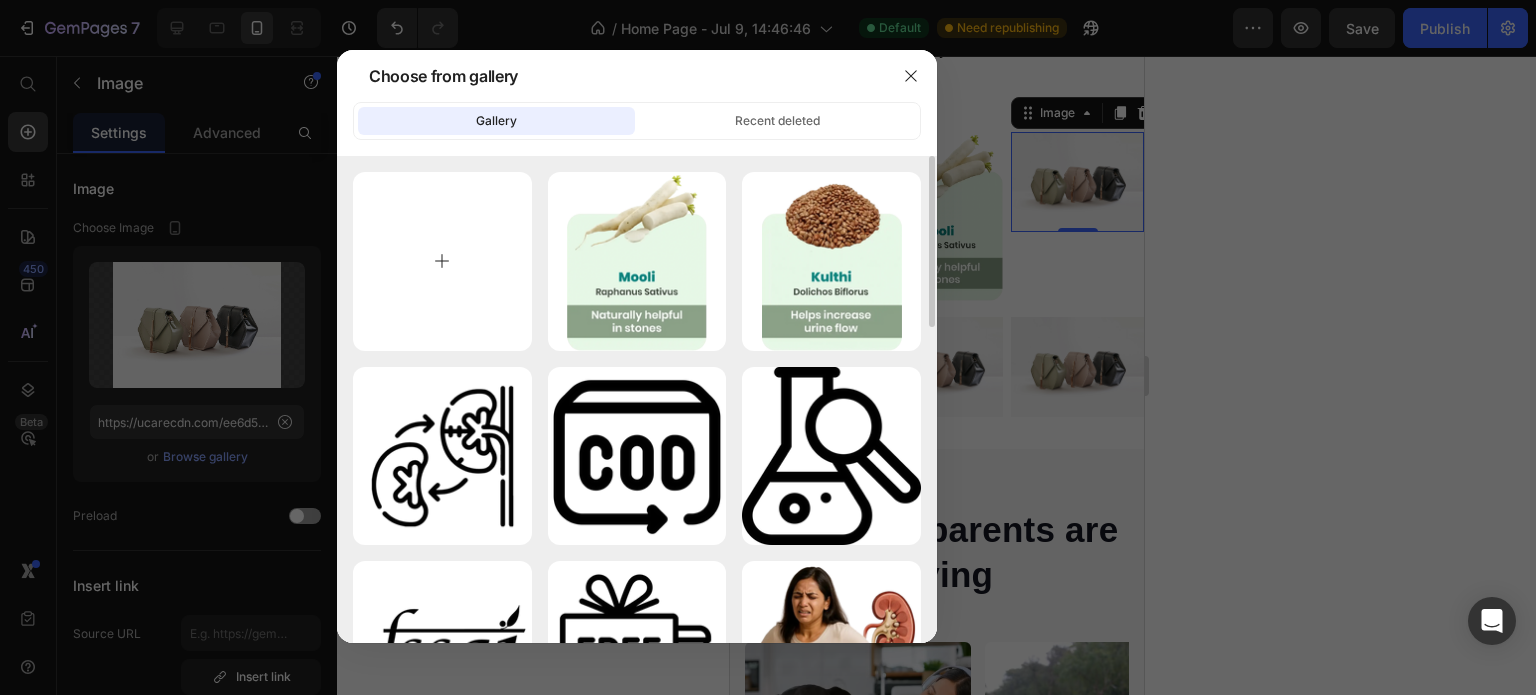 click at bounding box center (442, 261) 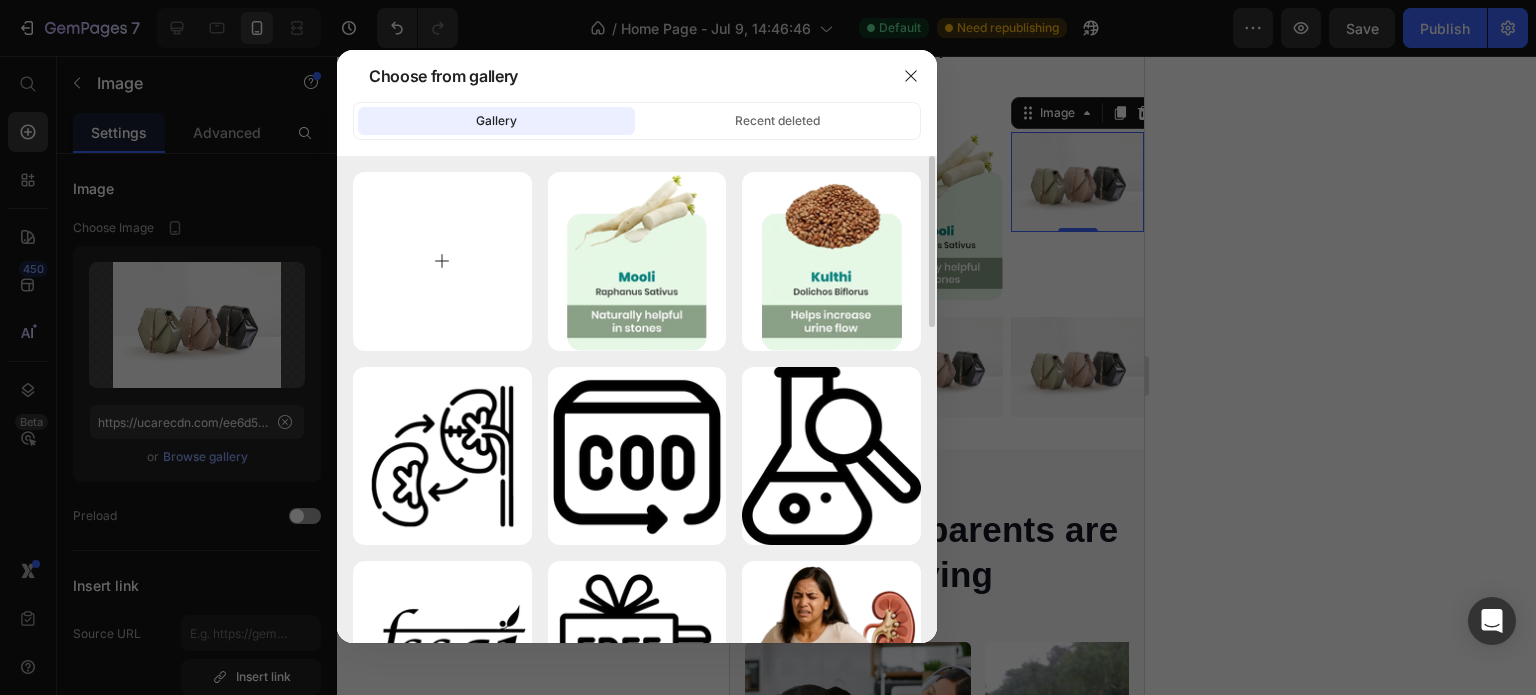 type on "C:\fakepath\Punarnava.webp" 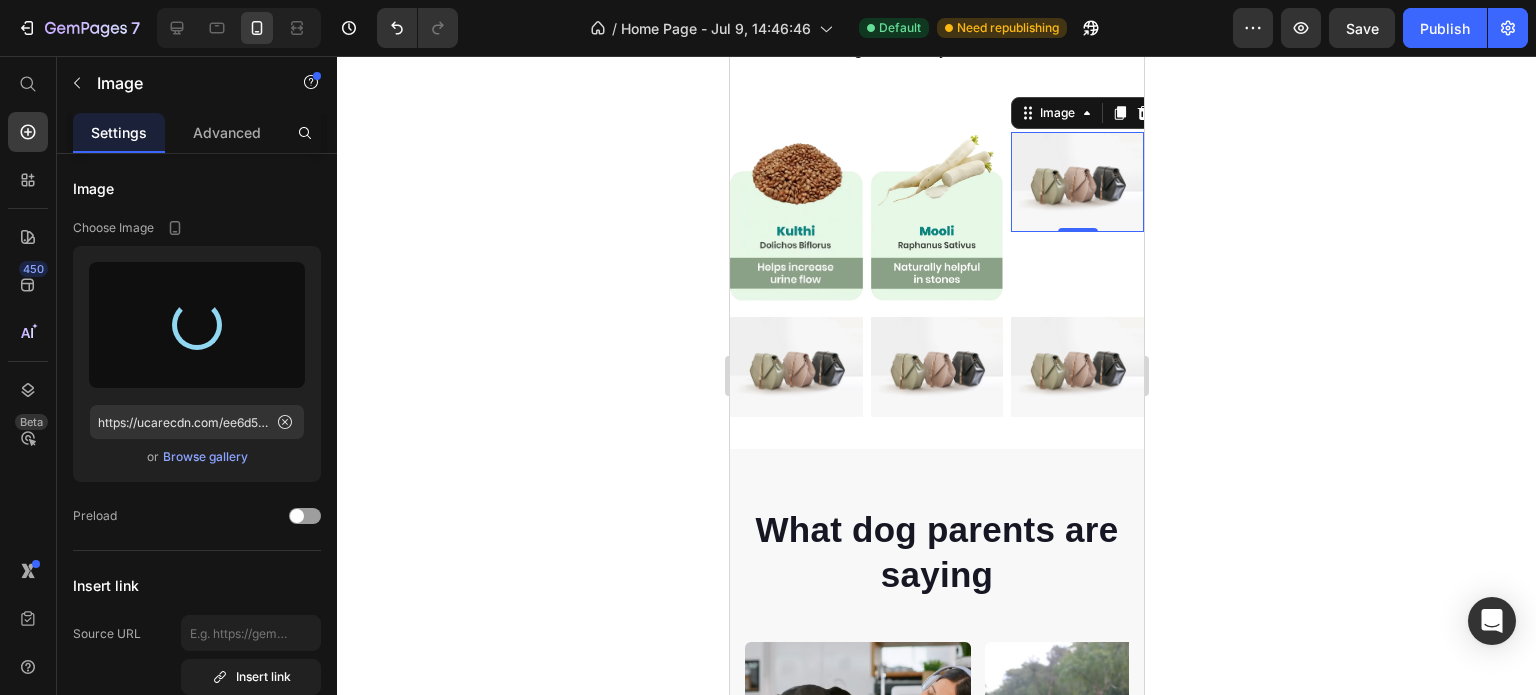 type on "https://cdn.shopify.com/s/files/1/0727/7651/5641/files/gempages_574642608358294303-997196ed-4c00-4126-985a-dfcbc5f3c408.webp" 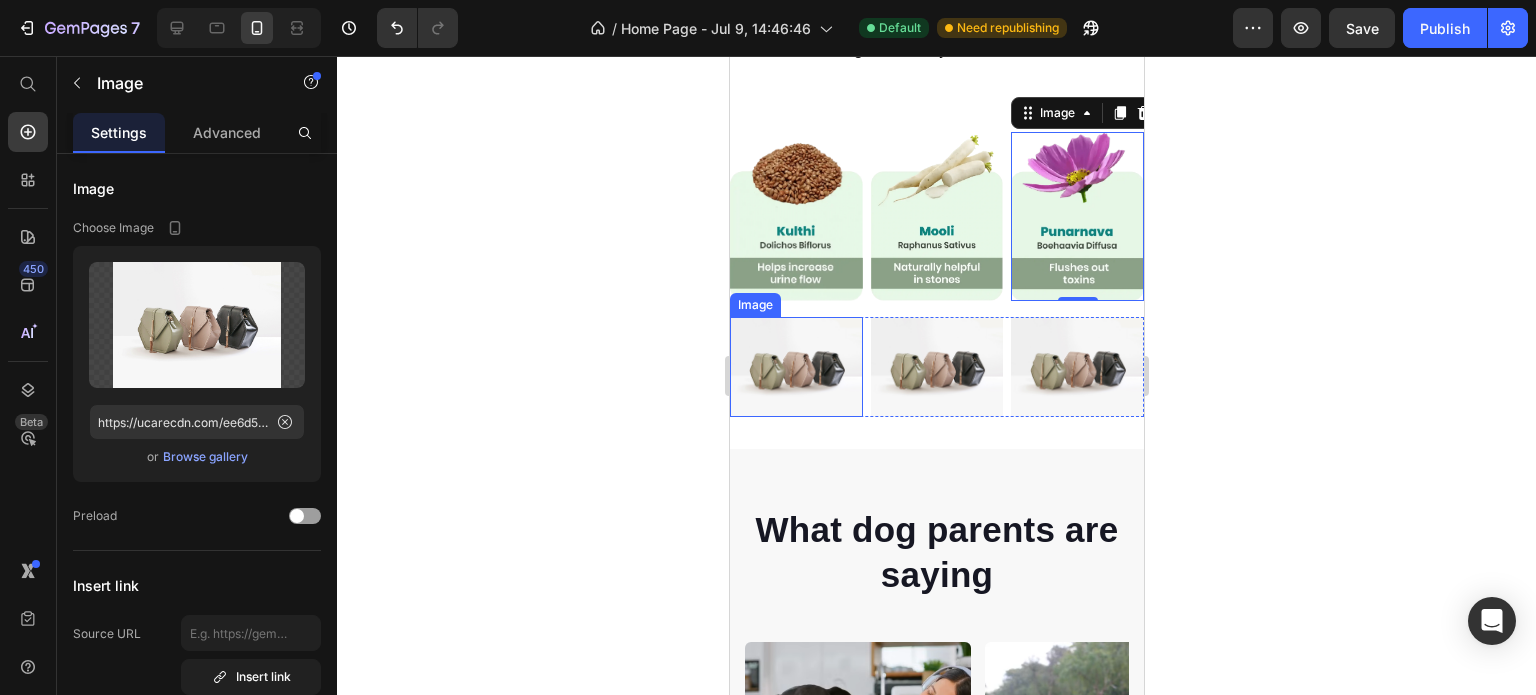 click at bounding box center [795, 367] 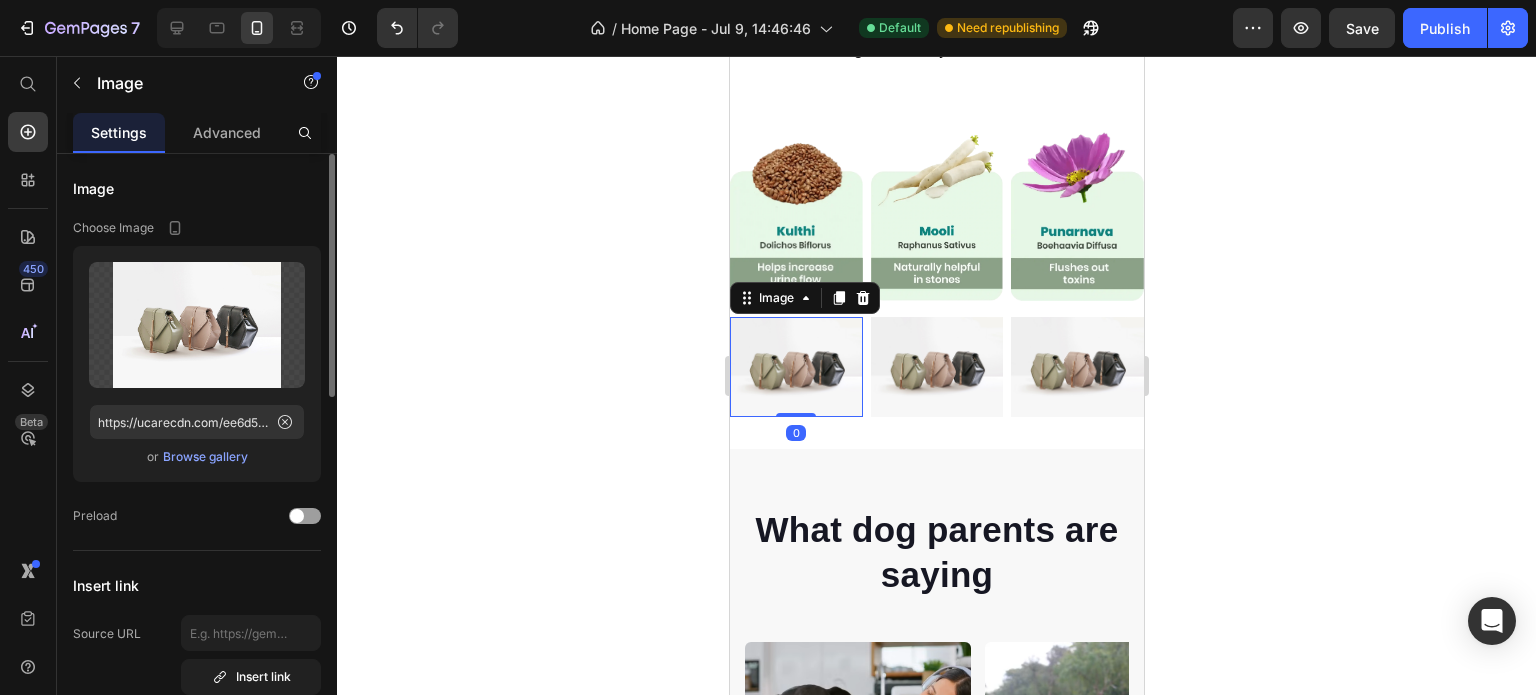 click on "Browse gallery" at bounding box center [205, 457] 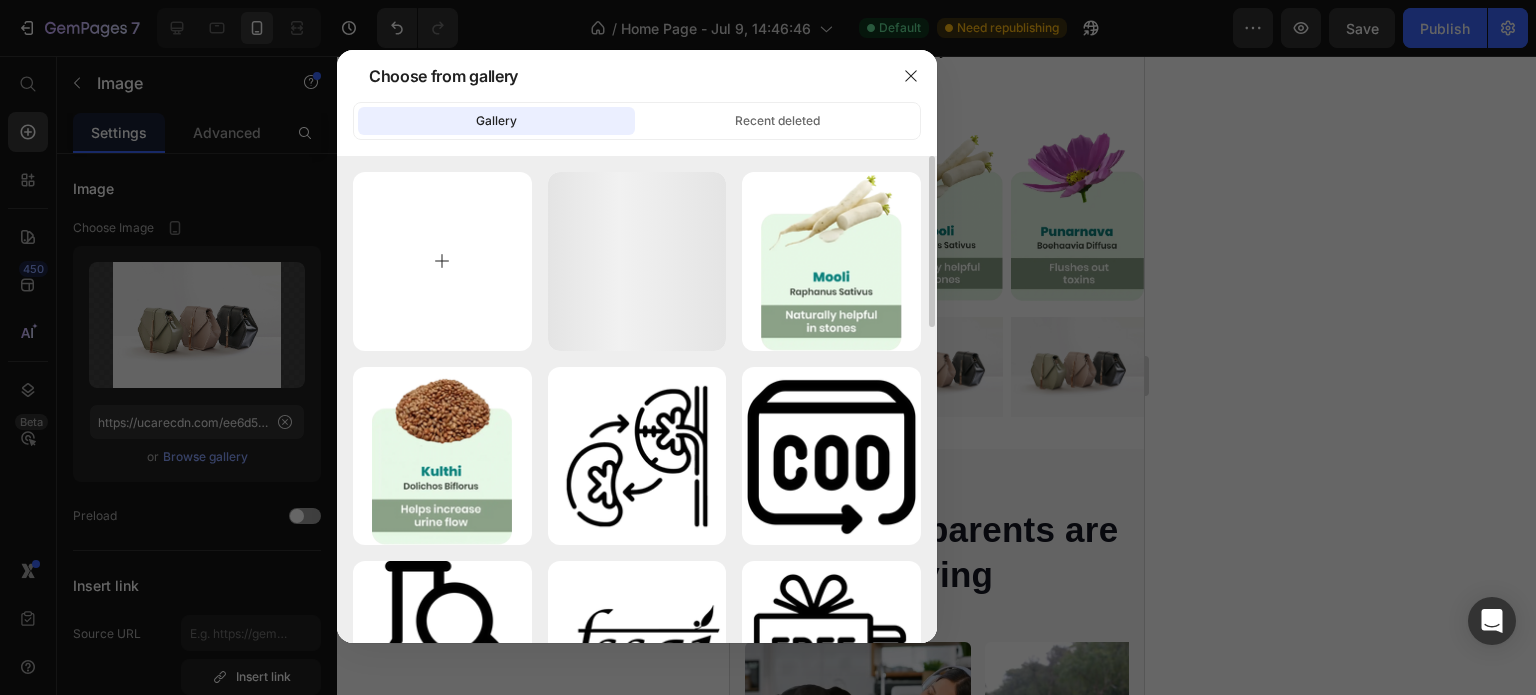click at bounding box center (442, 261) 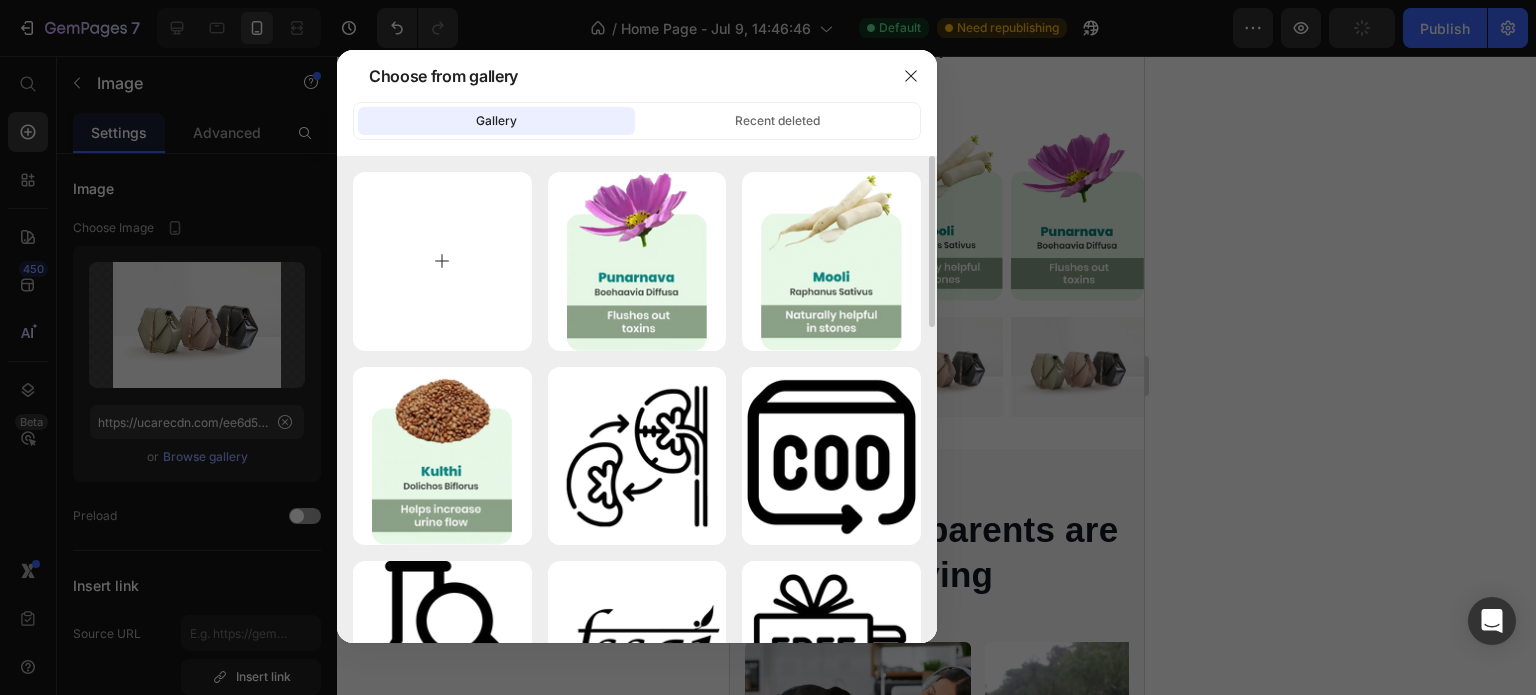 type on "C:\fakepath\Palash.webp" 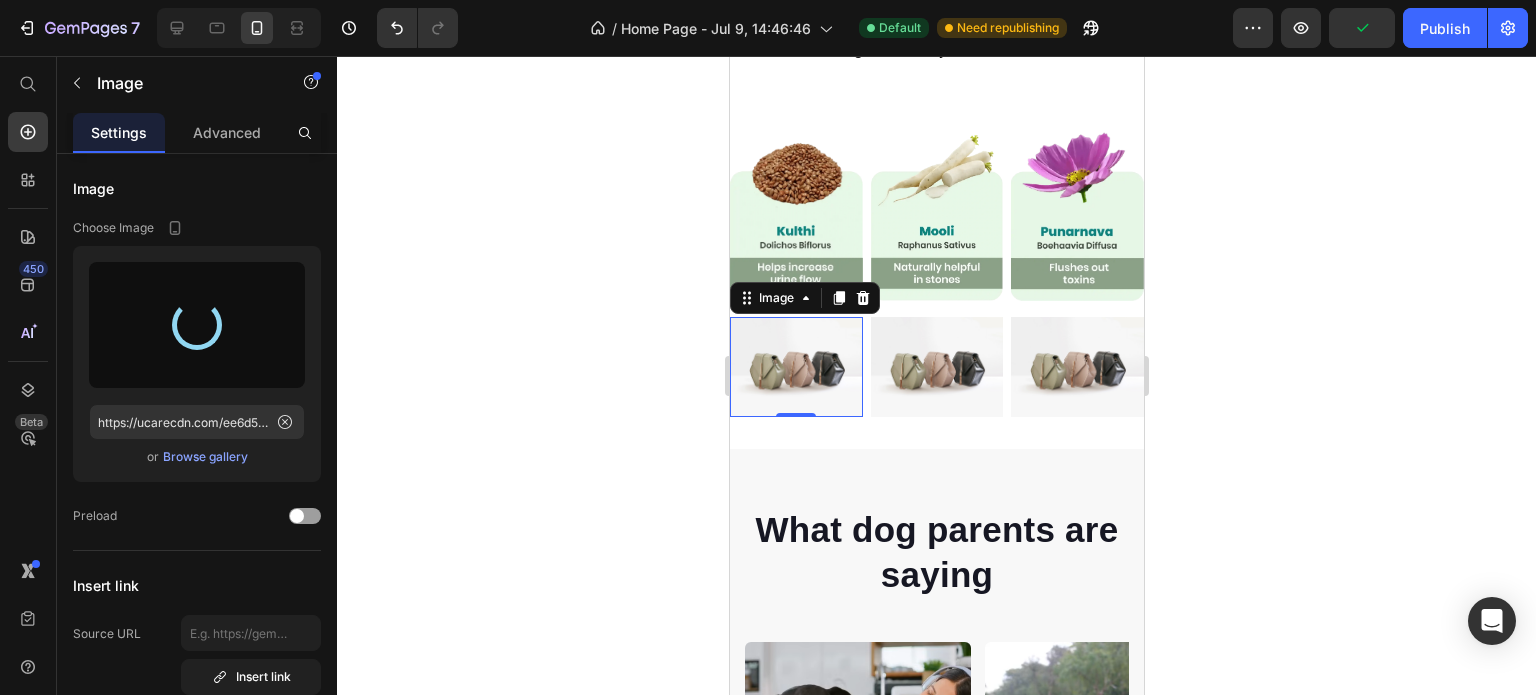 type on "https://cdn.shopify.com/s/files/1/0727/7651/5641/files/gempages_574642608358294303-62d04fb2-33fa-4617-906b-ef93abeb885a.webp" 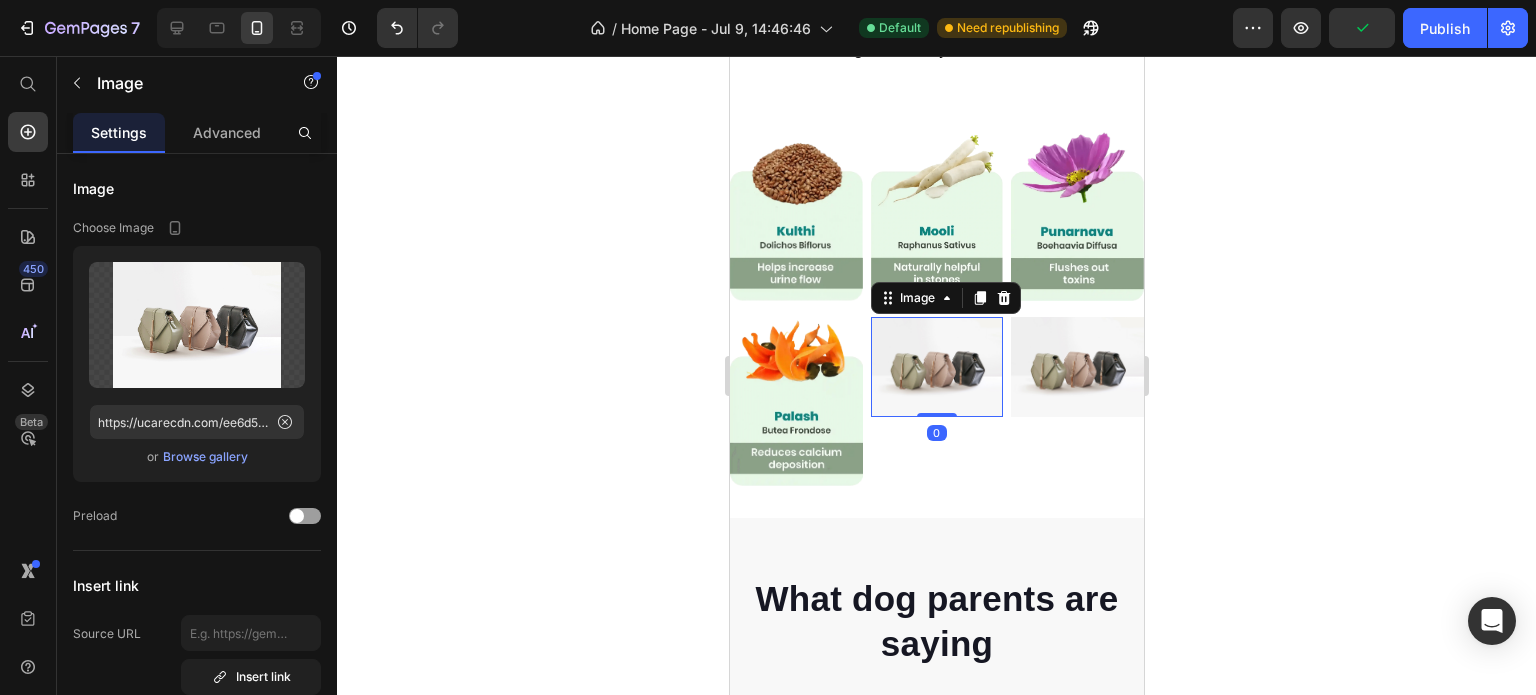 click at bounding box center (936, 367) 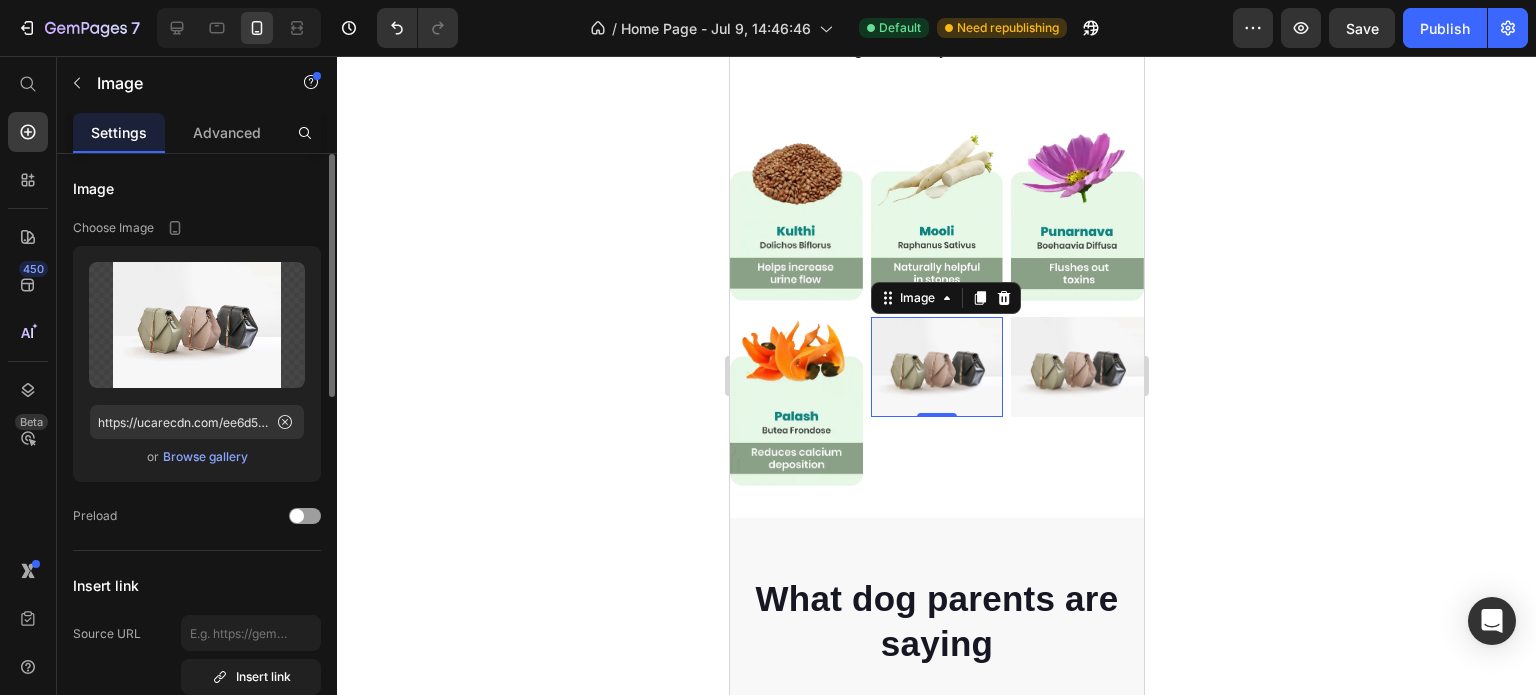 click on "Browse gallery" at bounding box center (205, 457) 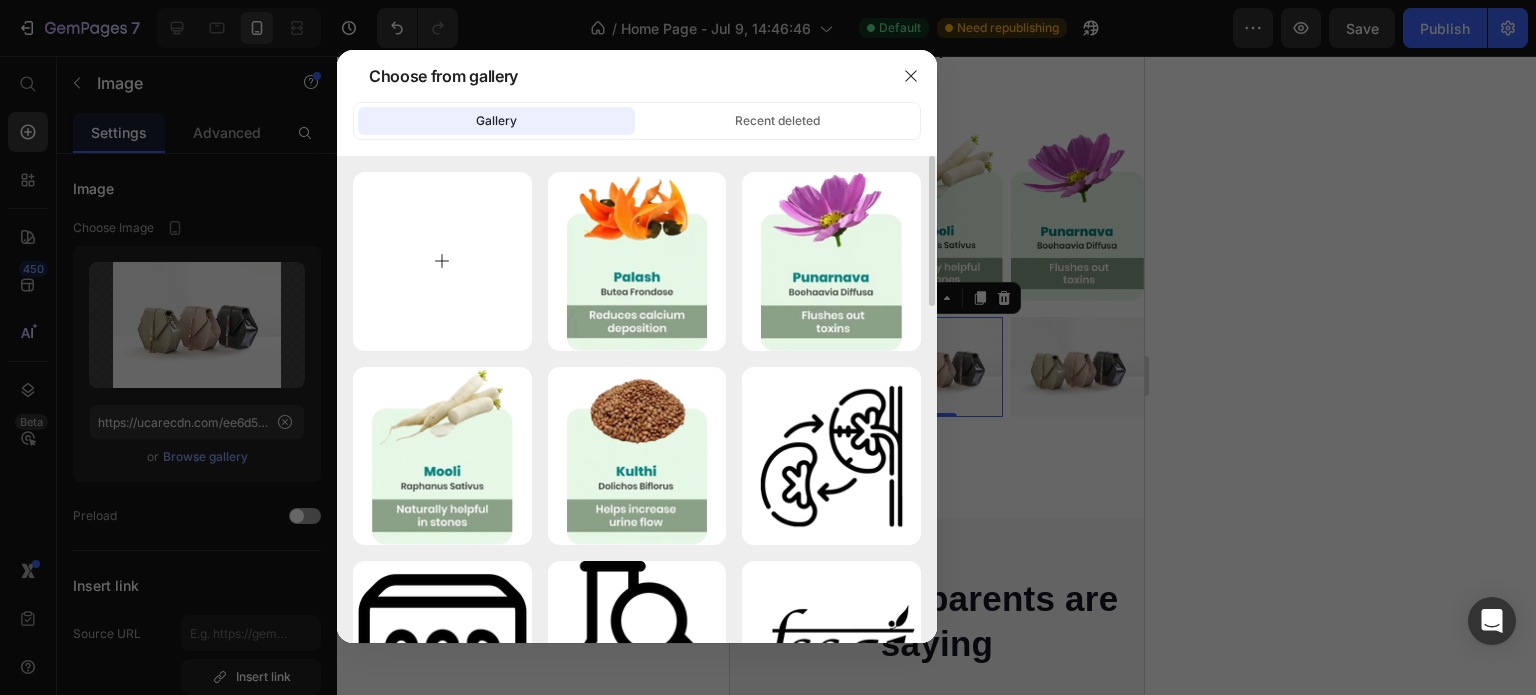 click at bounding box center (442, 261) 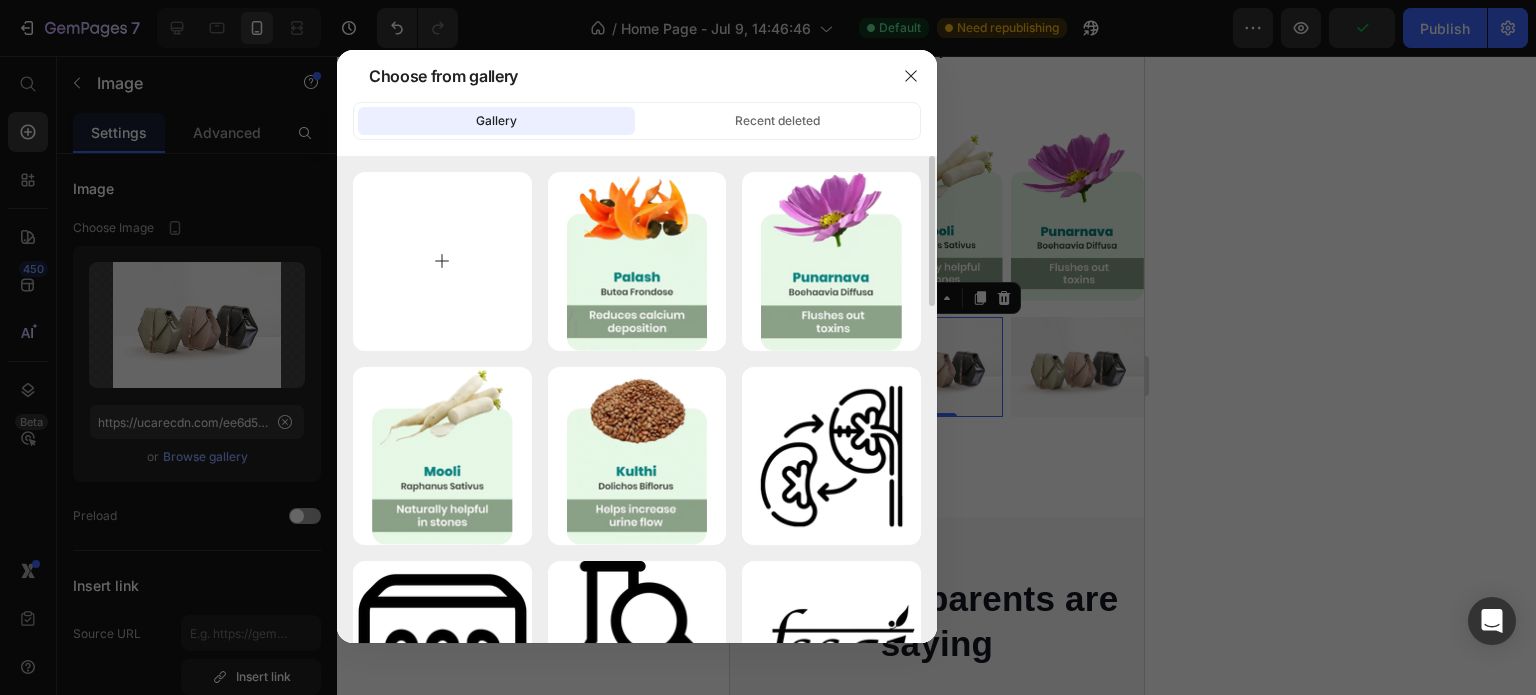 type on "C:\fakepath\Pashanbhed.webp" 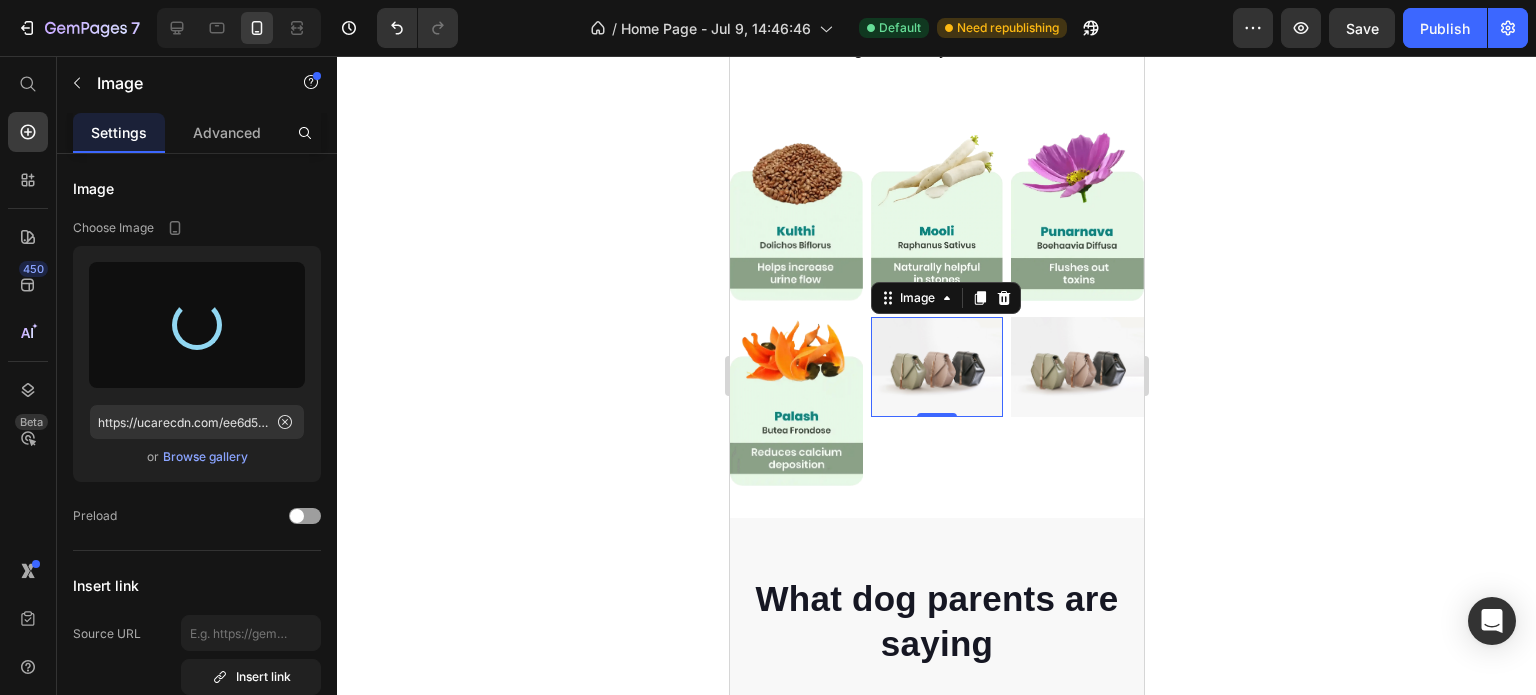 type on "https://cdn.shopify.com/s/files/1/0727/7651/5641/files/gempages_574642608358294303-a33f57ff-90e3-4244-83e2-5aad6c55a5cc.webp" 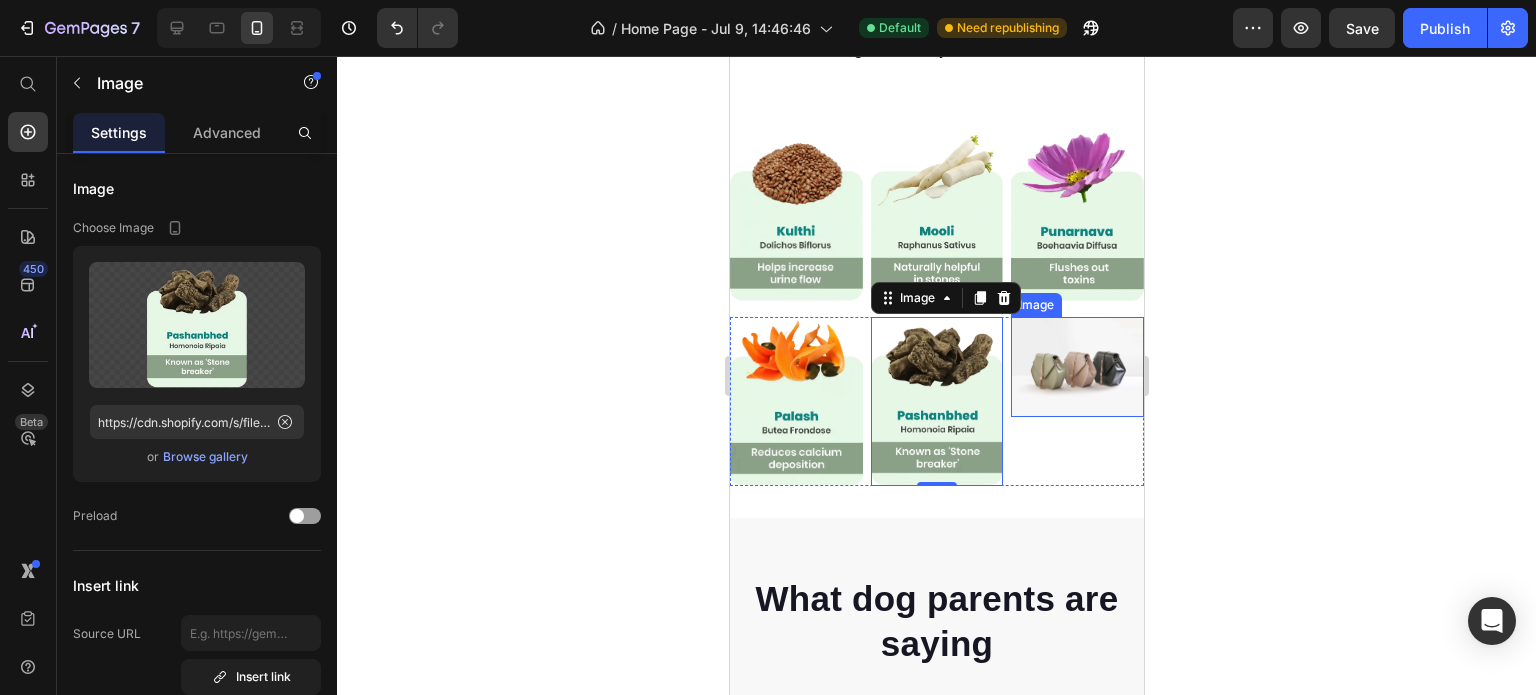 click at bounding box center [1076, 367] 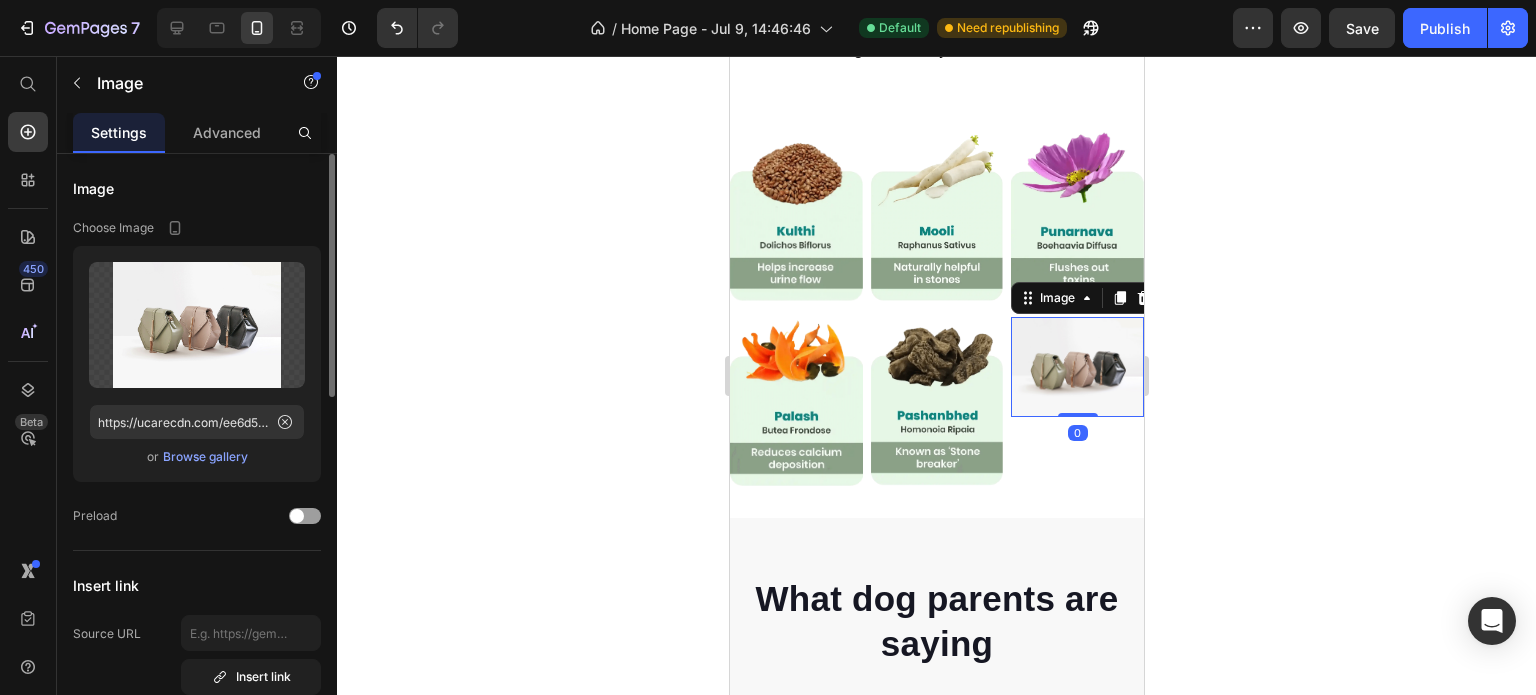 click on "Browse gallery" at bounding box center [205, 457] 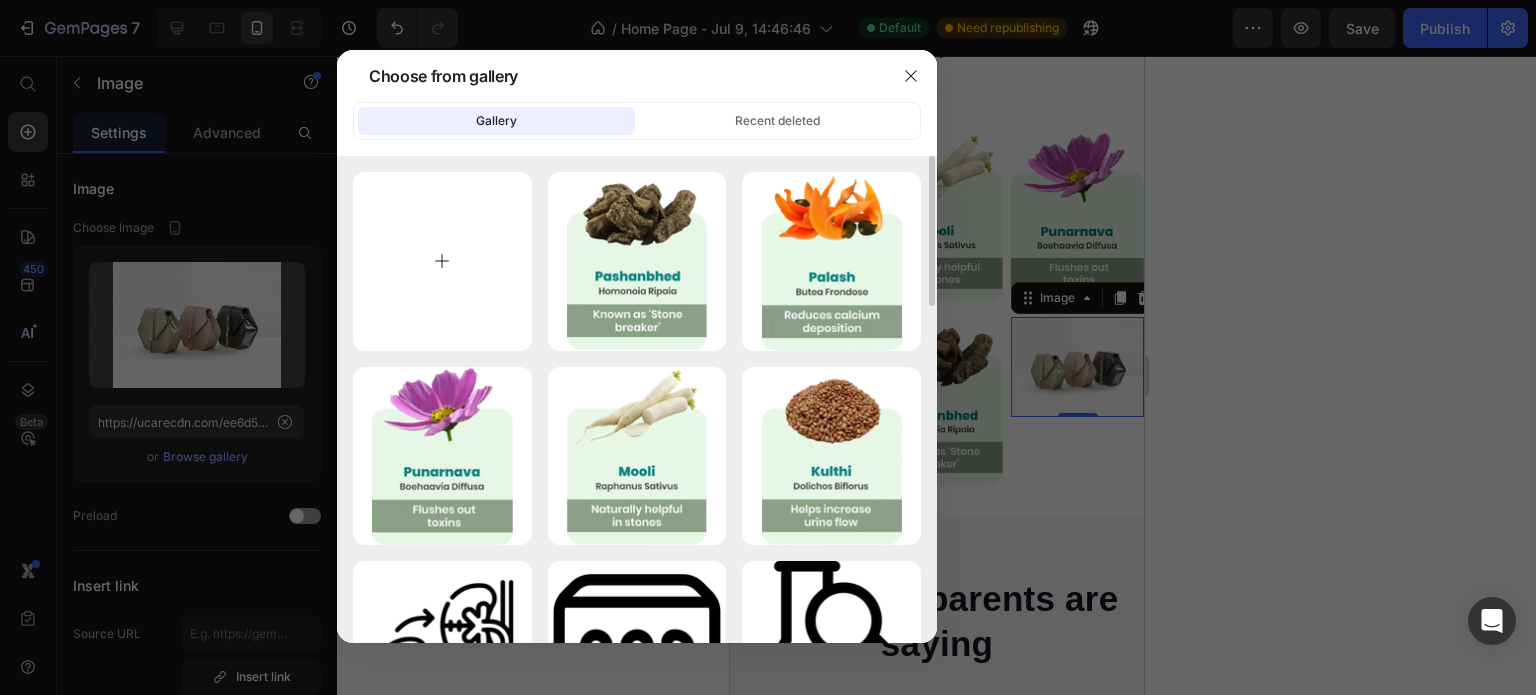 click at bounding box center [442, 261] 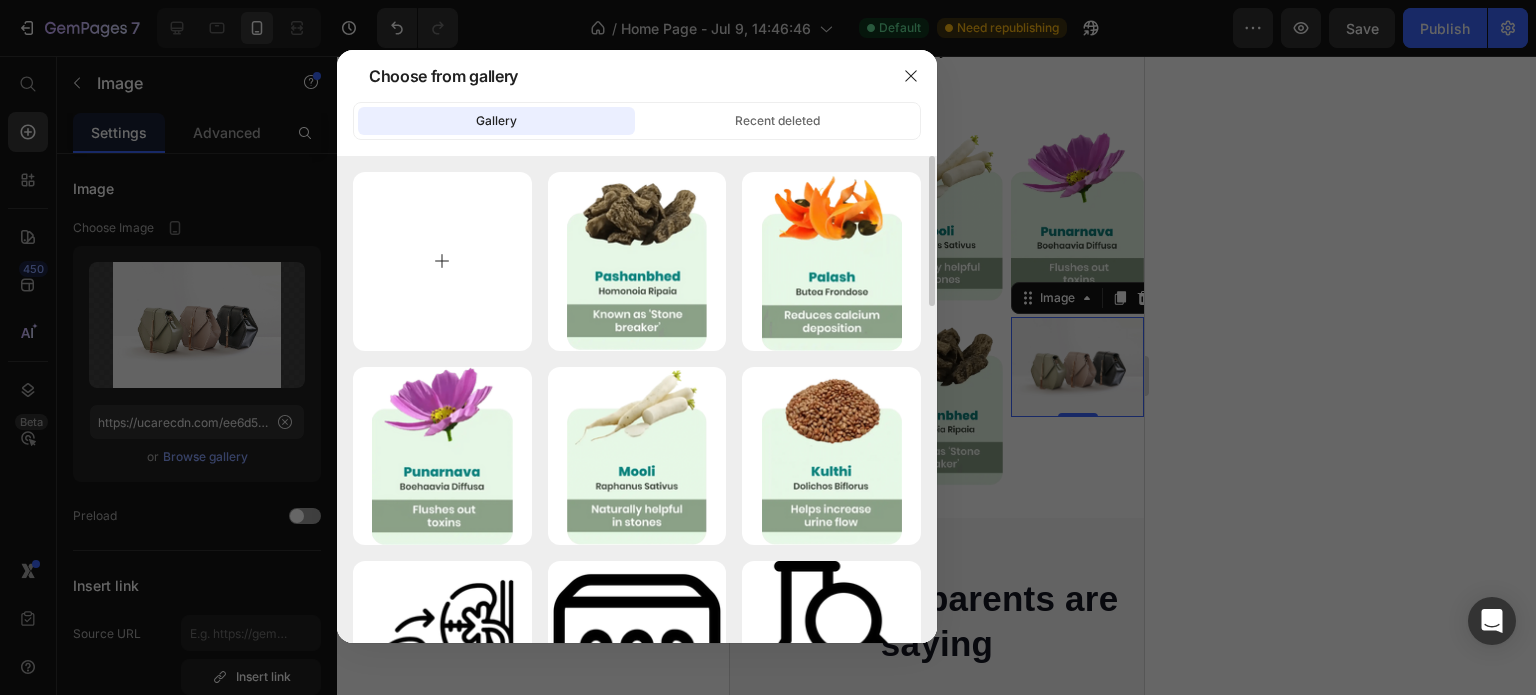 type on "C:\fakepath\Gokhru.webp" 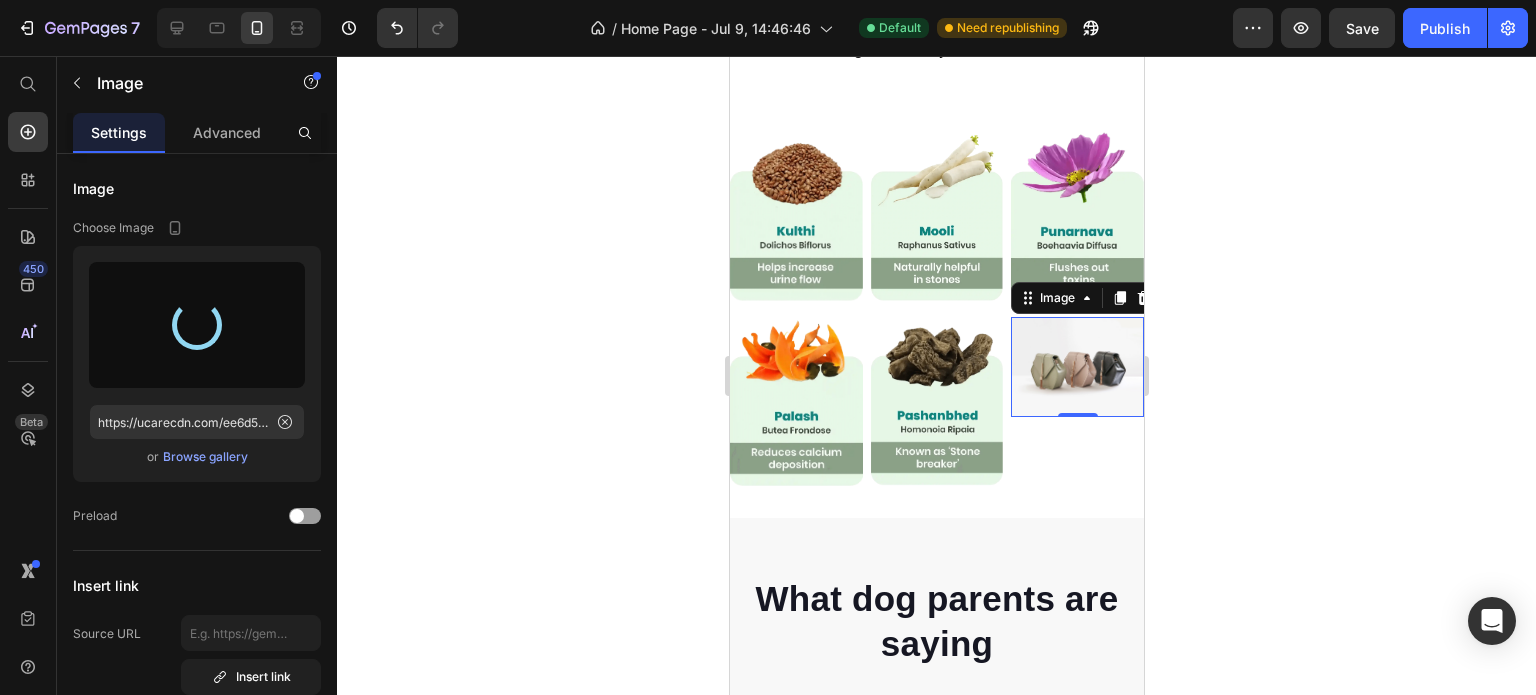 type on "https://cdn.shopify.com/s/files/1/0727/7651/5641/files/gempages_574642608358294303-dd200737-8e75-4daf-ad01-229a64d31a7a.webp" 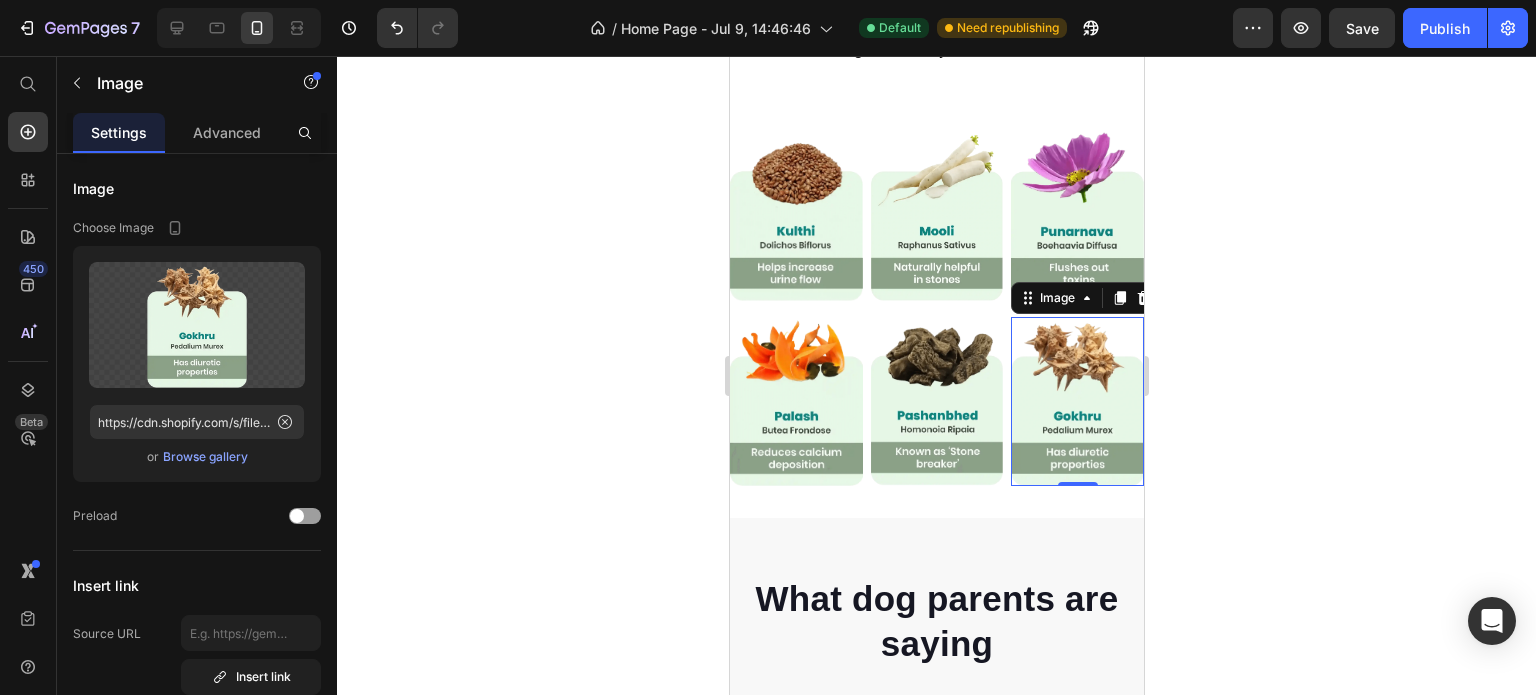 click 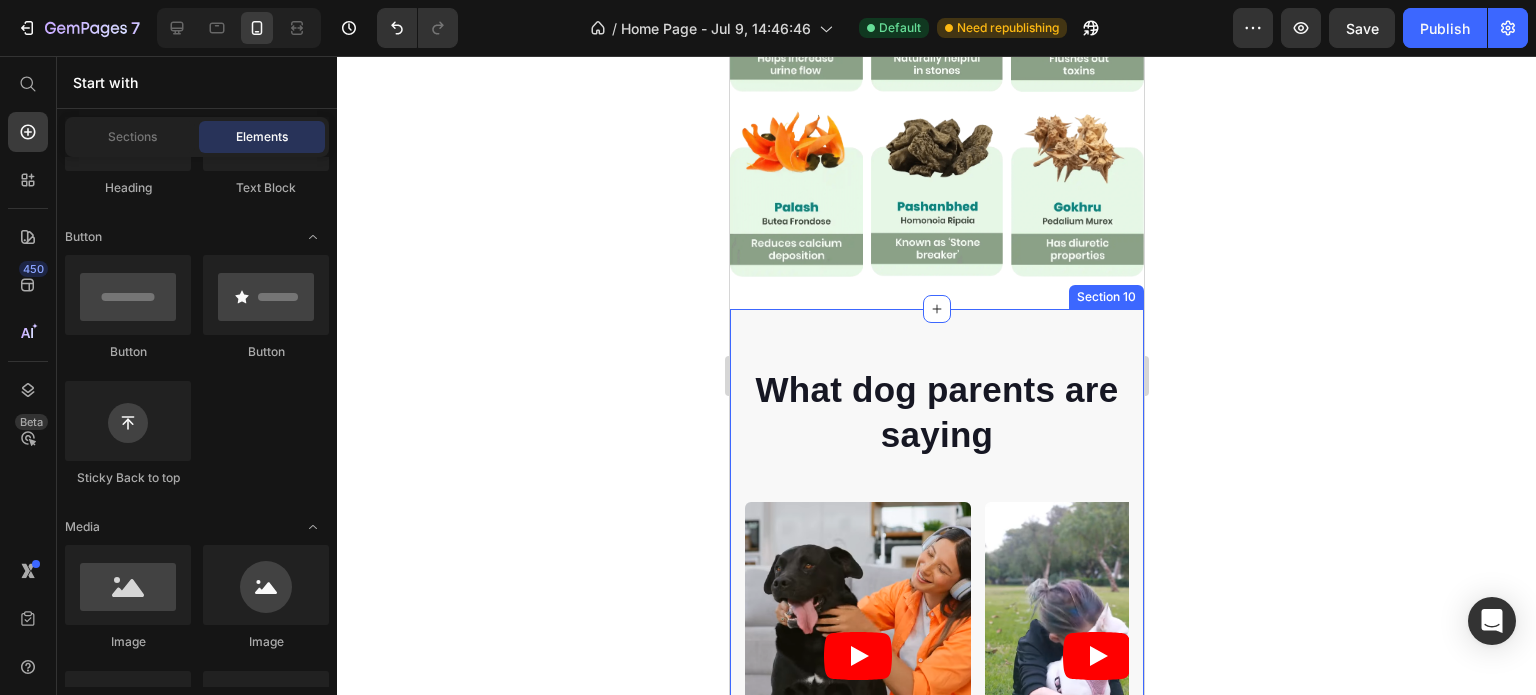scroll, scrollTop: 3101, scrollLeft: 0, axis: vertical 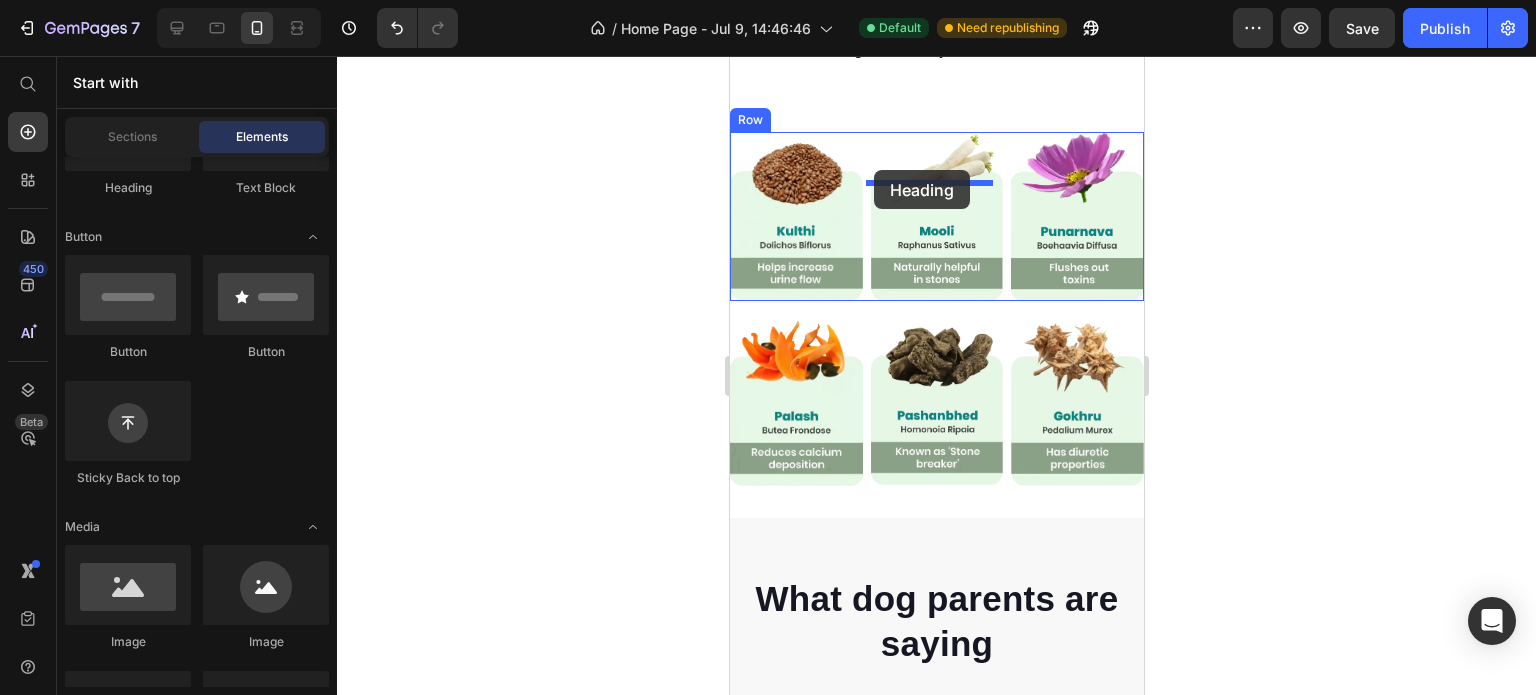 drag, startPoint x: 860, startPoint y: 213, endPoint x: 873, endPoint y: 170, distance: 44.922153 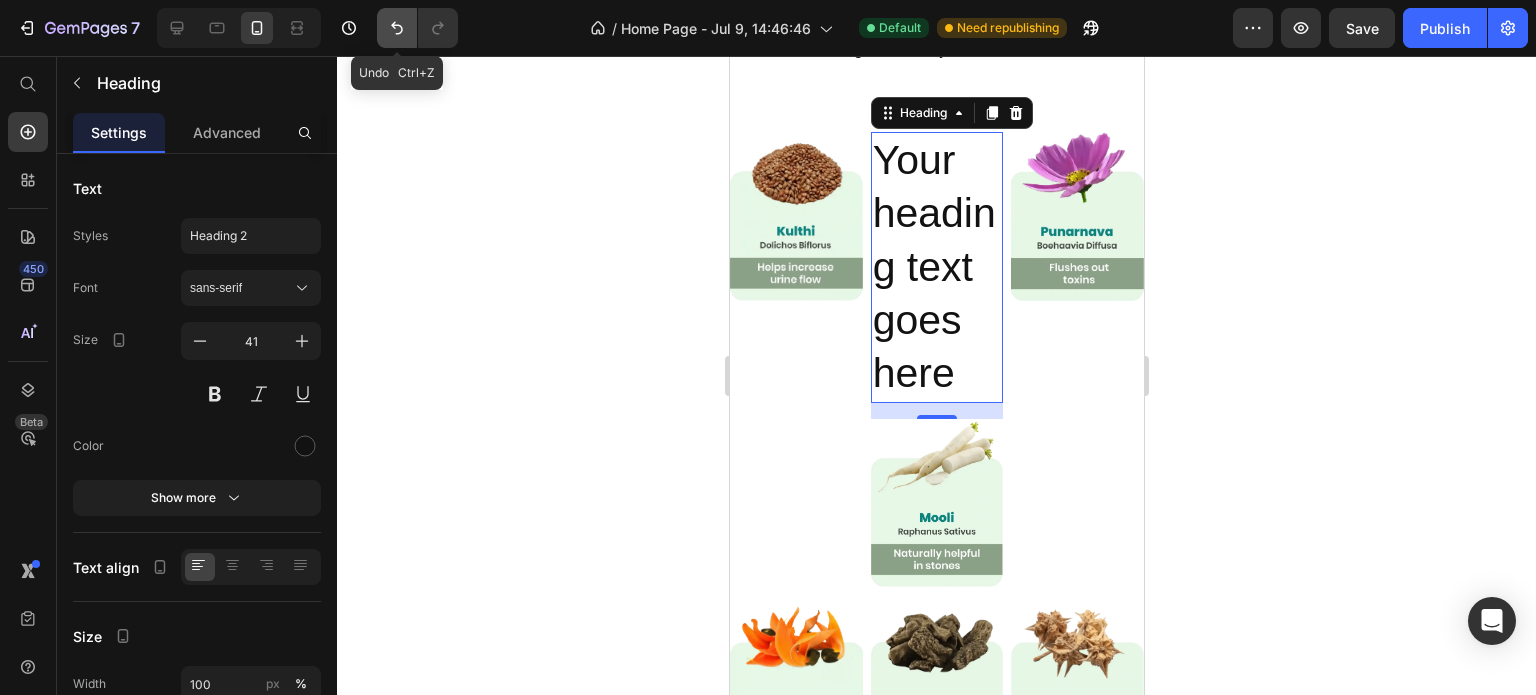click 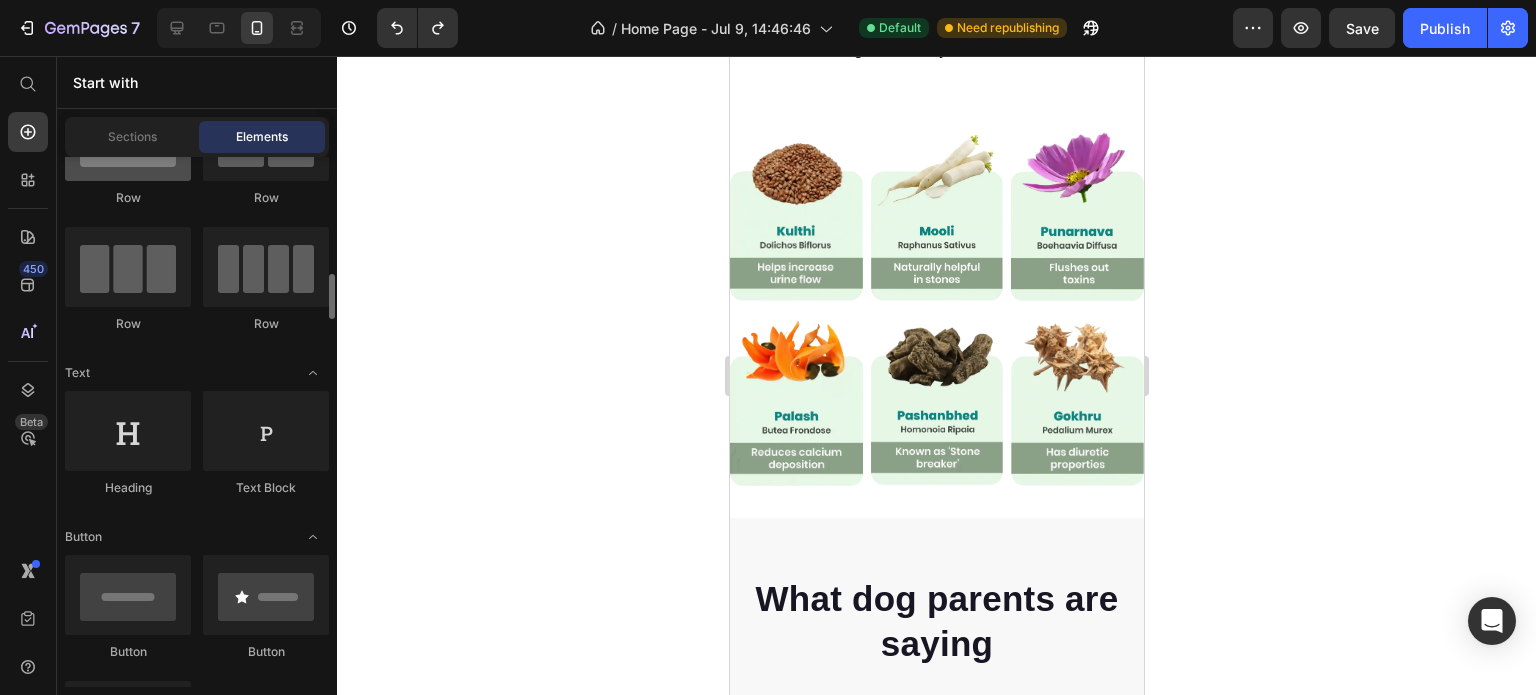 scroll, scrollTop: 0, scrollLeft: 0, axis: both 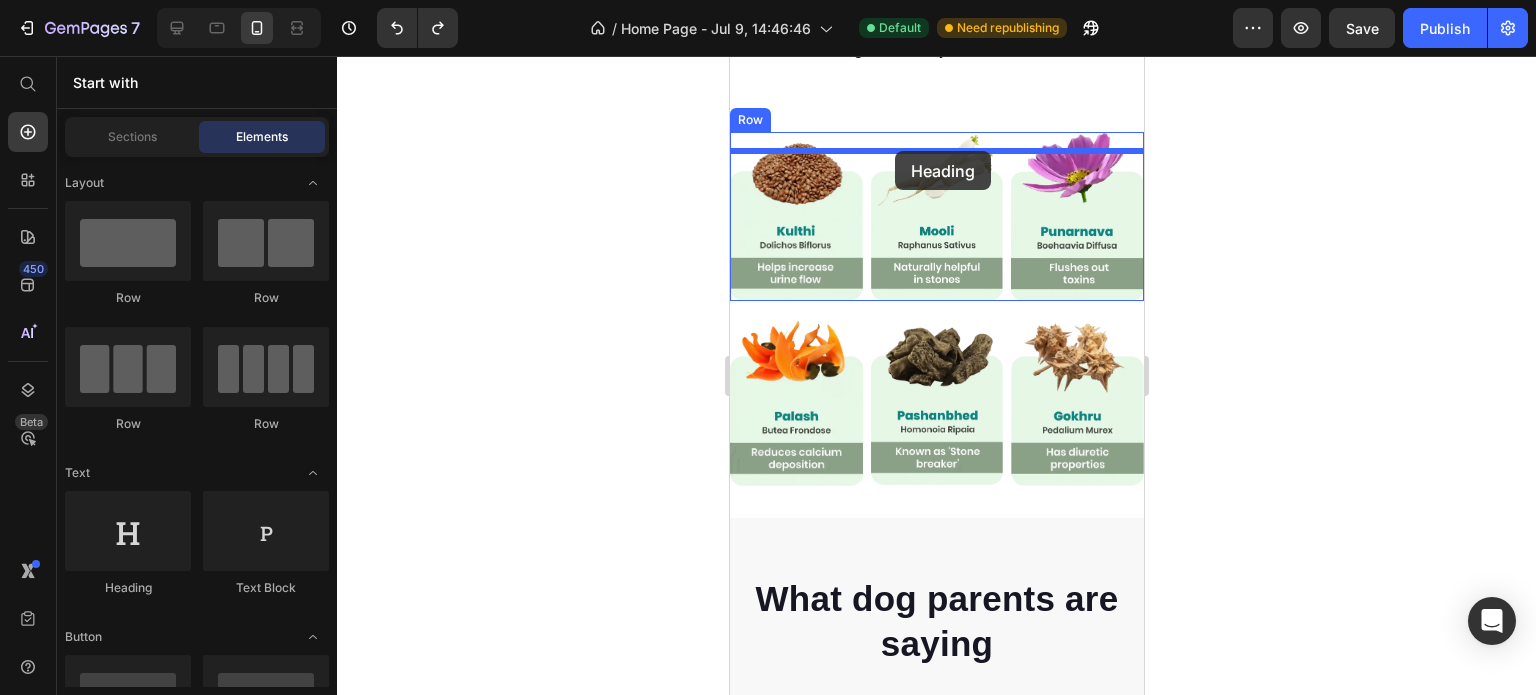 drag, startPoint x: 819, startPoint y: 599, endPoint x: 894, endPoint y: 151, distance: 454.23453 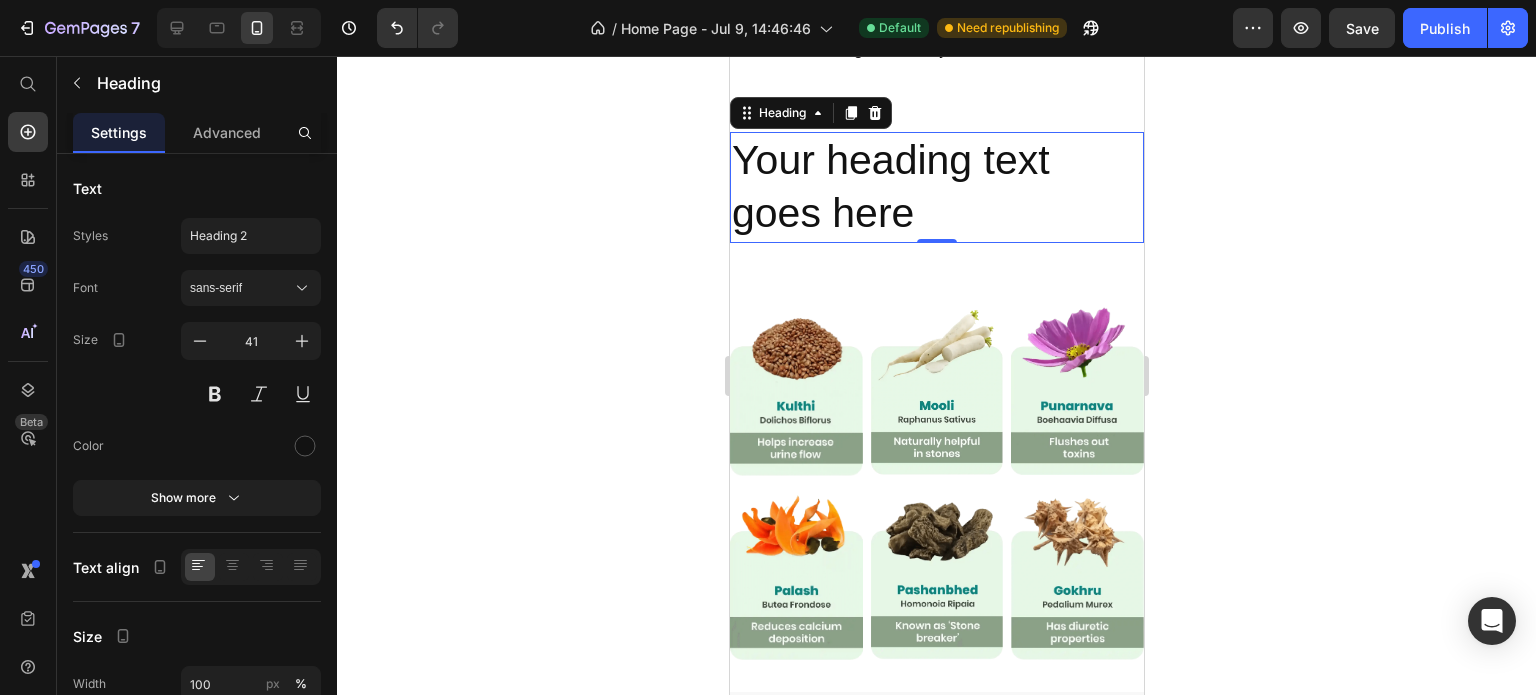 click on "Heading" at bounding box center [810, 113] 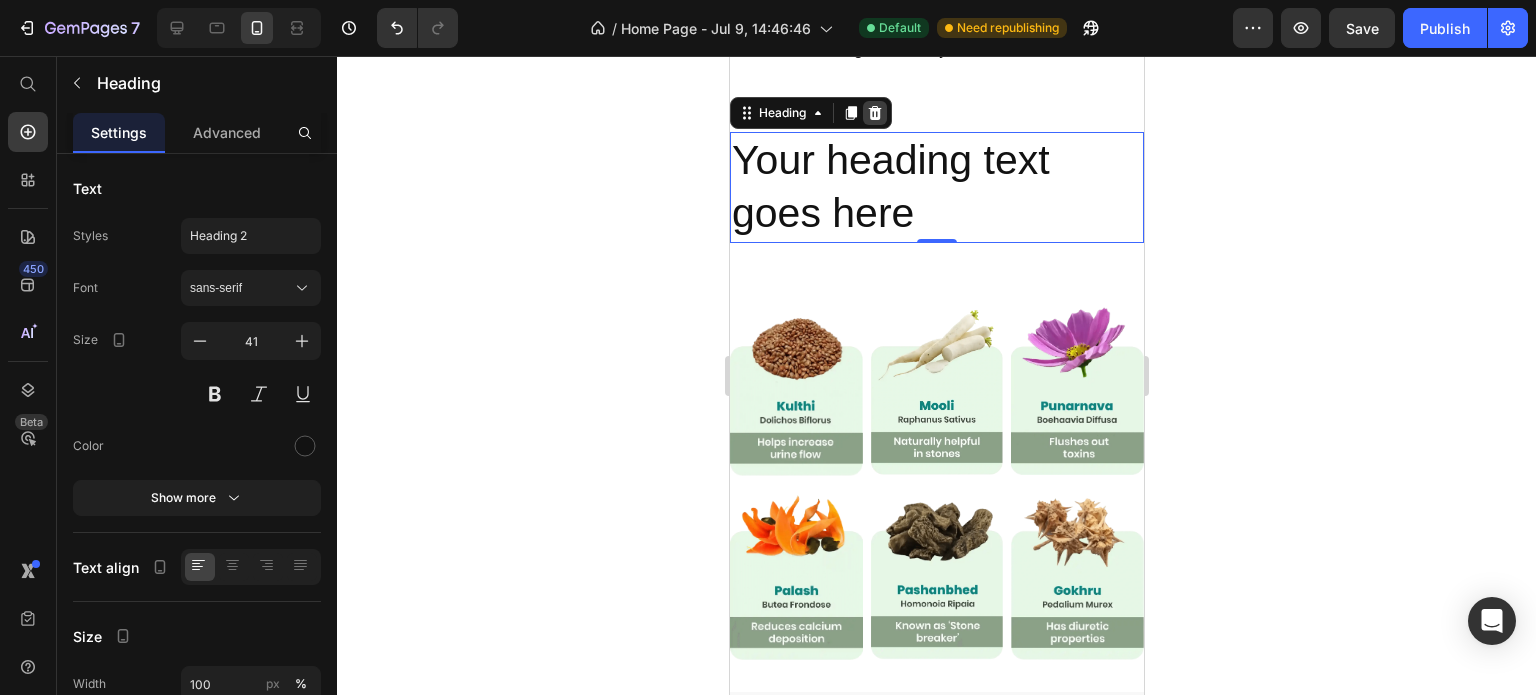 click 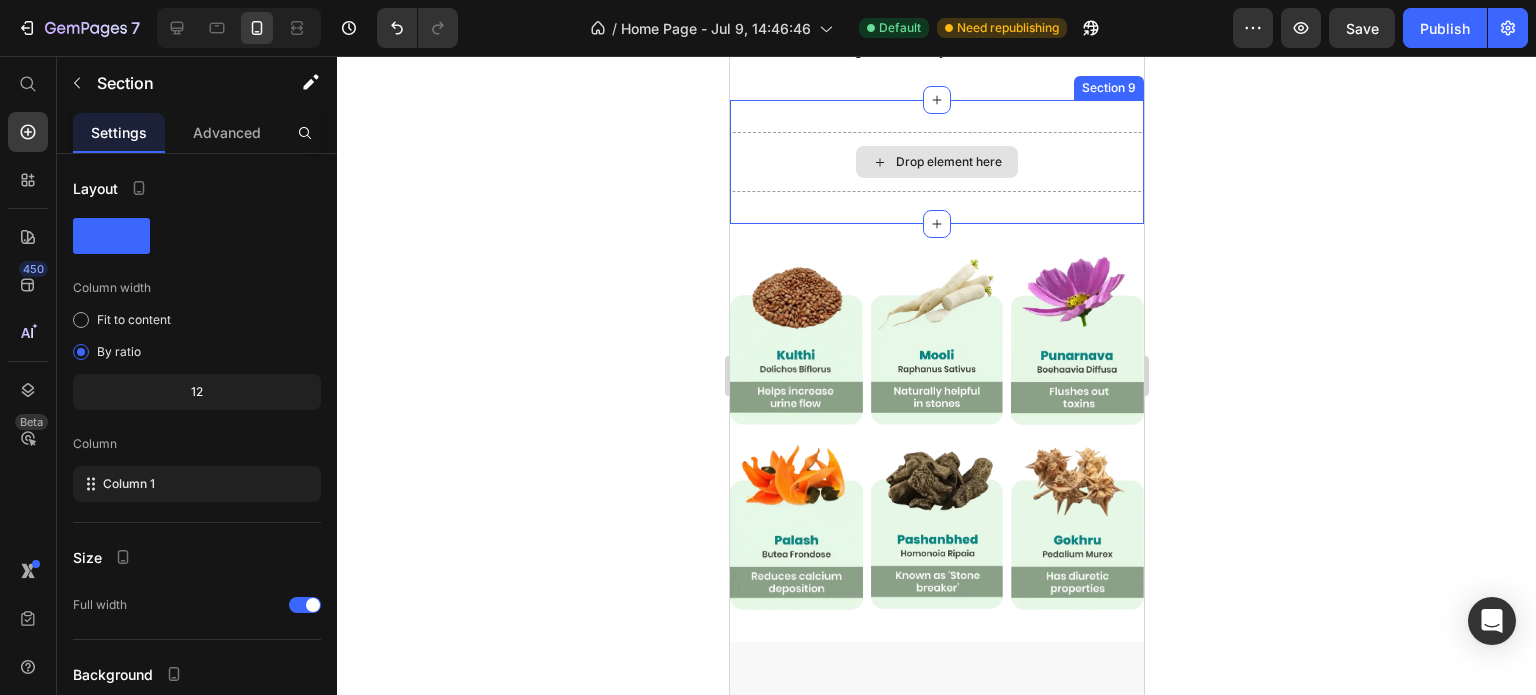 click on "Drop element here" at bounding box center [936, 162] 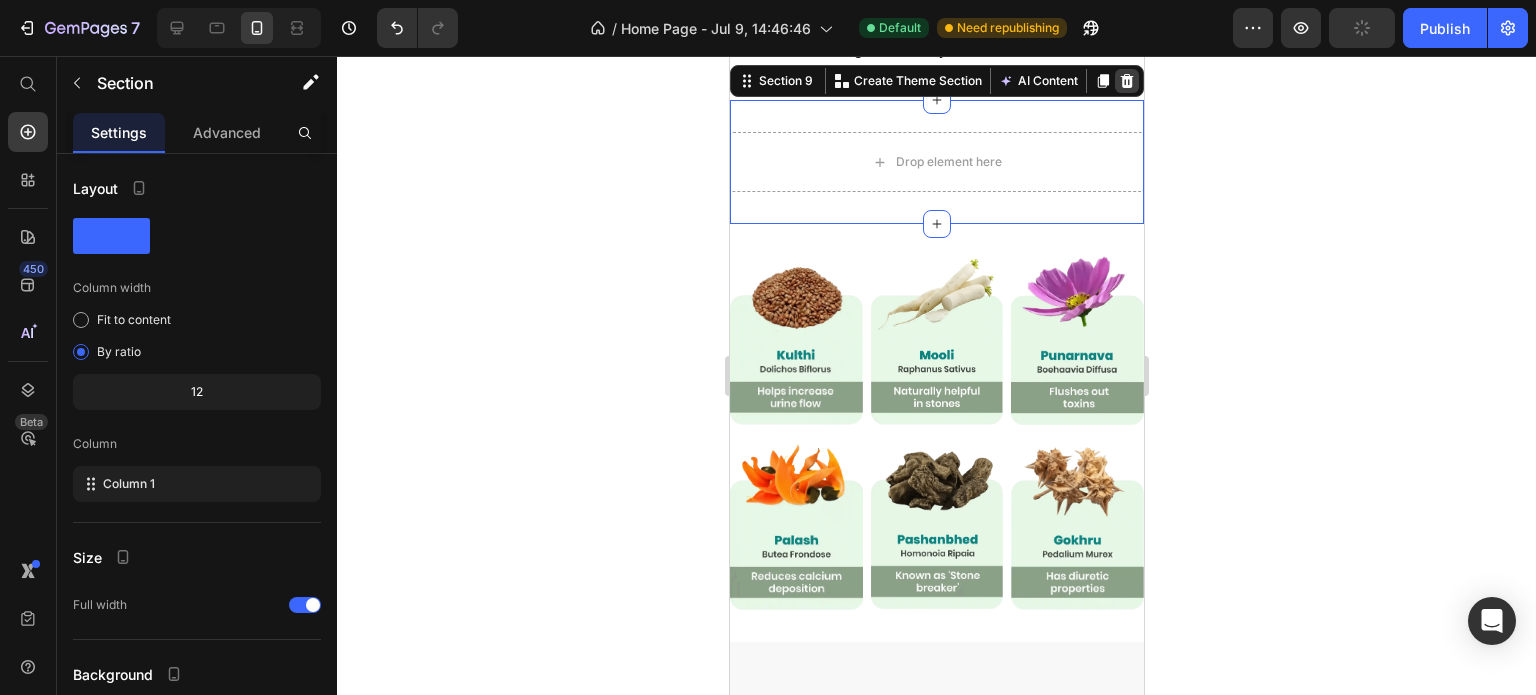 click 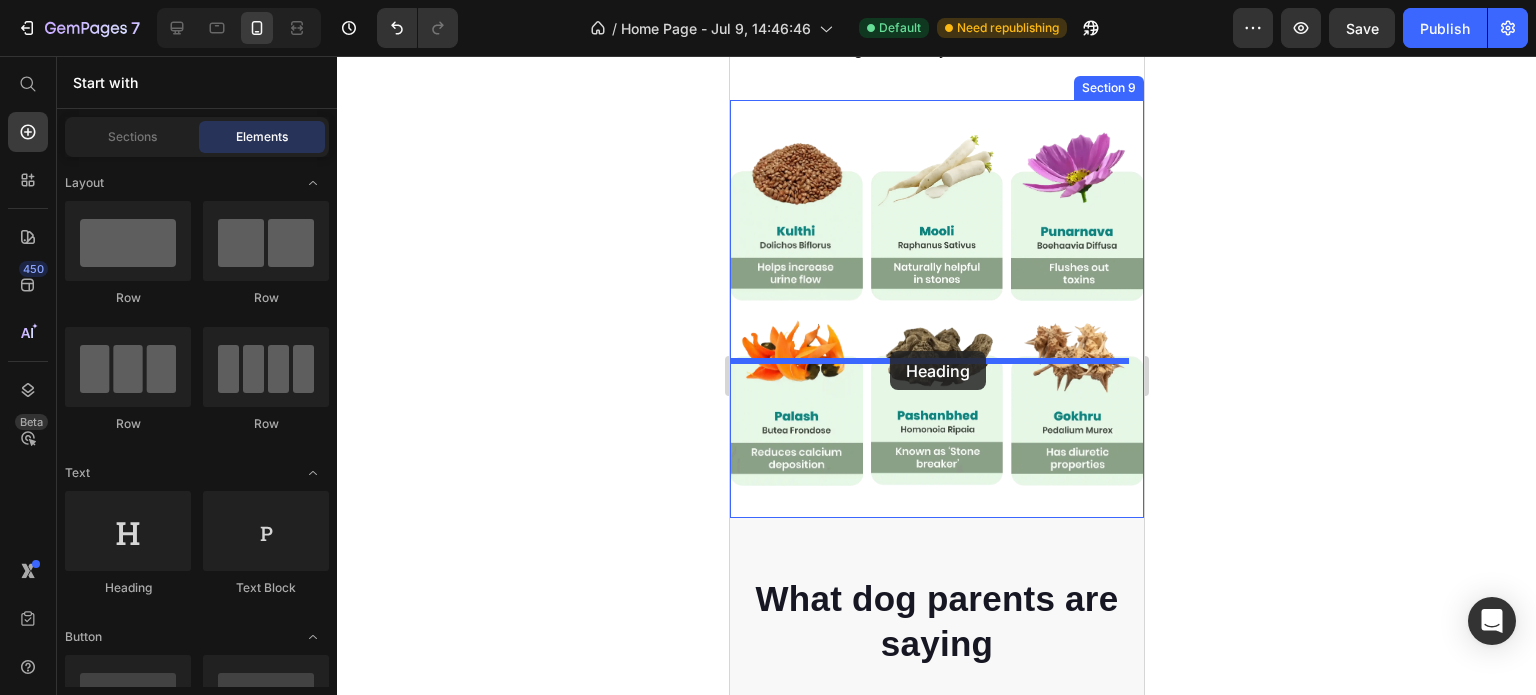drag, startPoint x: 841, startPoint y: 571, endPoint x: 889, endPoint y: 351, distance: 225.17549 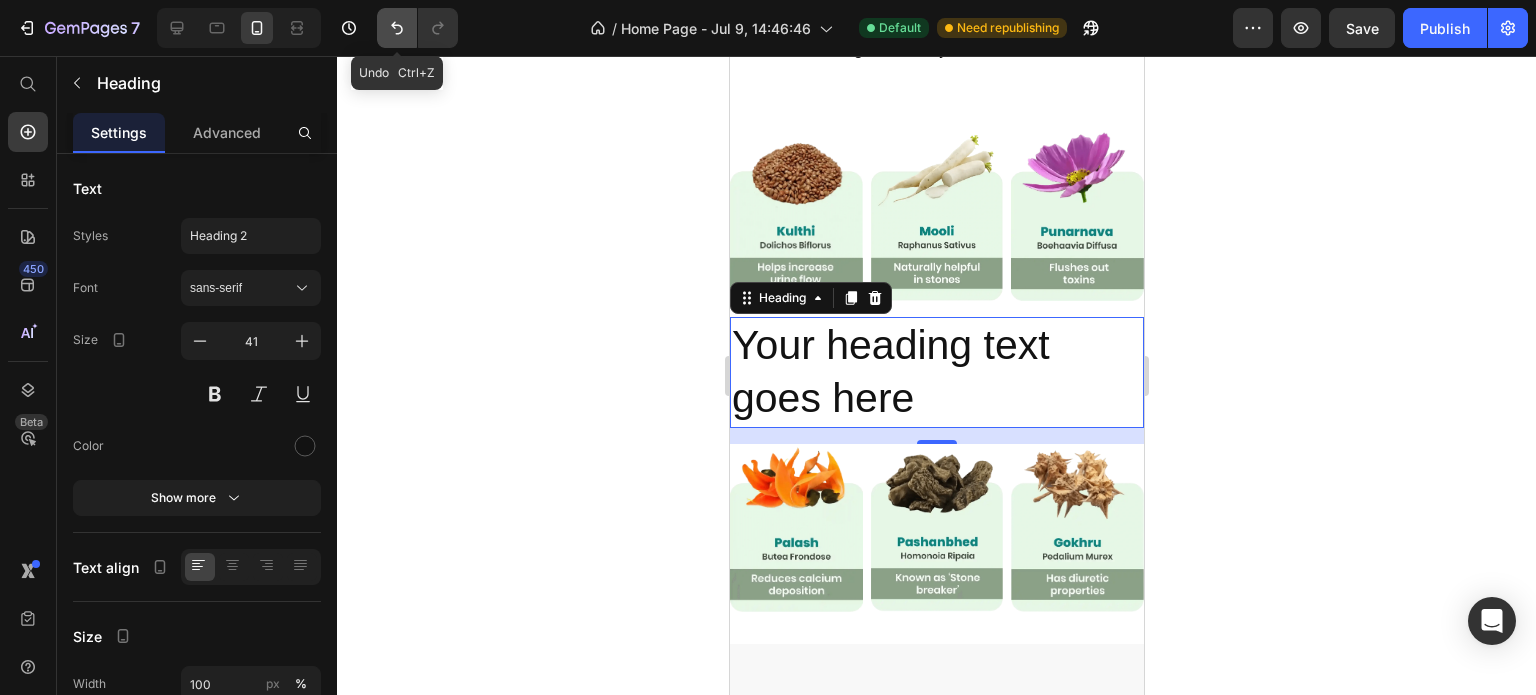 click 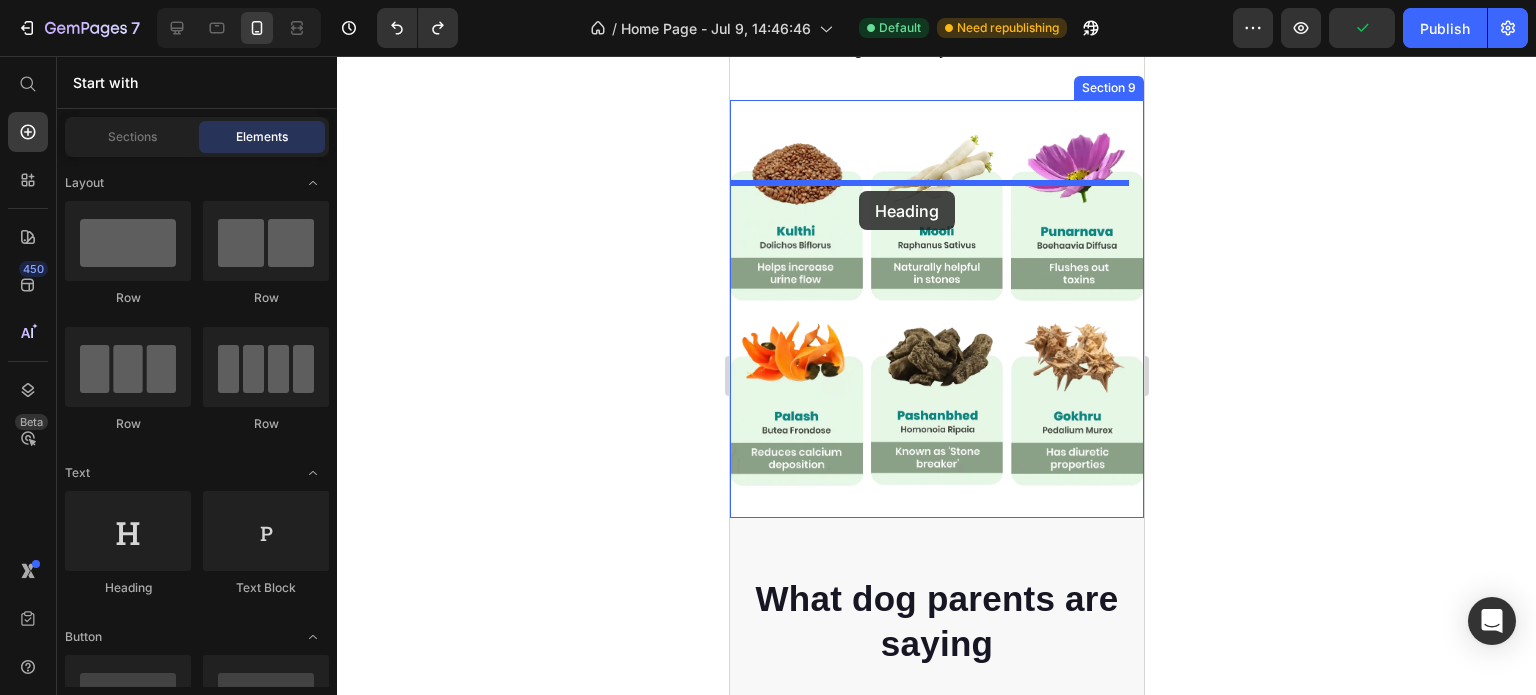 drag, startPoint x: 854, startPoint y: 573, endPoint x: 858, endPoint y: 191, distance: 382.02094 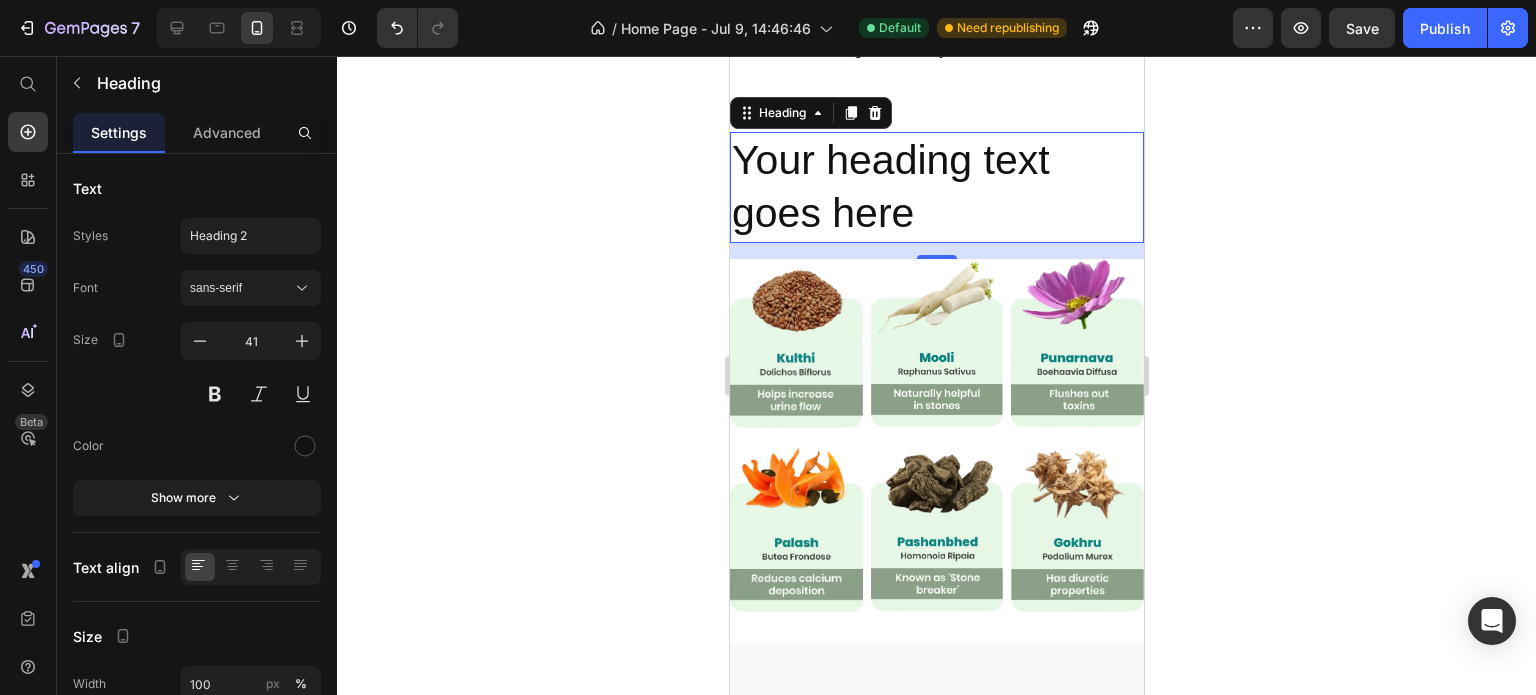 click on "Your heading text goes here" at bounding box center [936, 187] 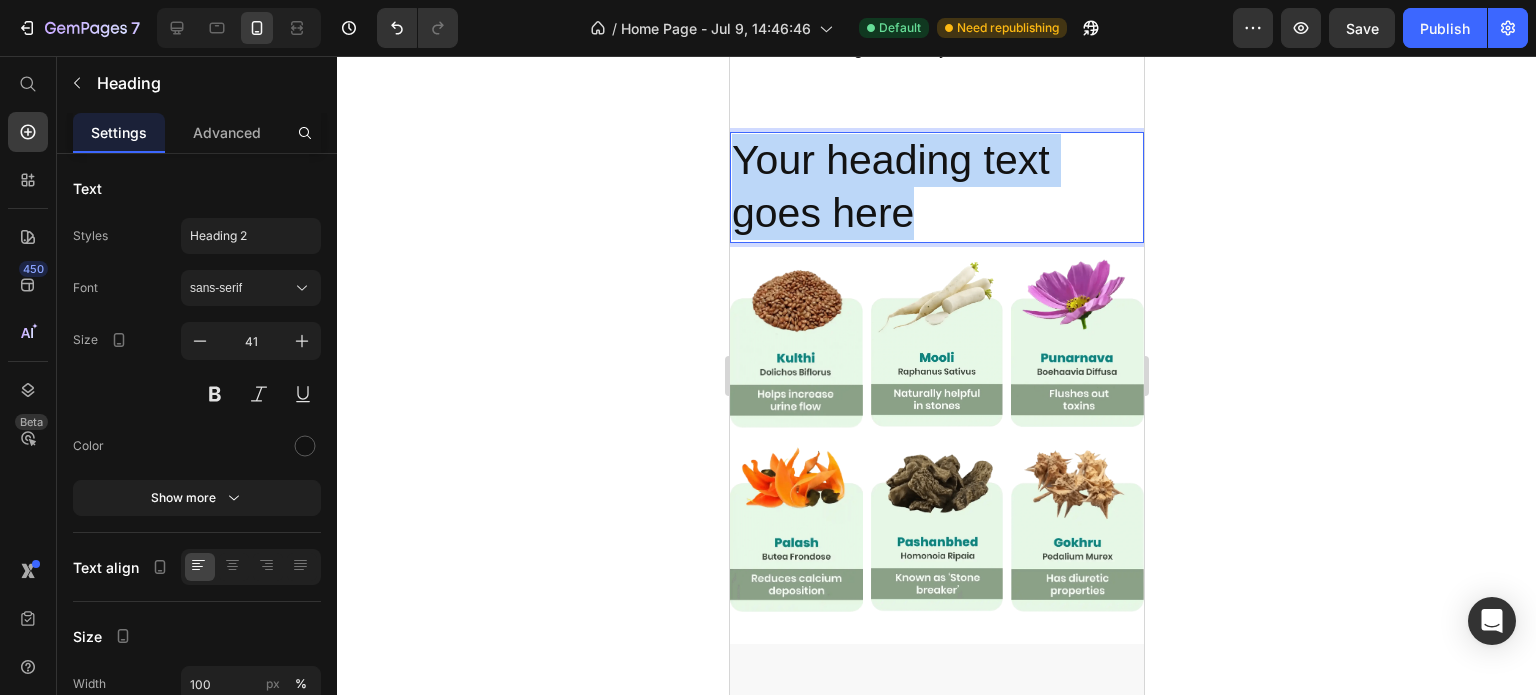 drag, startPoint x: 914, startPoint y: 267, endPoint x: 734, endPoint y: 208, distance: 189.4228 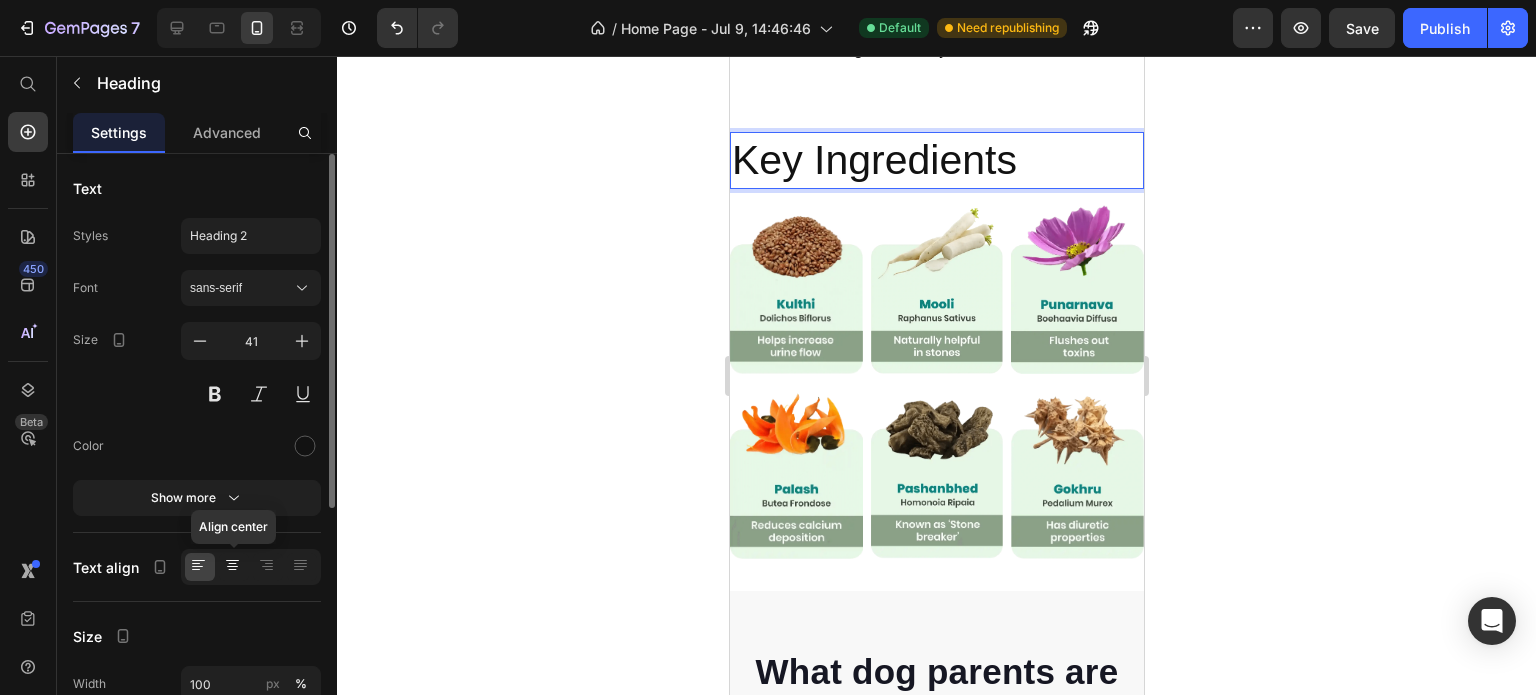 click 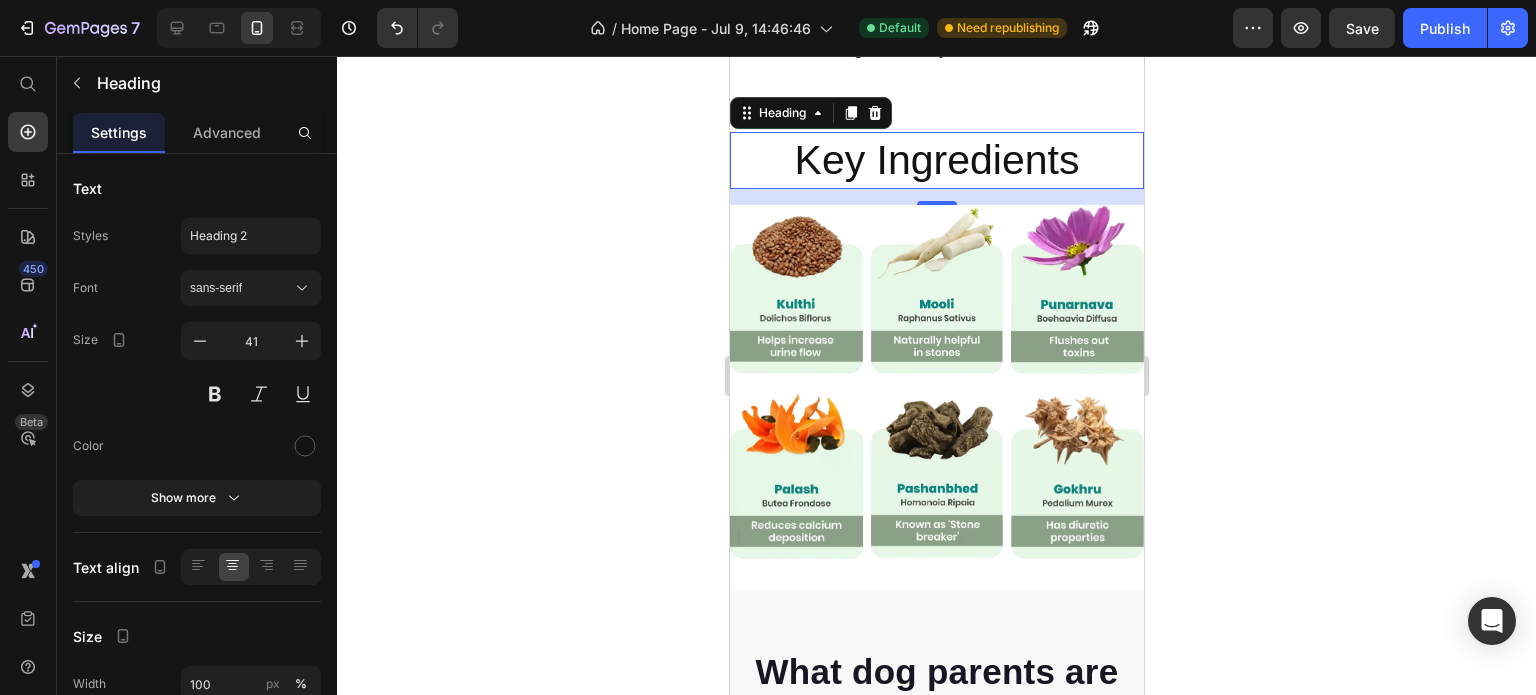click 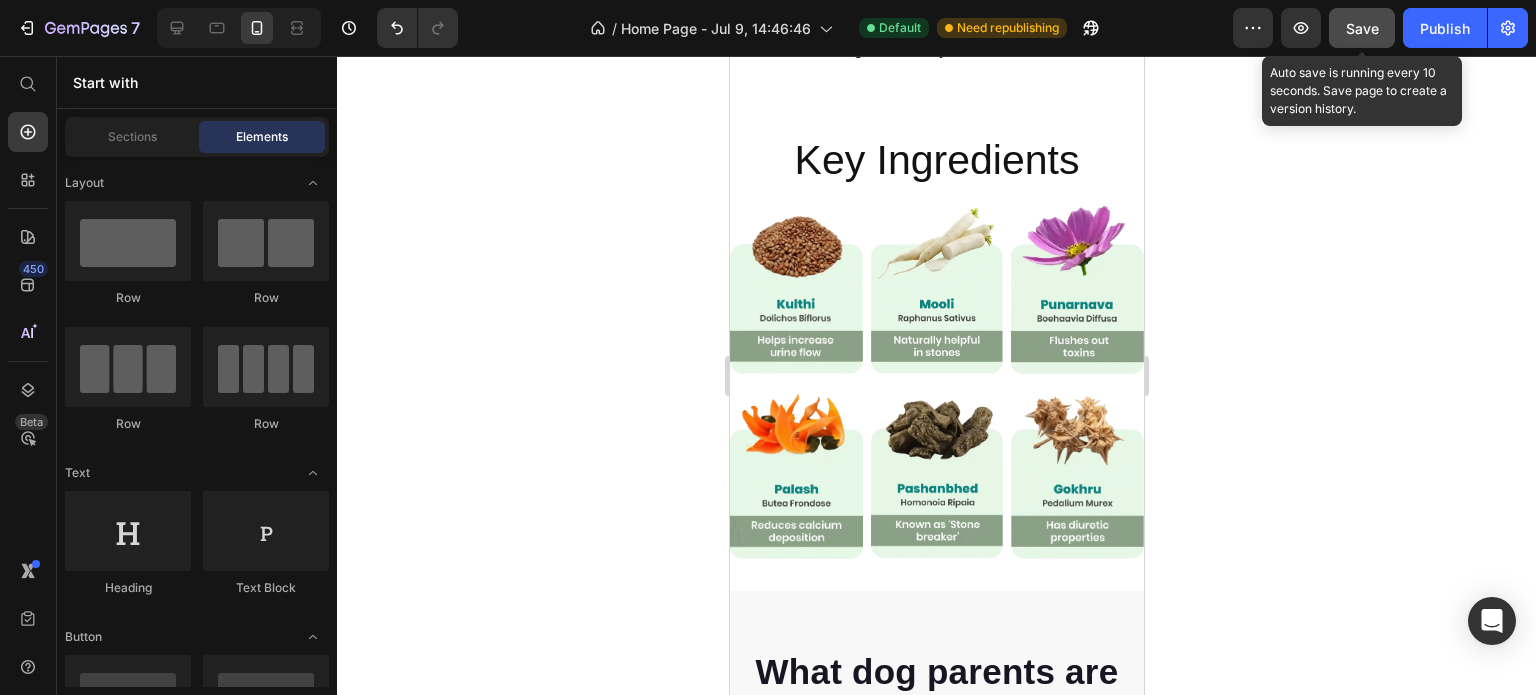 click on "Save" at bounding box center (1362, 28) 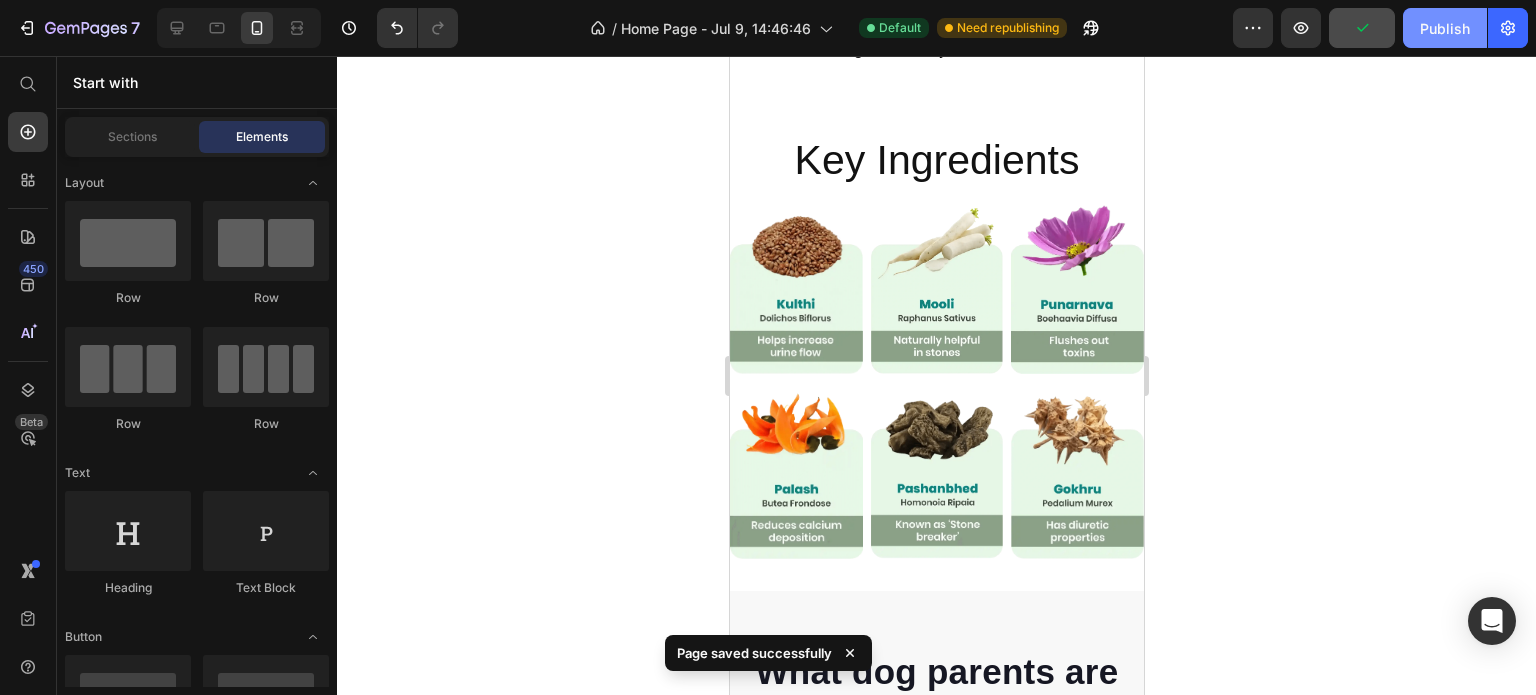 click on "Publish" at bounding box center [1445, 28] 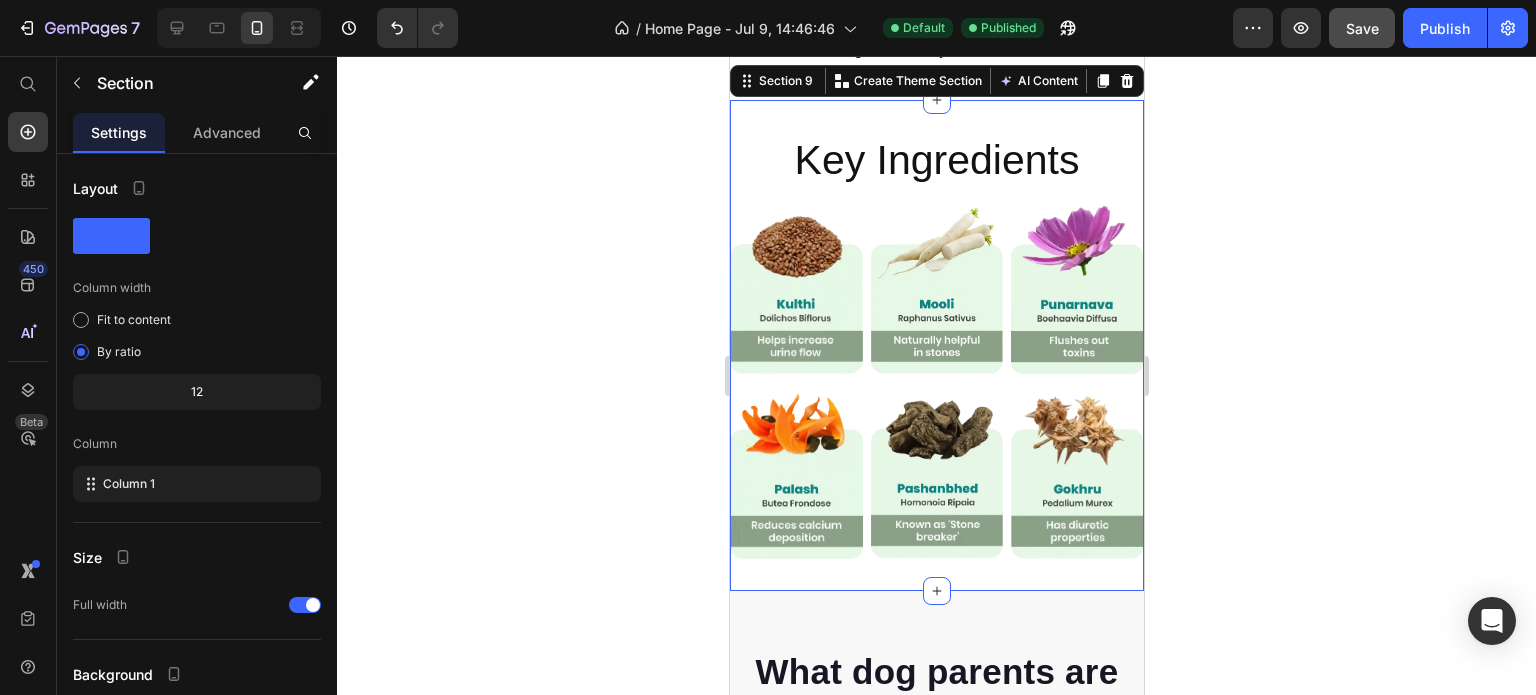 click on "Key Ingredients Heading Image Image Image Row Image Image Image Row Section 9   You can create reusable sections Create Theme Section AI Content Write with GemAI What would you like to describe here? Tone and Voice Persuasive Product Show more Generate" at bounding box center (936, 345) 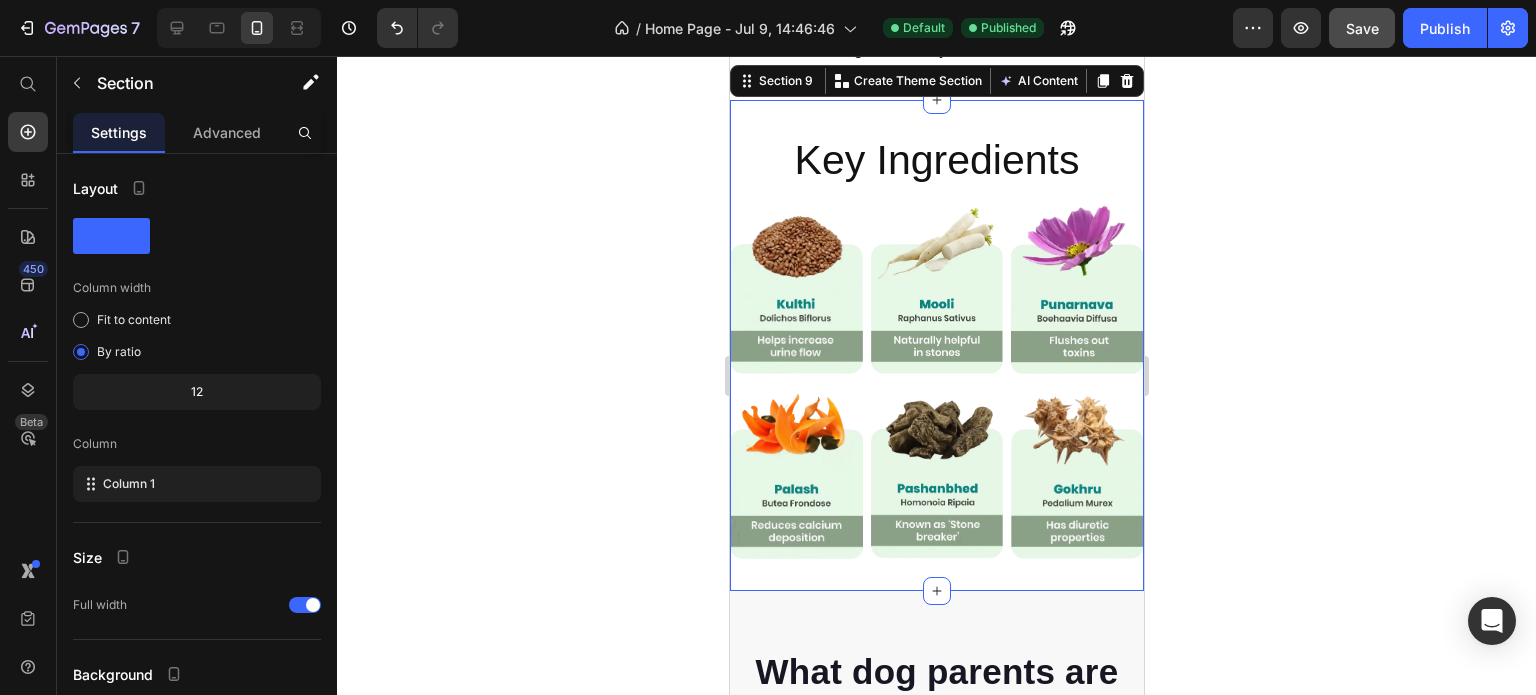 click 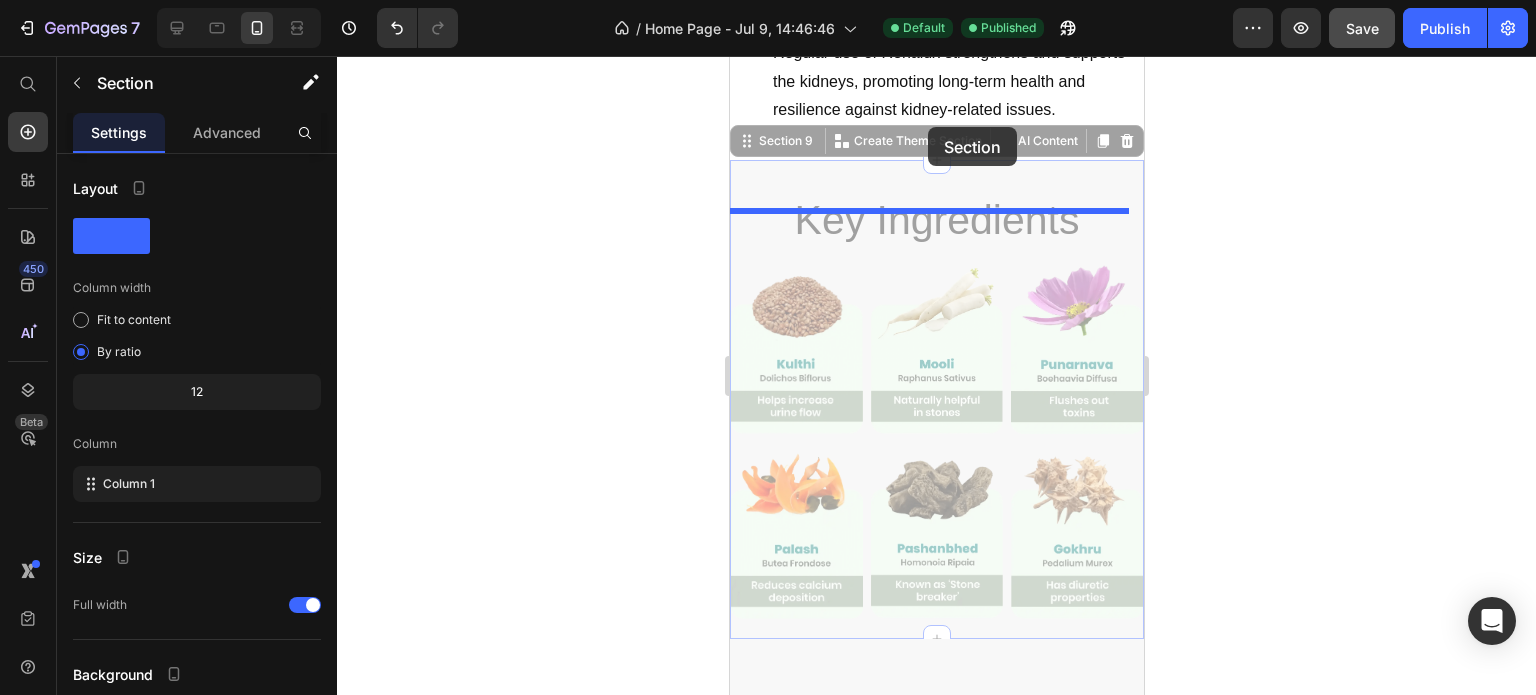 scroll, scrollTop: 3005, scrollLeft: 0, axis: vertical 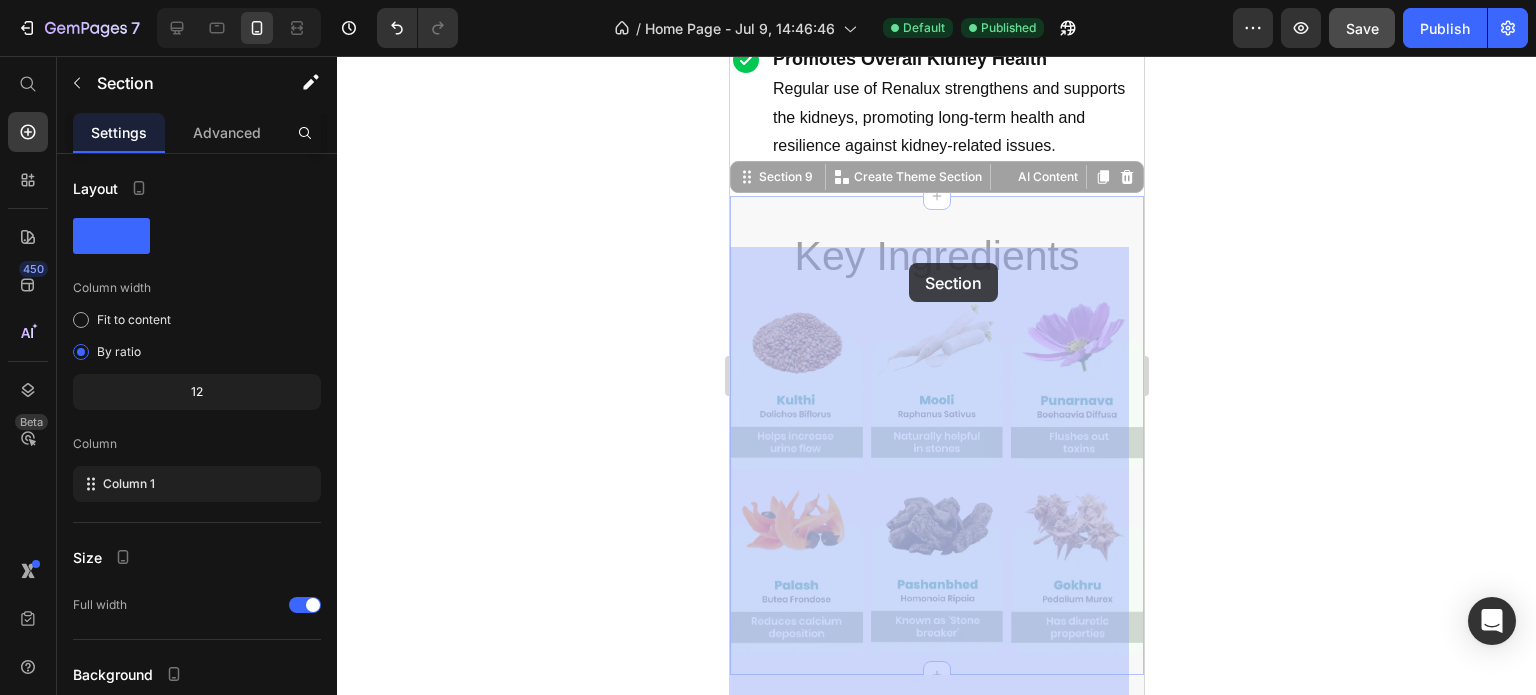 drag, startPoint x: 925, startPoint y: 169, endPoint x: 908, endPoint y: 263, distance: 95.524864 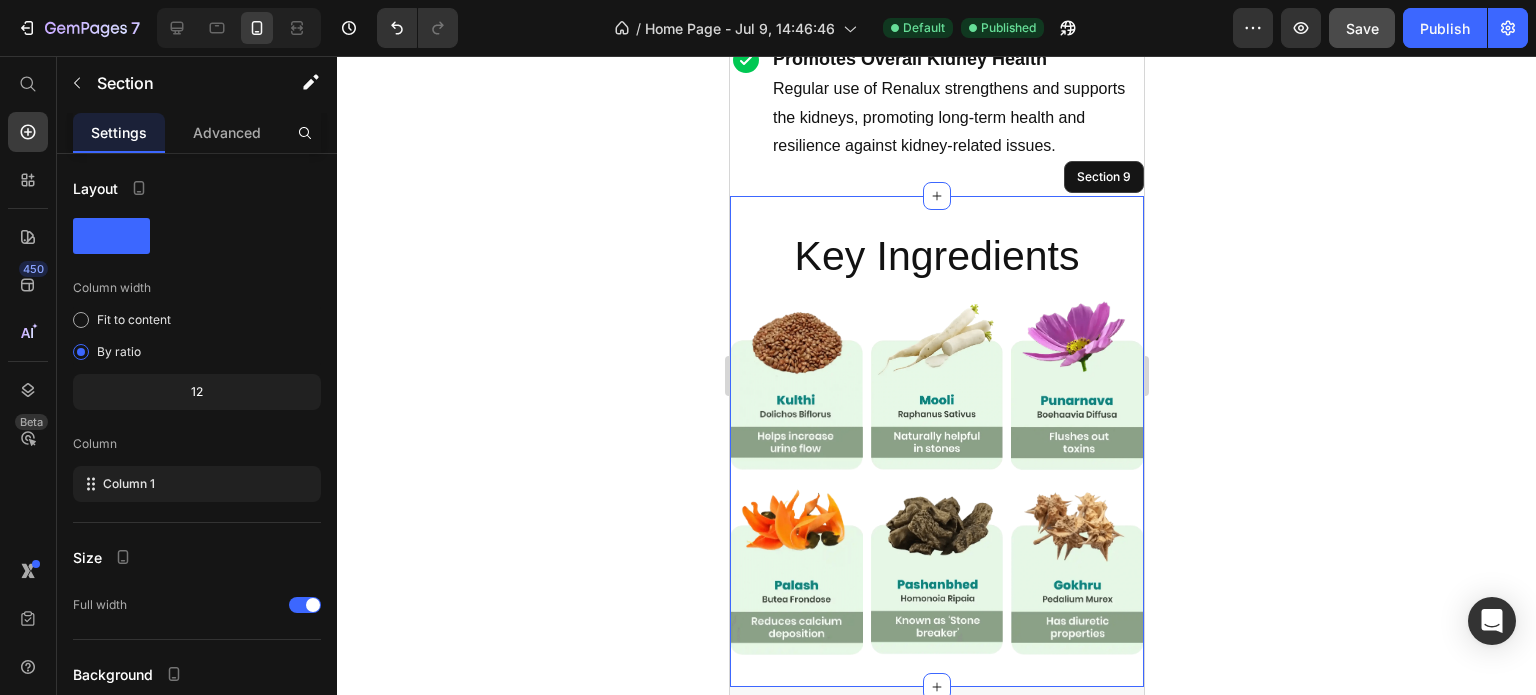 click 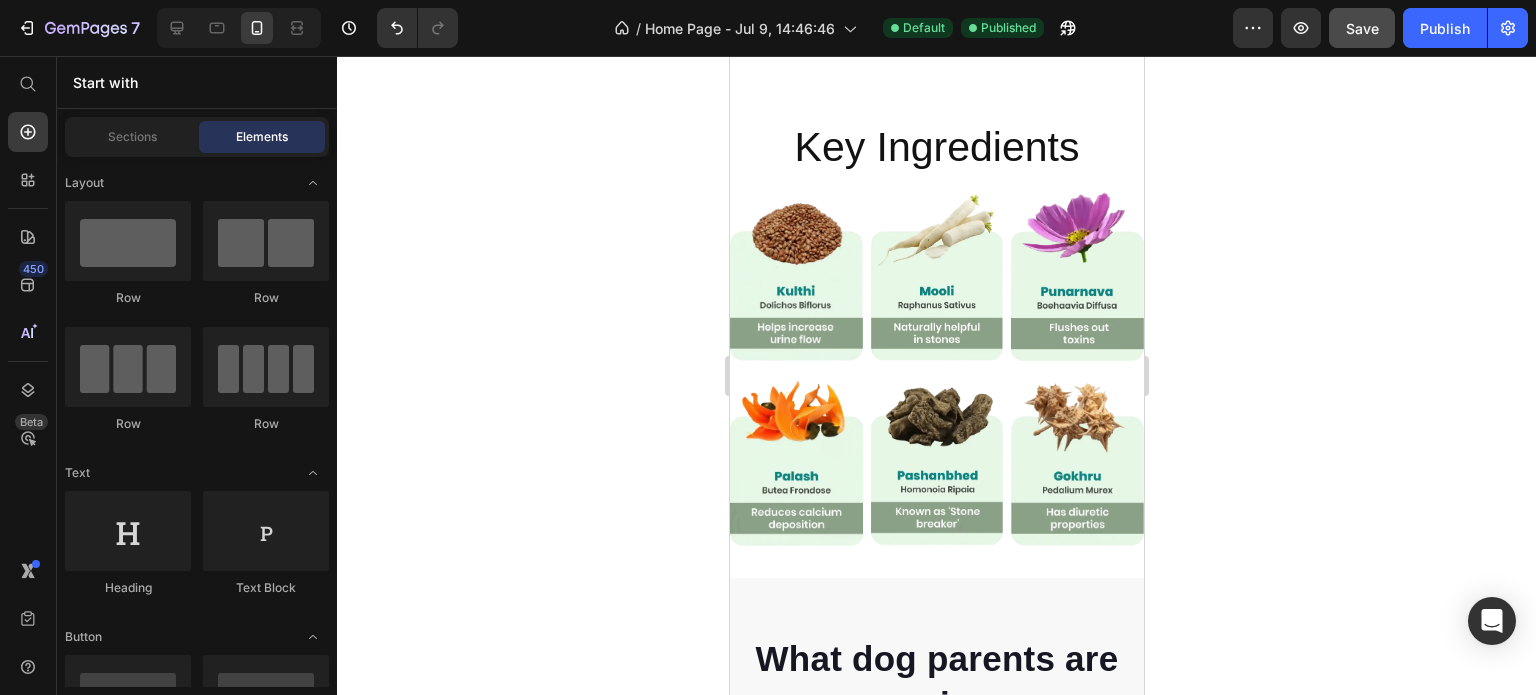 scroll, scrollTop: 3200, scrollLeft: 0, axis: vertical 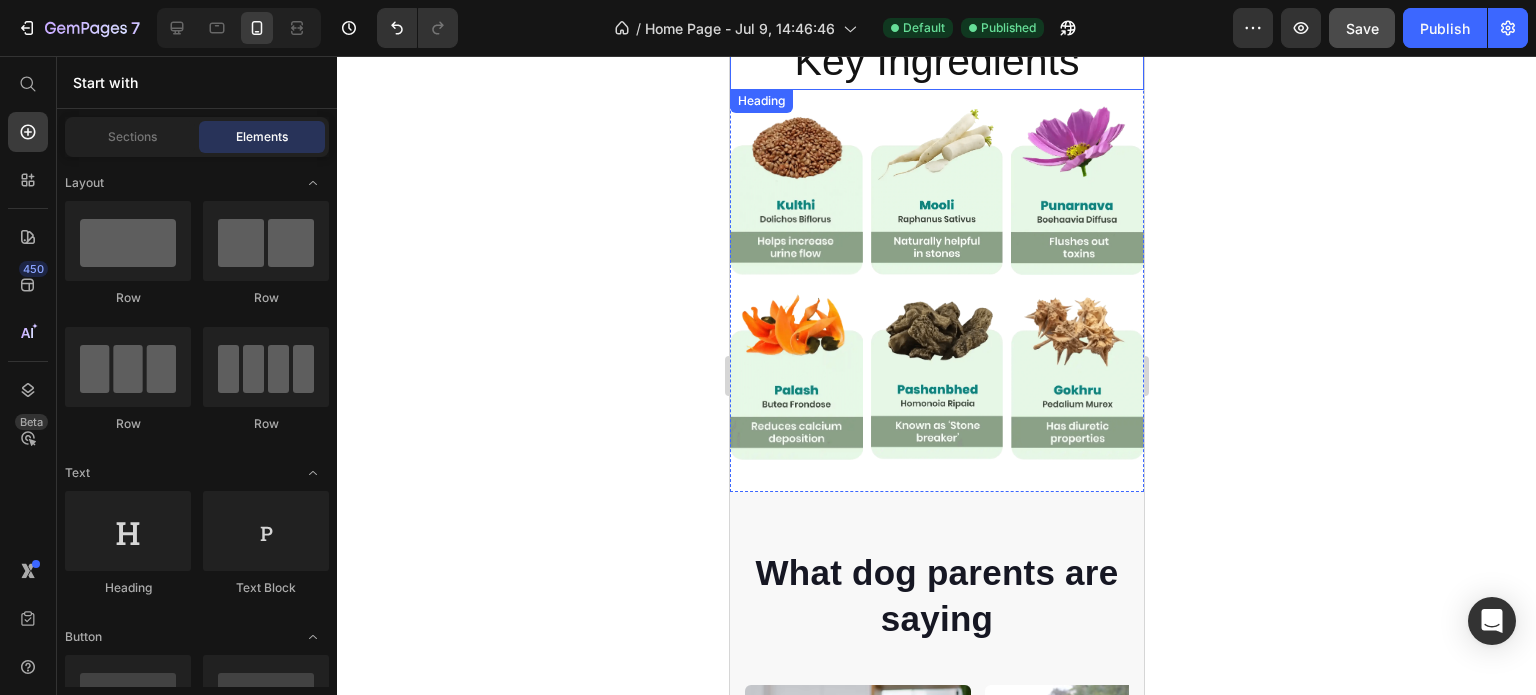 click on "Key Ingredients" at bounding box center [936, 61] 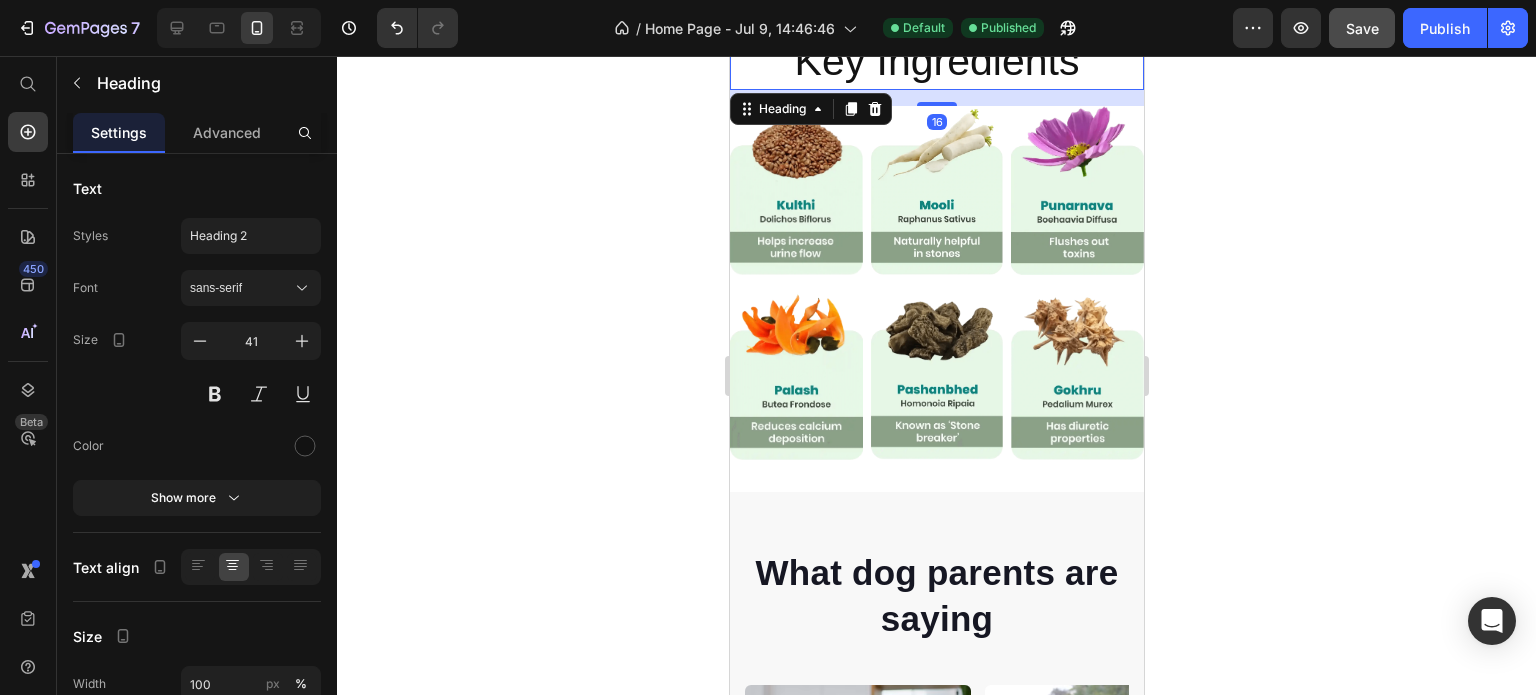 click on "Key Ingredients" at bounding box center [936, 61] 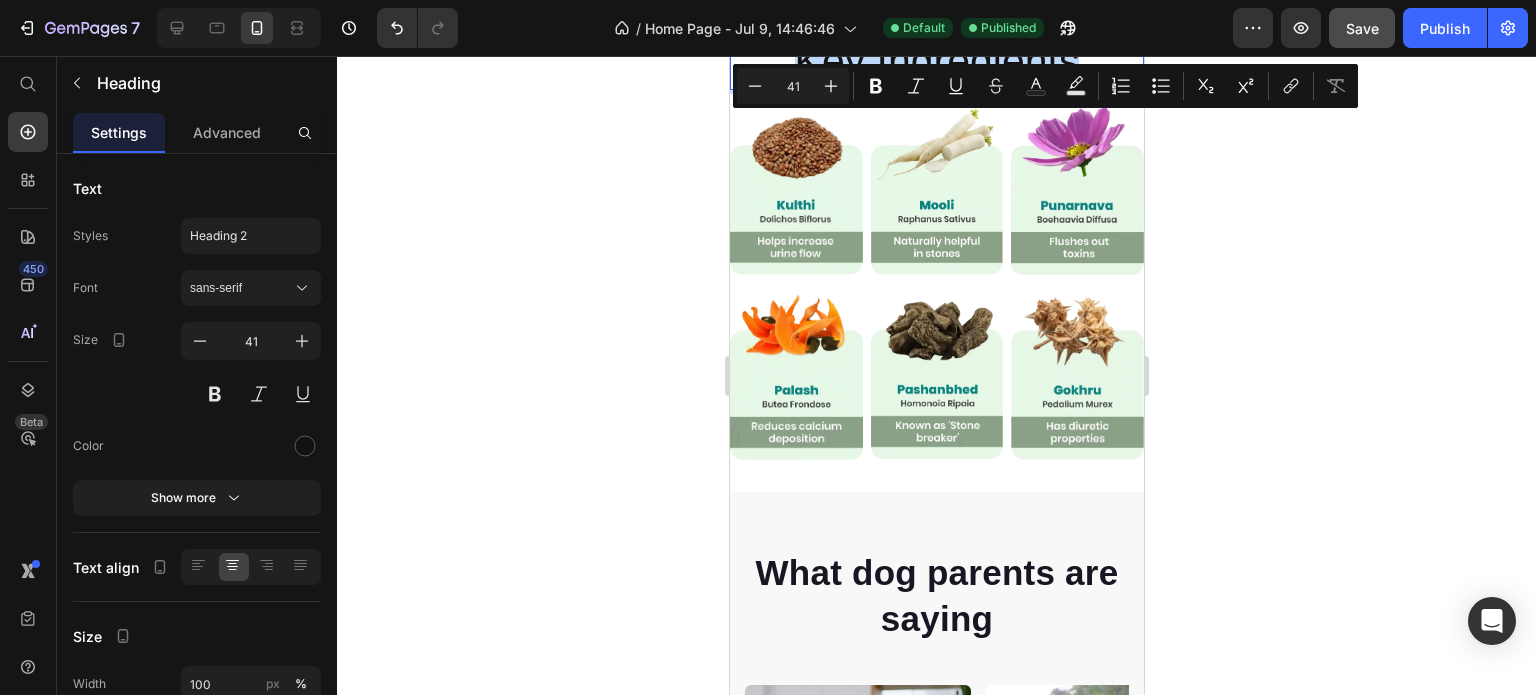 drag, startPoint x: 1073, startPoint y: 119, endPoint x: 786, endPoint y: 120, distance: 287.00174 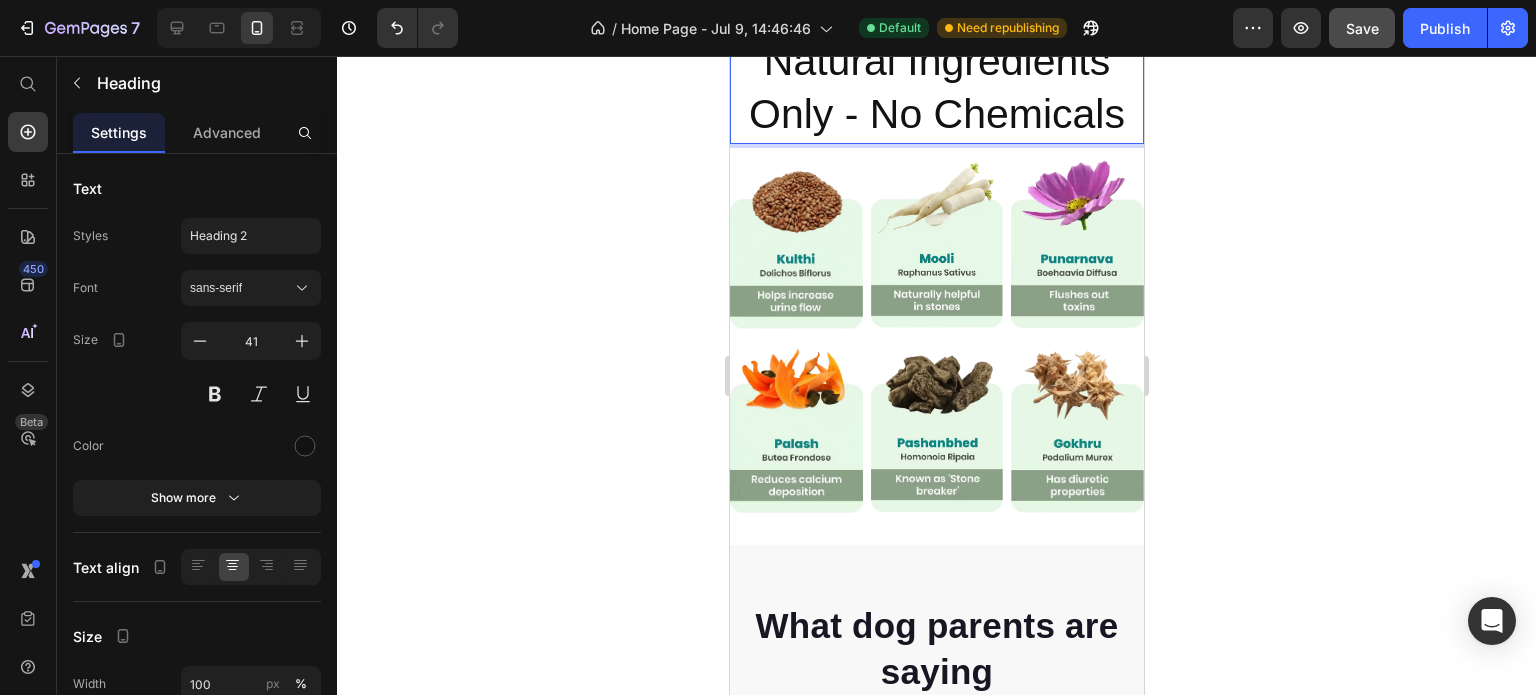 click 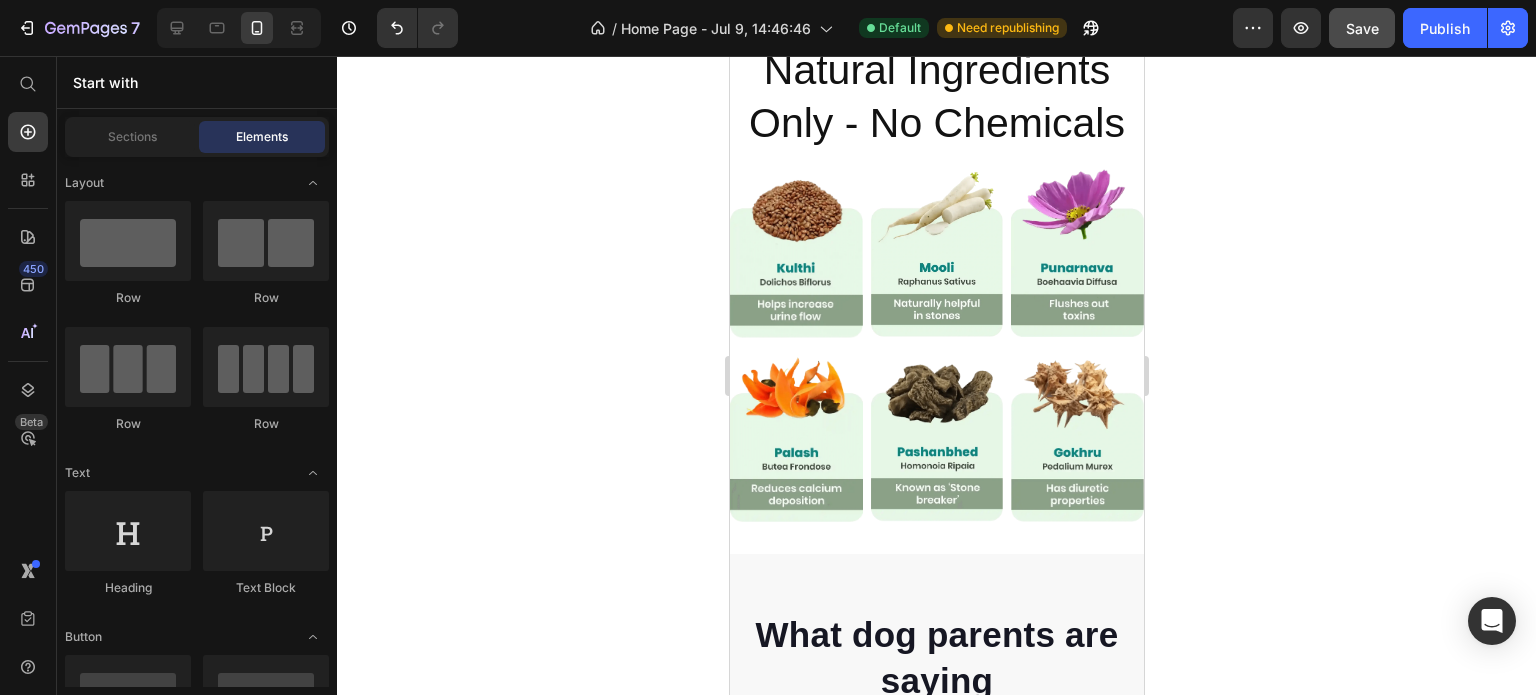 scroll, scrollTop: 3500, scrollLeft: 0, axis: vertical 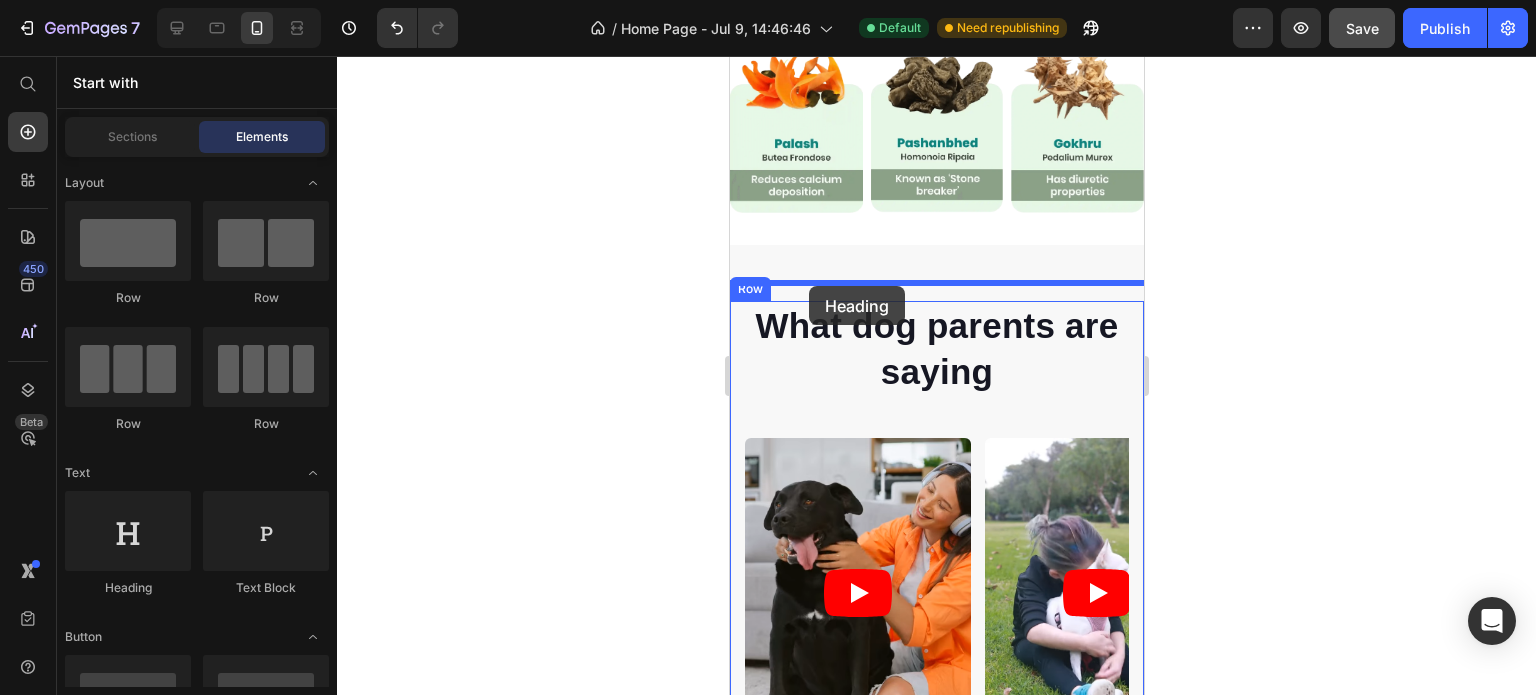 drag, startPoint x: 861, startPoint y: 602, endPoint x: 808, endPoint y: 286, distance: 320.4138 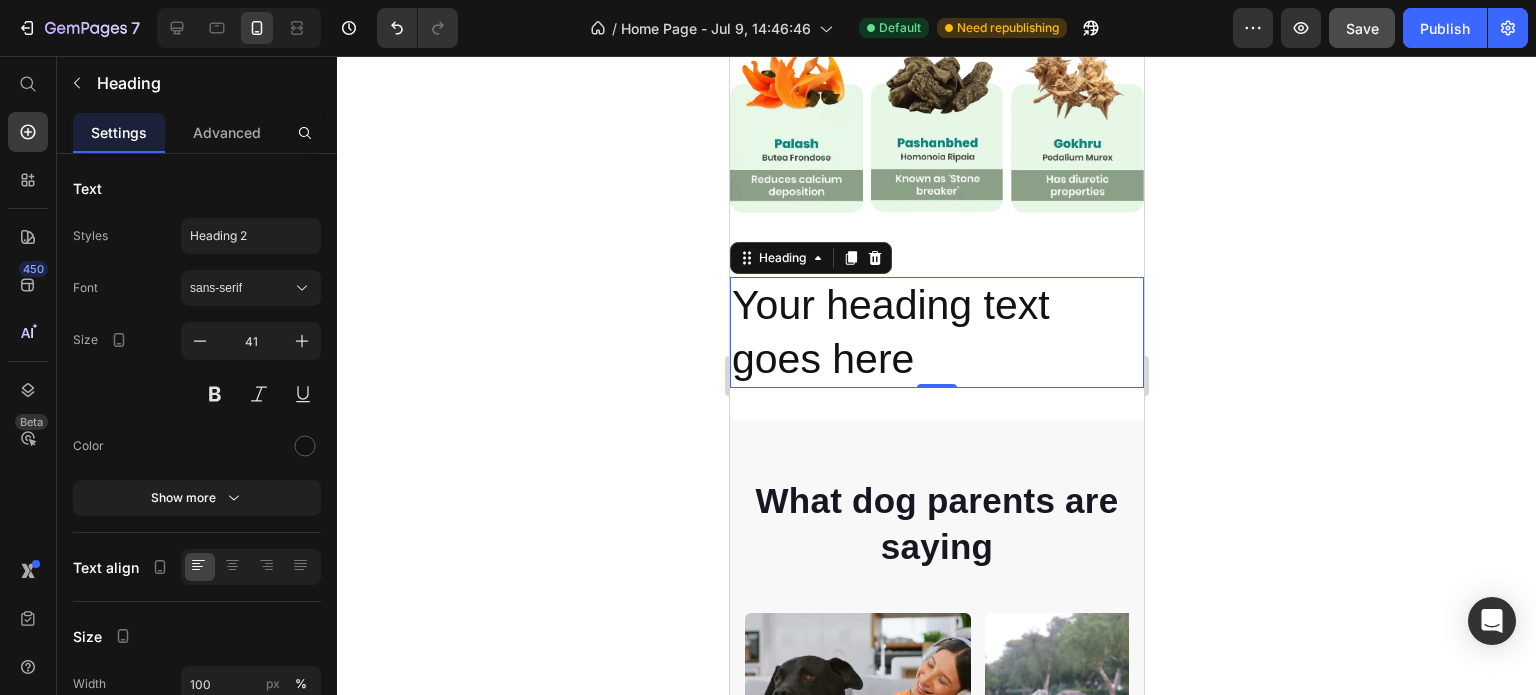 click on "Your heading text goes here" at bounding box center (936, 332) 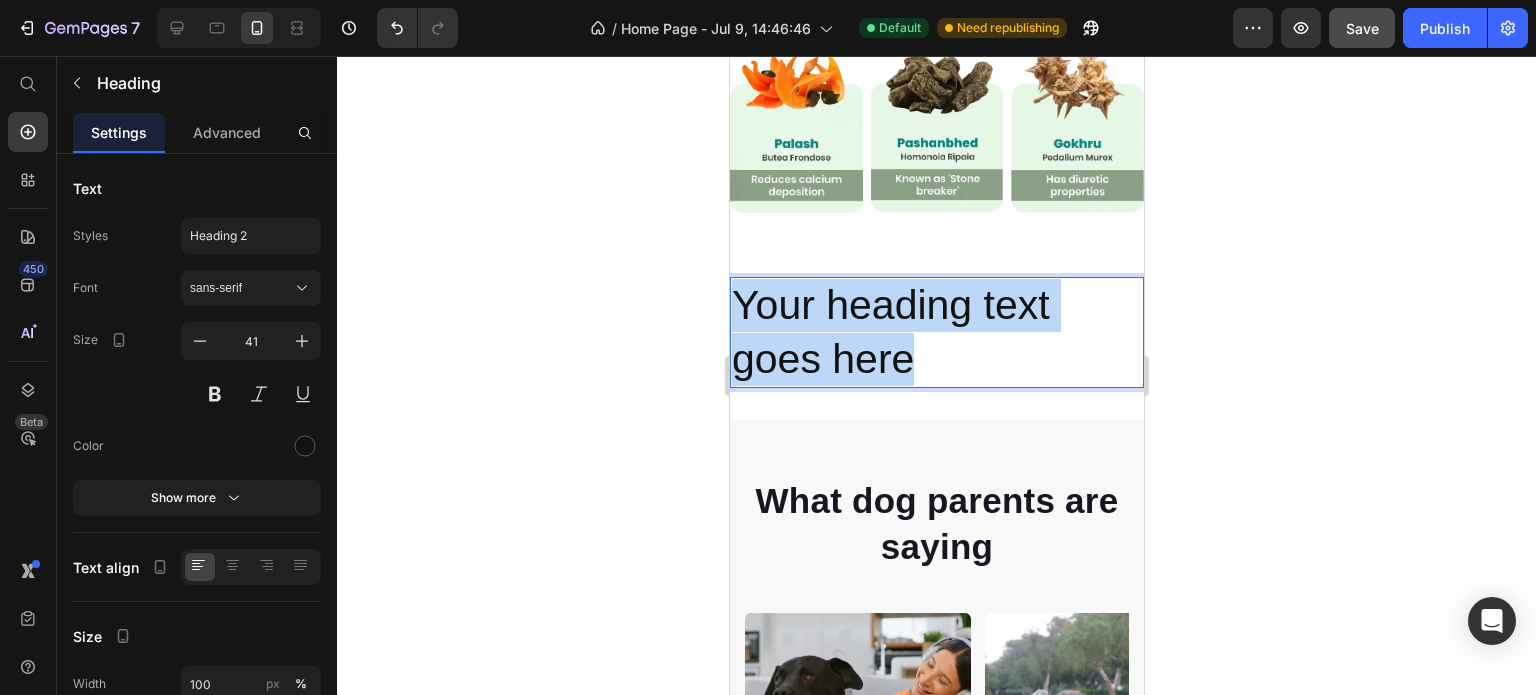 drag, startPoint x: 921, startPoint y: 399, endPoint x: 730, endPoint y: 347, distance: 197.95201 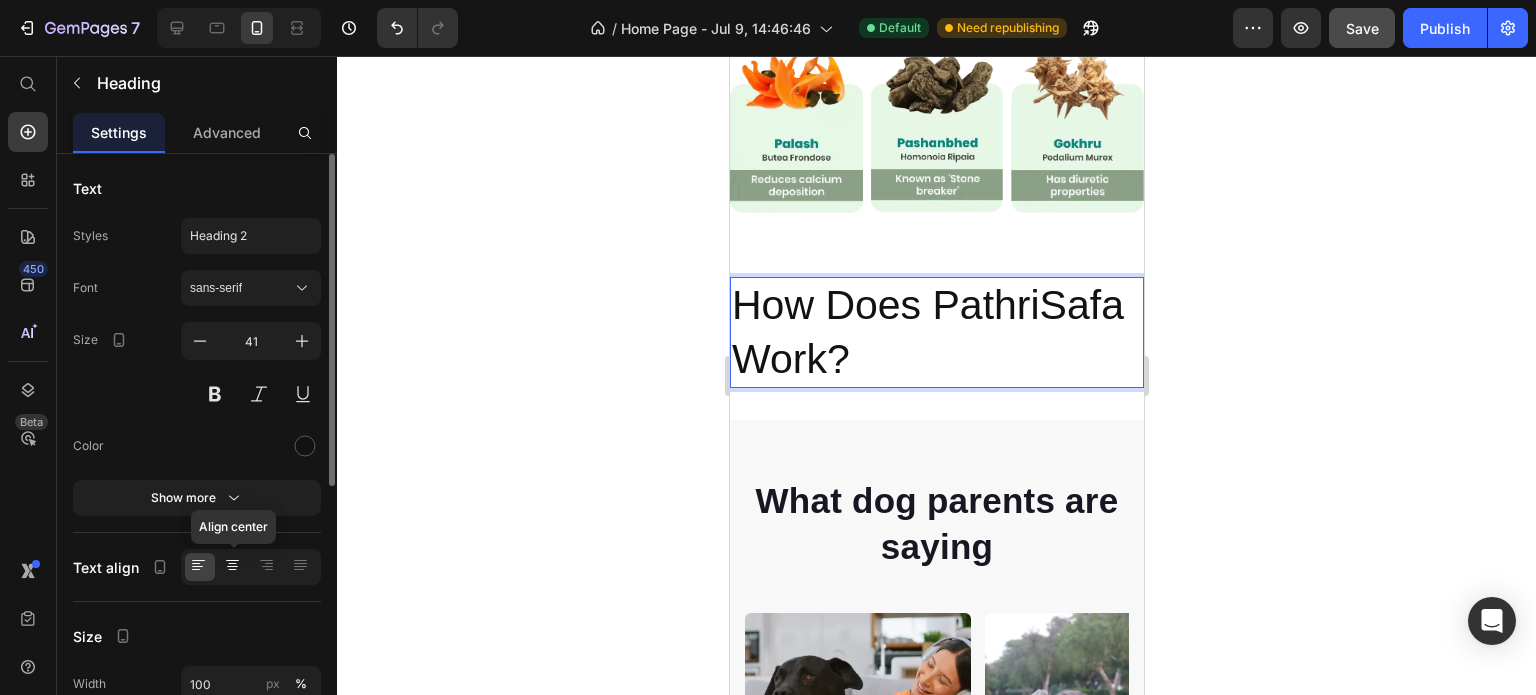 click 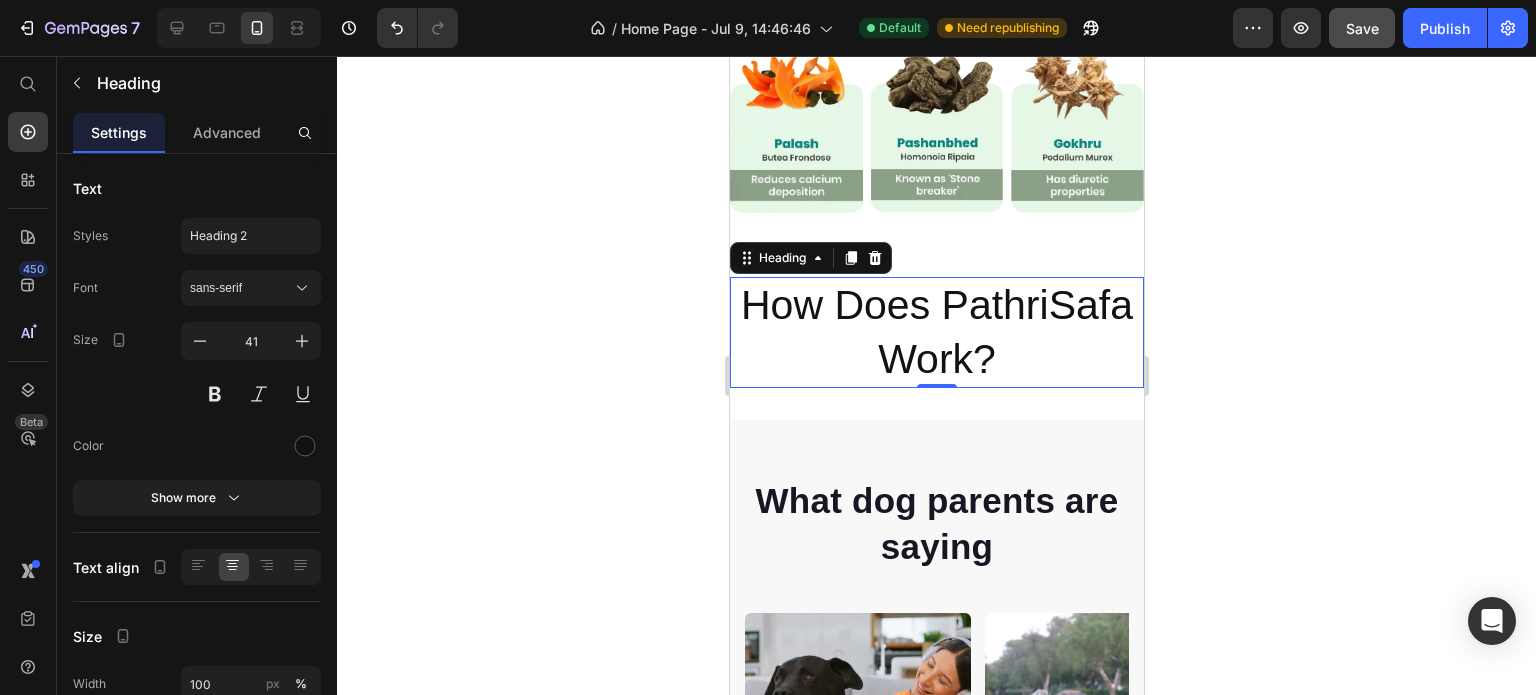 click 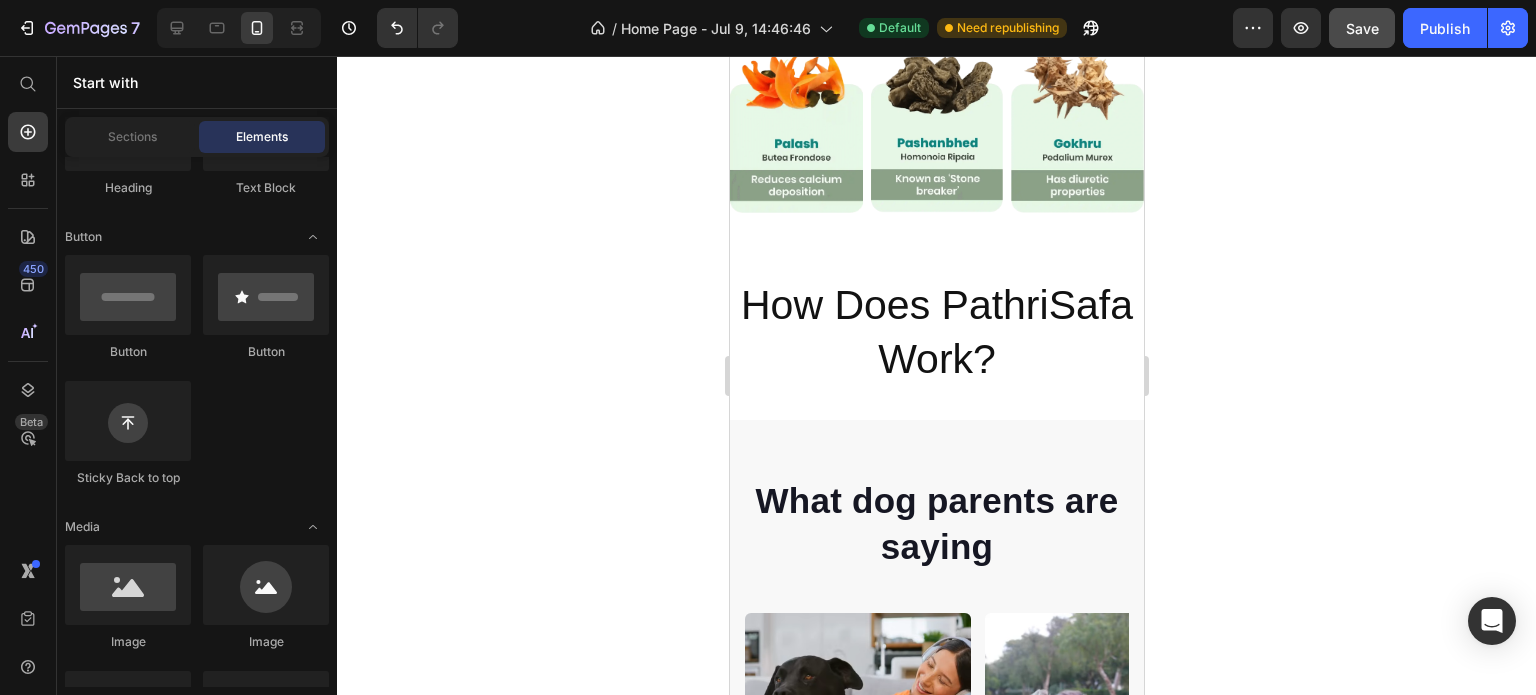 scroll, scrollTop: 0, scrollLeft: 0, axis: both 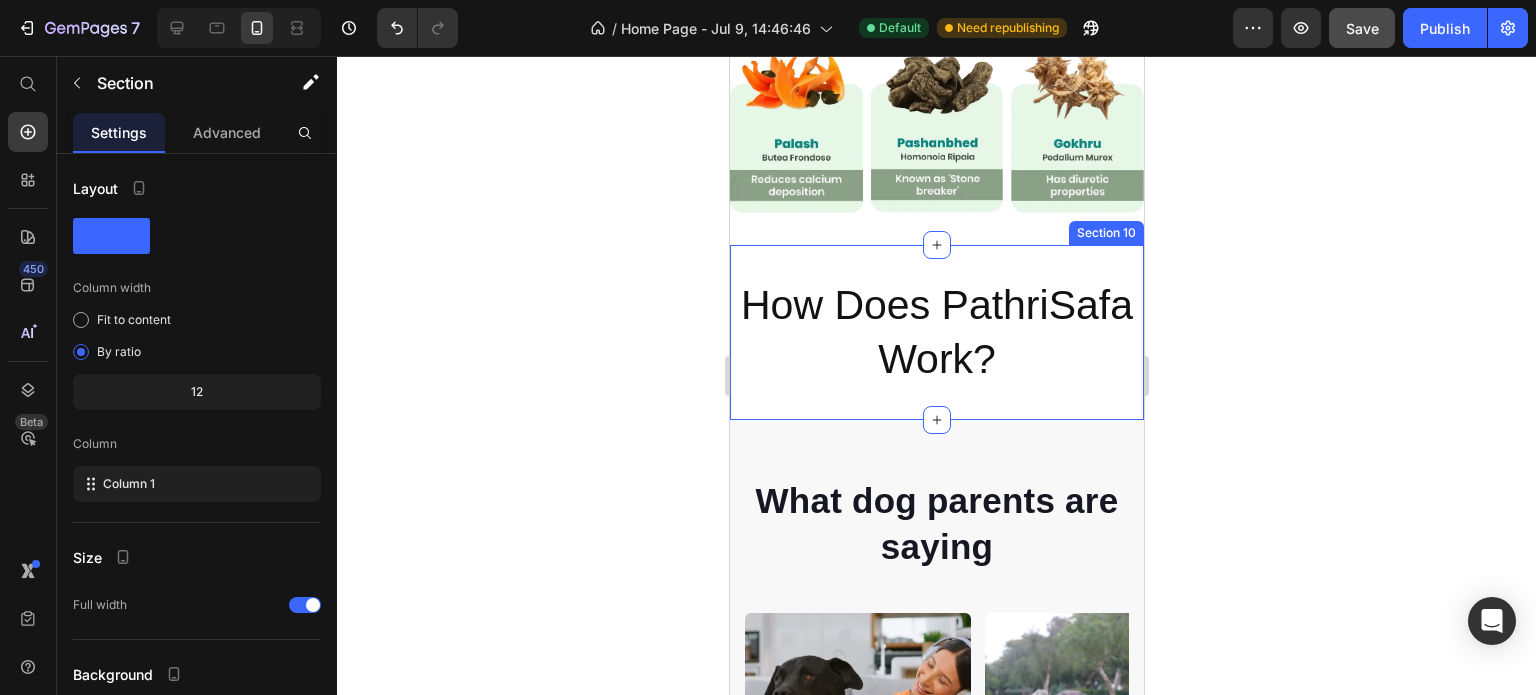 click on "How Does PathriSafa Work? Heading Section 10" at bounding box center (936, 332) 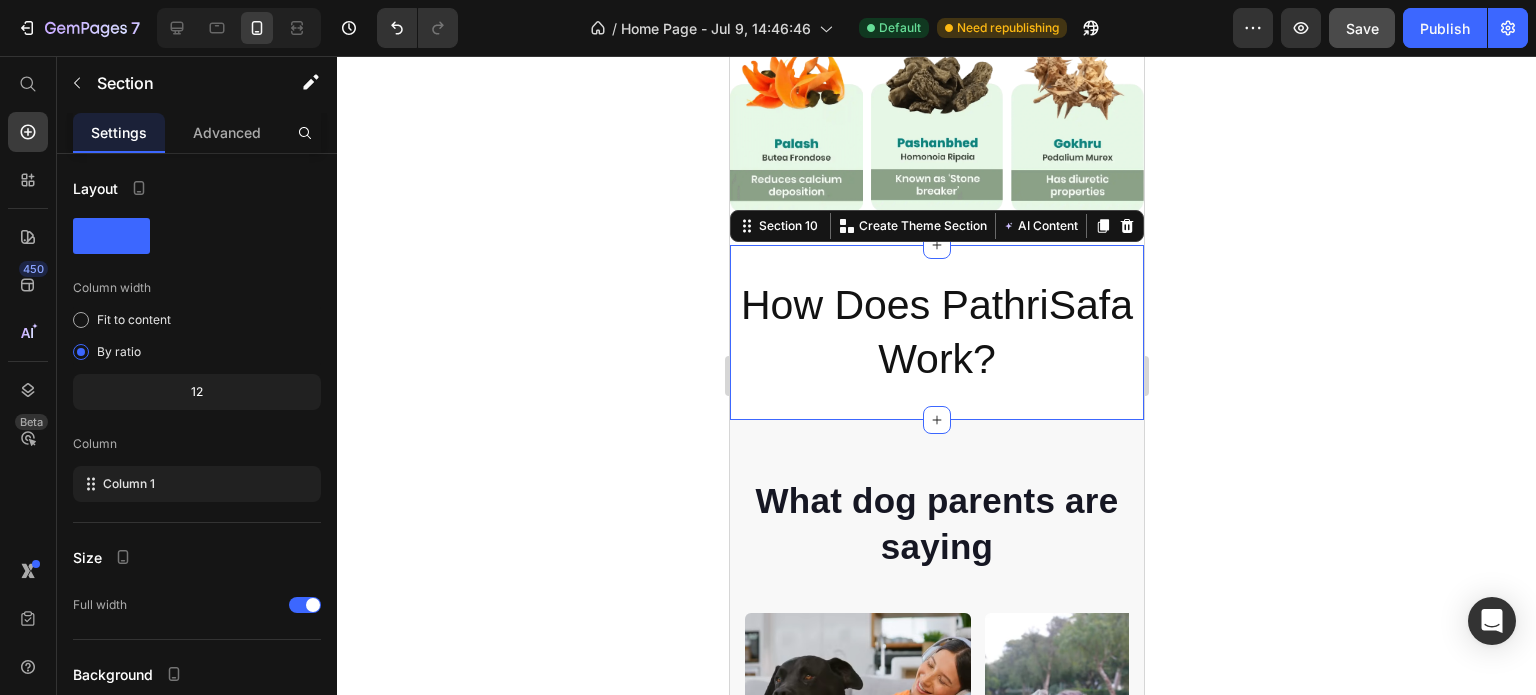 click 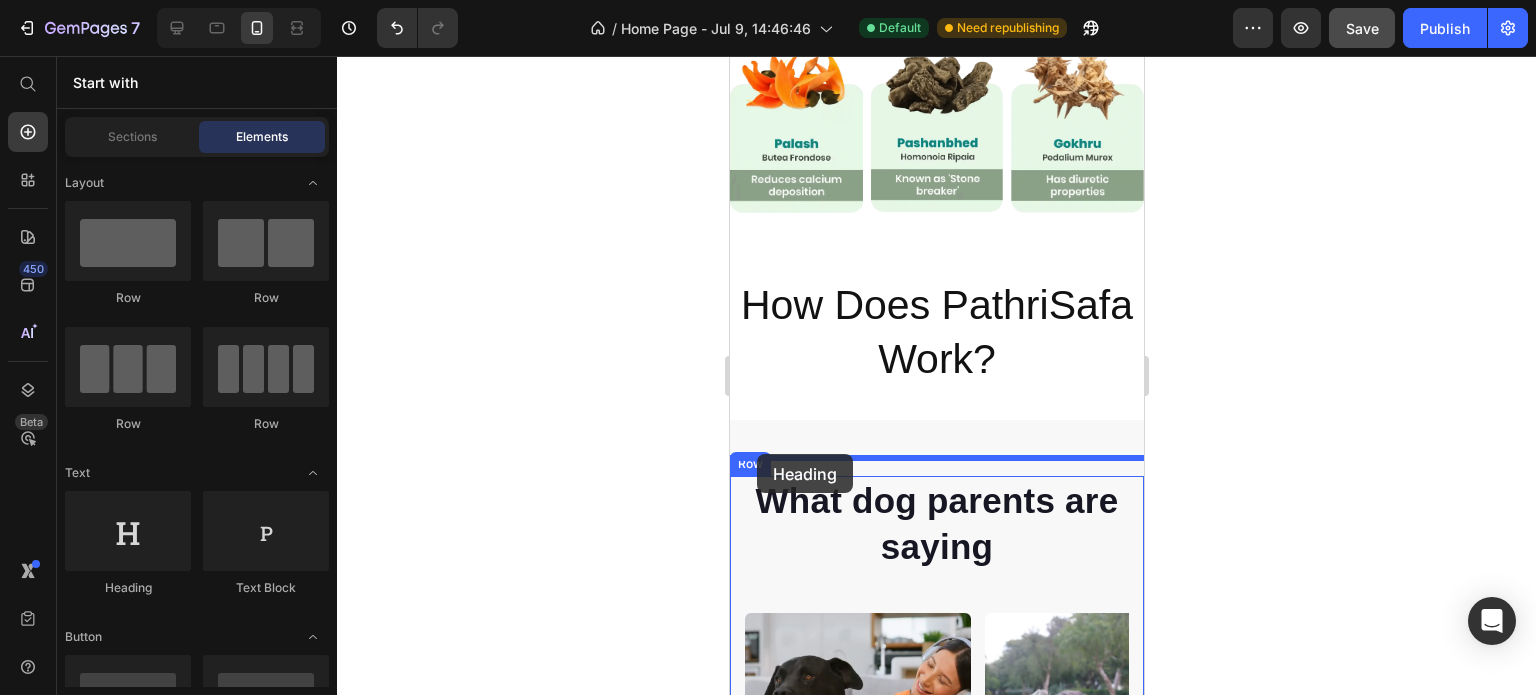 drag, startPoint x: 840, startPoint y: 615, endPoint x: 753, endPoint y: 459, distance: 178.6197 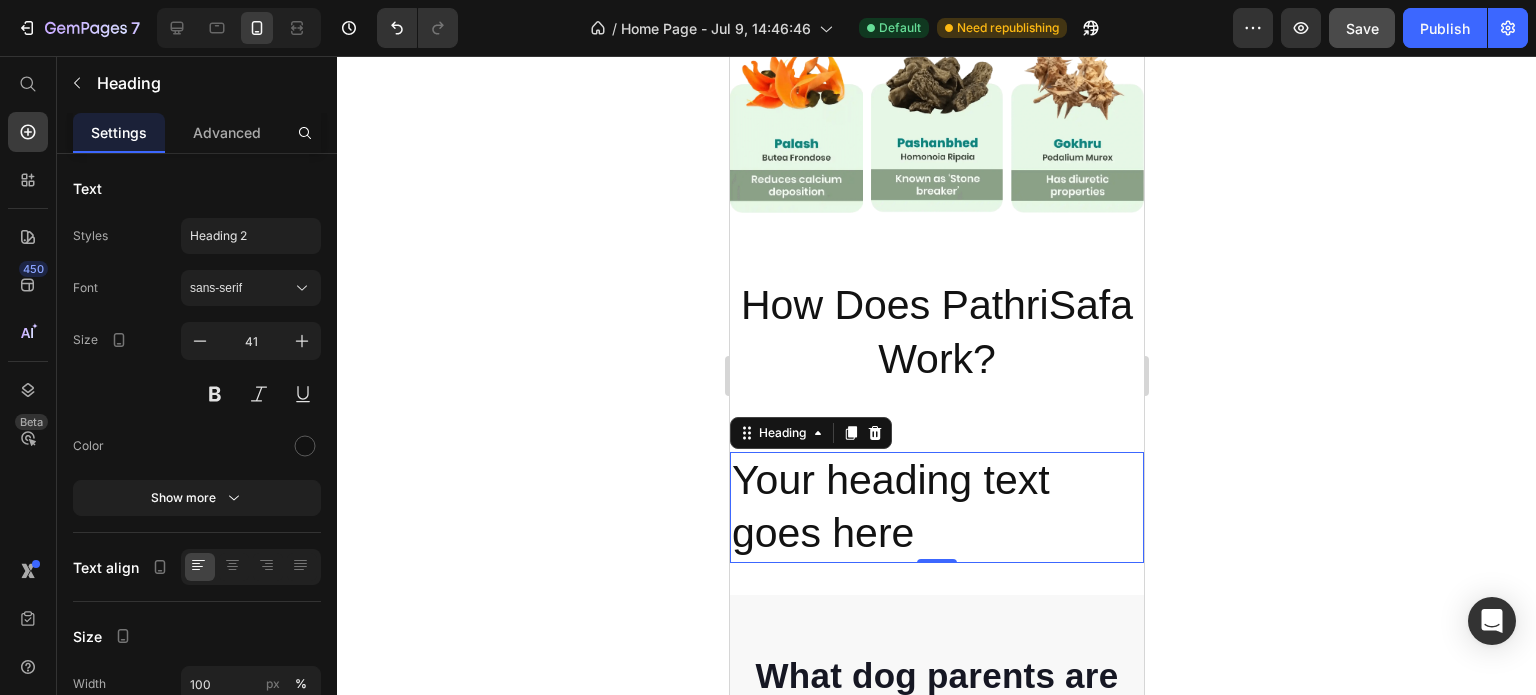 click on "Your heading text goes here" at bounding box center [936, 507] 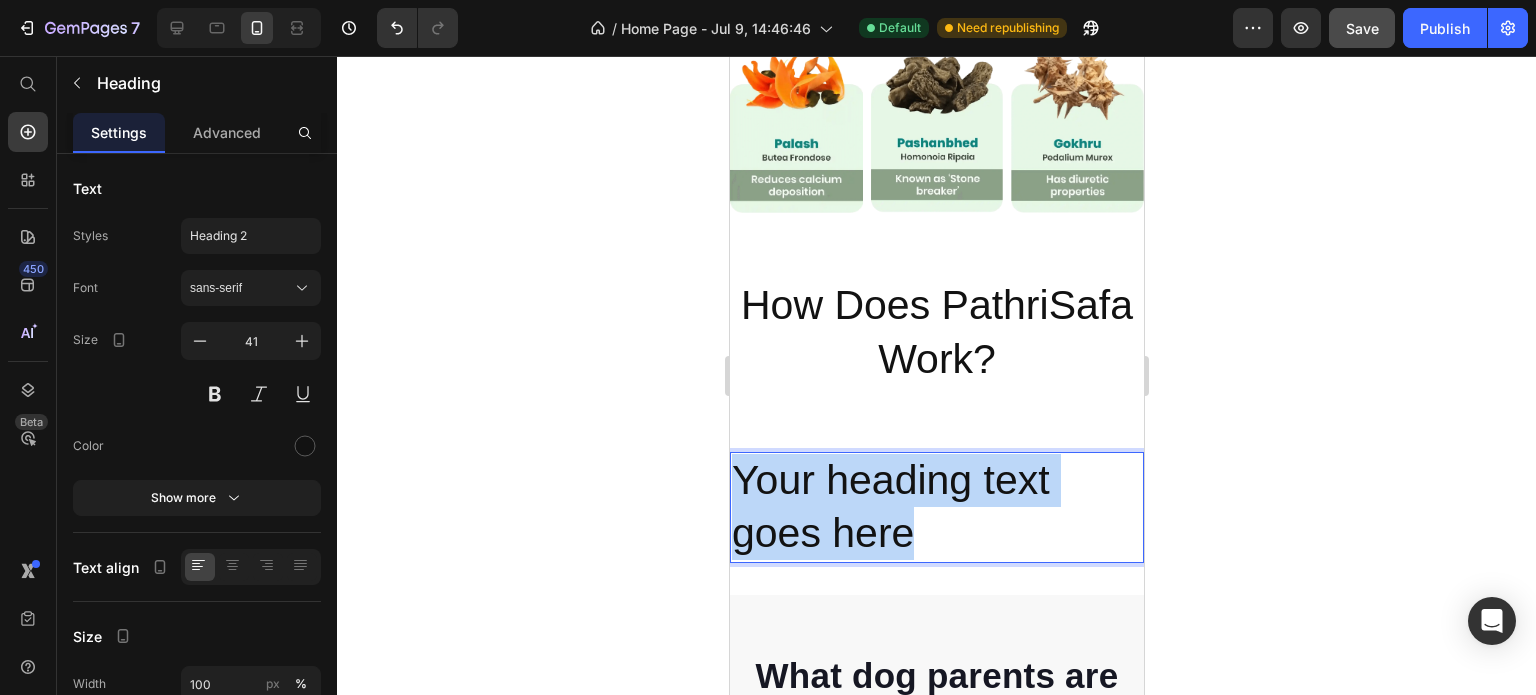 drag, startPoint x: 944, startPoint y: 571, endPoint x: 725, endPoint y: 495, distance: 231.81242 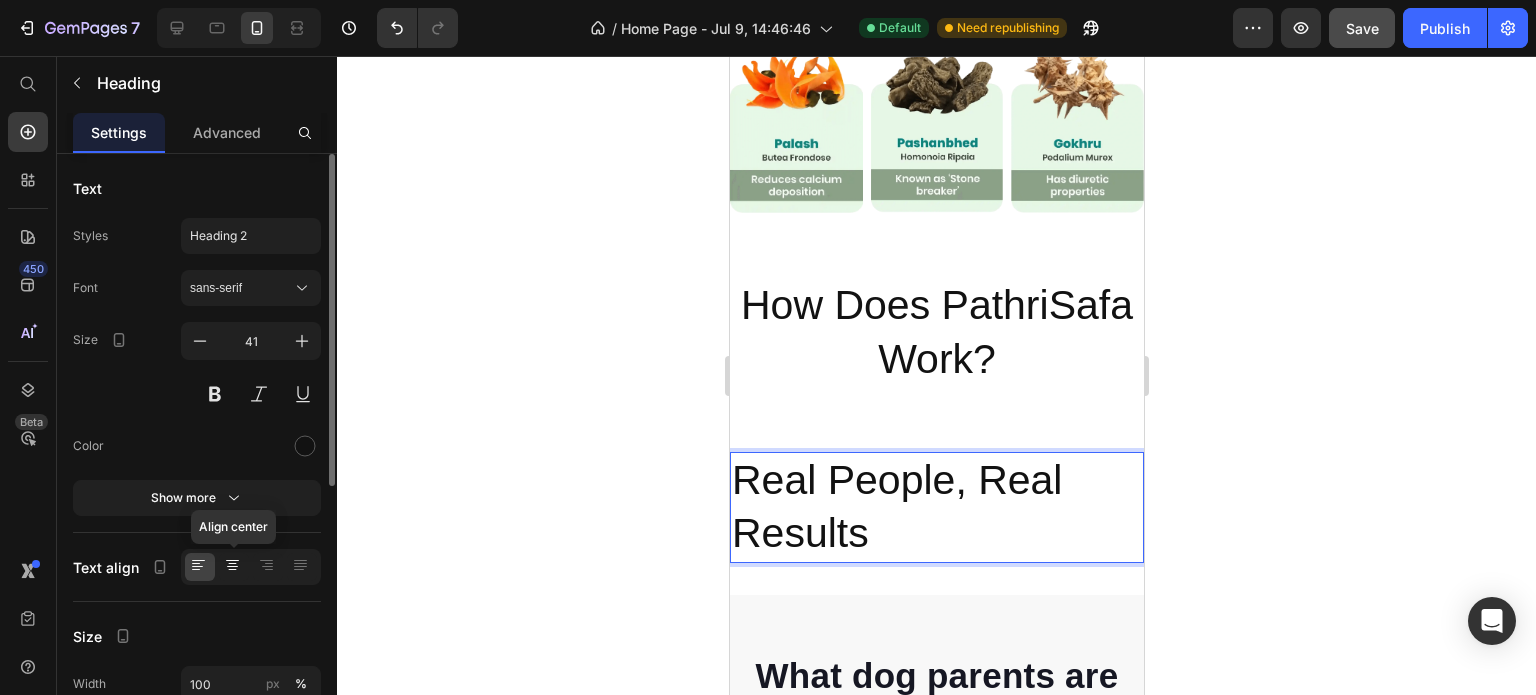 click 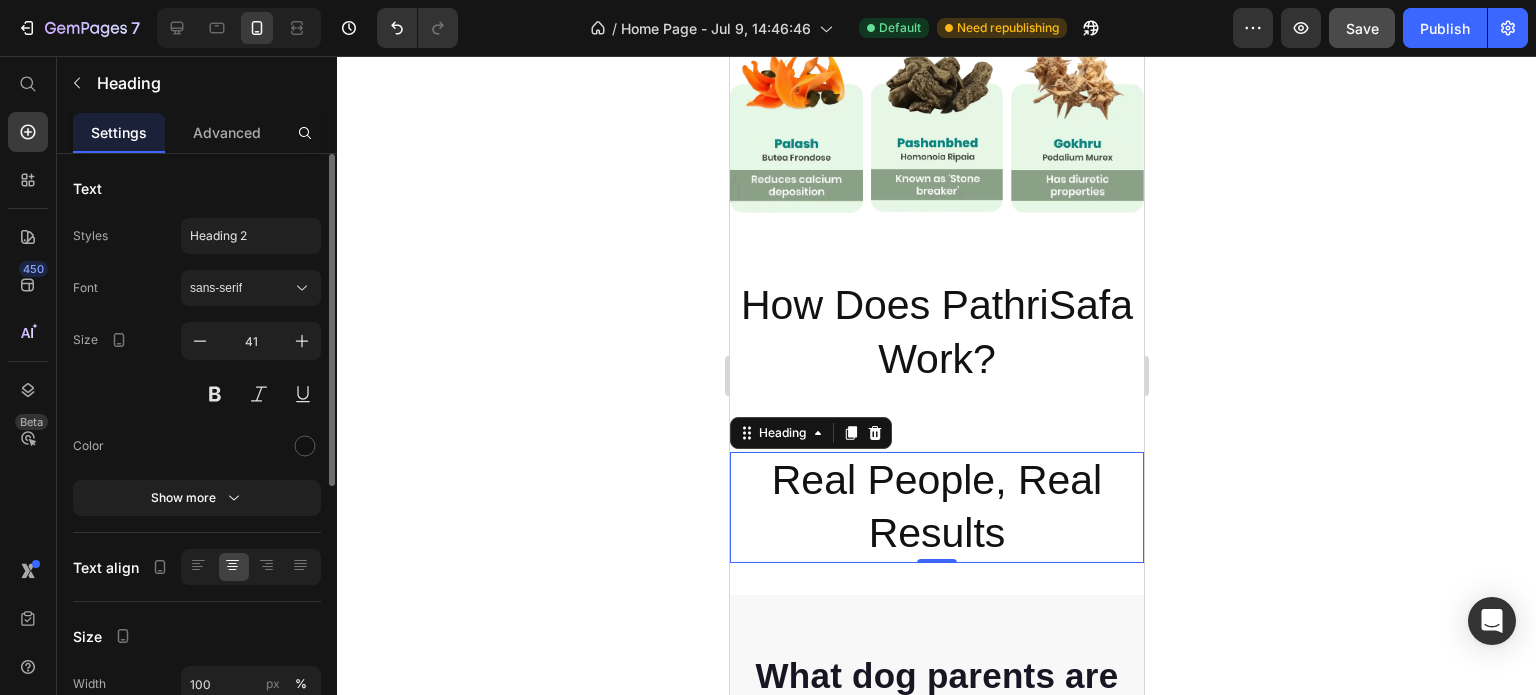 scroll, scrollTop: 200, scrollLeft: 0, axis: vertical 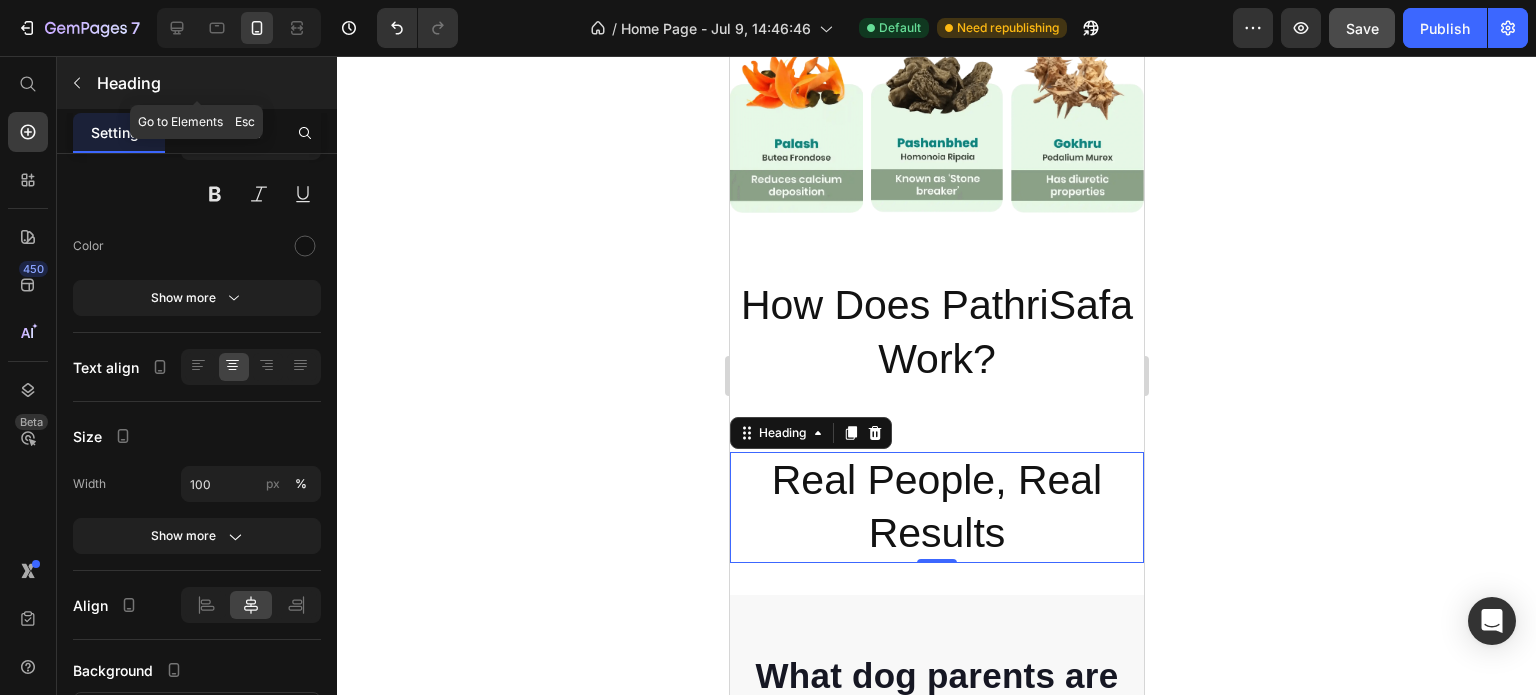 click at bounding box center (77, 83) 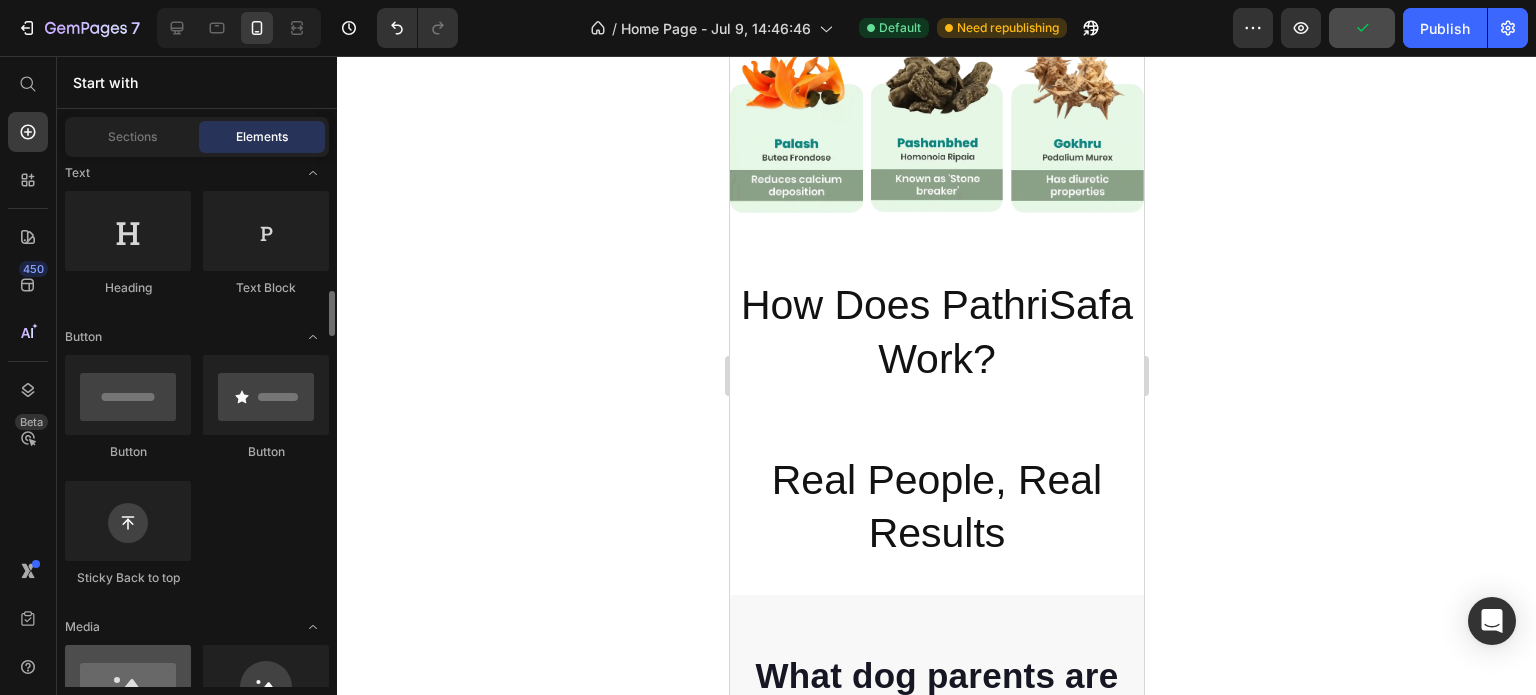 scroll, scrollTop: 400, scrollLeft: 0, axis: vertical 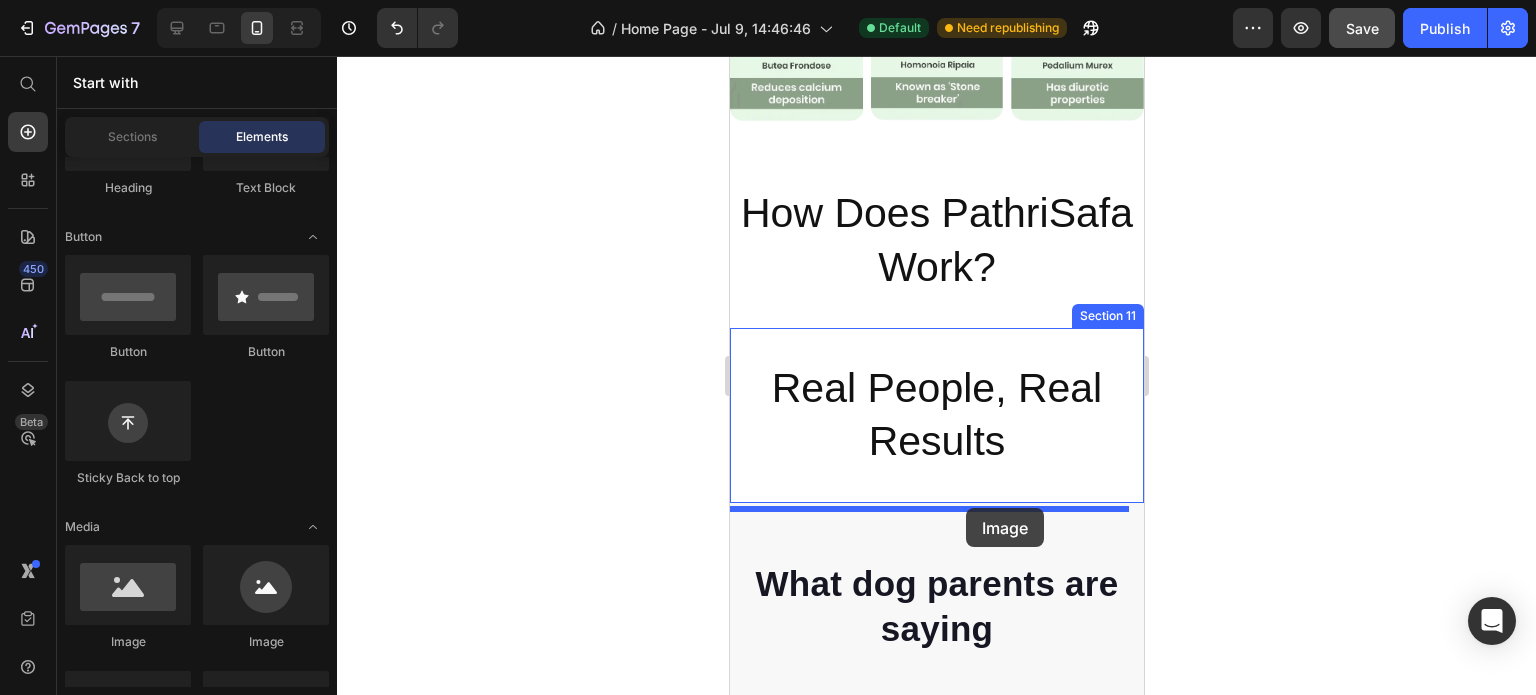drag, startPoint x: 856, startPoint y: 623, endPoint x: 965, endPoint y: 508, distance: 158.44873 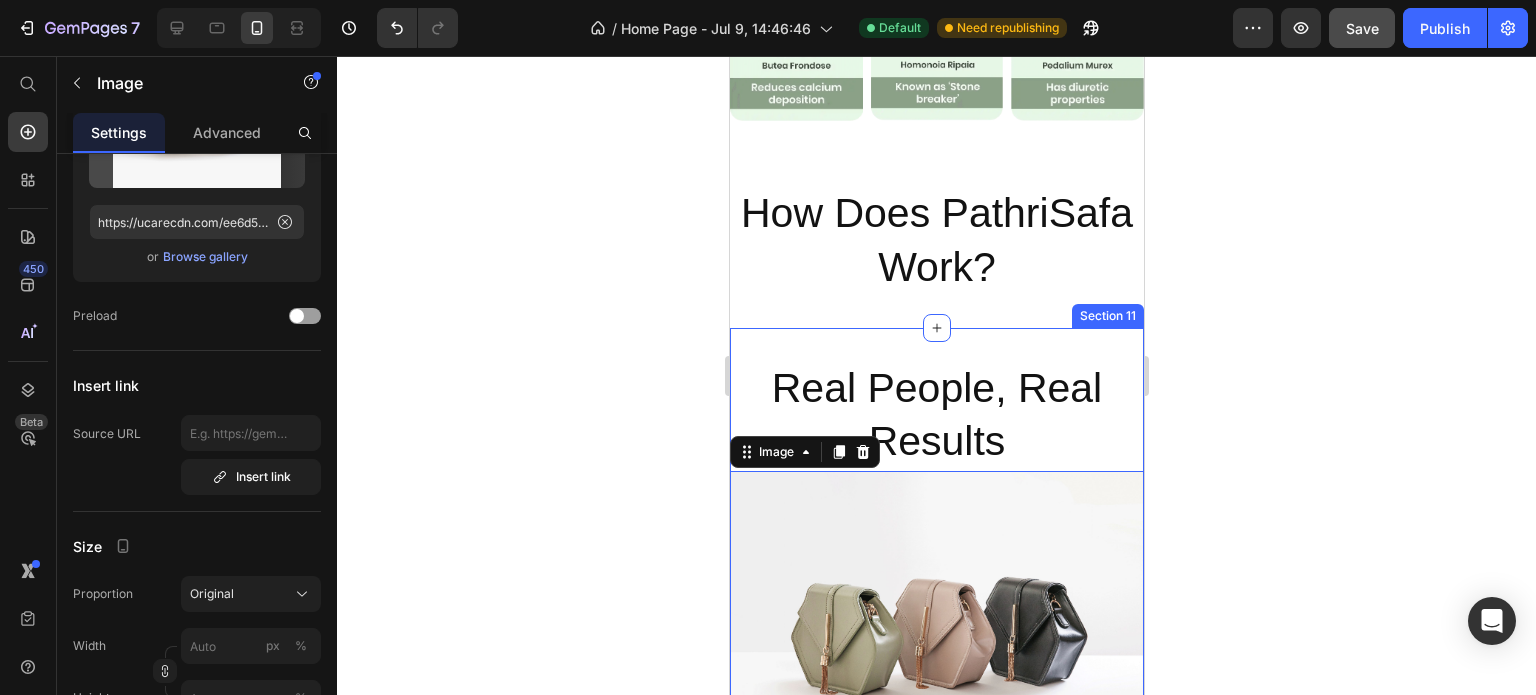 scroll, scrollTop: 0, scrollLeft: 0, axis: both 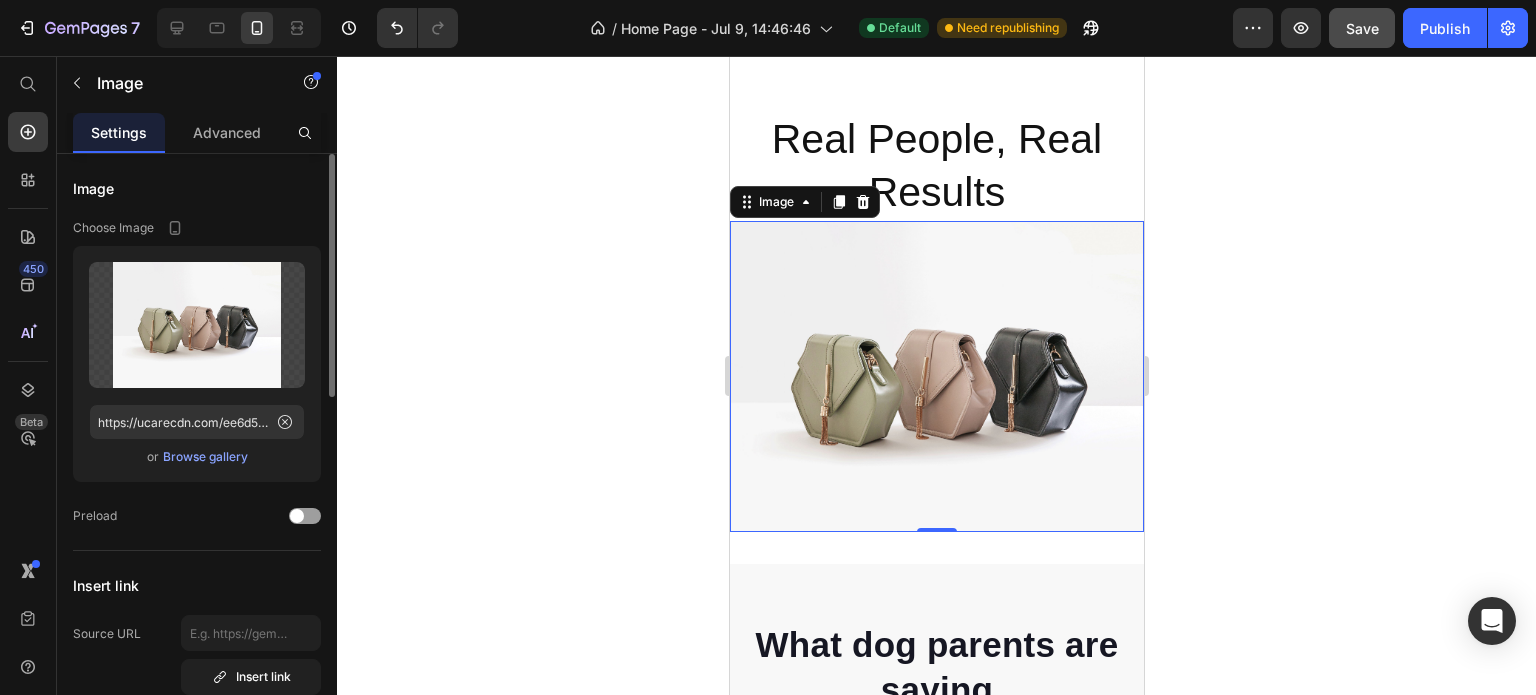 click on "Browse gallery" at bounding box center [205, 457] 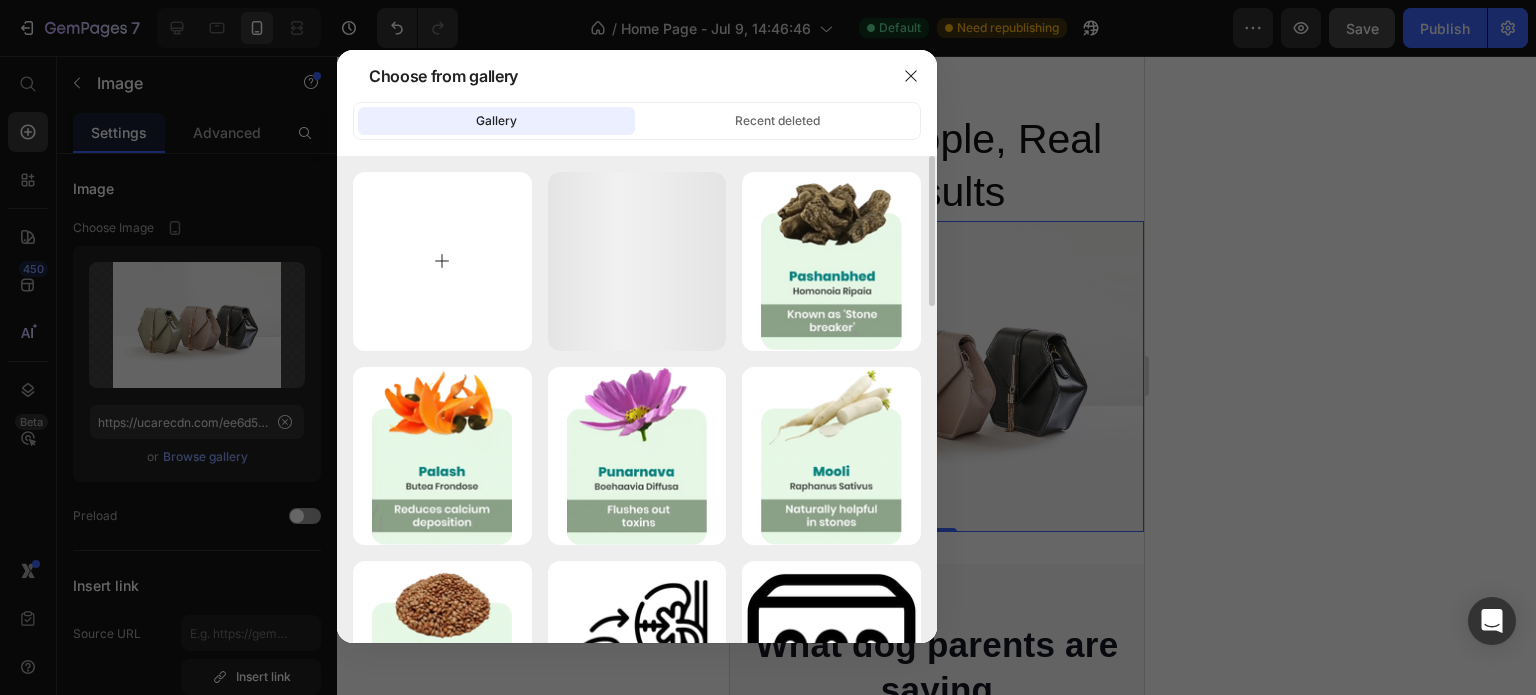 click at bounding box center [442, 261] 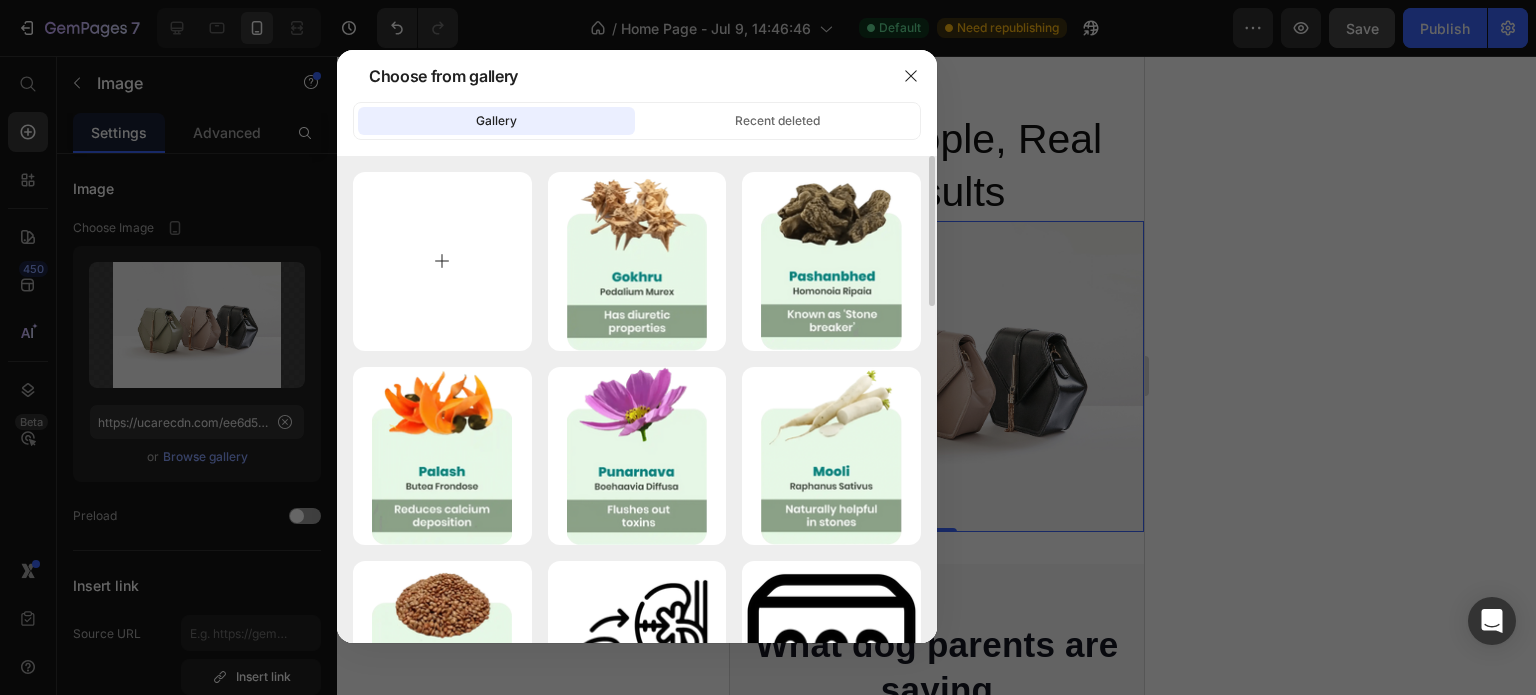 type on "C:\fakepath\Satisfied Customers of PathriSafa Company.png" 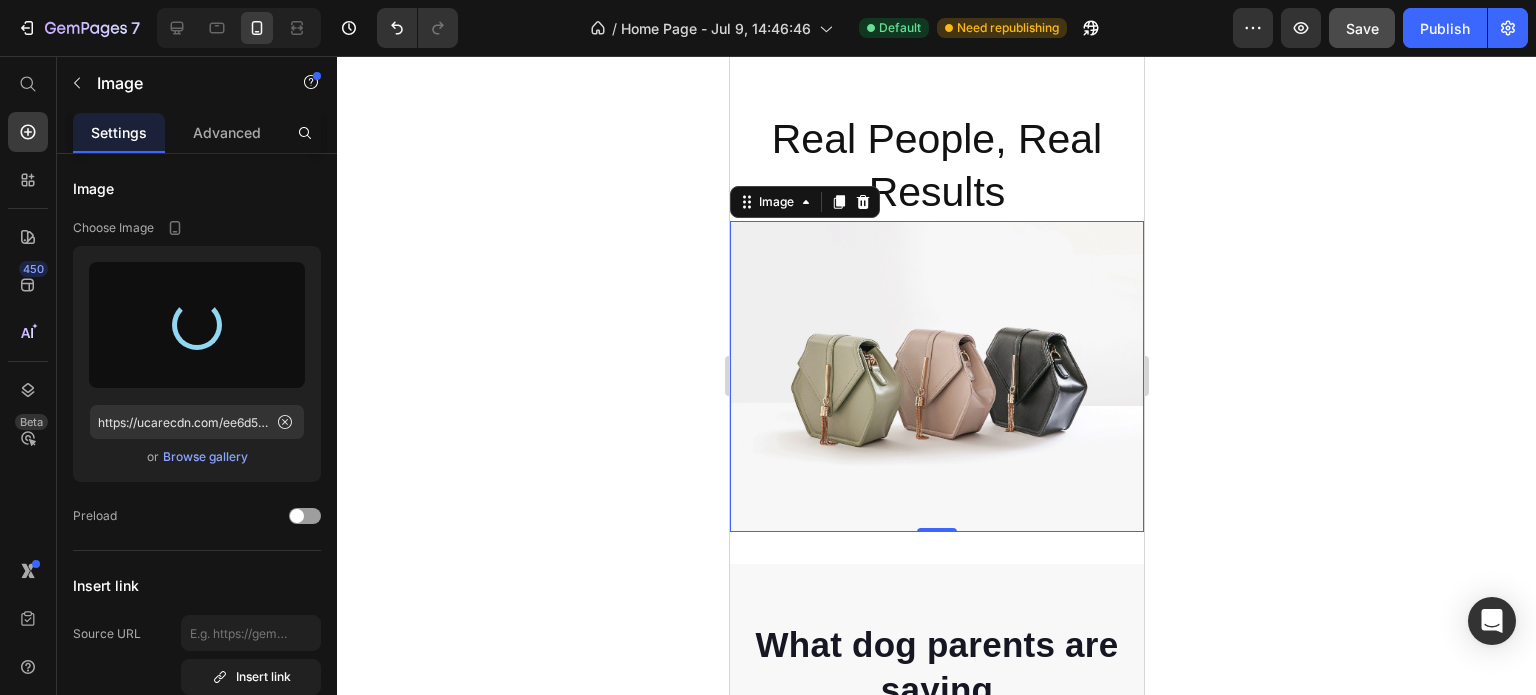 type on "https://cdn.shopify.com/s/files/1/0727/7651/5641/files/gempages_574642608358294303-32469898-4626-4bc7-8543-c3fd12217037.png" 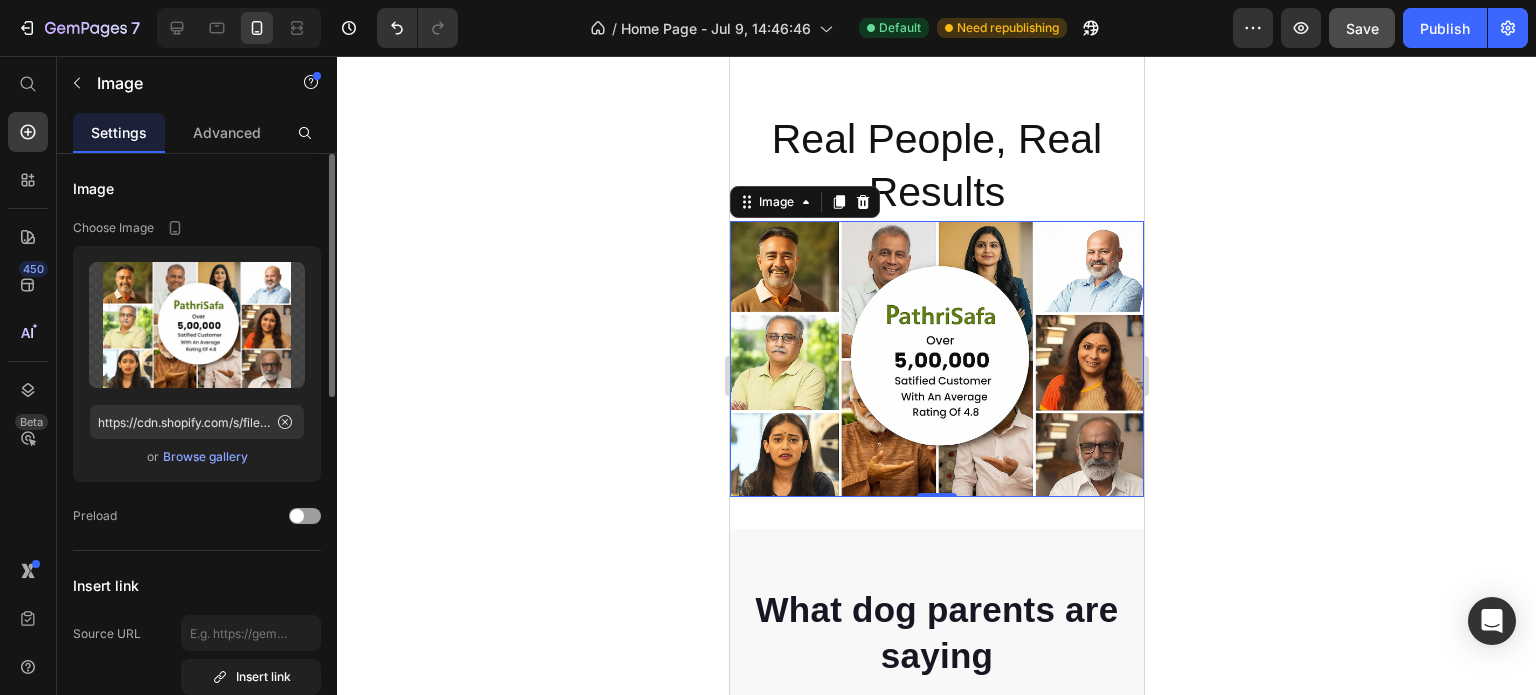 click on "Browse gallery" at bounding box center (205, 457) 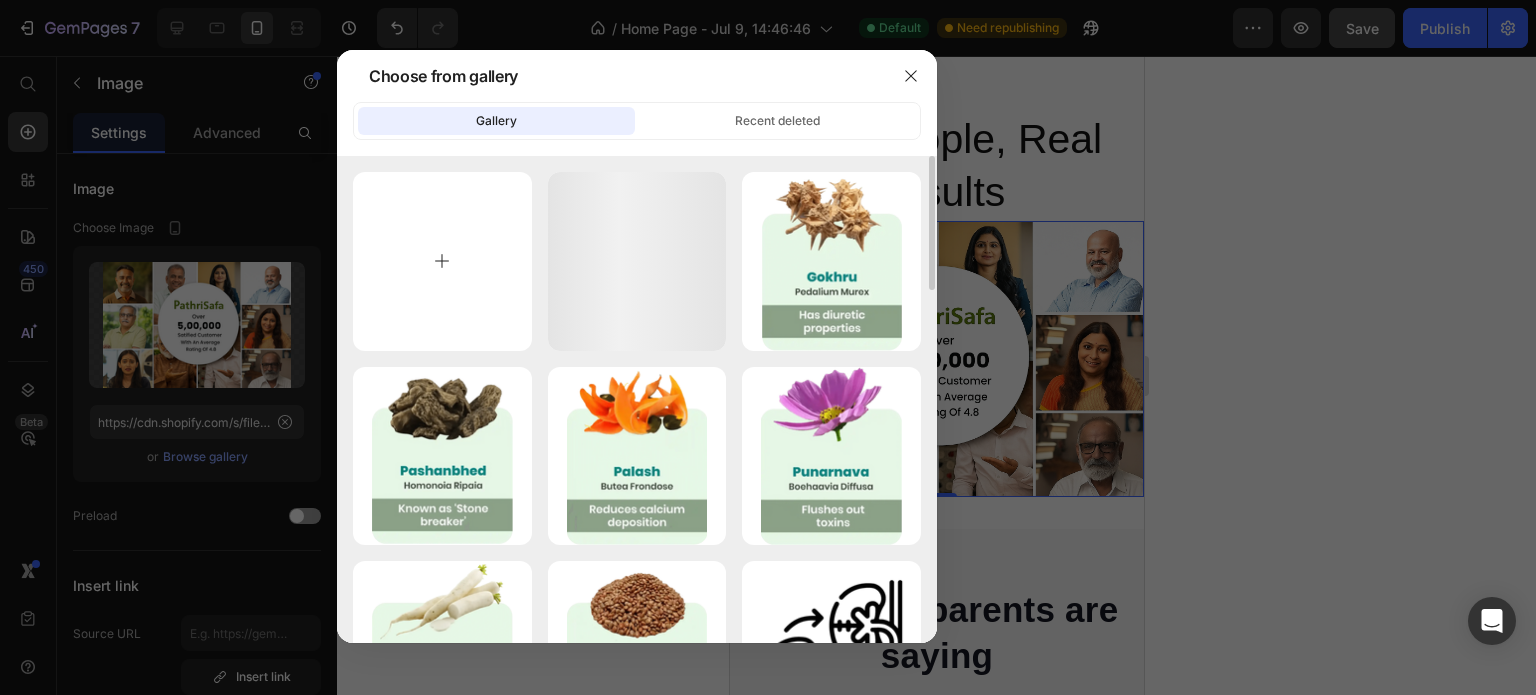 click at bounding box center (442, 261) 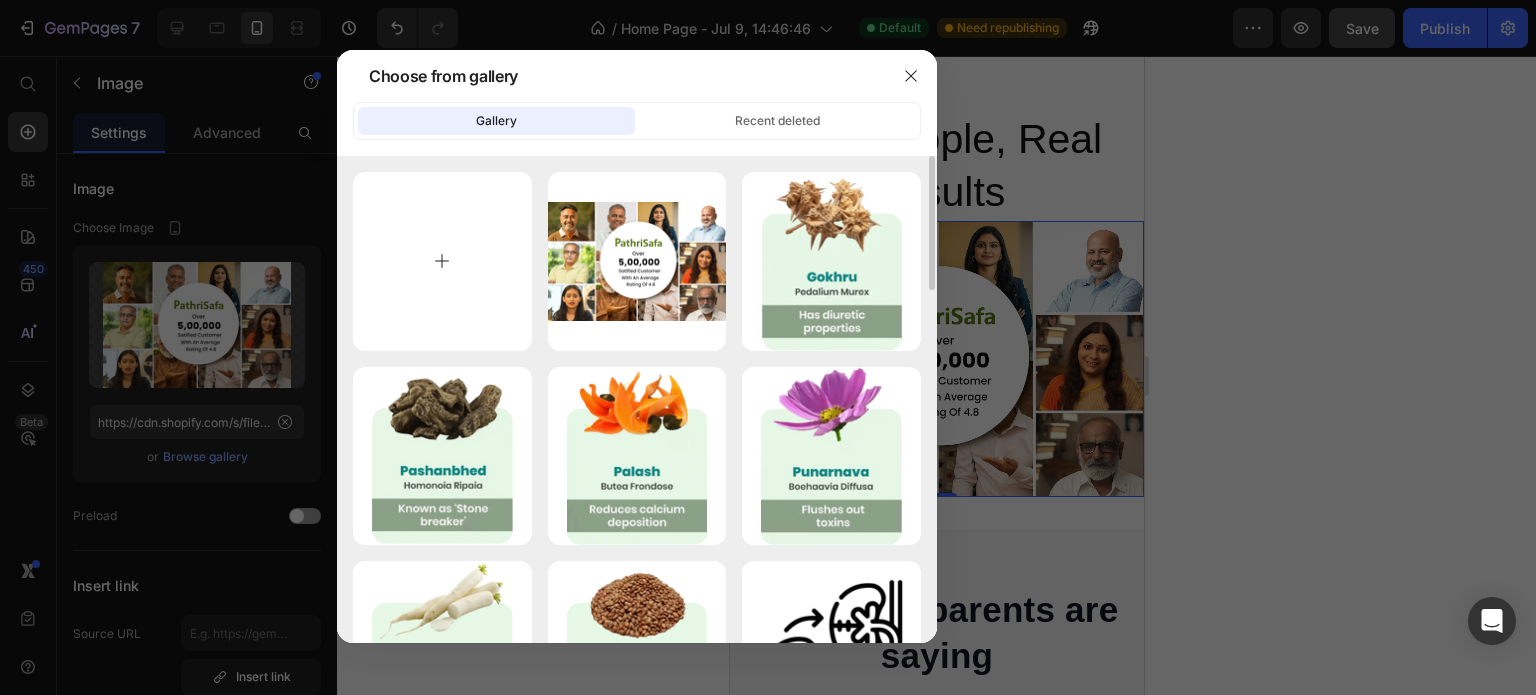 type on "C:\fakepath\Satisfied Customers of PathriSafa Company.webp" 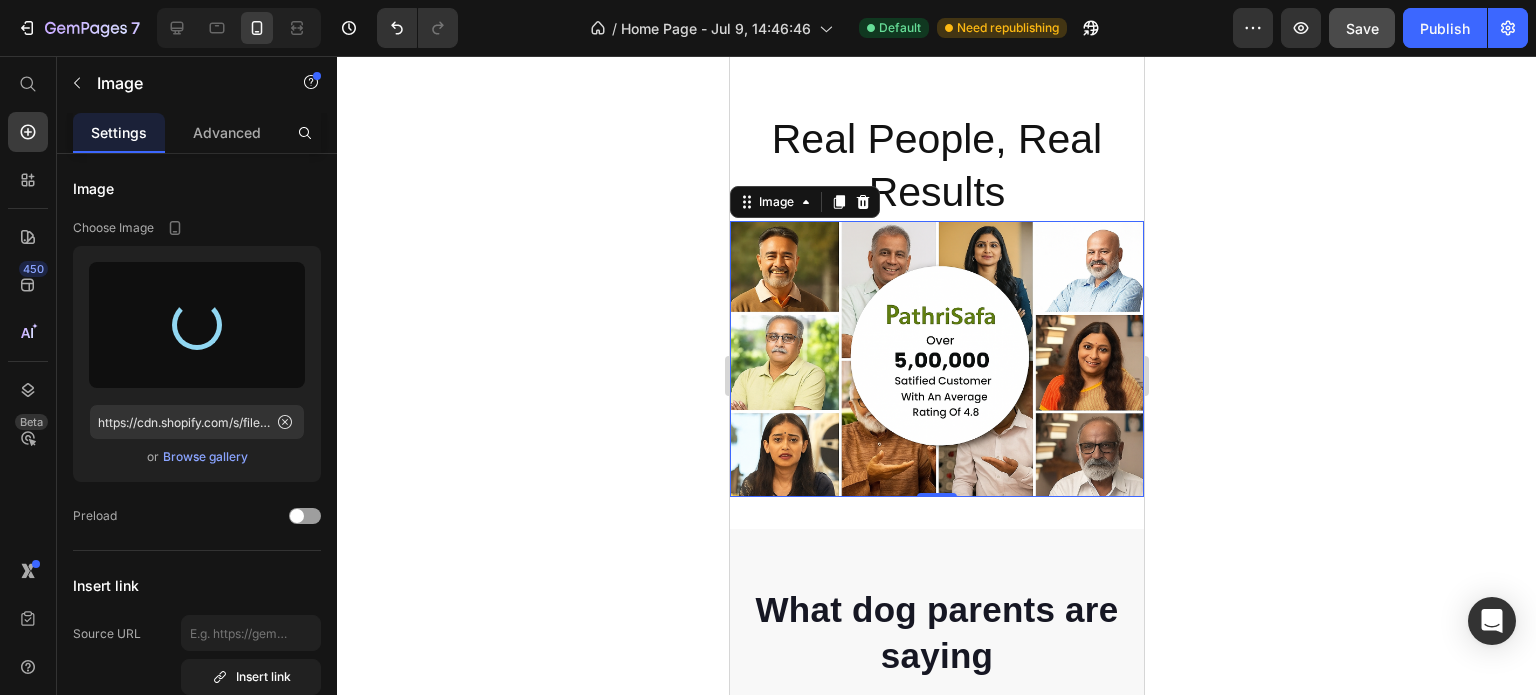 type on "https://cdn.shopify.com/s/files/1/0727/7651/5641/files/gempages_574642608358294303-ec2d9f01-dc81-45f5-94a9-261a87c839b6.webp" 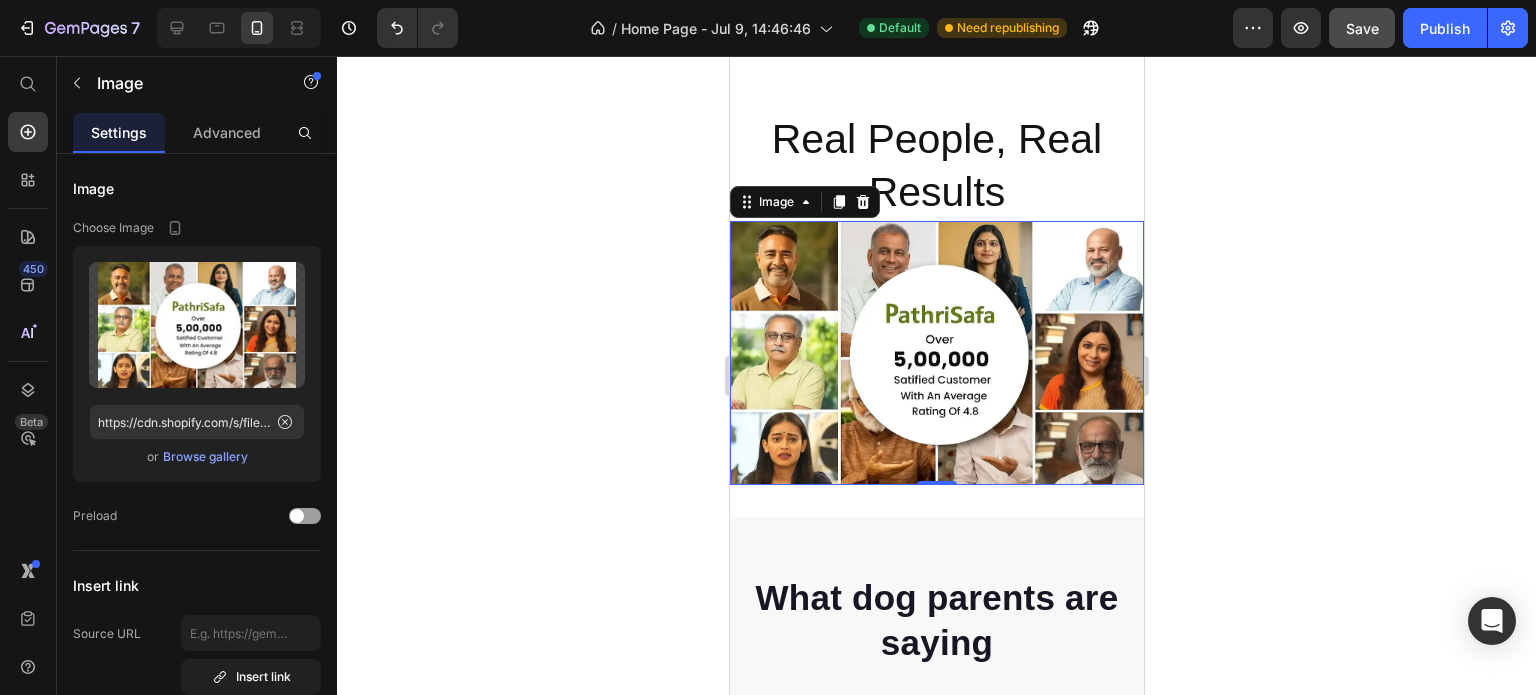 click 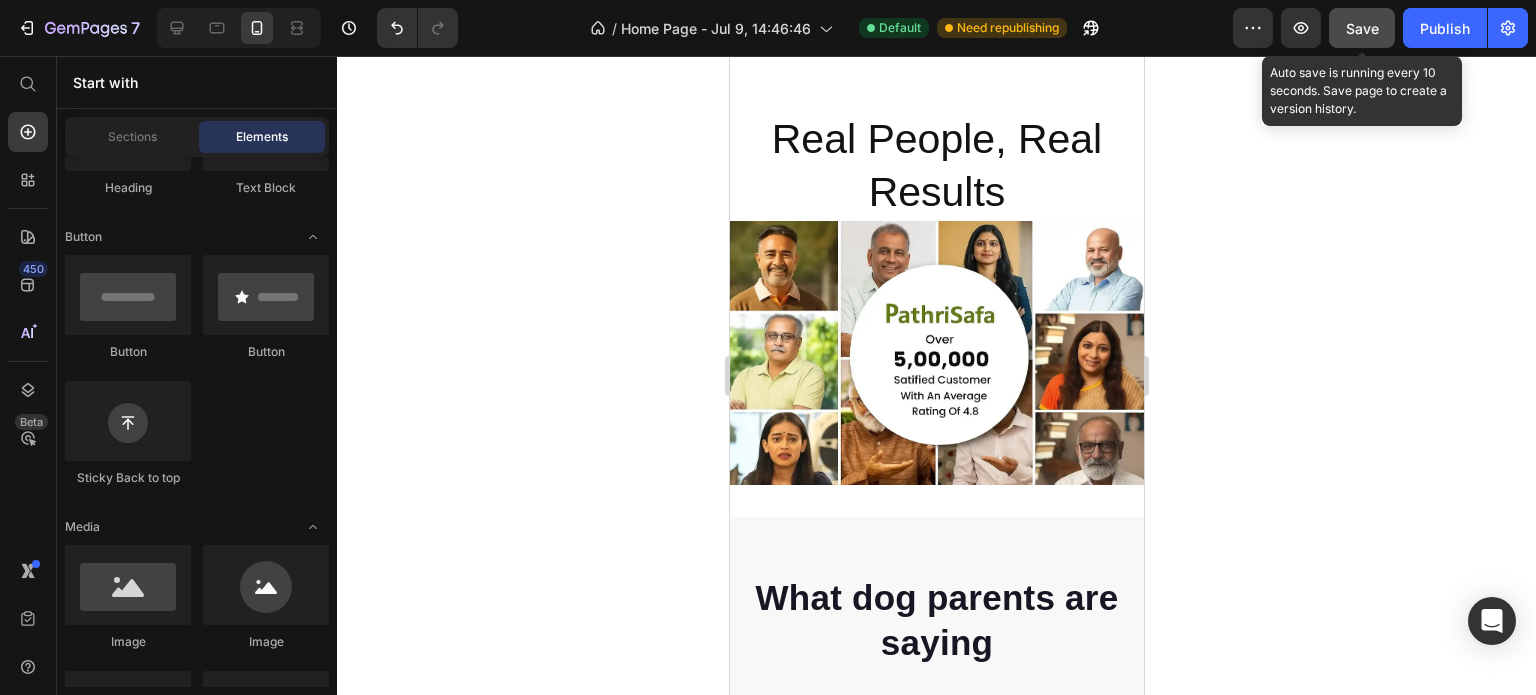 click on "Save" 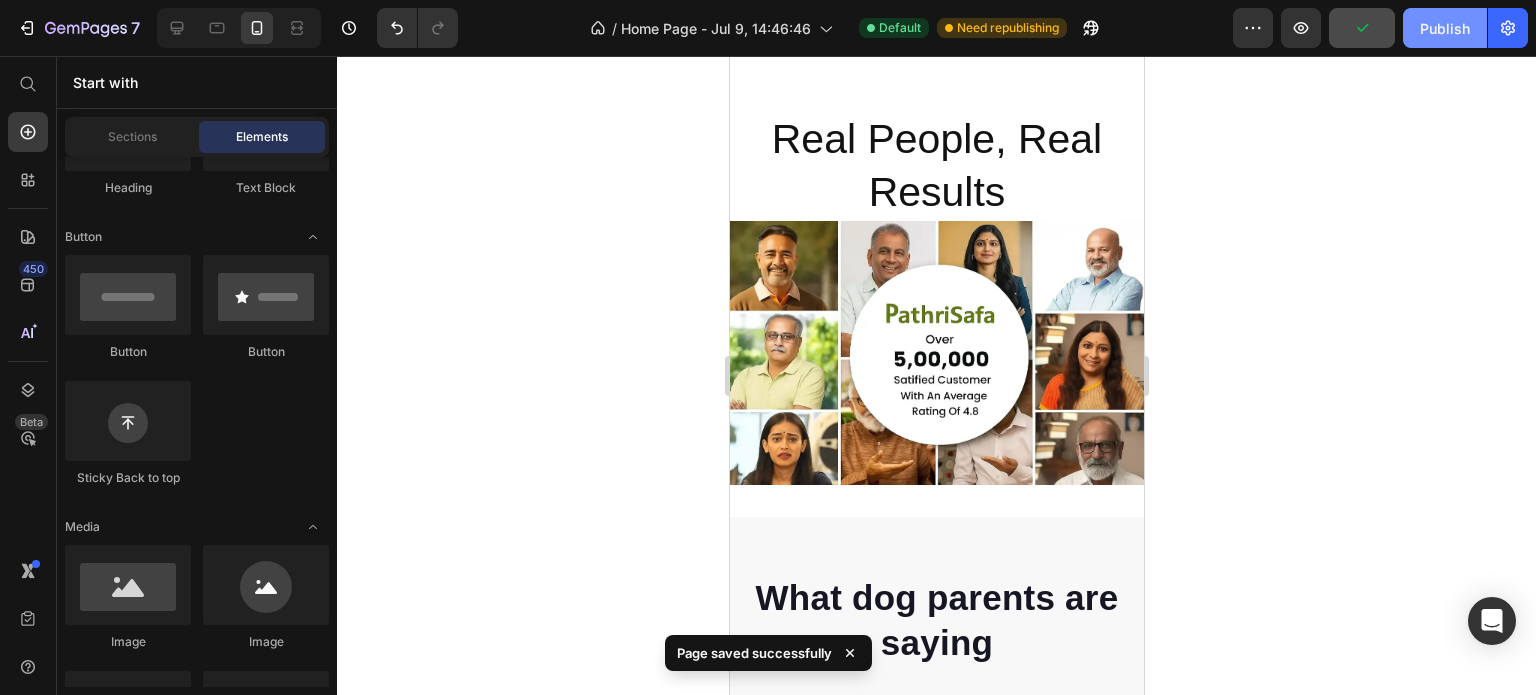 click on "Publish" at bounding box center [1445, 28] 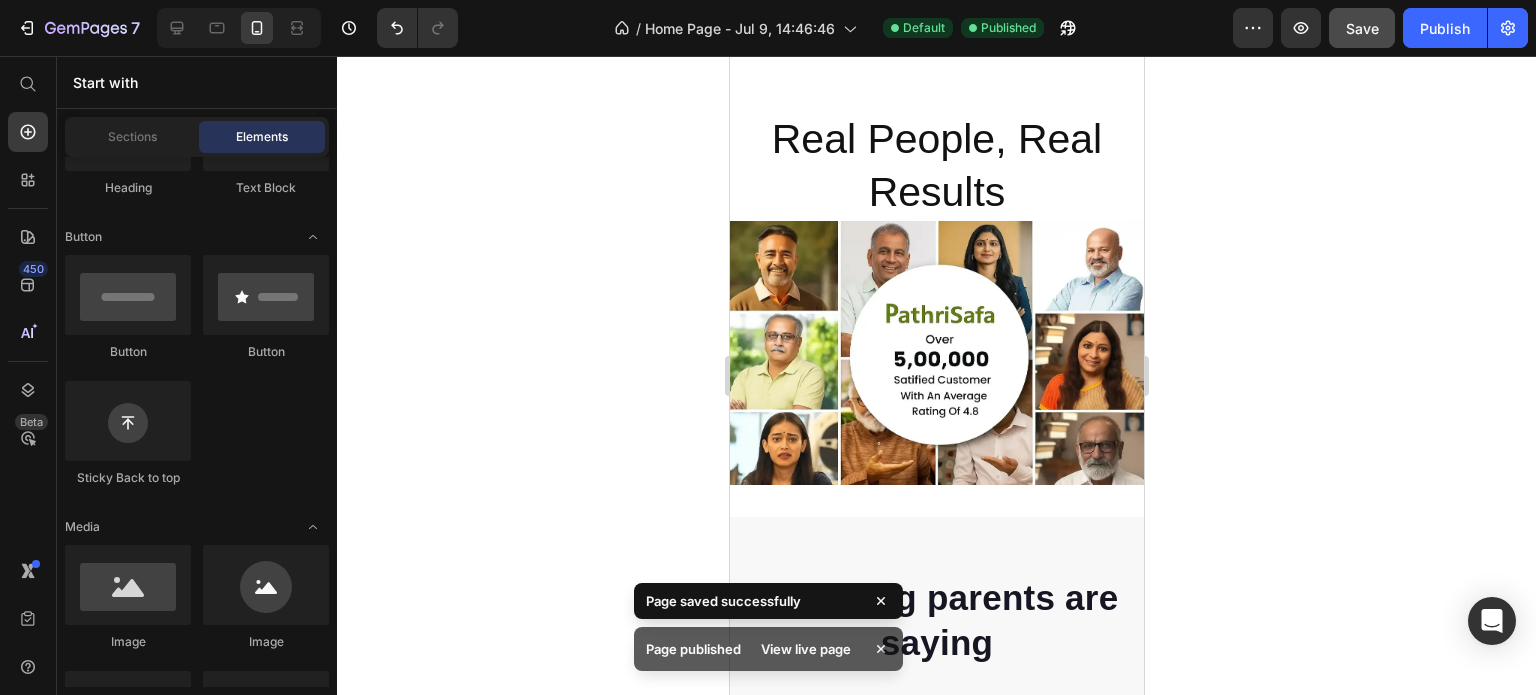 type 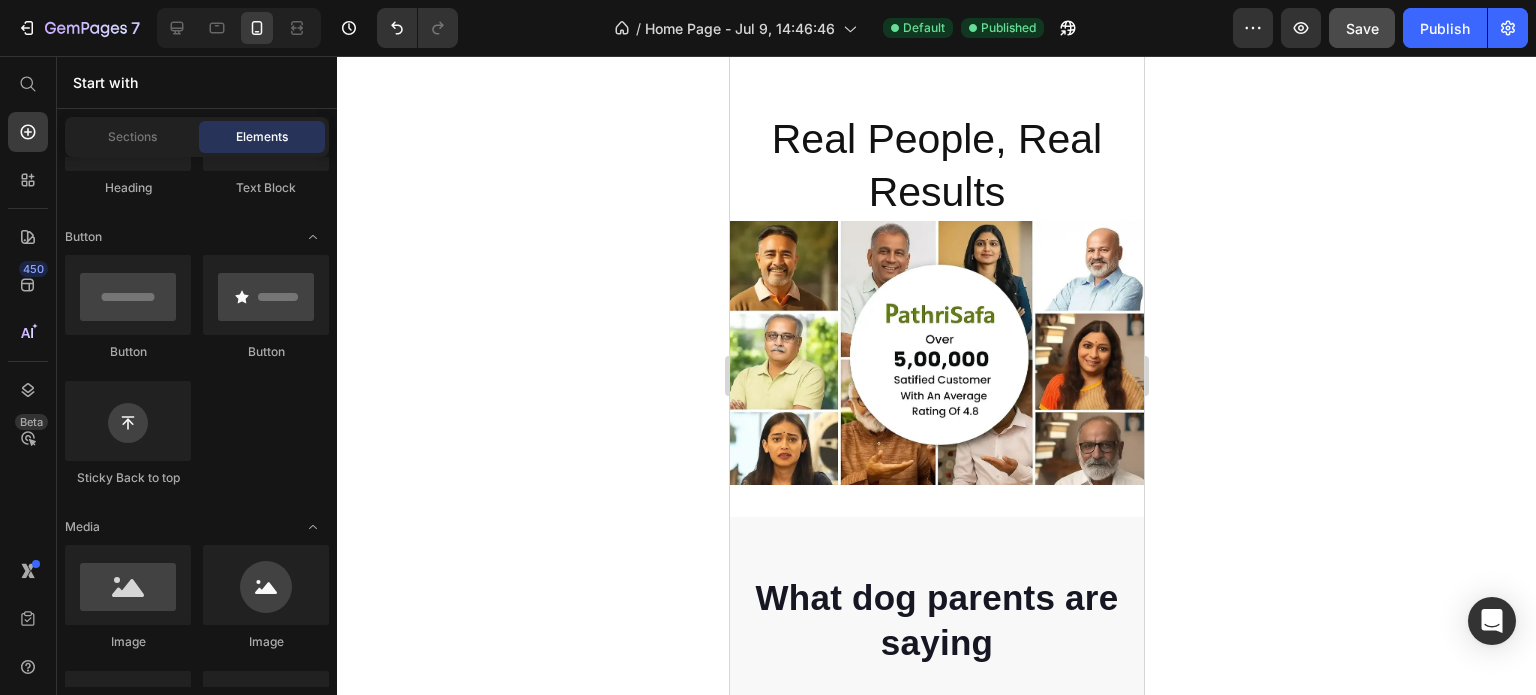 click 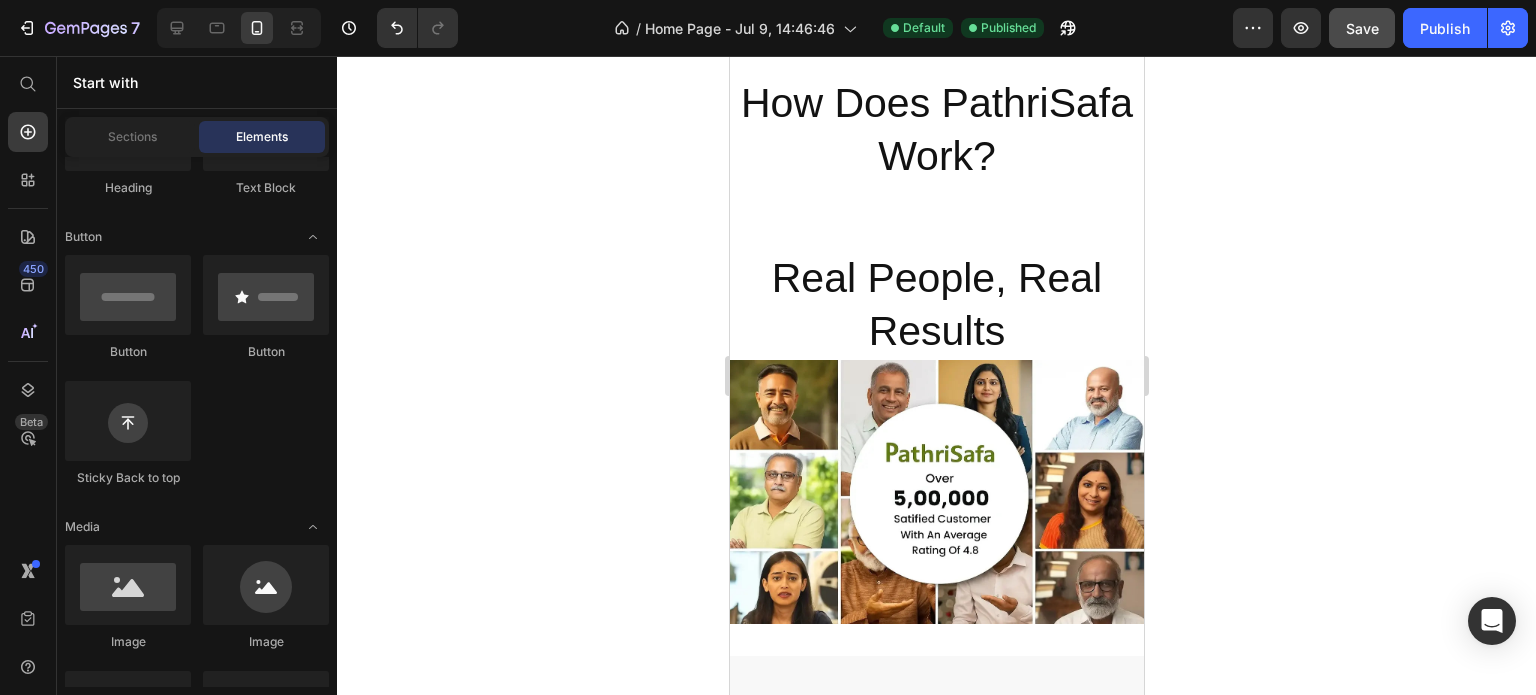 scroll, scrollTop: 3900, scrollLeft: 0, axis: vertical 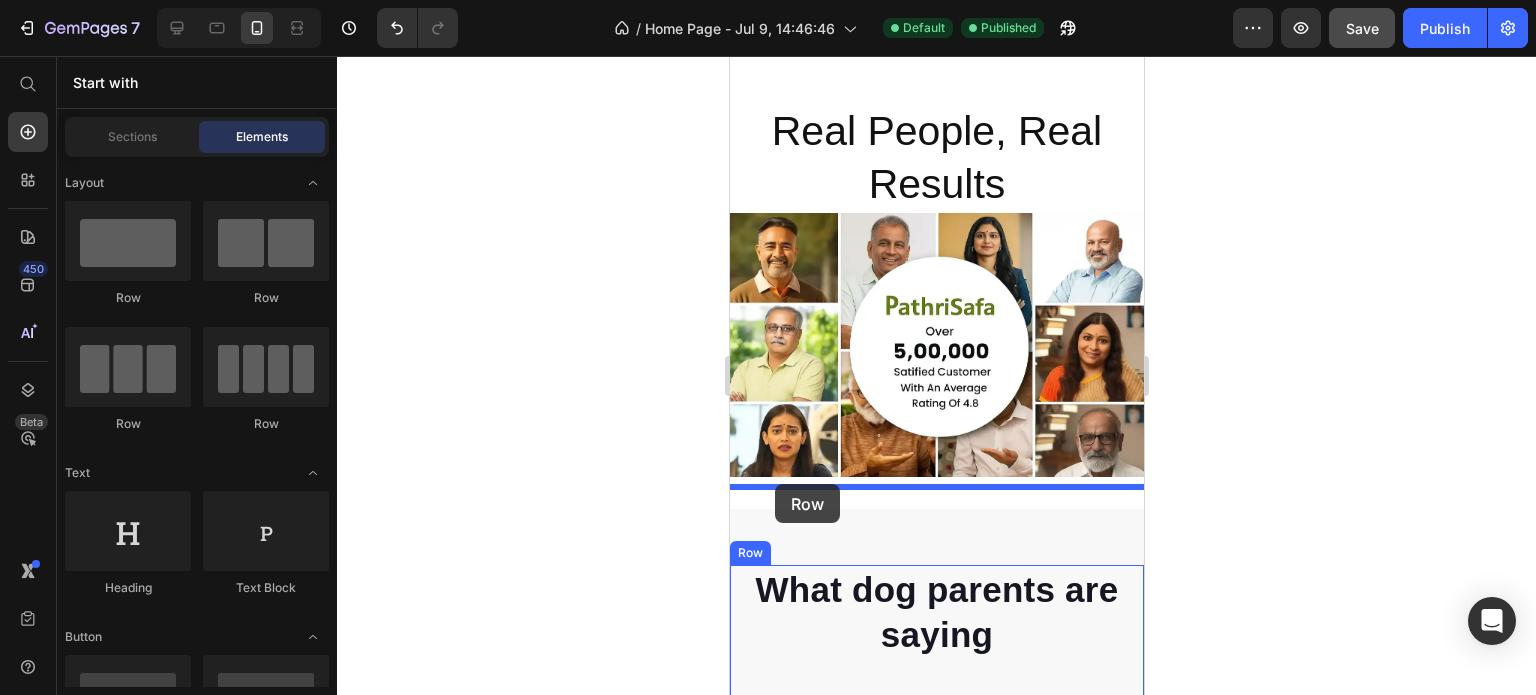 drag, startPoint x: 855, startPoint y: 319, endPoint x: 774, endPoint y: 484, distance: 183.80968 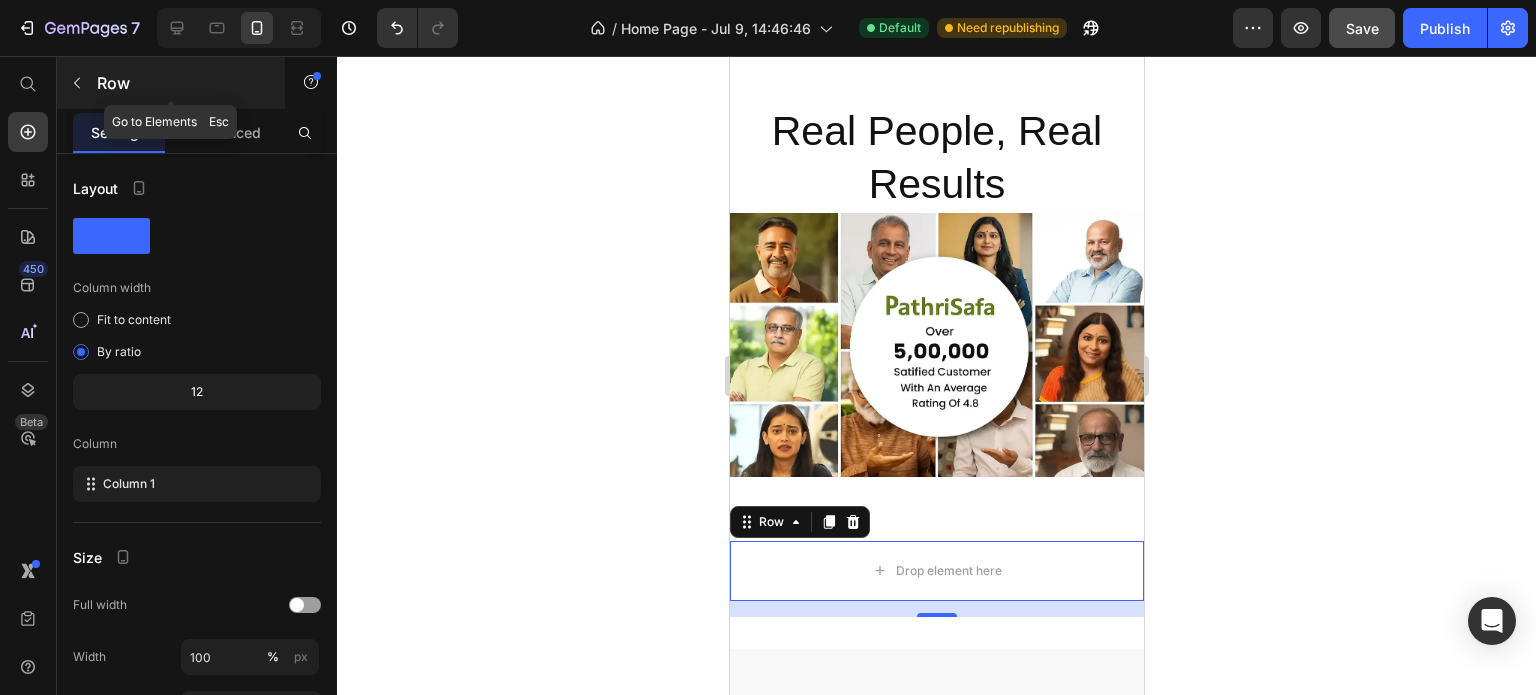click 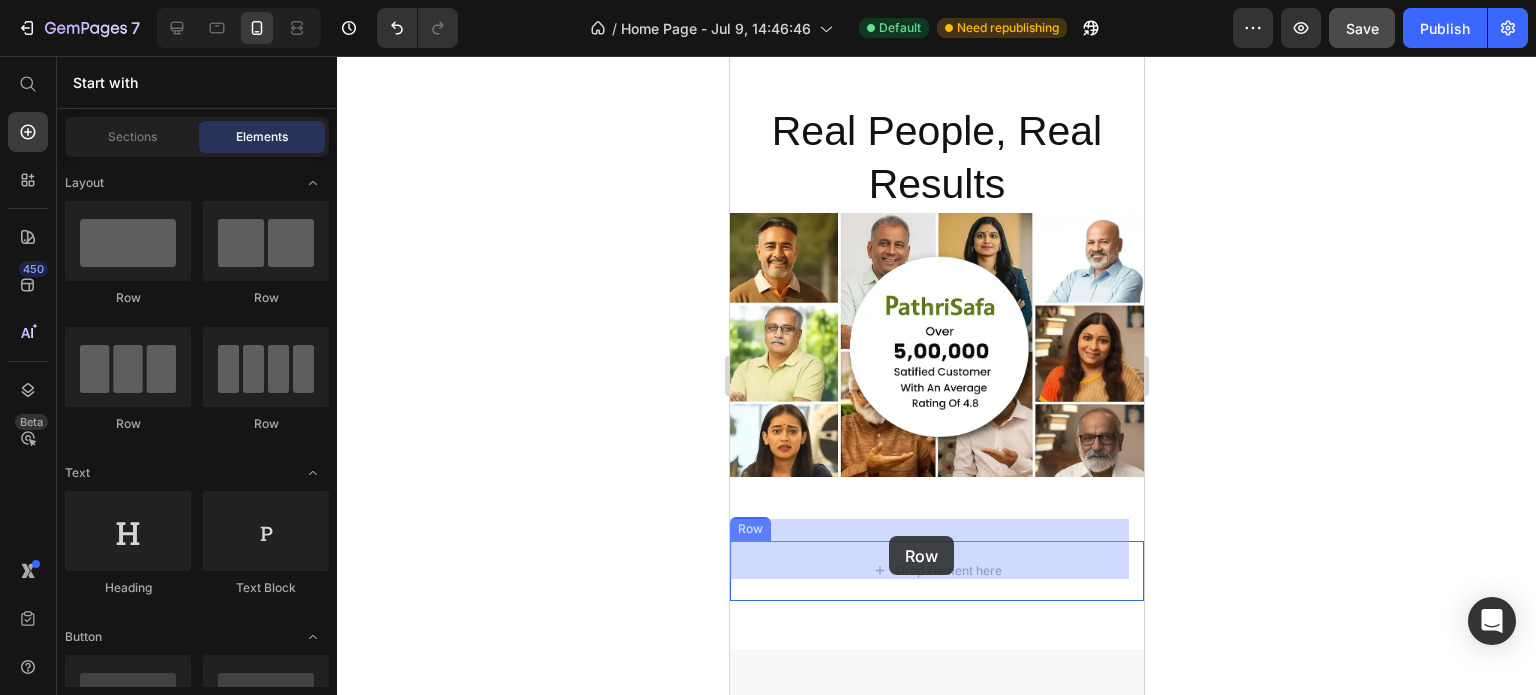 drag, startPoint x: 976, startPoint y: 321, endPoint x: 888, endPoint y: 536, distance: 232.31229 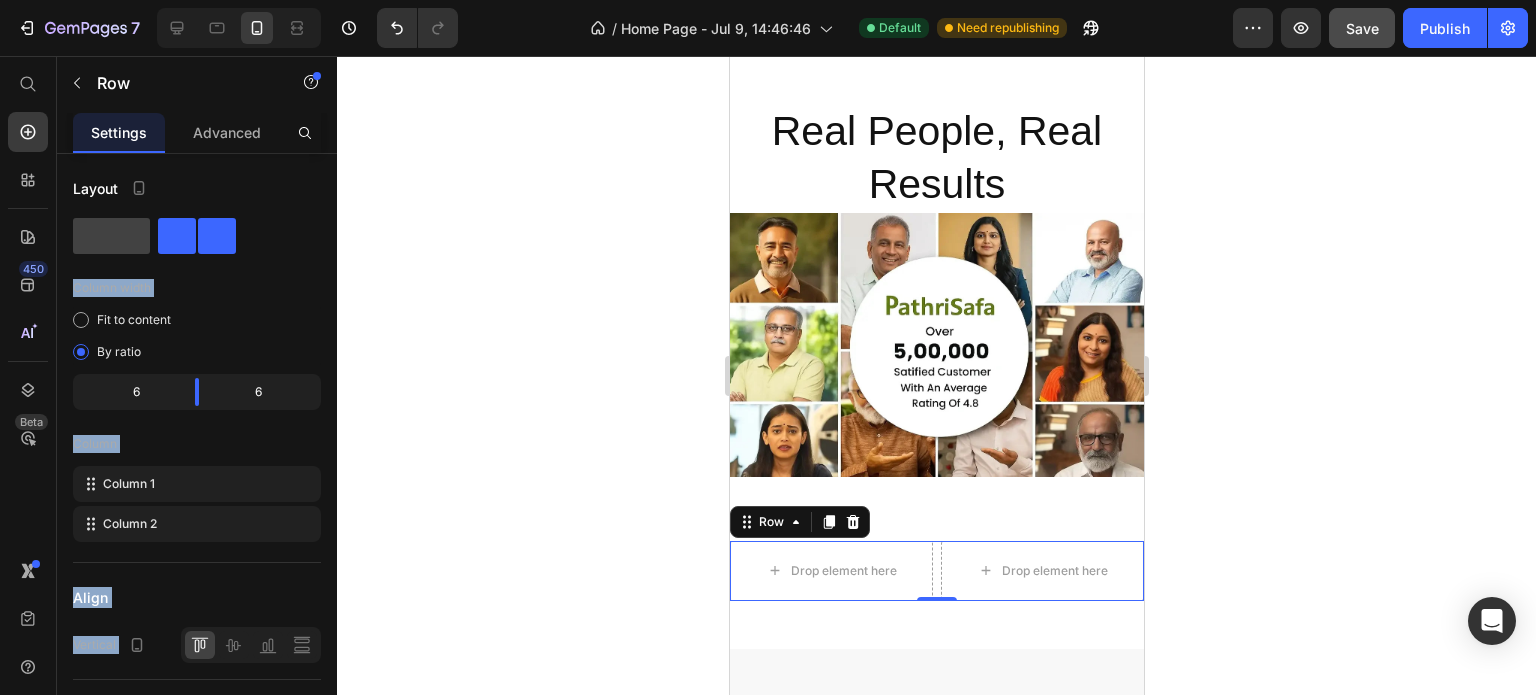 drag, startPoint x: 108, startPoint y: 221, endPoint x: 611, endPoint y: 531, distance: 590.8545 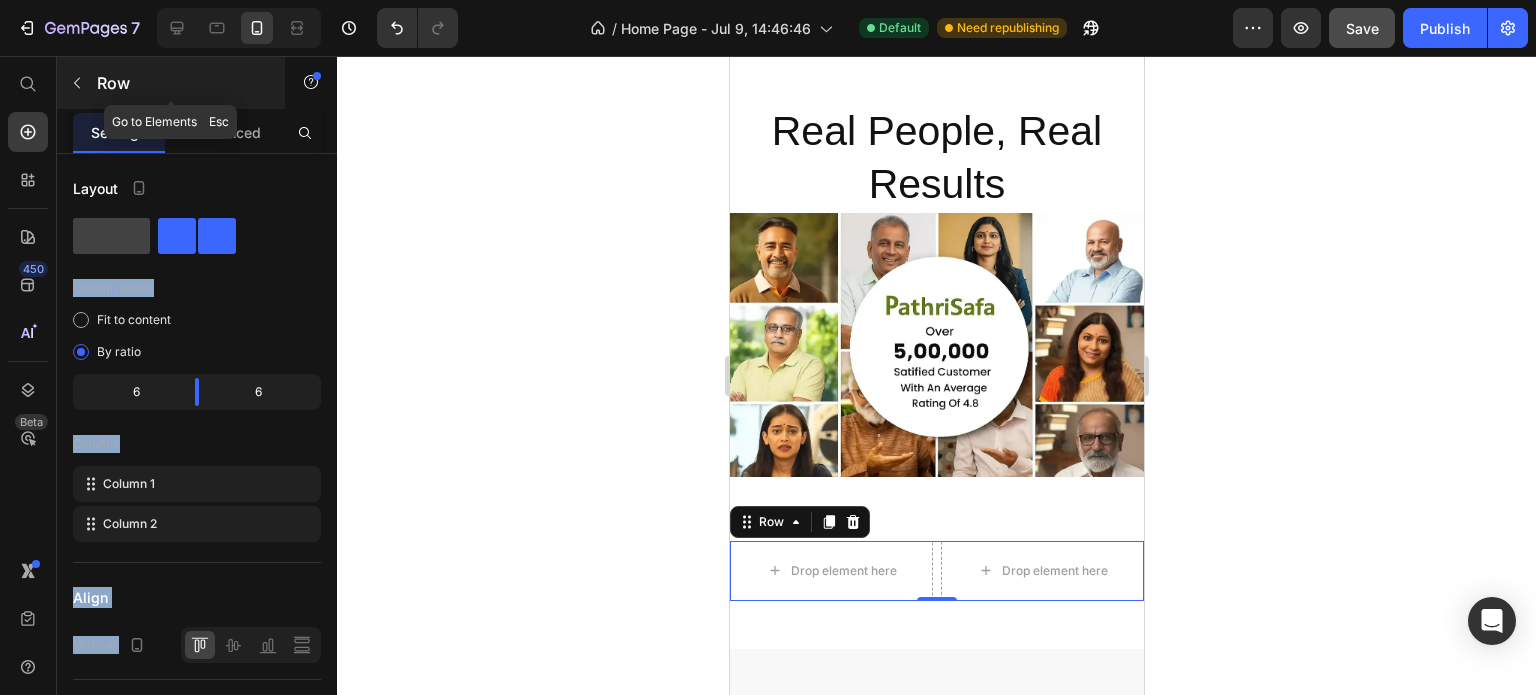 click 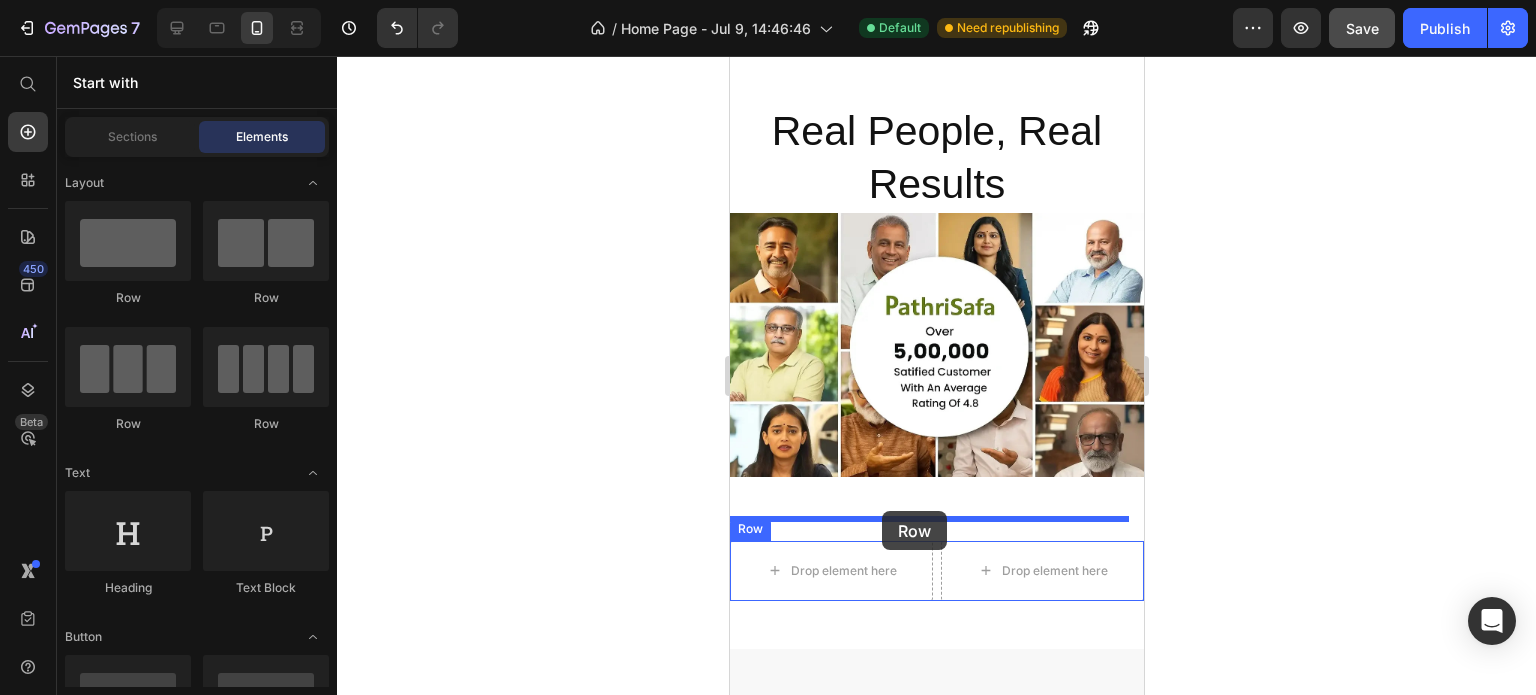 drag, startPoint x: 868, startPoint y: 297, endPoint x: 881, endPoint y: 511, distance: 214.3945 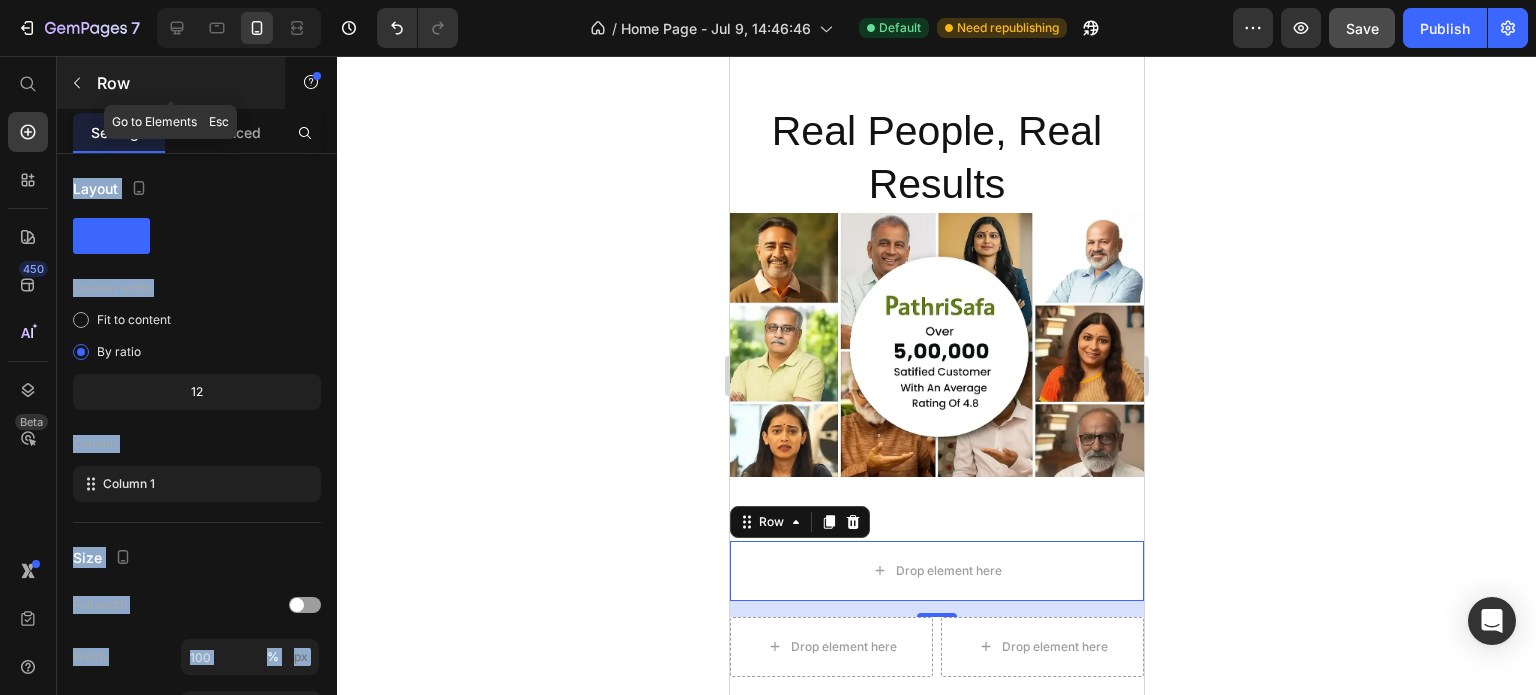 click 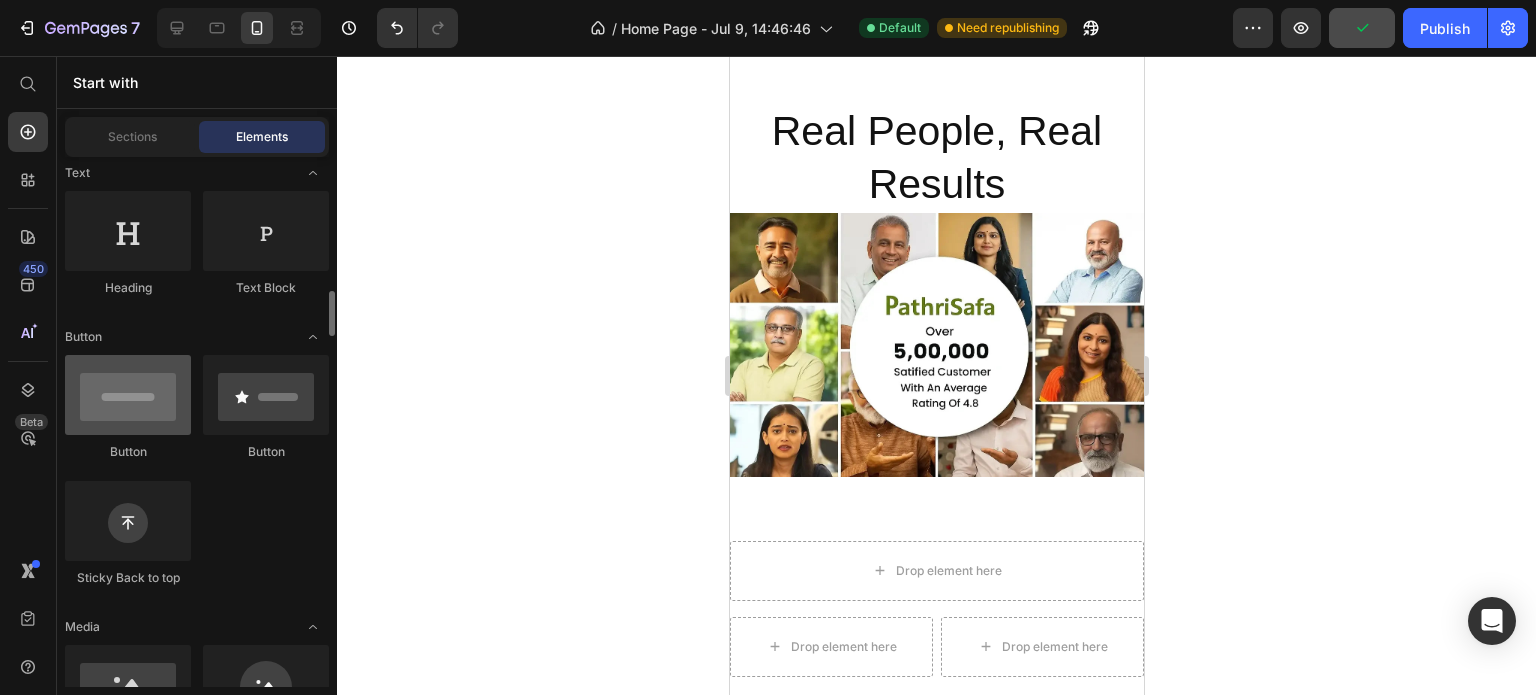 scroll, scrollTop: 400, scrollLeft: 0, axis: vertical 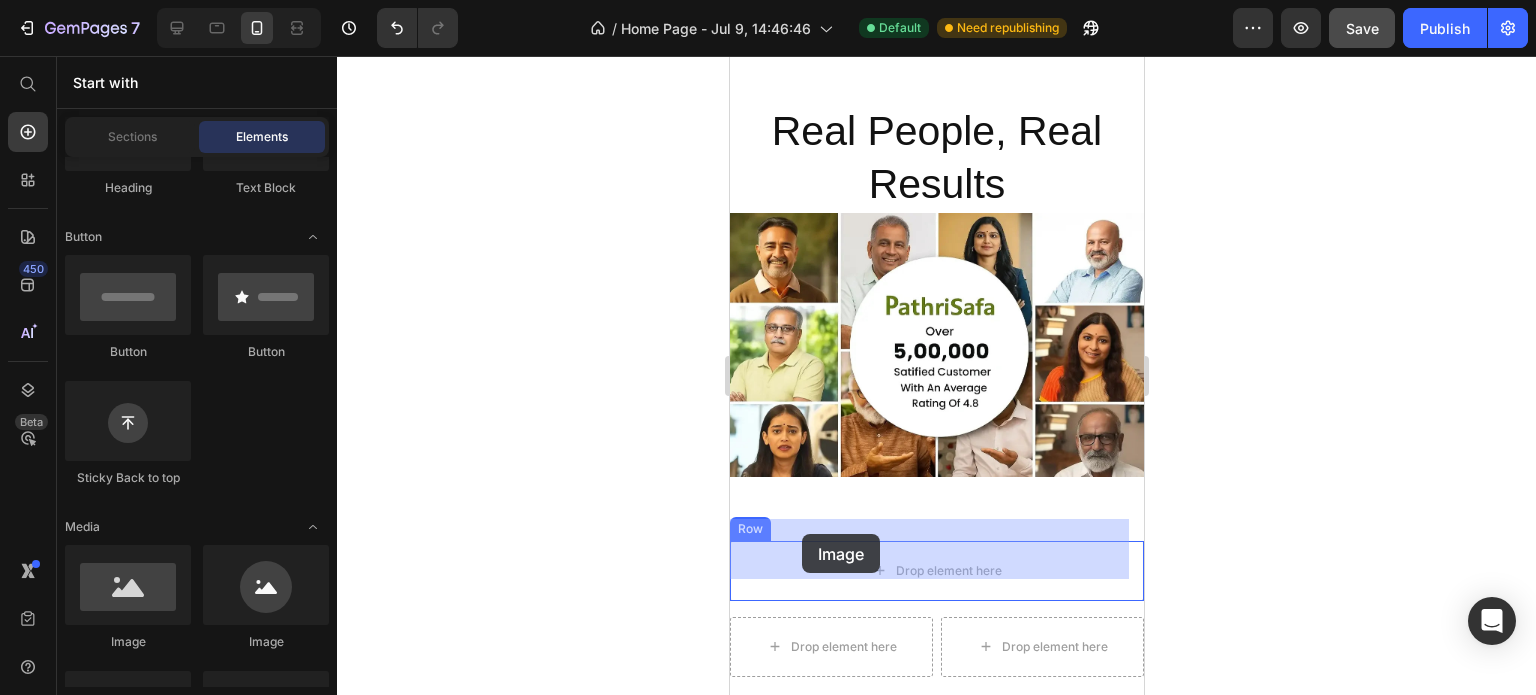 drag, startPoint x: 969, startPoint y: 644, endPoint x: 801, endPoint y: 534, distance: 200.80836 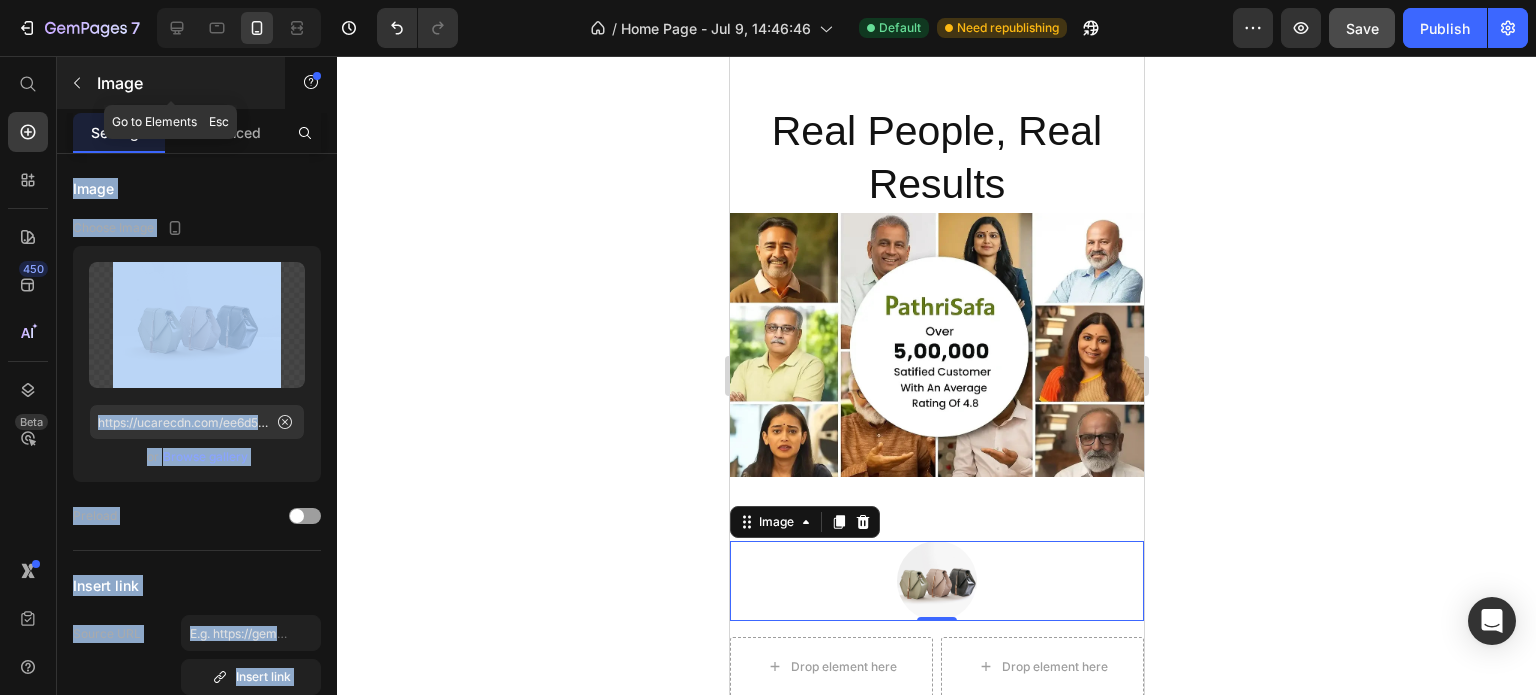 click at bounding box center (77, 83) 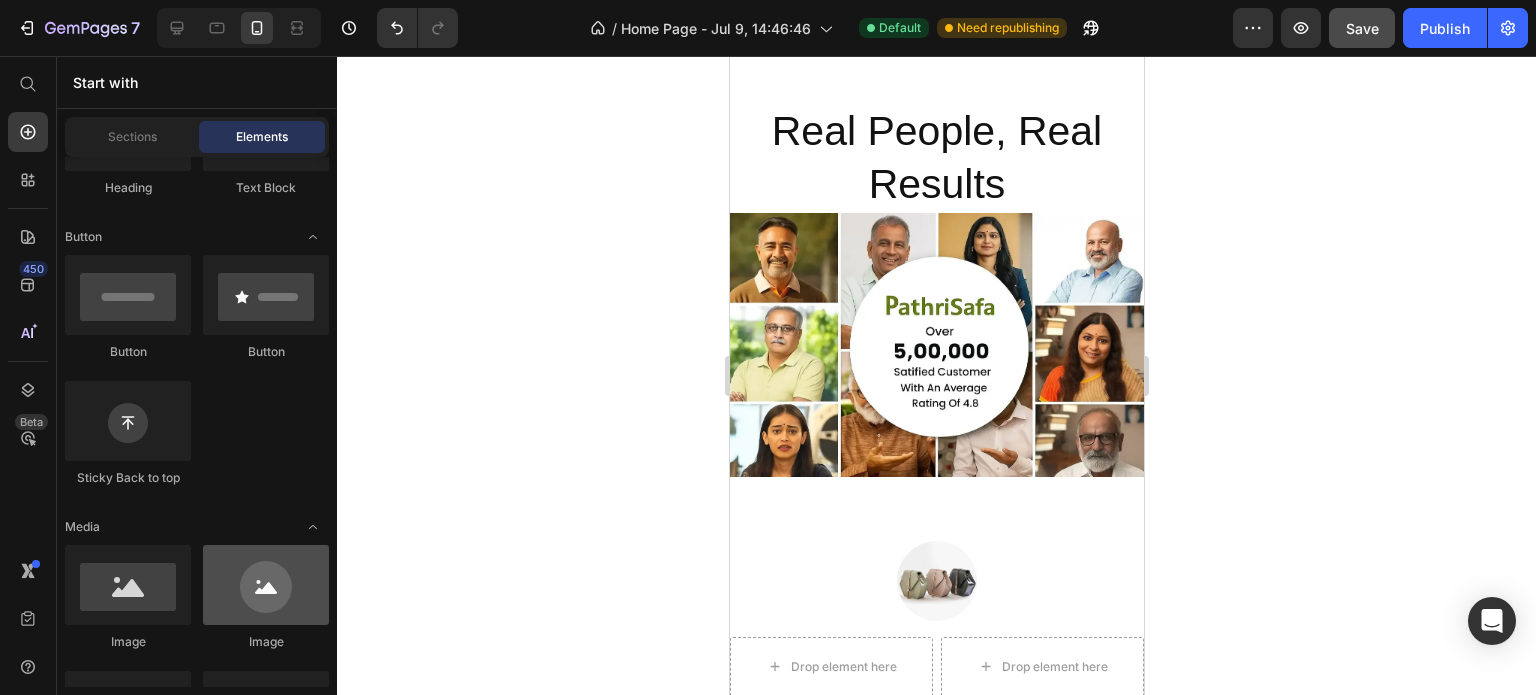 scroll, scrollTop: 600, scrollLeft: 0, axis: vertical 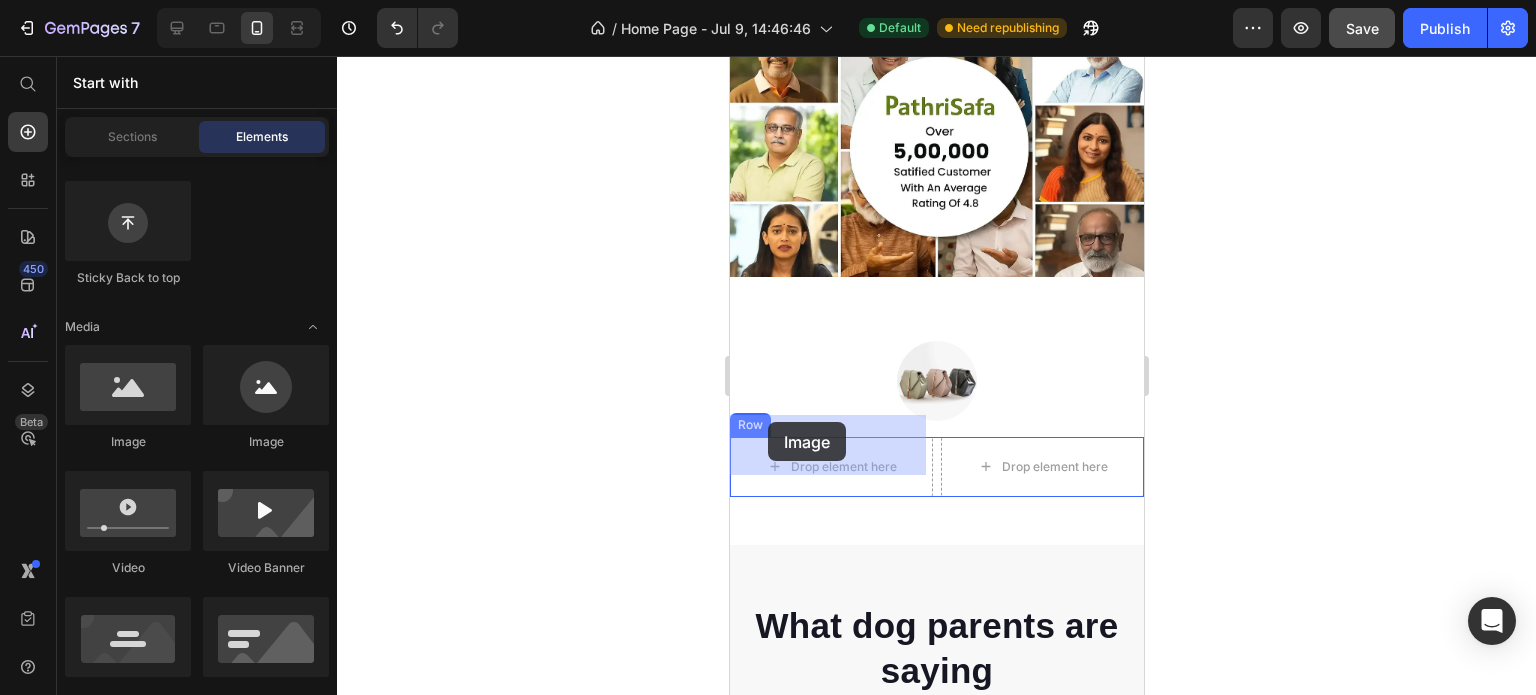 drag, startPoint x: 870, startPoint y: 464, endPoint x: 767, endPoint y: 422, distance: 111.233986 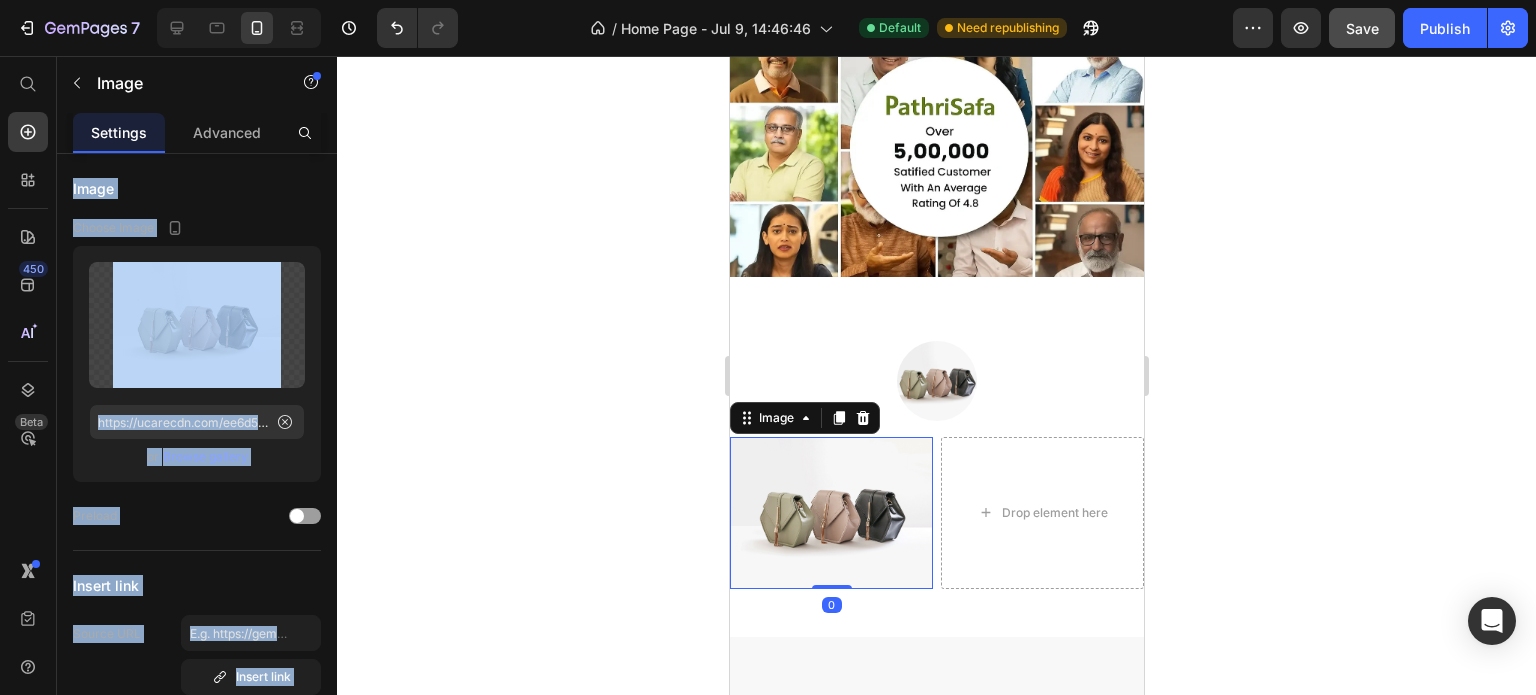 click 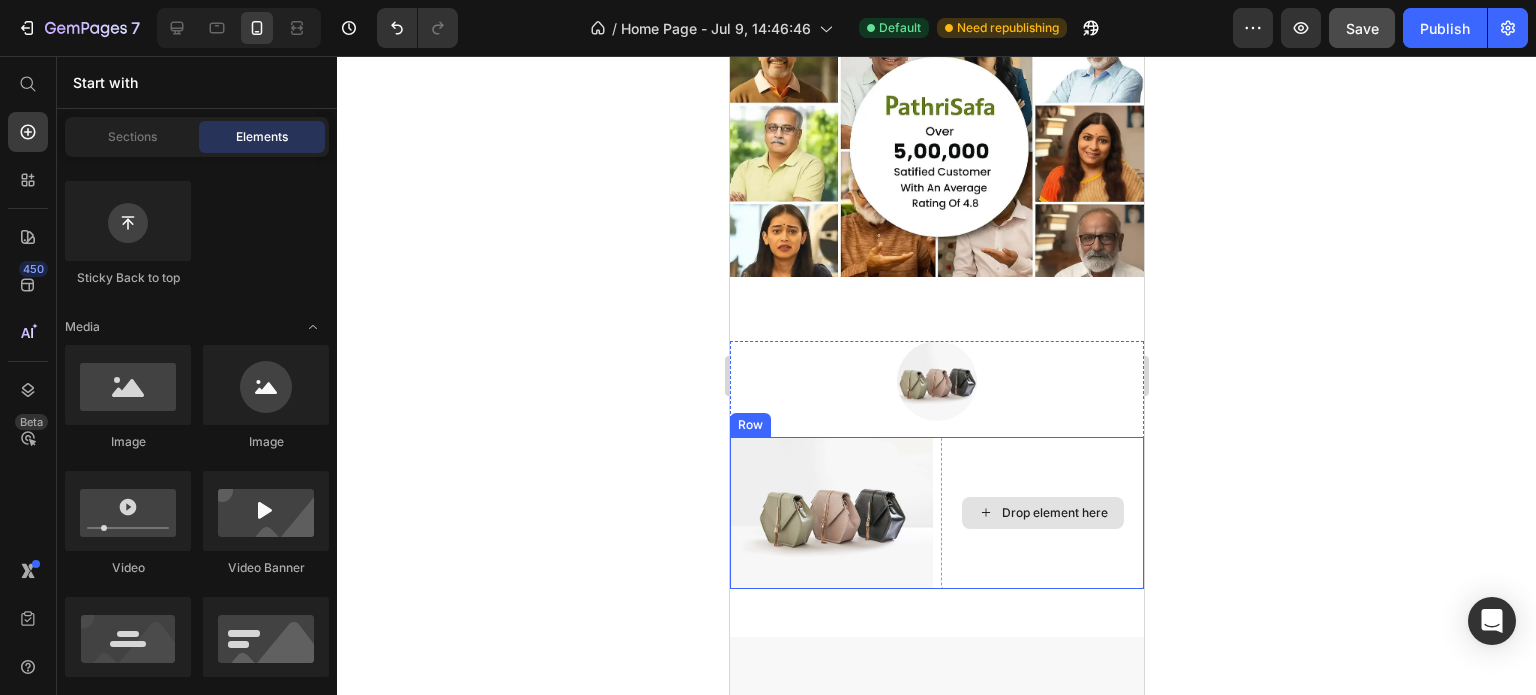 click on "Drop element here" at bounding box center [1054, 513] 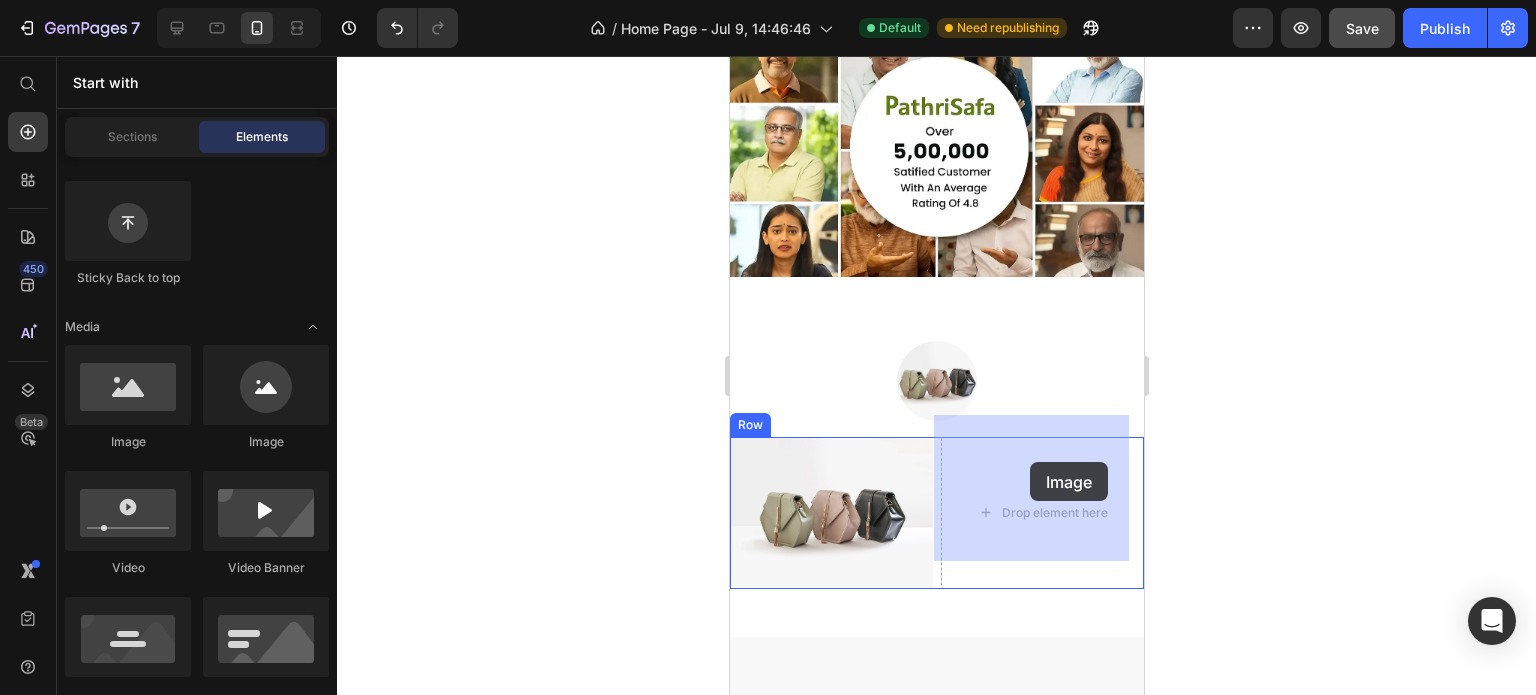 drag, startPoint x: 885, startPoint y: 471, endPoint x: 1029, endPoint y: 462, distance: 144.28098 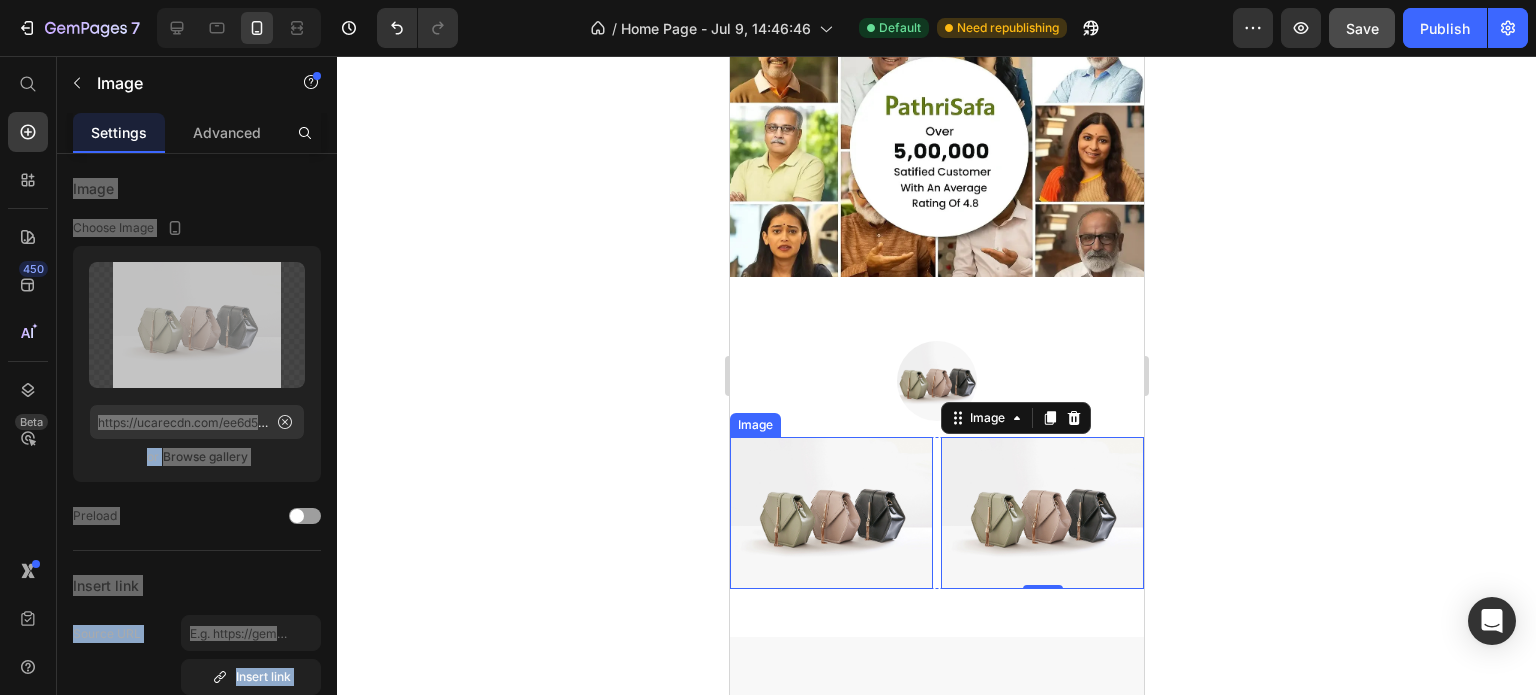 click at bounding box center [830, 513] 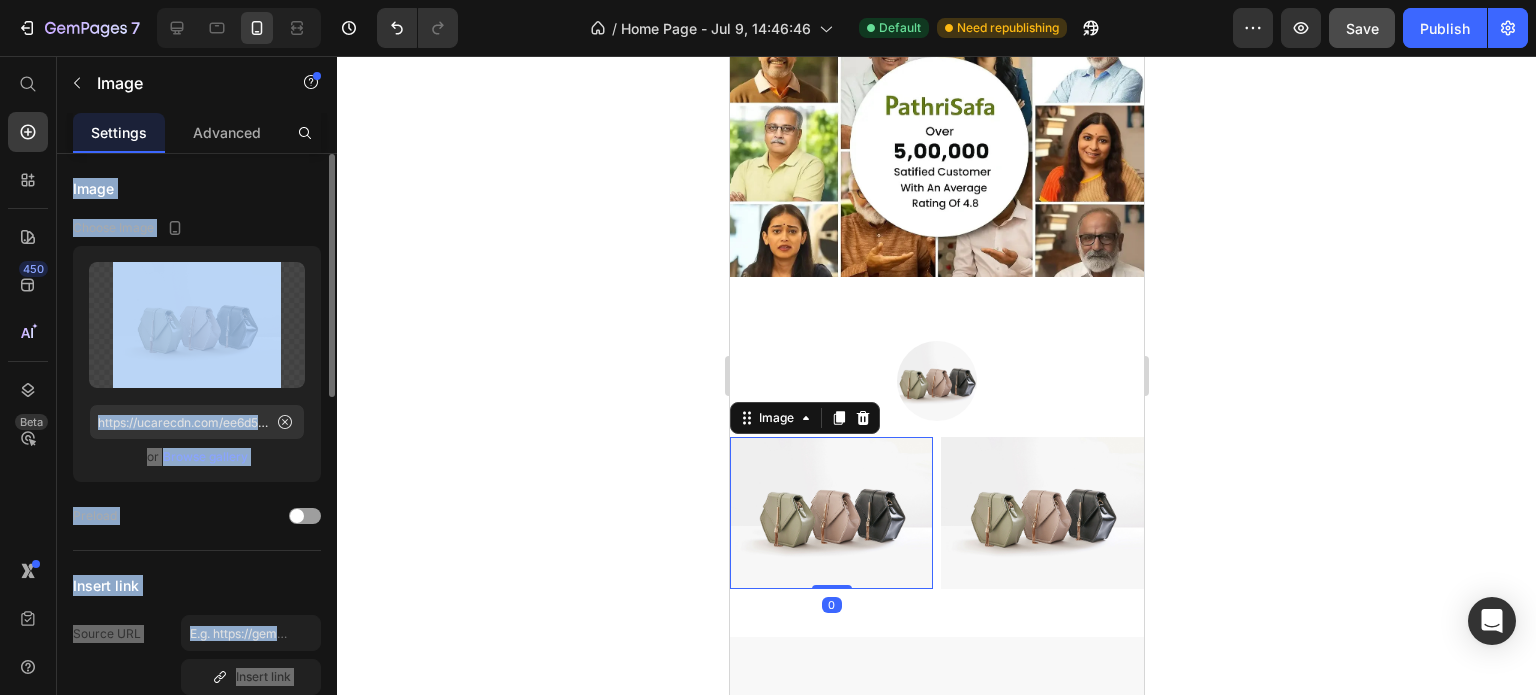 click on "Browse gallery" at bounding box center [205, 457] 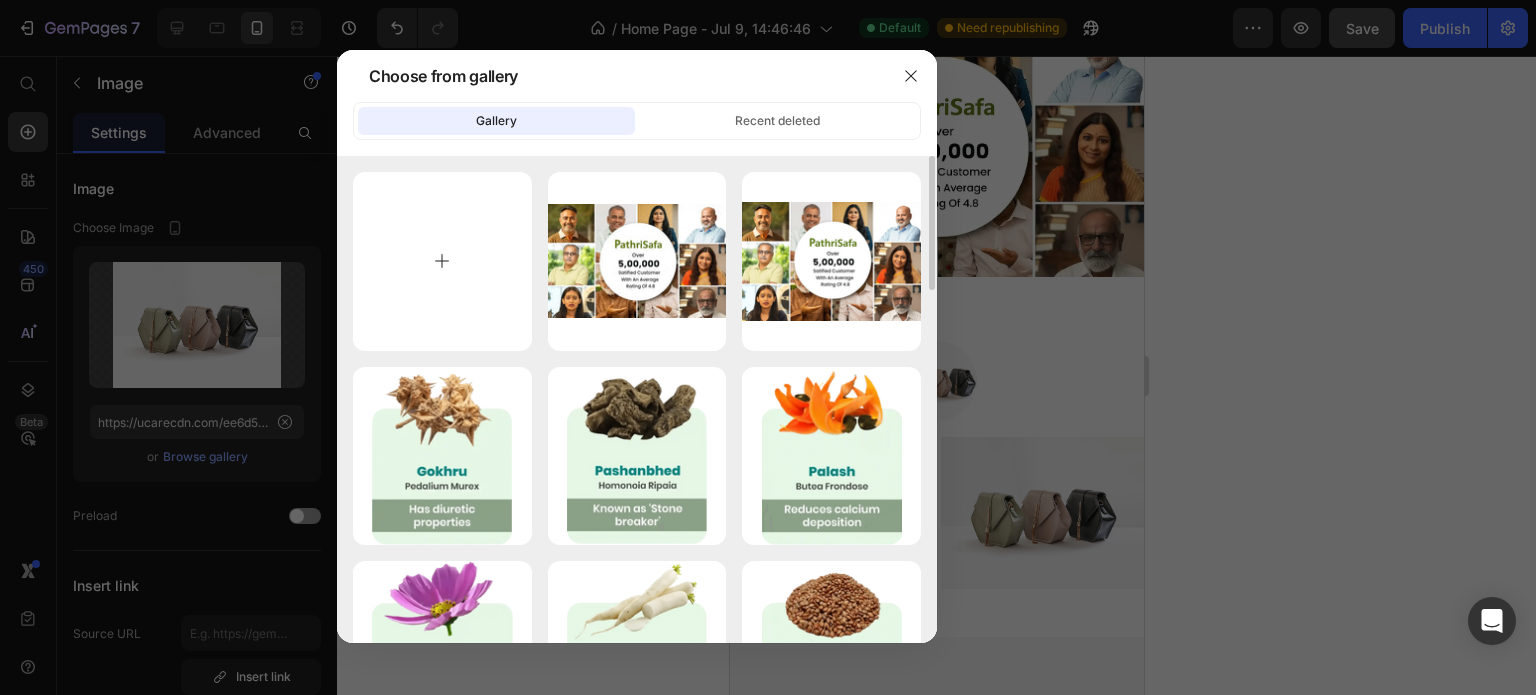 click at bounding box center (442, 261) 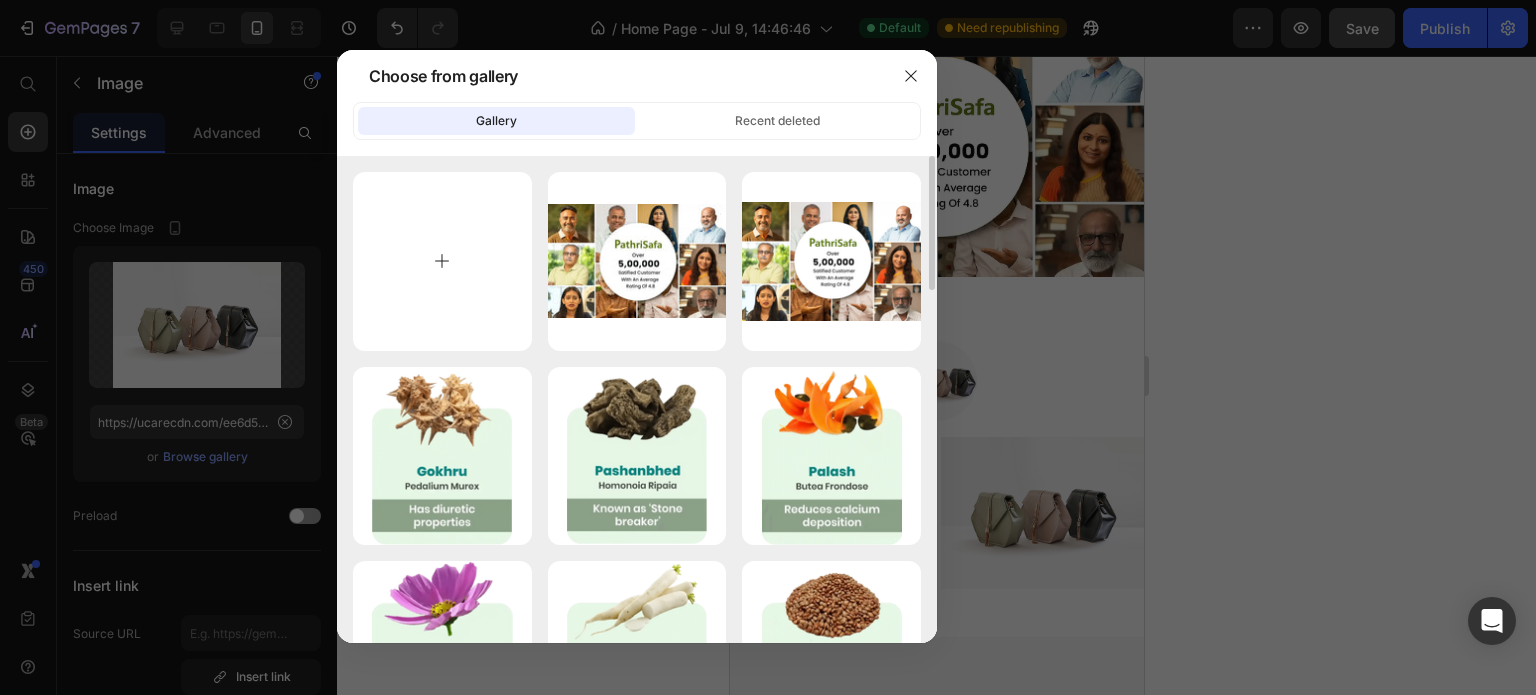 type on "C:\fakepath\PathriSafa Before 1.webp" 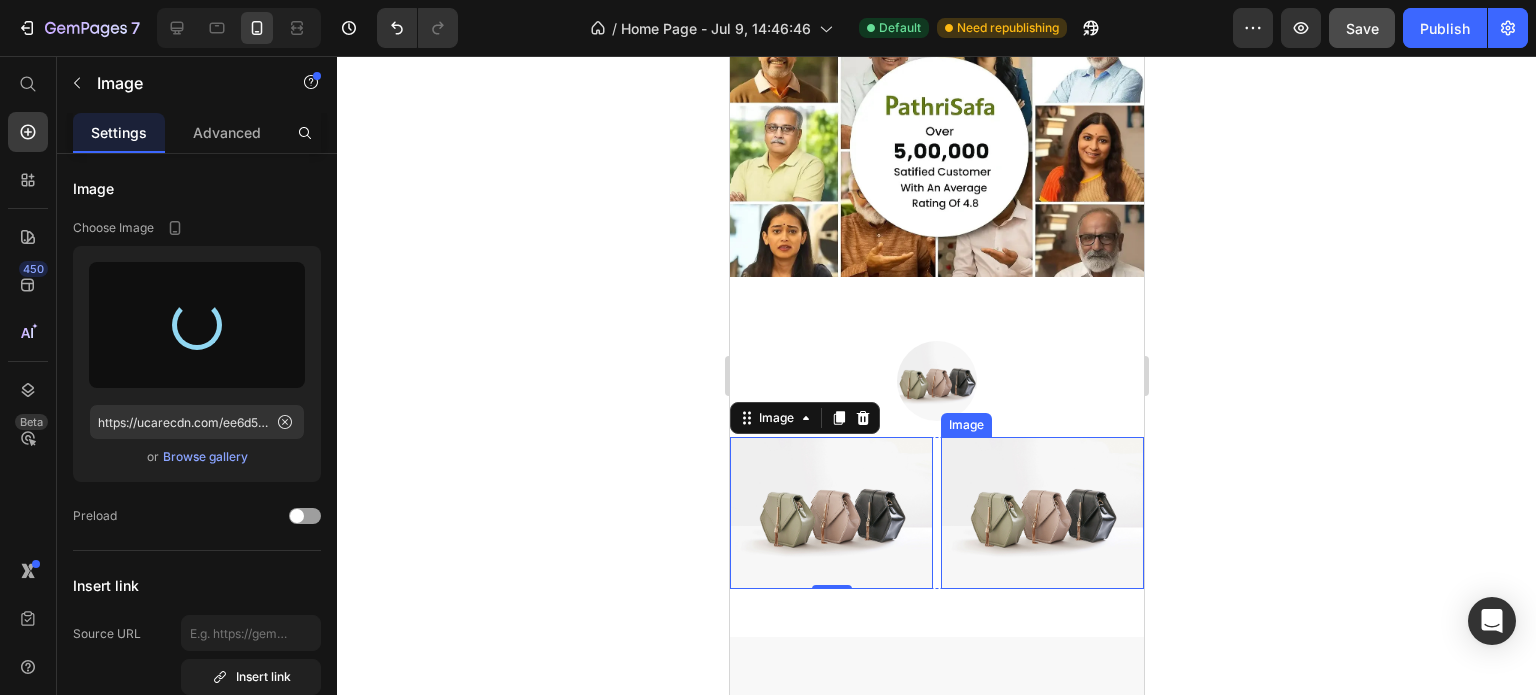type on "https://cdn.shopify.com/s/files/1/0727/7651/5641/files/gempages_574642608358294303-aa312826-2d55-4e09-b789-defb74886223.webp" 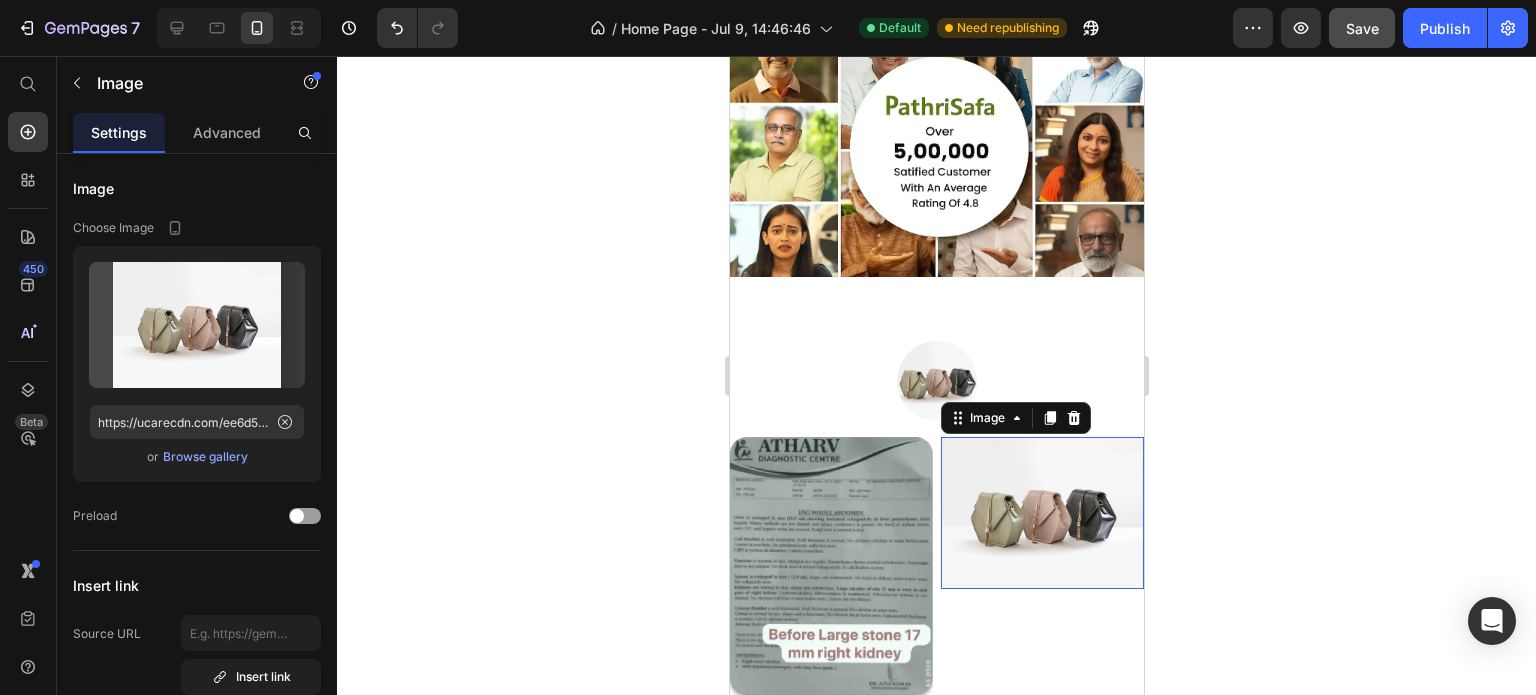 click at bounding box center [1041, 513] 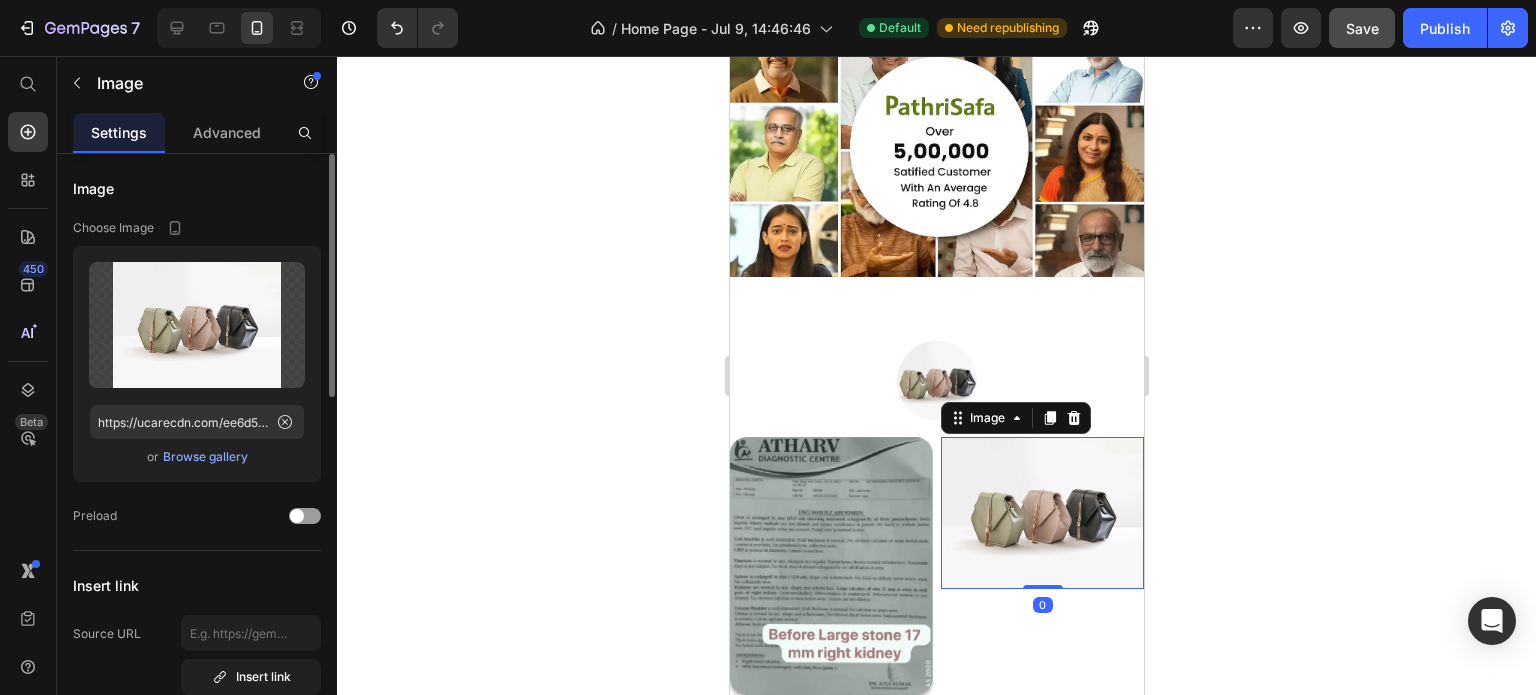 click on "Browse gallery" at bounding box center (205, 457) 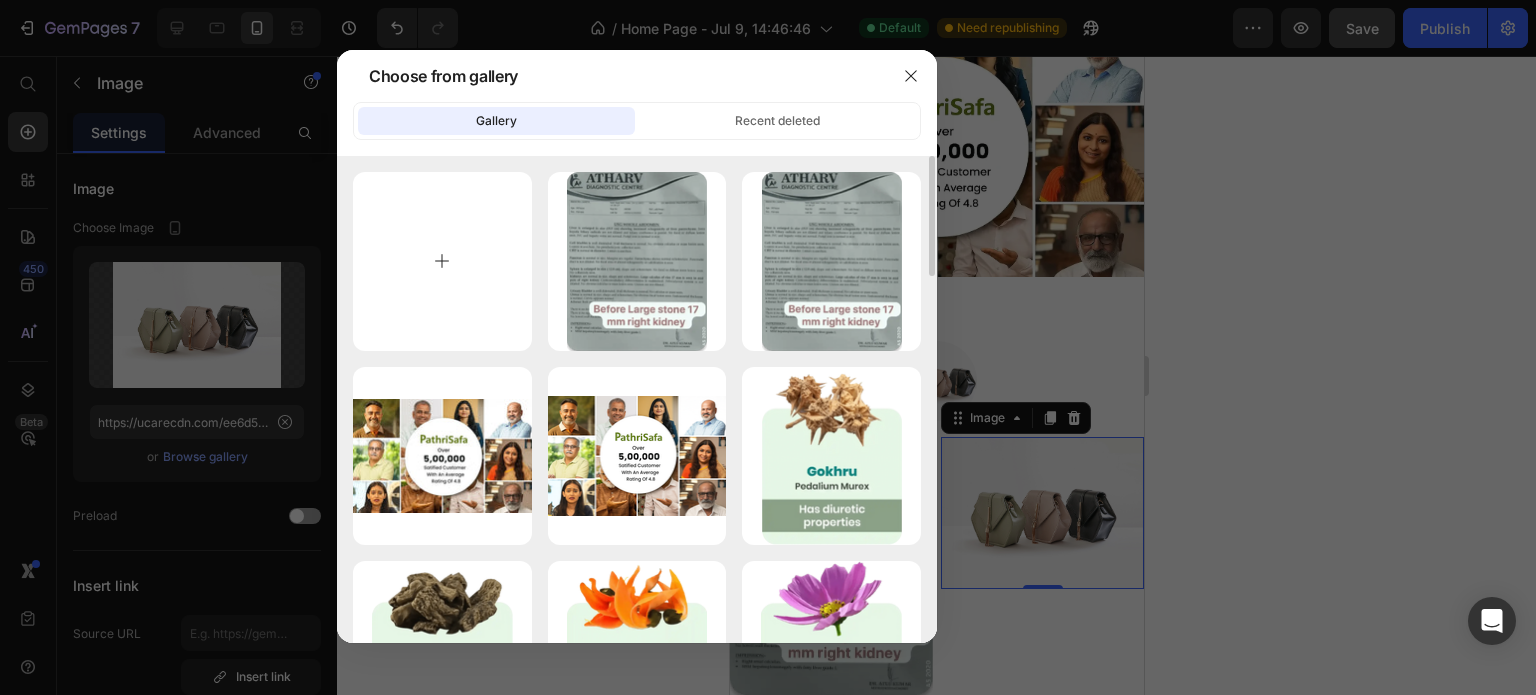 click at bounding box center (442, 261) 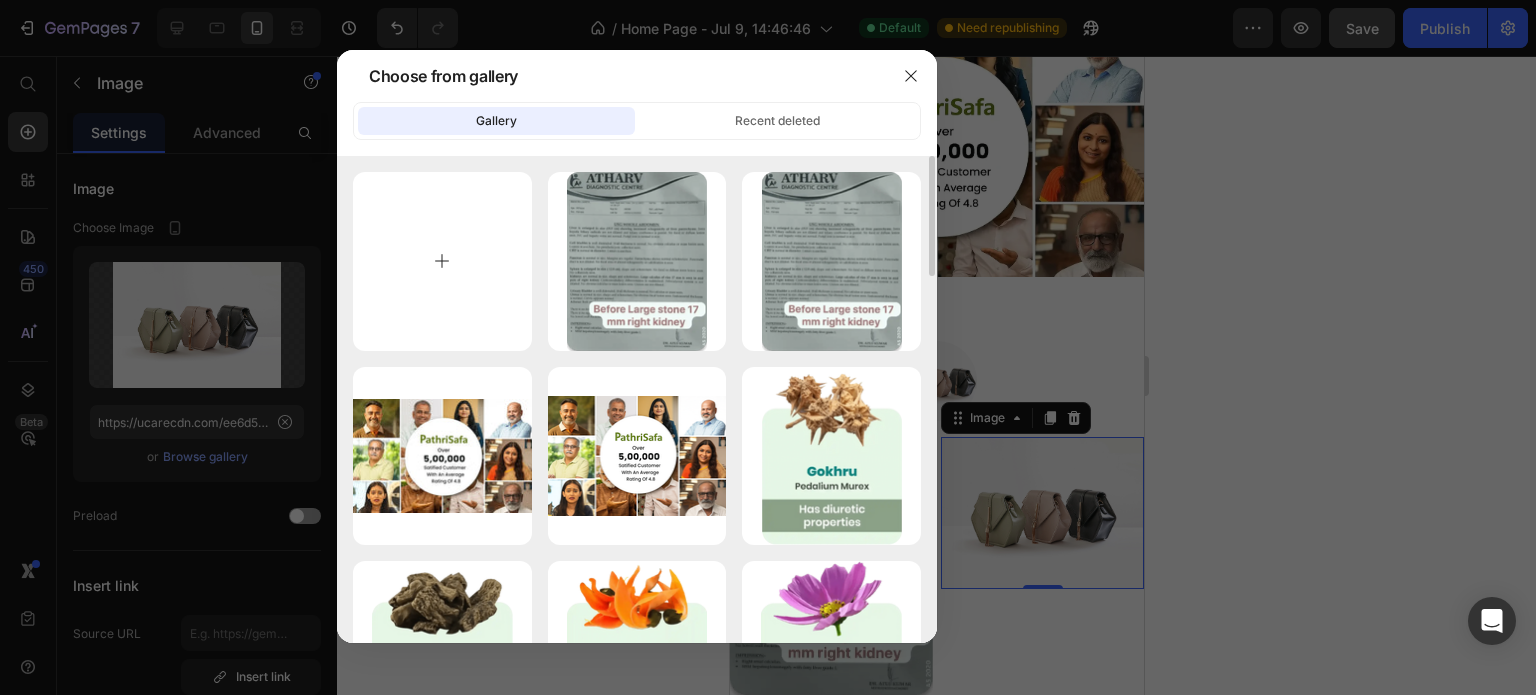 type on "C:\fakepath\PathriSafa Before 2.webp" 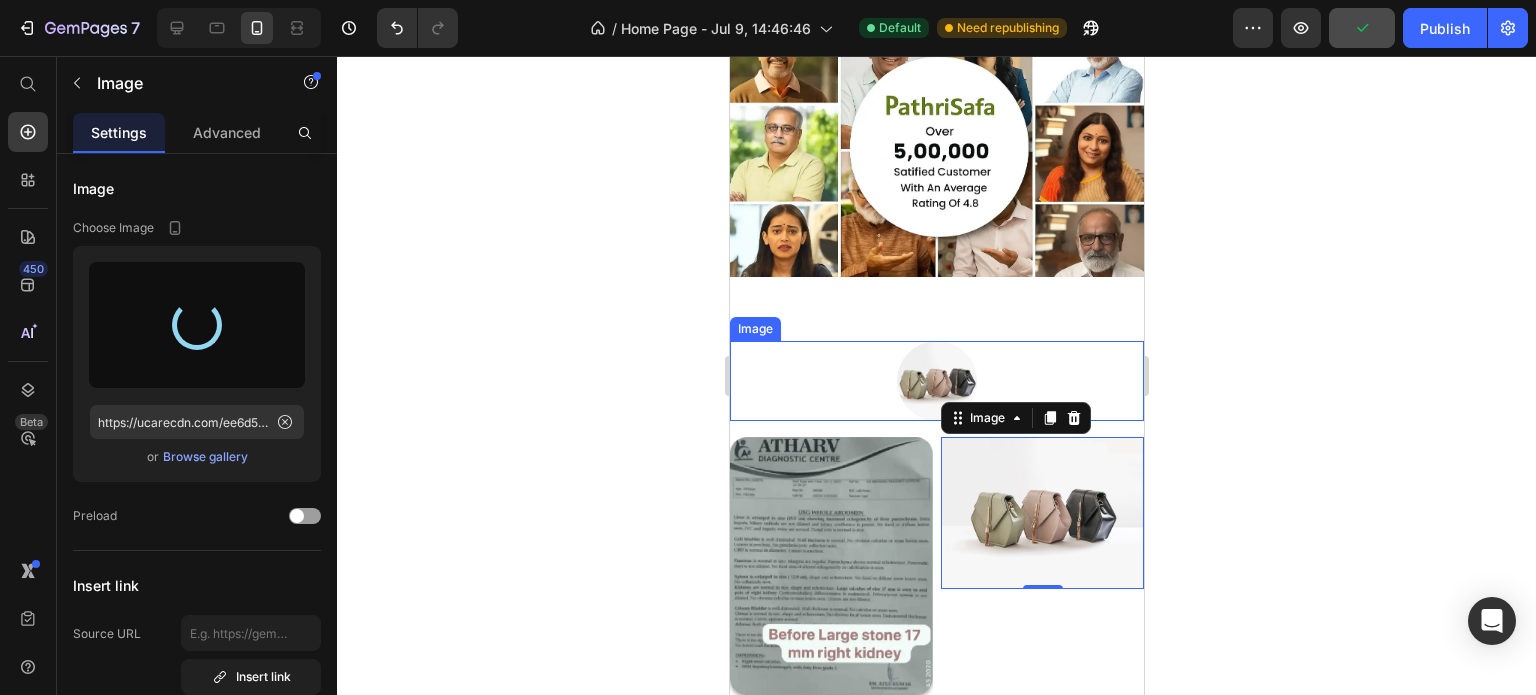 type on "https://cdn.shopify.com/s/files/1/0727/7651/5641/files/gempages_574642608358294303-d5b865fc-c680-4111-8053-7d52e842f56d.webp" 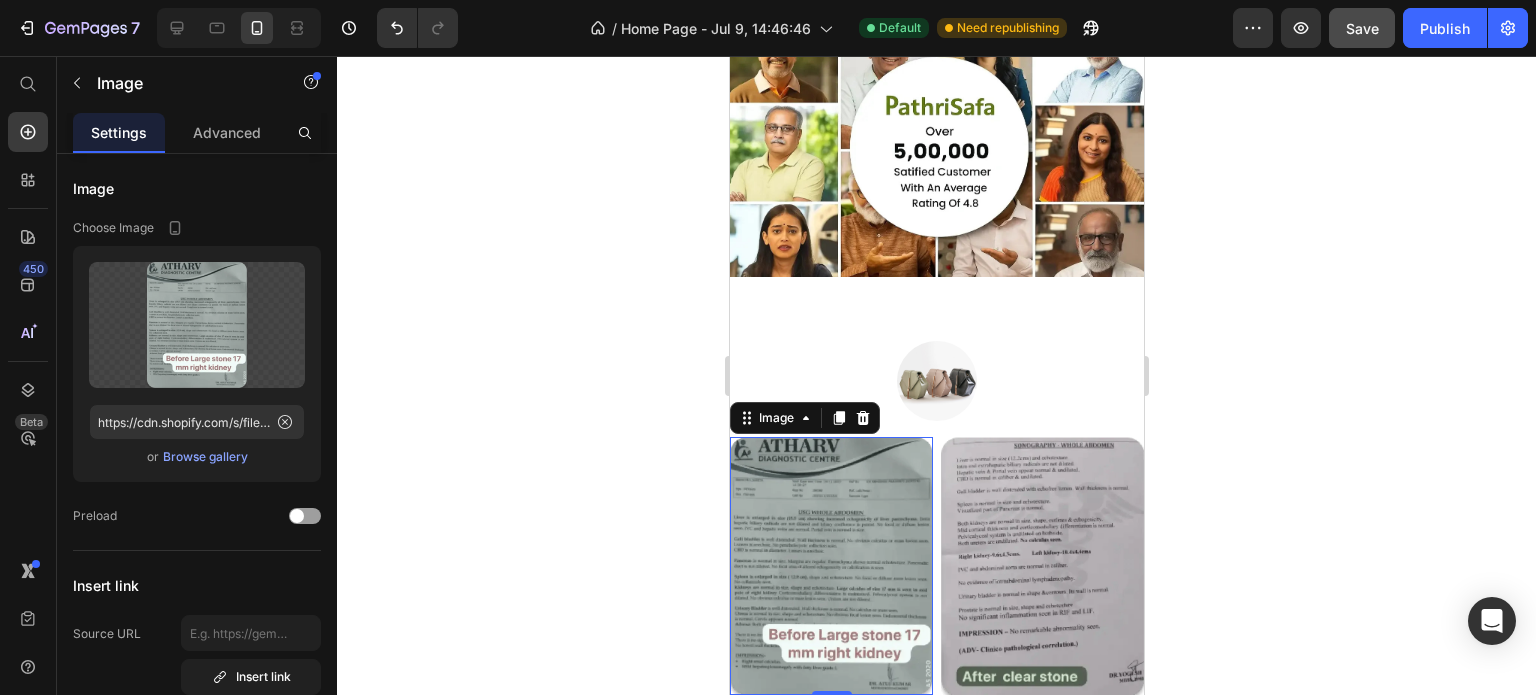click at bounding box center (830, 566) 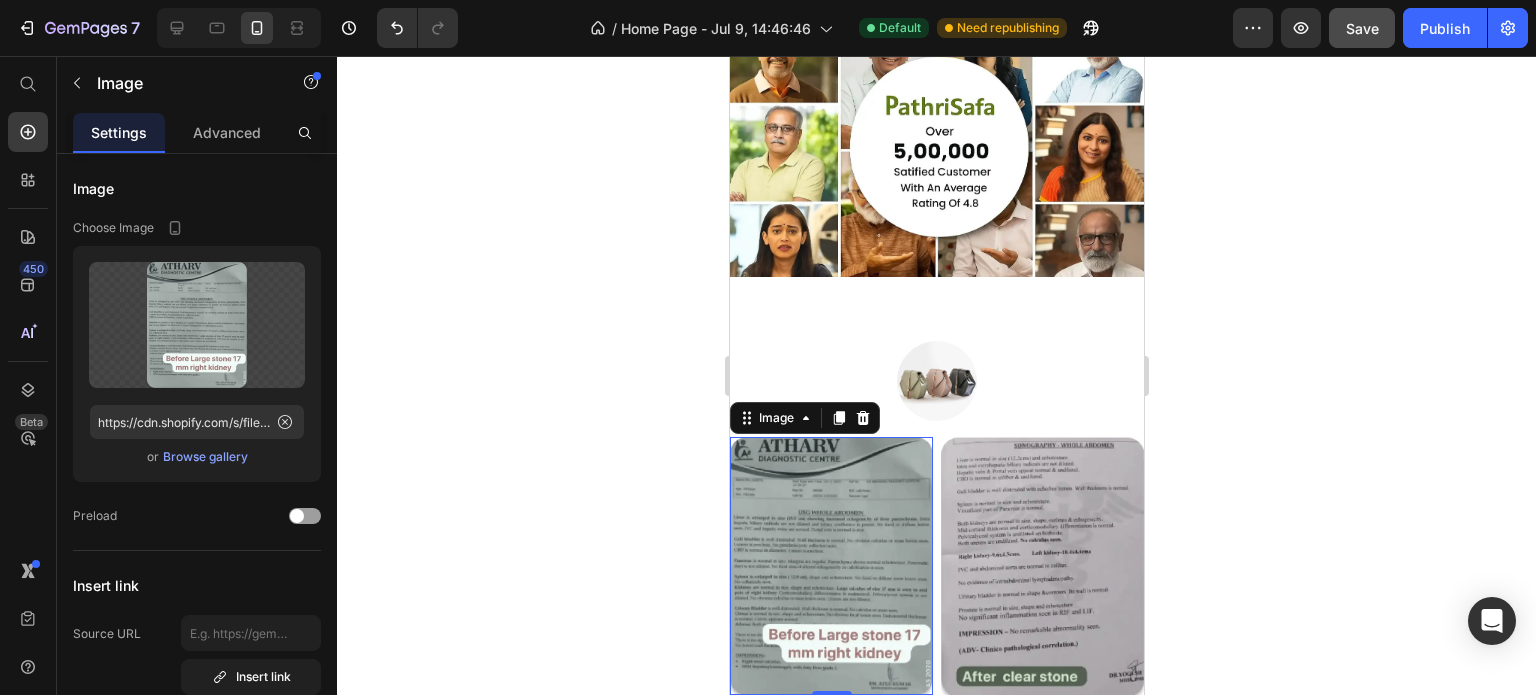 click 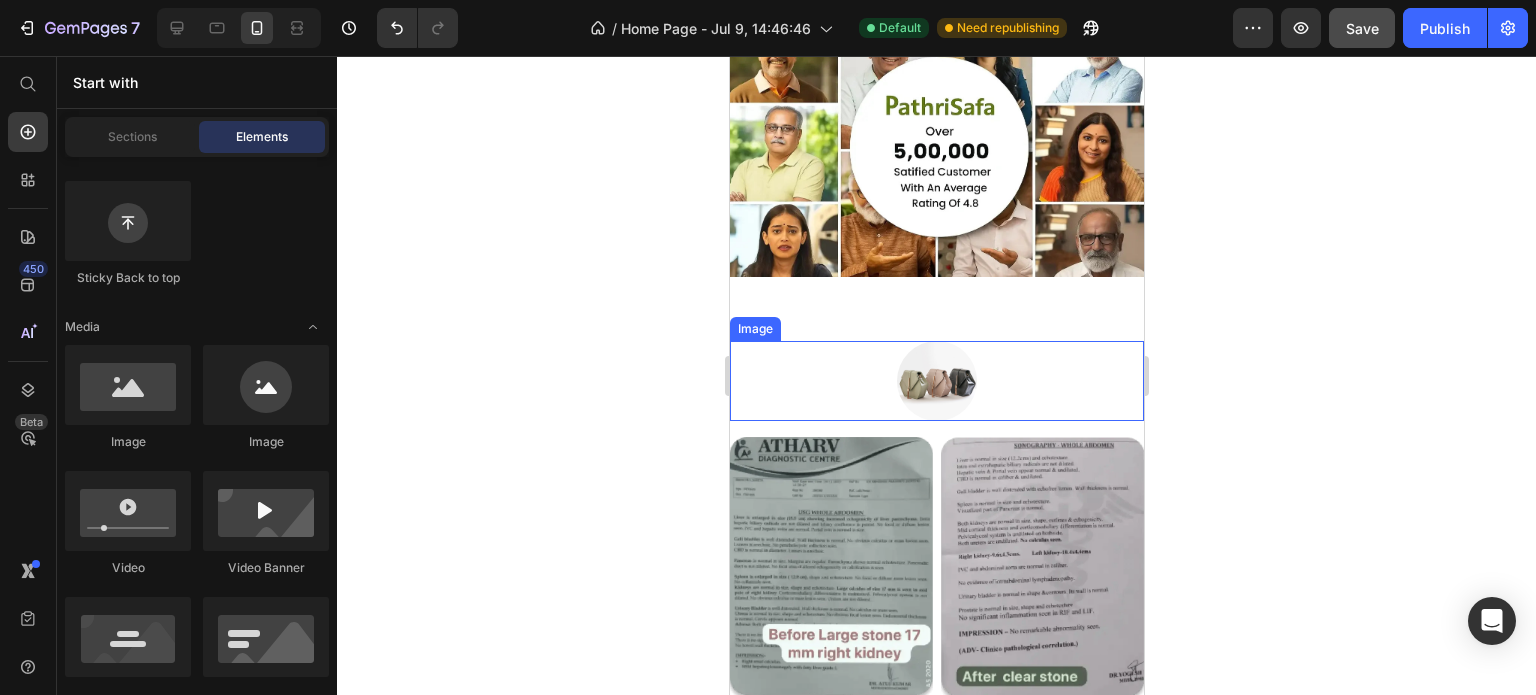 click 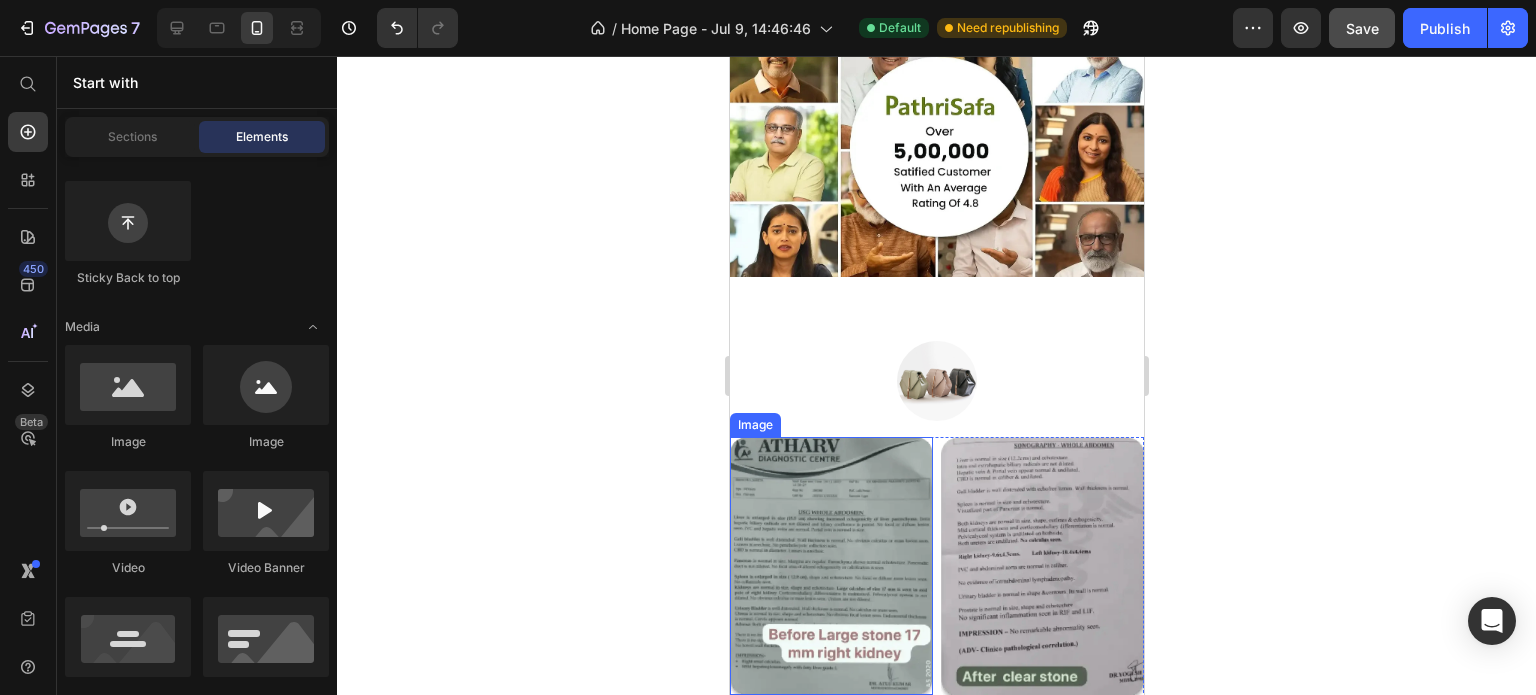 click at bounding box center [830, 566] 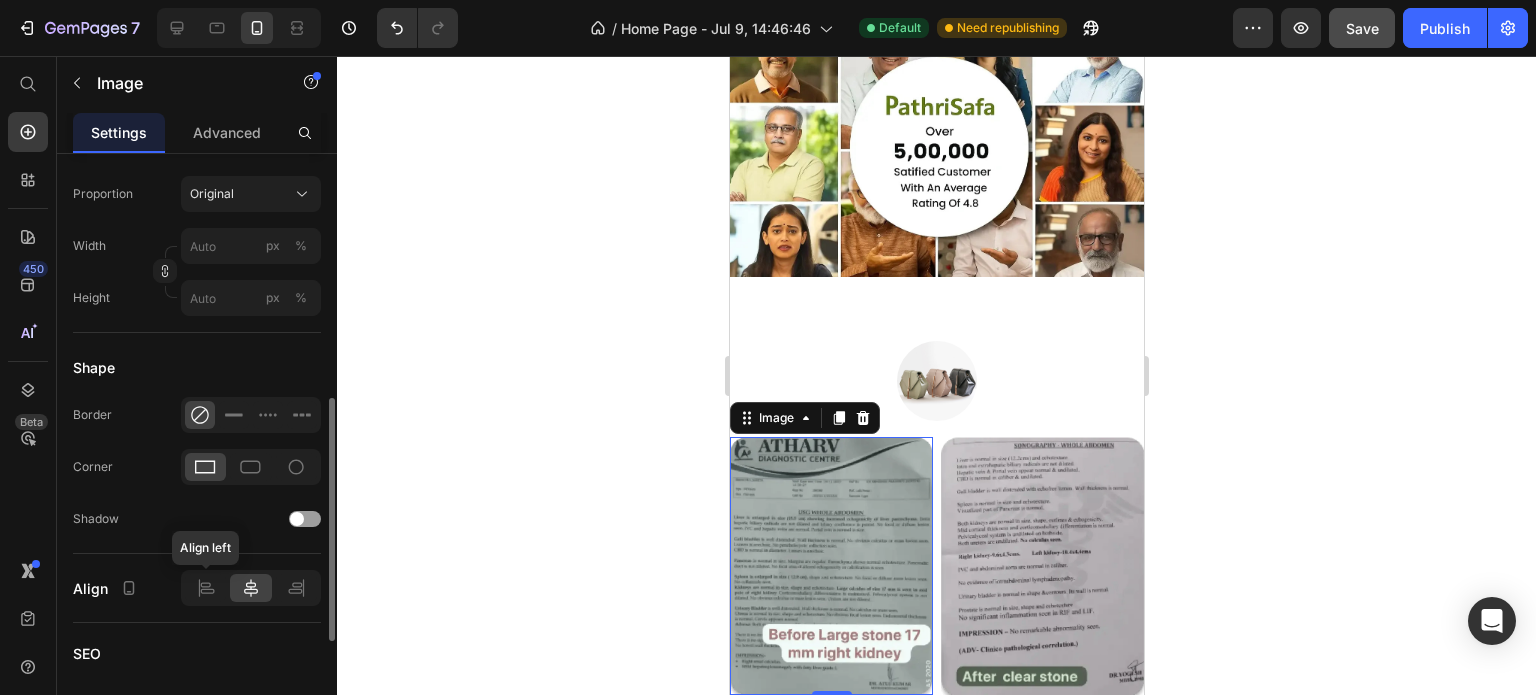 scroll, scrollTop: 700, scrollLeft: 0, axis: vertical 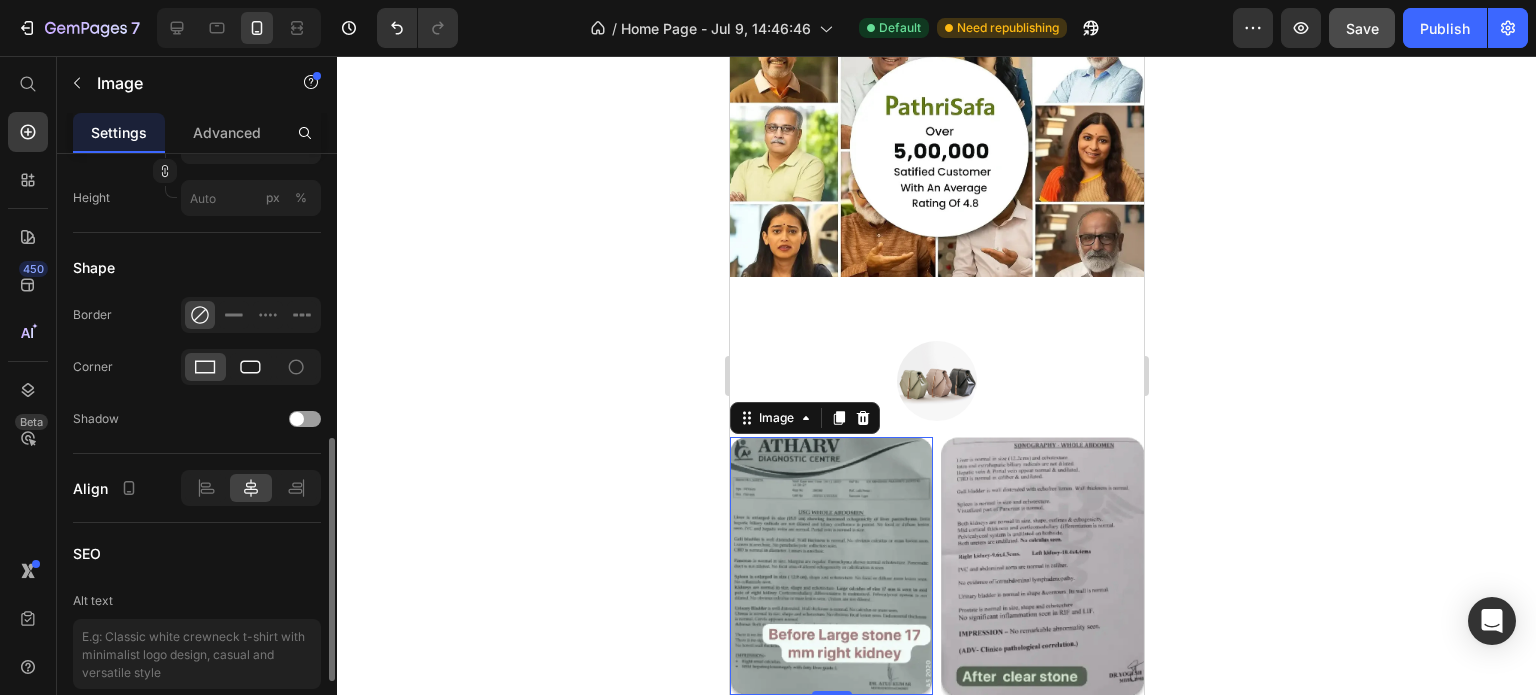 click 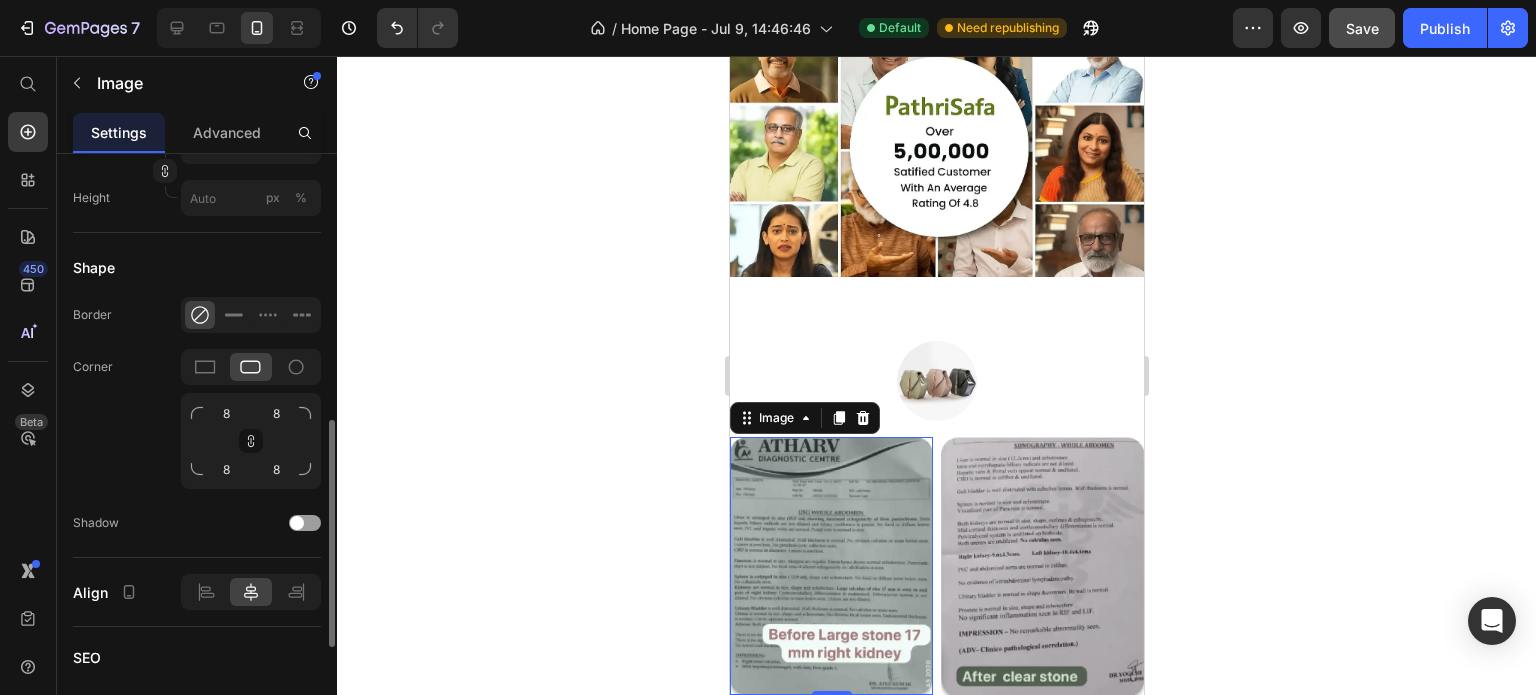 click 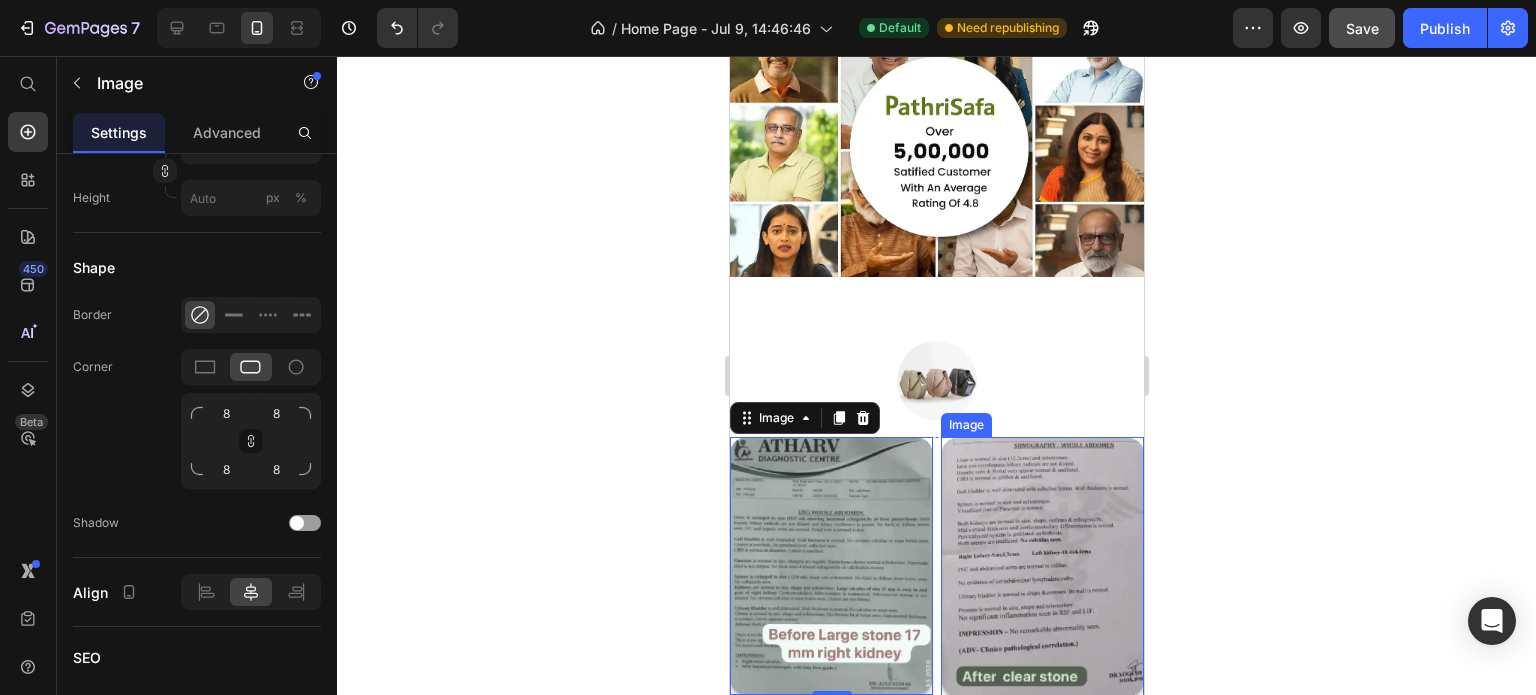click at bounding box center [1041, 567] 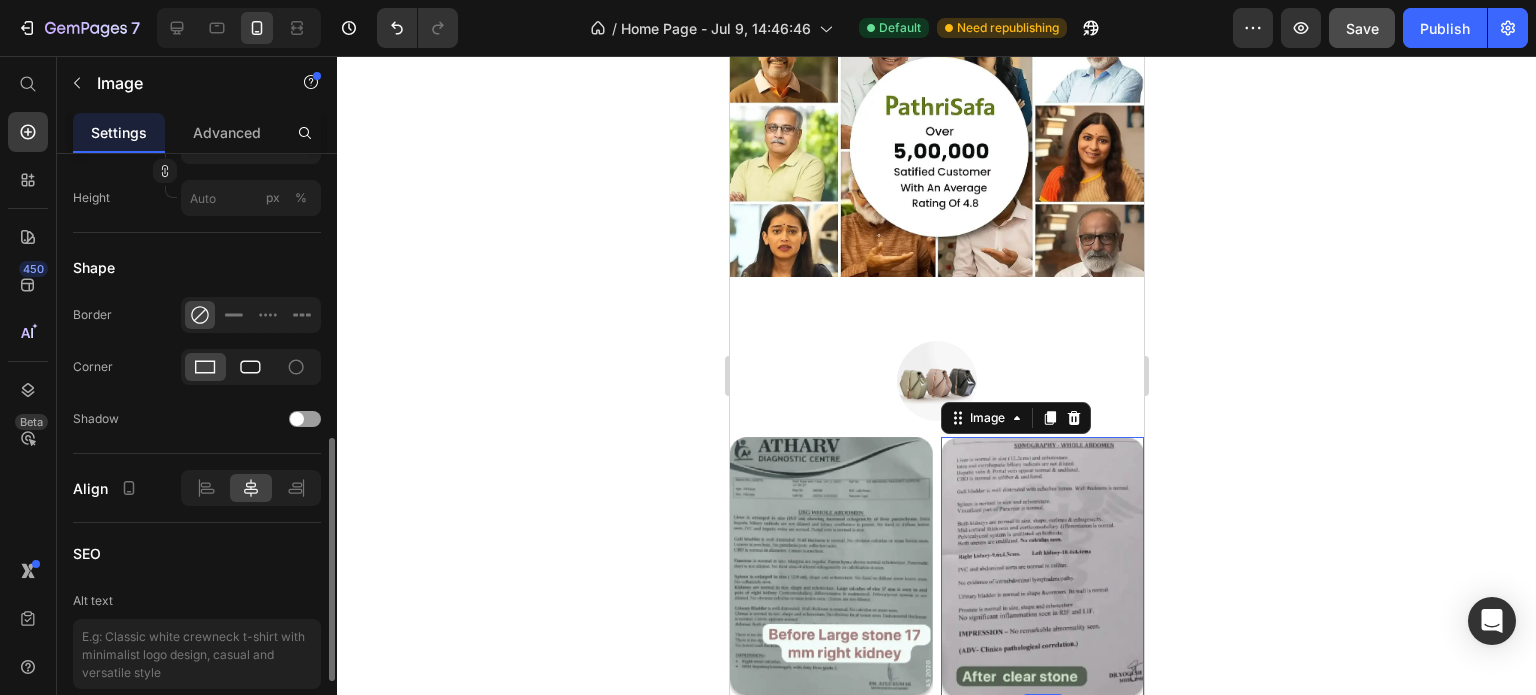 click 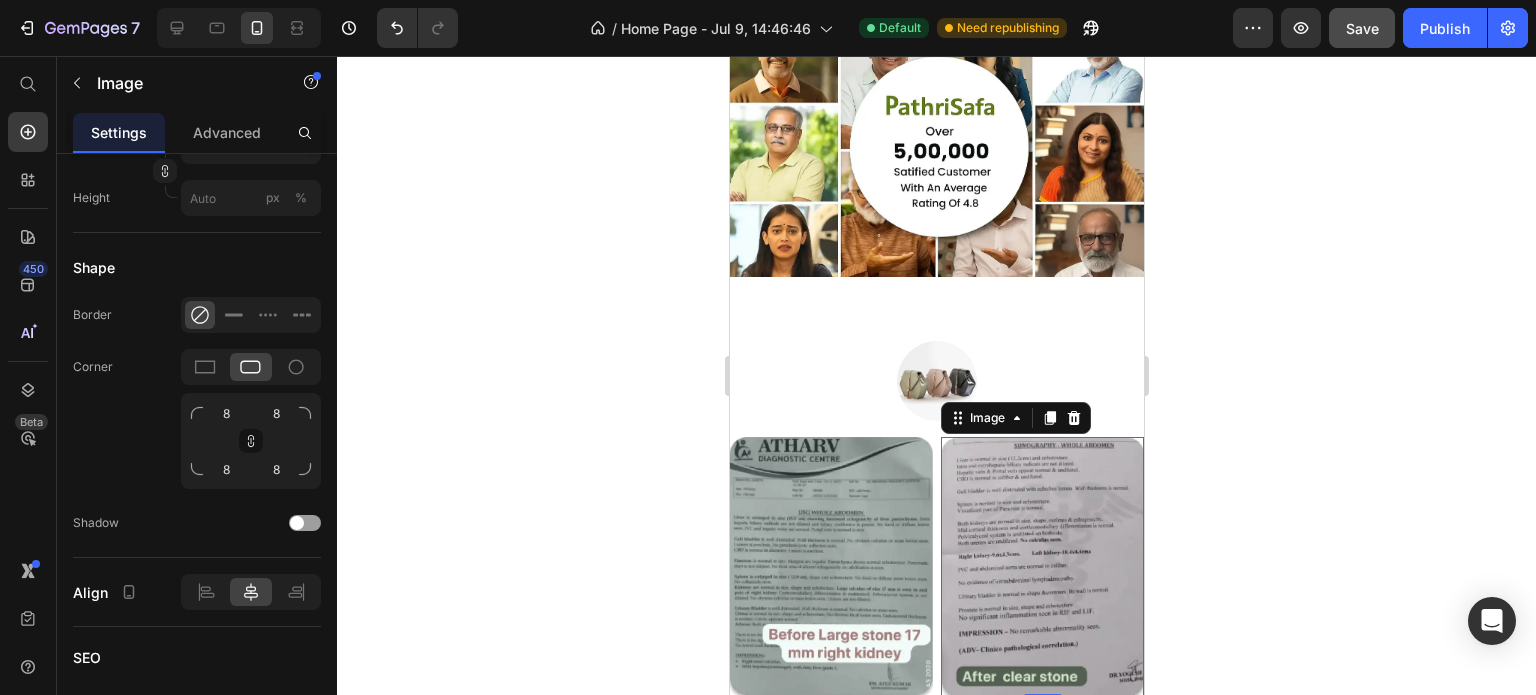 click 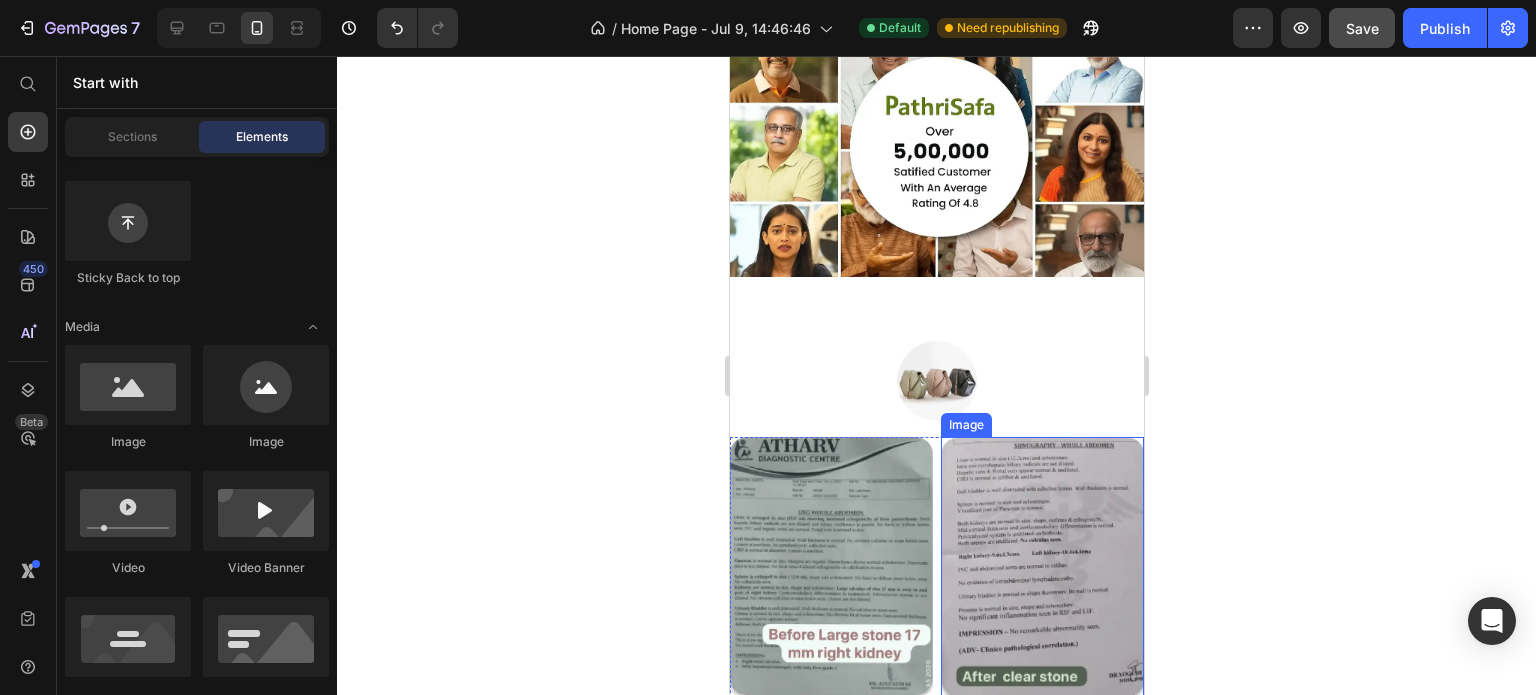 click at bounding box center (1041, 567) 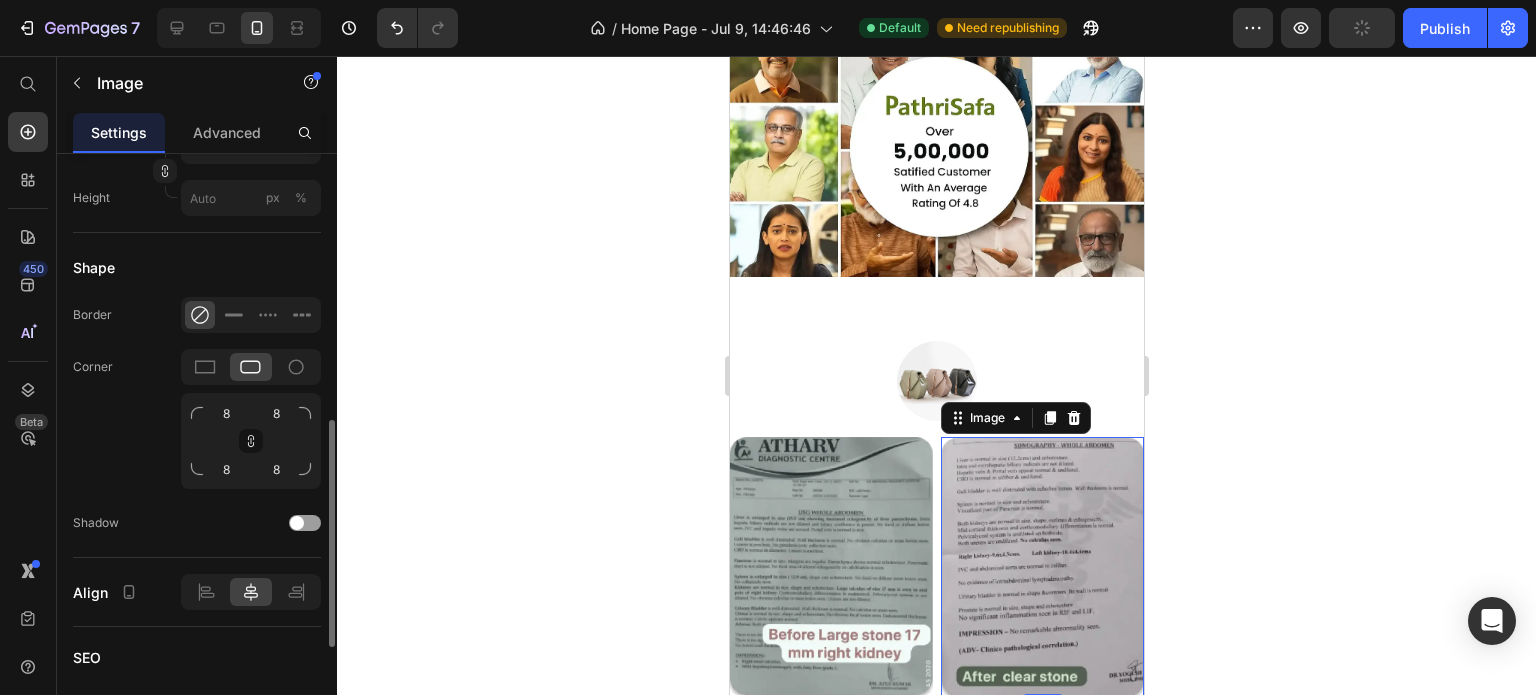 click 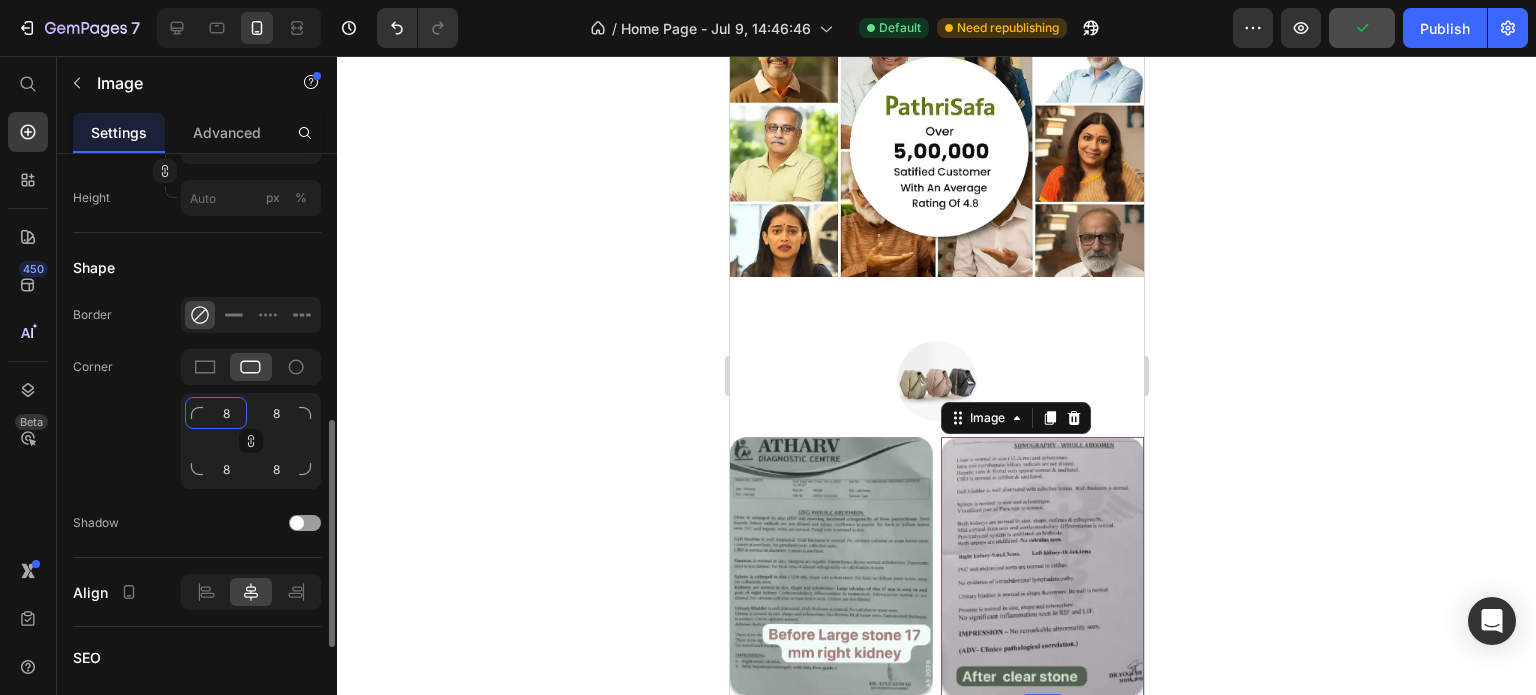 click on "8" 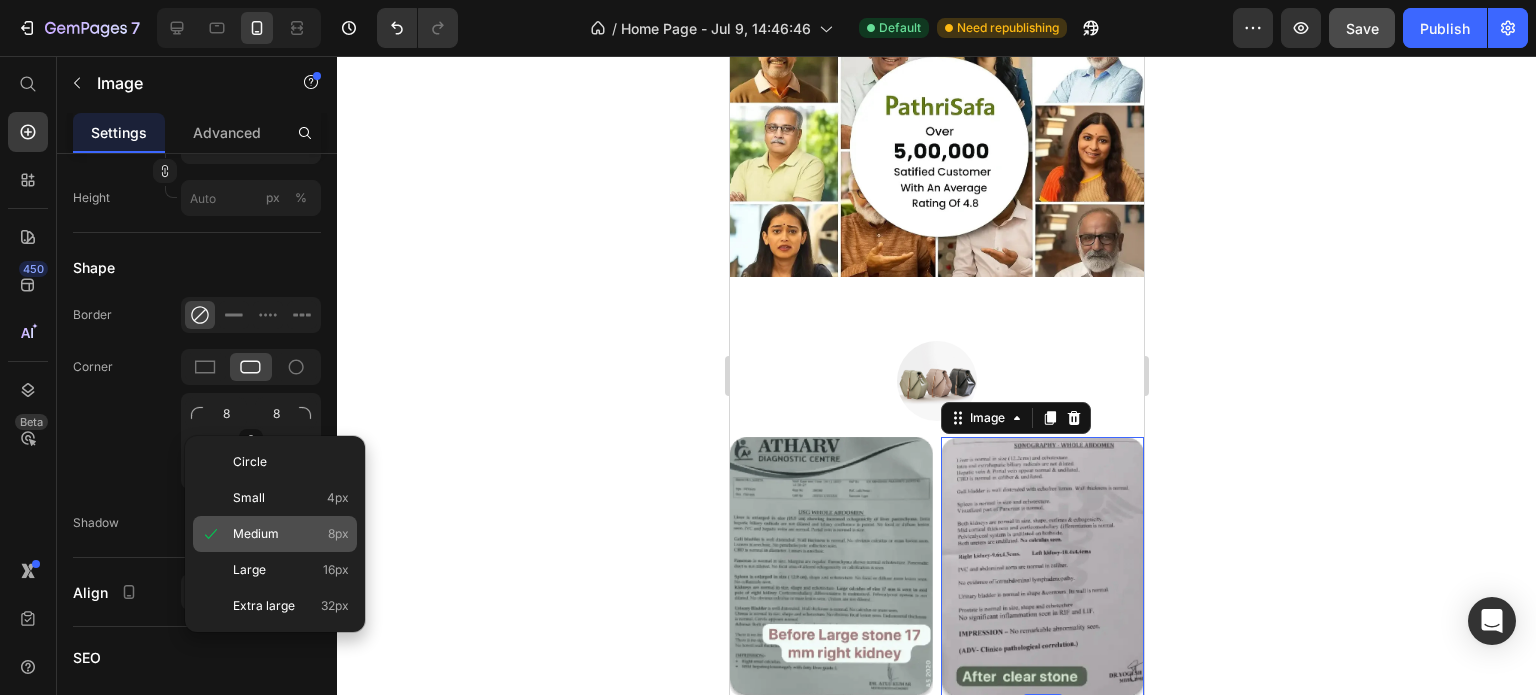 click on "Medium 8px" 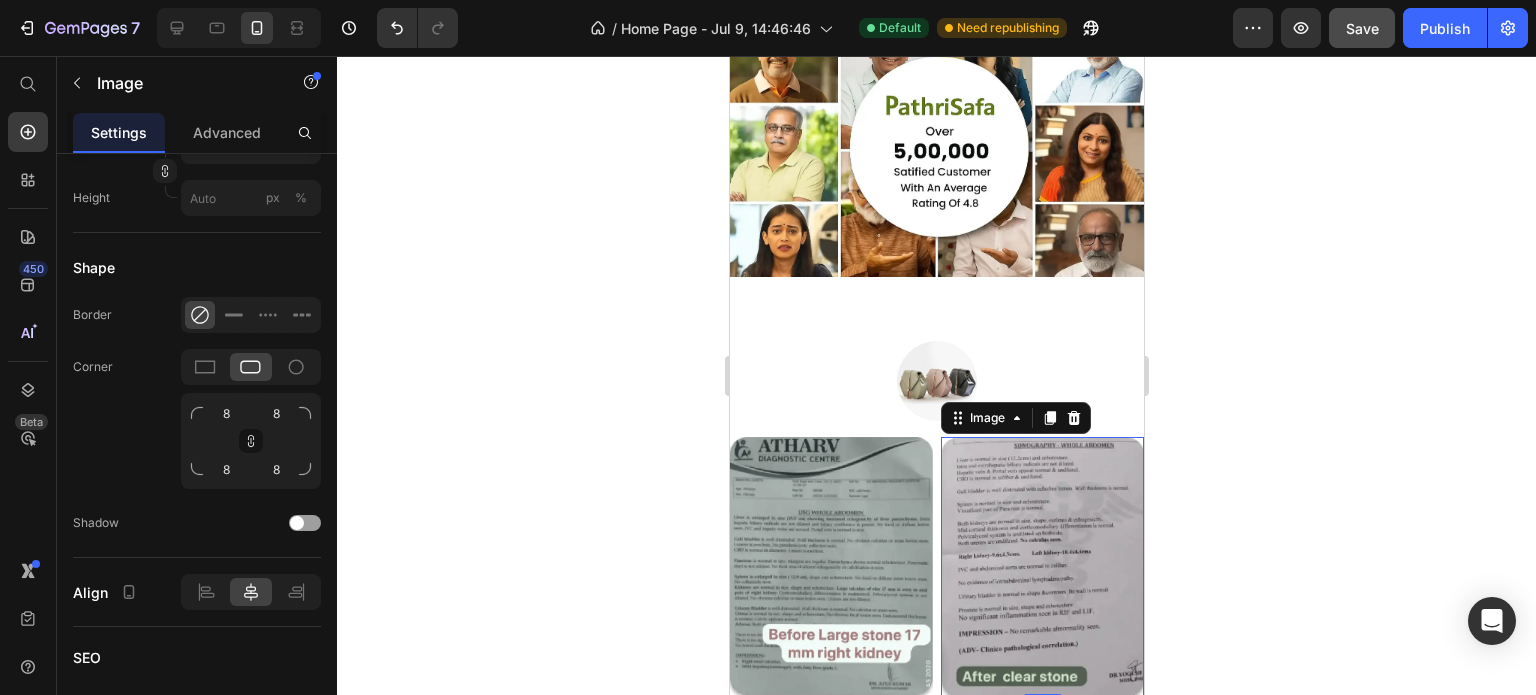 click 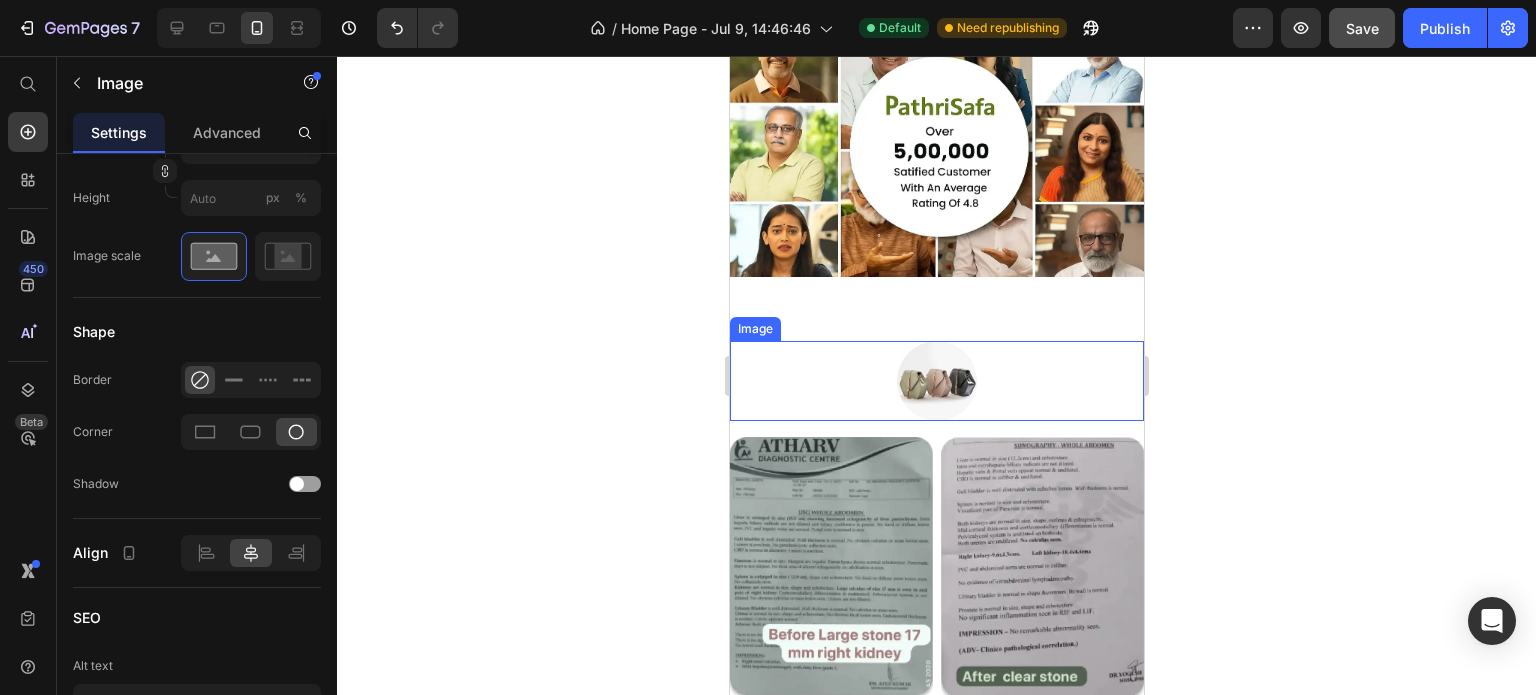 click at bounding box center (936, 381) 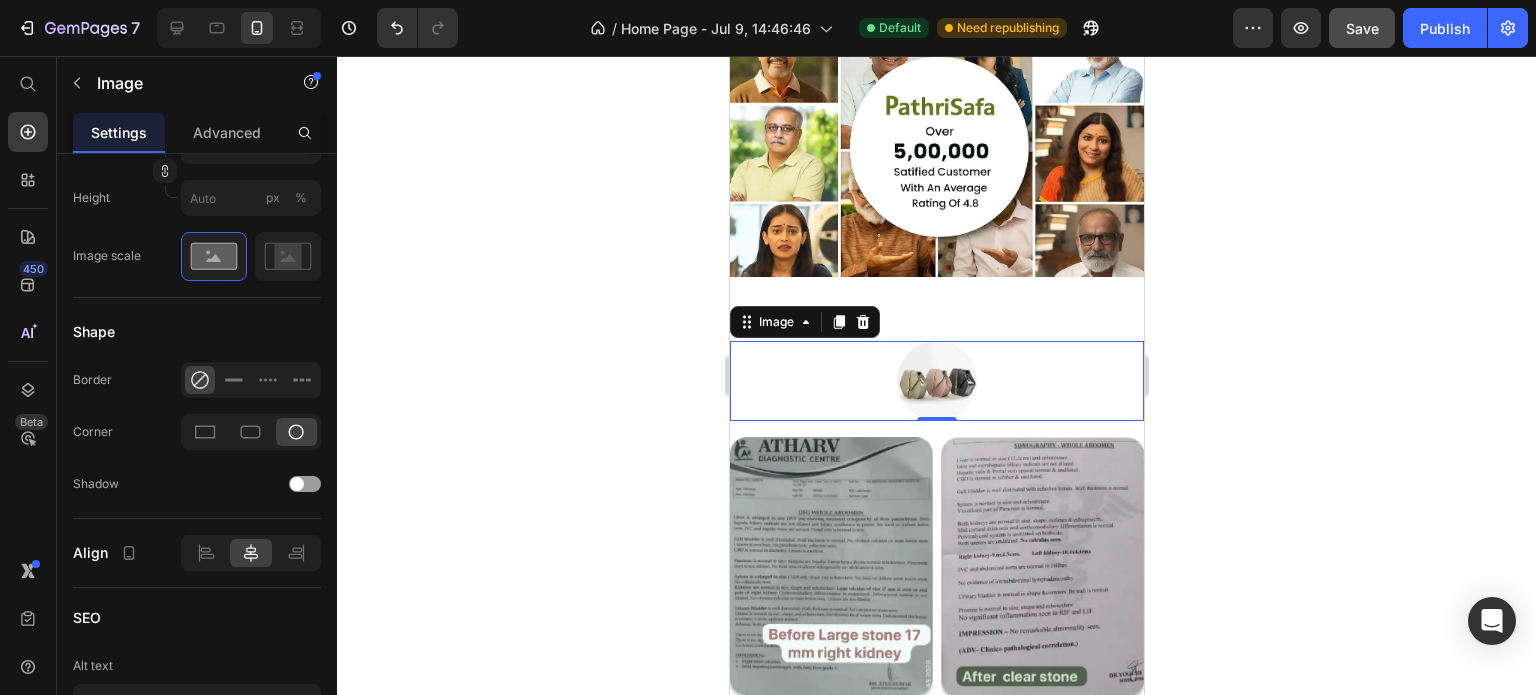 click at bounding box center [936, 381] 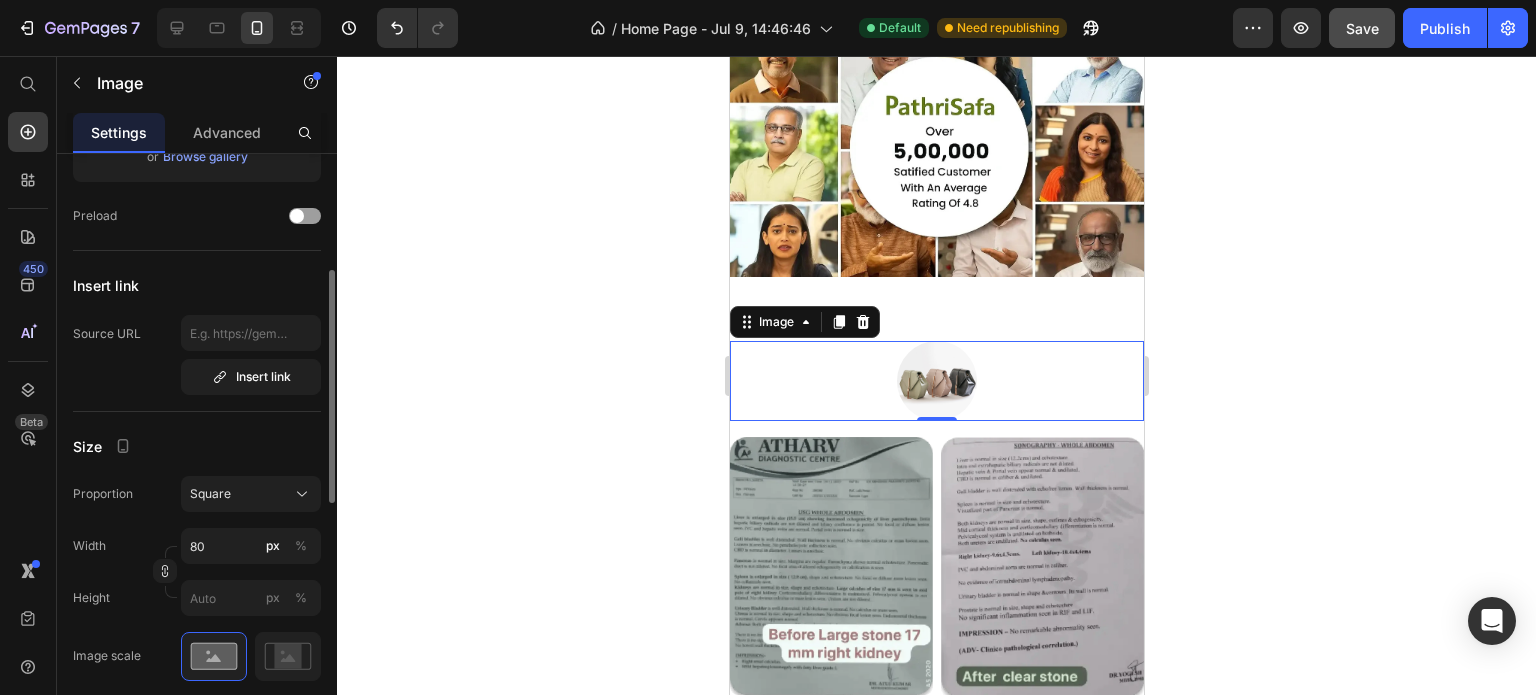 scroll, scrollTop: 200, scrollLeft: 0, axis: vertical 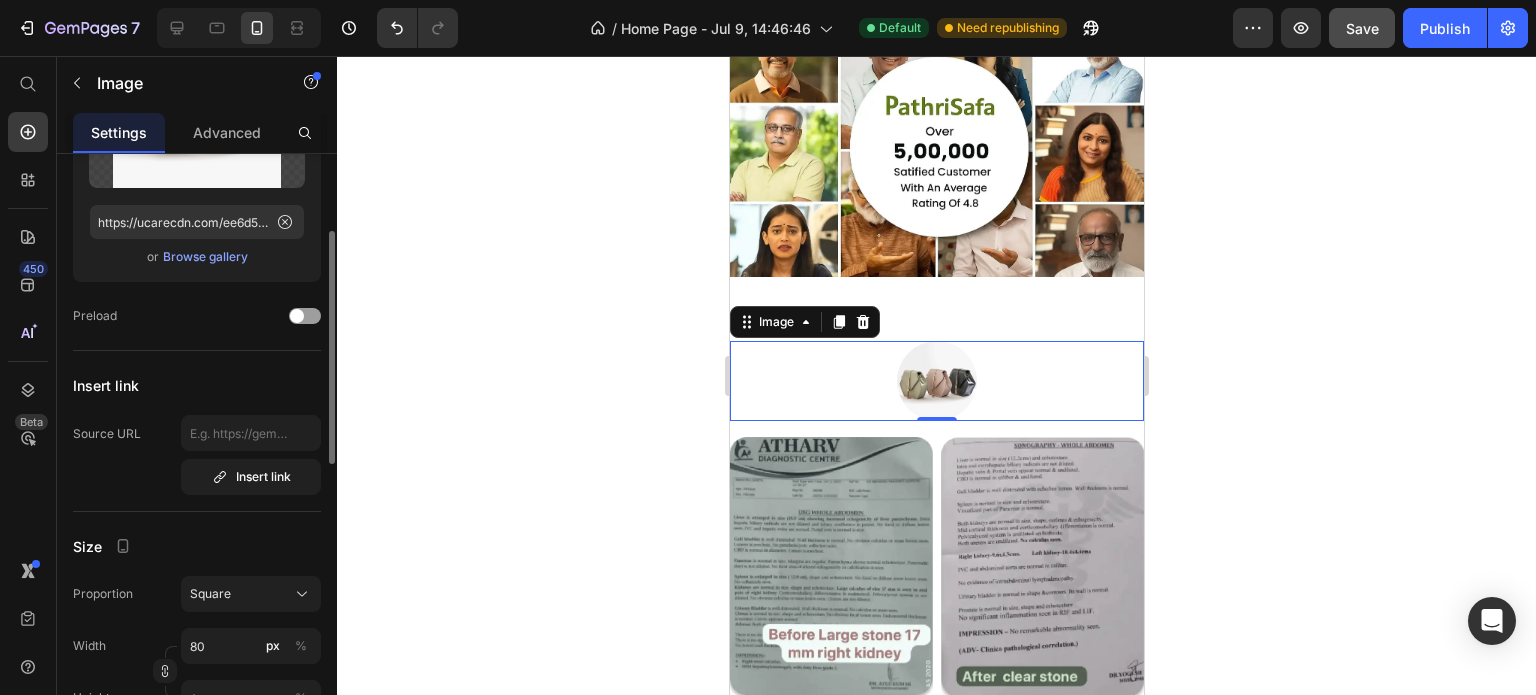 click on "Browse gallery" at bounding box center [205, 257] 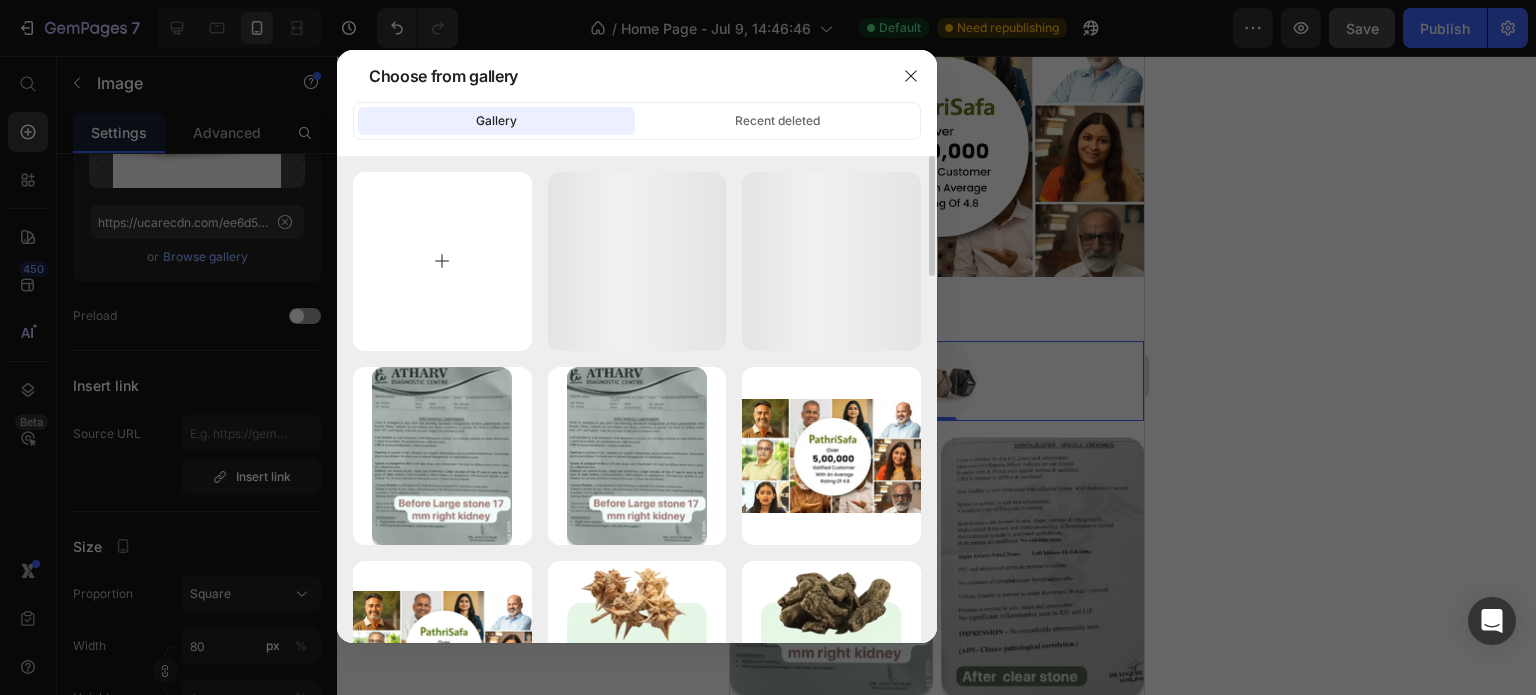 click at bounding box center [442, 261] 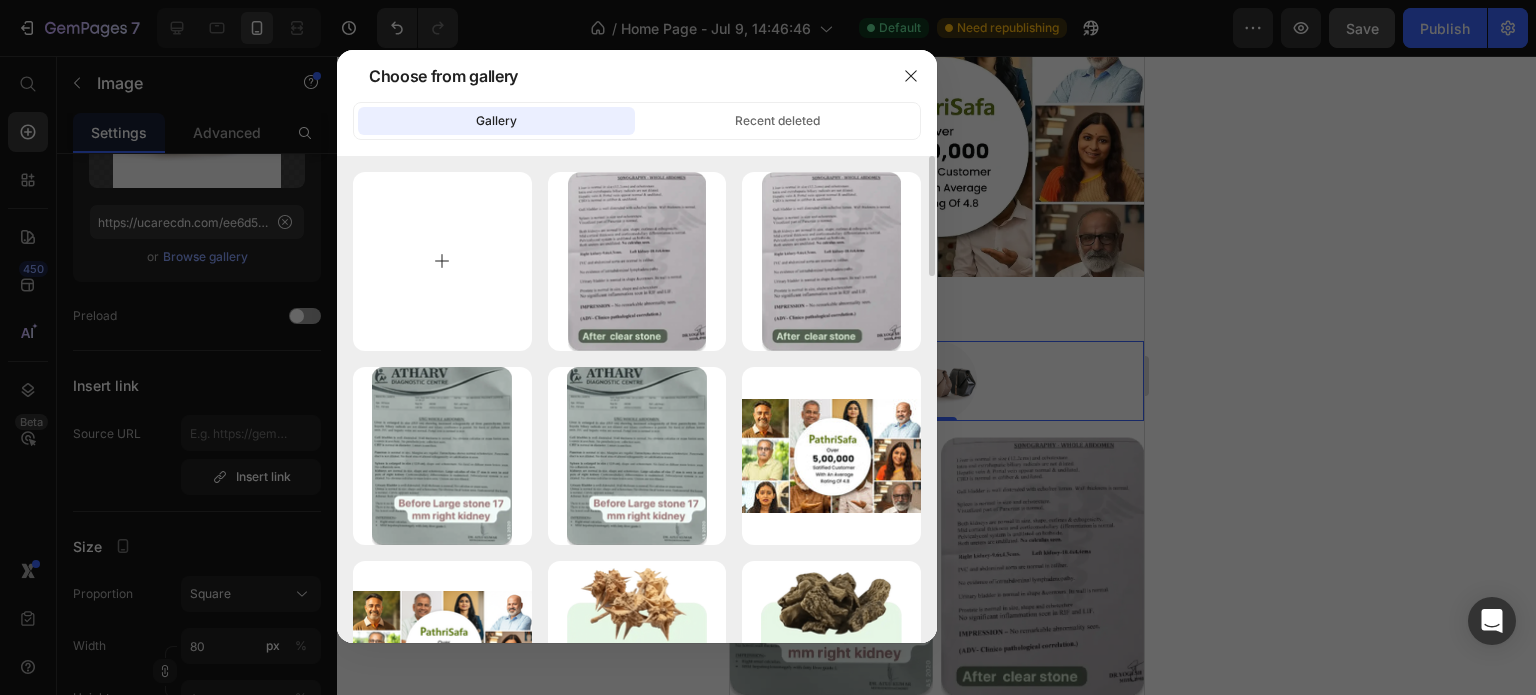 type on "C:\fakepath\indian-4460367_1280.jpg" 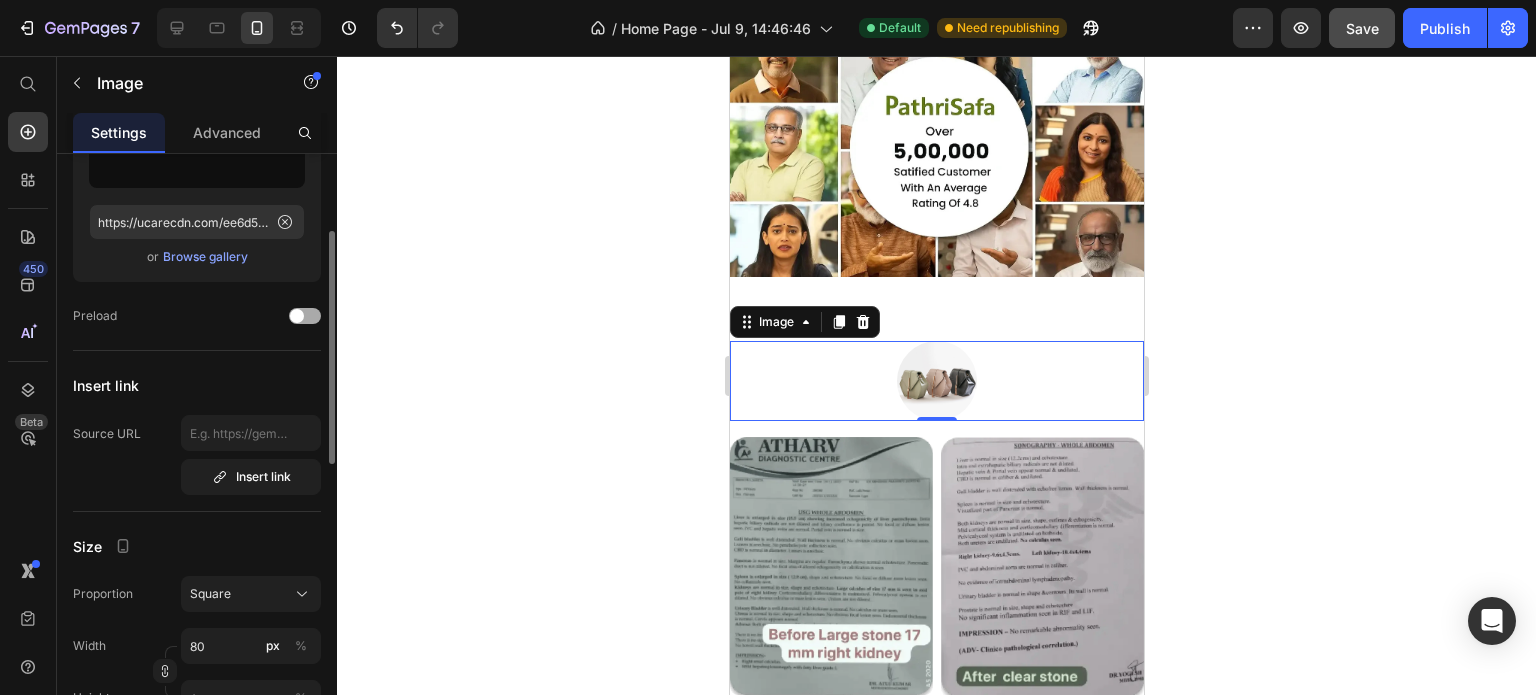 scroll, scrollTop: 0, scrollLeft: 0, axis: both 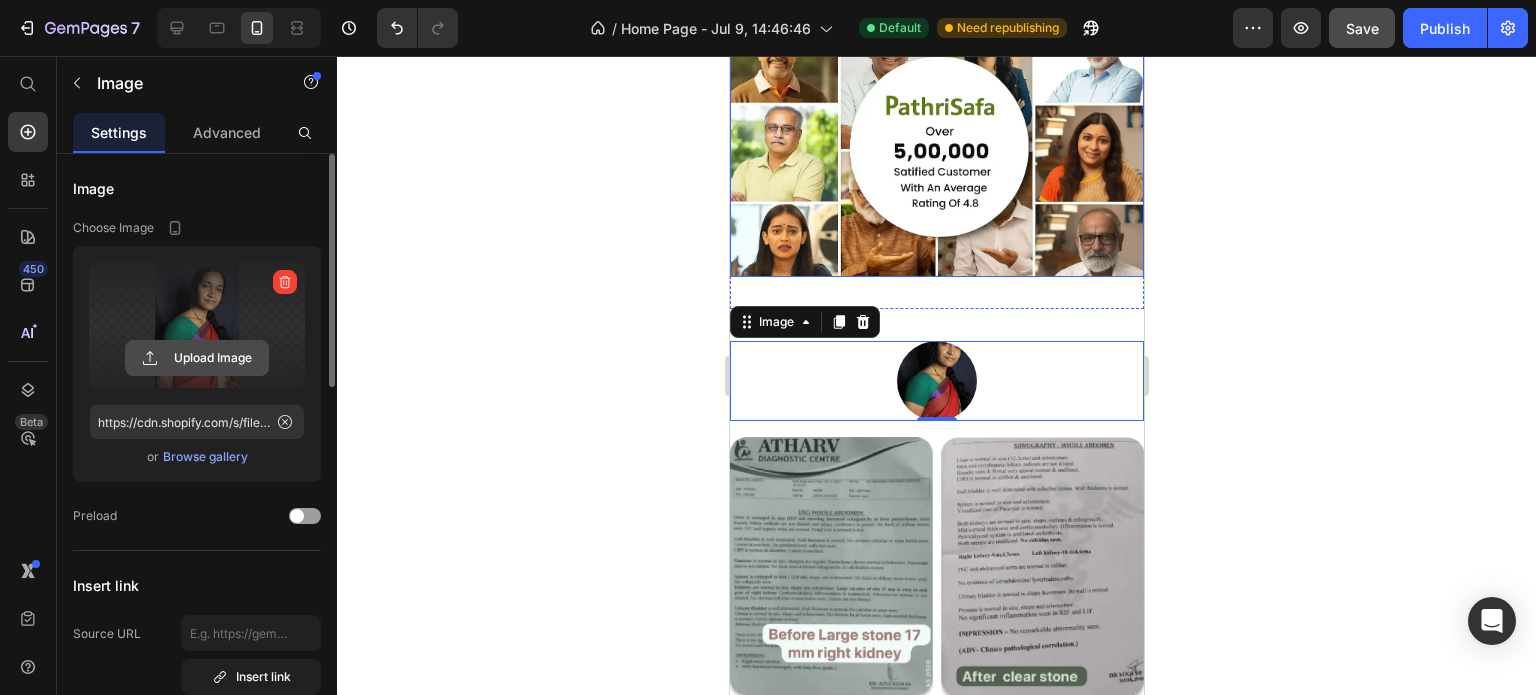 click 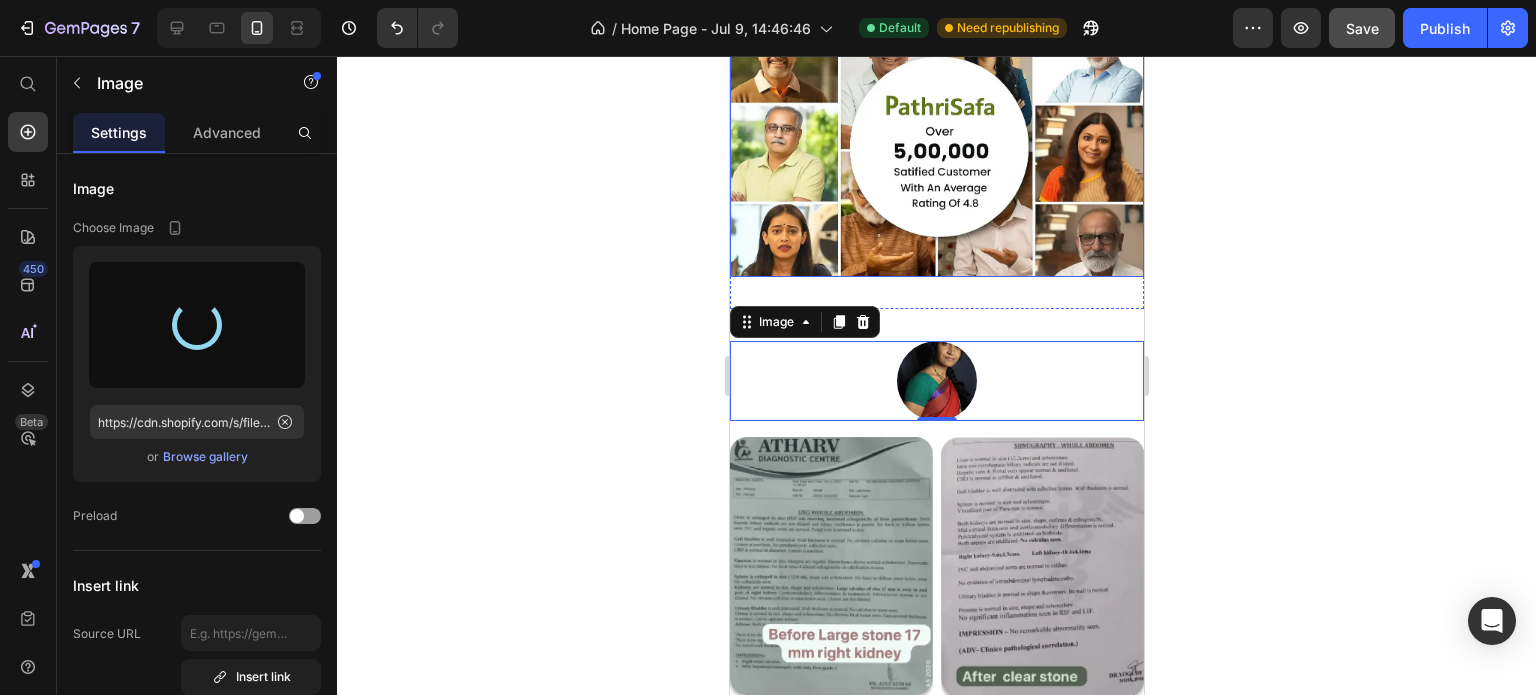 type on "https://cdn.shopify.com/s/files/1/0727/7651/5641/files/gempages_574642608358294303-4a4d46cd-30e5-49e3-add6-a7d81199997a.jpg" 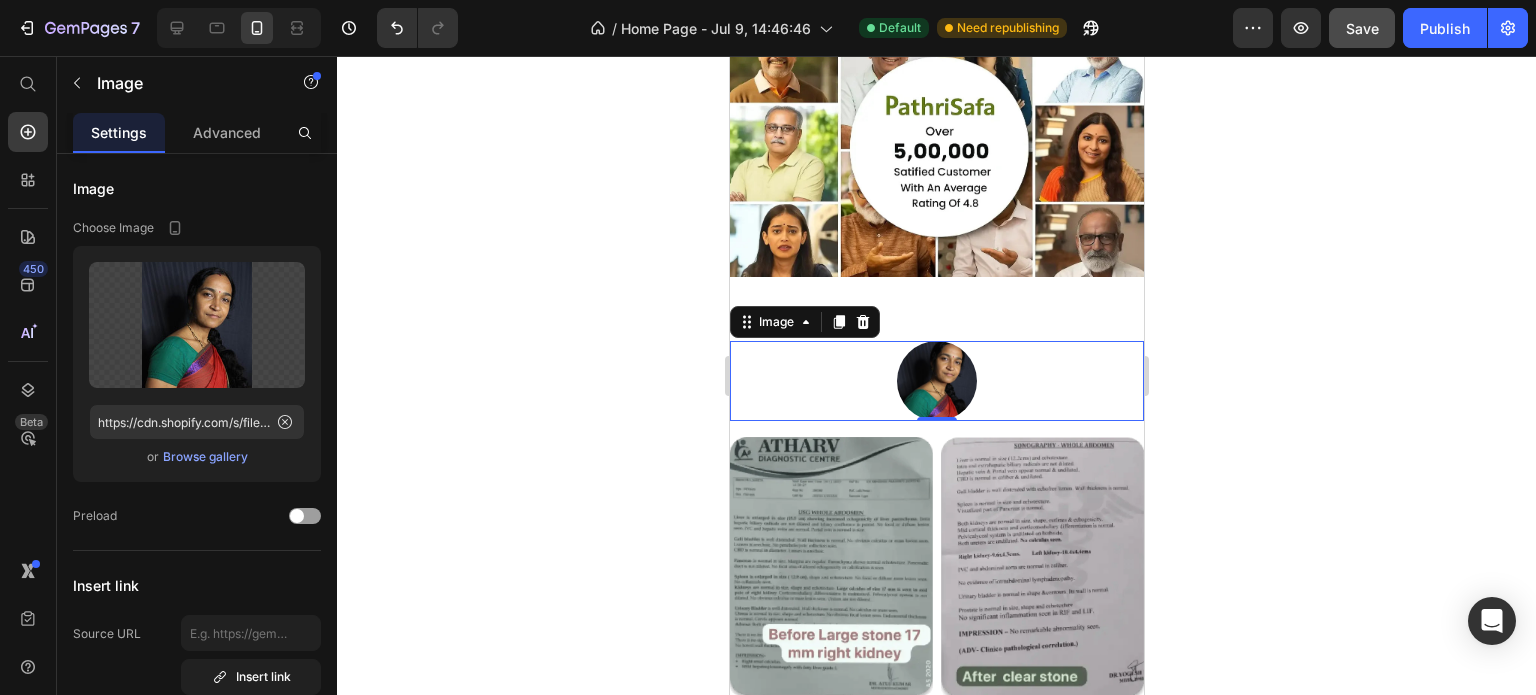 click 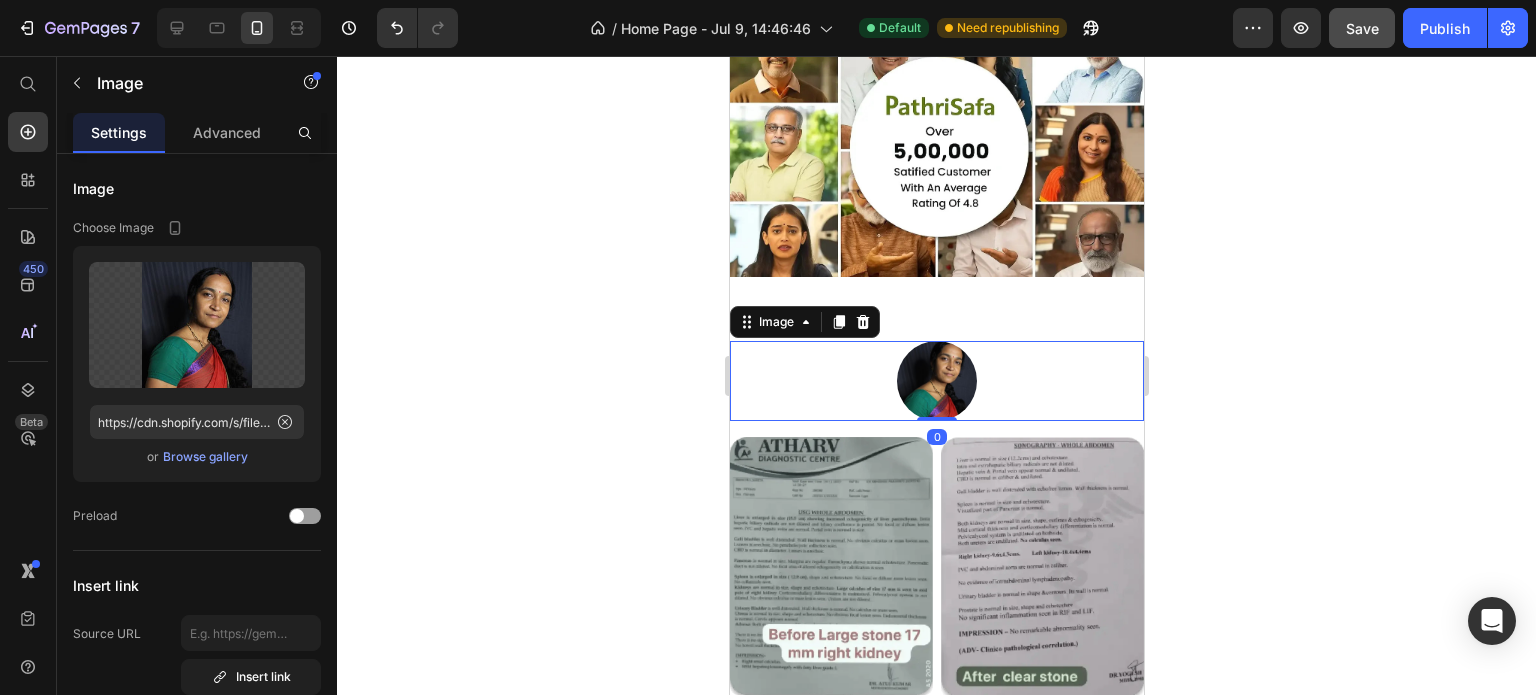 click at bounding box center [936, 381] 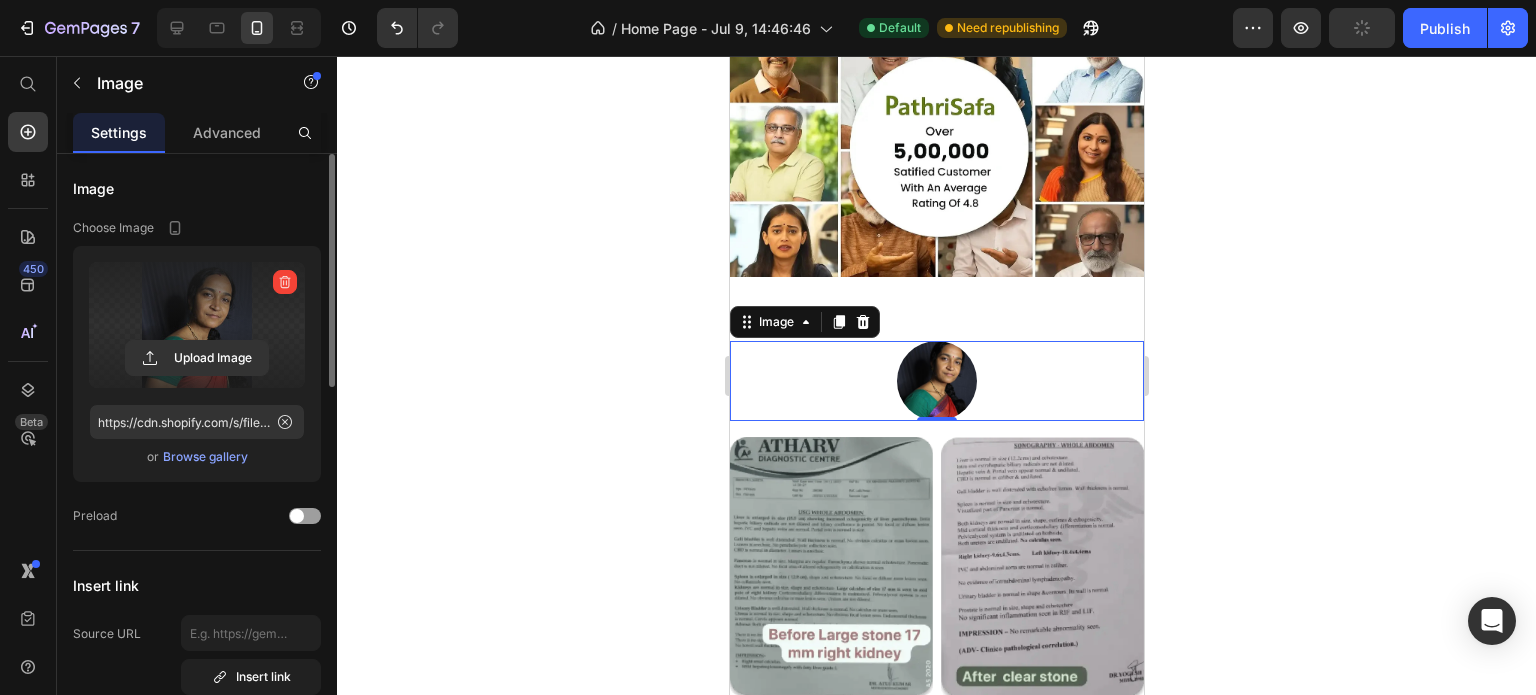 drag, startPoint x: 213, startPoint y: 287, endPoint x: 204, endPoint y: 326, distance: 40.024994 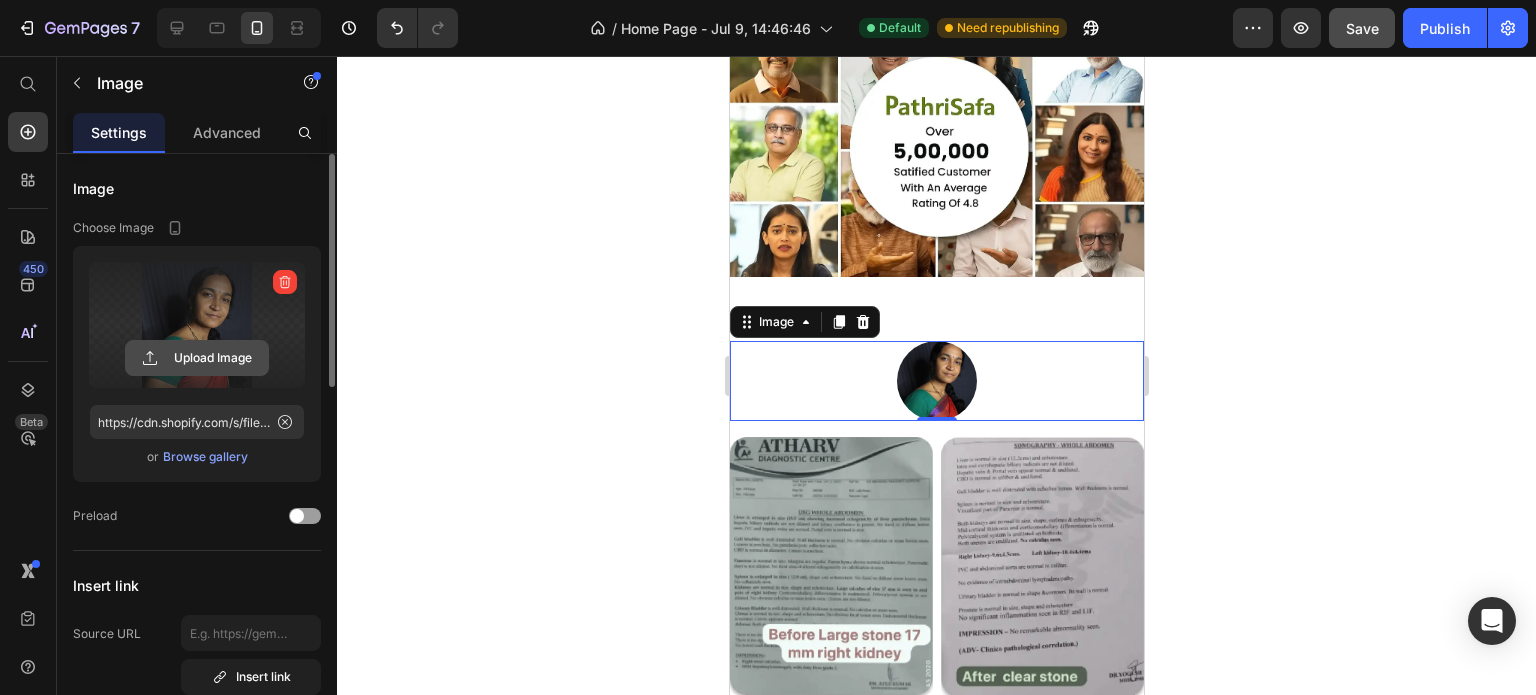 click 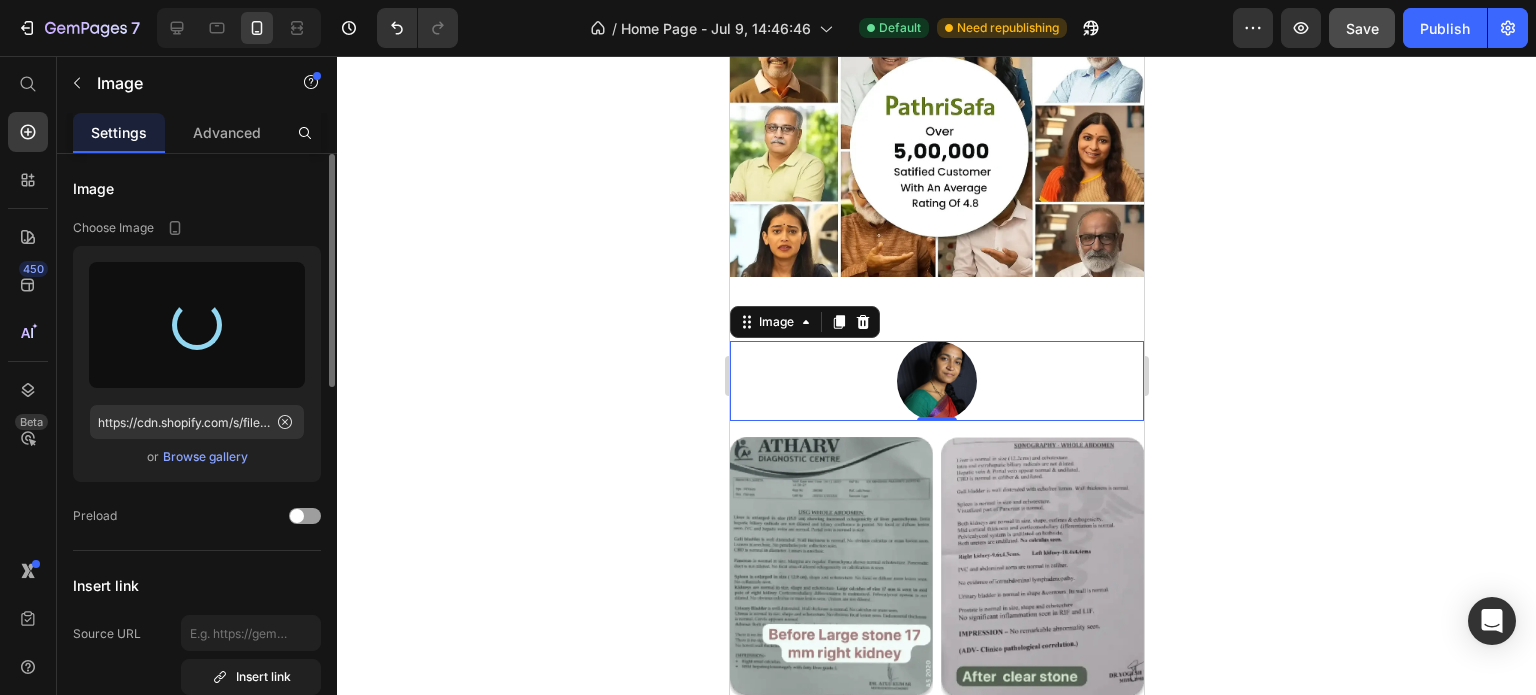 type on "https://cdn.shopify.com/s/files/1/0727/7651/5641/files/gempages_574642608358294303-04cca6bc-0cc4-4490-bd17-824b7ee8441f.jpg" 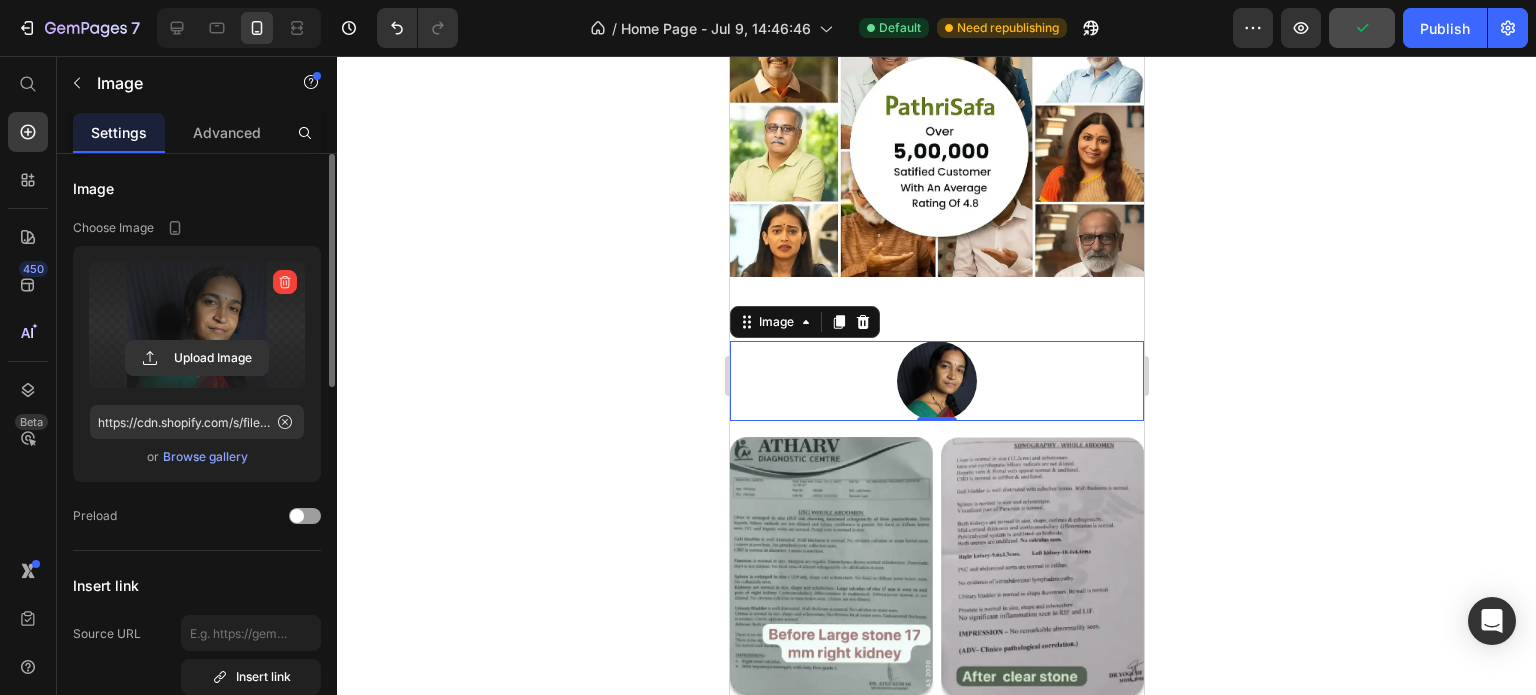 click 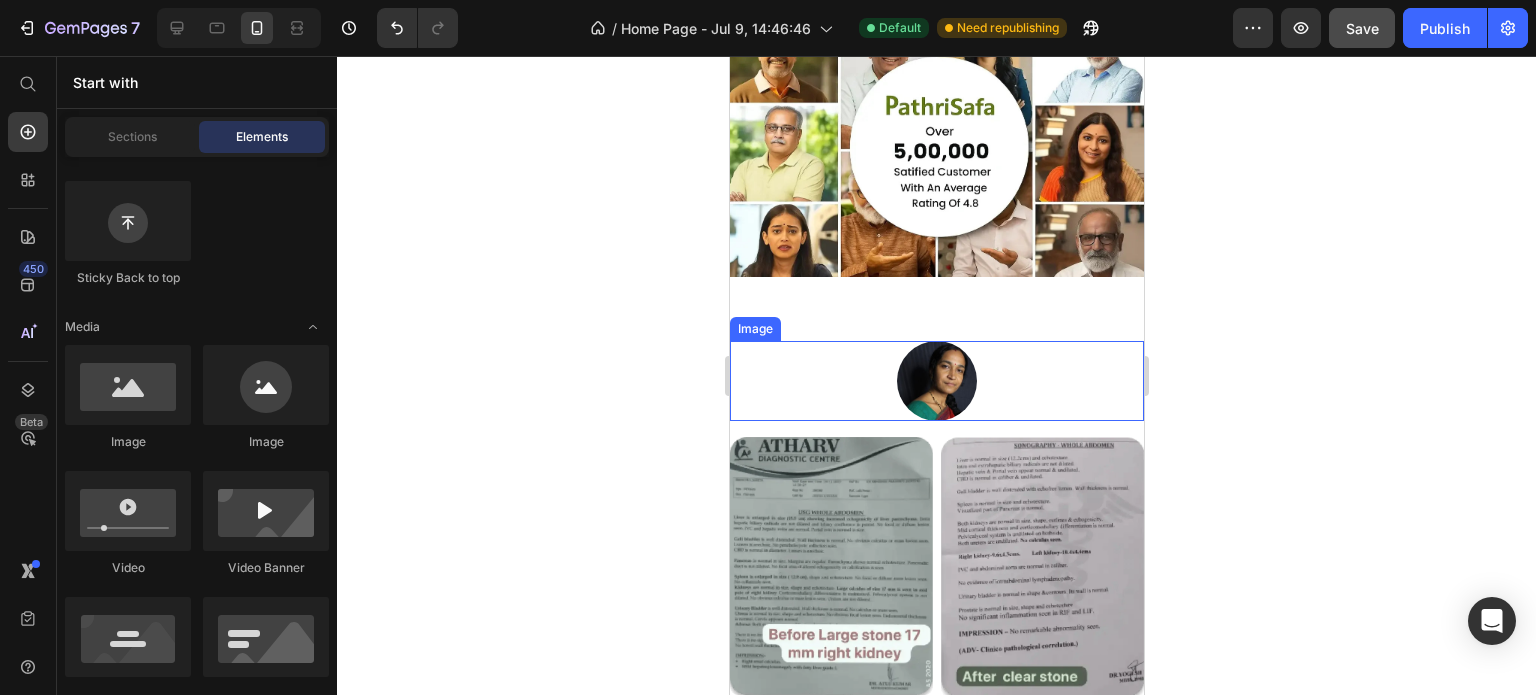 click at bounding box center (936, 381) 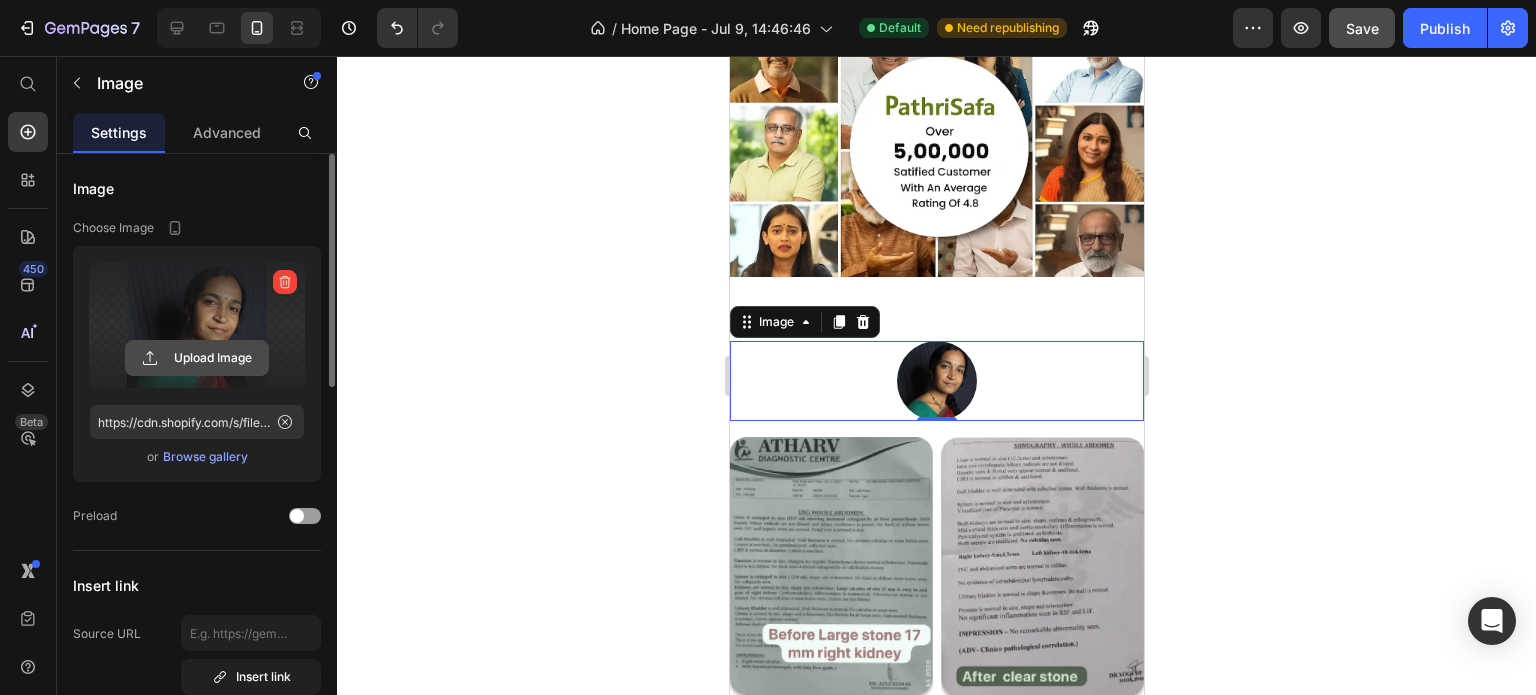 click 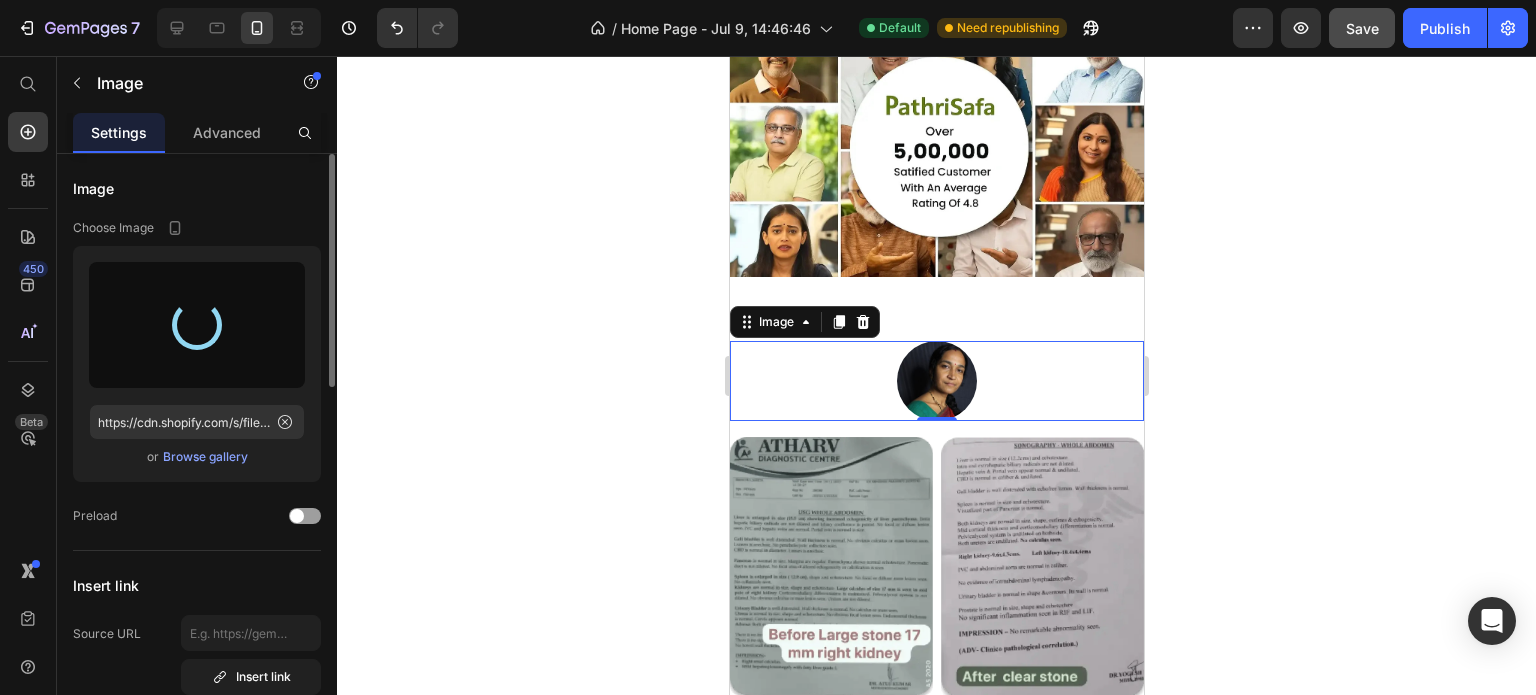 type on "https://cdn.shopify.com/s/files/1/0727/7651/5641/files/gempages_574642608358294303-ef8fedd4-1609-4c30-8574-43310db84a88.jpg" 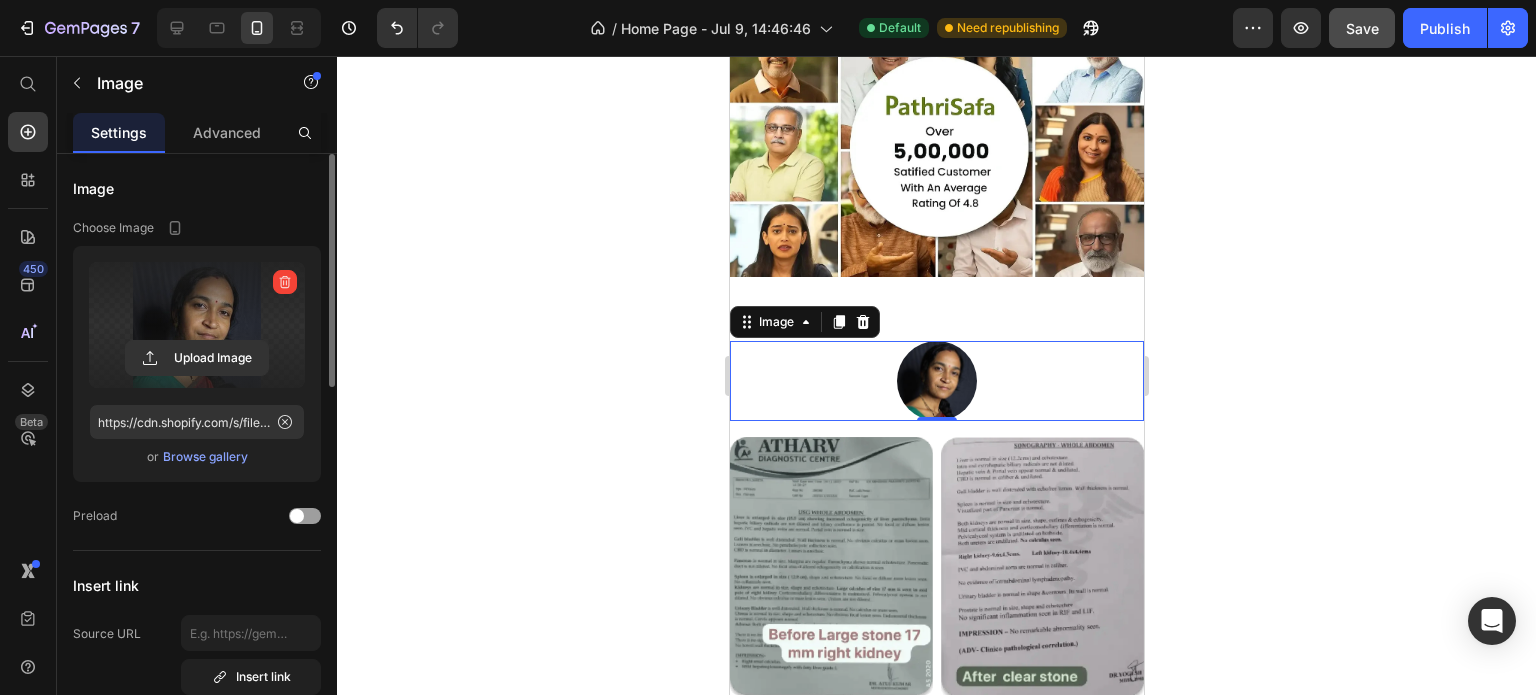 click 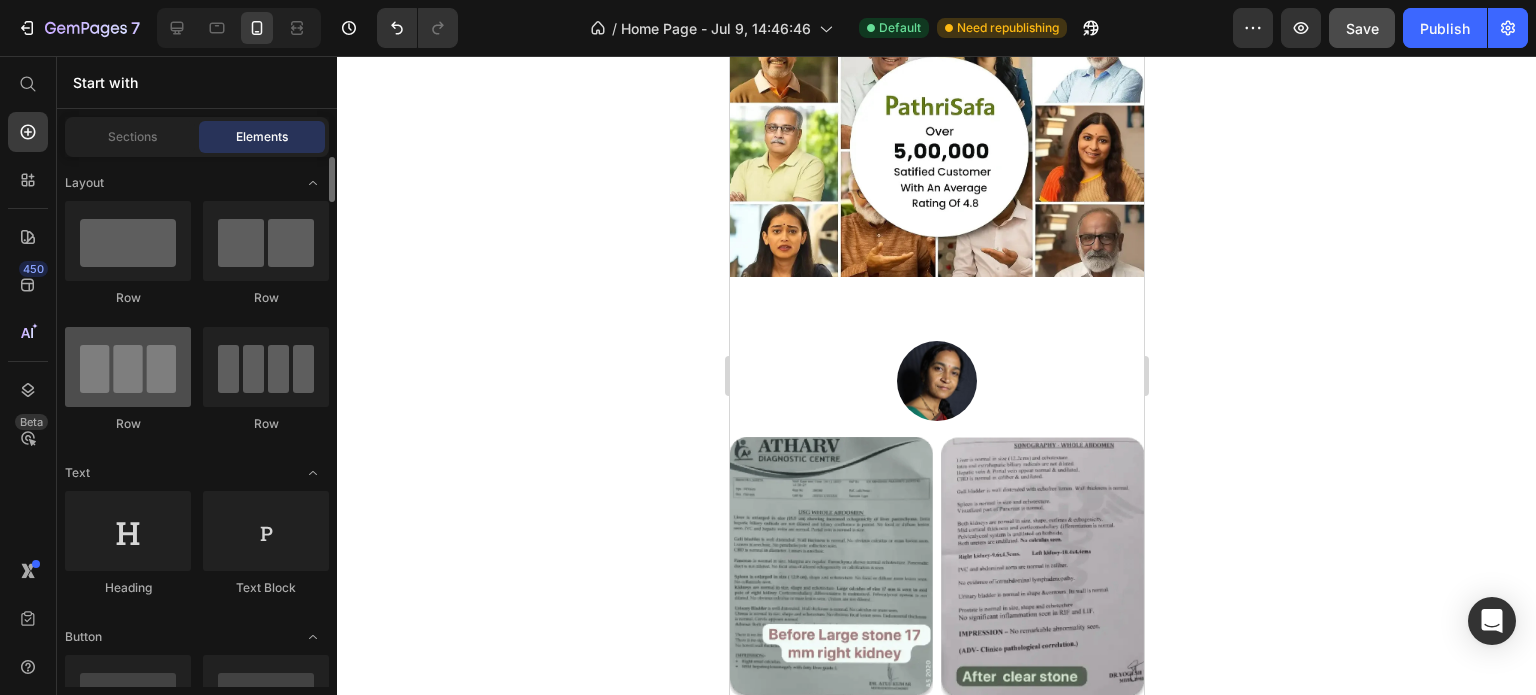 scroll, scrollTop: 100, scrollLeft: 0, axis: vertical 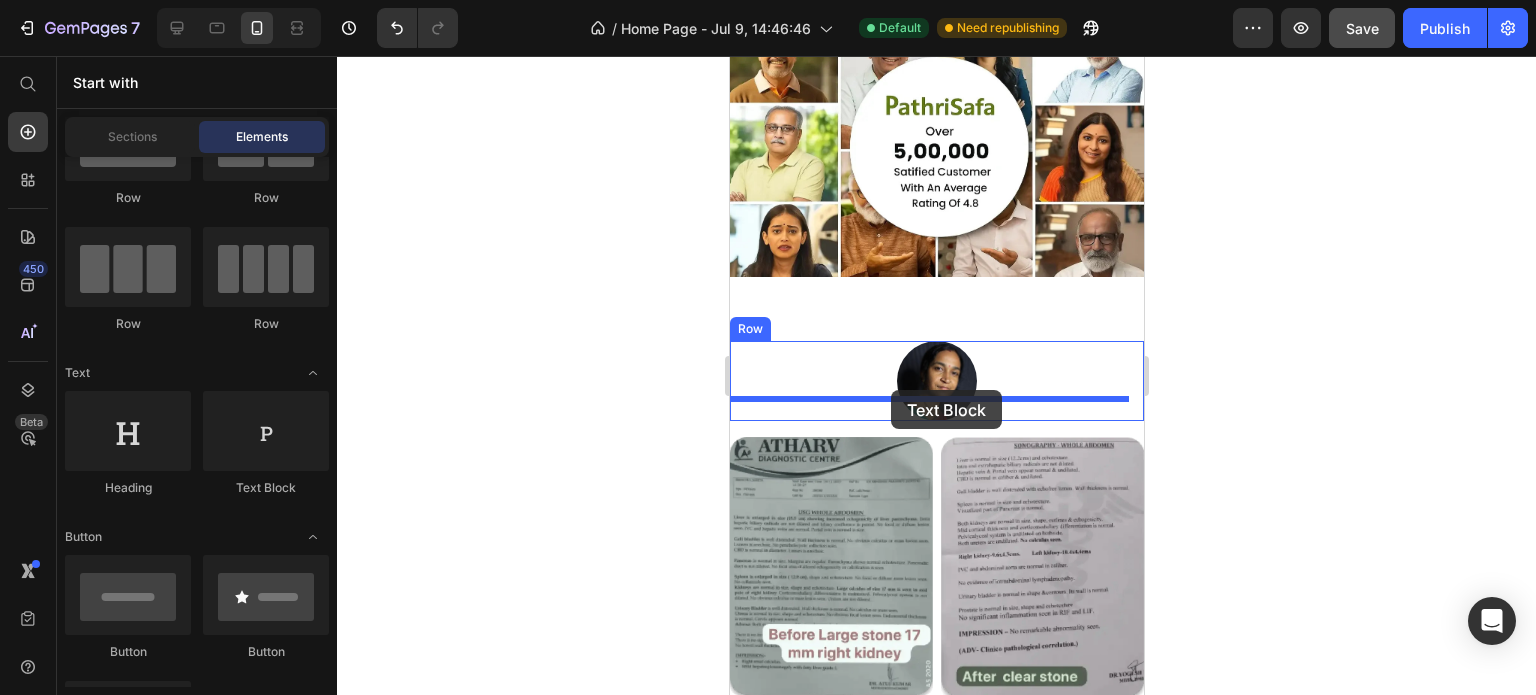 drag, startPoint x: 1005, startPoint y: 515, endPoint x: 890, endPoint y: 390, distance: 169.85287 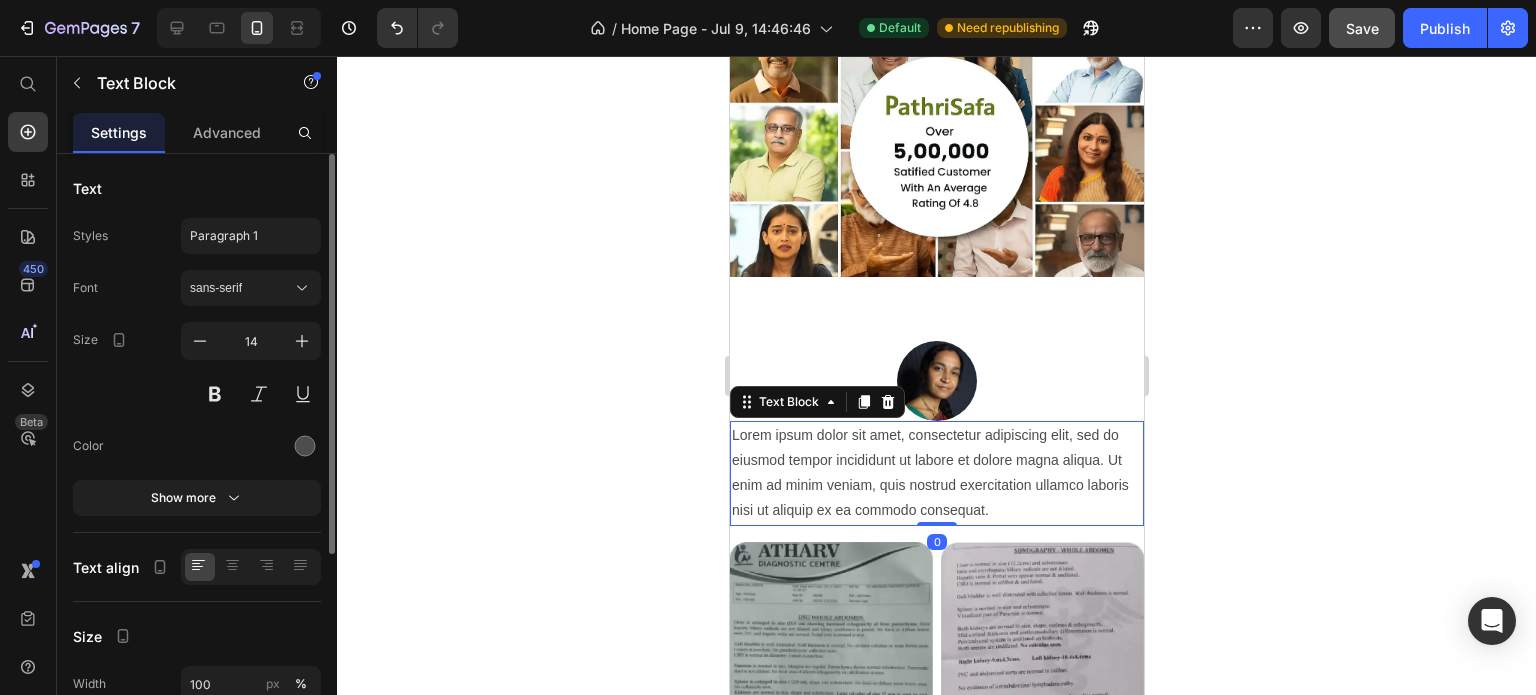 click on "Lorem ipsum dolor sit amet, consectetur adipiscing elit, sed do eiusmod tempor incididunt ut labore et dolore magna aliqua. Ut enim ad minim veniam, quis nostrud exercitation ullamco laboris nisi ut aliquip ex ea commodo consequat." at bounding box center [936, 473] 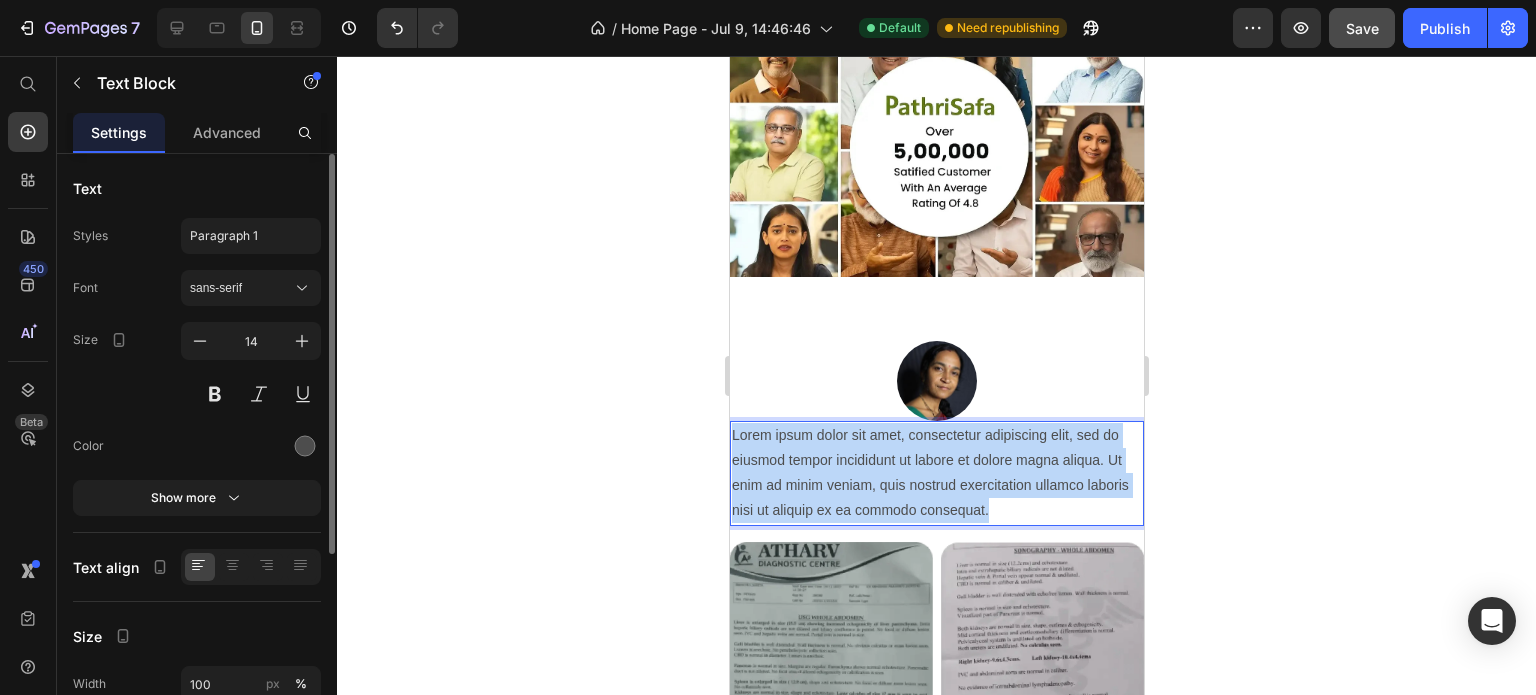 drag, startPoint x: 1057, startPoint y: 488, endPoint x: 732, endPoint y: 403, distance: 335.93155 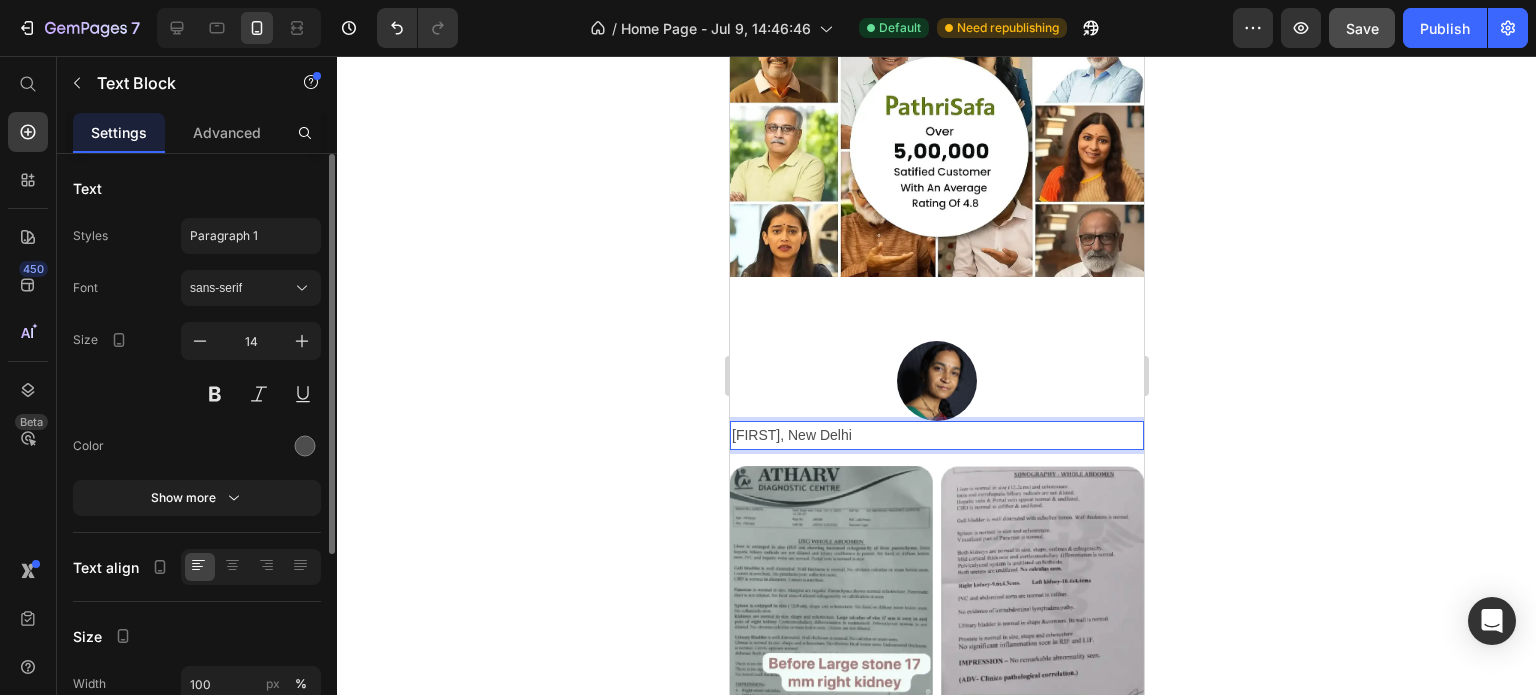 click 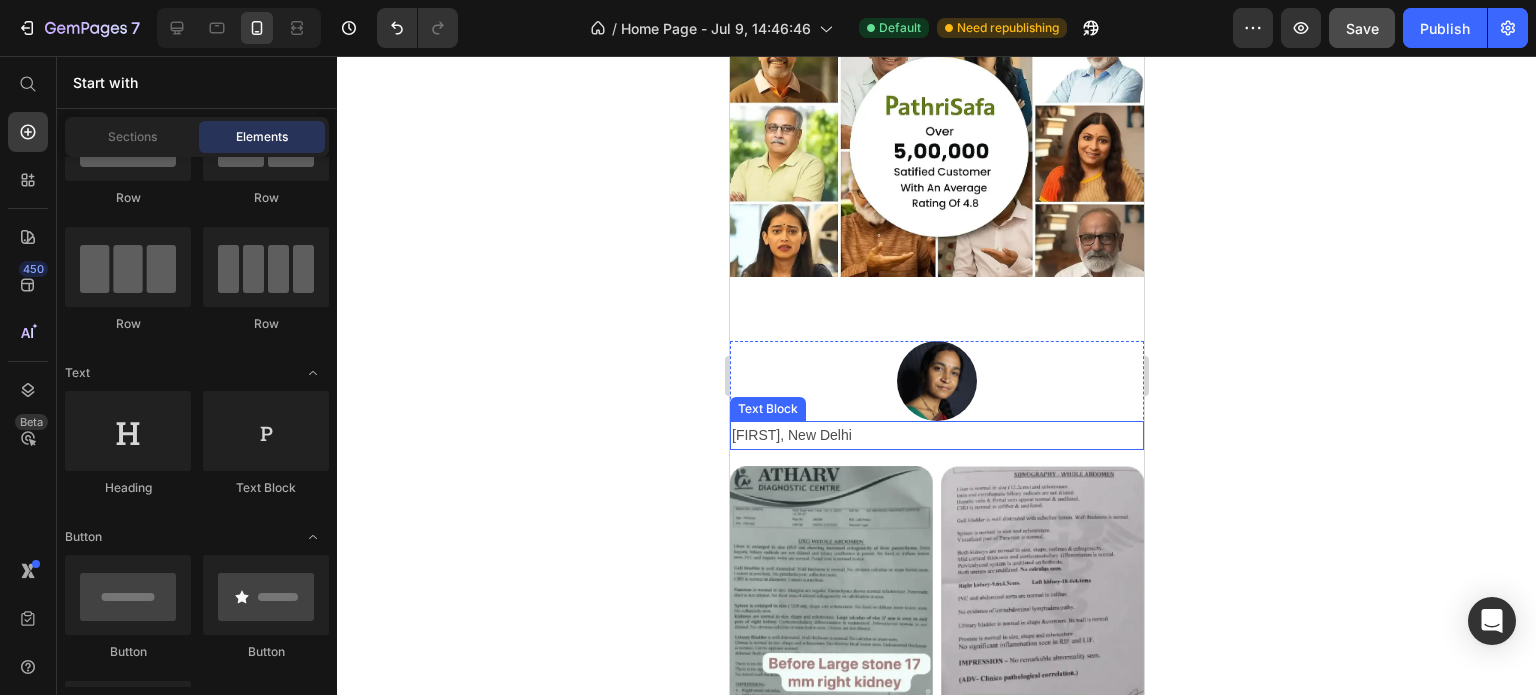 click on "[NAME], [CITY]" at bounding box center (936, 435) 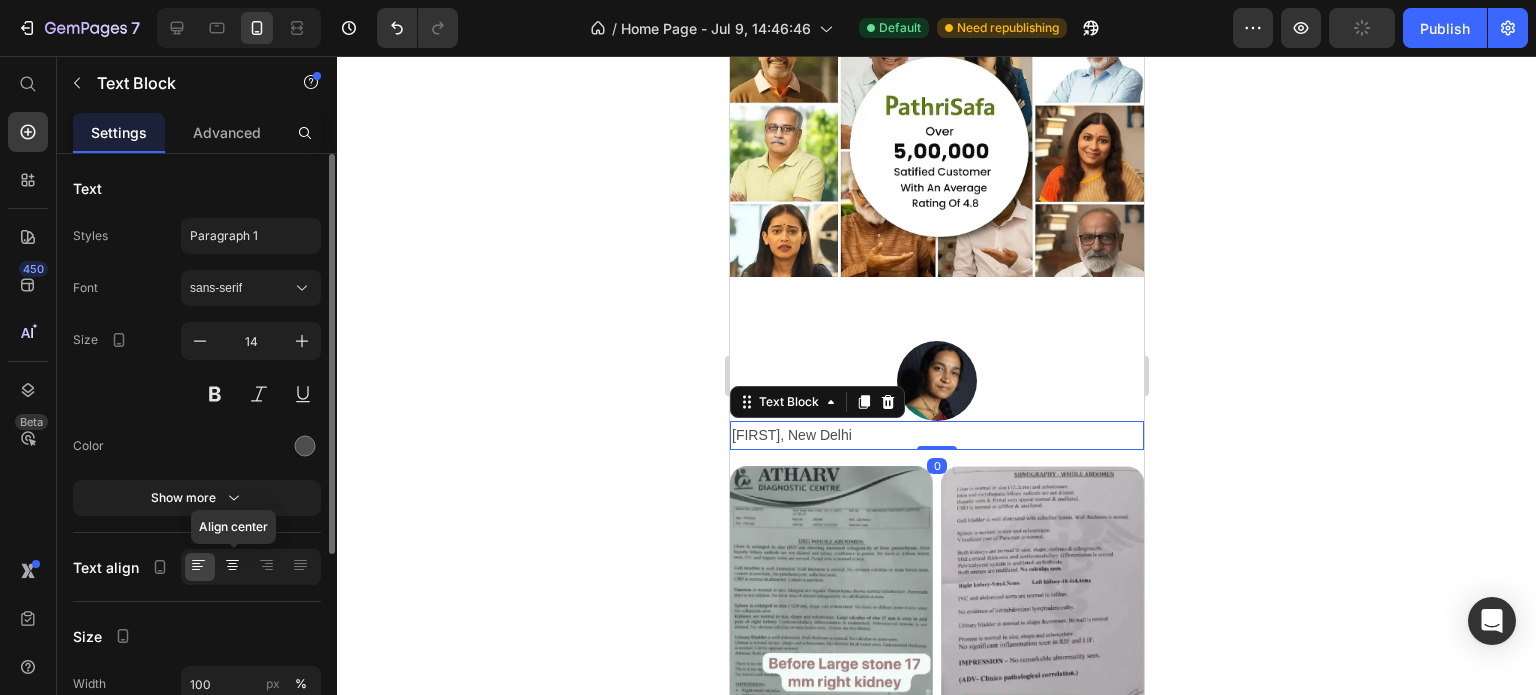click 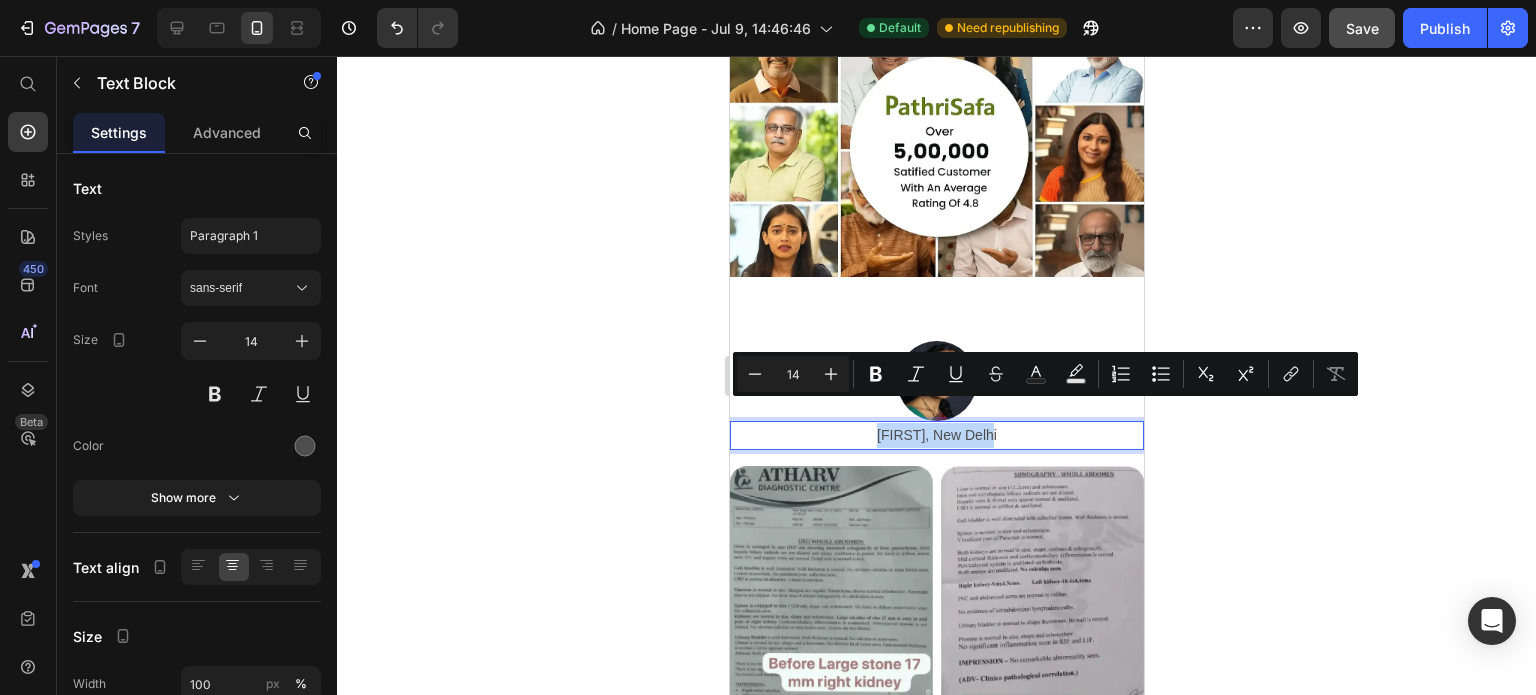drag, startPoint x: 867, startPoint y: 404, endPoint x: 995, endPoint y: 416, distance: 128.56126 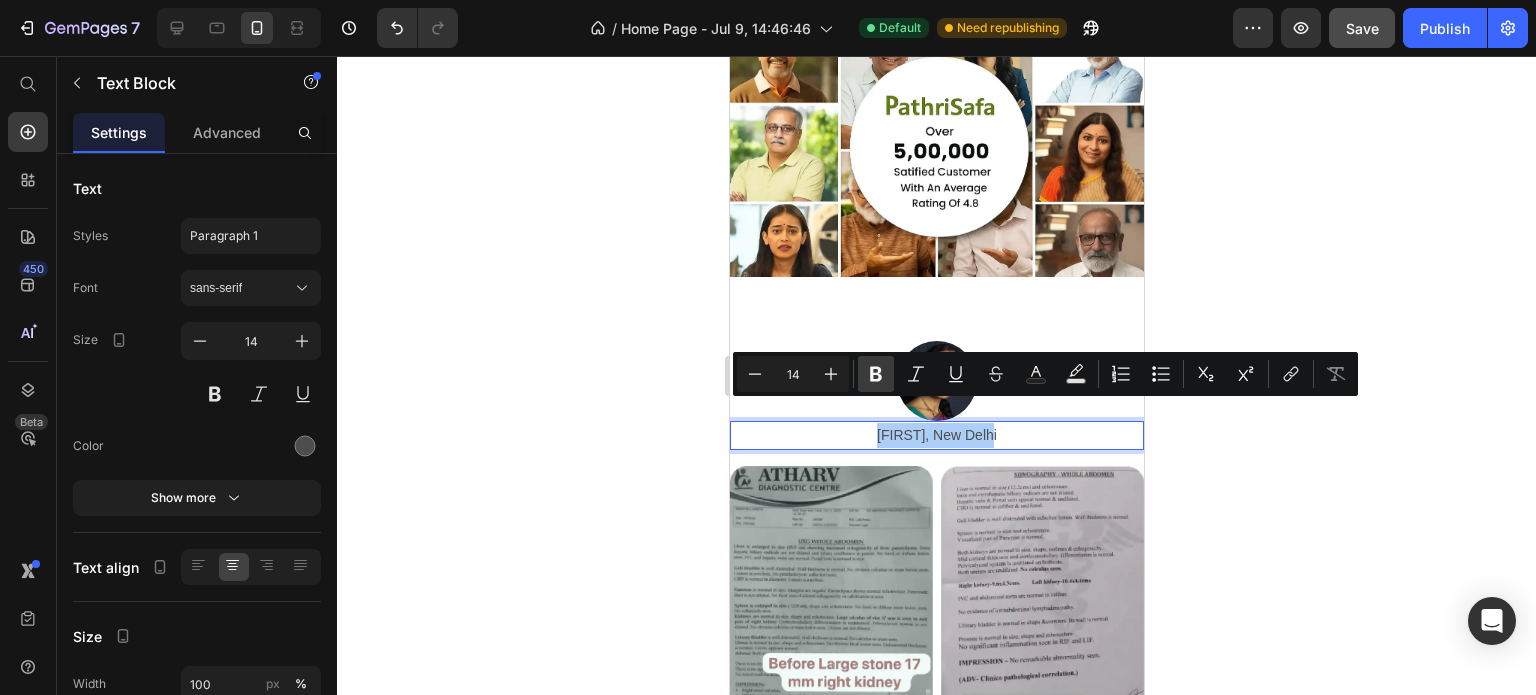 click on "Bold" at bounding box center (876, 374) 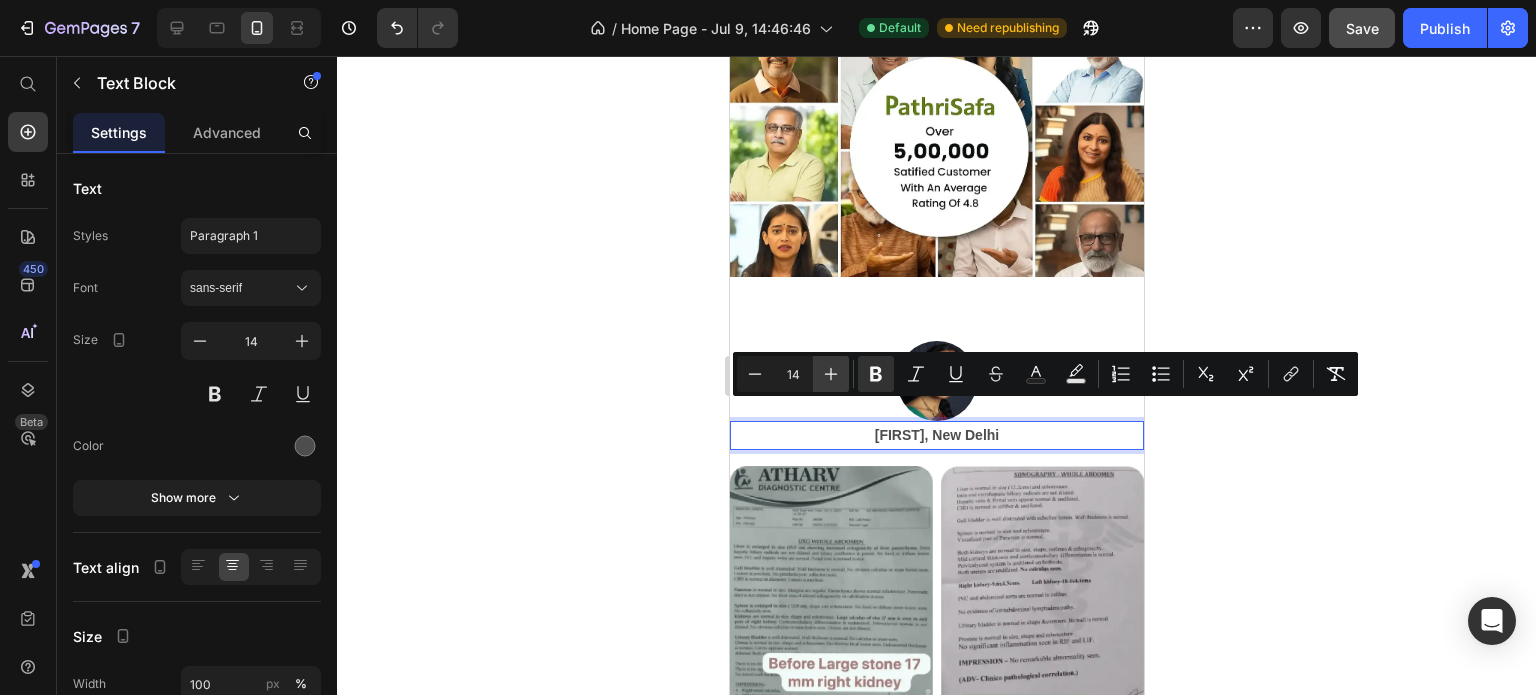 click 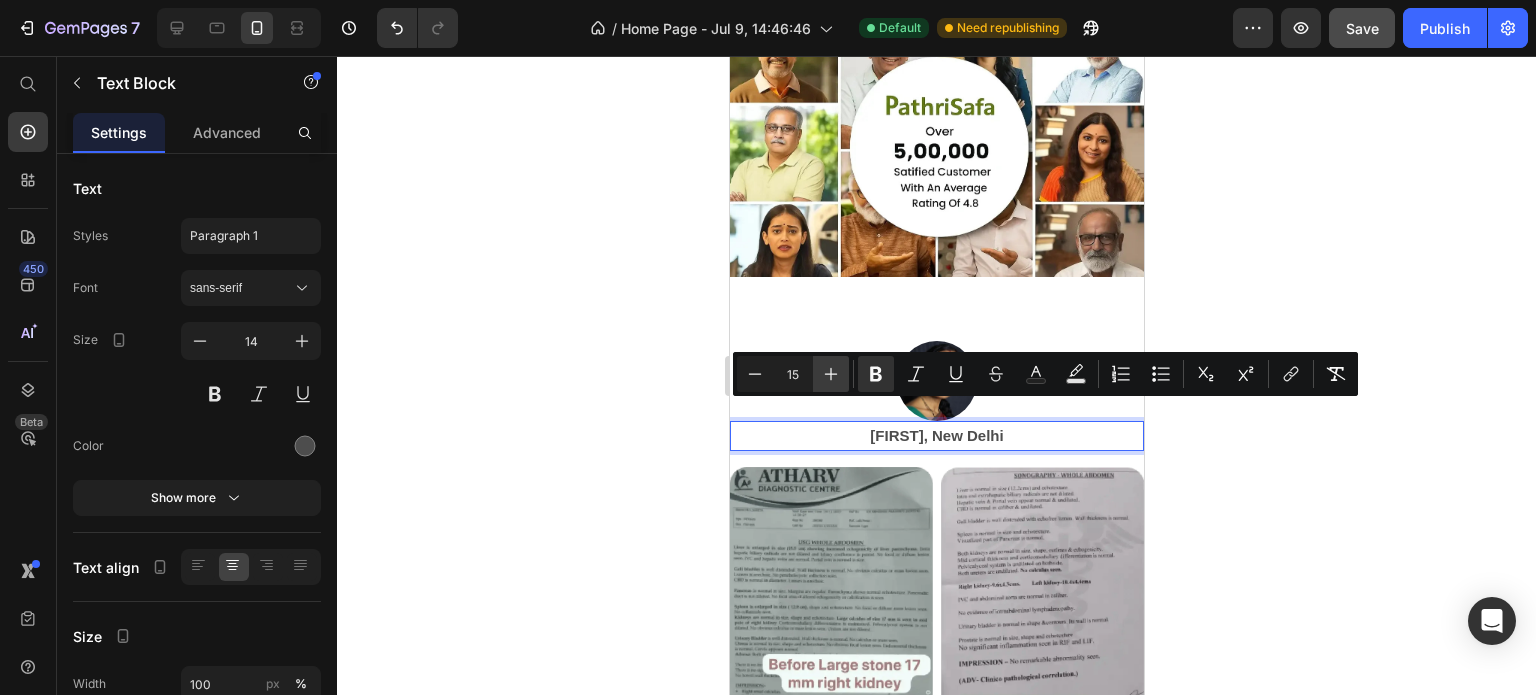 click 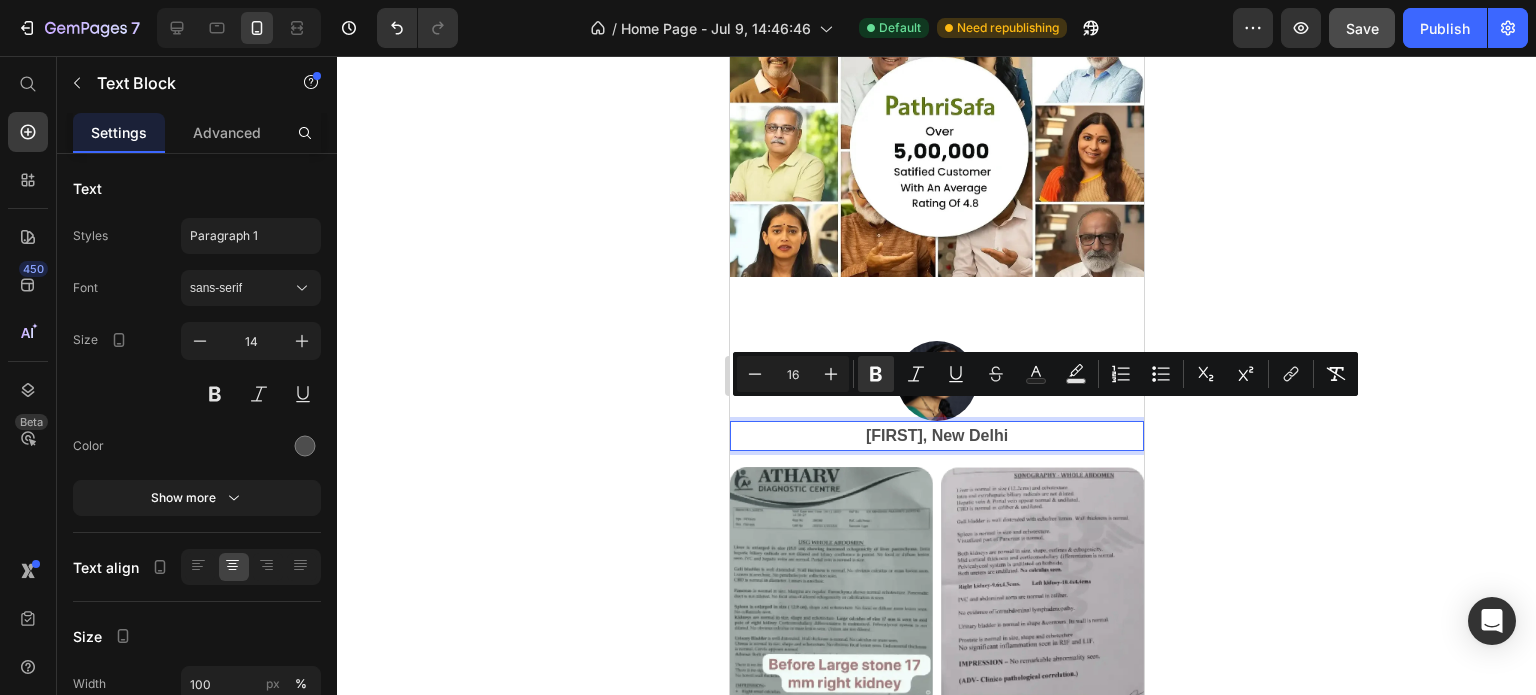 click 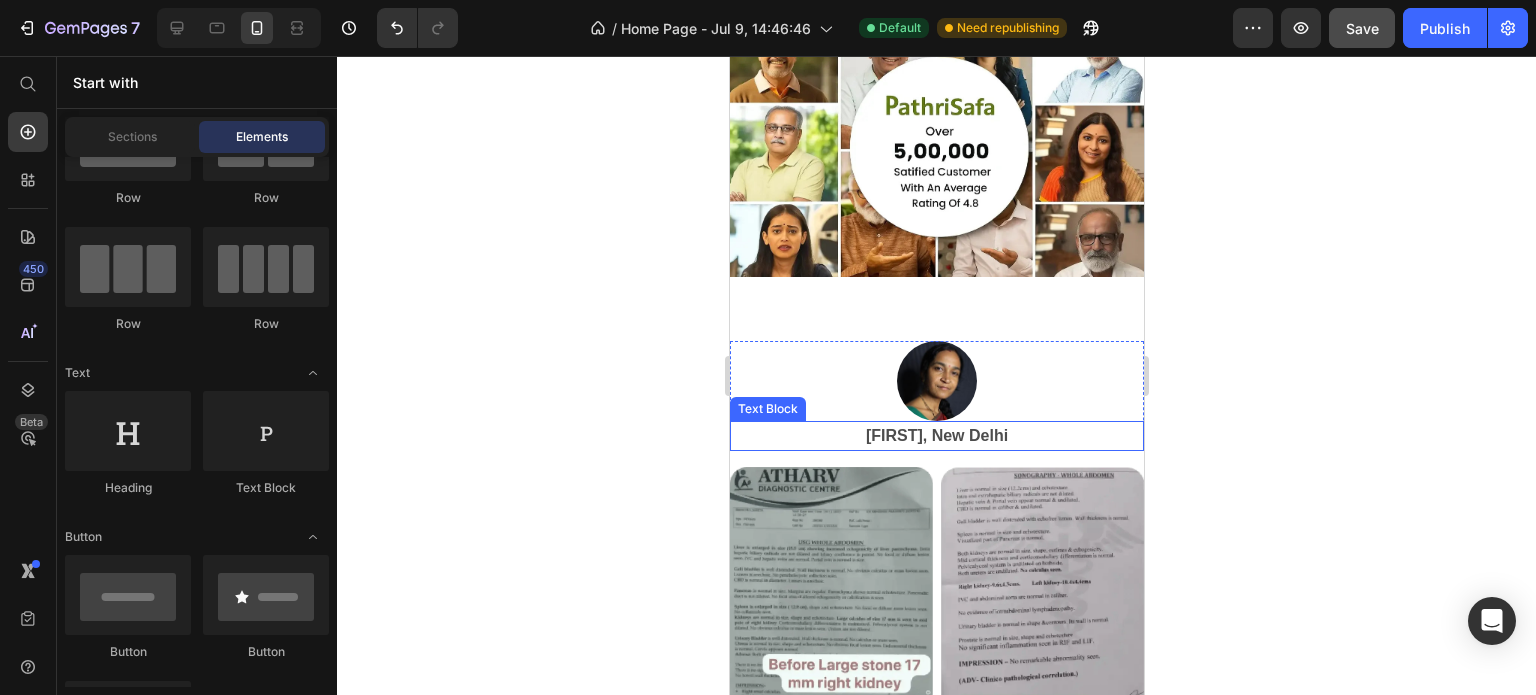 click on "[NAME], [CITY]" at bounding box center [936, 436] 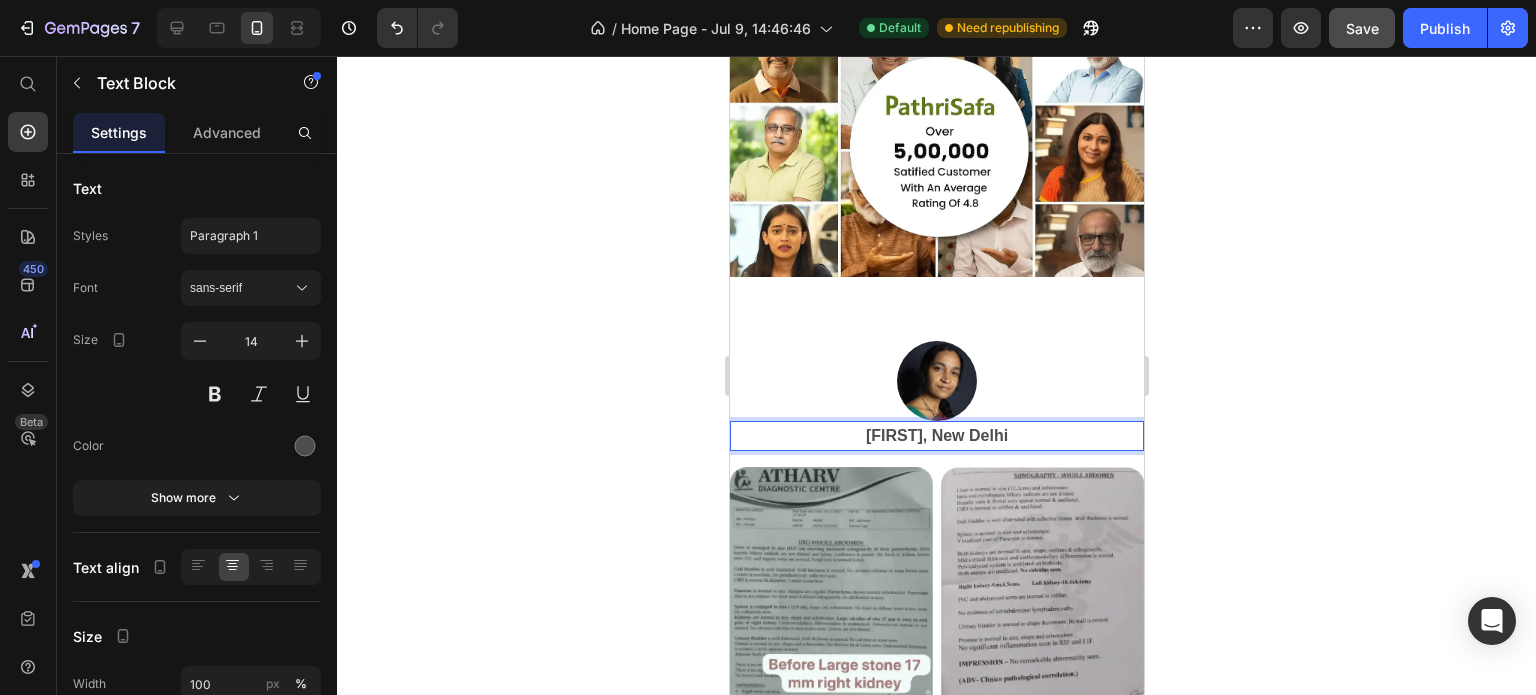 click on "[NAME], [CITY]" at bounding box center [936, 436] 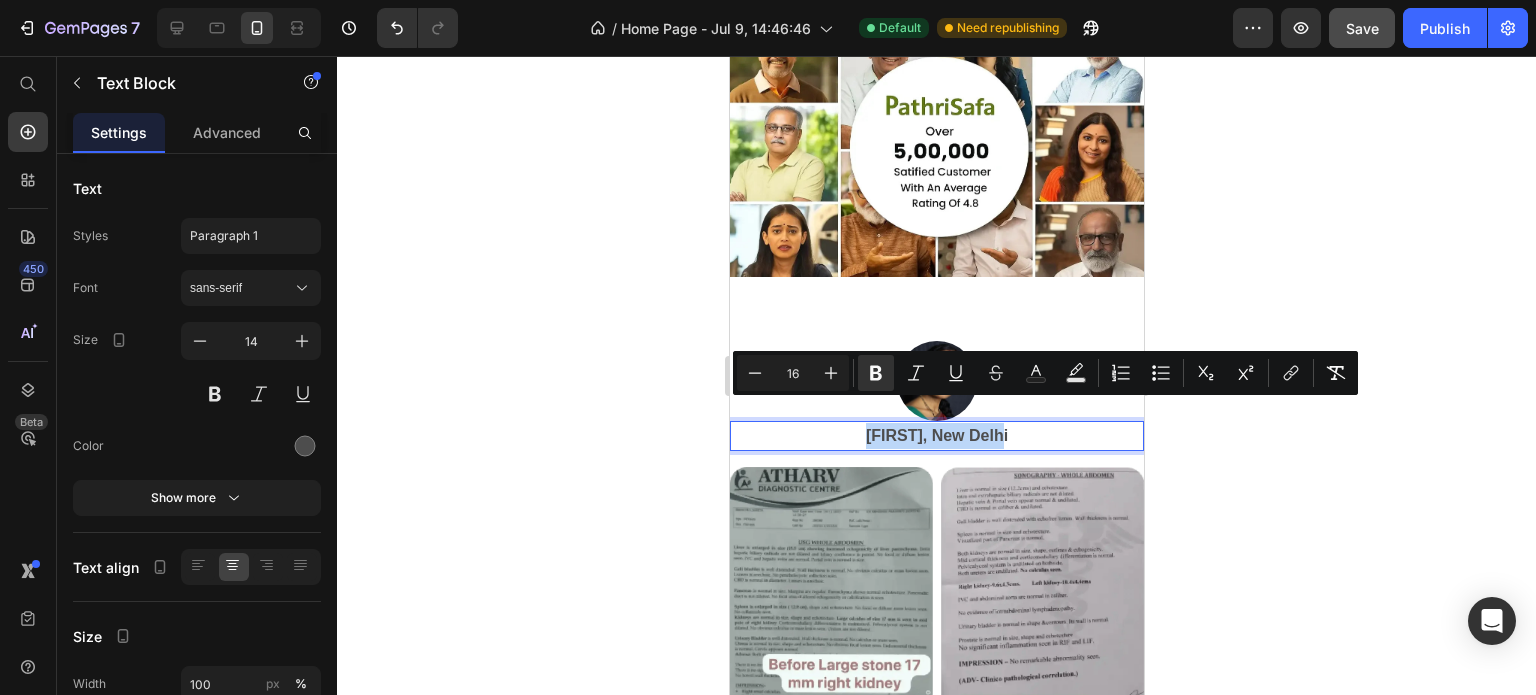 click on "[NAME], [CITY]" at bounding box center (936, 436) 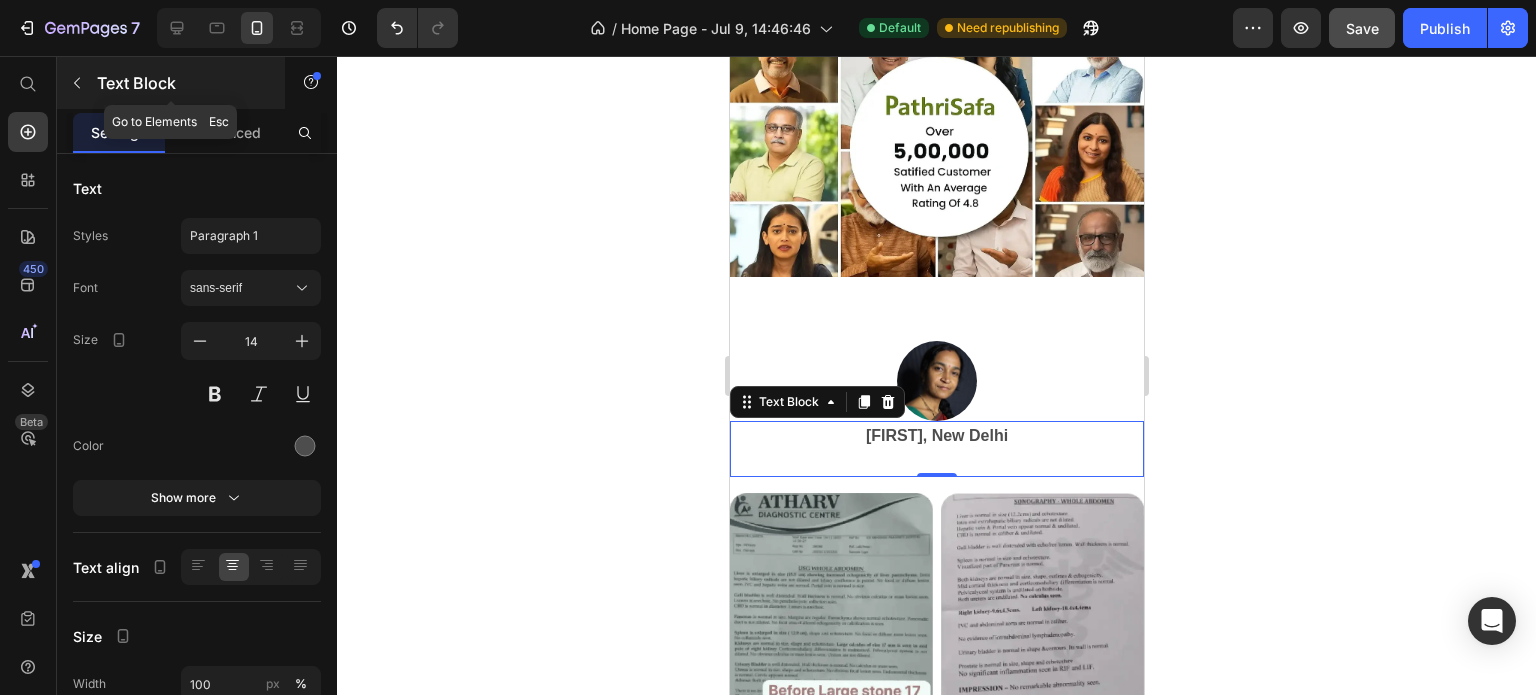 click 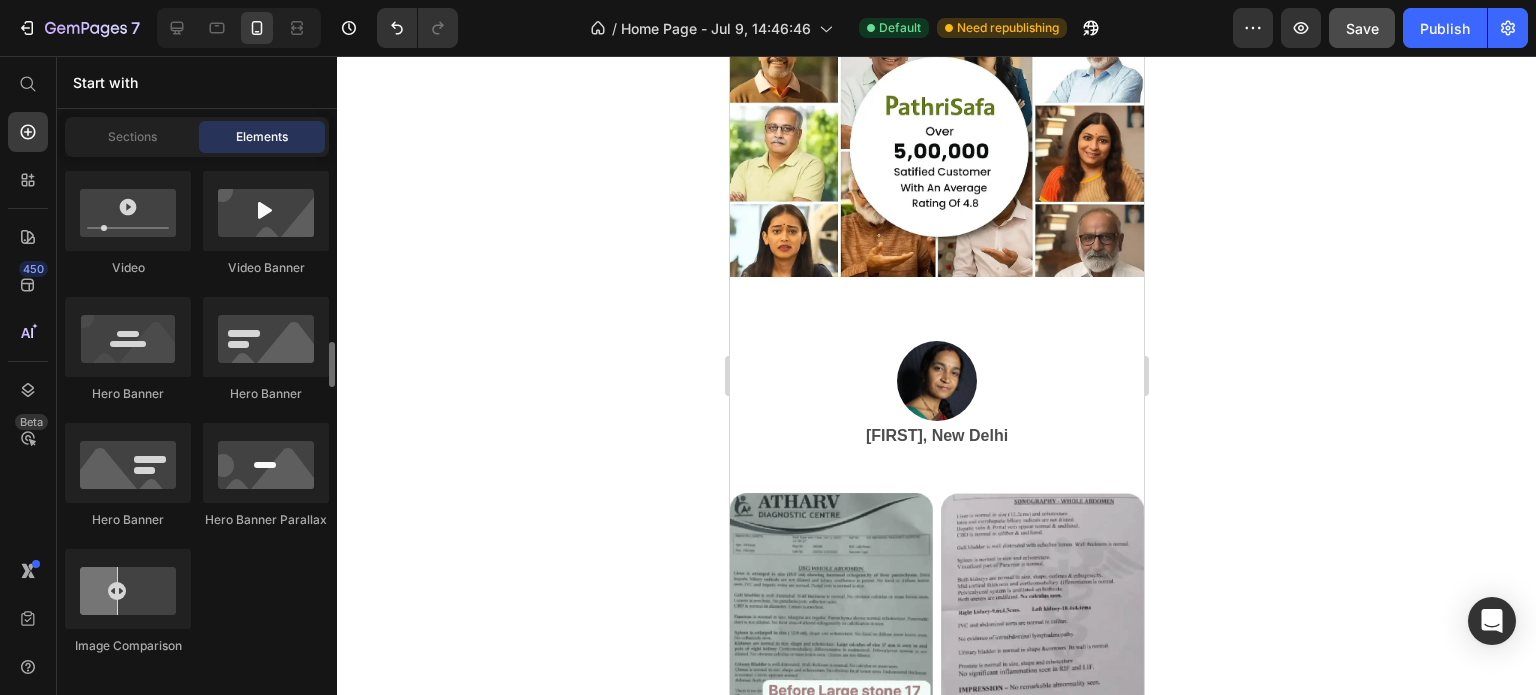 scroll, scrollTop: 1100, scrollLeft: 0, axis: vertical 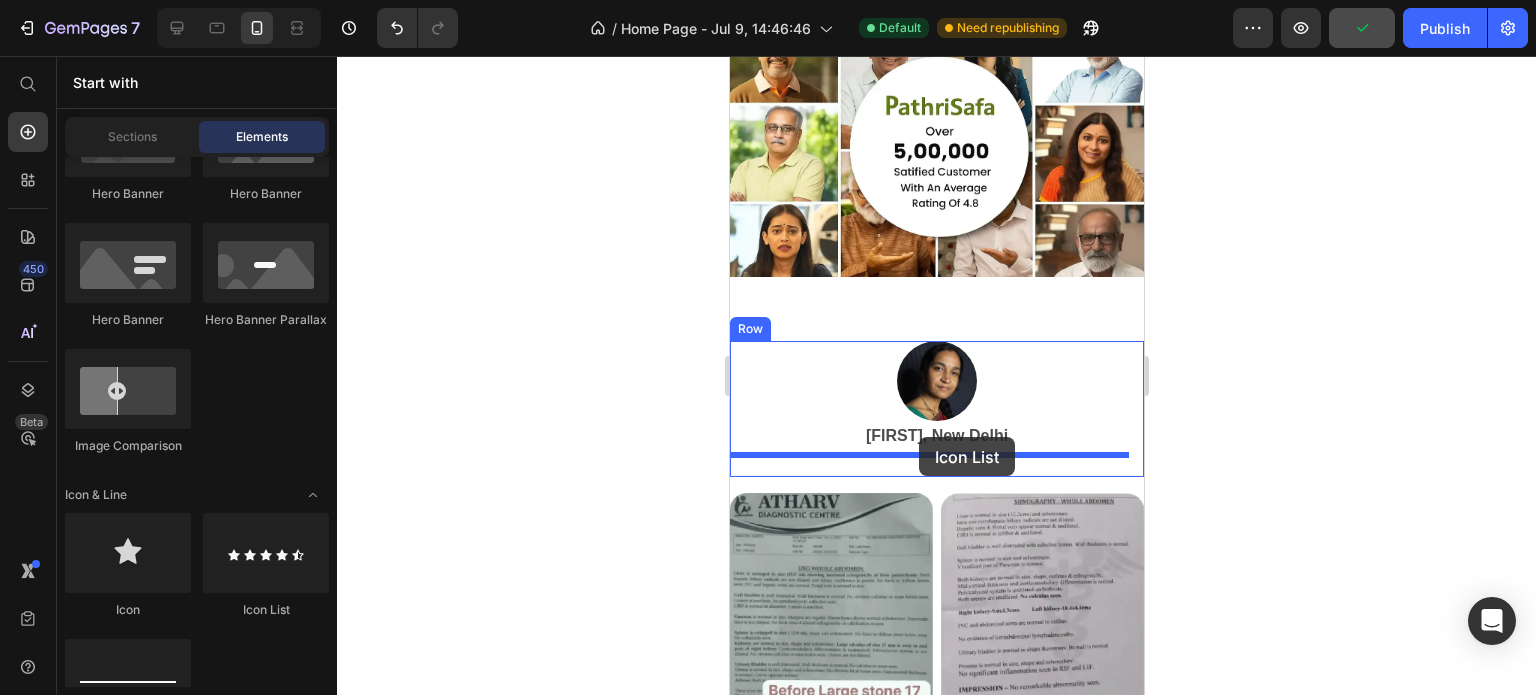 drag, startPoint x: 1019, startPoint y: 631, endPoint x: 918, endPoint y: 437, distance: 218.7167 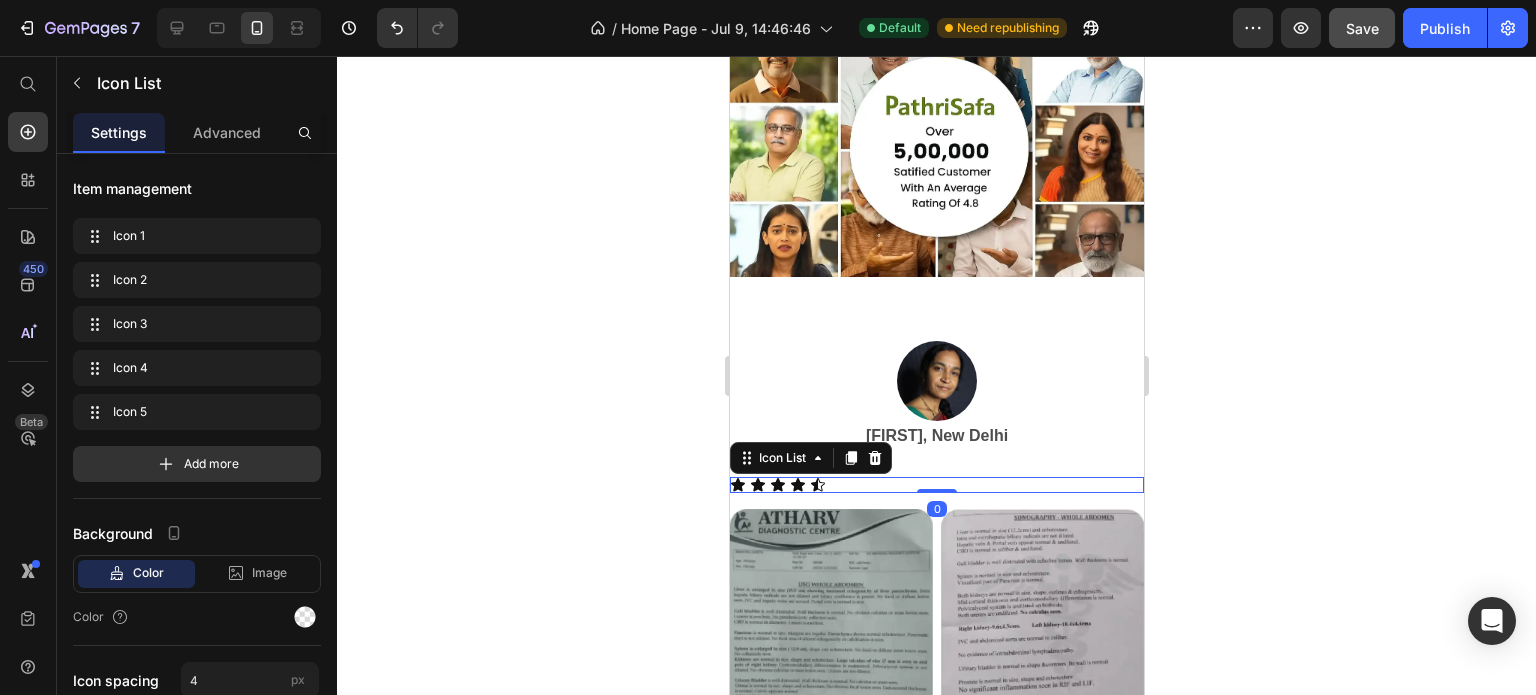 click 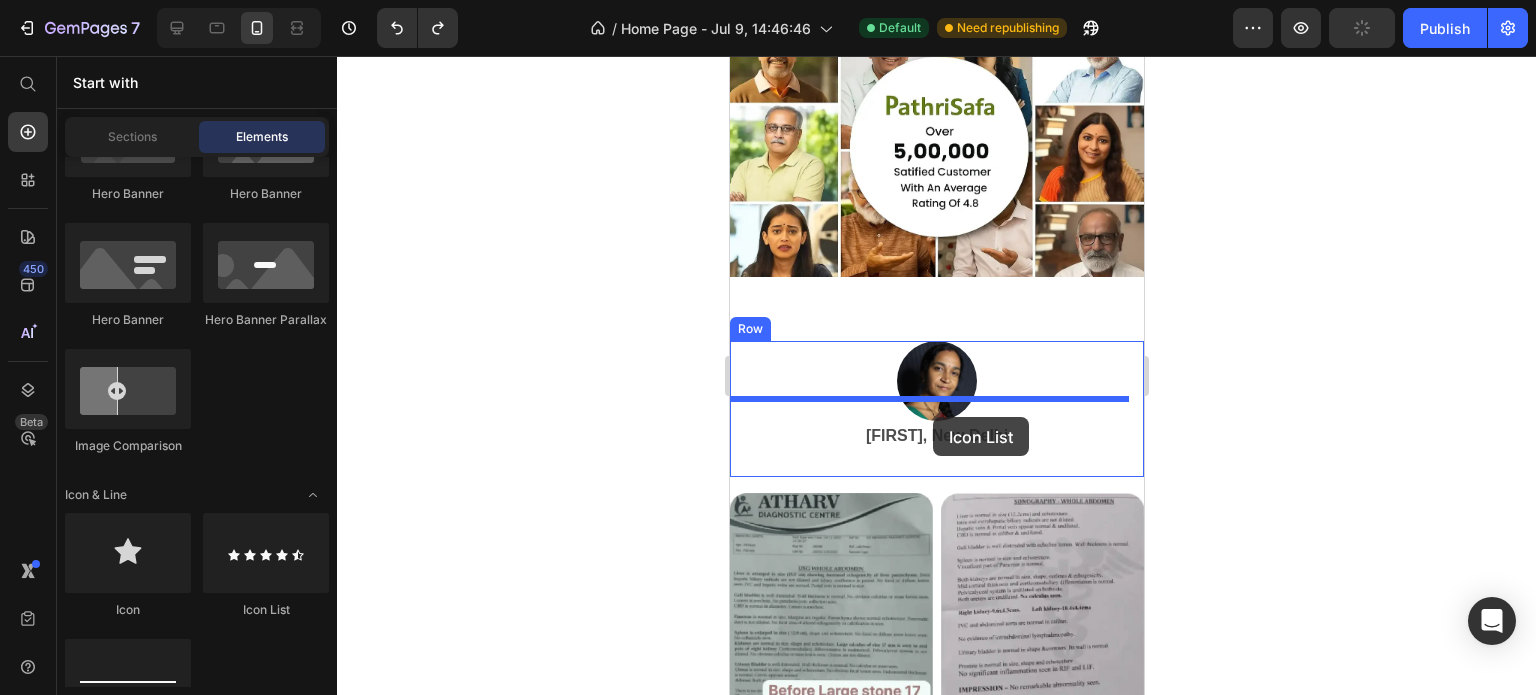 drag, startPoint x: 990, startPoint y: 595, endPoint x: 932, endPoint y: 417, distance: 187.2111 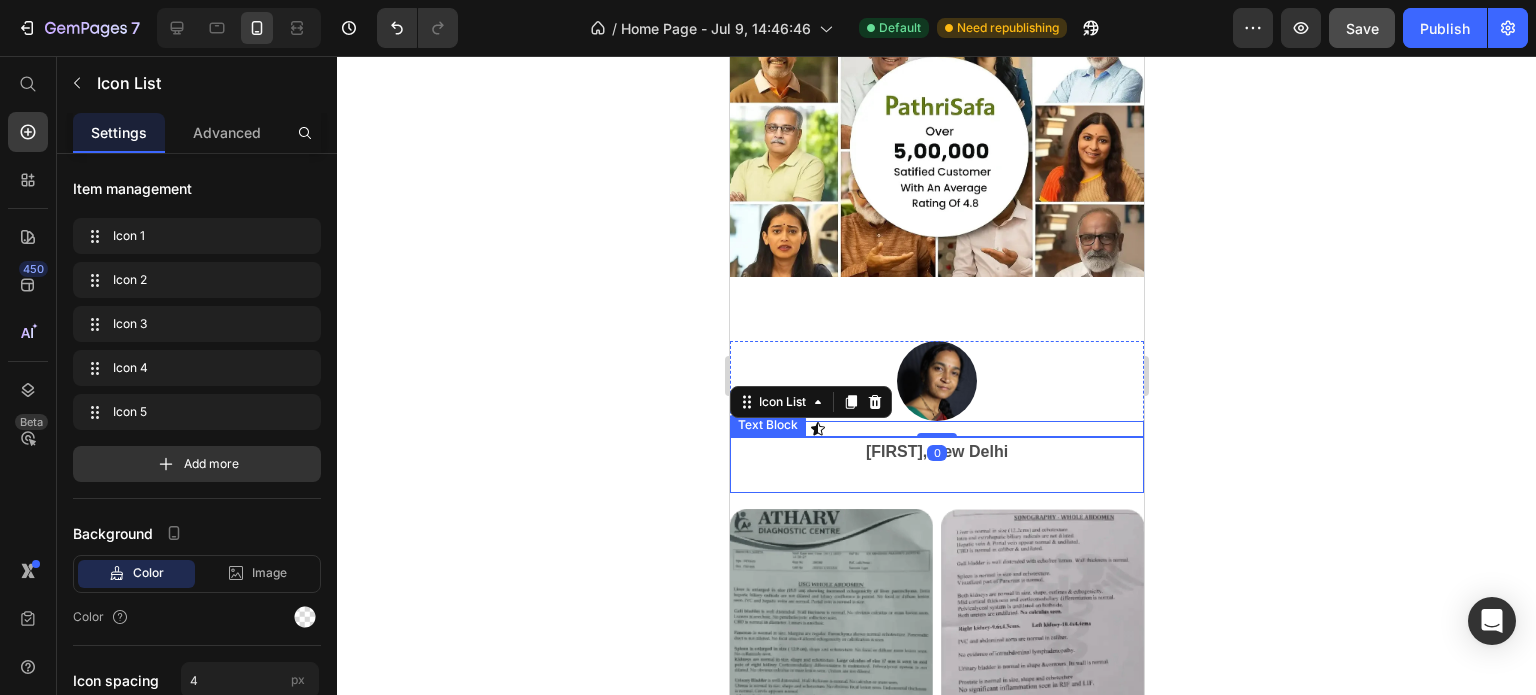 click on "[NAME], [CITY]" at bounding box center [936, 451] 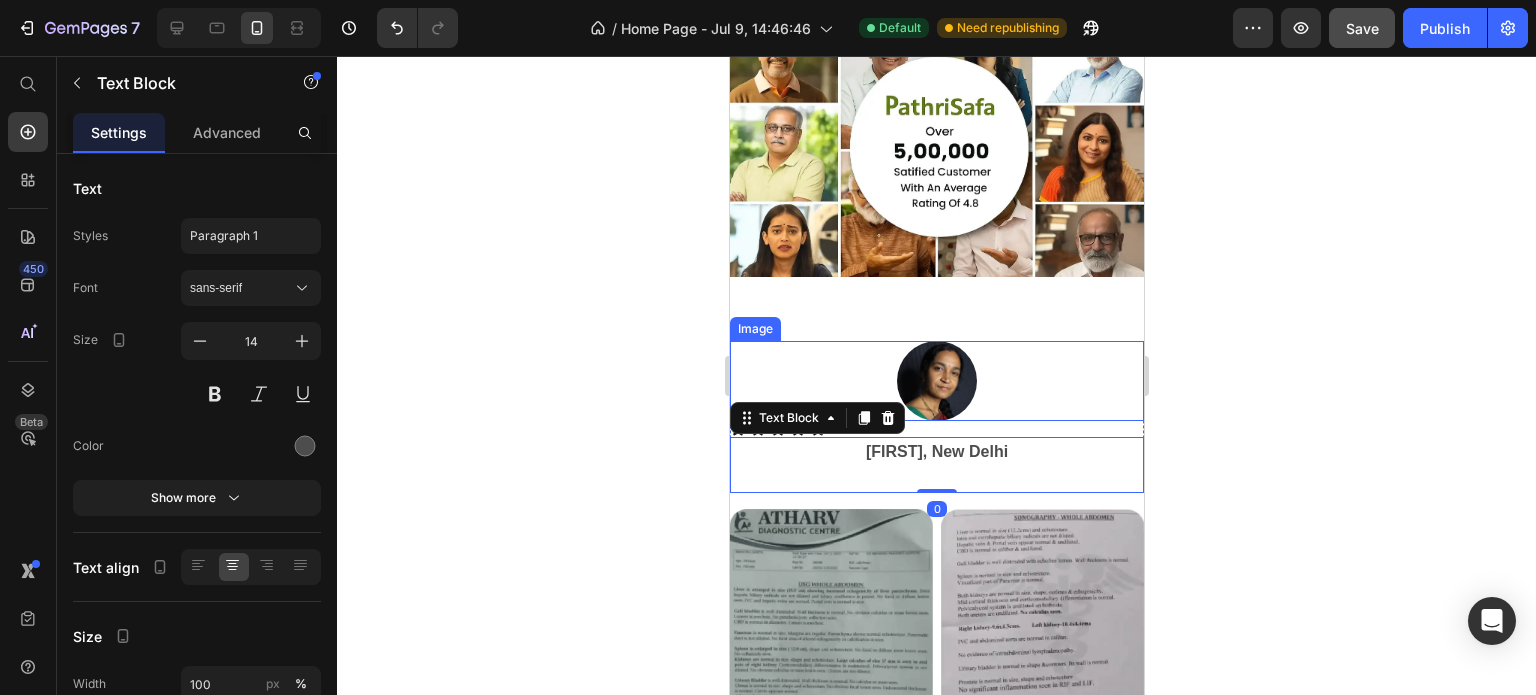 click at bounding box center (936, 381) 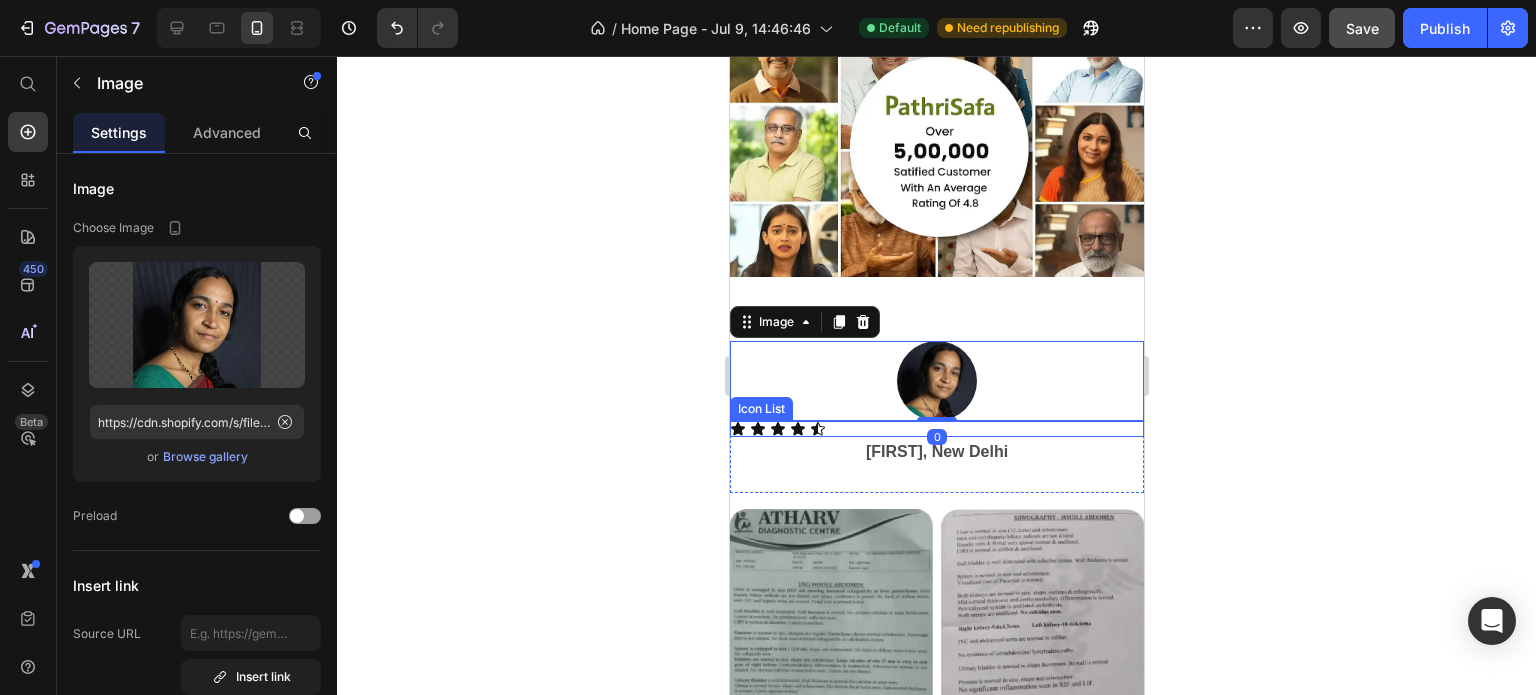 click on "Icon Icon Icon Icon Icon" at bounding box center [936, 429] 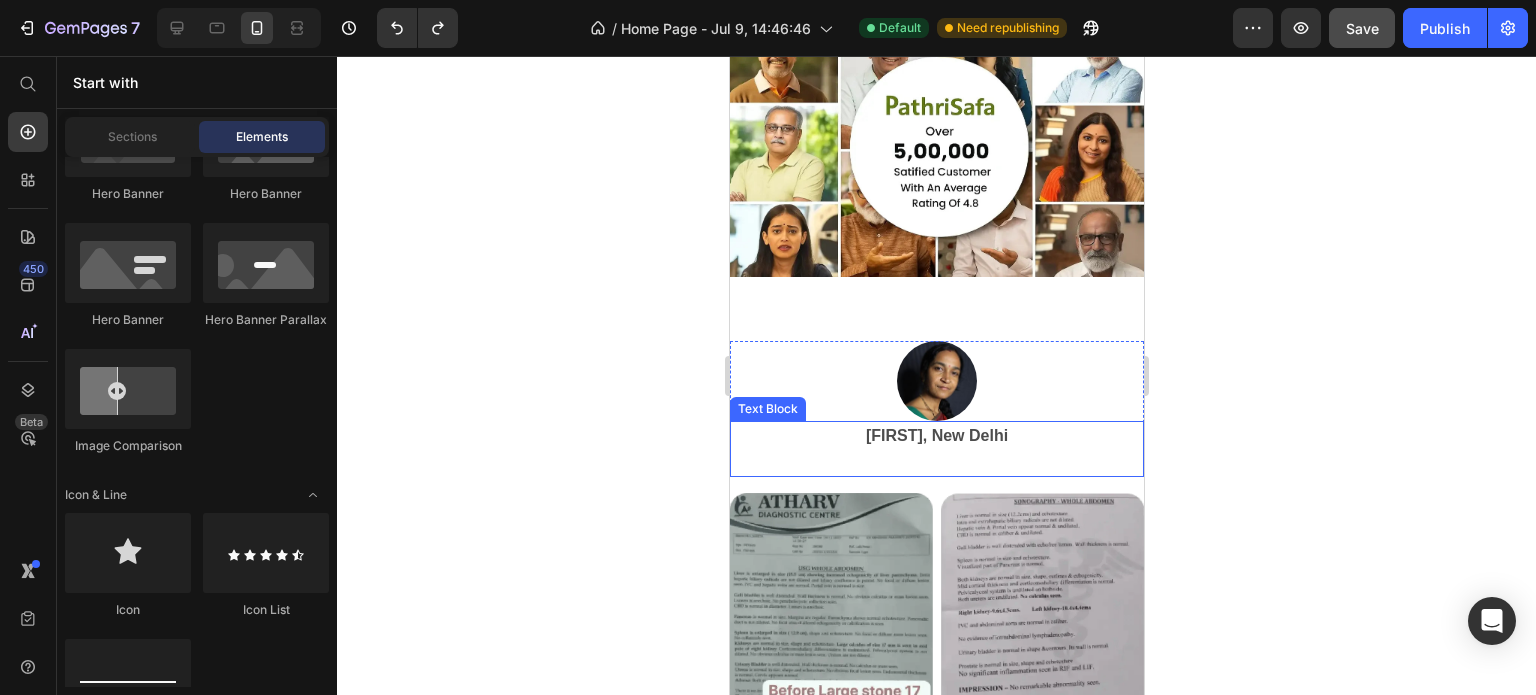 click at bounding box center [936, 462] 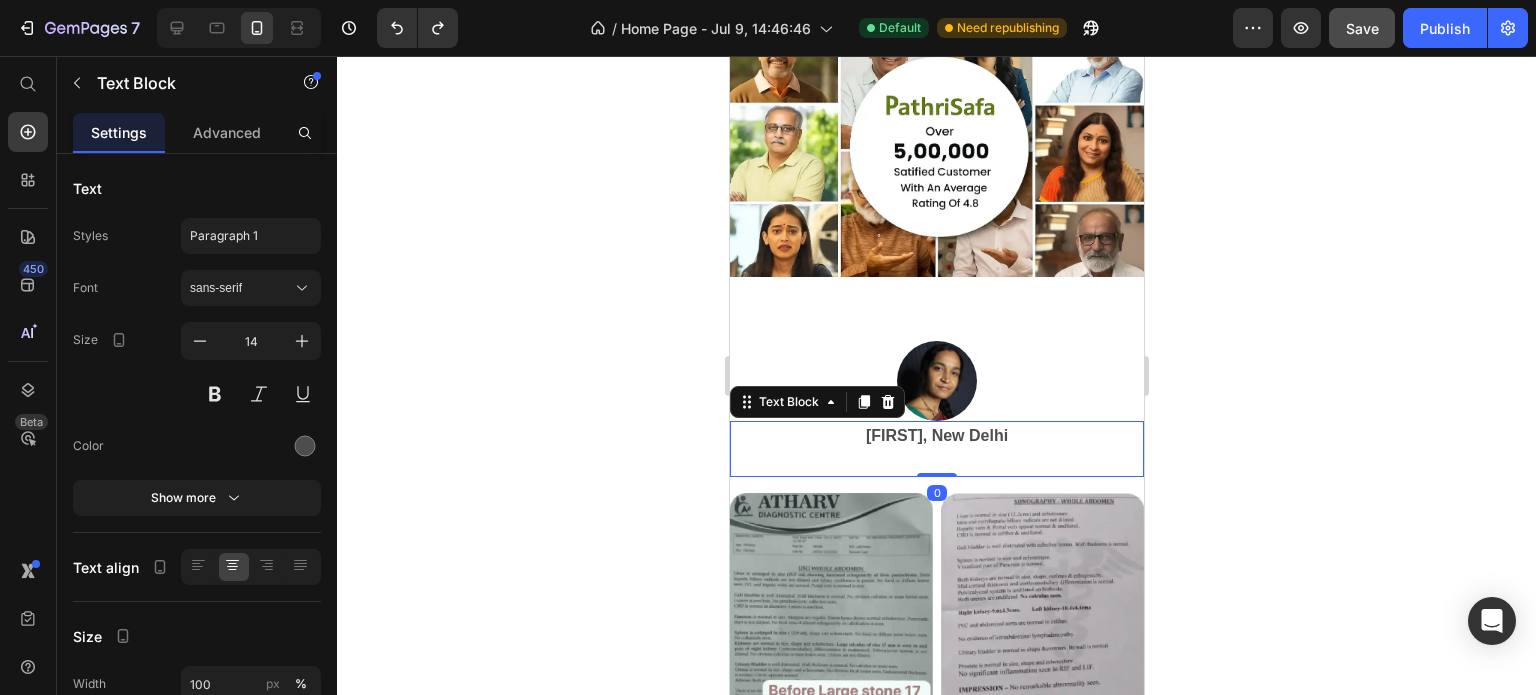 click 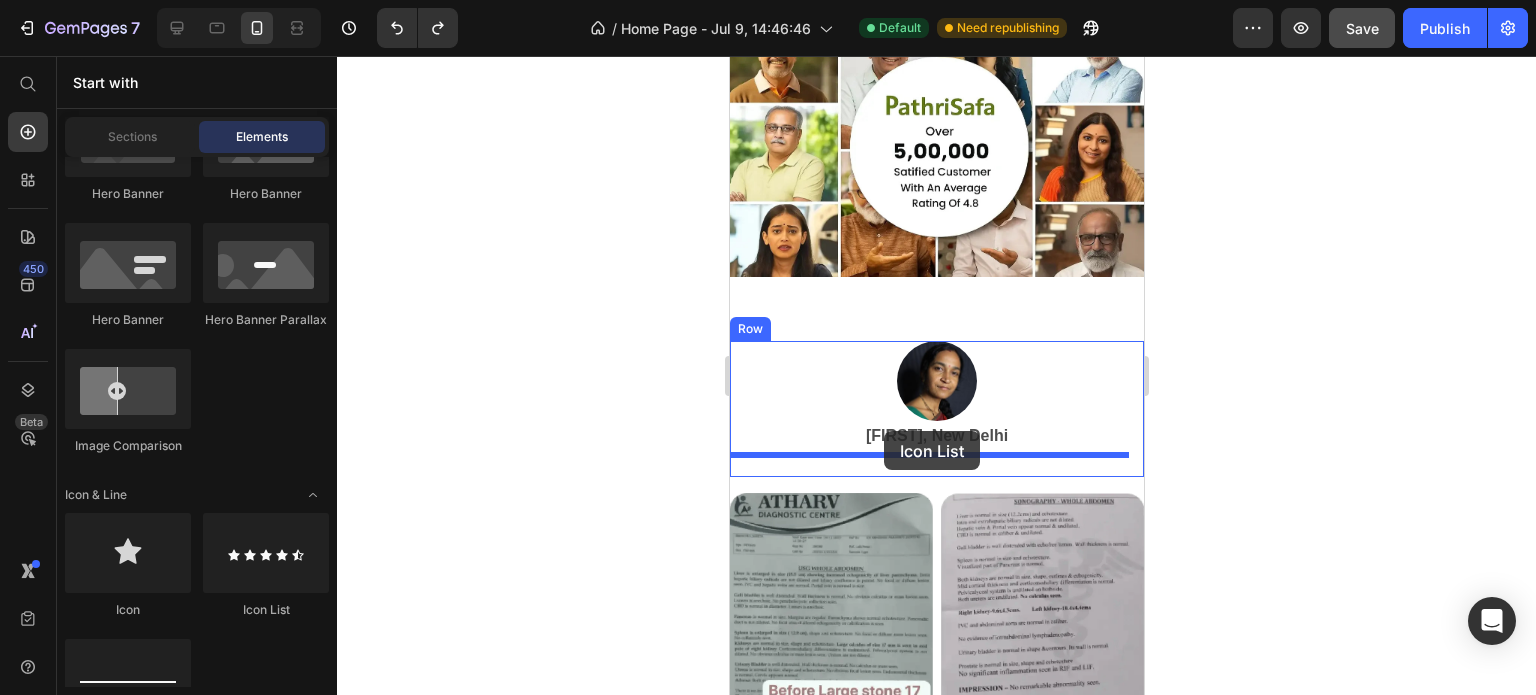 drag, startPoint x: 1005, startPoint y: 608, endPoint x: 883, endPoint y: 431, distance: 214.97209 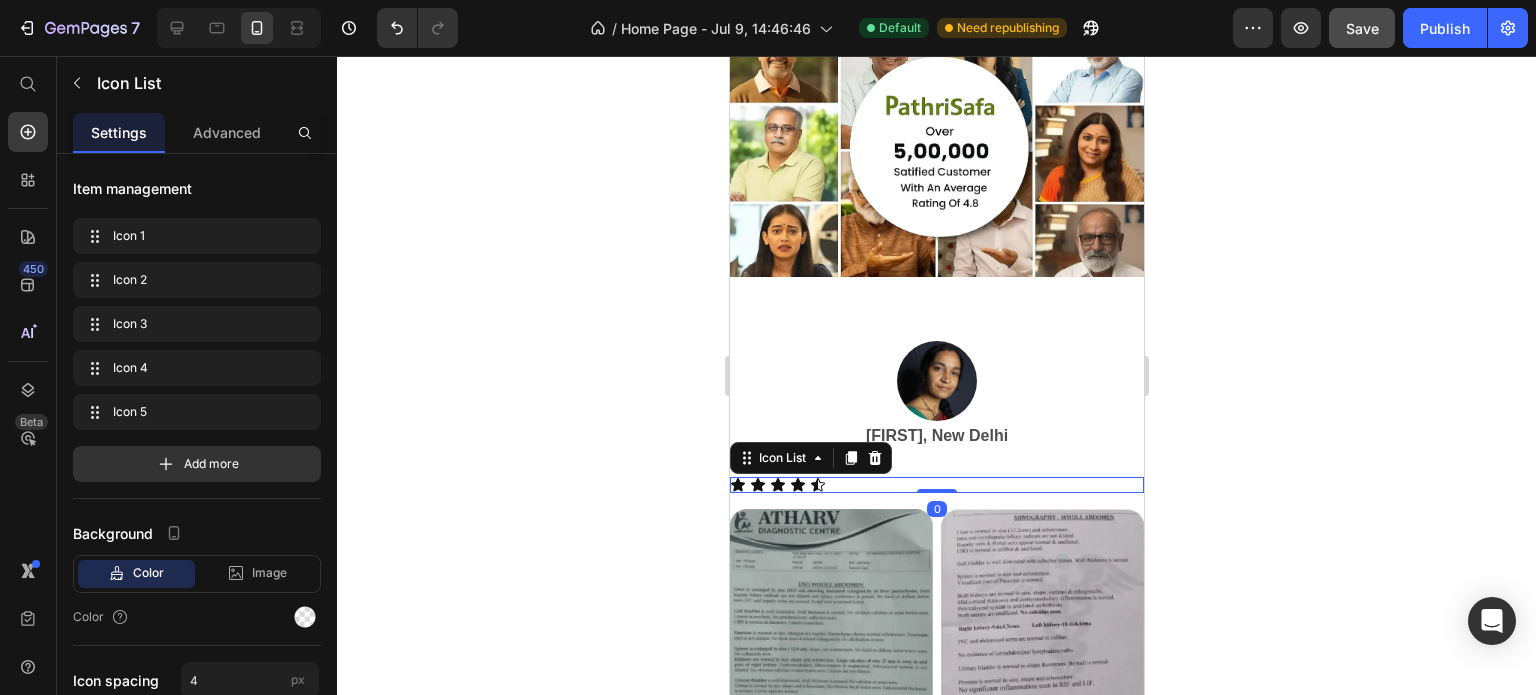 click 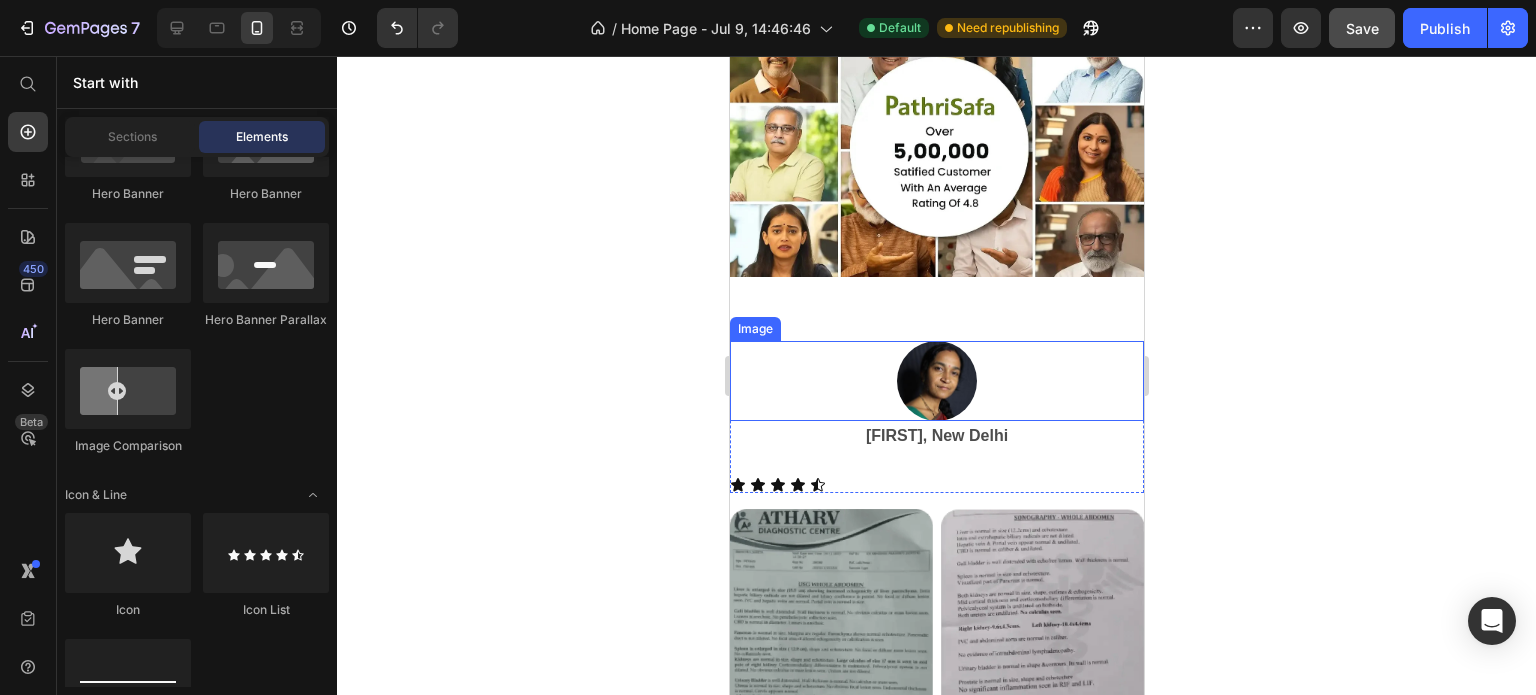 click at bounding box center (936, 381) 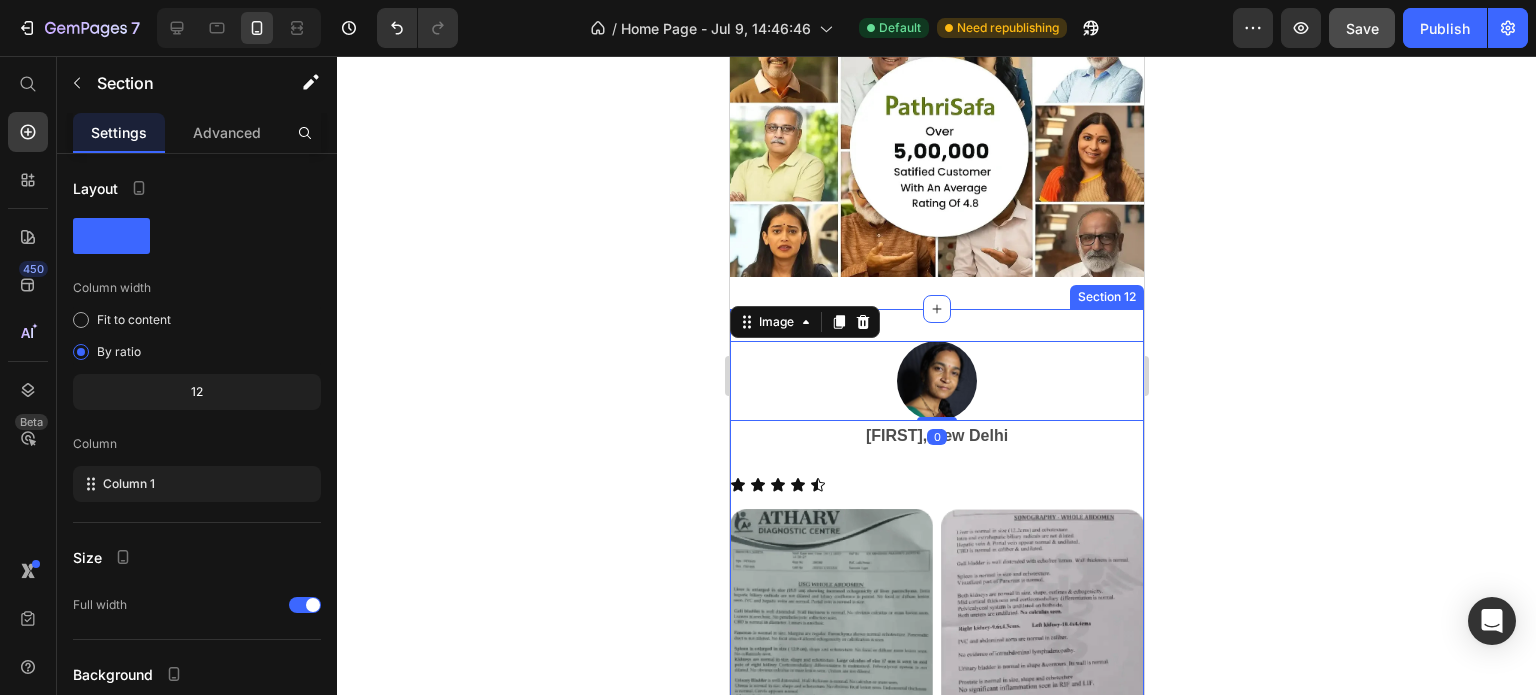 click on "Image   0 Sarita, New Delhi Text Block Icon Icon Icon Icon Icon Icon List Row Image Image Row Row Section 12" at bounding box center [936, 563] 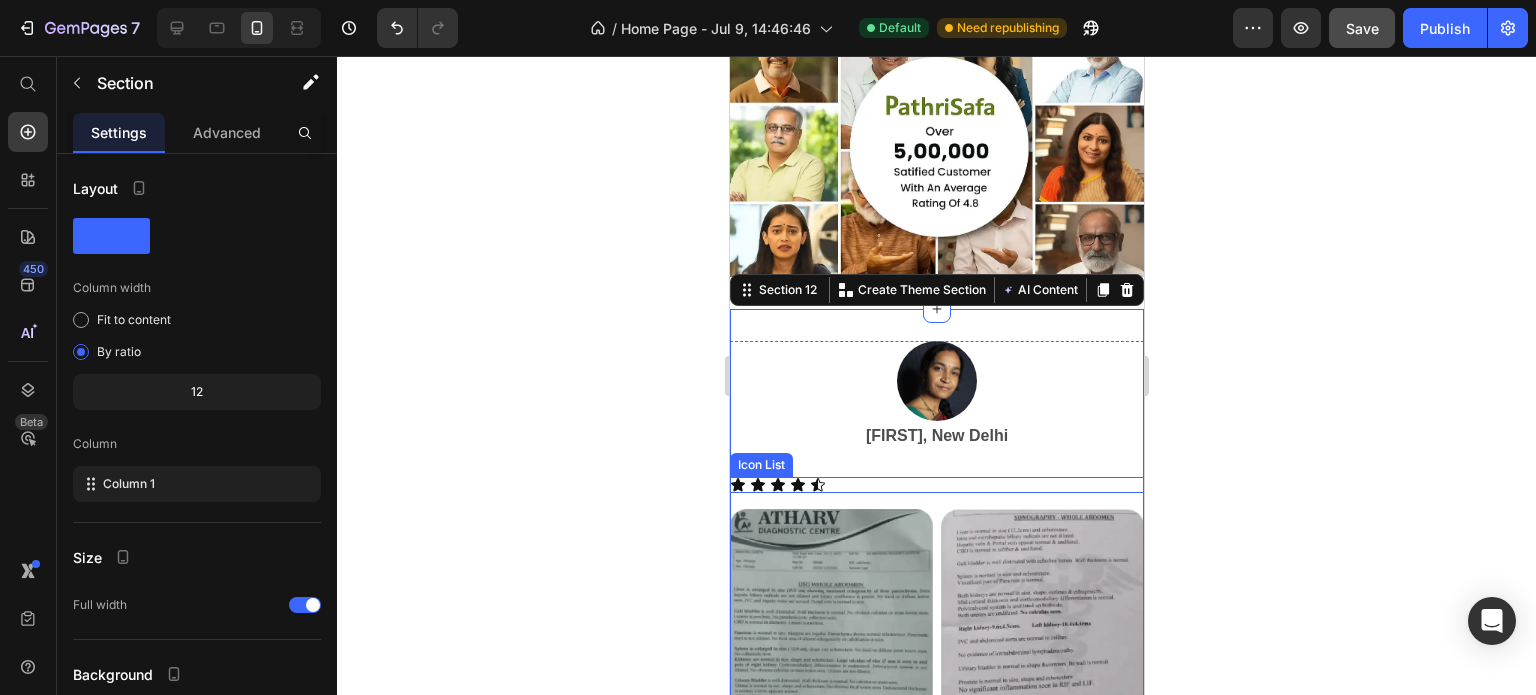 click on "Icon Icon Icon Icon Icon" at bounding box center [936, 485] 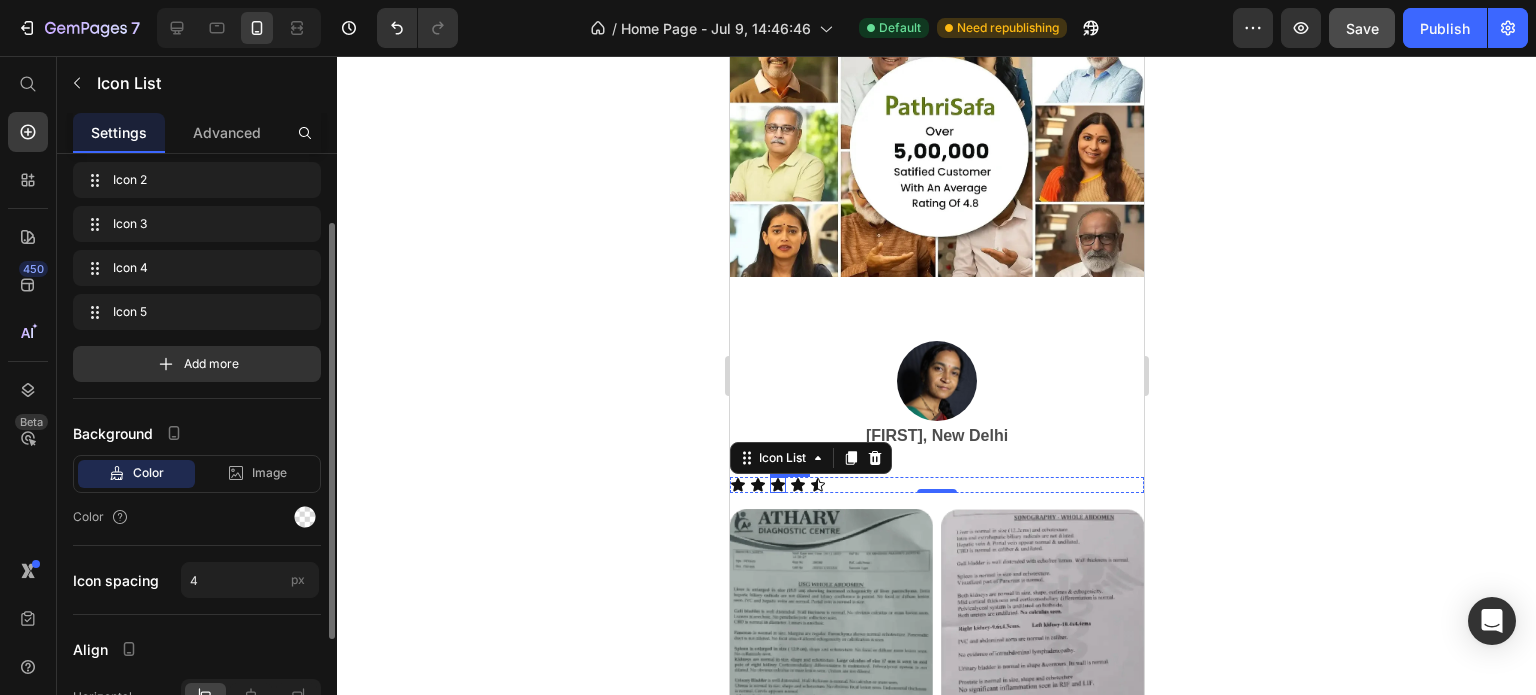 scroll, scrollTop: 200, scrollLeft: 0, axis: vertical 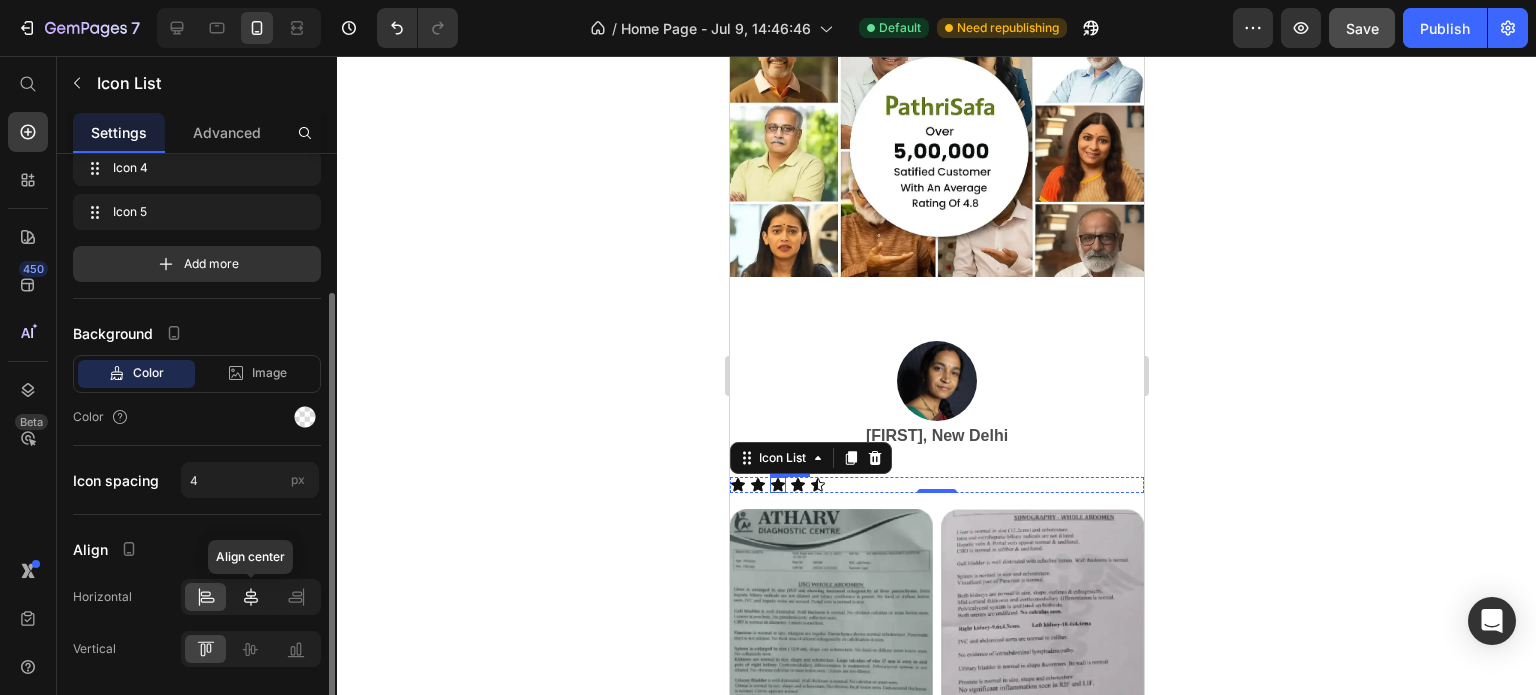 click 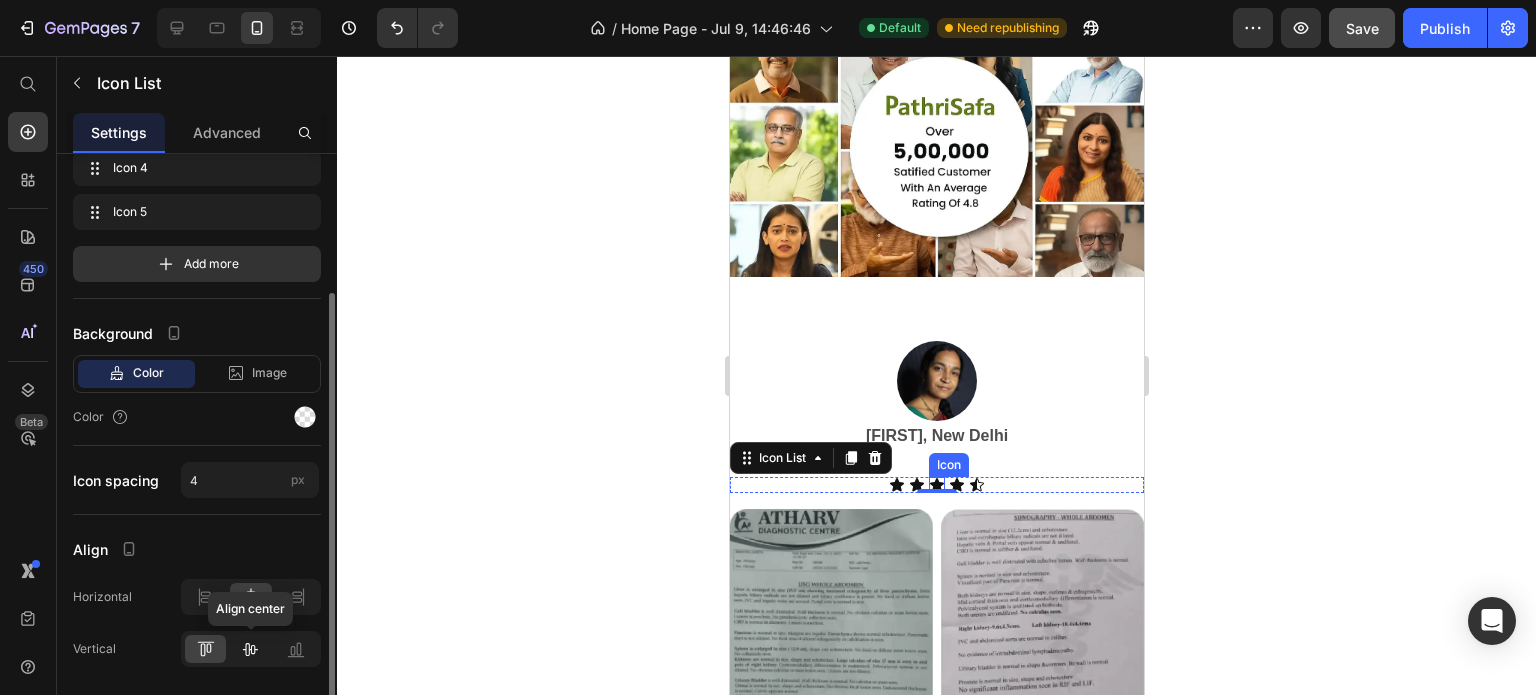 click 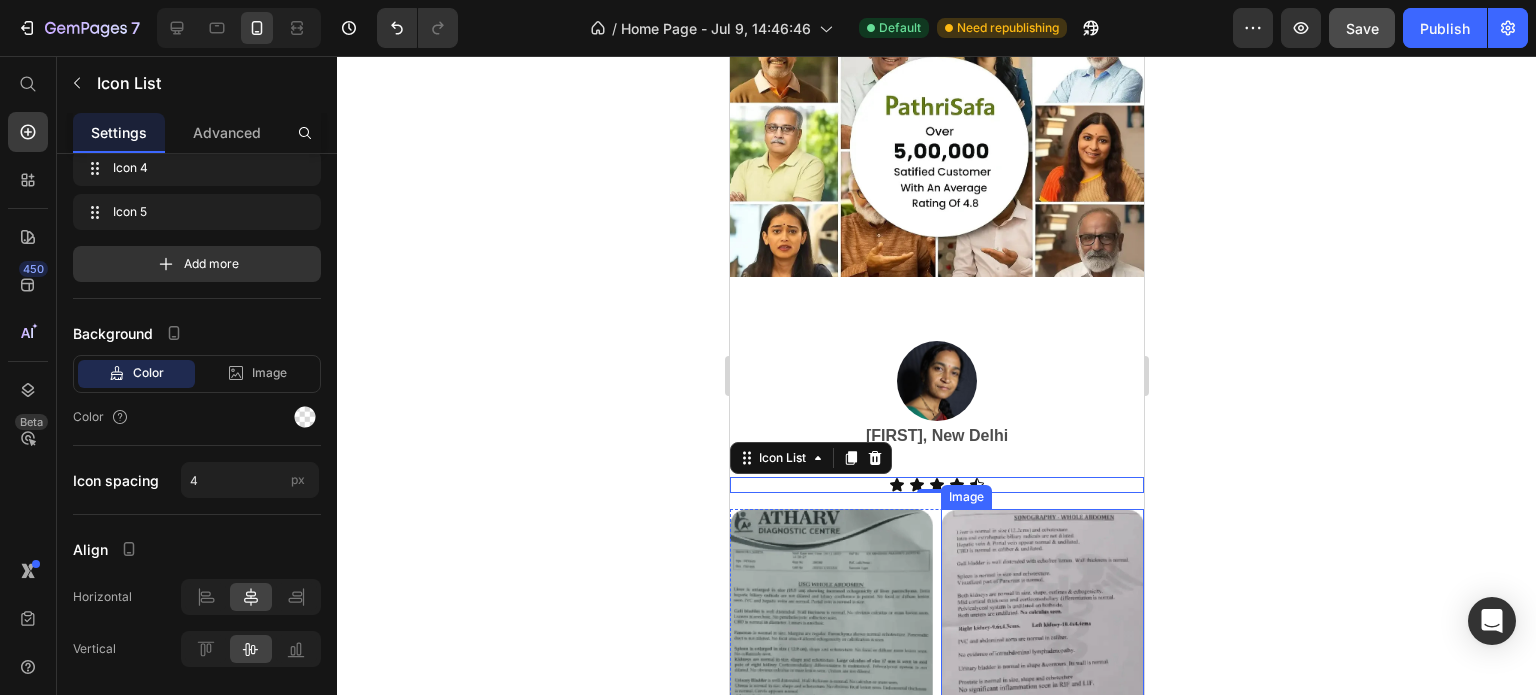 click 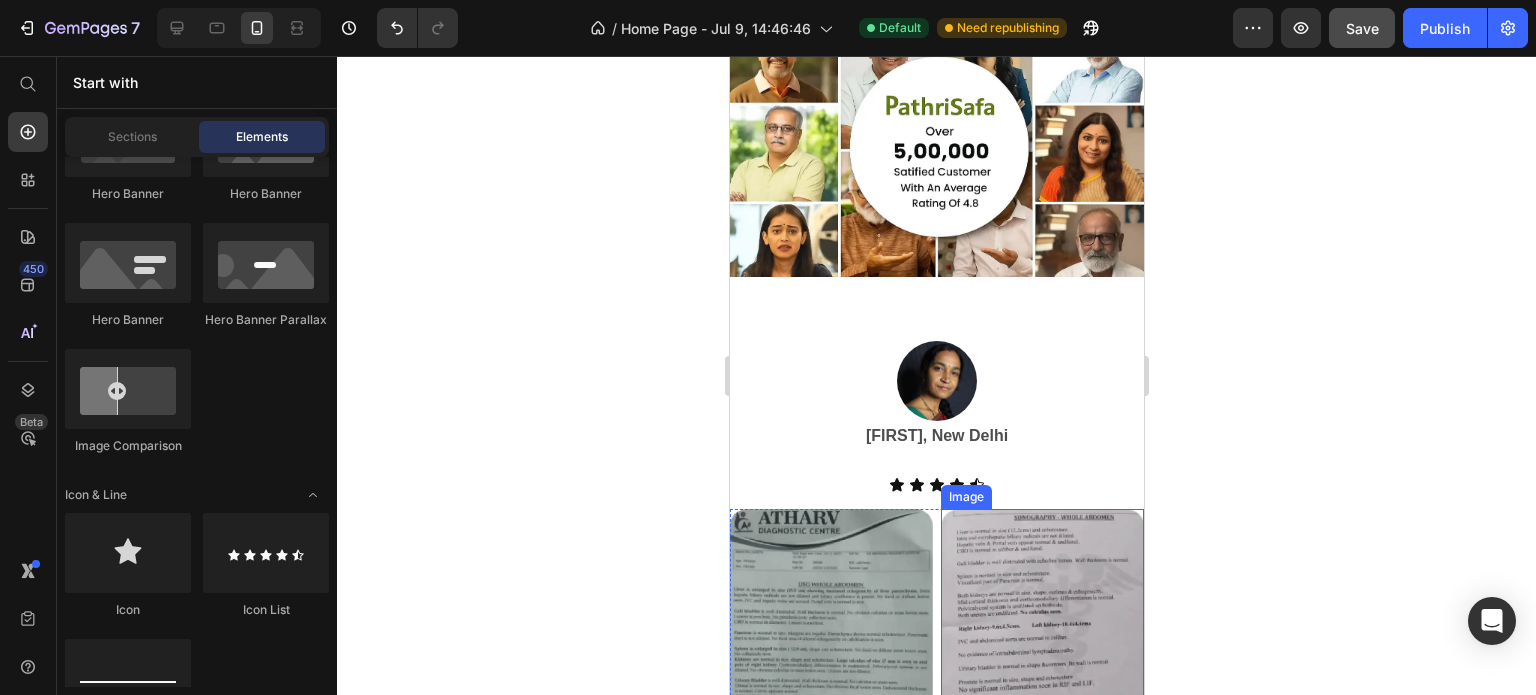 click 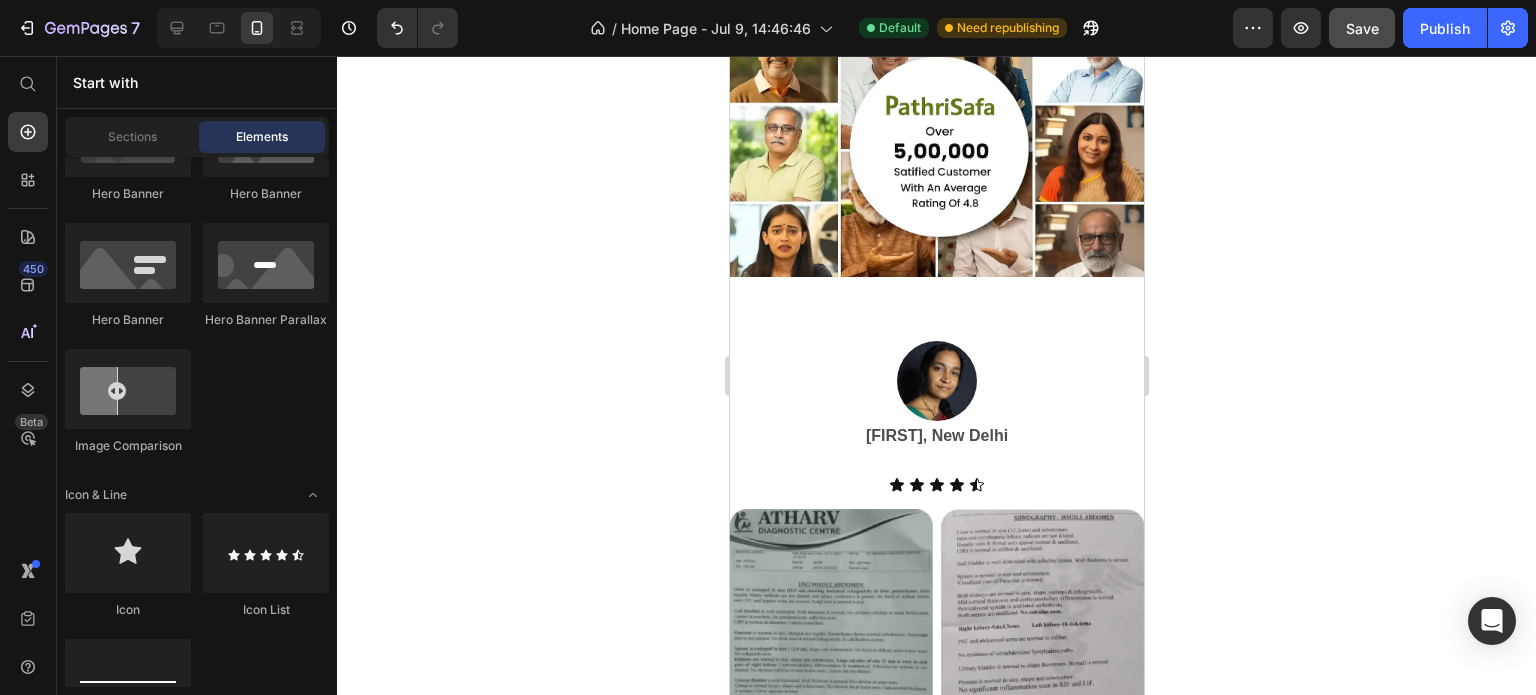 click 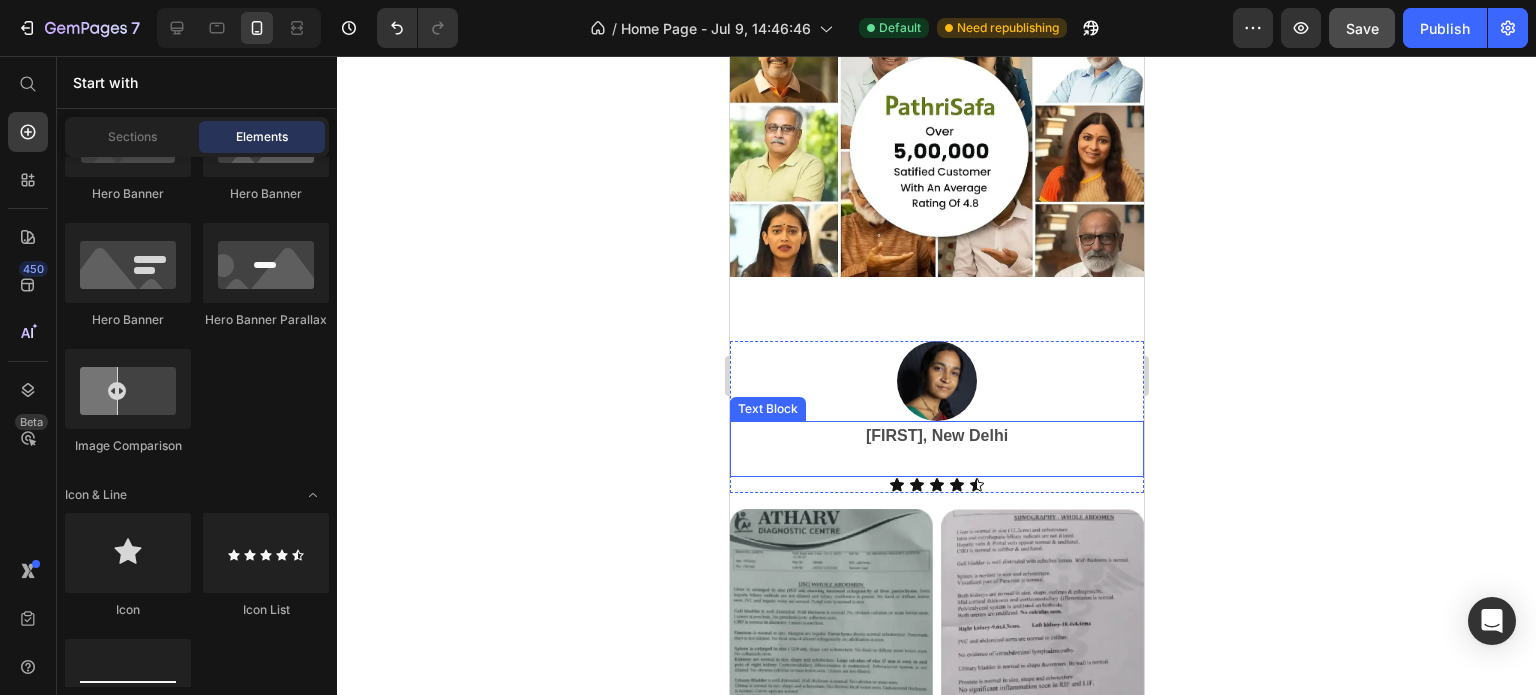 click at bounding box center [936, 462] 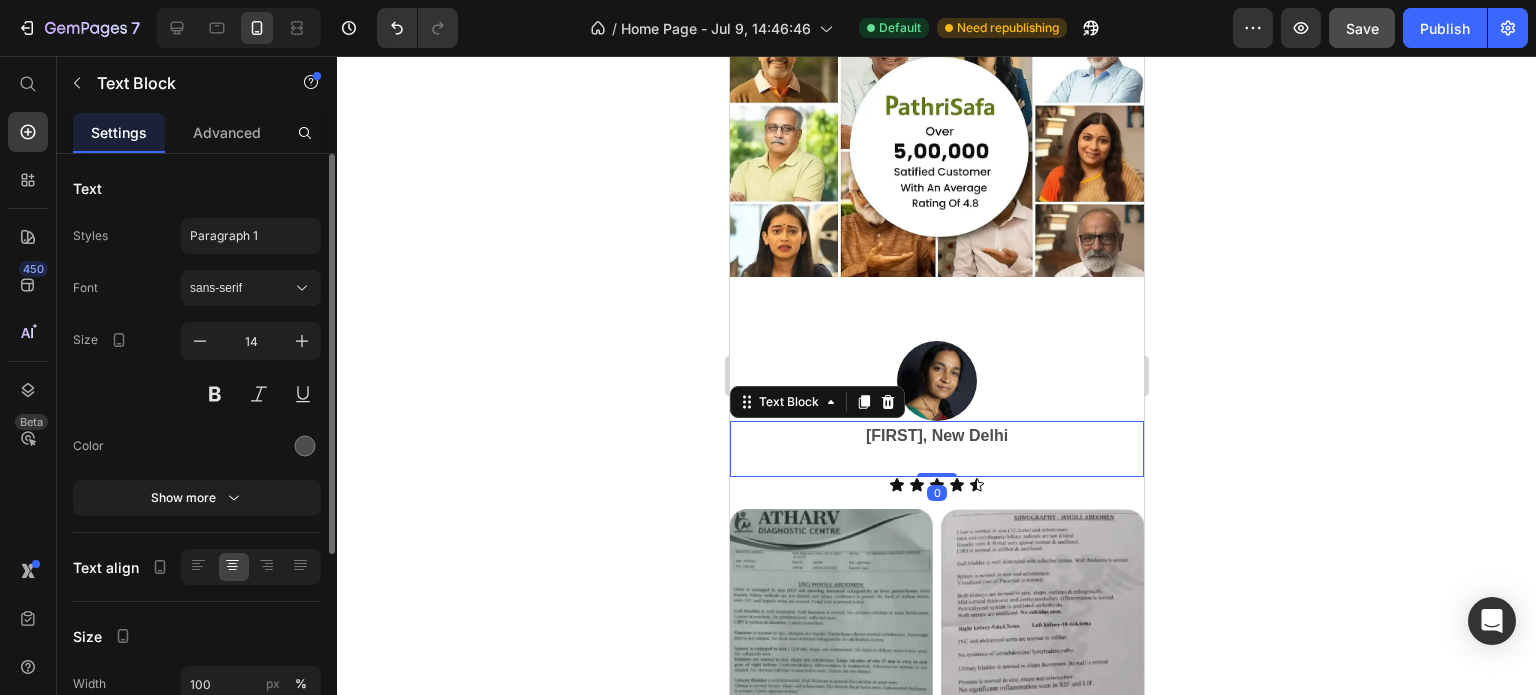 scroll, scrollTop: 200, scrollLeft: 0, axis: vertical 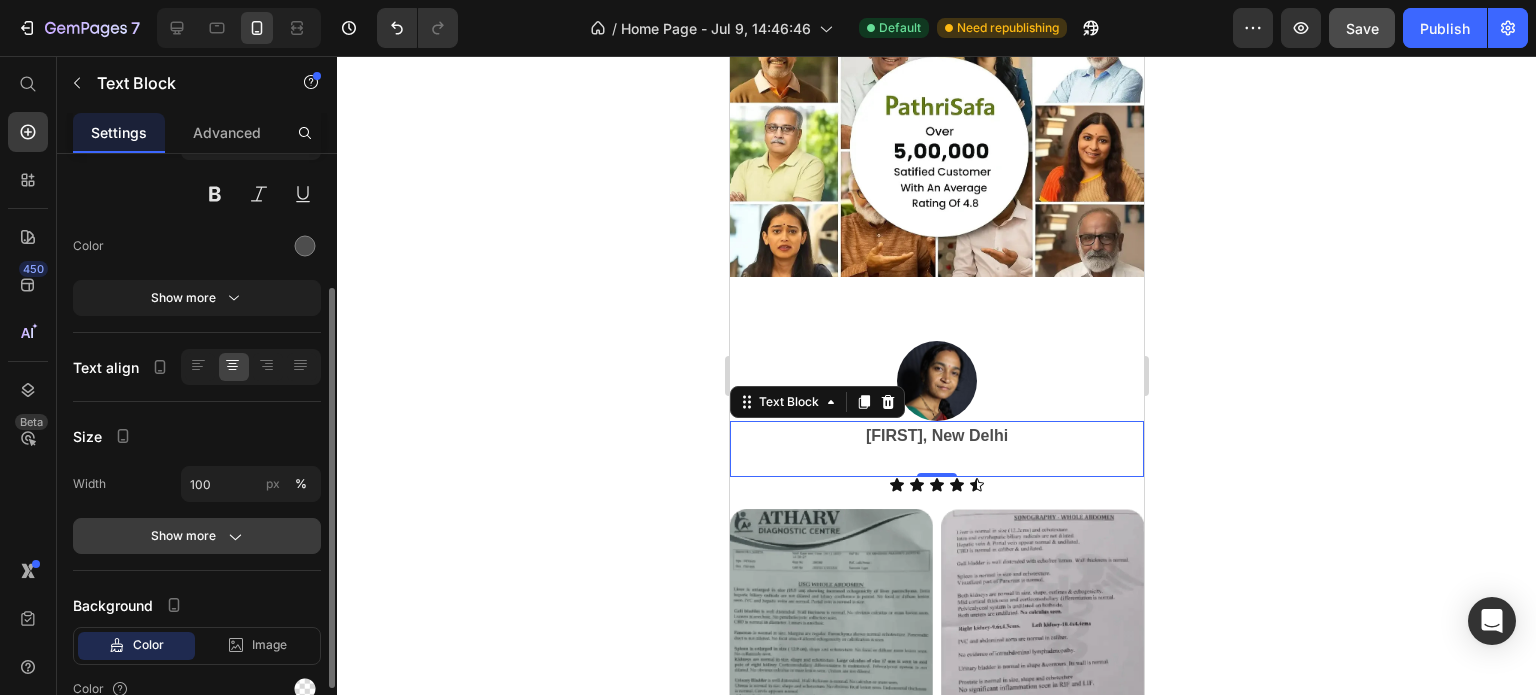 click on "Show more" 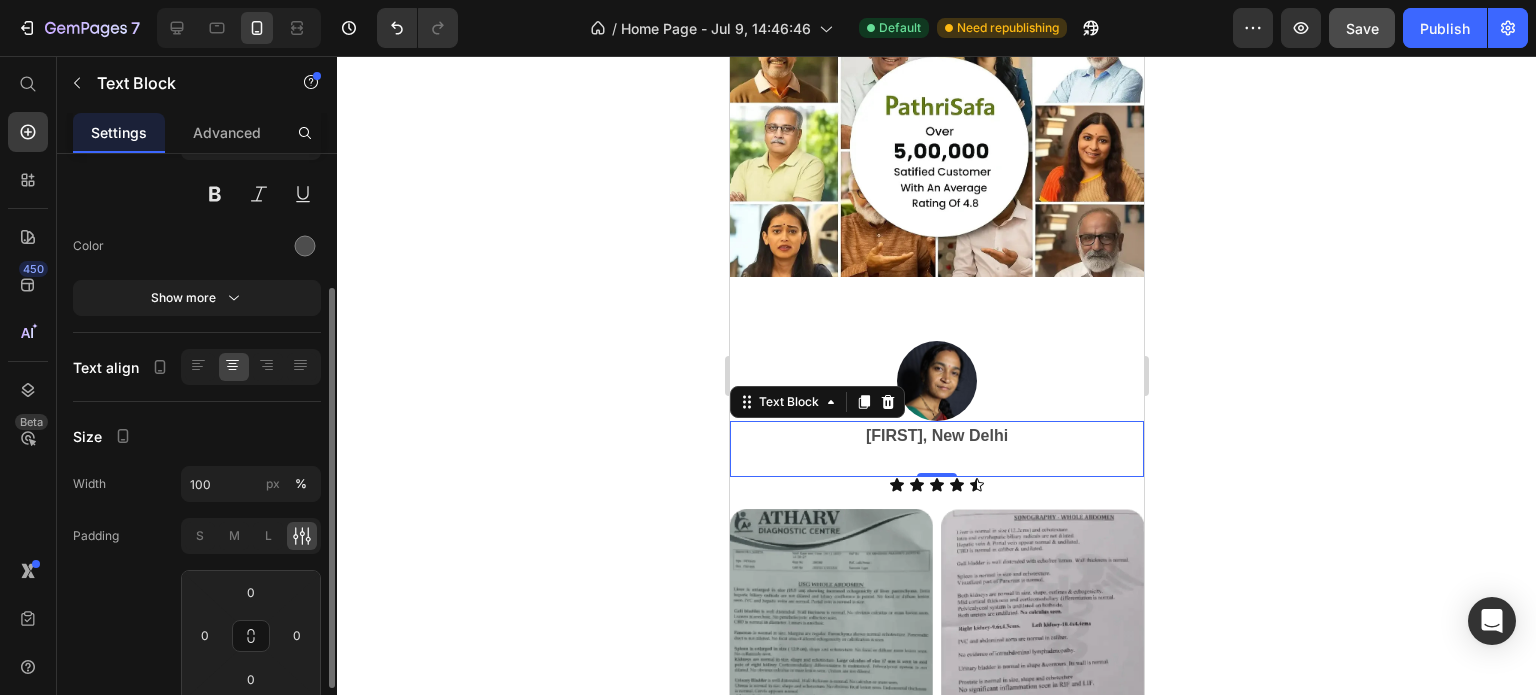 scroll, scrollTop: 300, scrollLeft: 0, axis: vertical 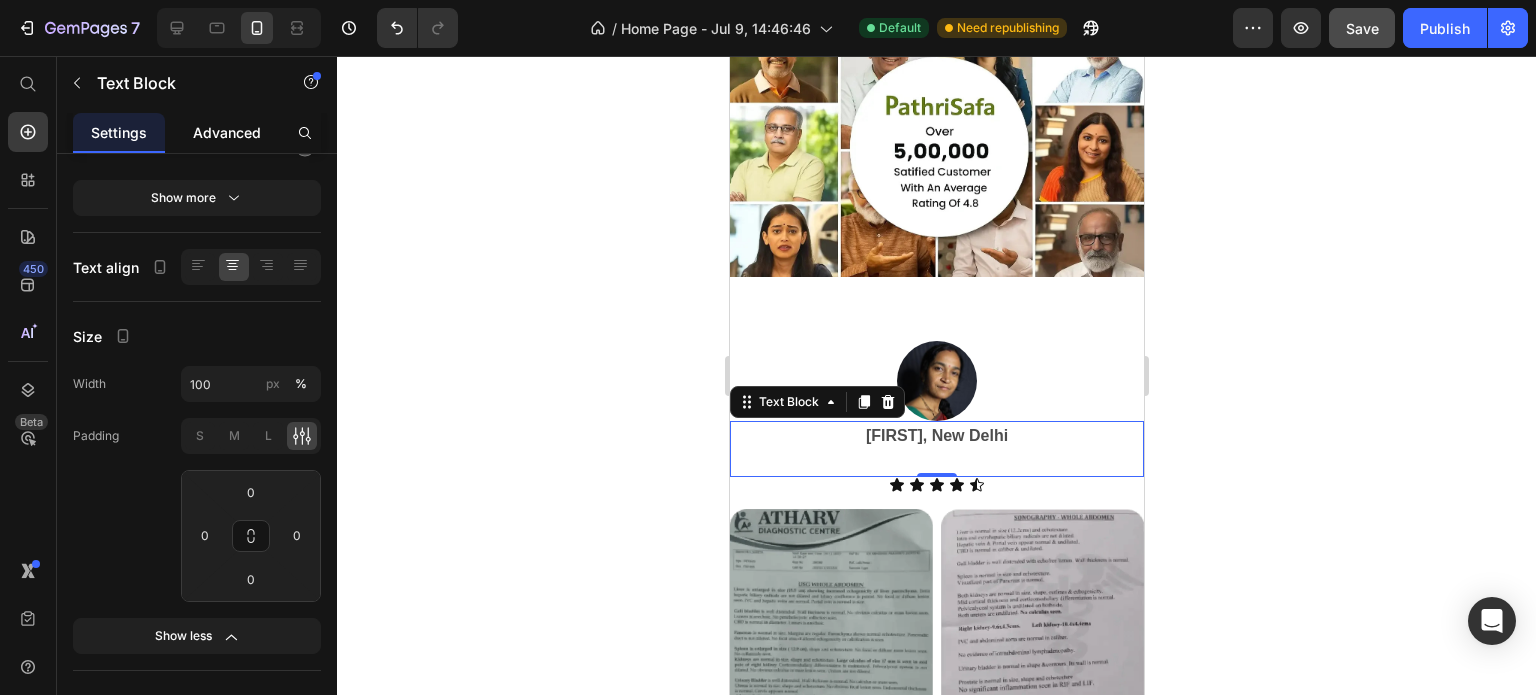 click on "Advanced" 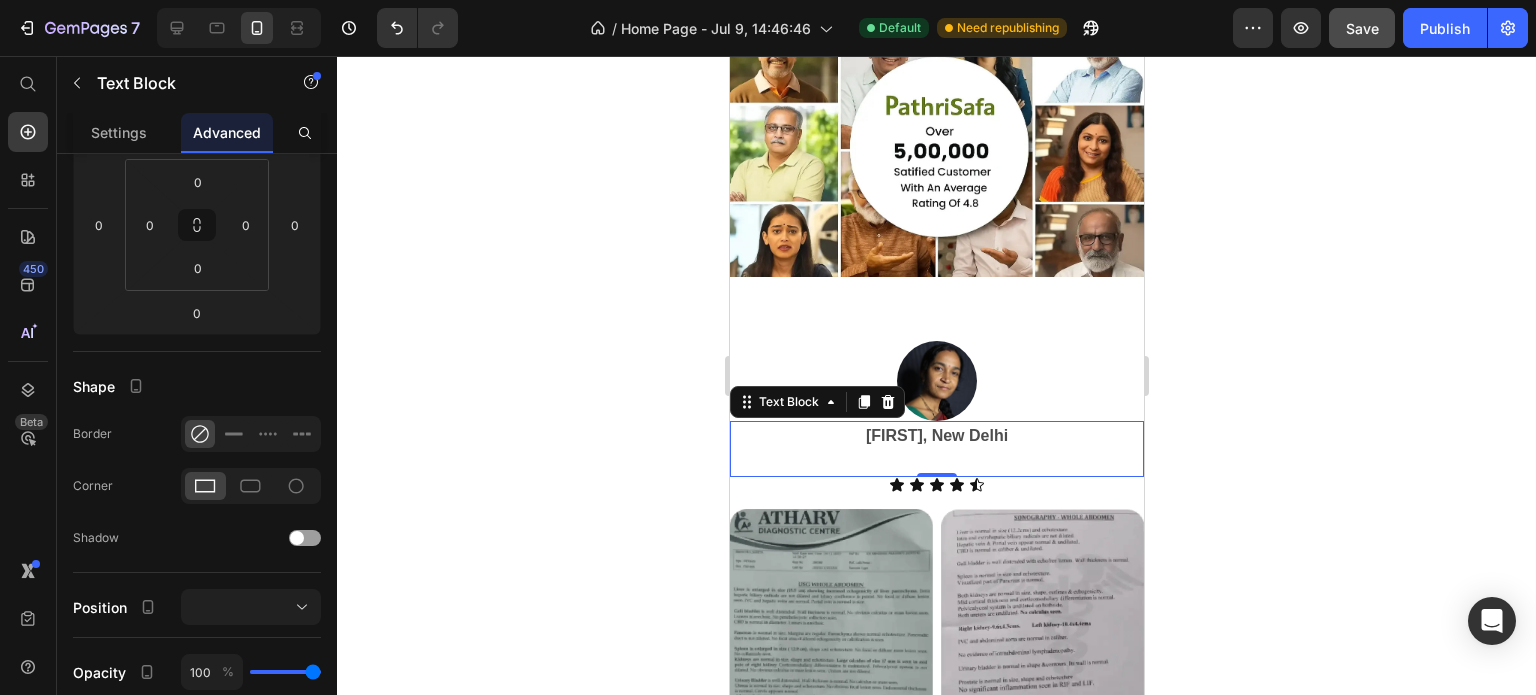 scroll, scrollTop: 0, scrollLeft: 0, axis: both 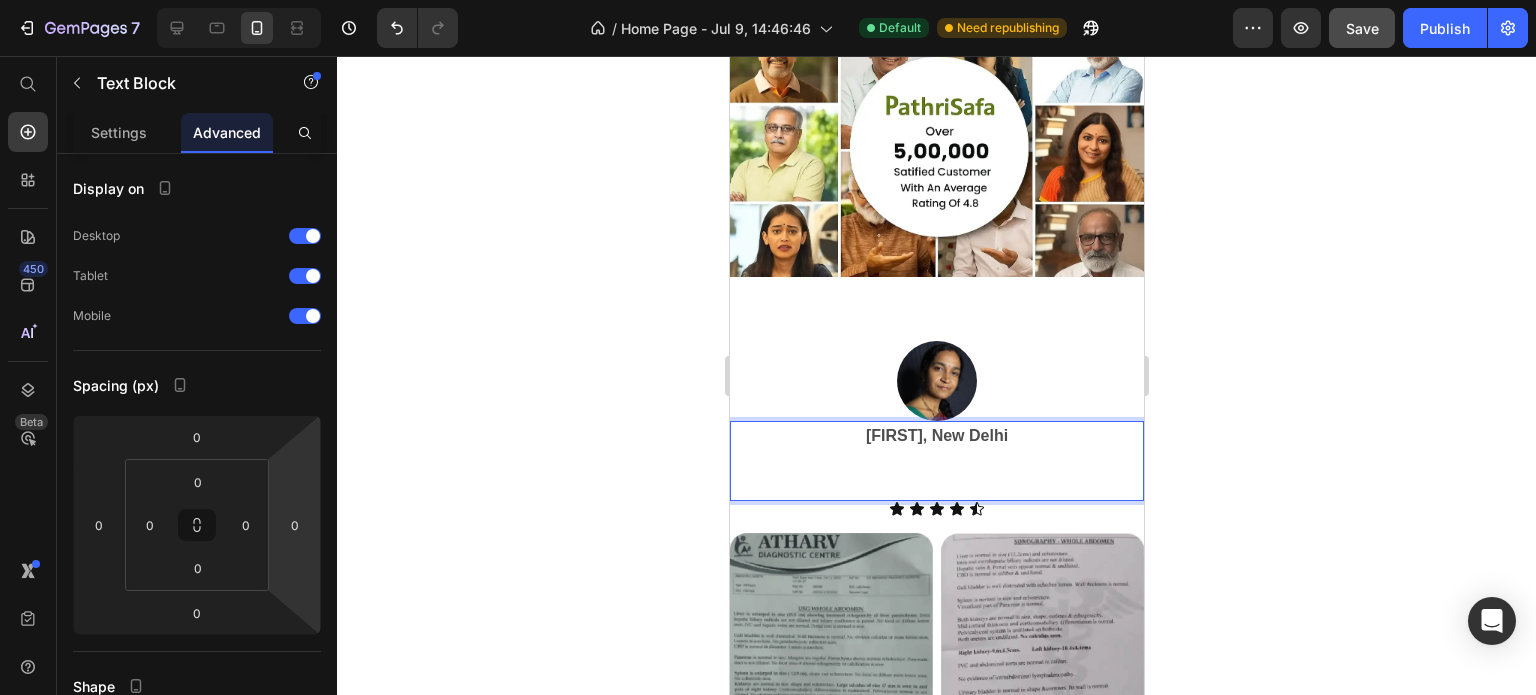 click at bounding box center [936, 474] 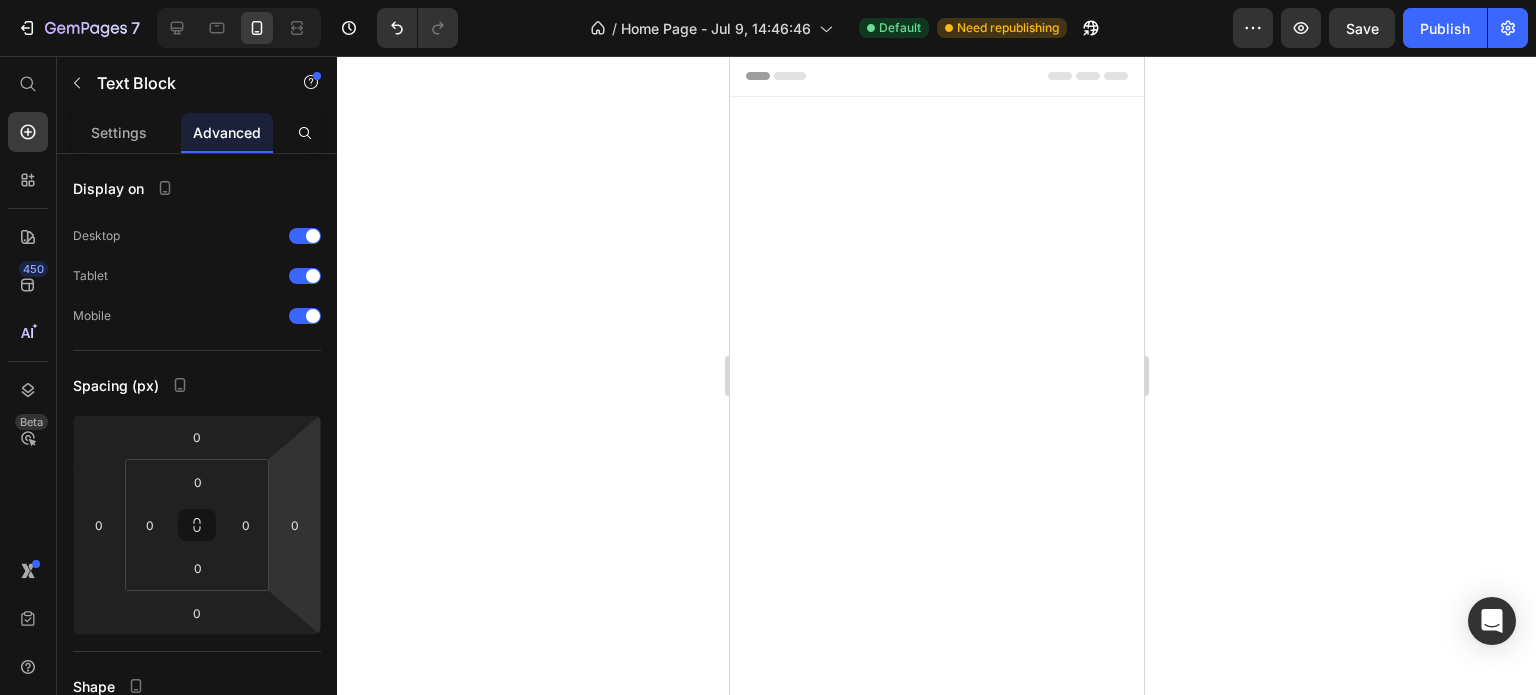 scroll, scrollTop: 4100, scrollLeft: 0, axis: vertical 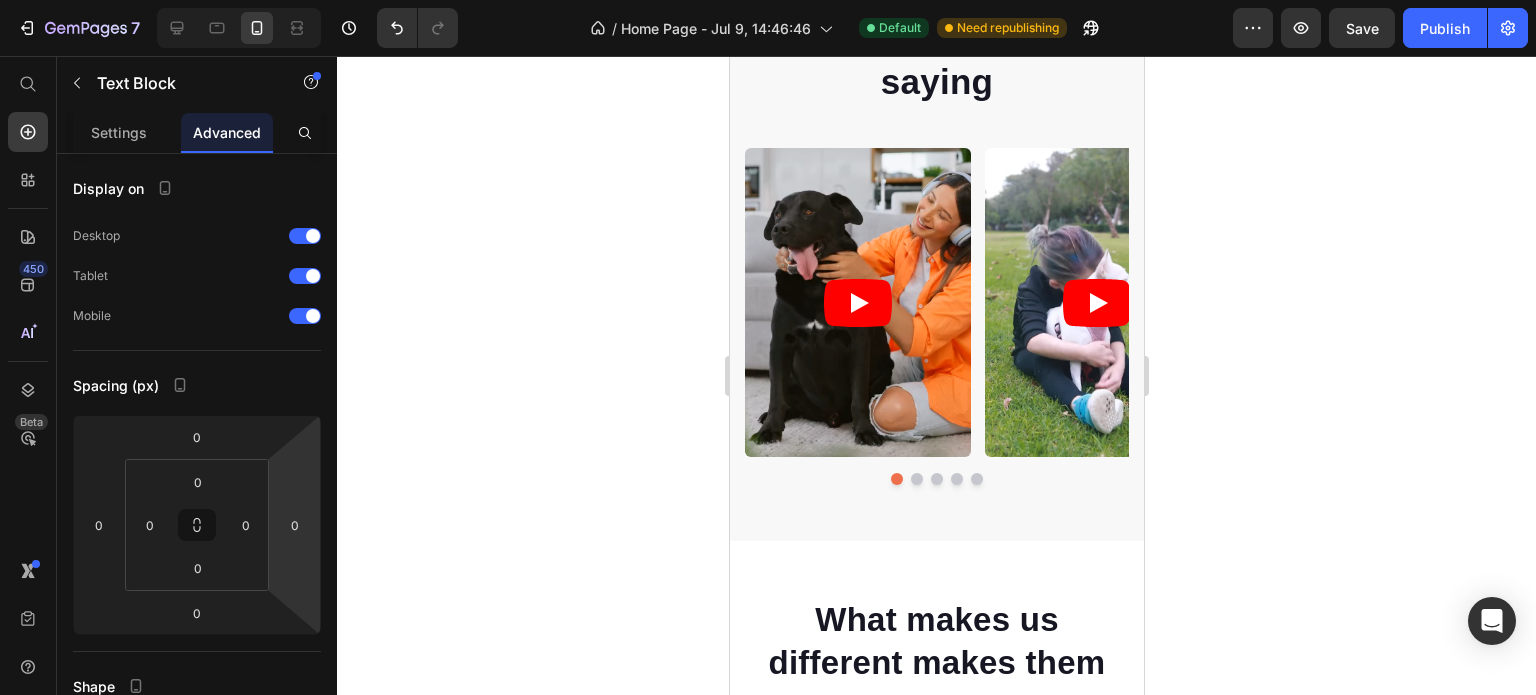 click on "[NAME], [CITY]" at bounding box center (936, -153) 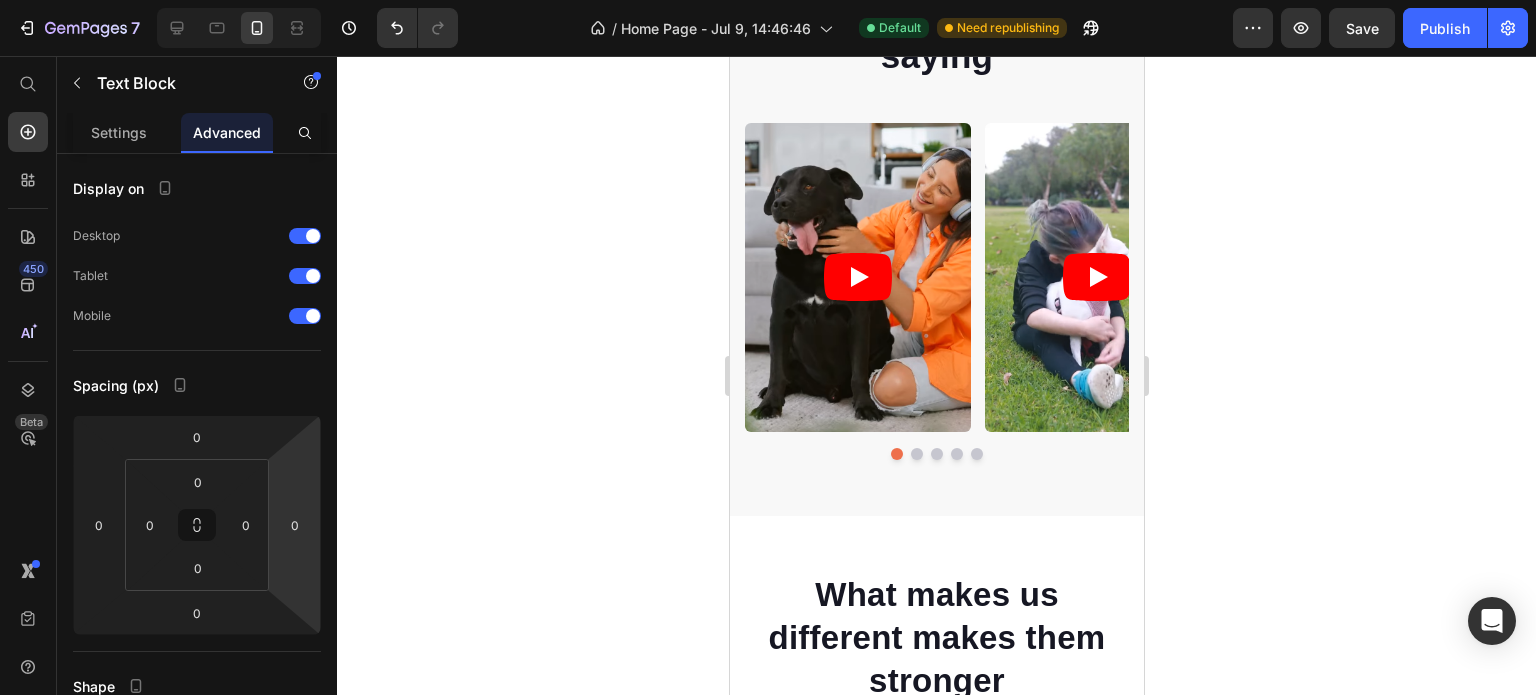 click 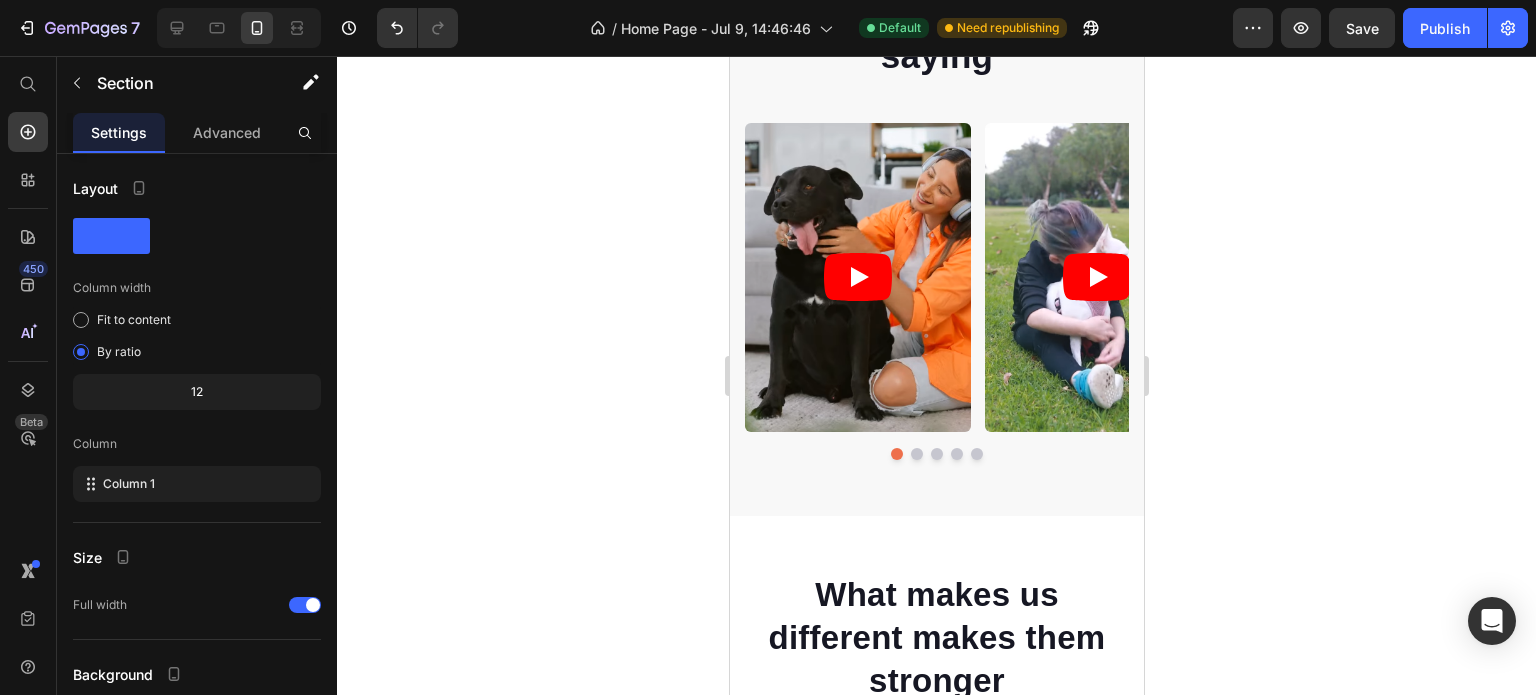 click on "Image [NAME], [CITY] Text Block Icon Icon Icon Icon Icon Icon List Row Image Image Row Row Section 12" at bounding box center [936, -181] 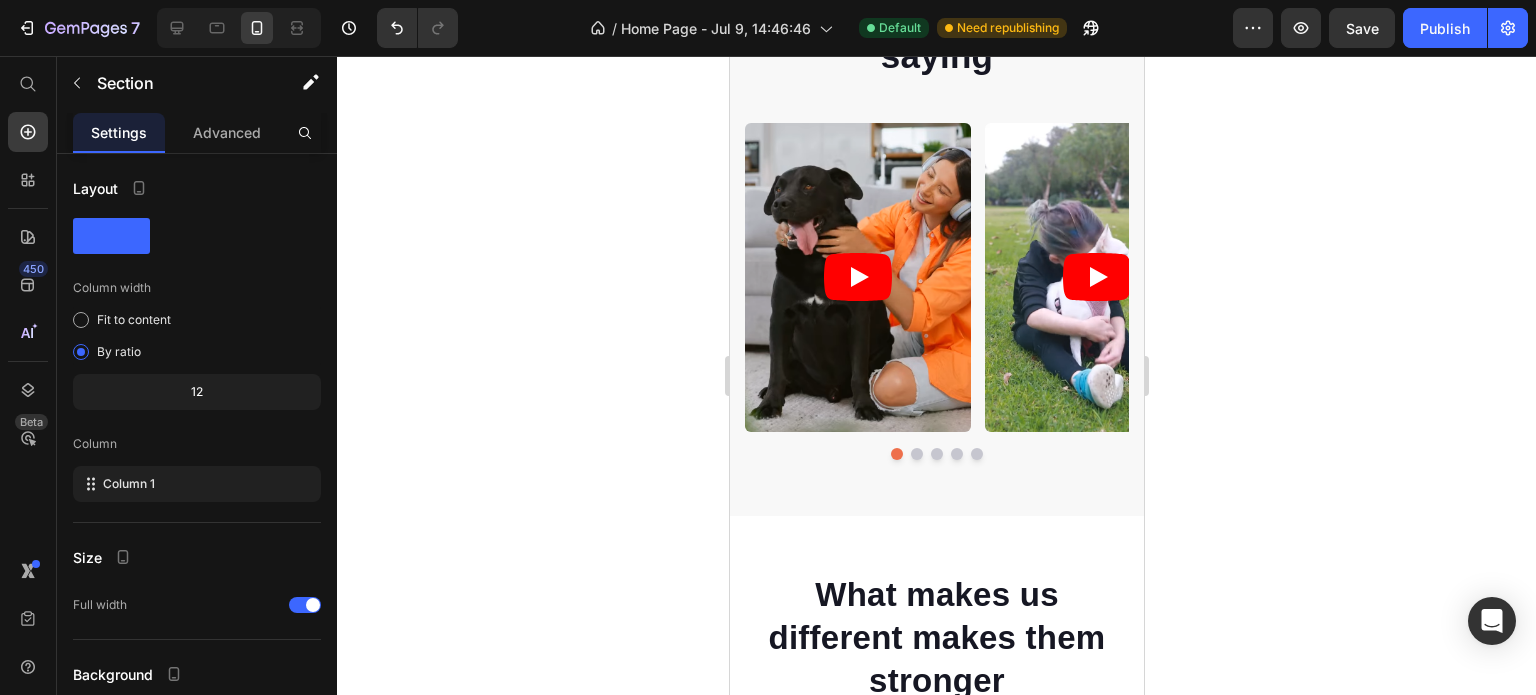 click 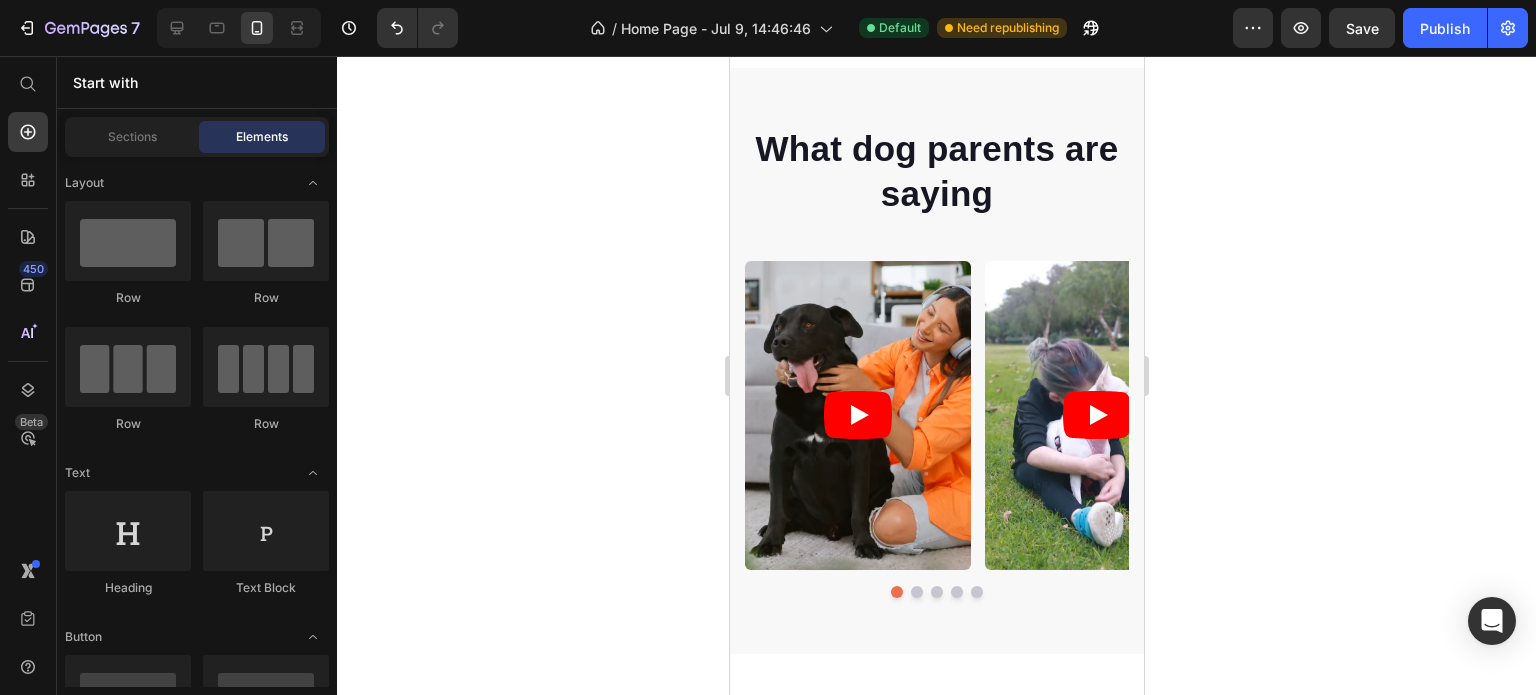 scroll, scrollTop: 4500, scrollLeft: 0, axis: vertical 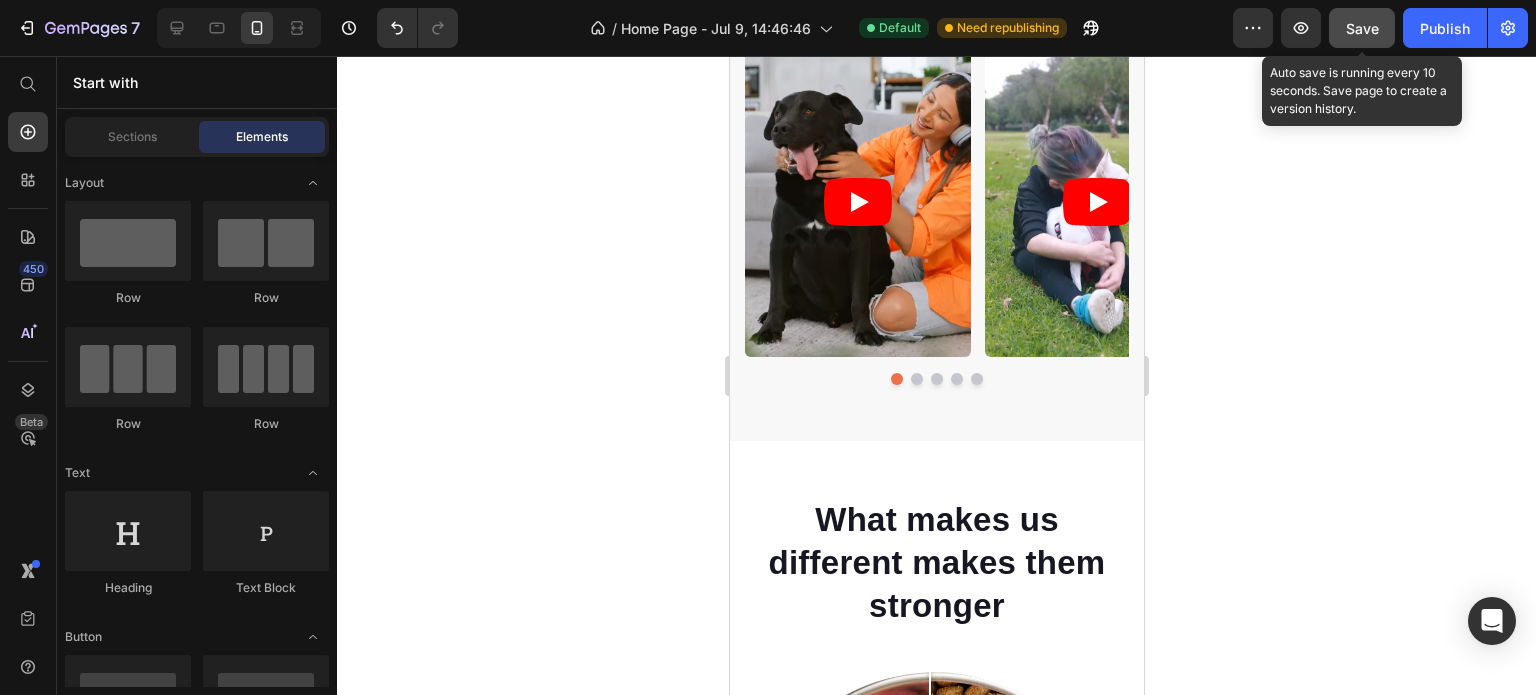click on "Save" at bounding box center [1362, 28] 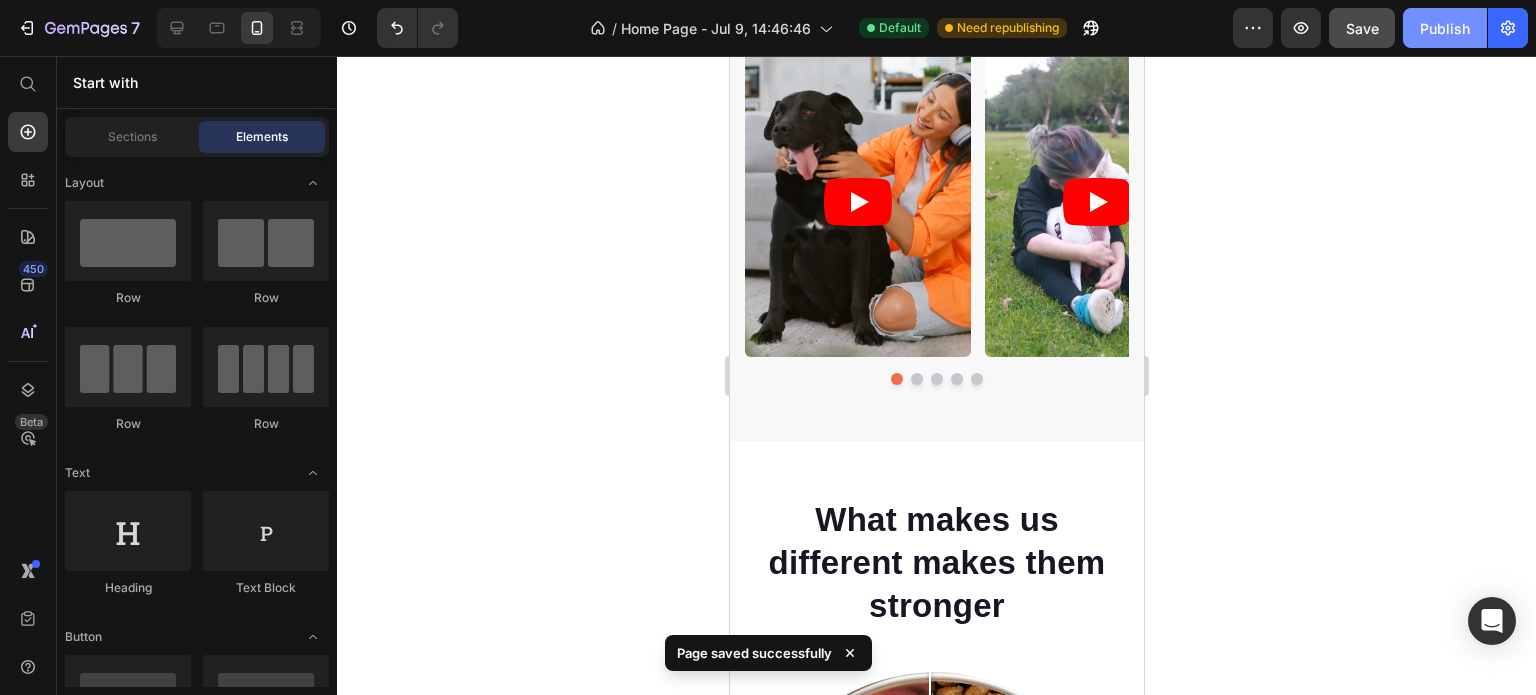 click on "Publish" at bounding box center [1445, 28] 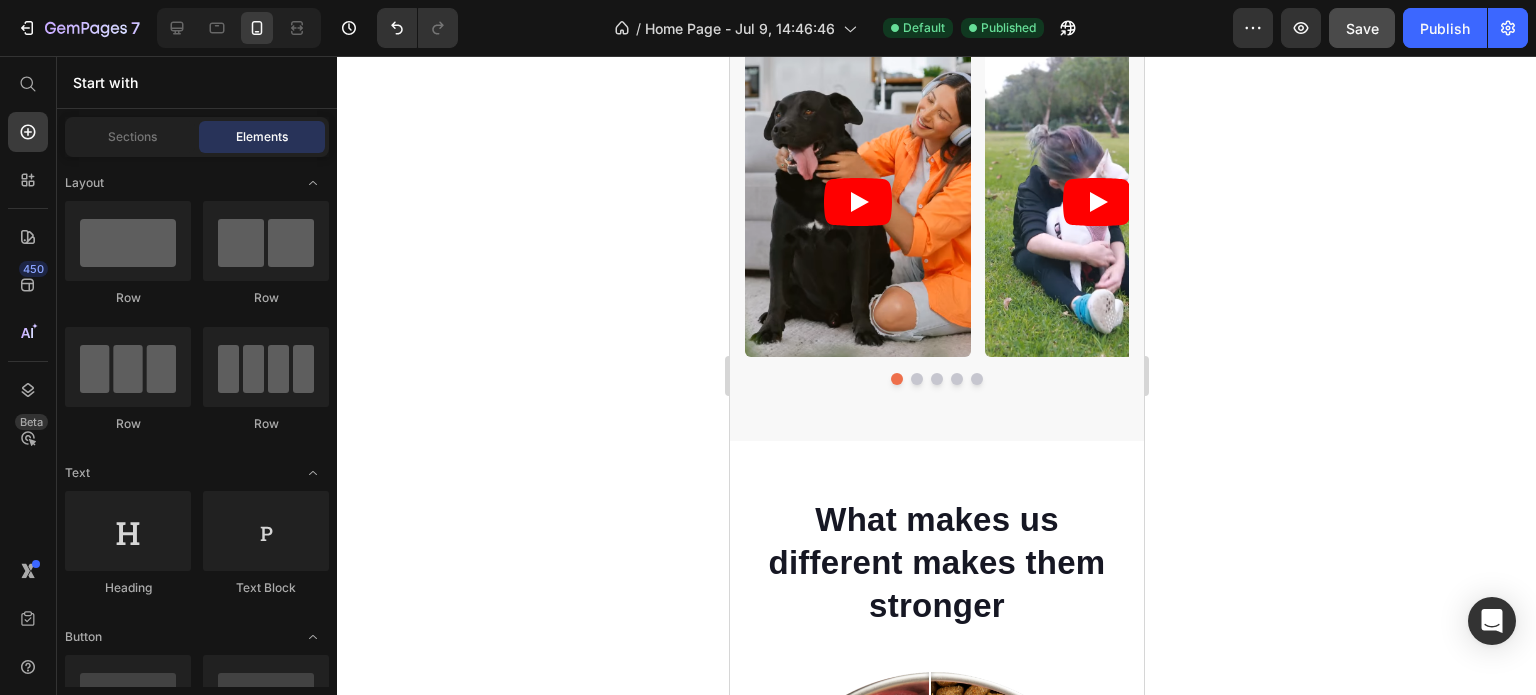 type 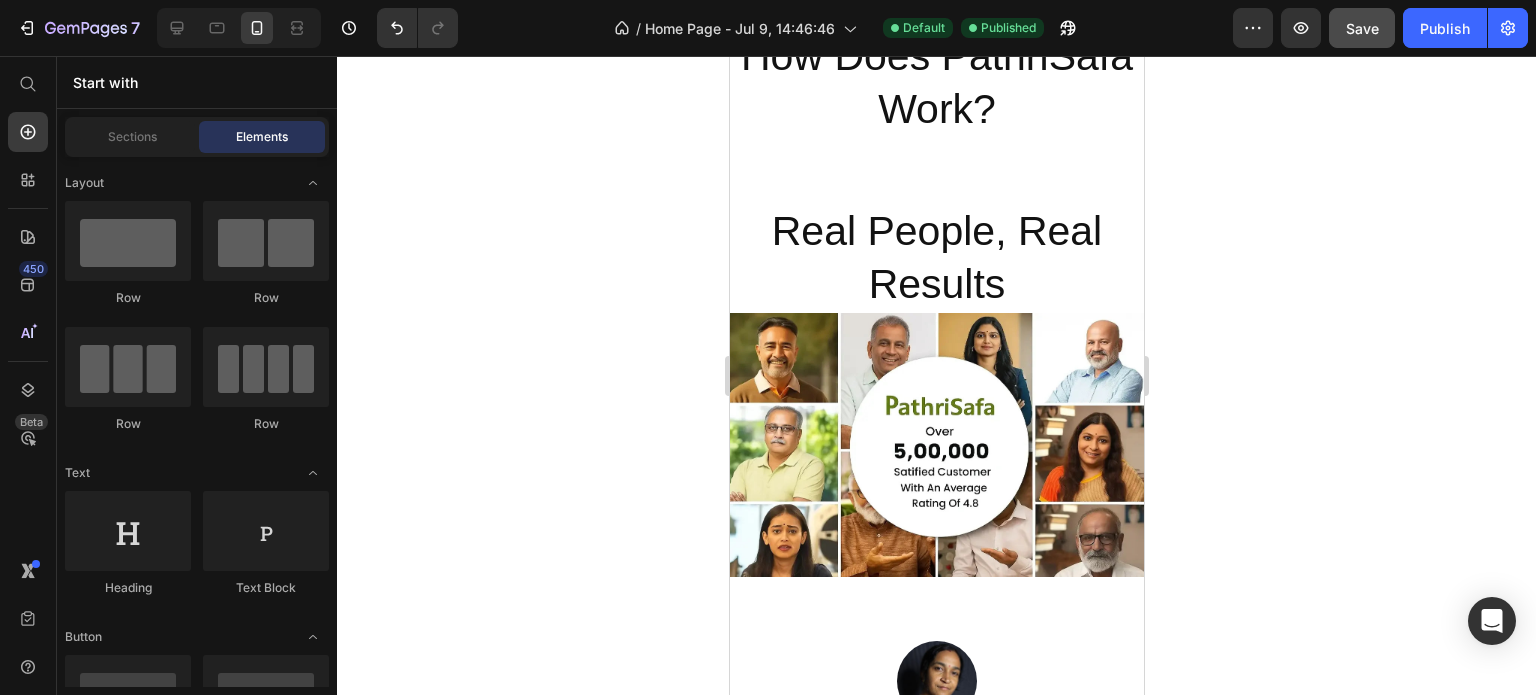 scroll, scrollTop: 4100, scrollLeft: 0, axis: vertical 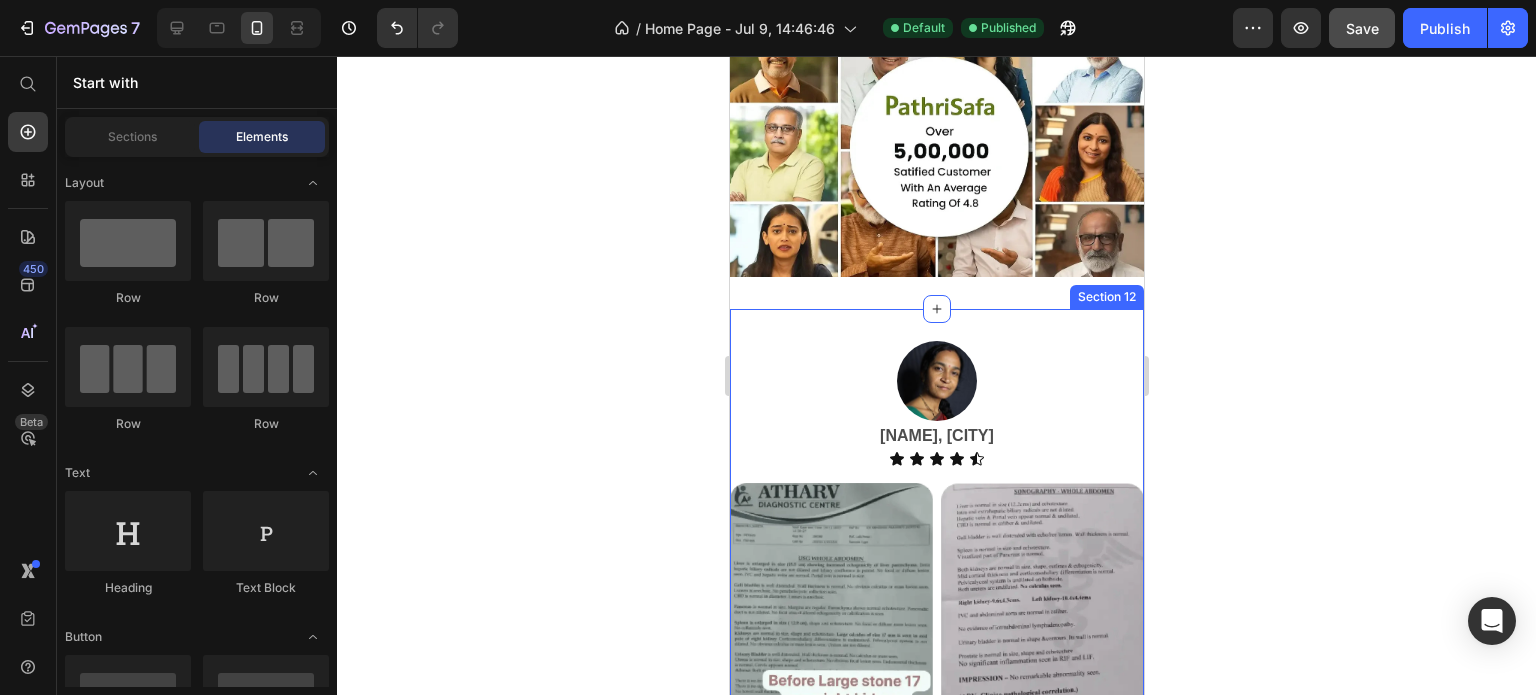 click on "Image [NAME], [CITY] Text Block Icon Icon Icon Icon Icon Icon List Row Image Image Row Row Section 12" at bounding box center [936, 550] 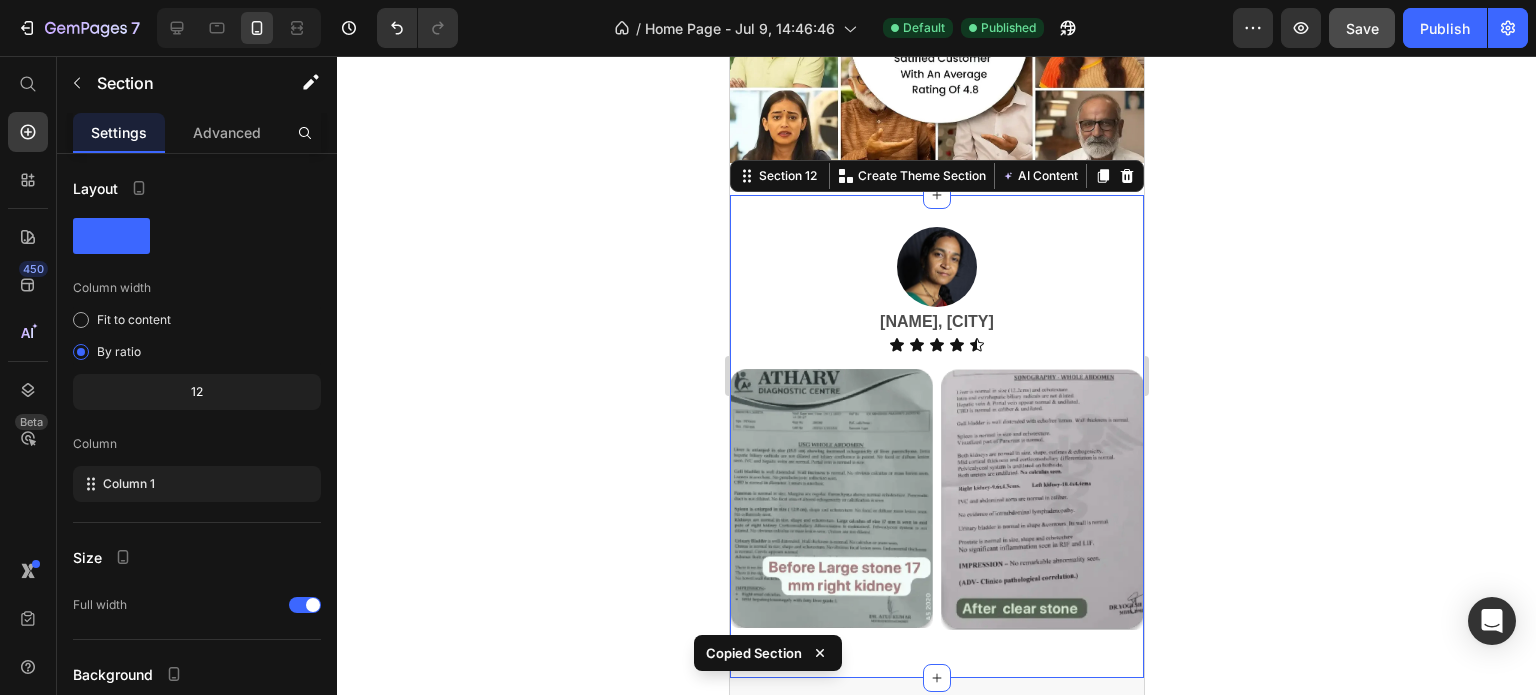 scroll, scrollTop: 4600, scrollLeft: 0, axis: vertical 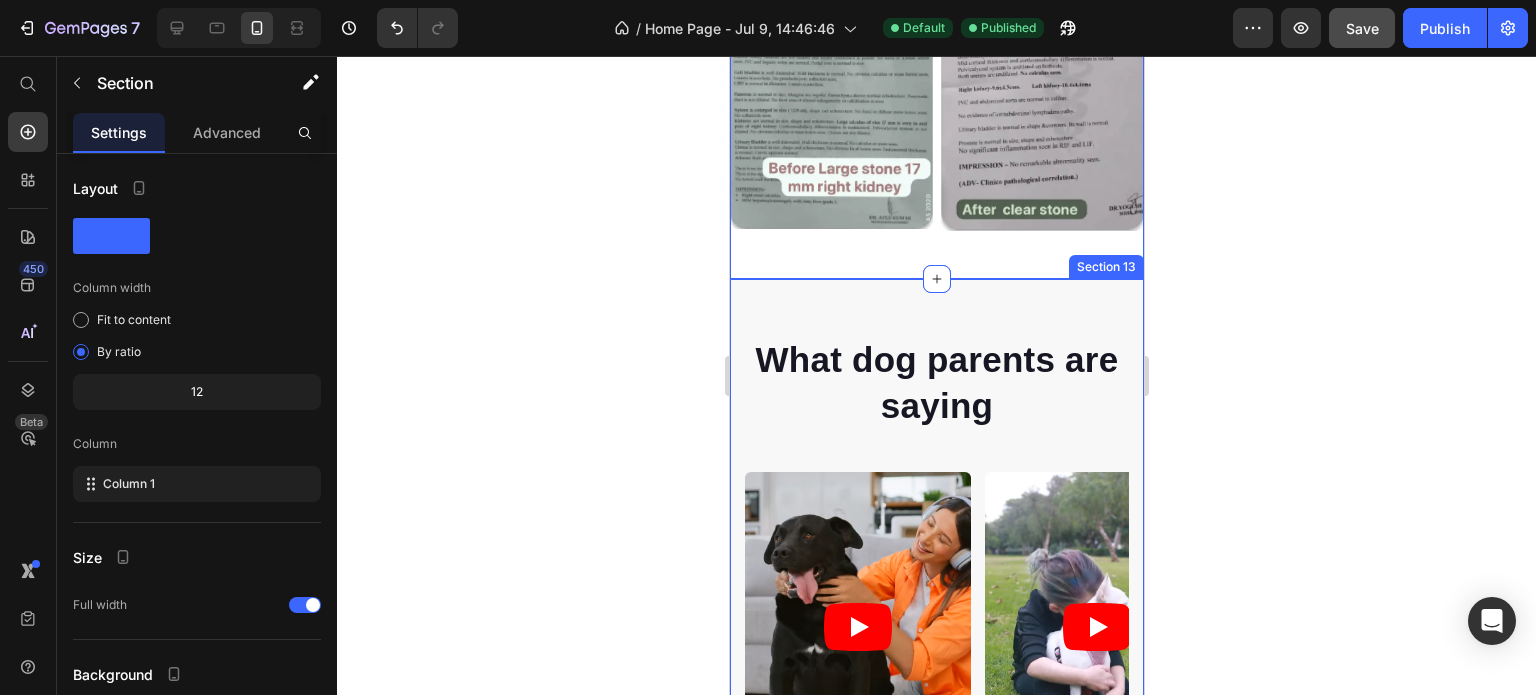 click on "What dog parents are saying Heading Video Video Video Video Video Carousel Row Section 13" at bounding box center [936, 572] 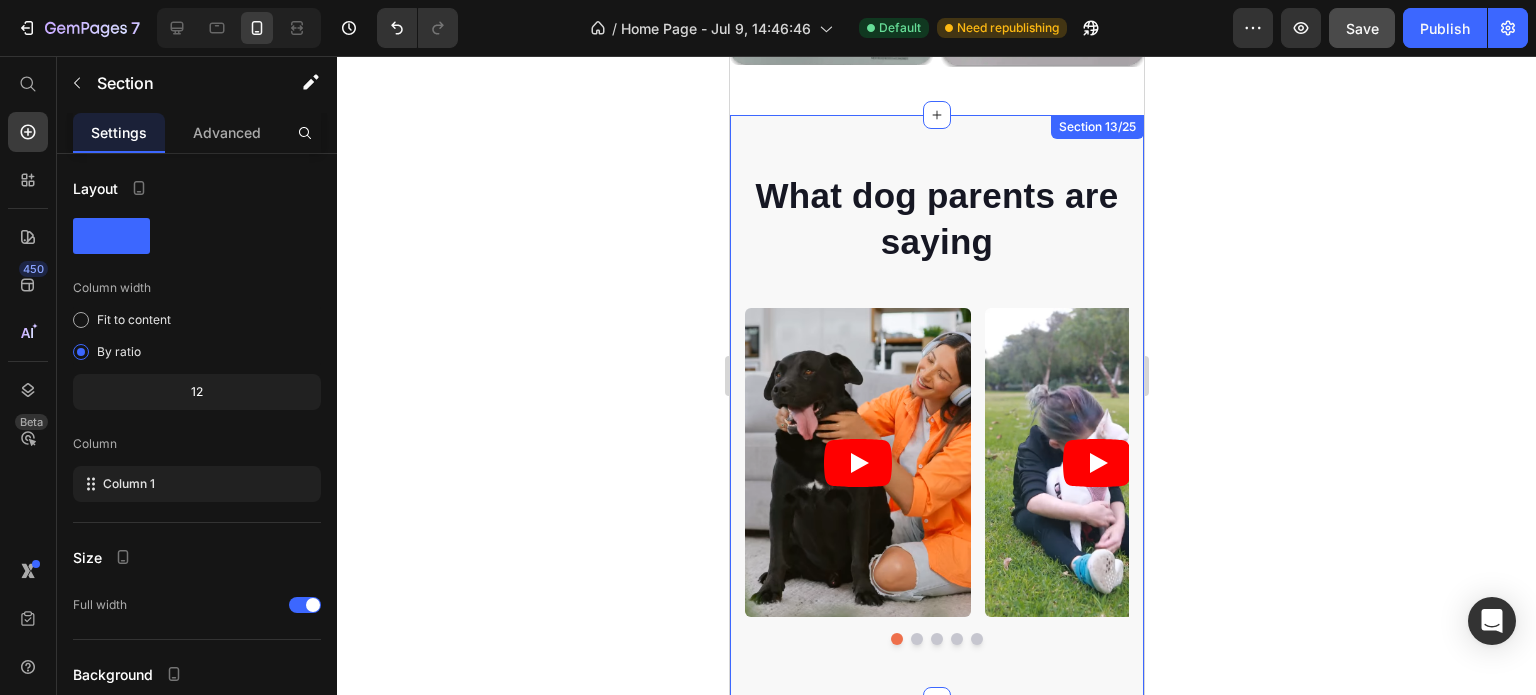 scroll, scrollTop: 4755, scrollLeft: 0, axis: vertical 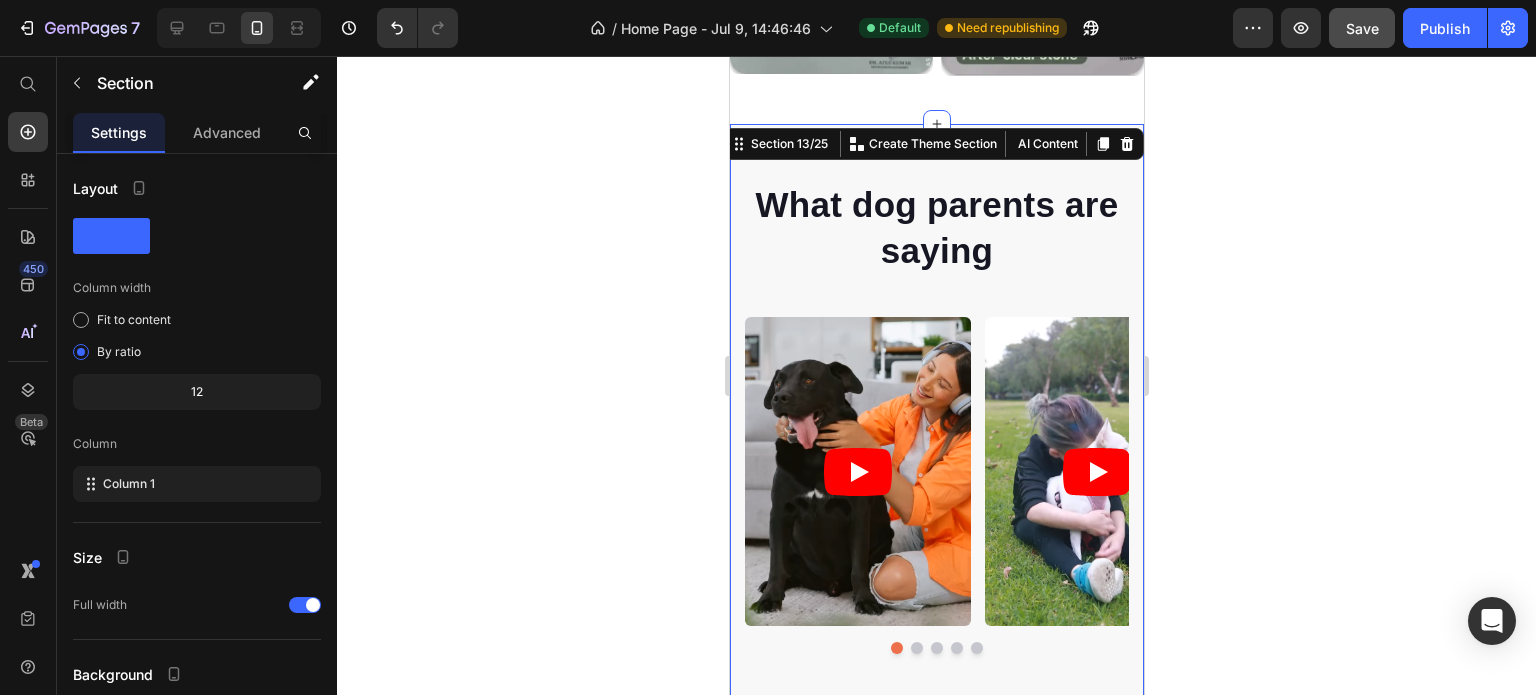 click on "What dog parents are saying Heading Video Video Video Video Video Carousel Row Section 13/25   You can create reusable sections Create Theme Section AI Content Write with GemAI What would you like to describe here? Tone and Voice Persuasive Product Show more Generate" at bounding box center [936, 417] 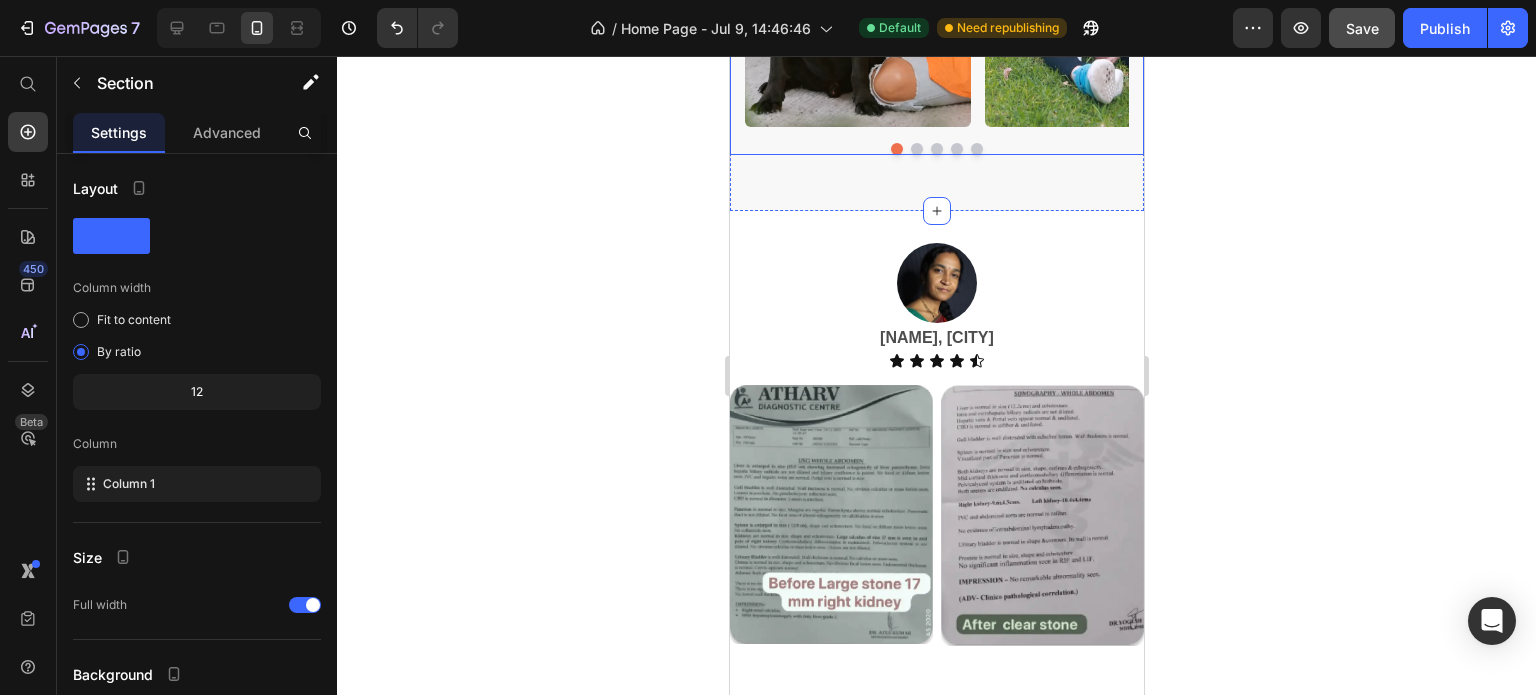 scroll, scrollTop: 5255, scrollLeft: 0, axis: vertical 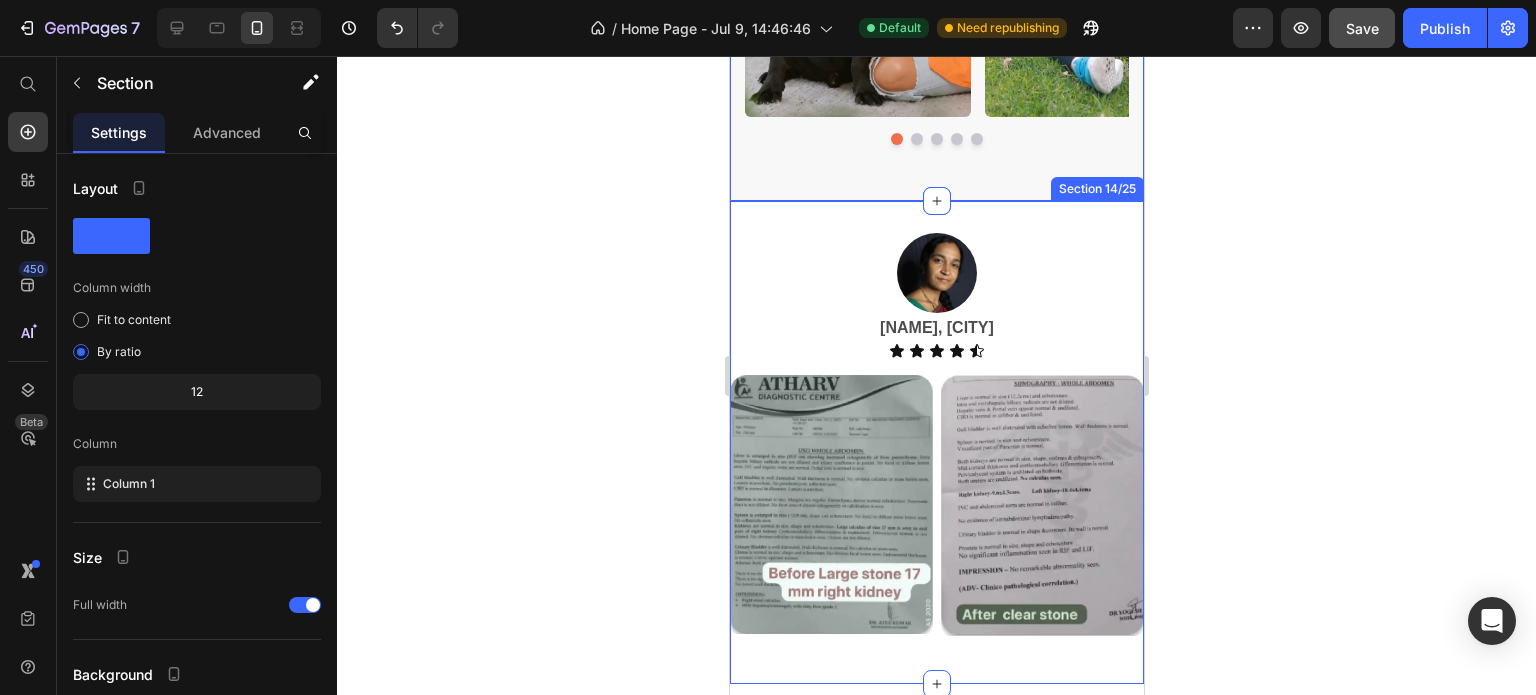 click on "Image [NAME], [CITY] Text Block Icon Icon Icon Icon Icon Icon List Row Image Image Row Row Section 14/25" at bounding box center (936, 442) 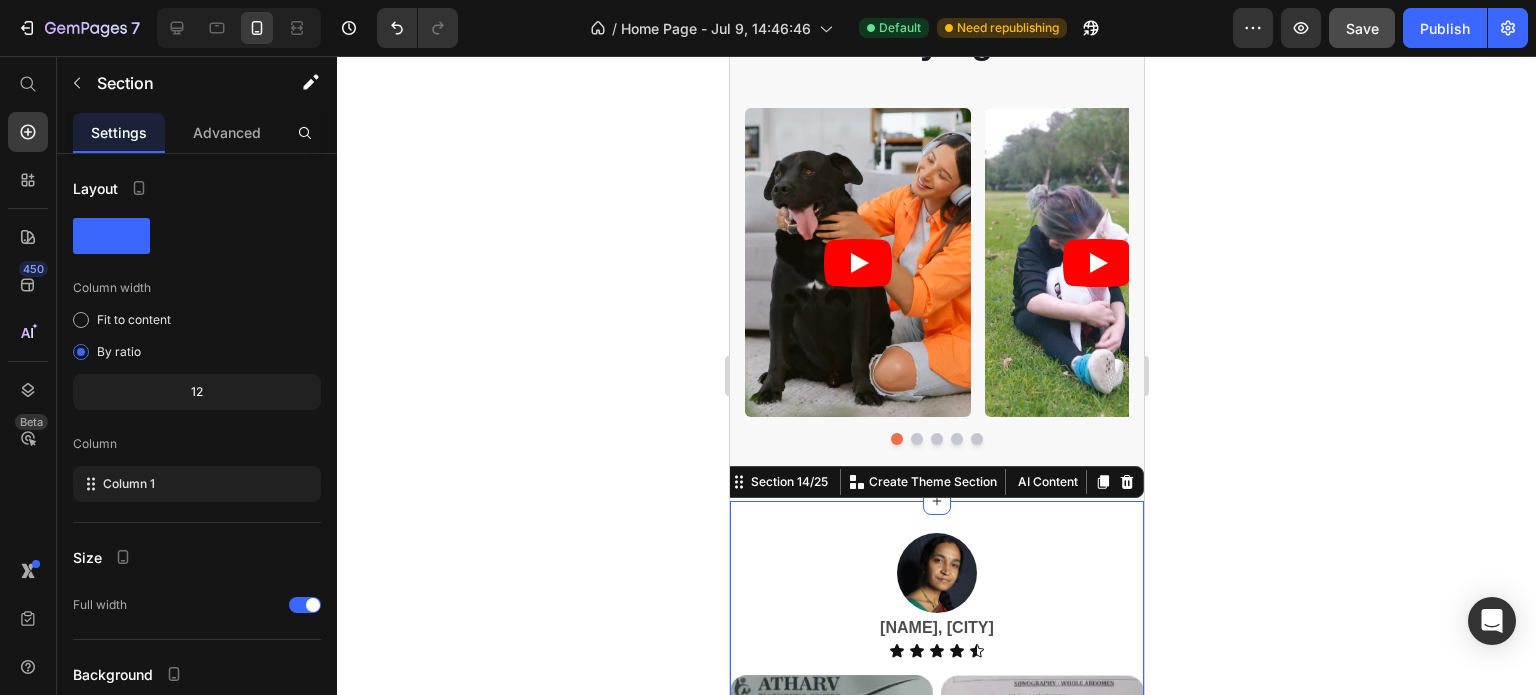 scroll, scrollTop: 5155, scrollLeft: 0, axis: vertical 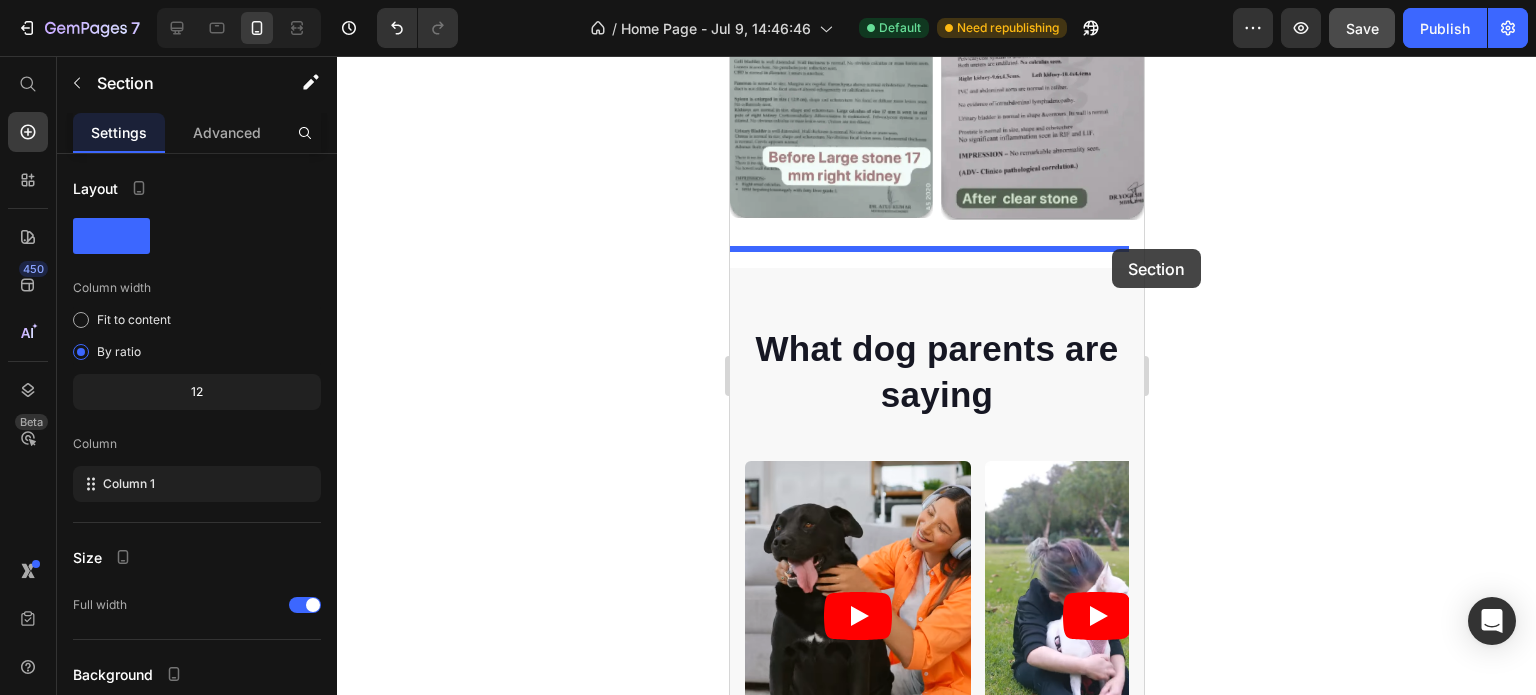 drag, startPoint x: 1098, startPoint y: 297, endPoint x: 1111, endPoint y: 249, distance: 49.729267 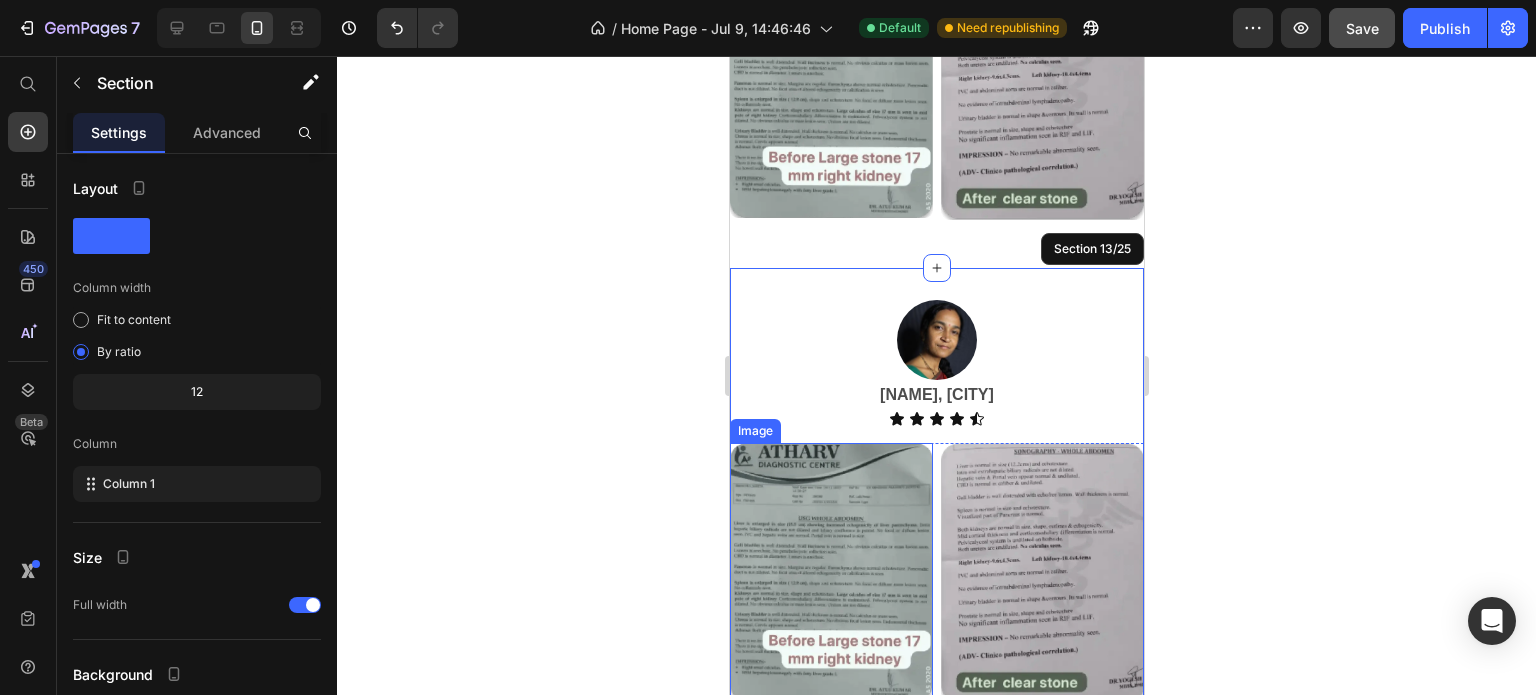 click at bounding box center [830, 572] 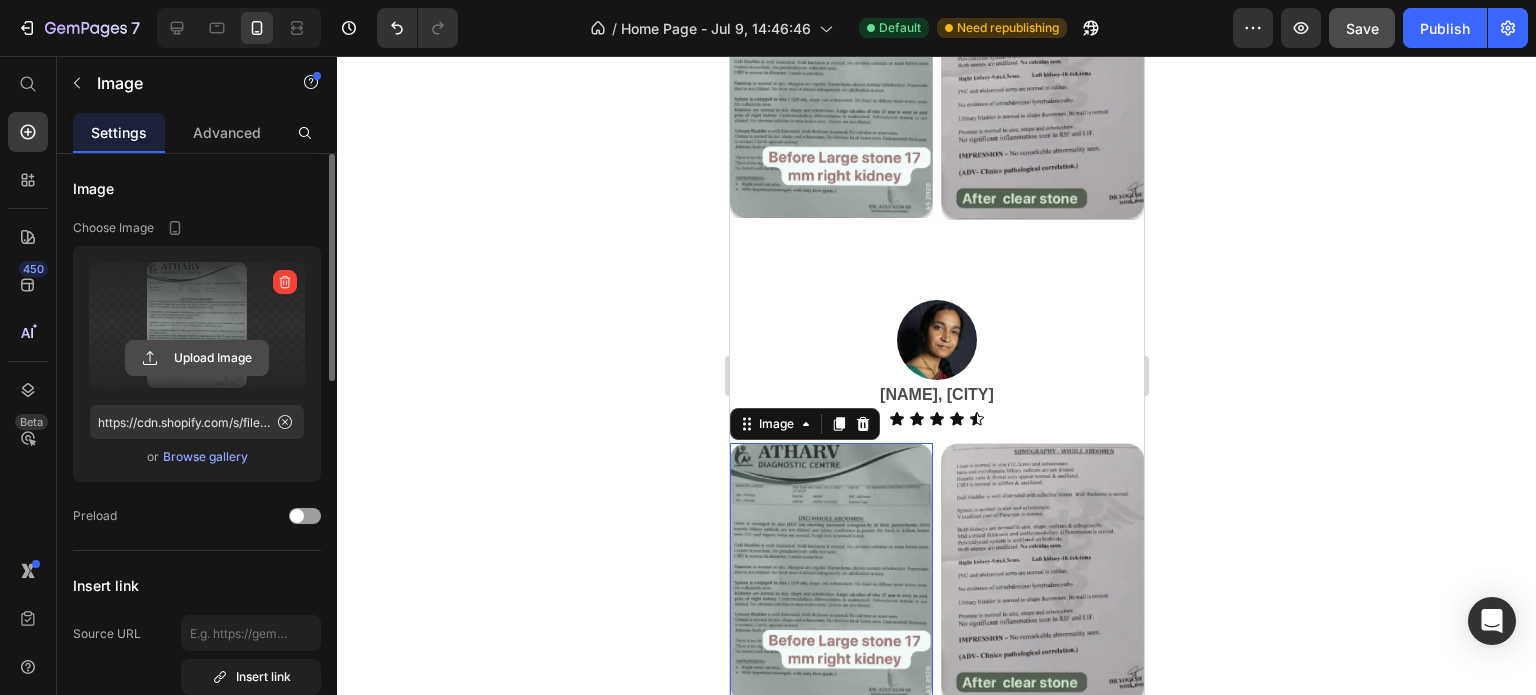 click 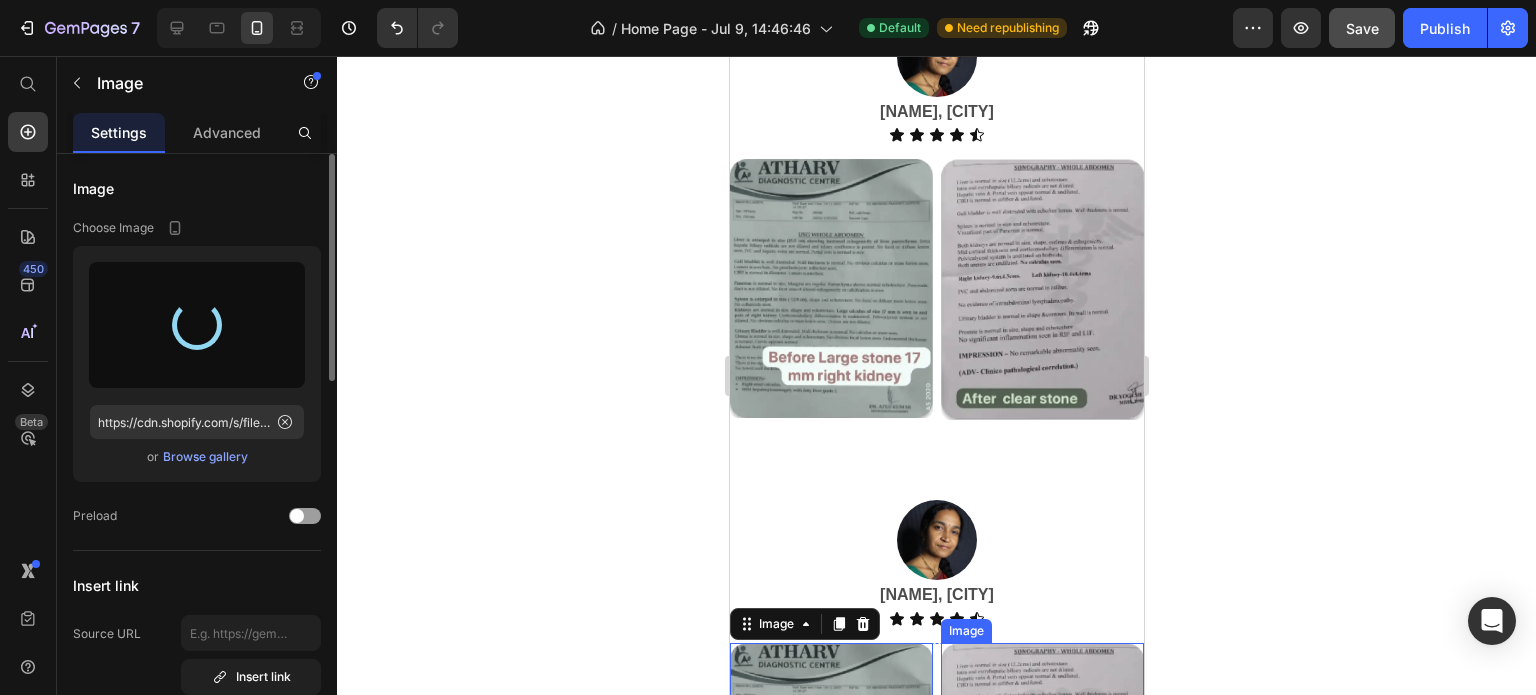 scroll, scrollTop: 4611, scrollLeft: 0, axis: vertical 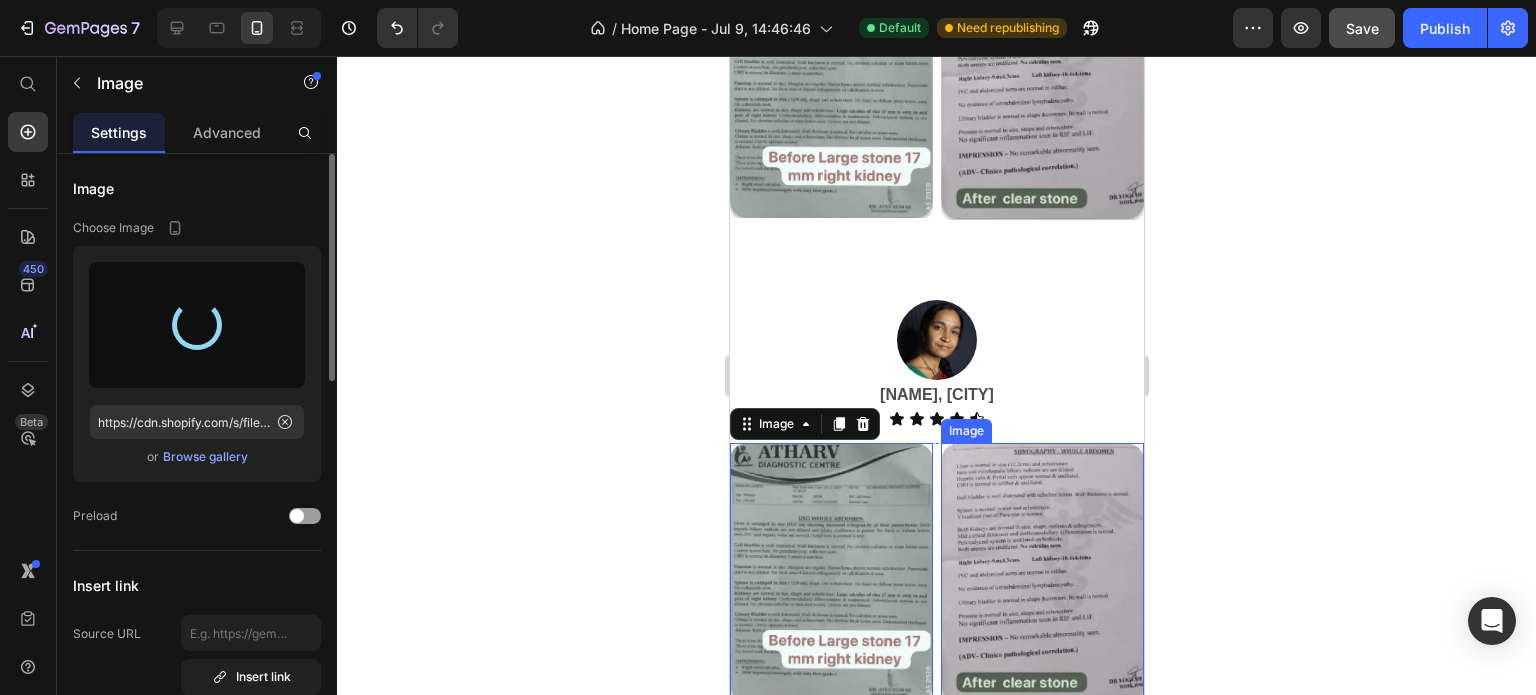 type on "https://cdn.shopify.com/s/files/1/0727/7651/5641/files/gempages_574642608358294303-f0f2c1a7-4a13-452b-8619-250d3e59ecf0.webp" 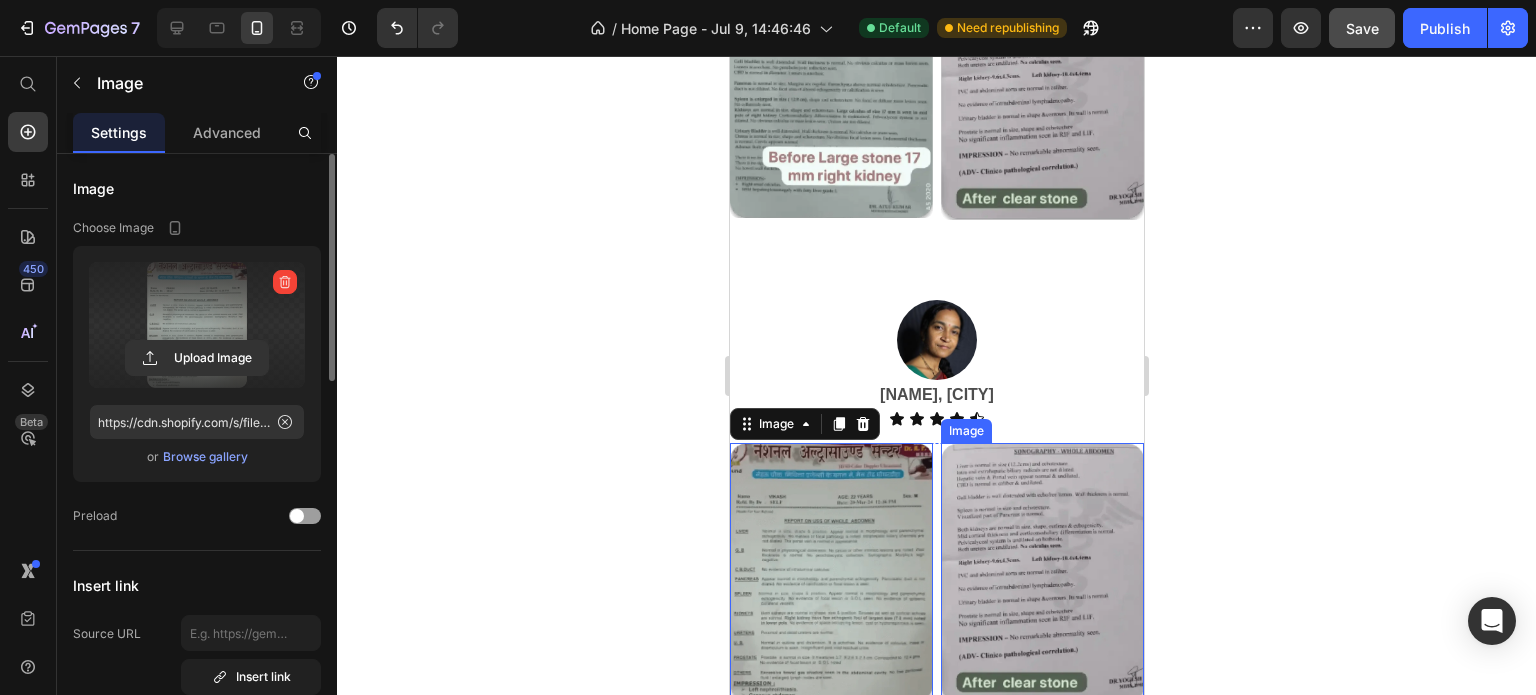 click at bounding box center (1041, 573) 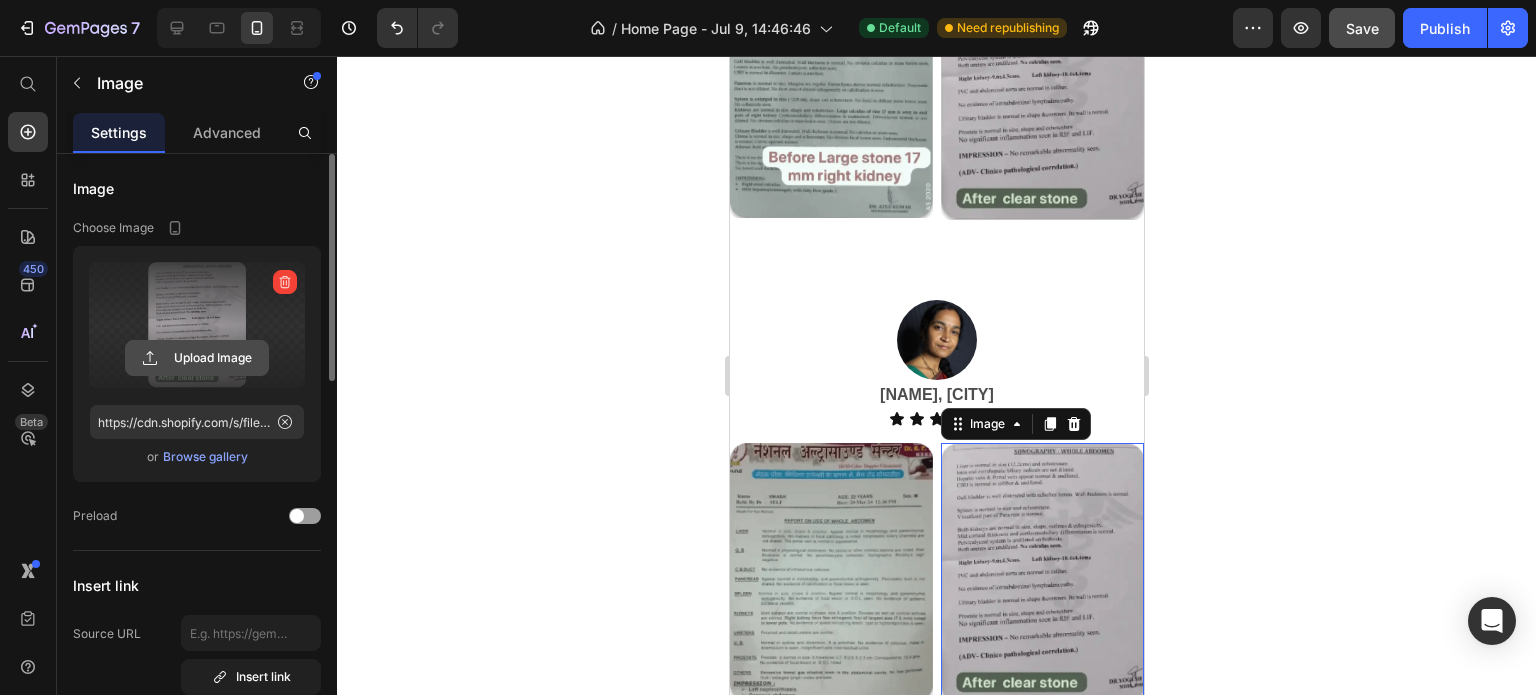 click 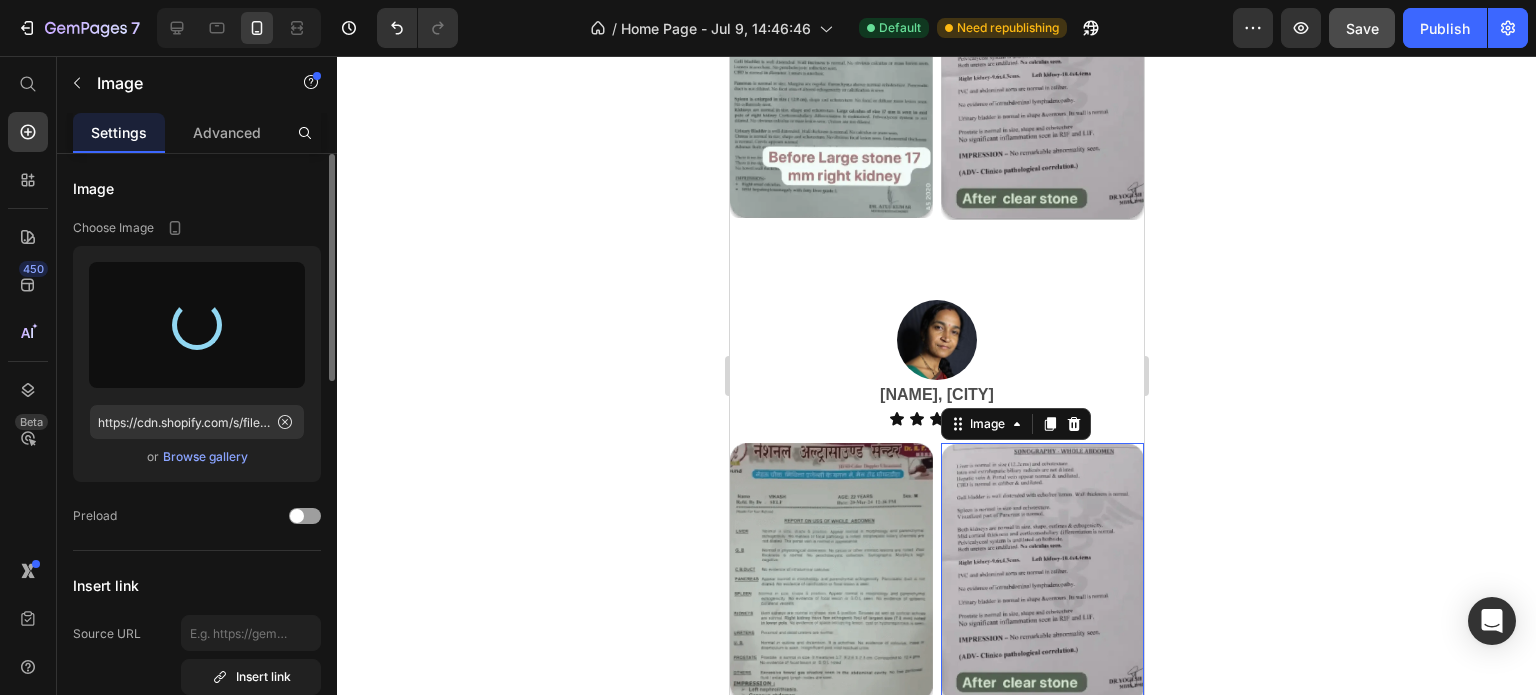 type on "https://cdn.shopify.com/s/files/1/0727/7651/5641/files/gempages_574642608358294303-72fe9b22-b166-459b-ac7b-d3a7bccedfc7.webp" 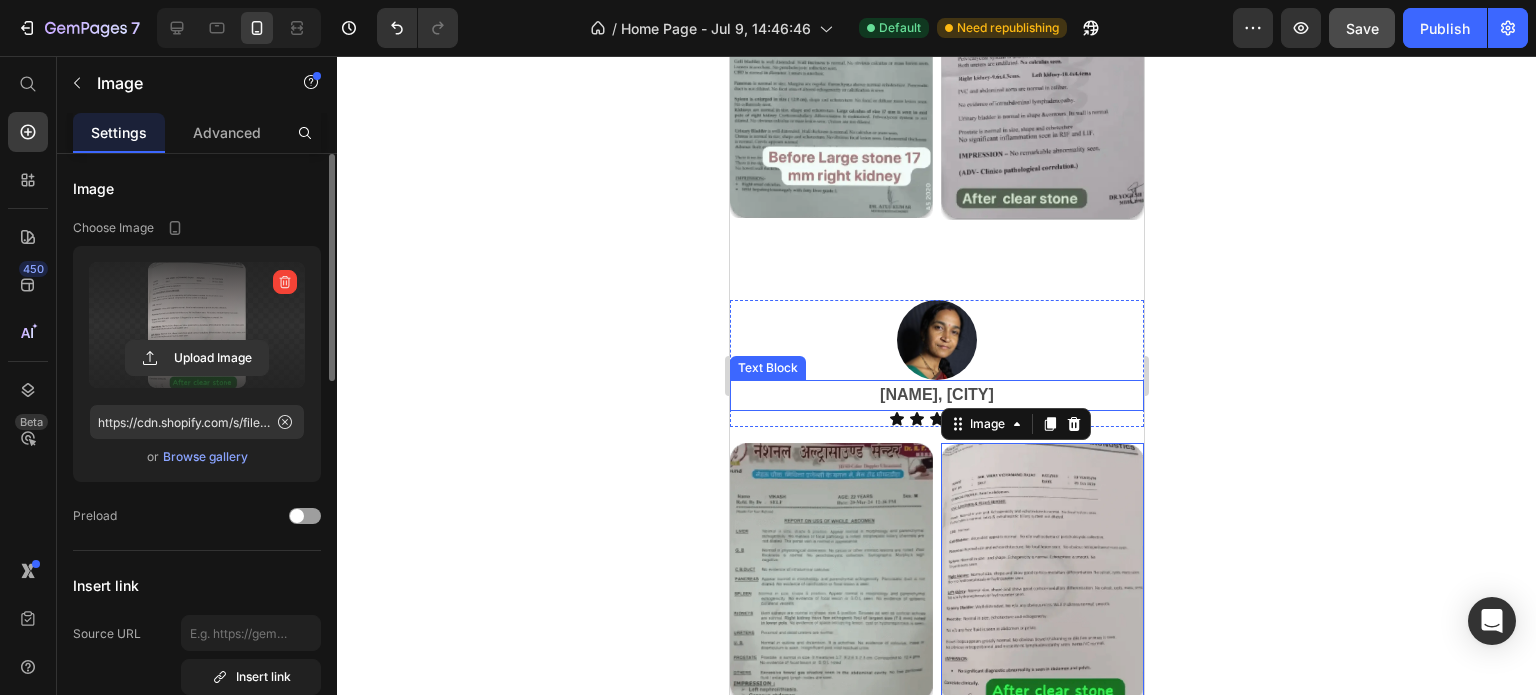 click on "[NAME], [CITY]" at bounding box center [936, 394] 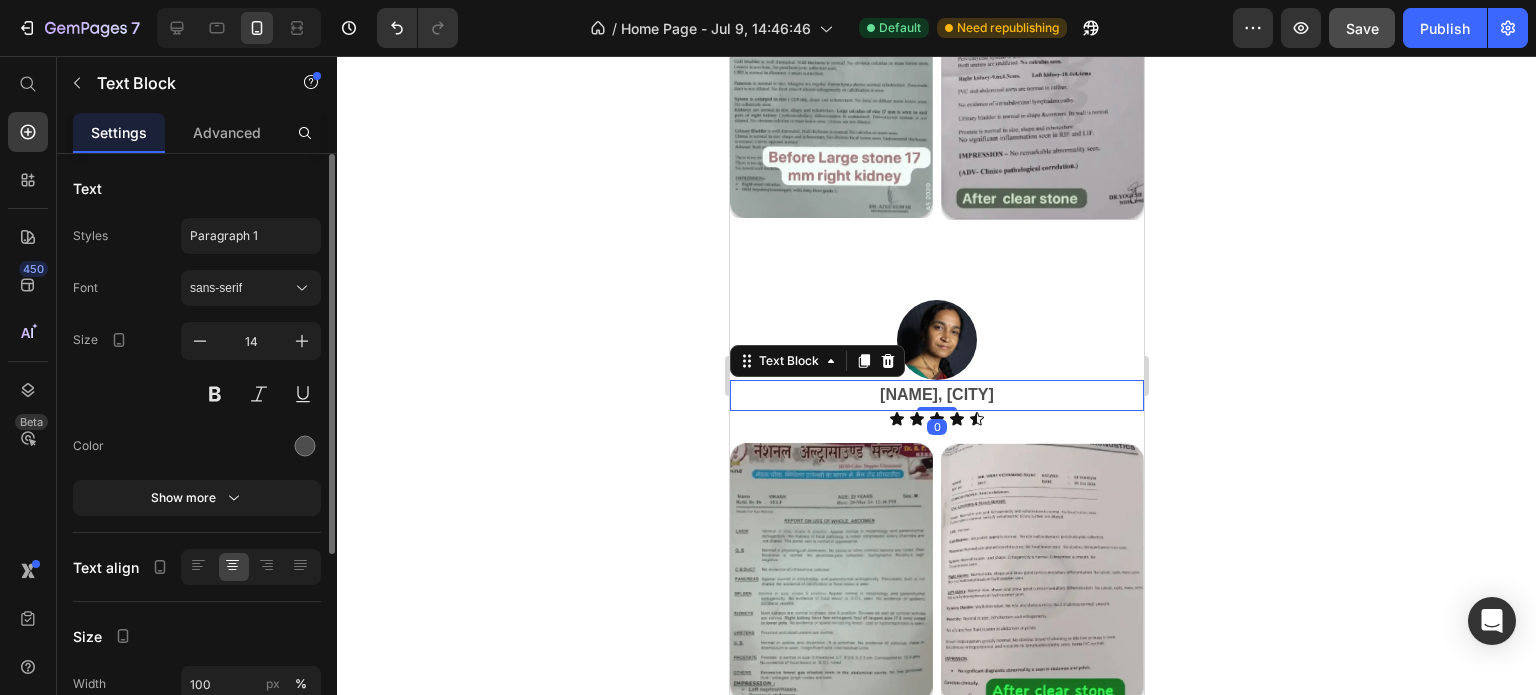 click on "[NAME], [CITY]" at bounding box center (936, 394) 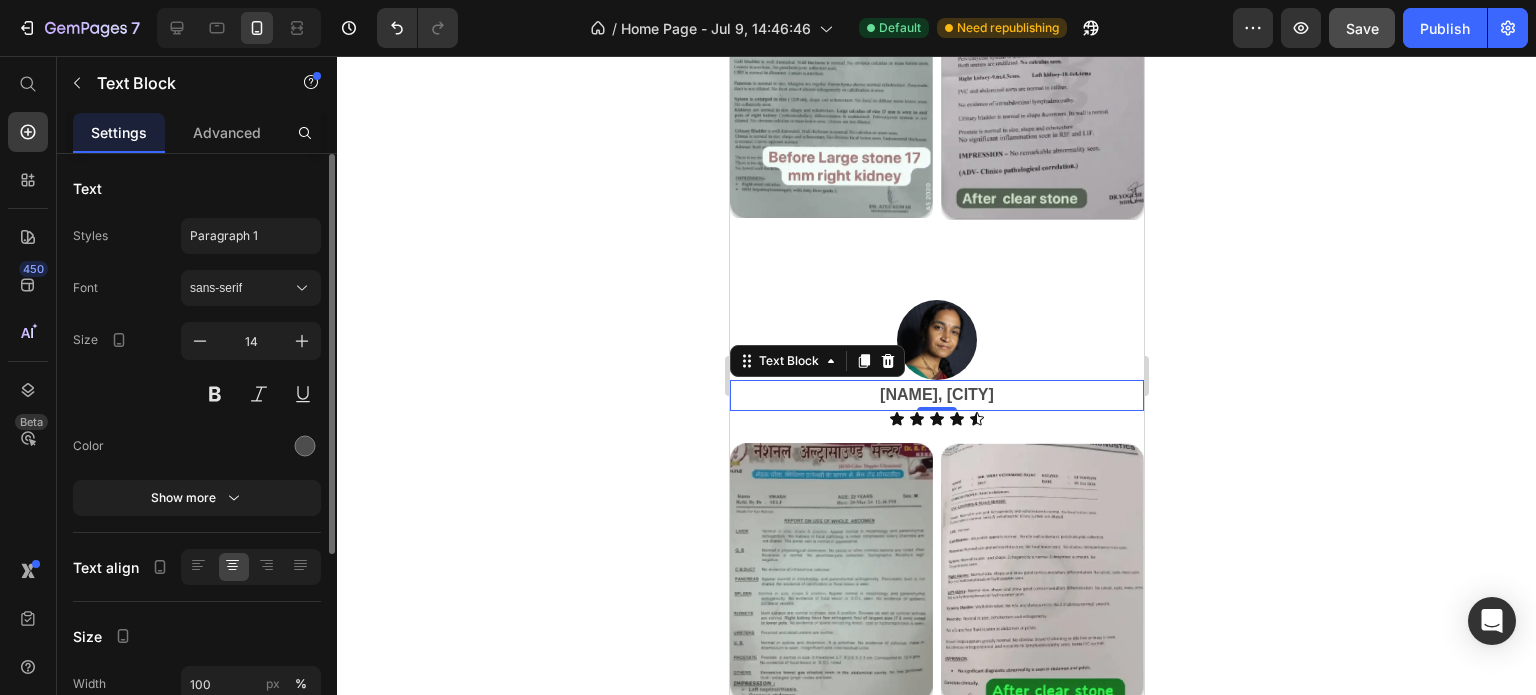click 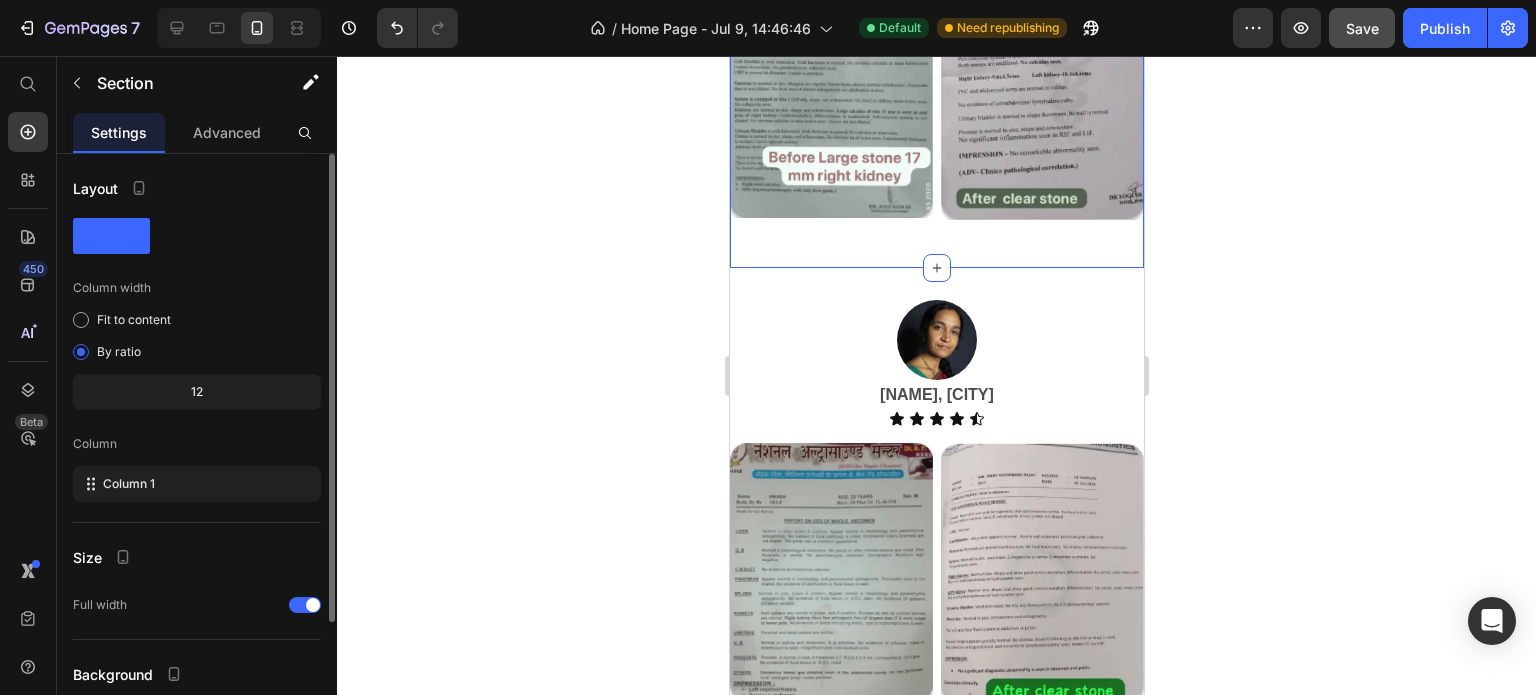click on "Image [NAME], [CITY] Text Block Icon Icon Icon Icon Icon Icon List Row Image Image Row Row Section 12/25" at bounding box center (936, 26) 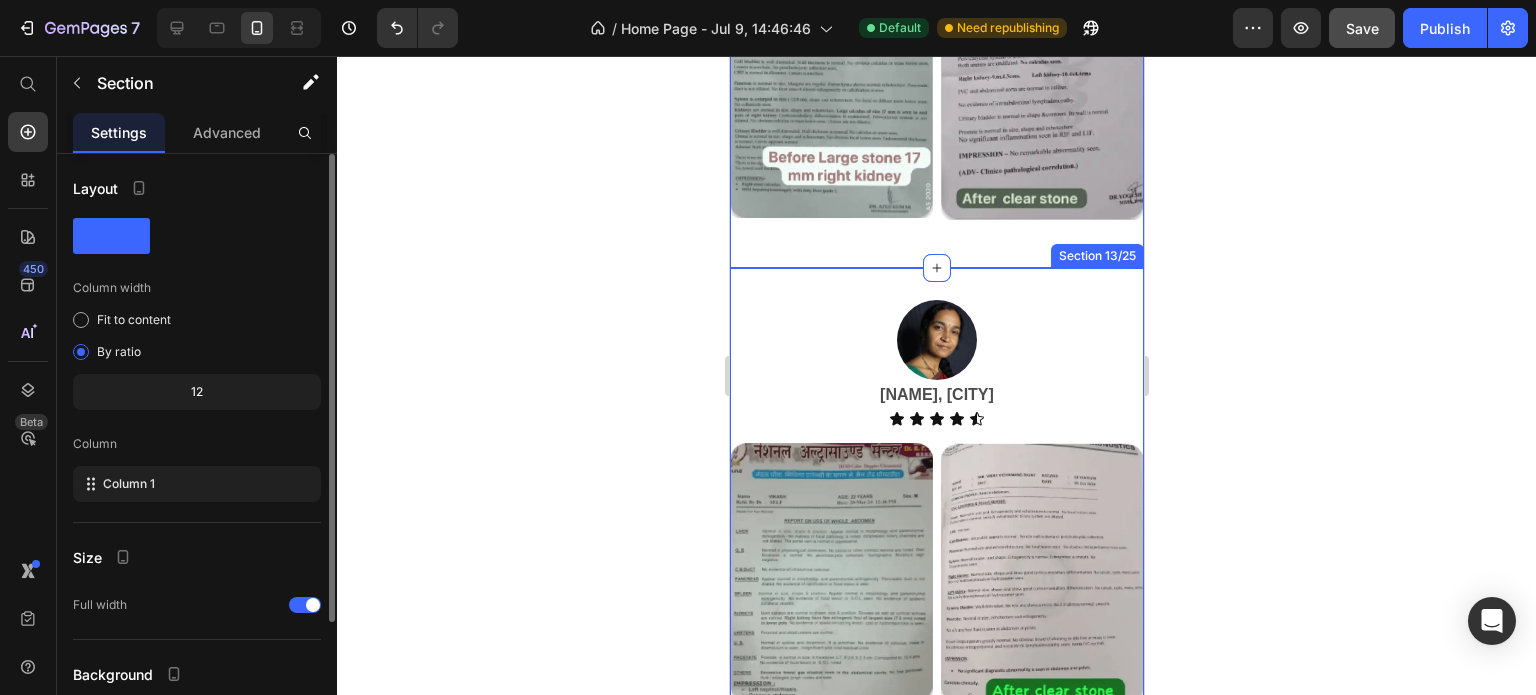 click on "Image [NAME], [CITY] Text Block Icon Icon Icon Icon Icon Icon List Row Image Image Row Row Section 13/25" at bounding box center [936, 509] 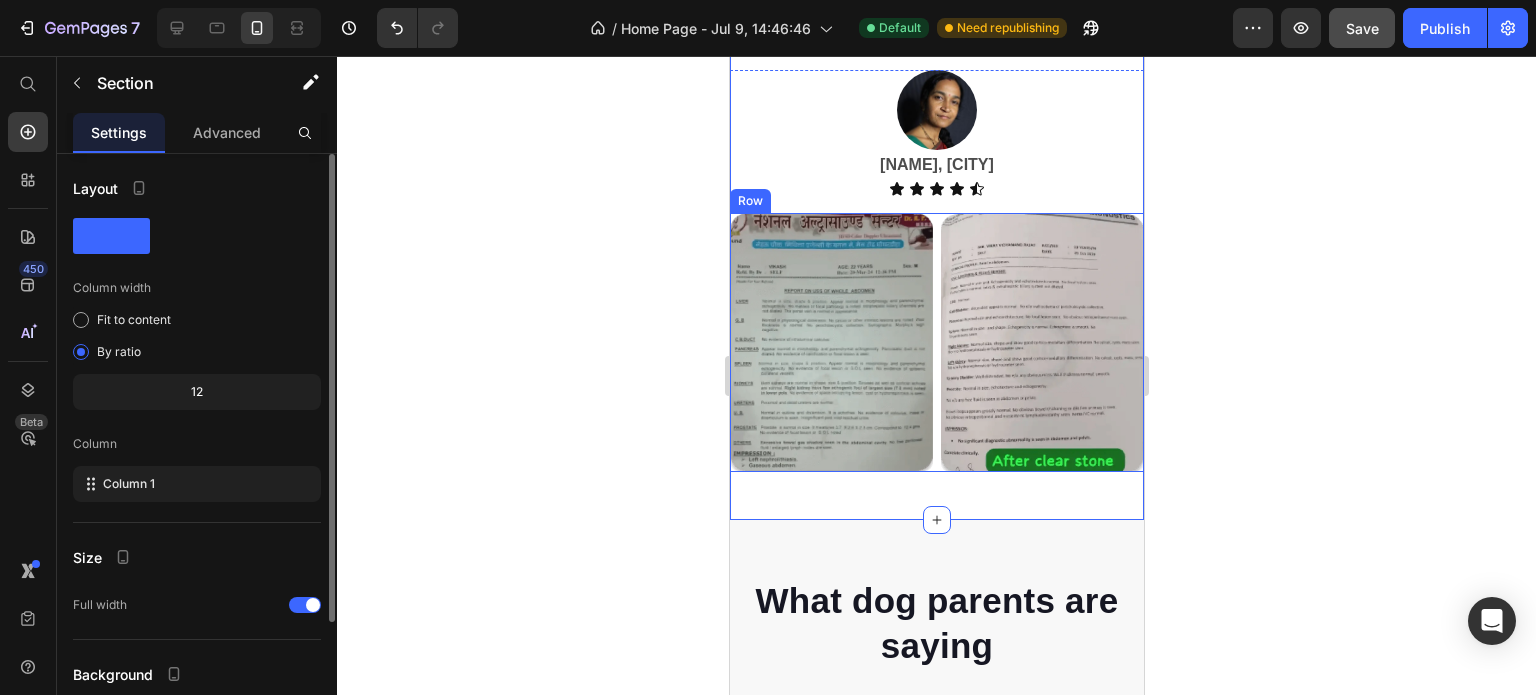 scroll, scrollTop: 4711, scrollLeft: 0, axis: vertical 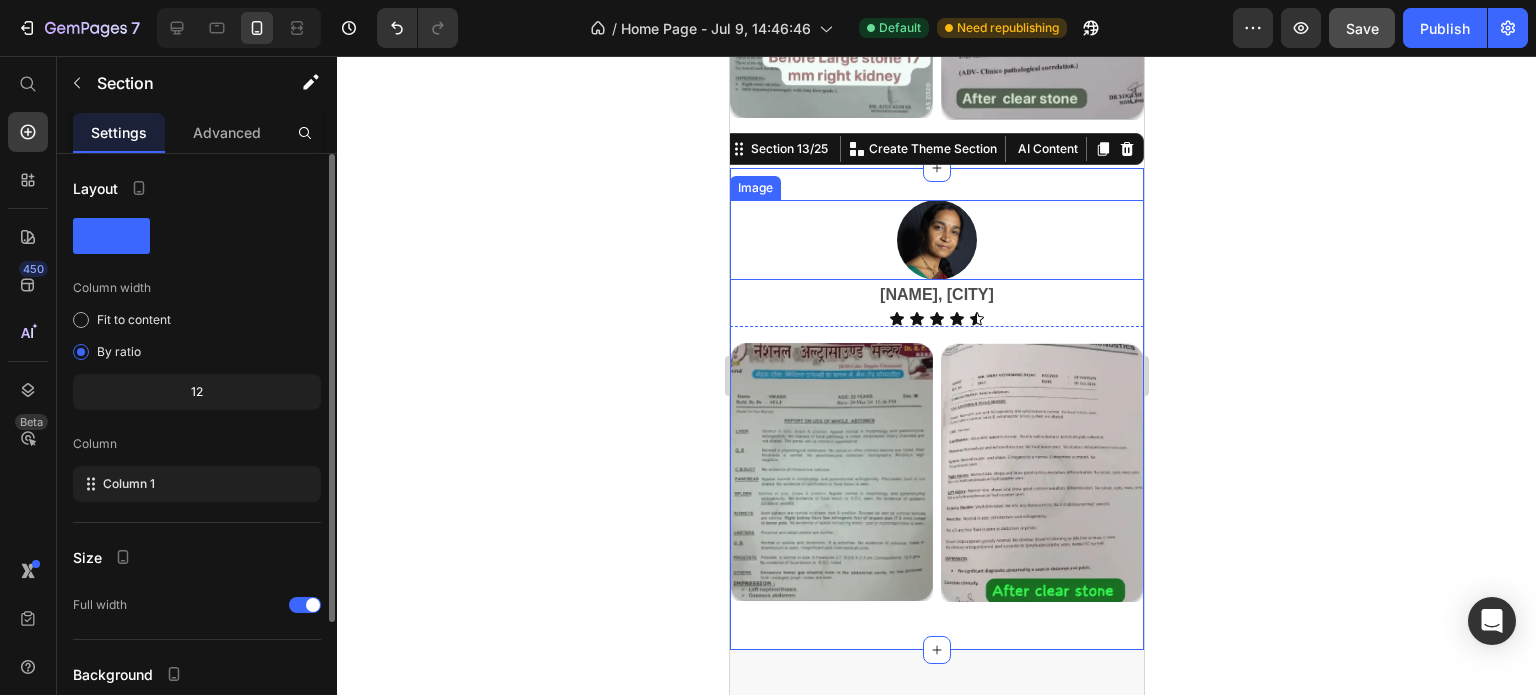 click at bounding box center (936, 240) 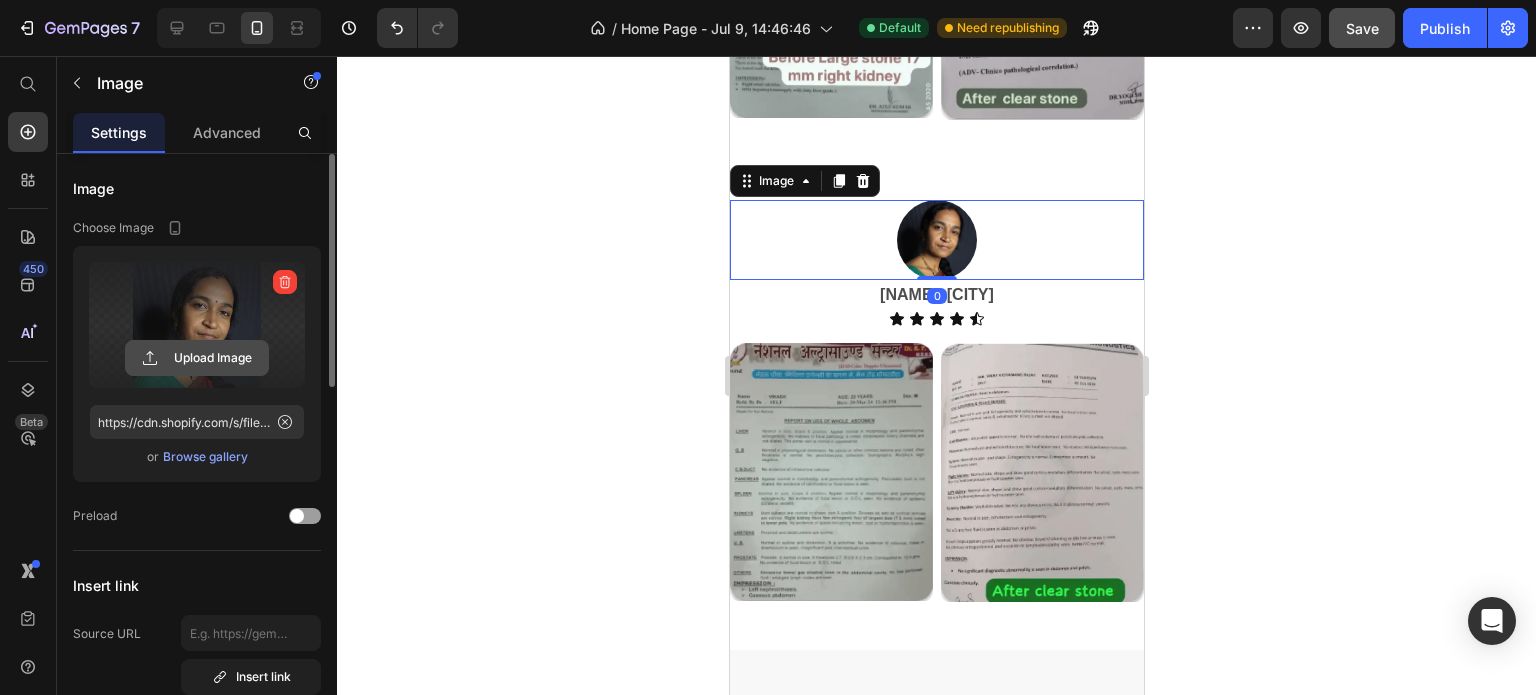 click 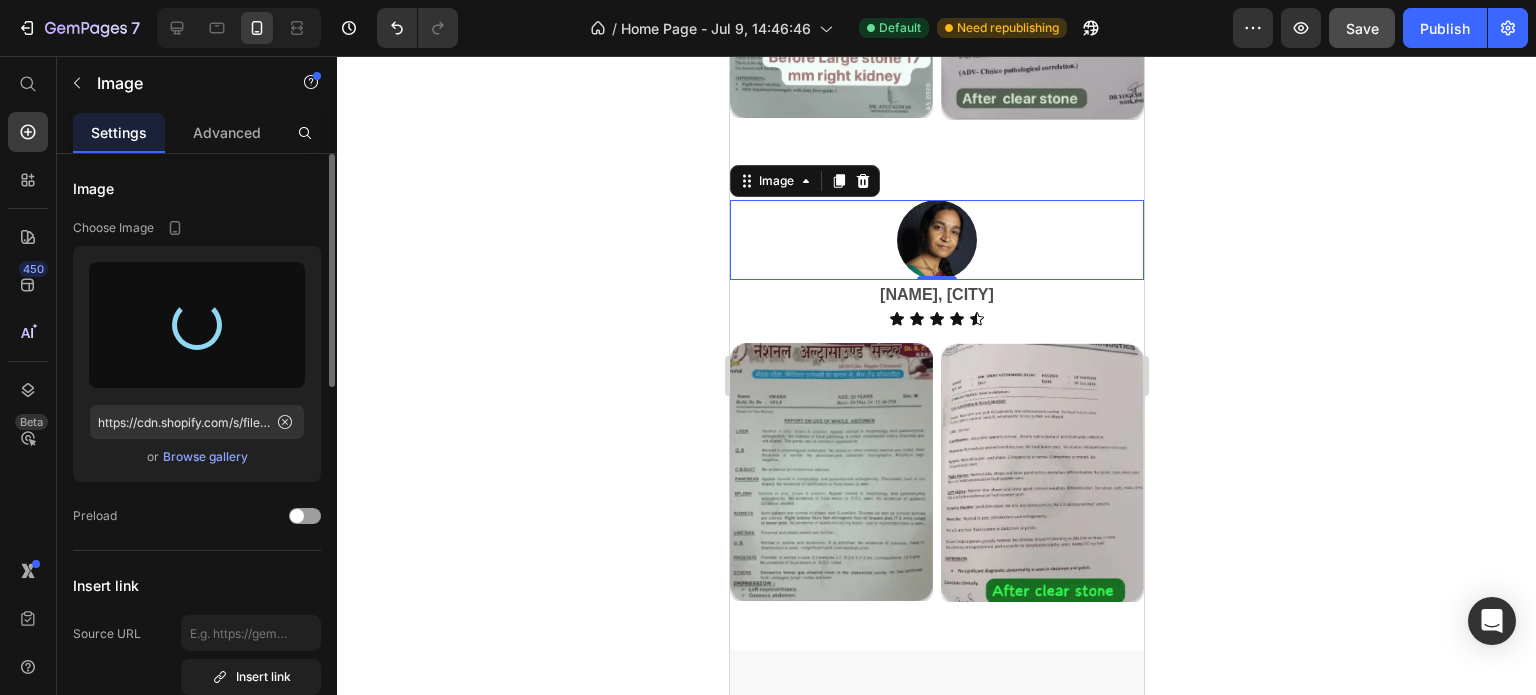 type on "https://cdn.shopify.com/s/files/1/0727/7651/5641/files/gempages_574642608358294303-ed31cb5a-f7db-4640-ba14-b5387be109eb.jpg" 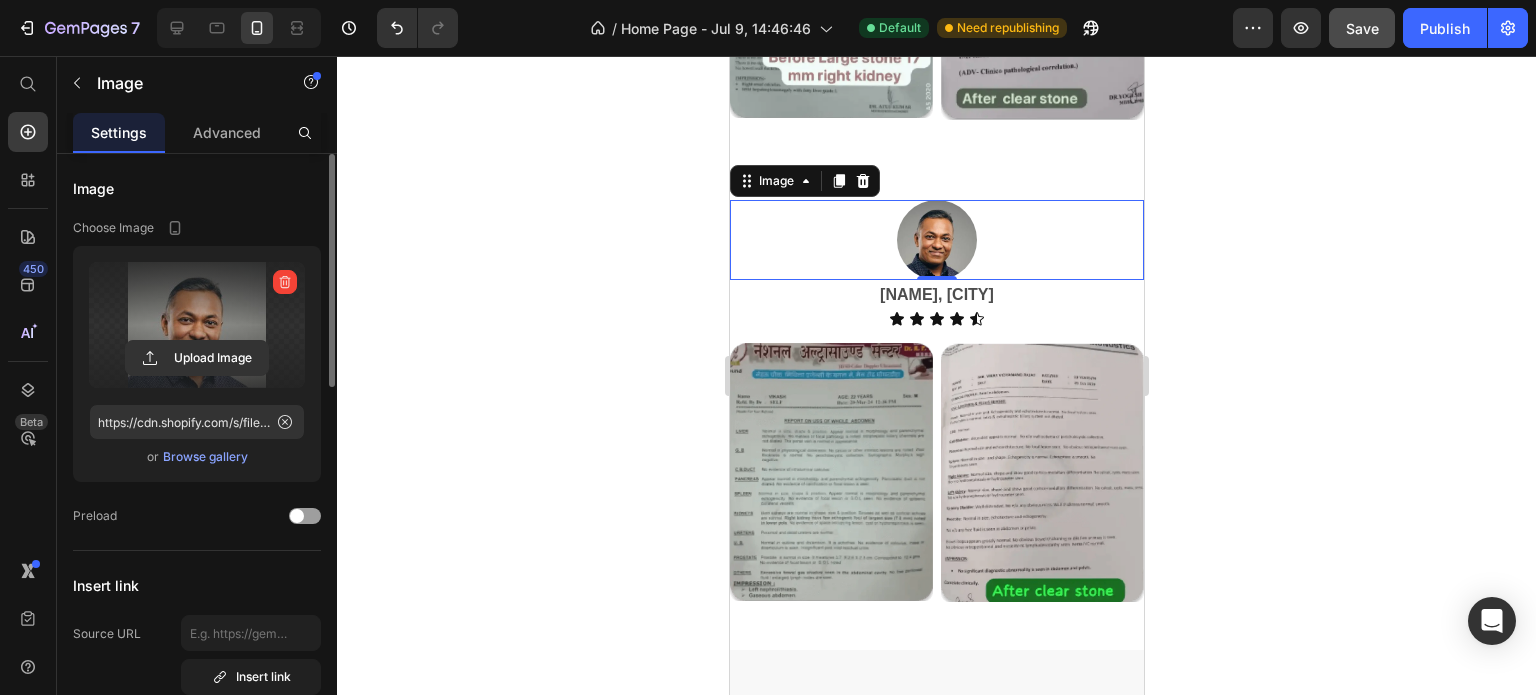 click on "Browse gallery" at bounding box center [205, 457] 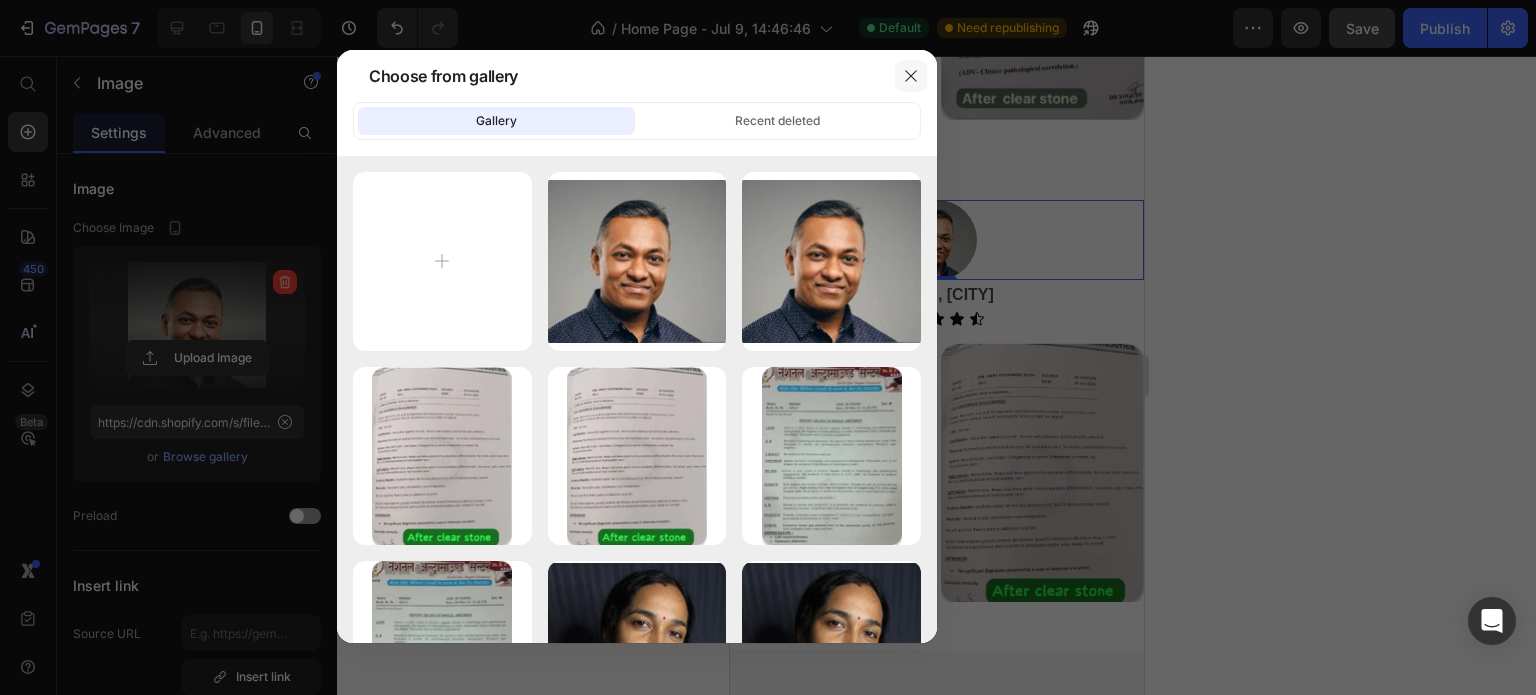 click at bounding box center (911, 76) 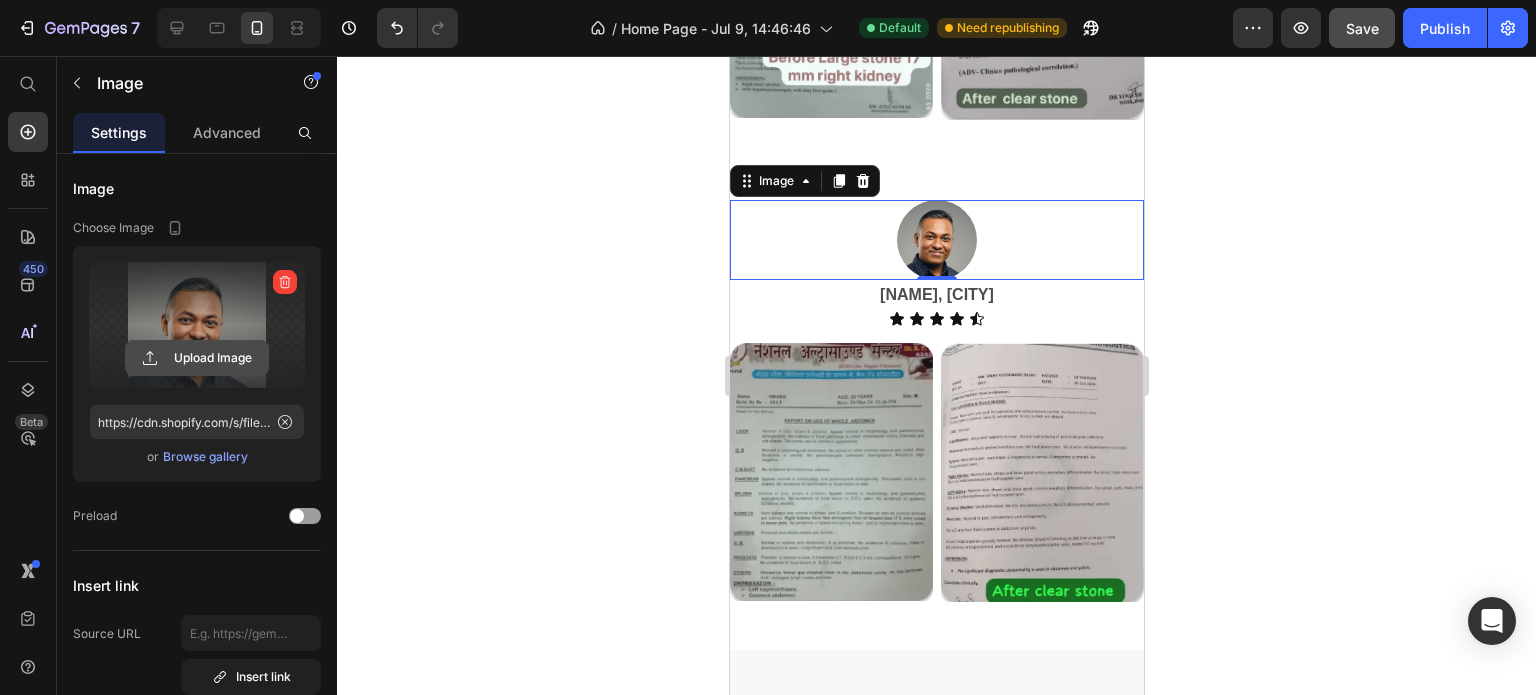 click 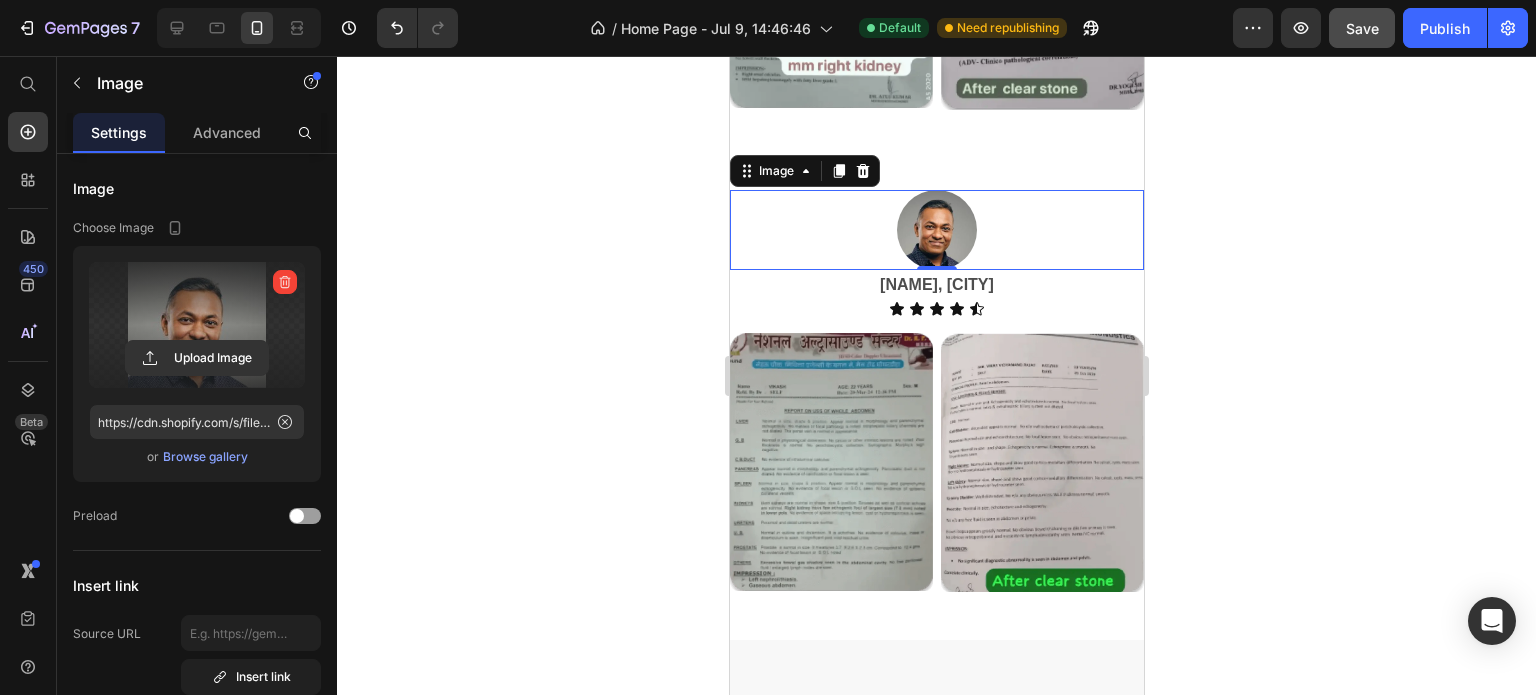 scroll, scrollTop: 4711, scrollLeft: 0, axis: vertical 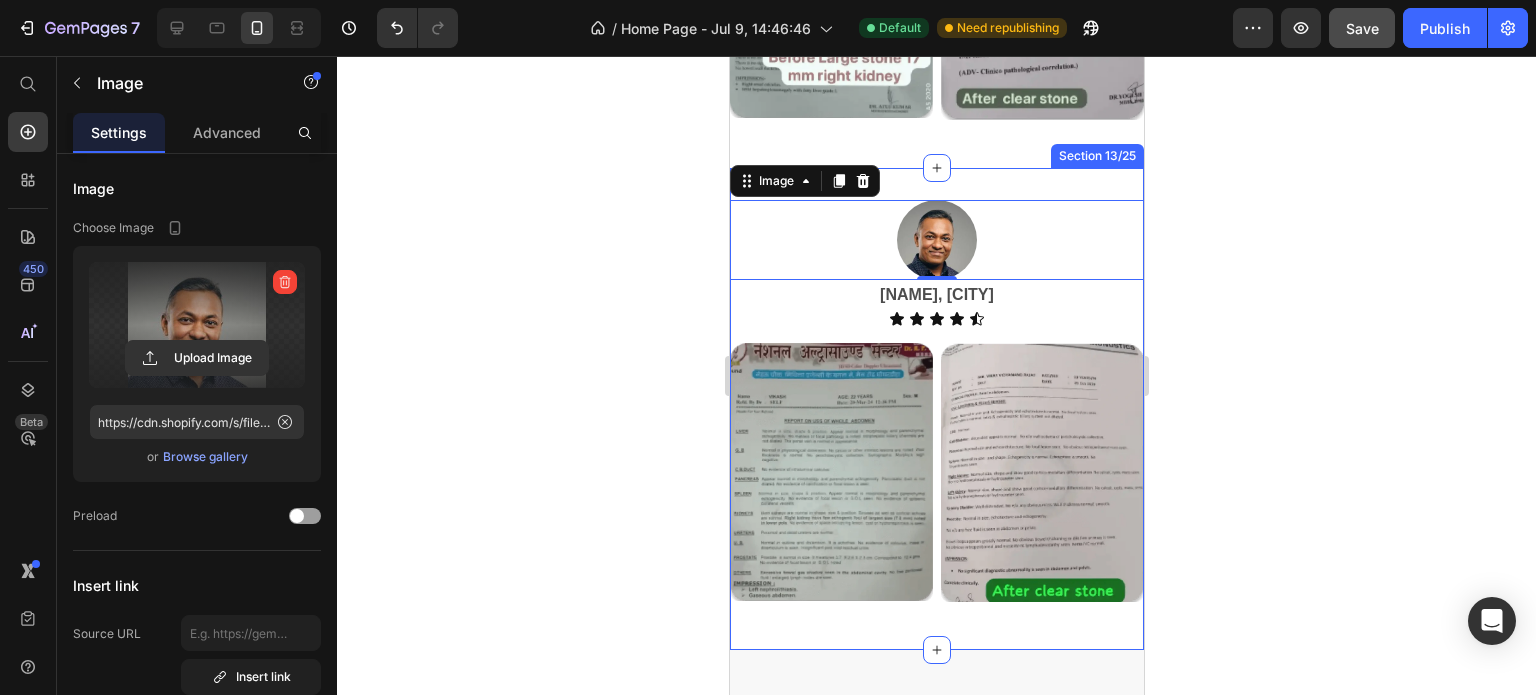 click on "Image   0 [NAME], [CITY] Text Block Icon Icon Icon Icon Icon Icon List Row Image Image Row Row Section 13/25" at bounding box center (936, 409) 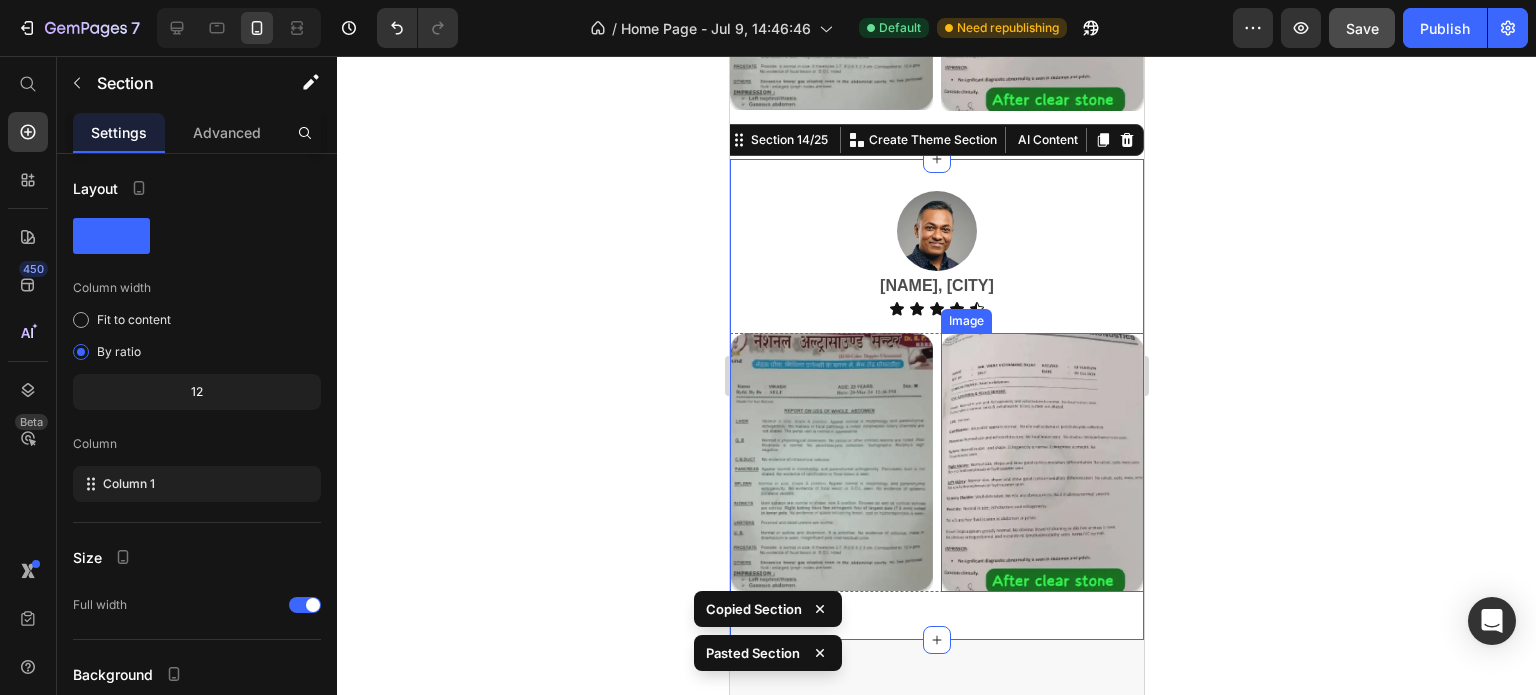 scroll, scrollTop: 4905, scrollLeft: 0, axis: vertical 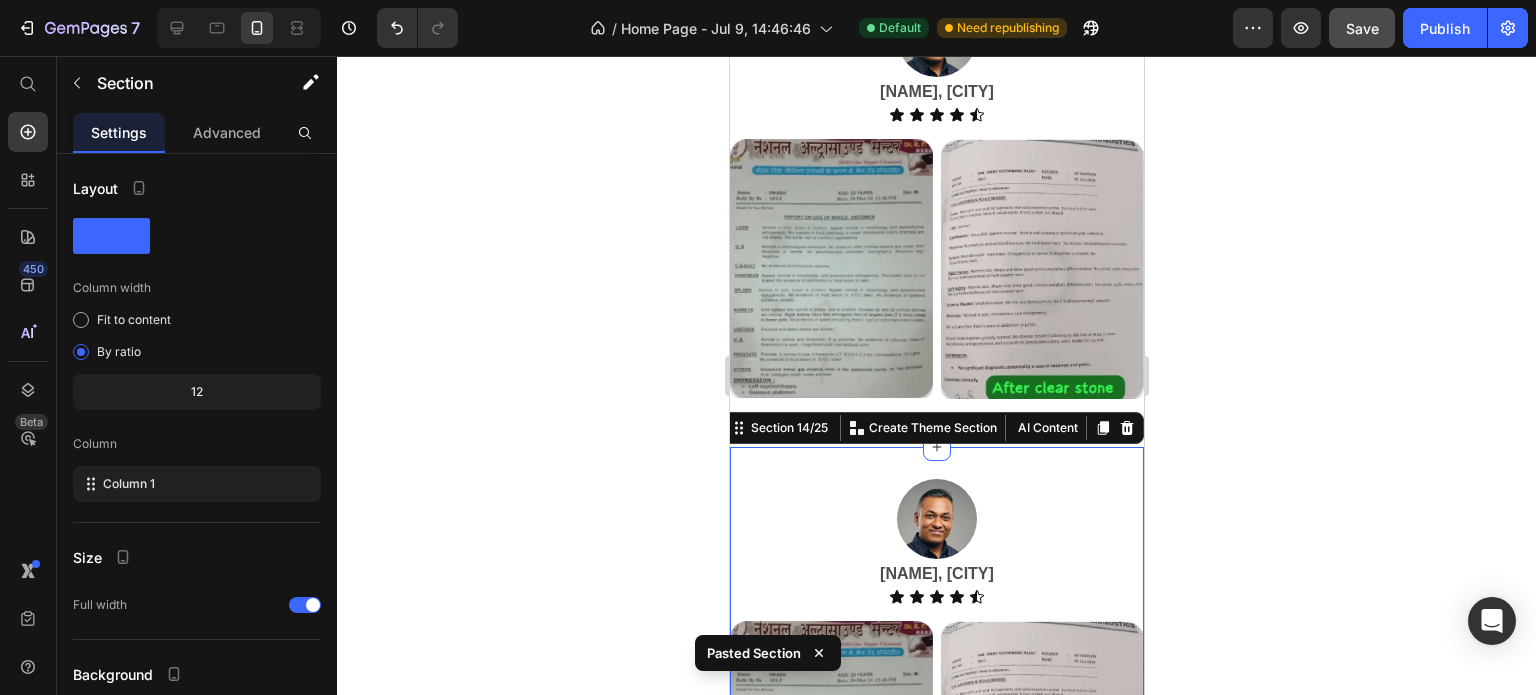 click 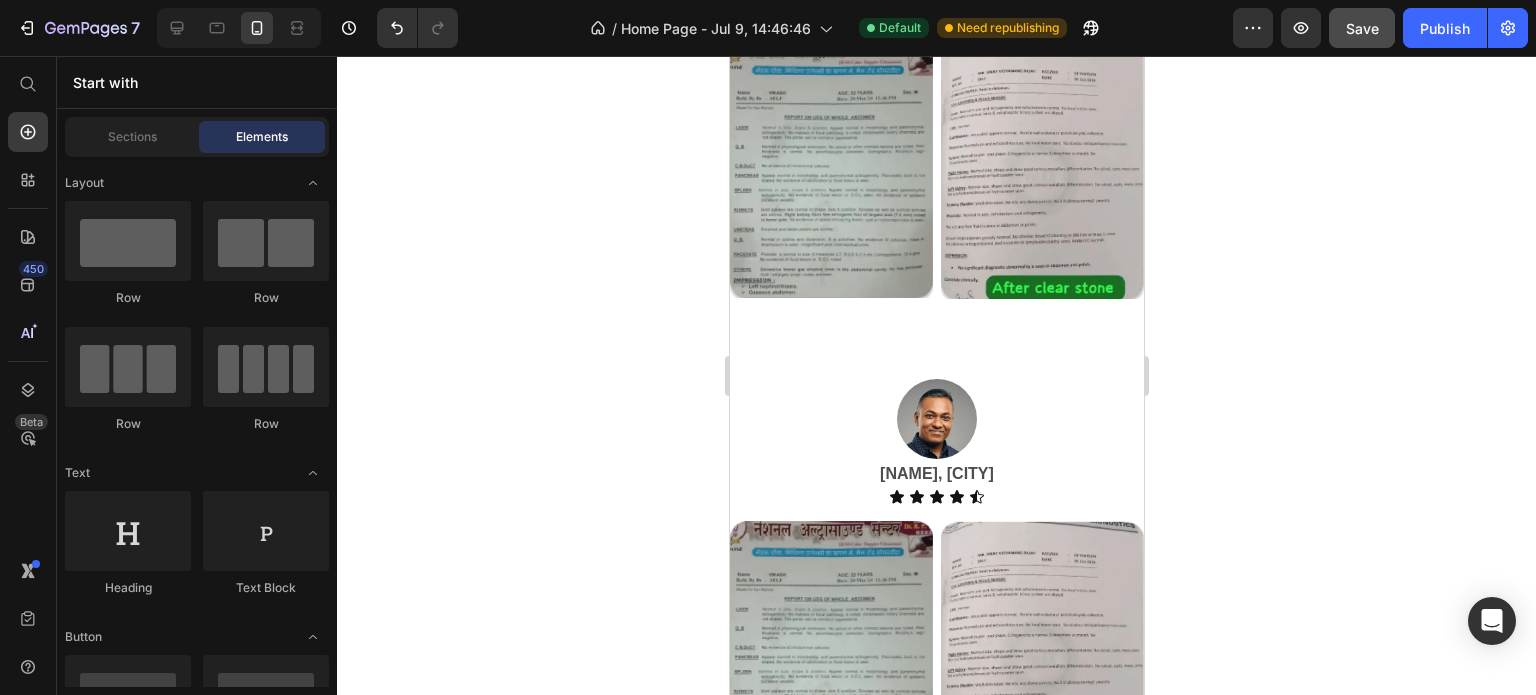 scroll, scrollTop: 5083, scrollLeft: 0, axis: vertical 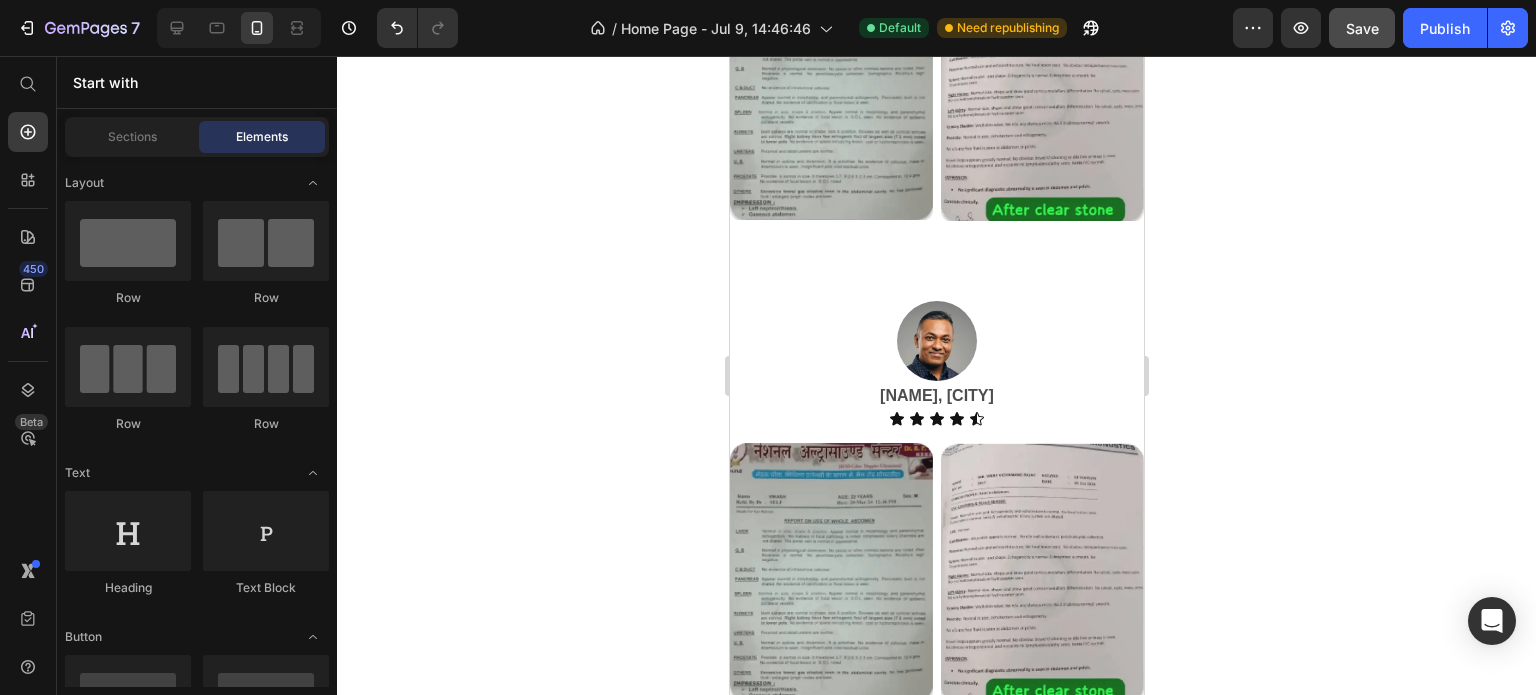 click at bounding box center (830, 572) 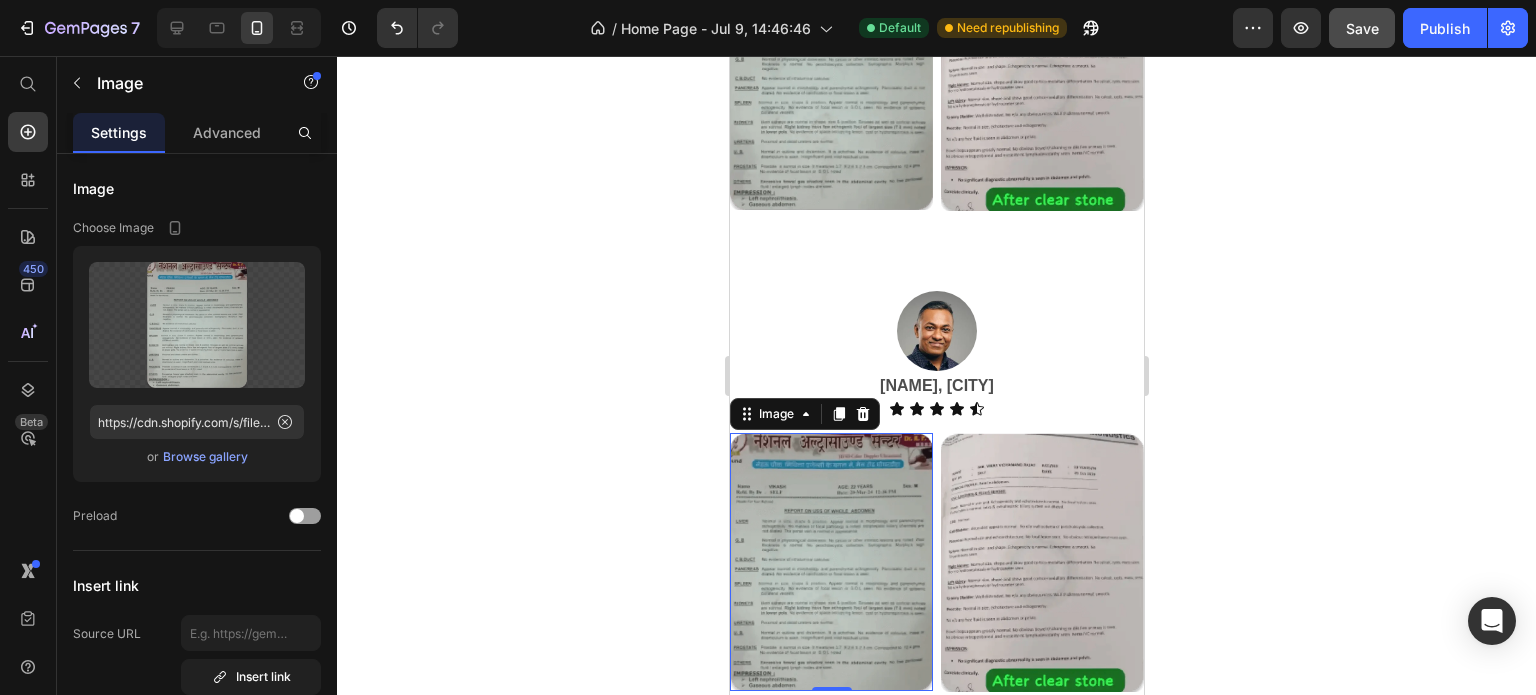 scroll, scrollTop: 5405, scrollLeft: 0, axis: vertical 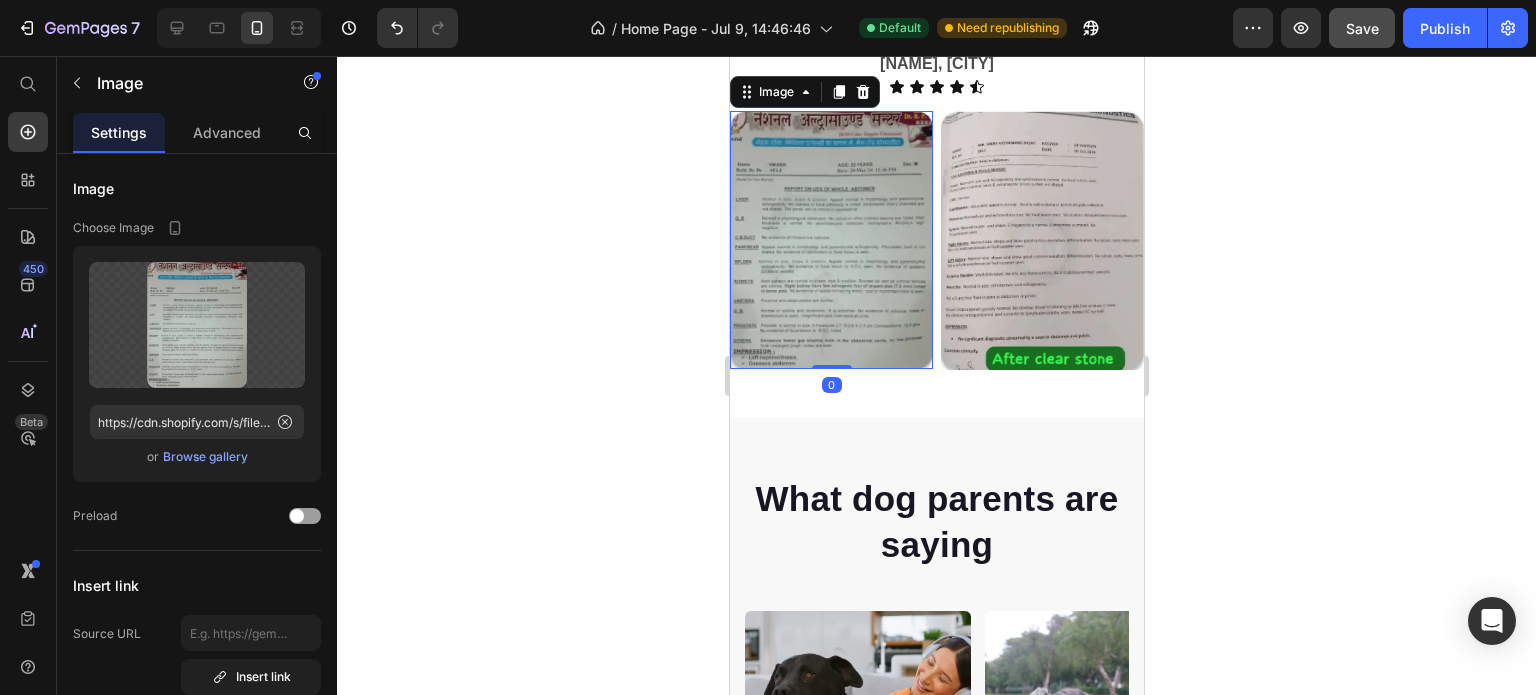 click at bounding box center (830, 240) 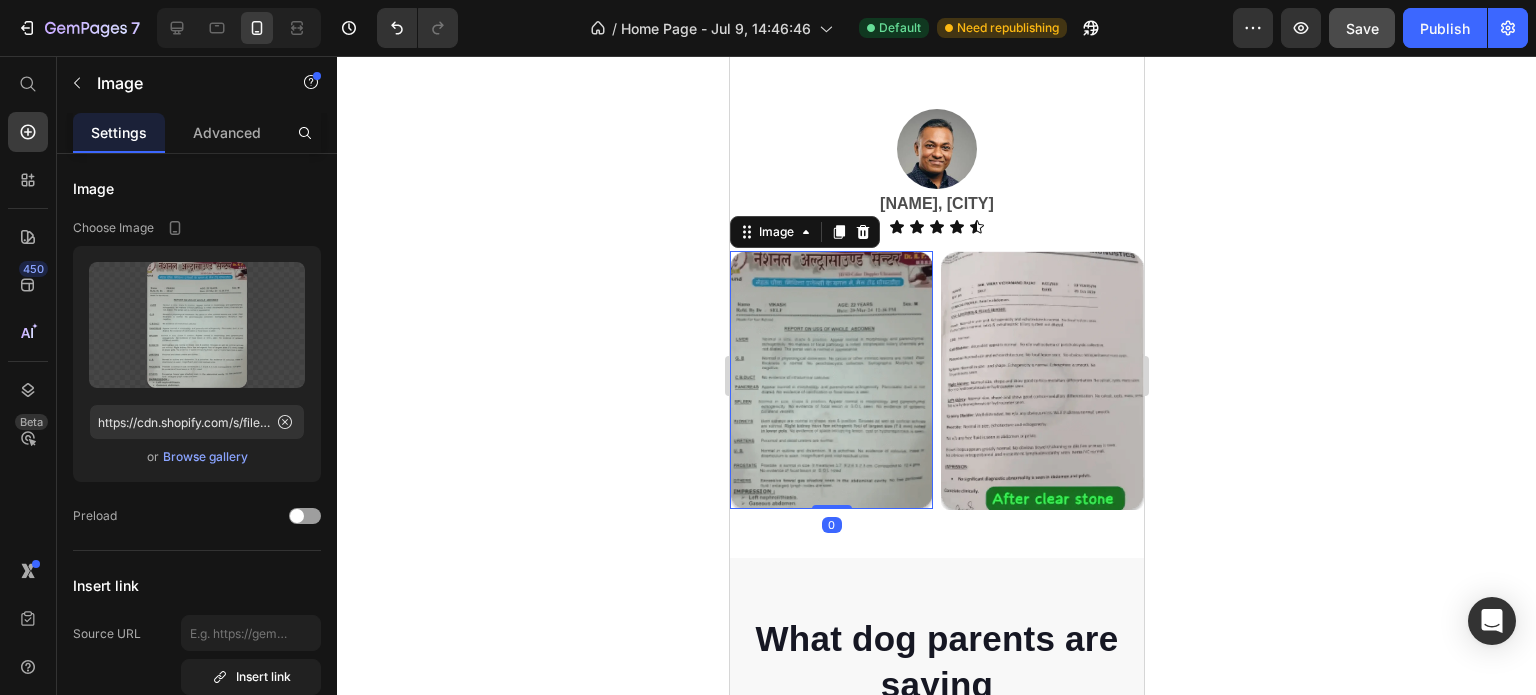 scroll, scrollTop: 5205, scrollLeft: 0, axis: vertical 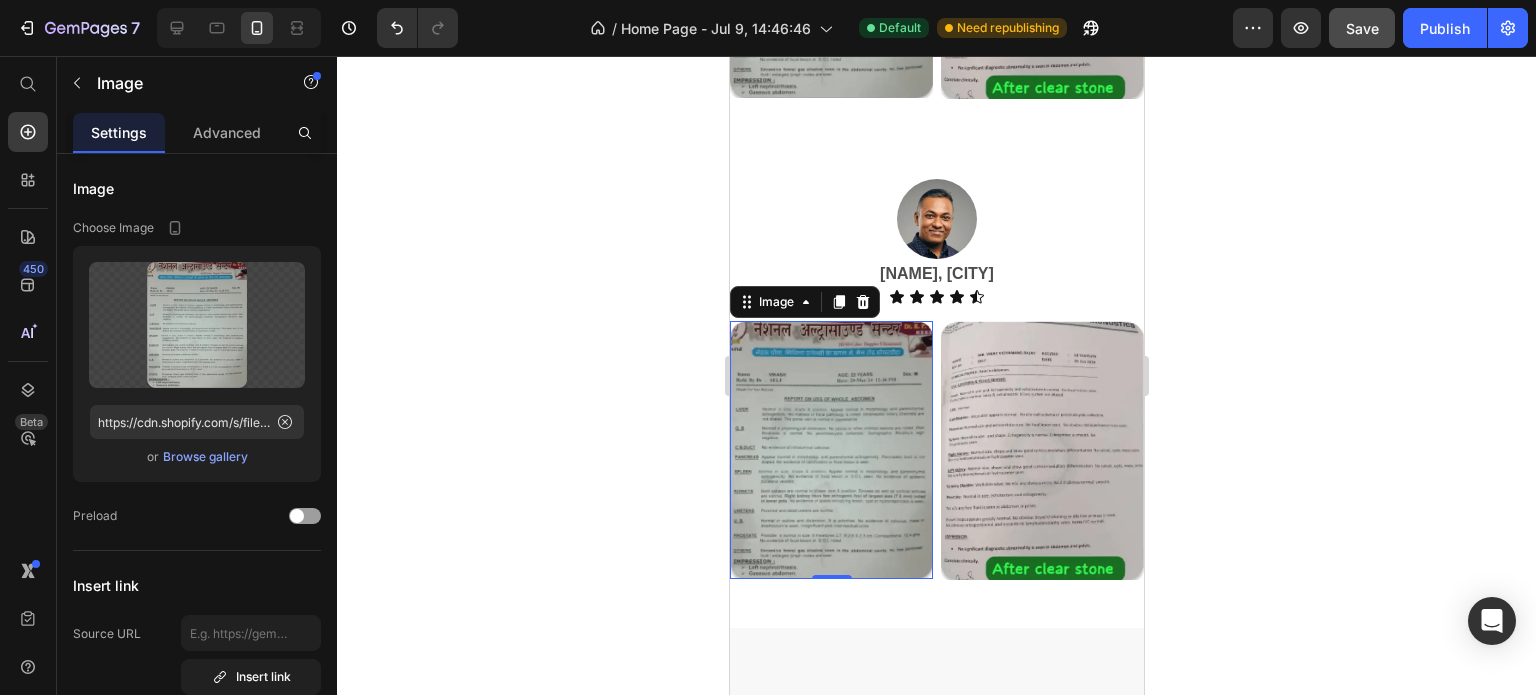 click at bounding box center (830, 450) 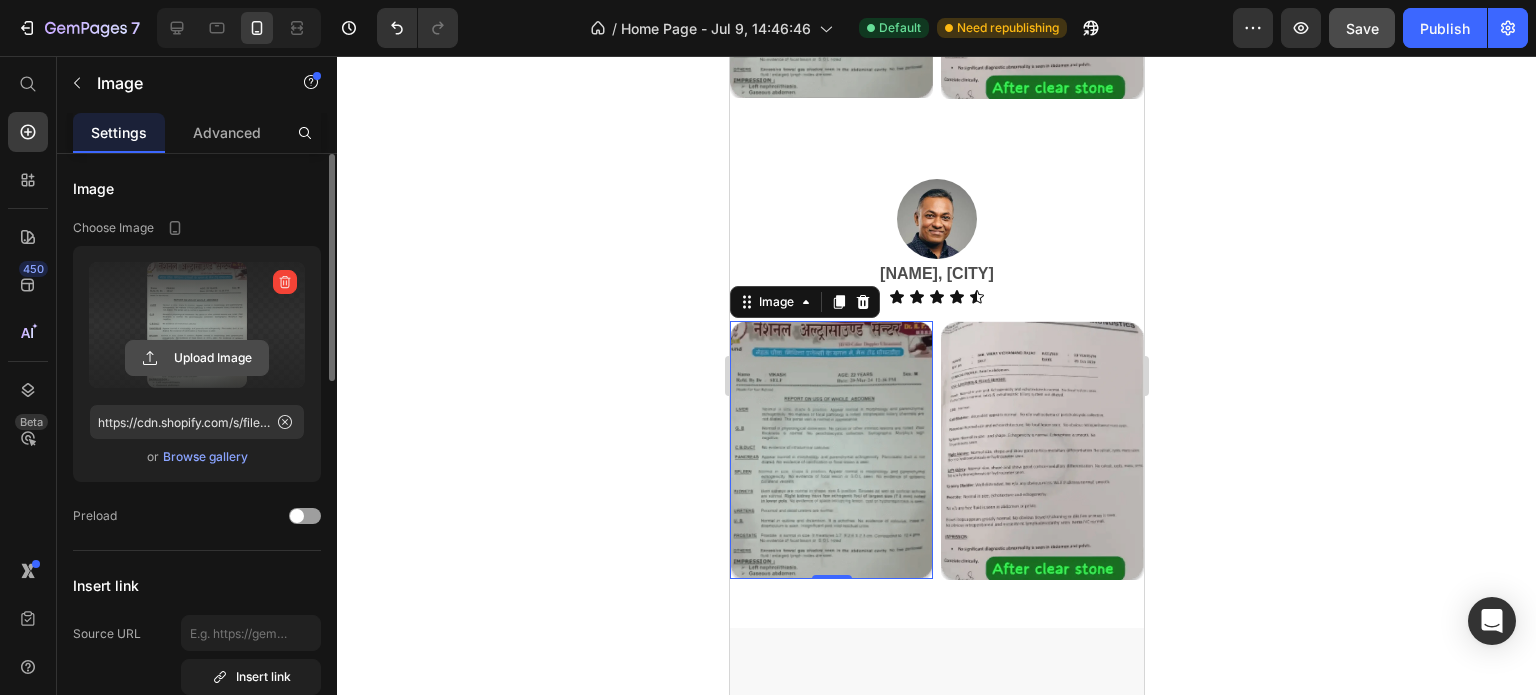 click 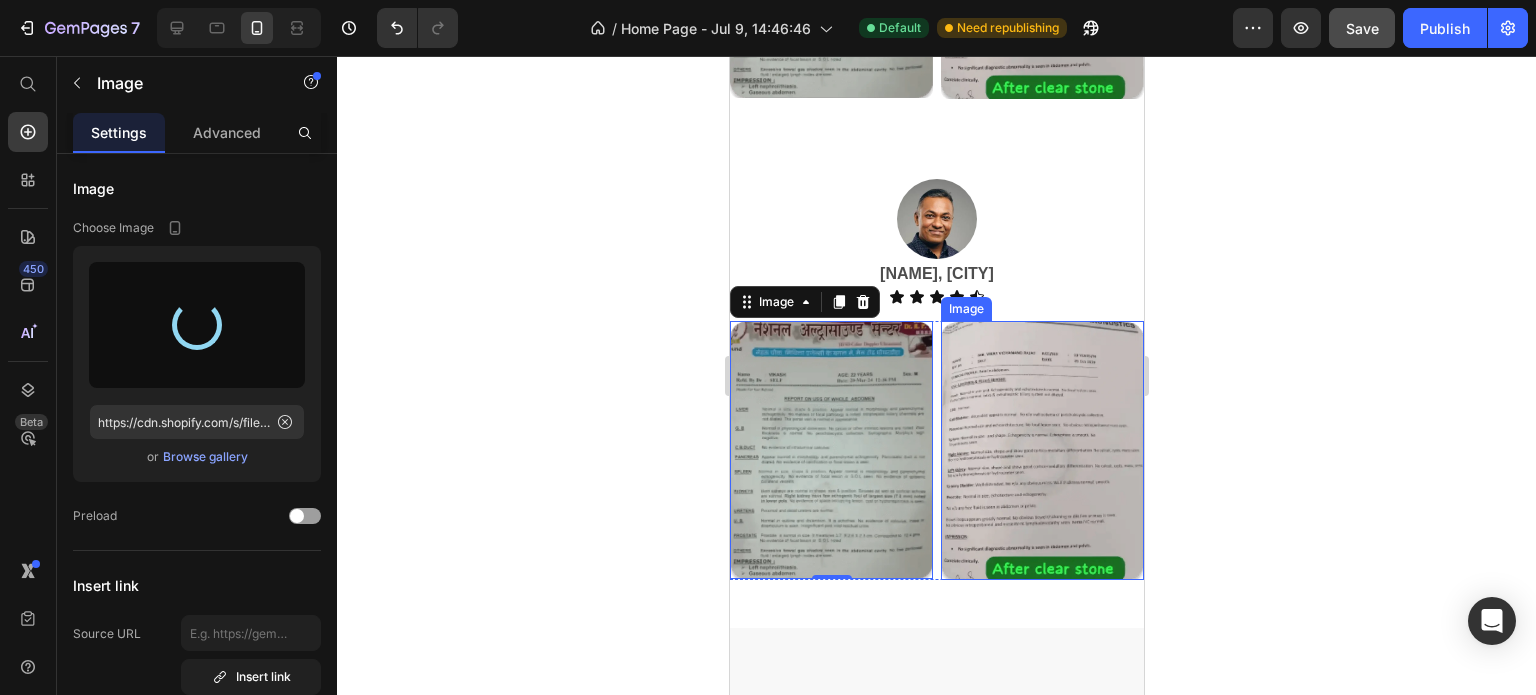 type on "https://cdn.shopify.com/s/files/1/0727/7651/5641/files/gempages_574642608358294303-da17f966-a92f-4ac6-8526-4dbdac3b000e.webp" 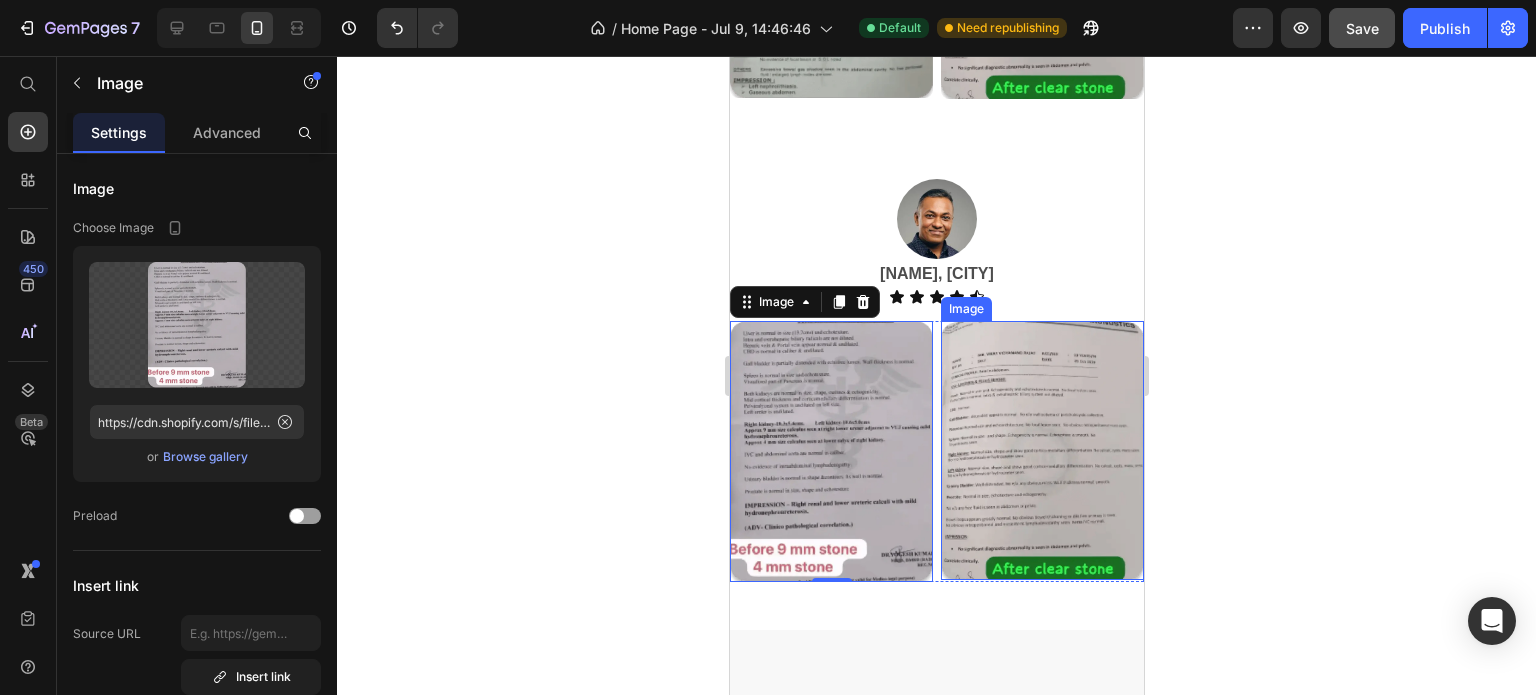 click at bounding box center (1041, 450) 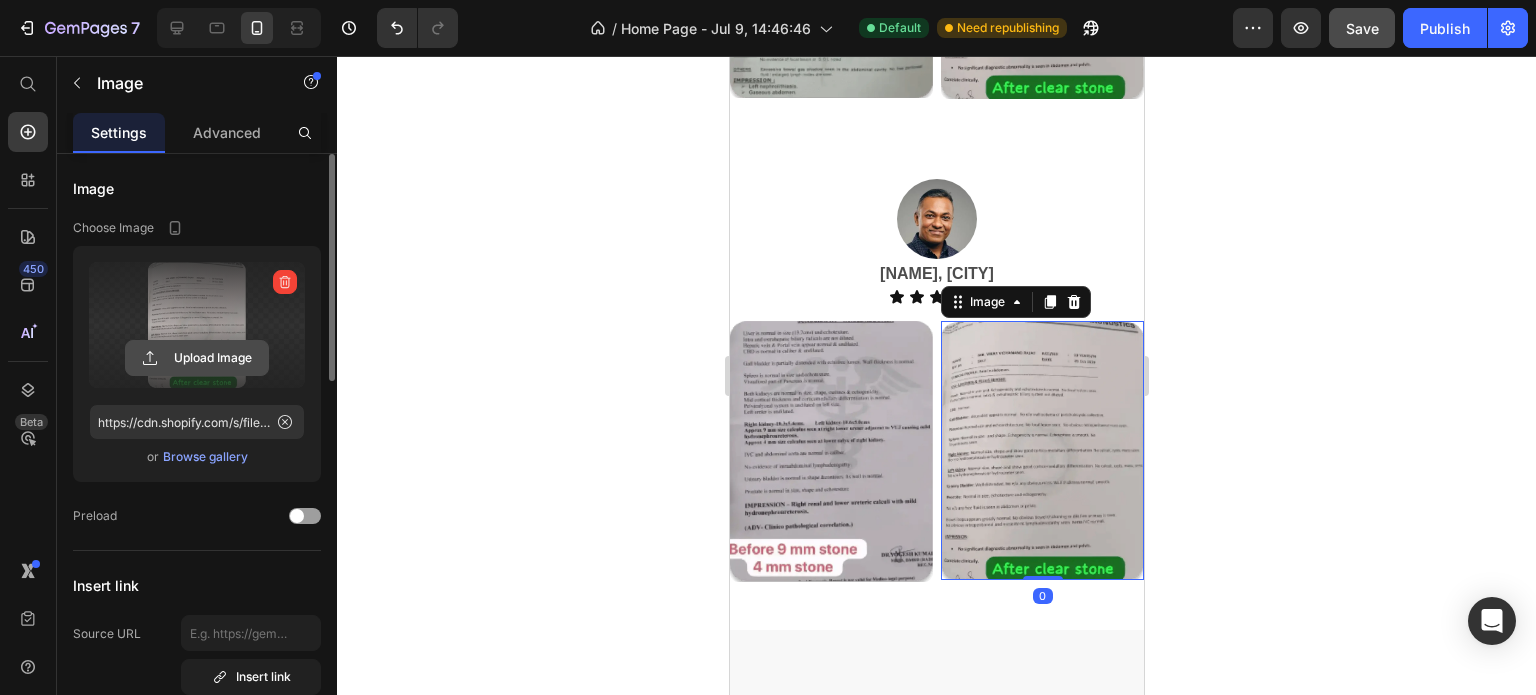 click 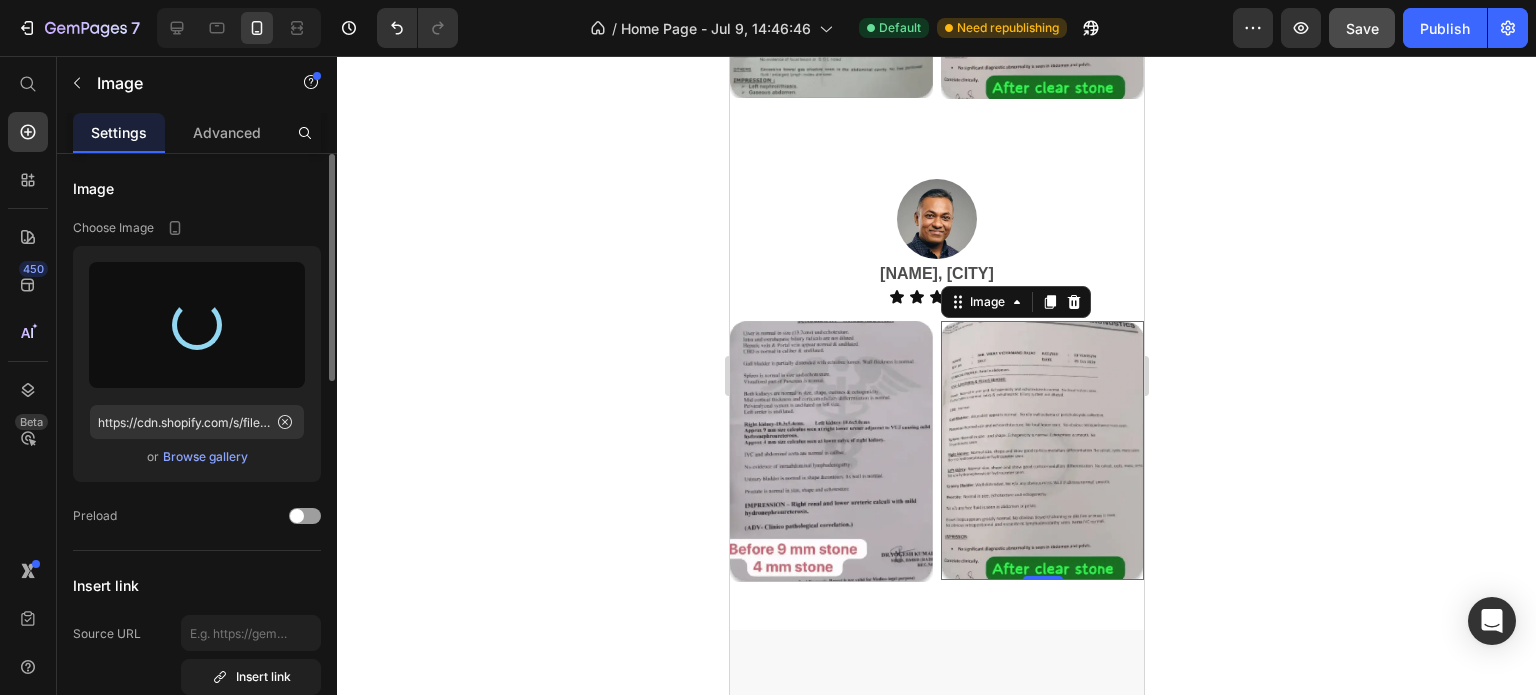 type on "https://cdn.shopify.com/s/files/1/0727/7651/5641/files/gempages_574642608358294303-d5b865fc-c680-4111-8053-7d52e842f56d.webp" 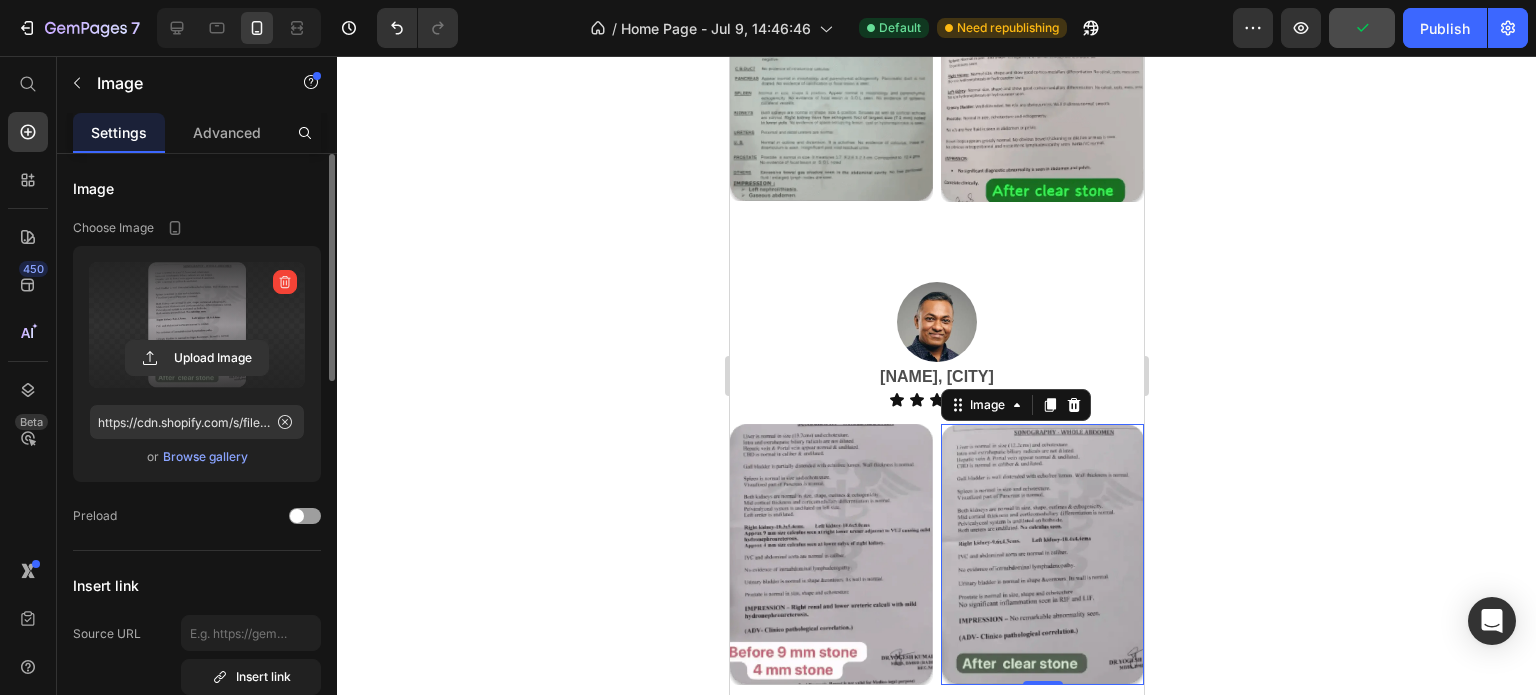 scroll, scrollTop: 5105, scrollLeft: 0, axis: vertical 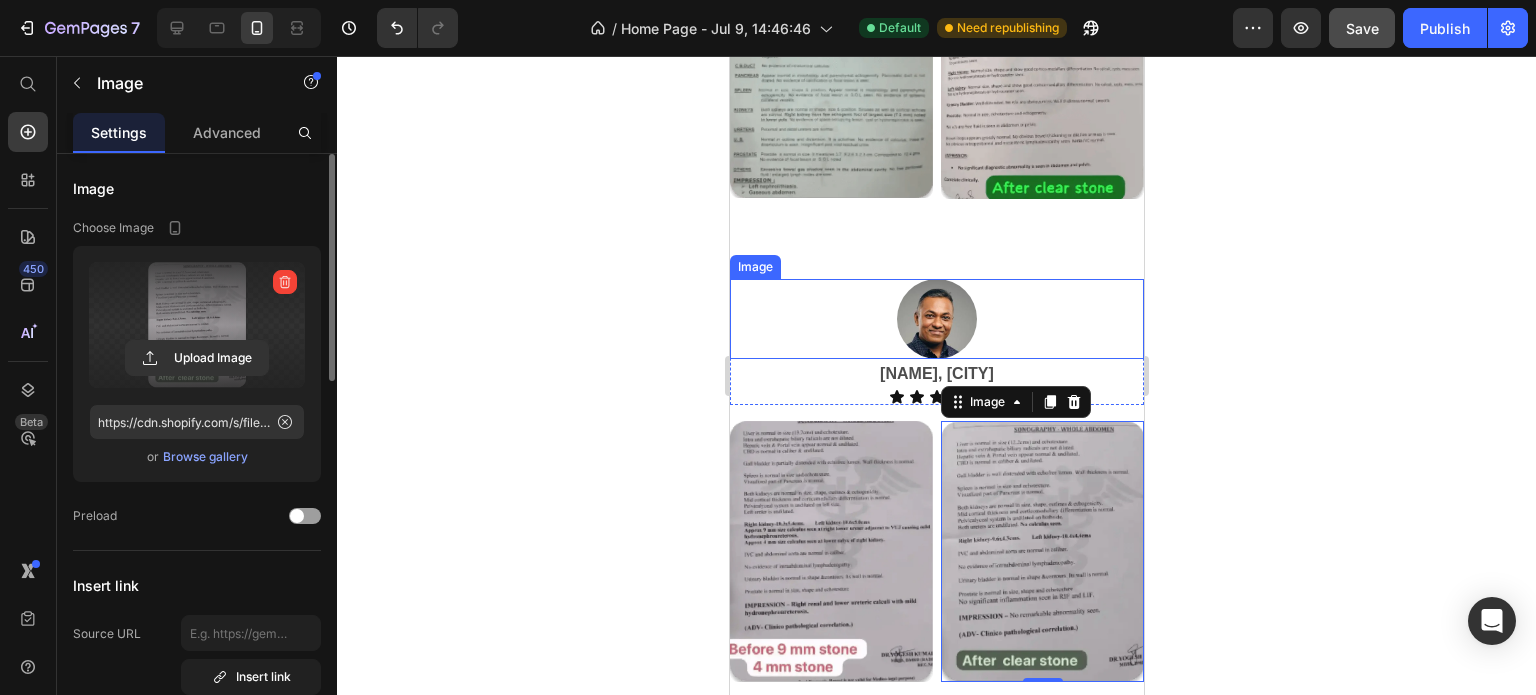 click at bounding box center [936, 319] 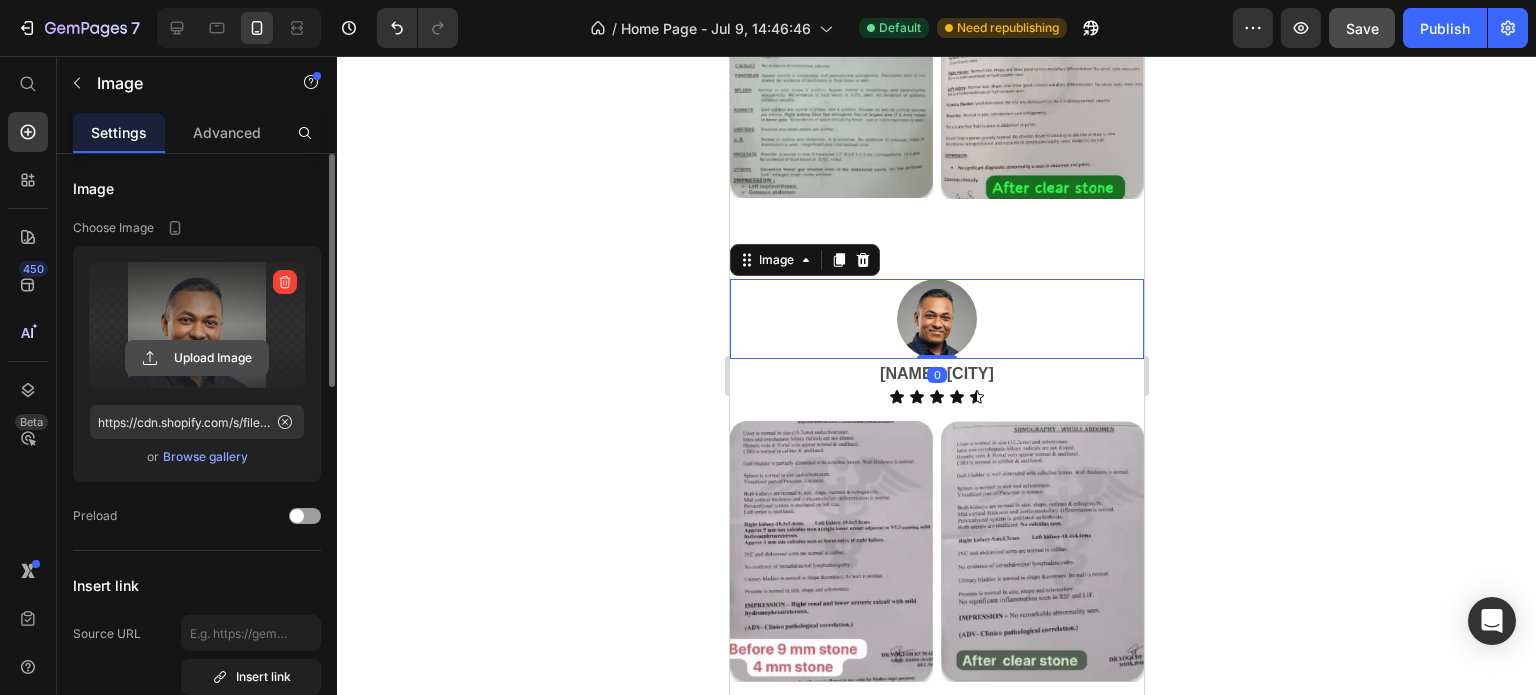 click 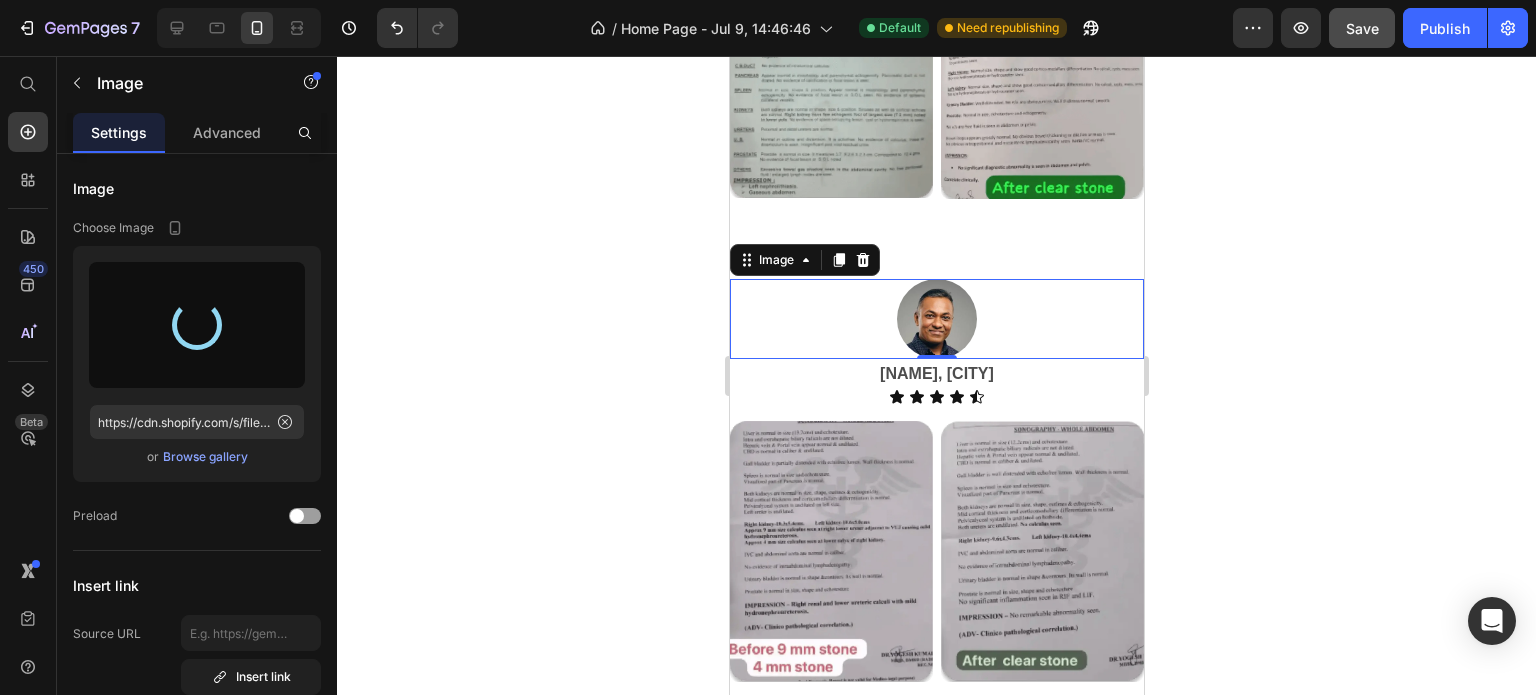 type on "https://cdn.shopify.com/s/files/1/0727/7651/5641/files/gempages_574642608358294303-4ca045a0-4727-40ce-8bae-5ab590325335.jpg" 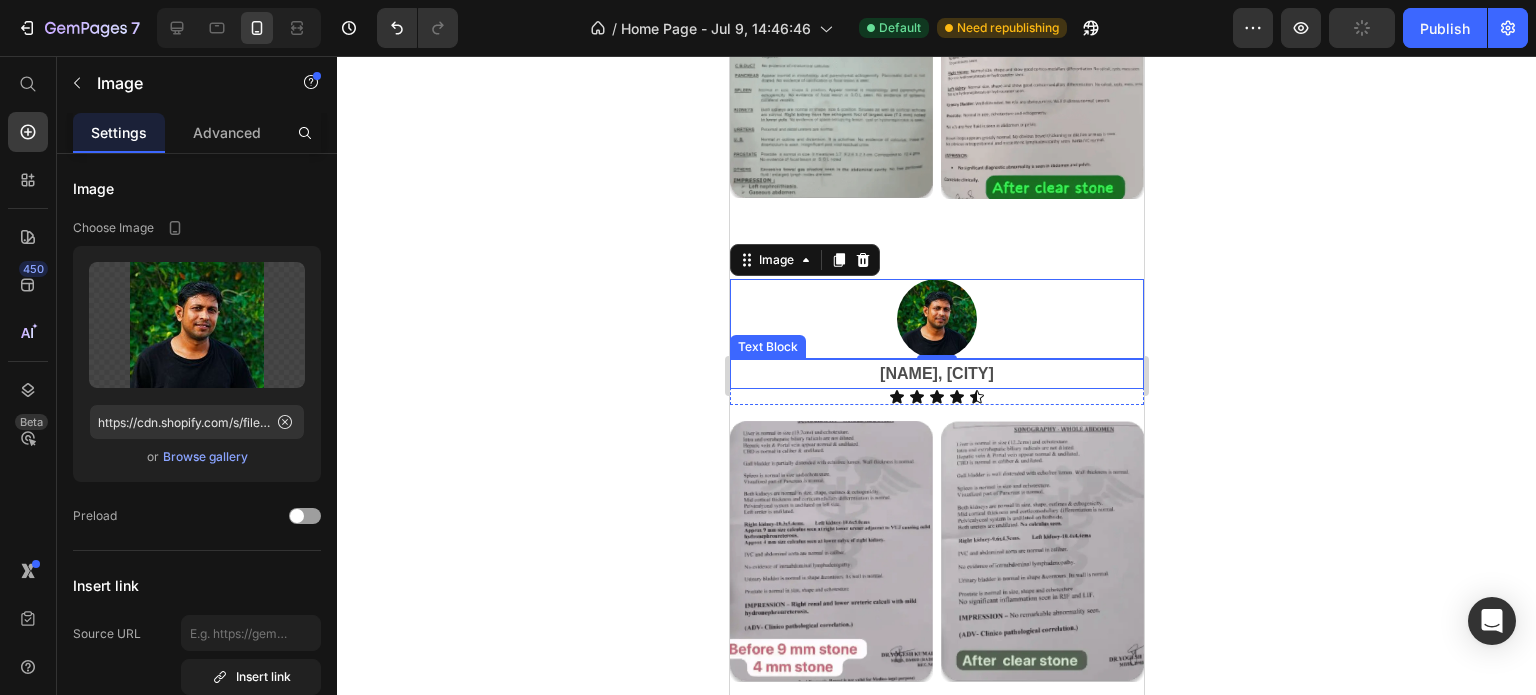 click on "[NAME], [CITY]" at bounding box center (936, 373) 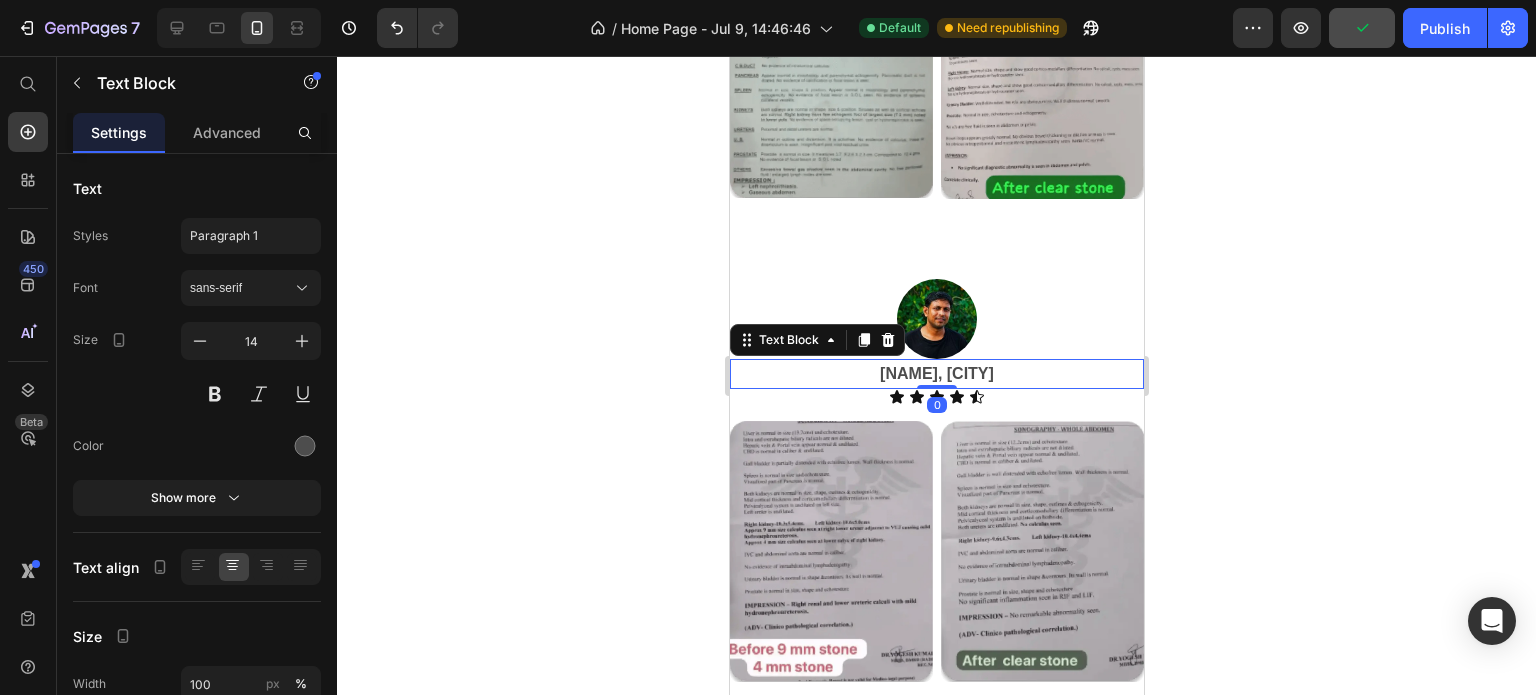 click on "[NAME], [CITY]" at bounding box center [936, 374] 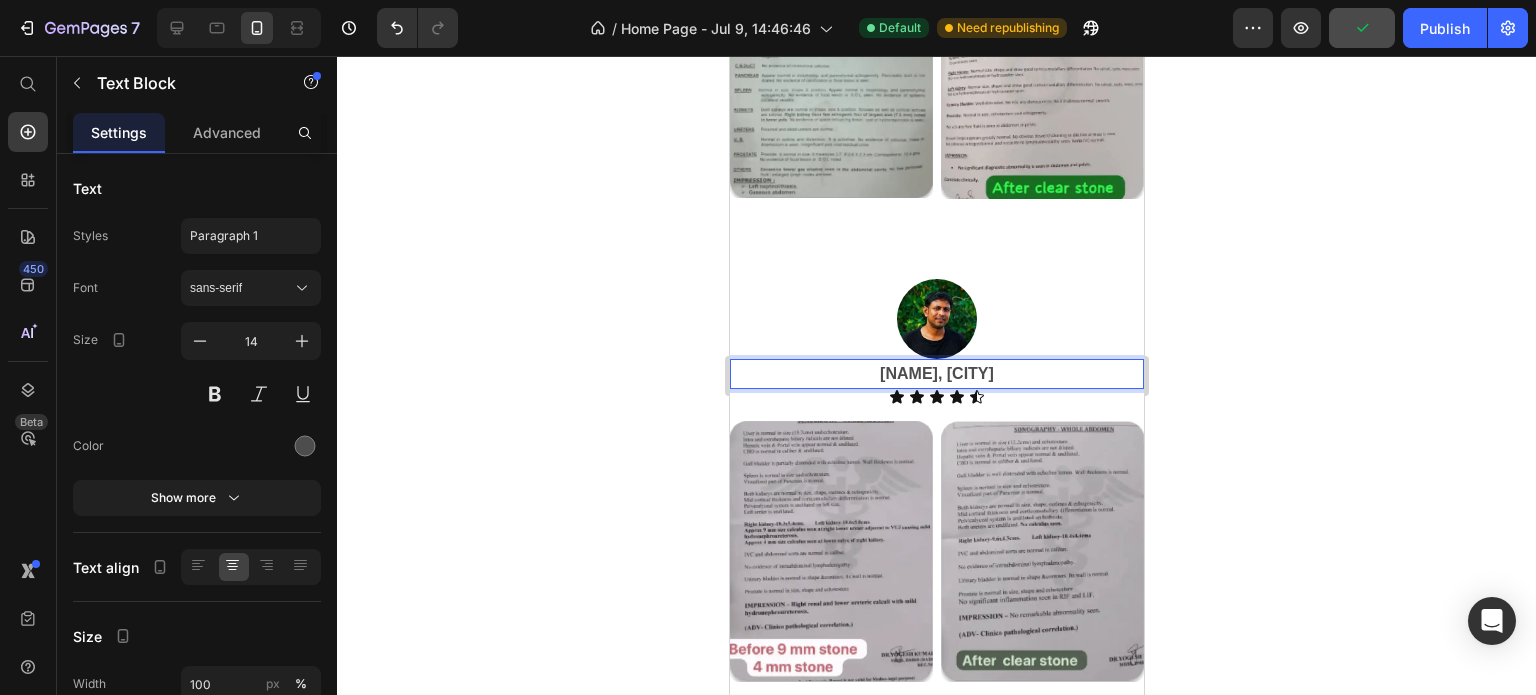 click on "[NAME], [CITY]" at bounding box center (936, 374) 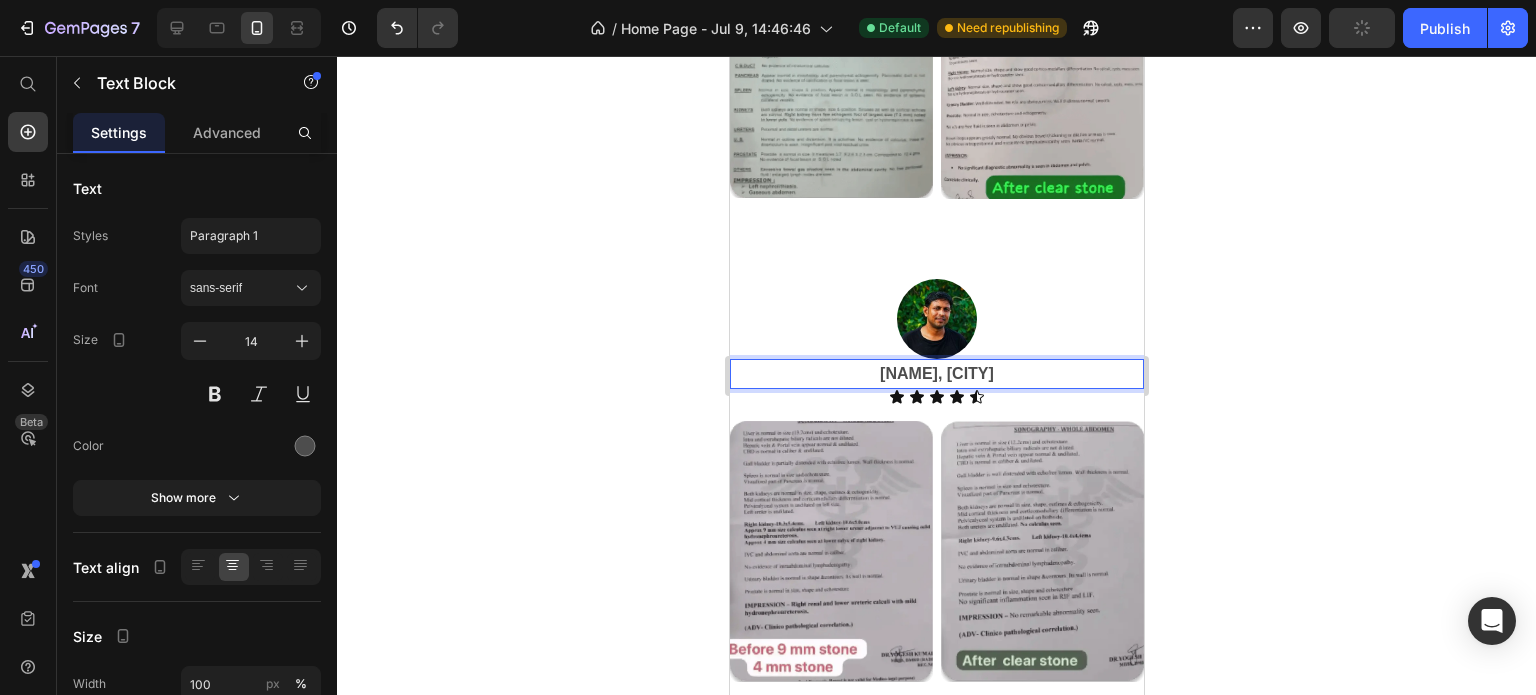 click 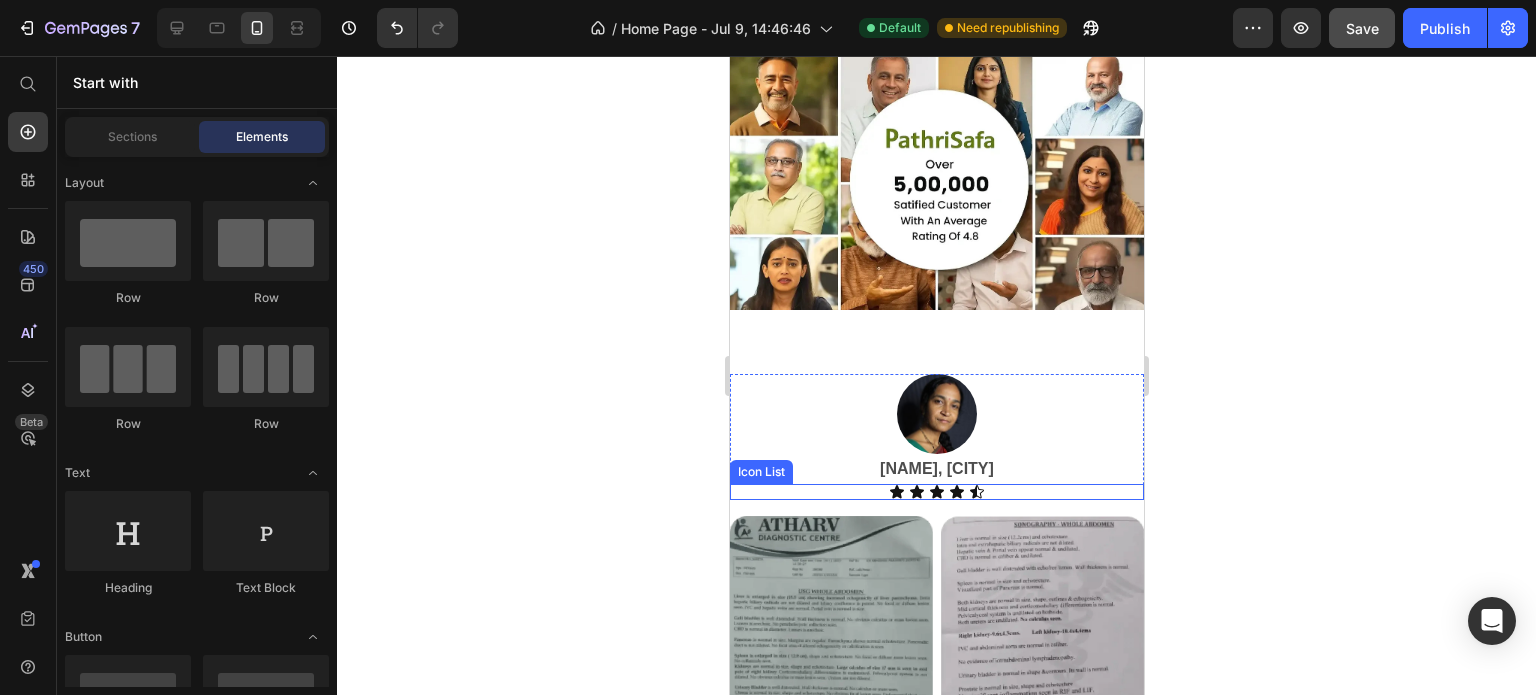 scroll, scrollTop: 4205, scrollLeft: 0, axis: vertical 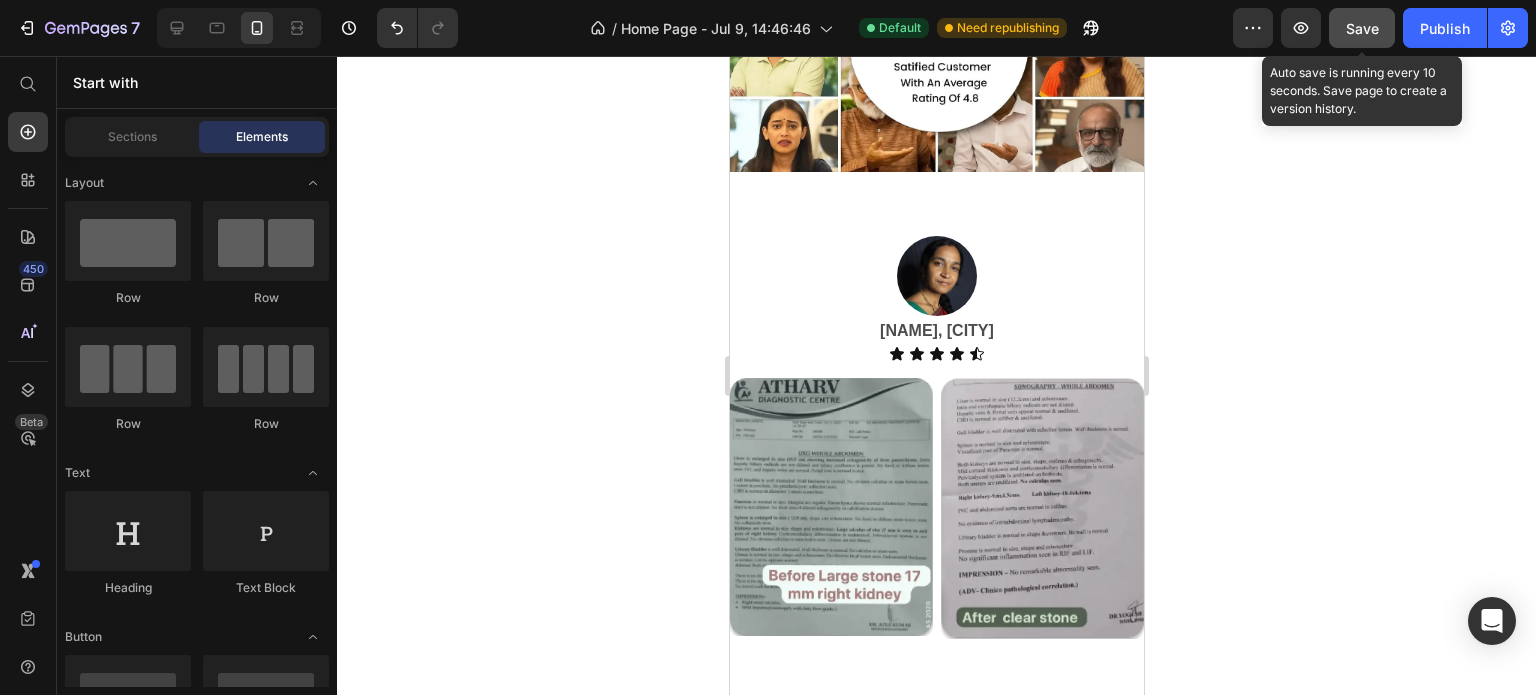 click on "Save" at bounding box center [1362, 28] 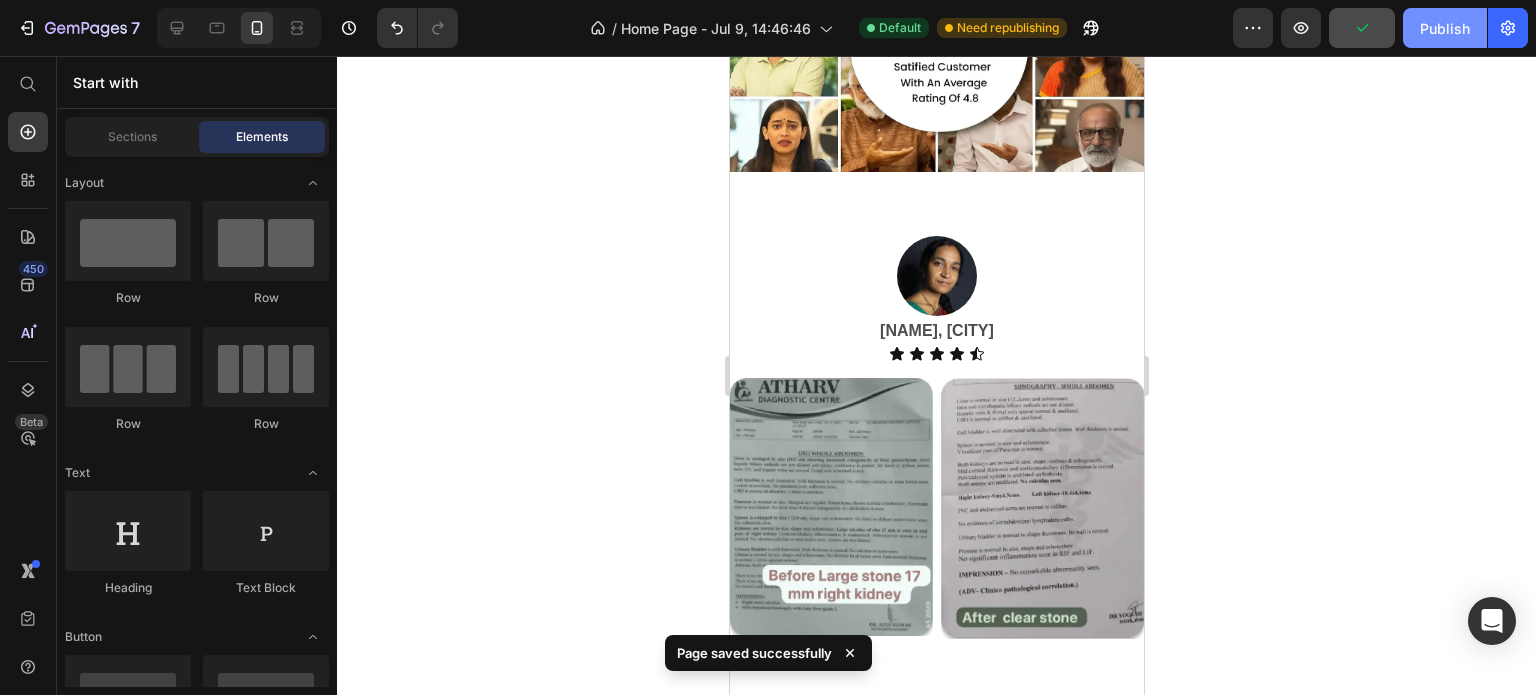 click on "Publish" at bounding box center [1445, 28] 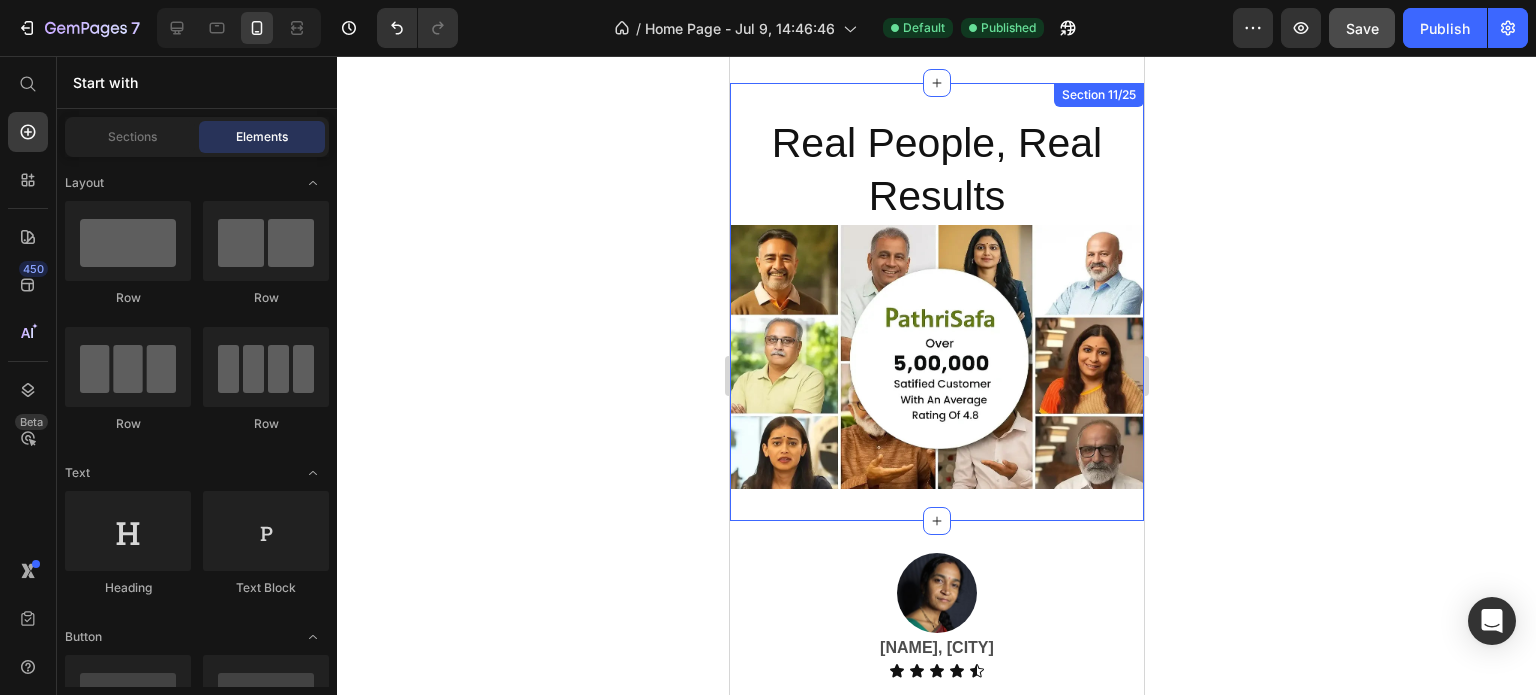 scroll, scrollTop: 4005, scrollLeft: 0, axis: vertical 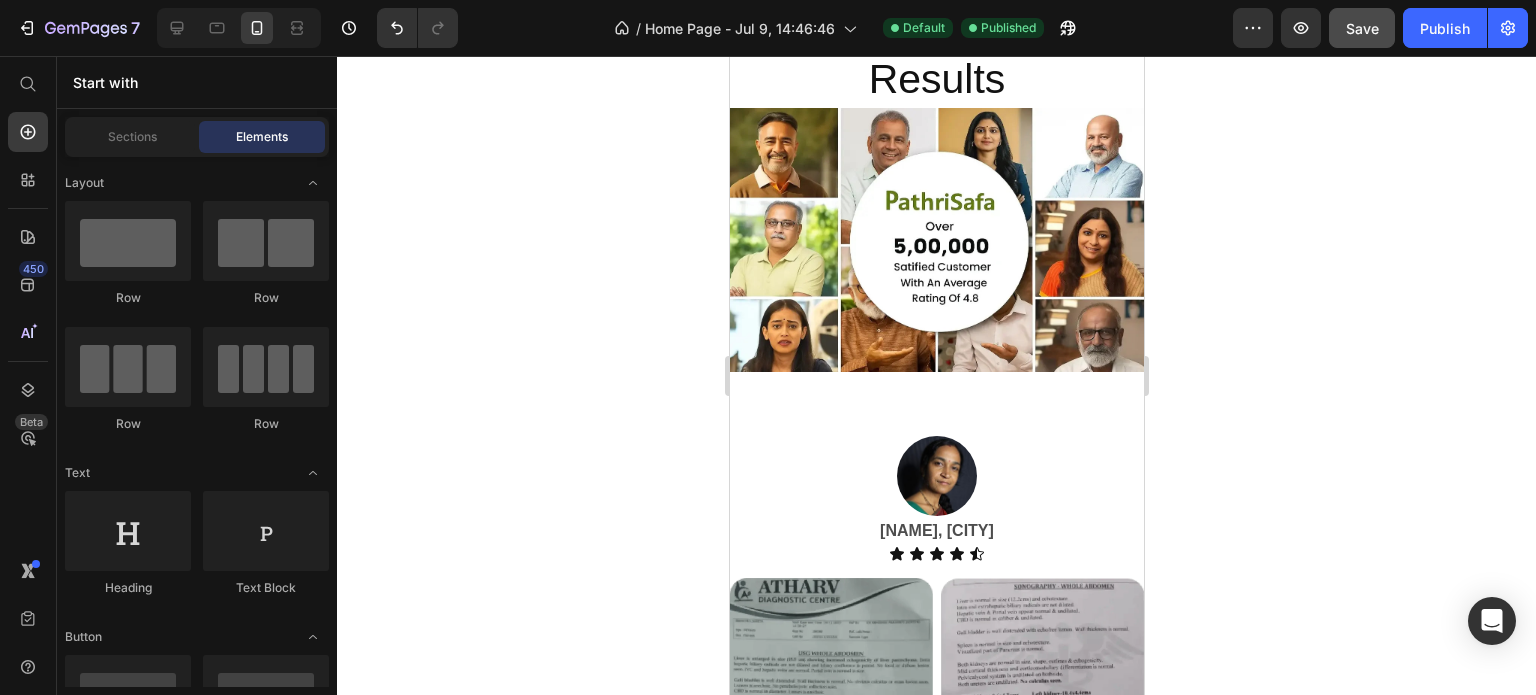 click 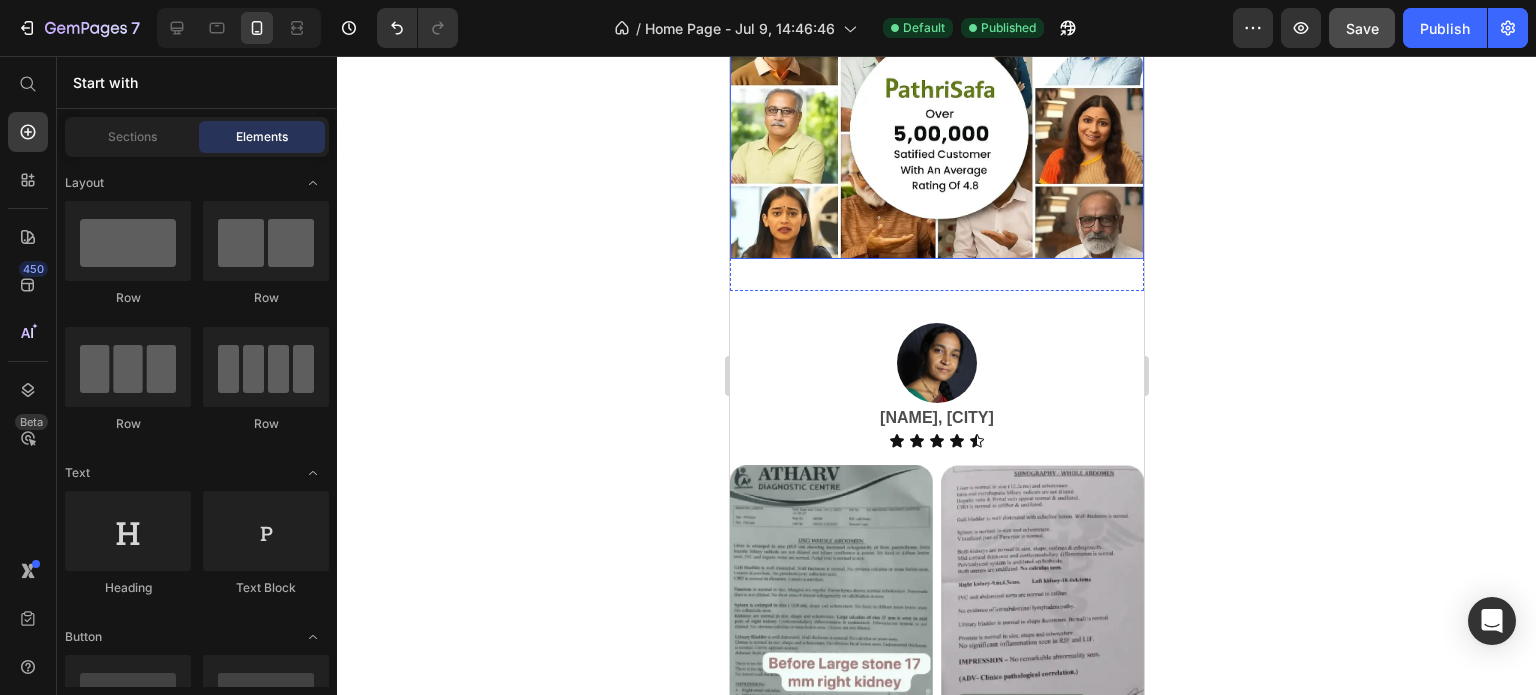 scroll, scrollTop: 4605, scrollLeft: 0, axis: vertical 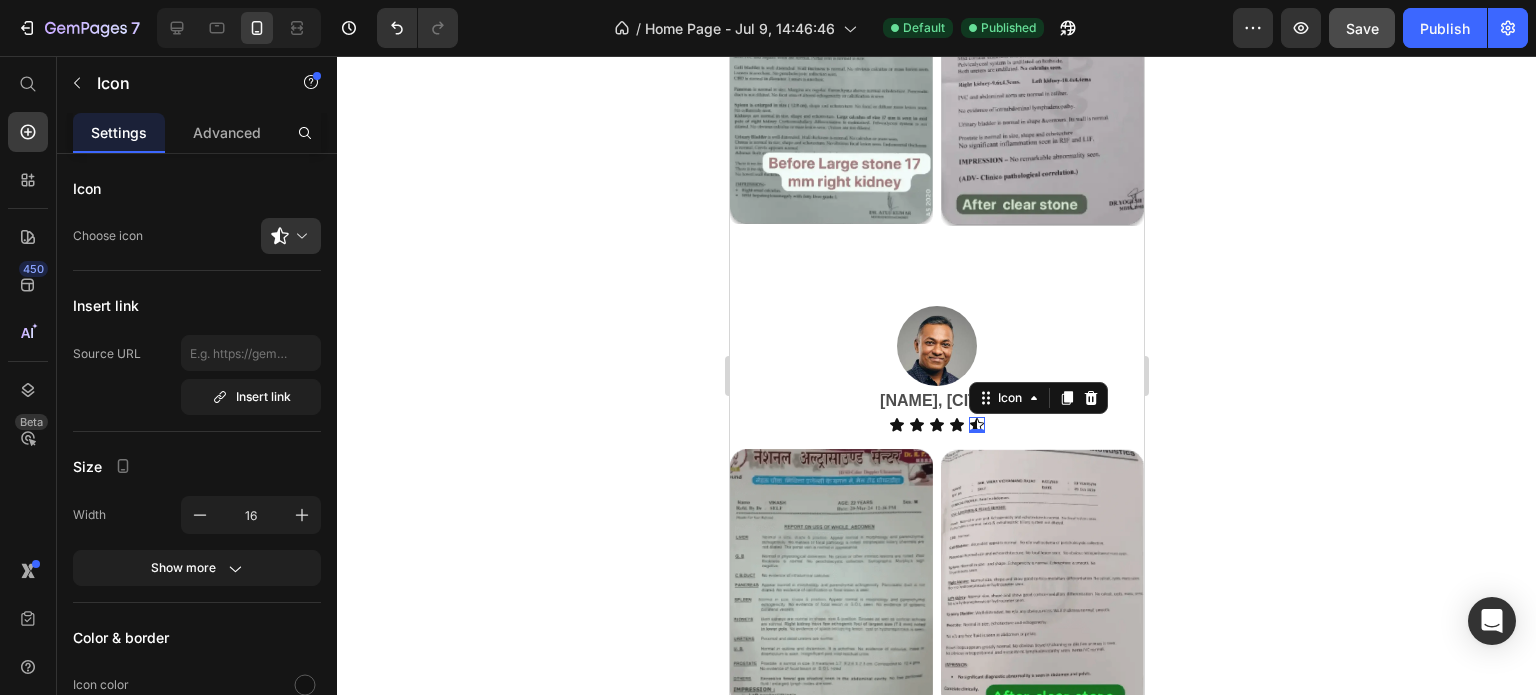 click on "Icon   0" at bounding box center (976, 425) 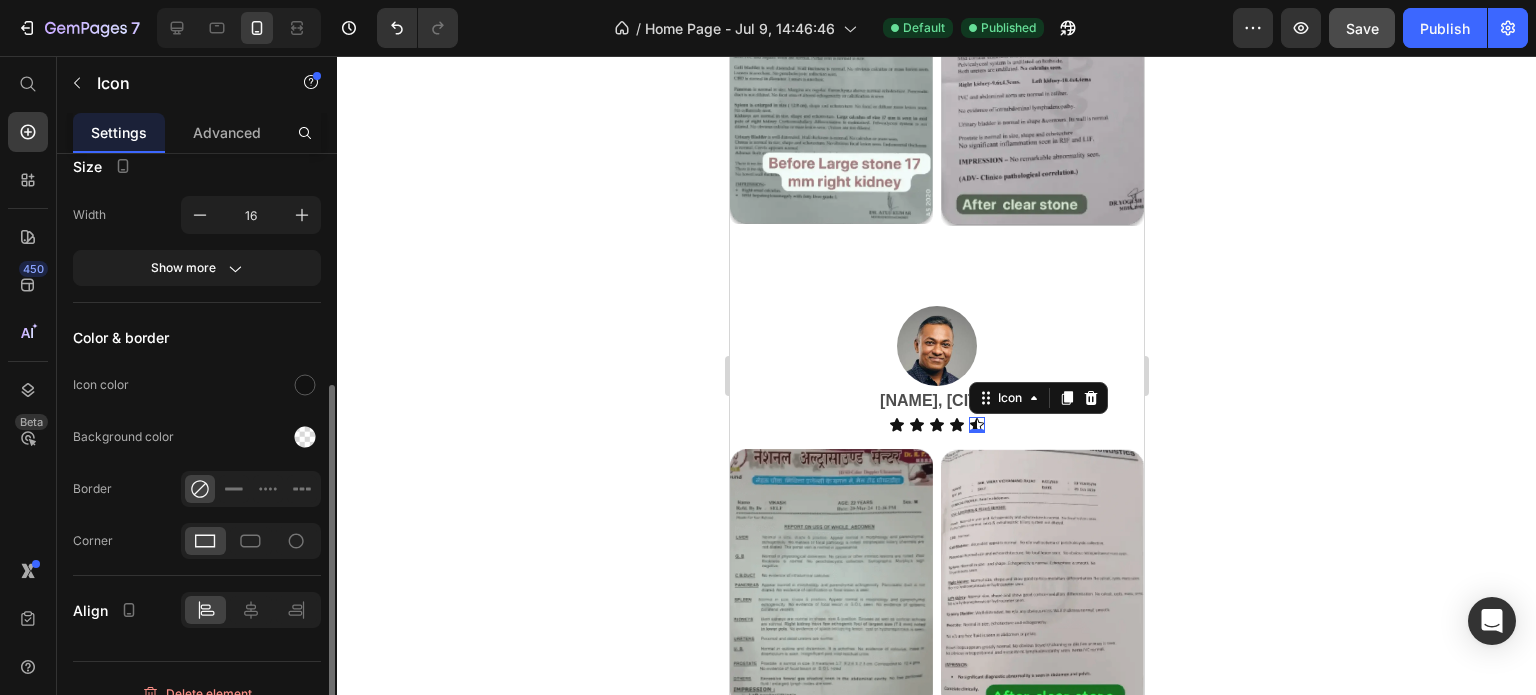 scroll, scrollTop: 322, scrollLeft: 0, axis: vertical 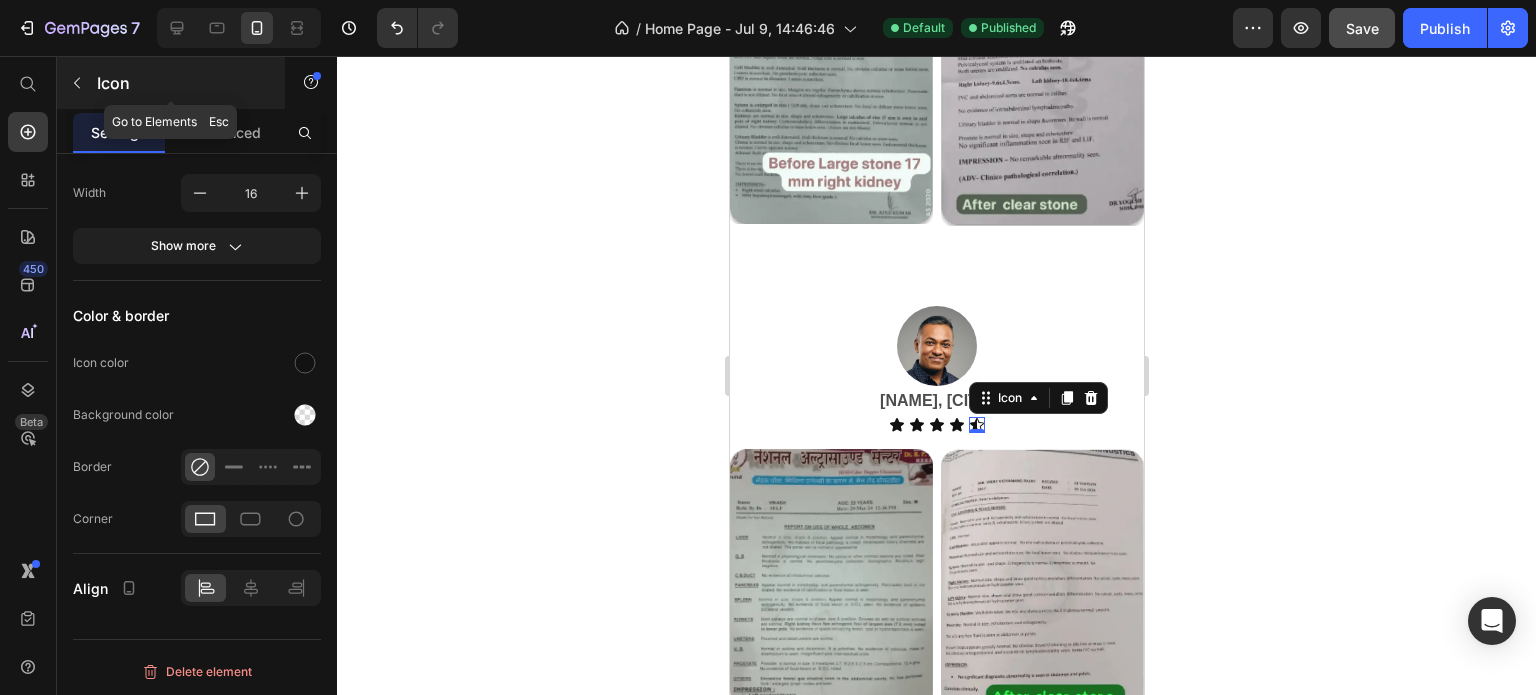 click at bounding box center (77, 83) 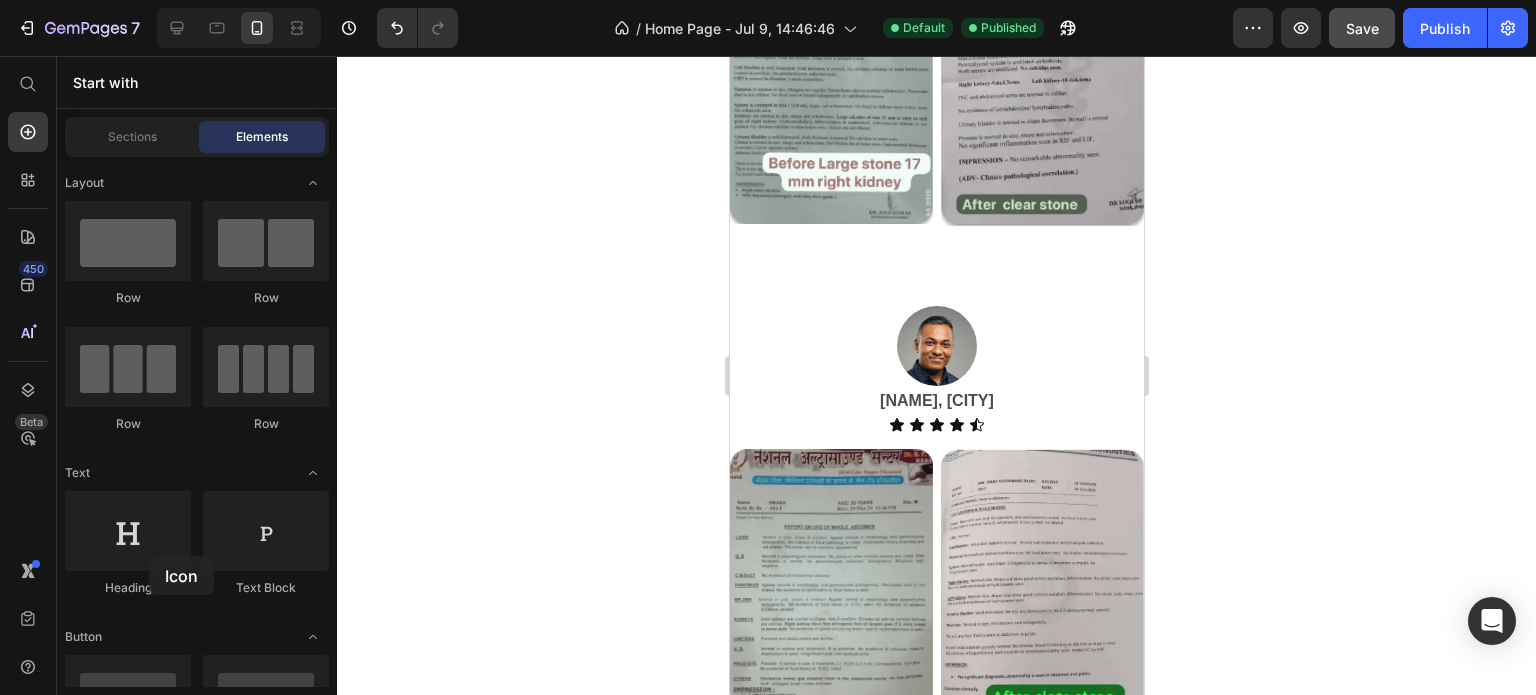 click at bounding box center (128, 1653) 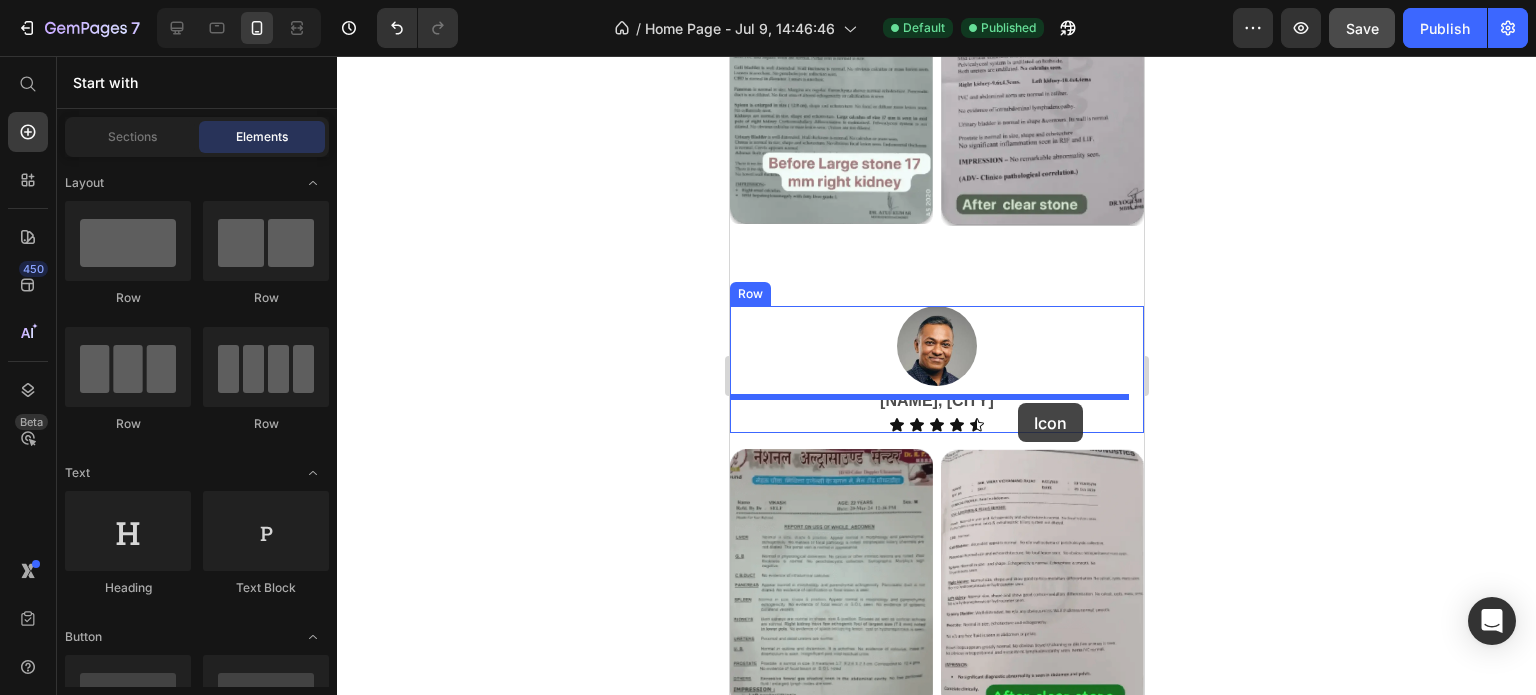 drag, startPoint x: 878, startPoint y: 612, endPoint x: 1017, endPoint y: 403, distance: 251.002 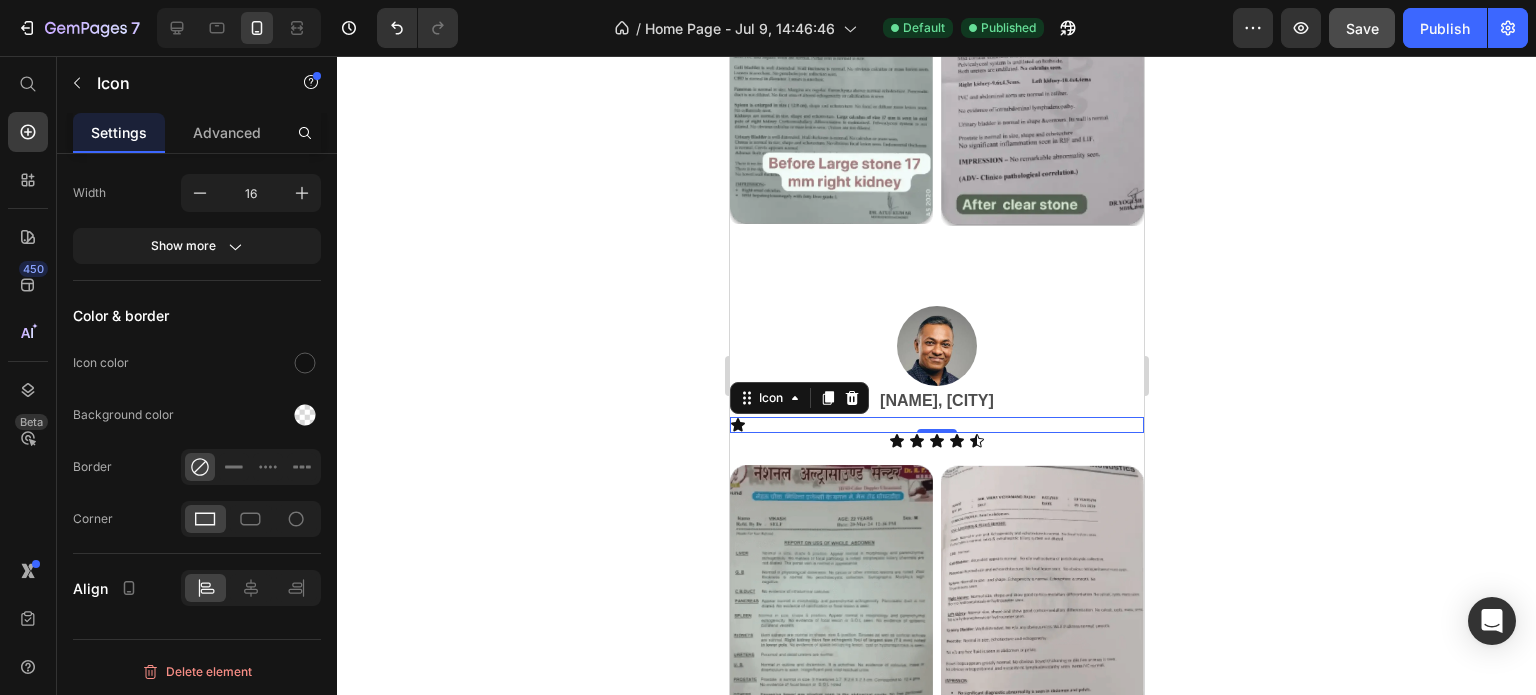 click 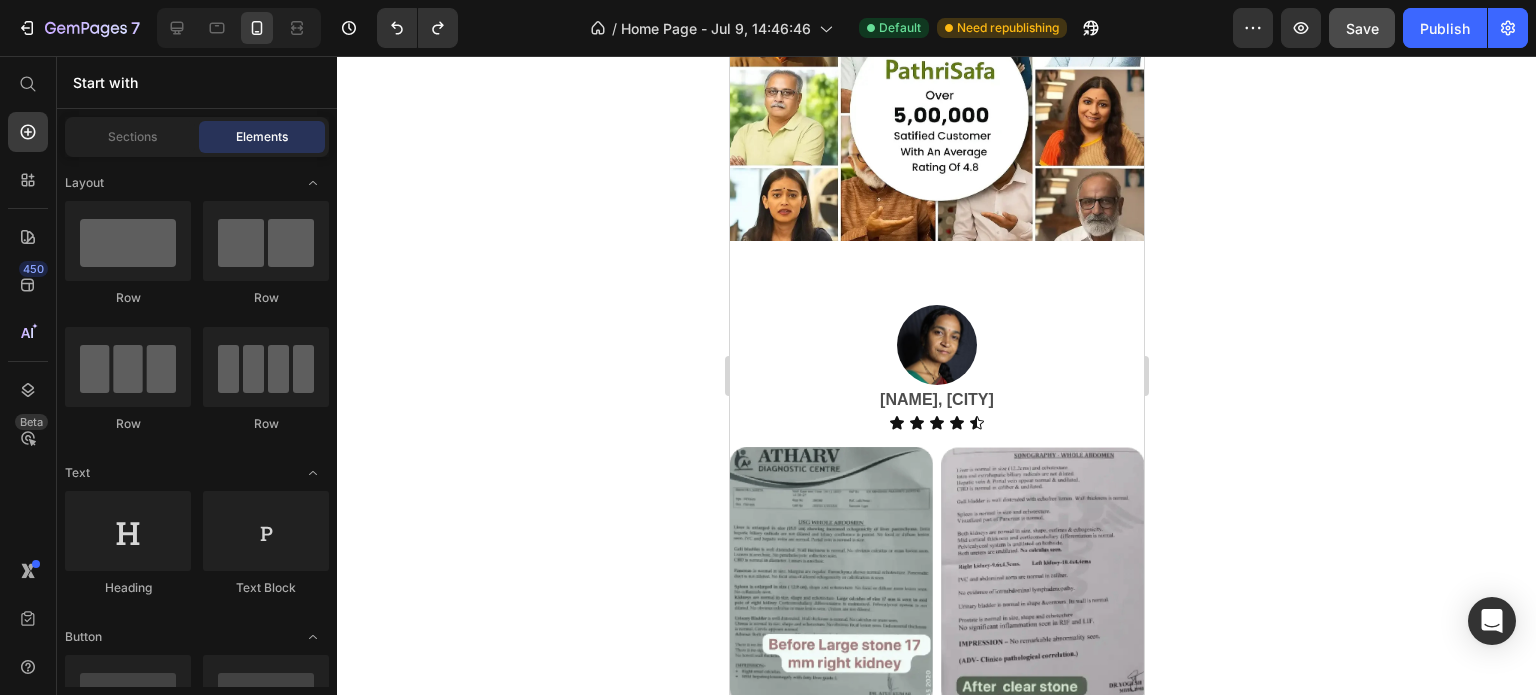 scroll, scrollTop: 4305, scrollLeft: 0, axis: vertical 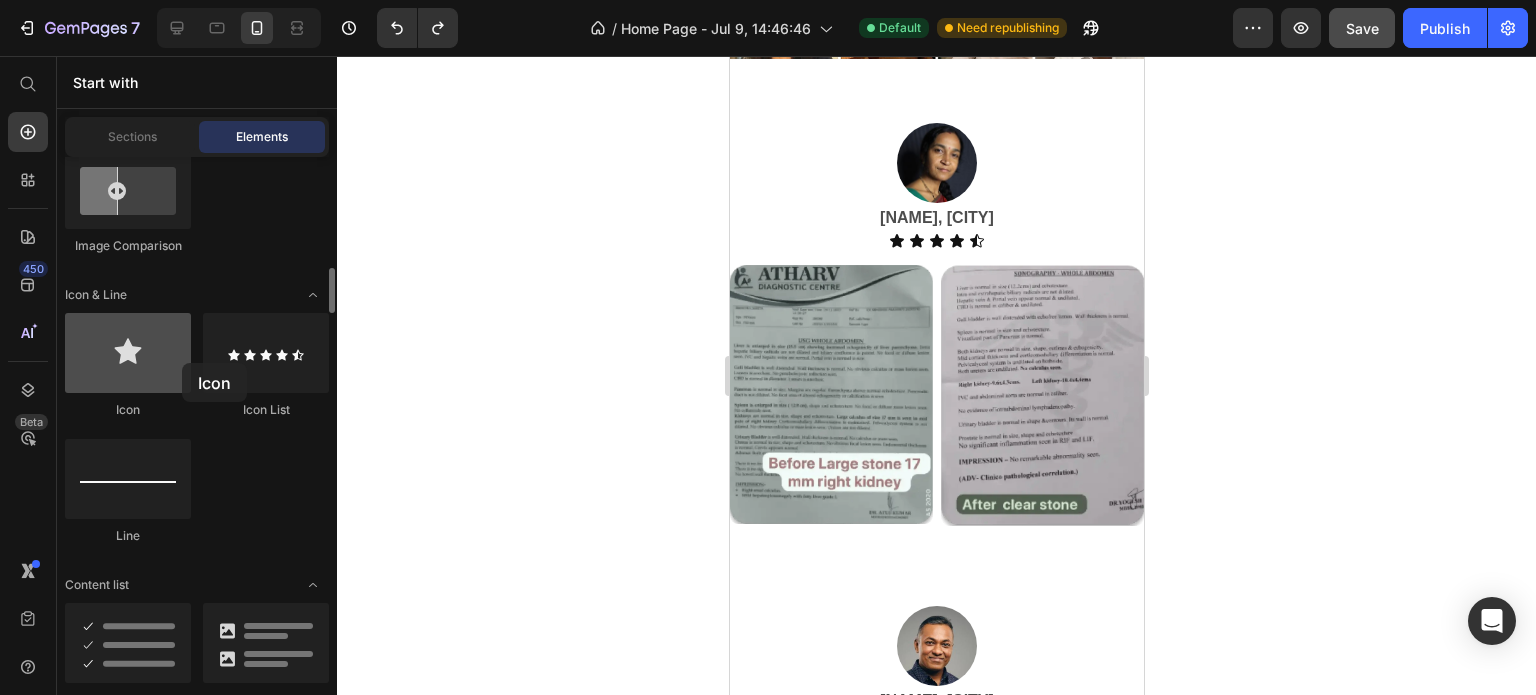 click at bounding box center (128, 353) 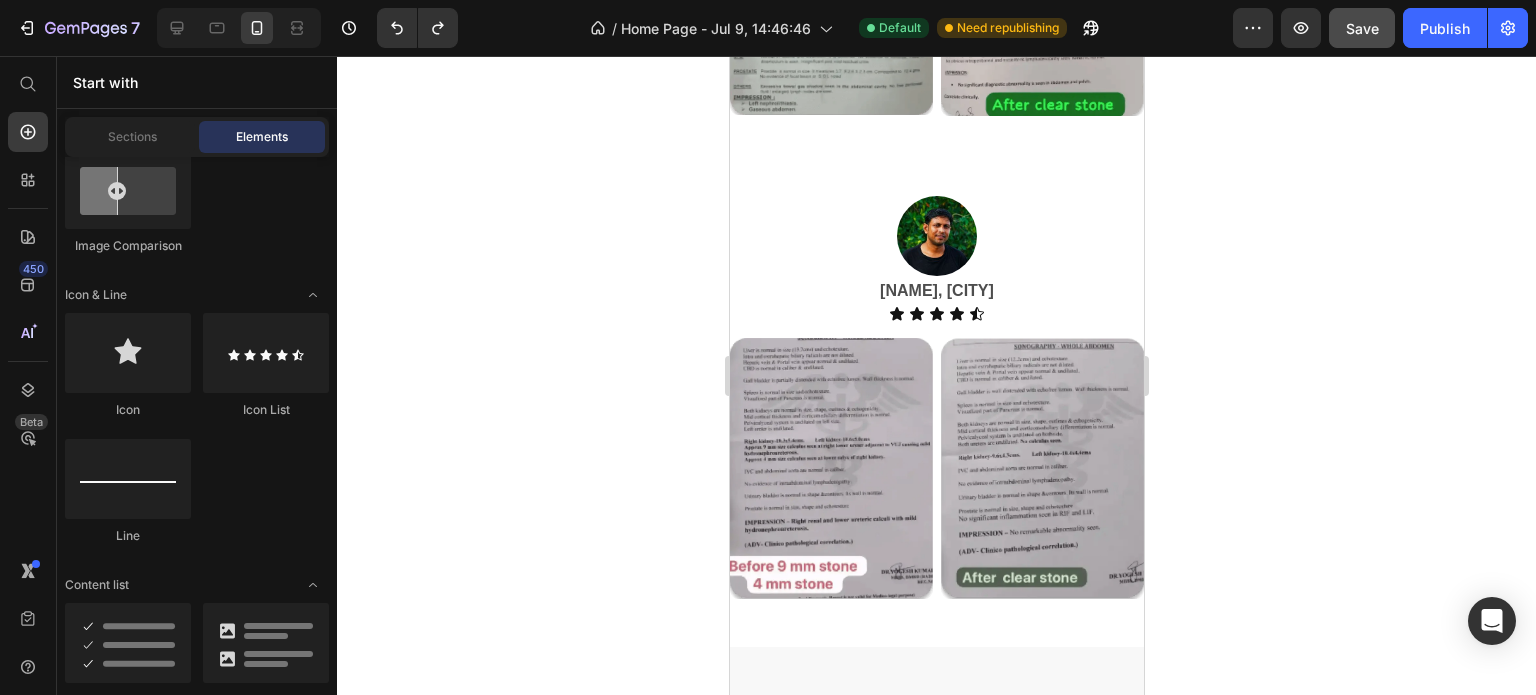 scroll, scrollTop: 5505, scrollLeft: 0, axis: vertical 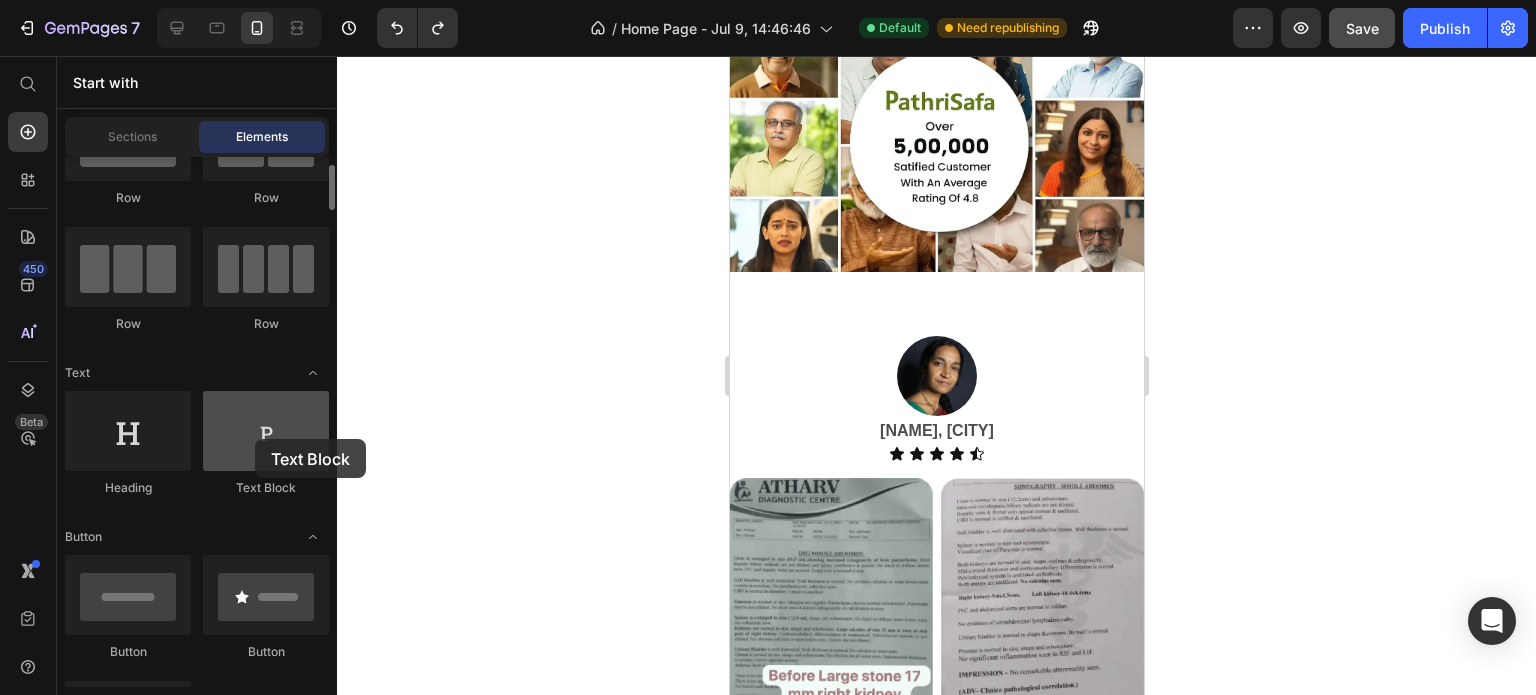 drag, startPoint x: 254, startPoint y: 457, endPoint x: 253, endPoint y: 439, distance: 18.027756 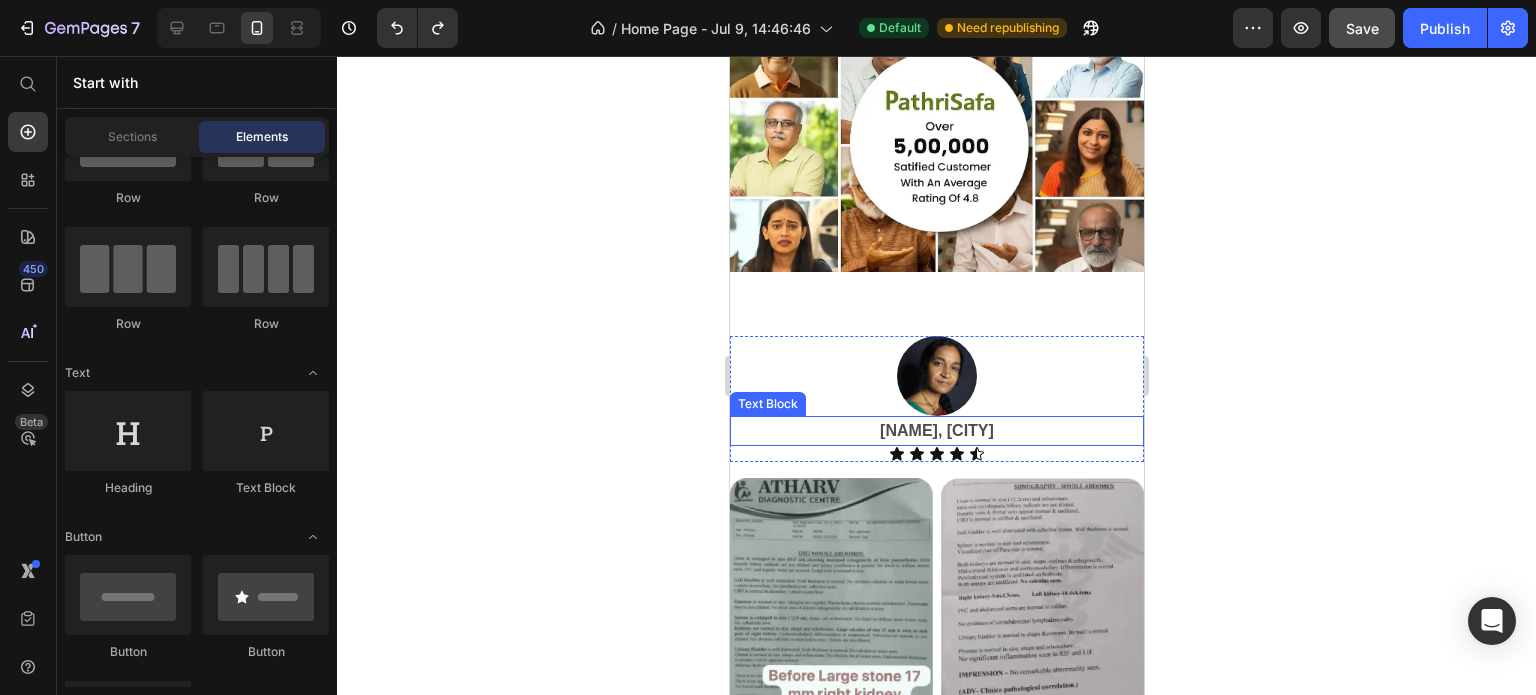 click on "[NAME], [CITY]" at bounding box center (936, 431) 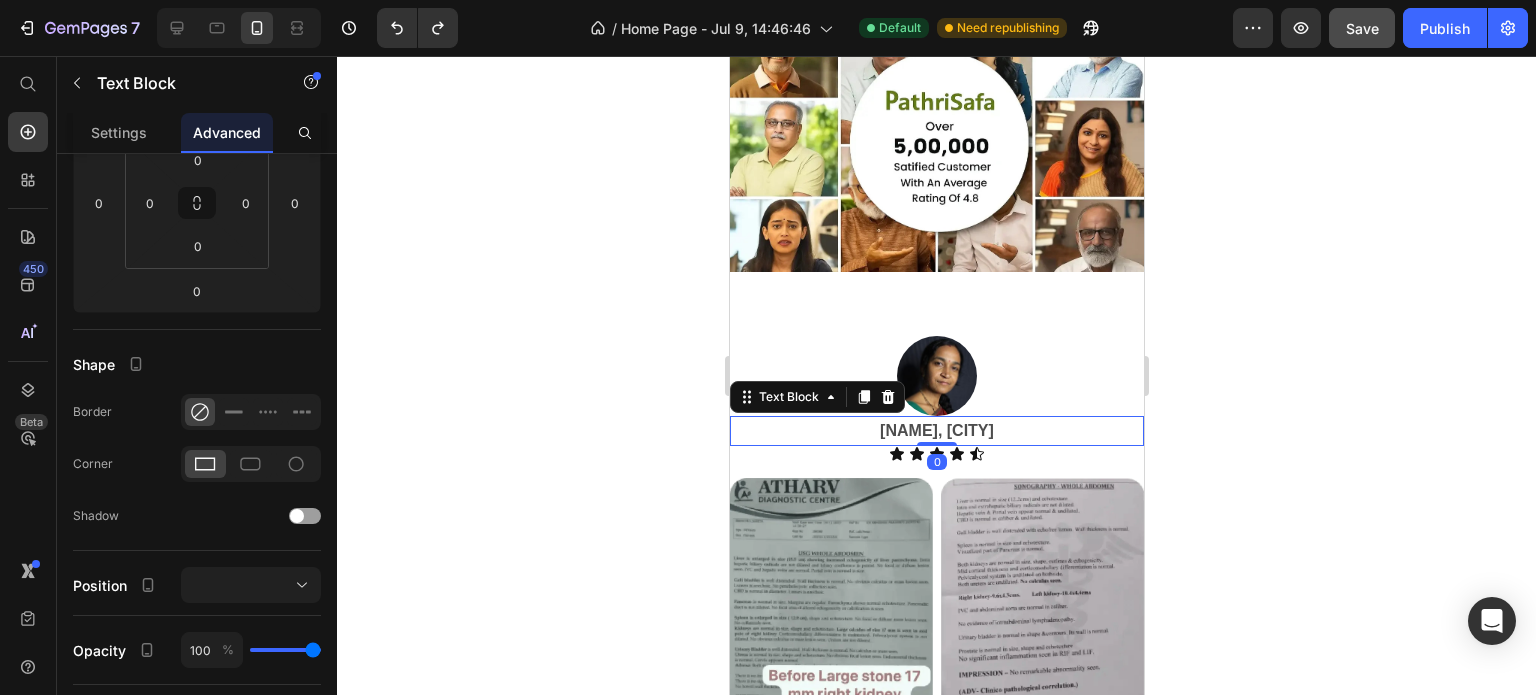 scroll, scrollTop: 0, scrollLeft: 0, axis: both 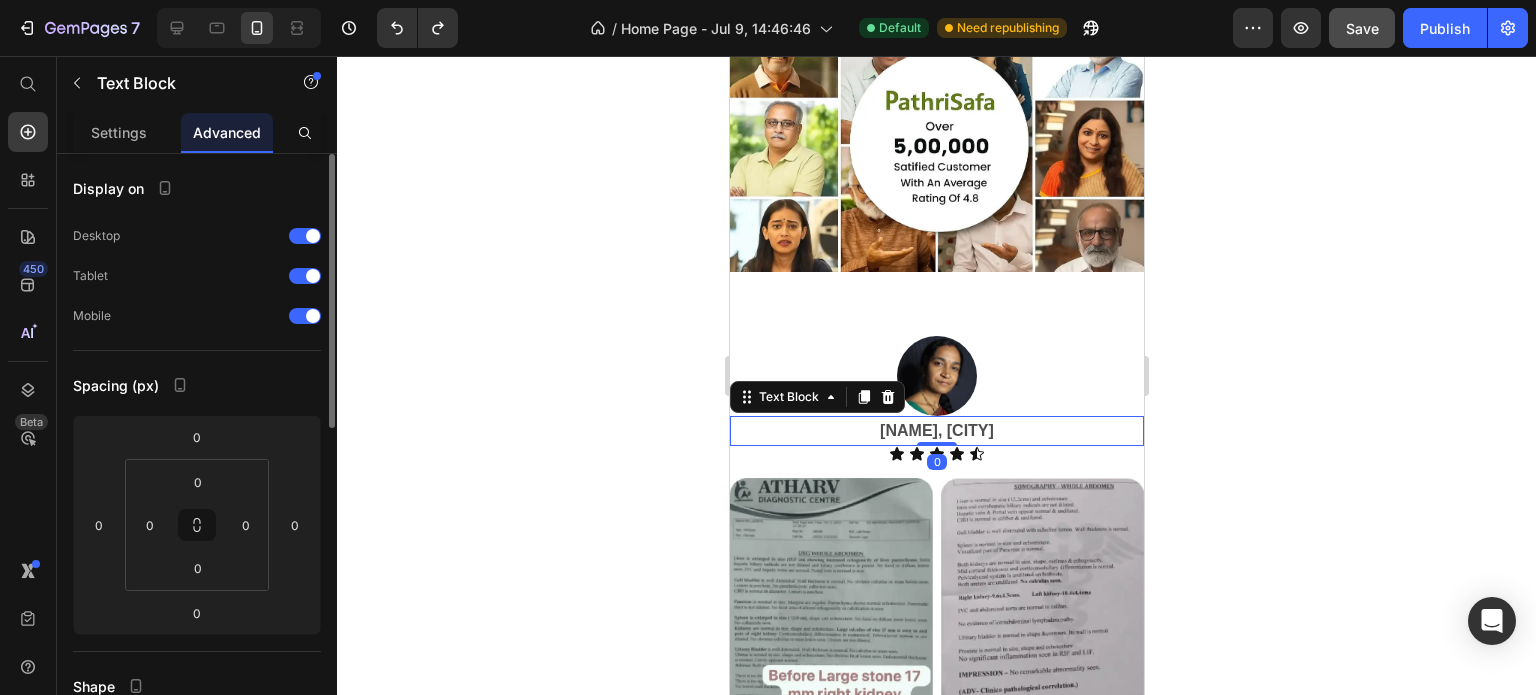 click on "[NAME], [CITY]" at bounding box center (936, 431) 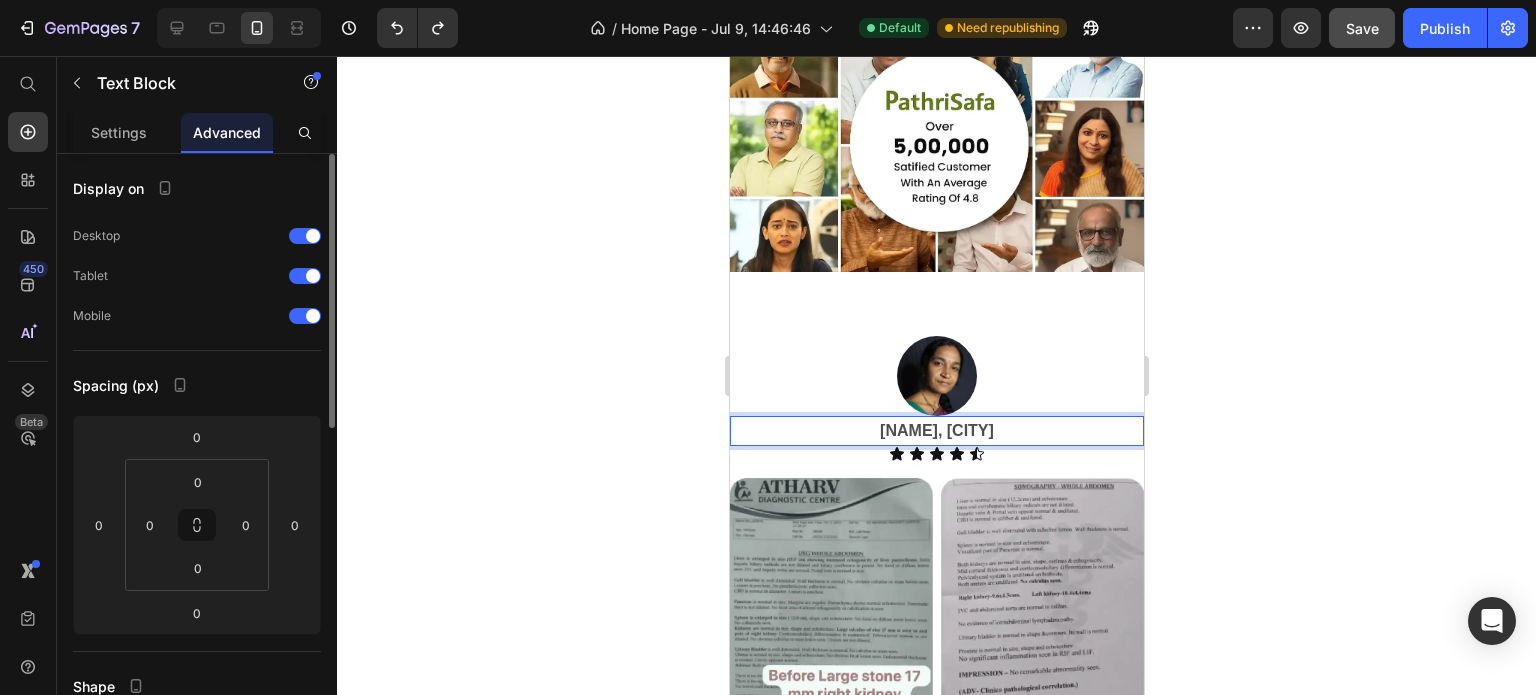 click on "[NAME], [CITY]" at bounding box center (936, 431) 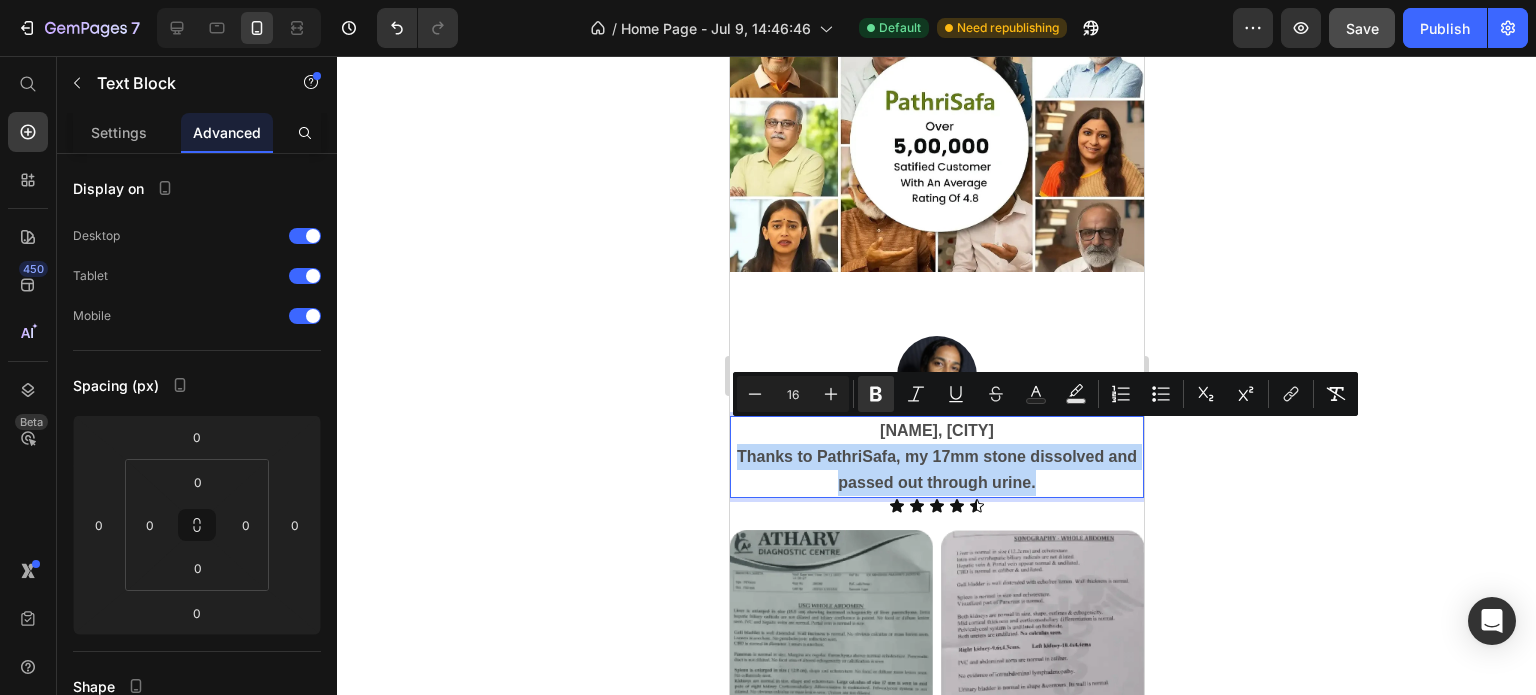 drag, startPoint x: 1063, startPoint y: 455, endPoint x: 732, endPoint y: 428, distance: 332.0994 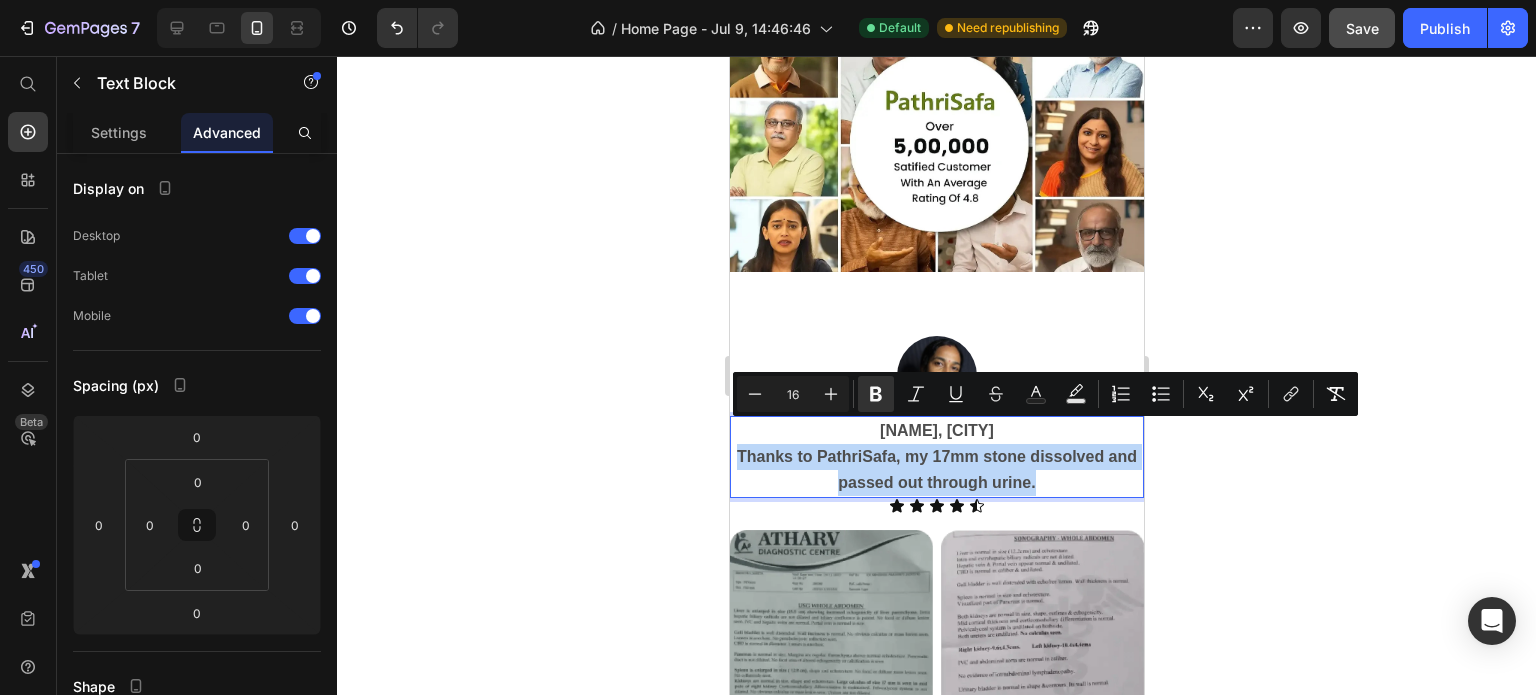 click on "Thanks to PathriSafa, my 17mm stone dissolved and passed out through urine." at bounding box center [936, 470] 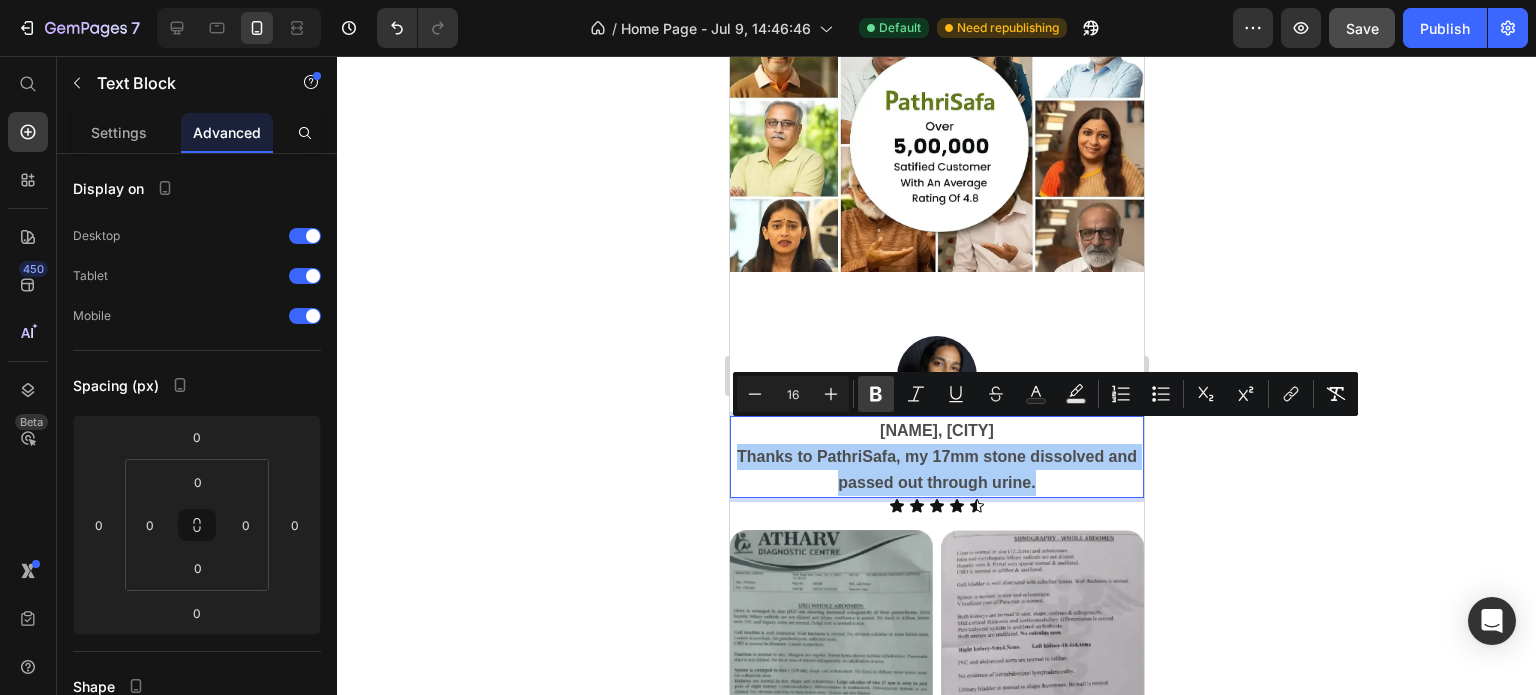 click 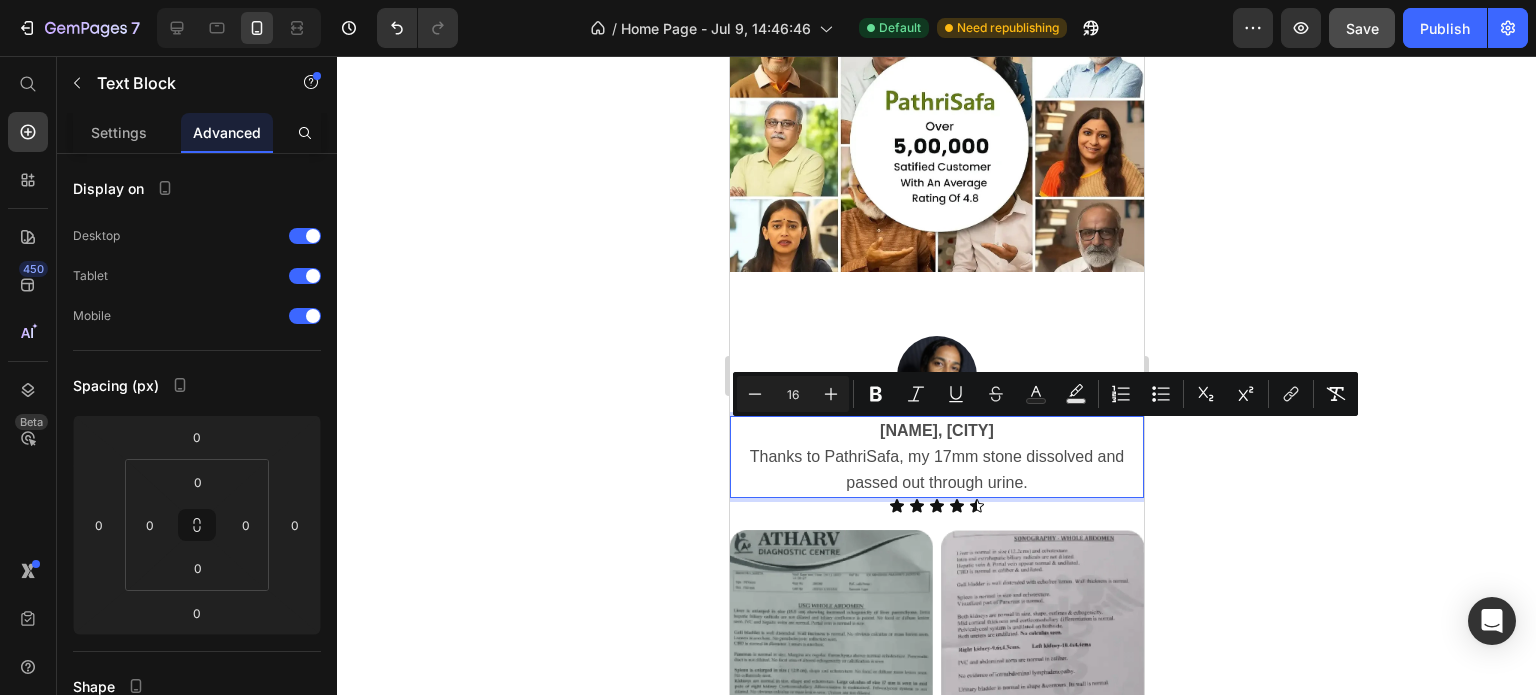 click 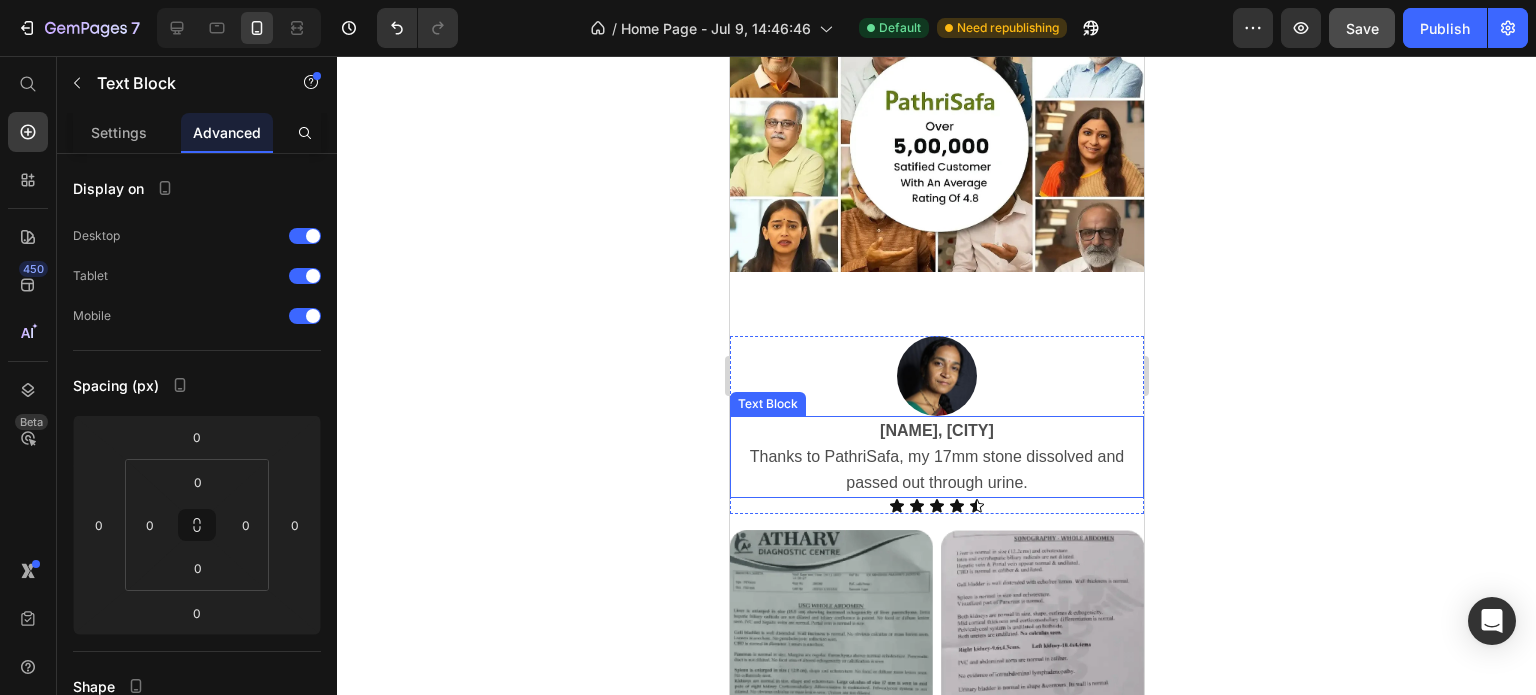 click on "Thanks to PathriSafa, my 17mm stone dissolved and passed out through urine." at bounding box center (936, 470) 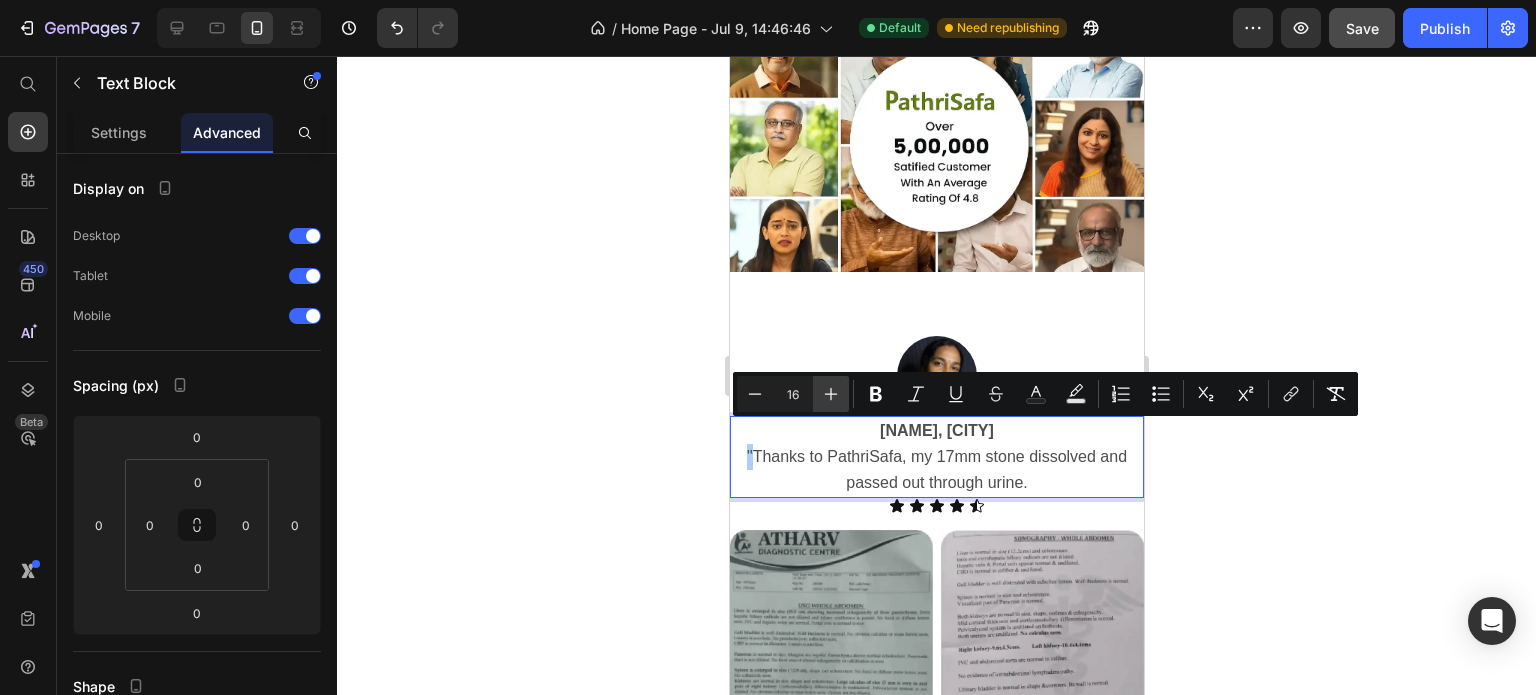 click on "Plus" at bounding box center [831, 394] 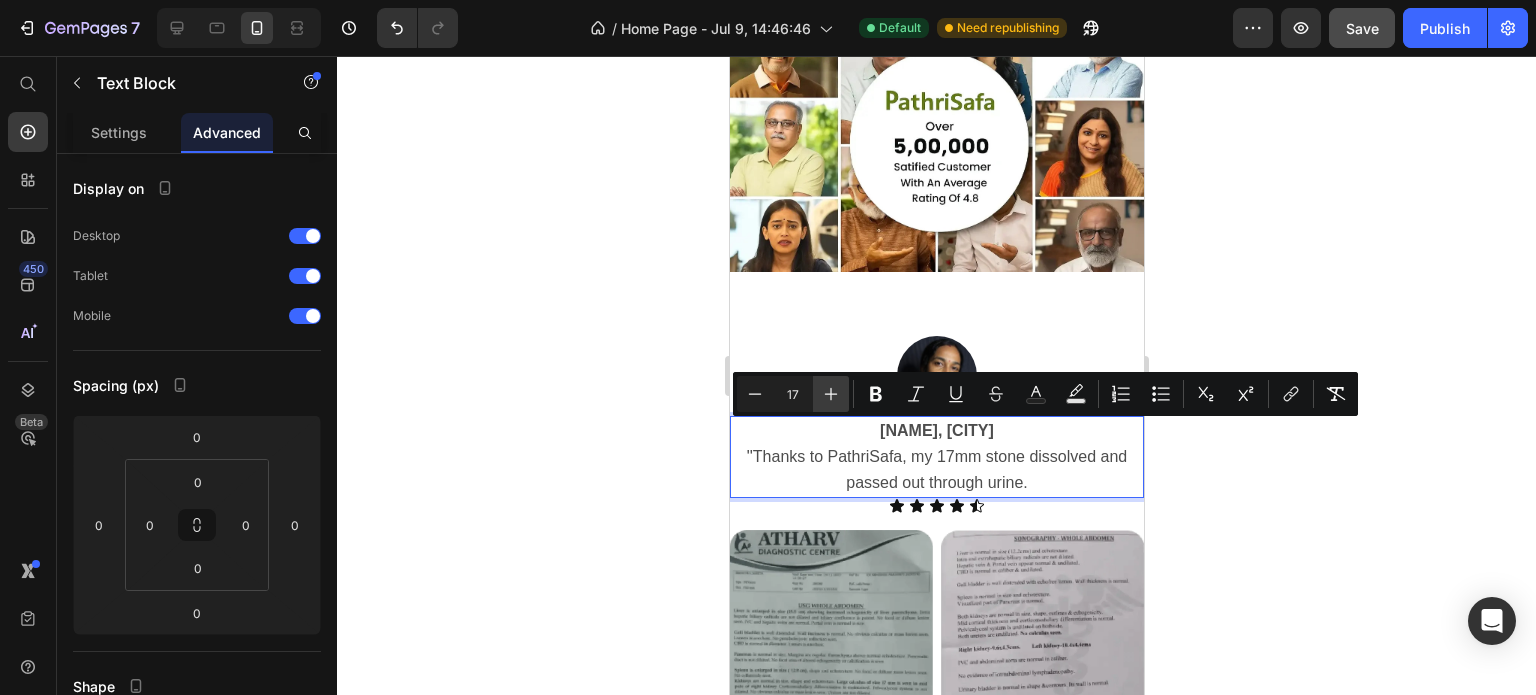 click on "Plus" at bounding box center [831, 394] 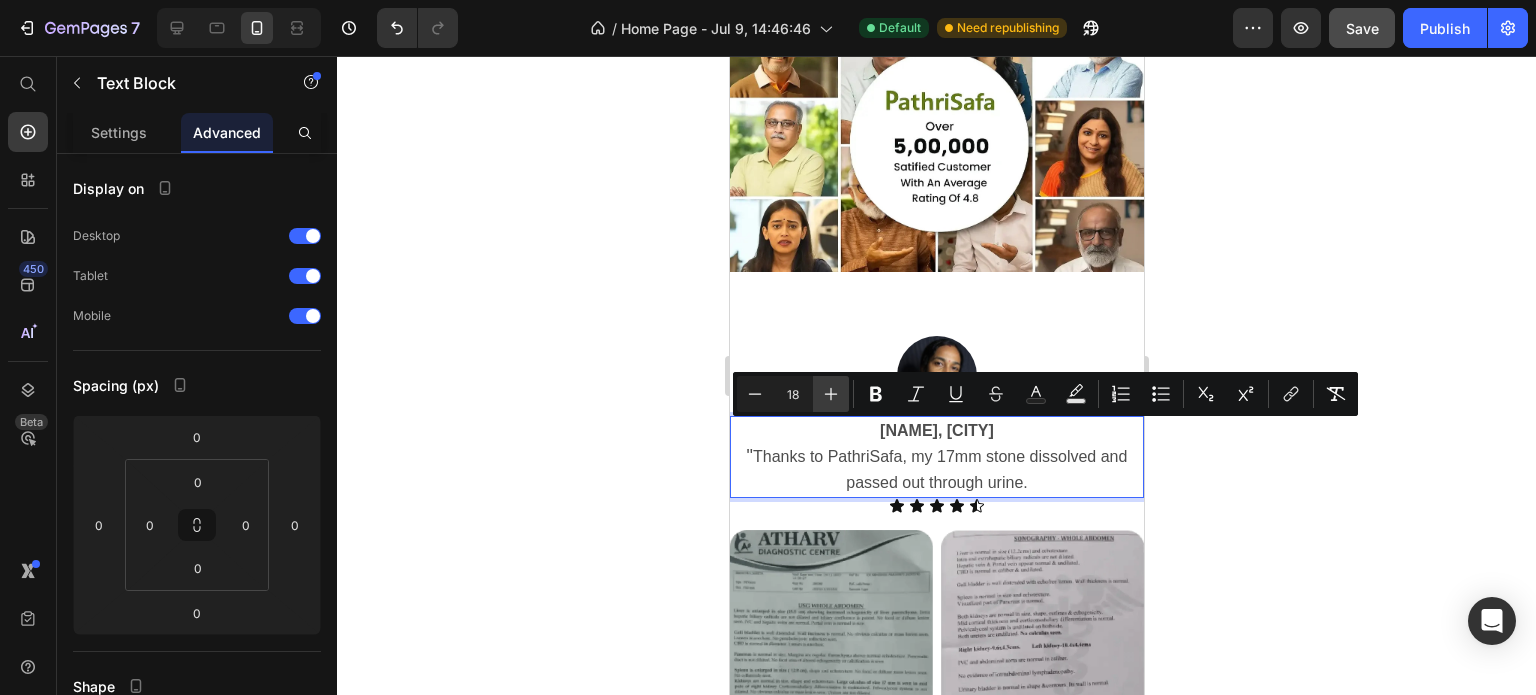 click on "Plus" at bounding box center (831, 394) 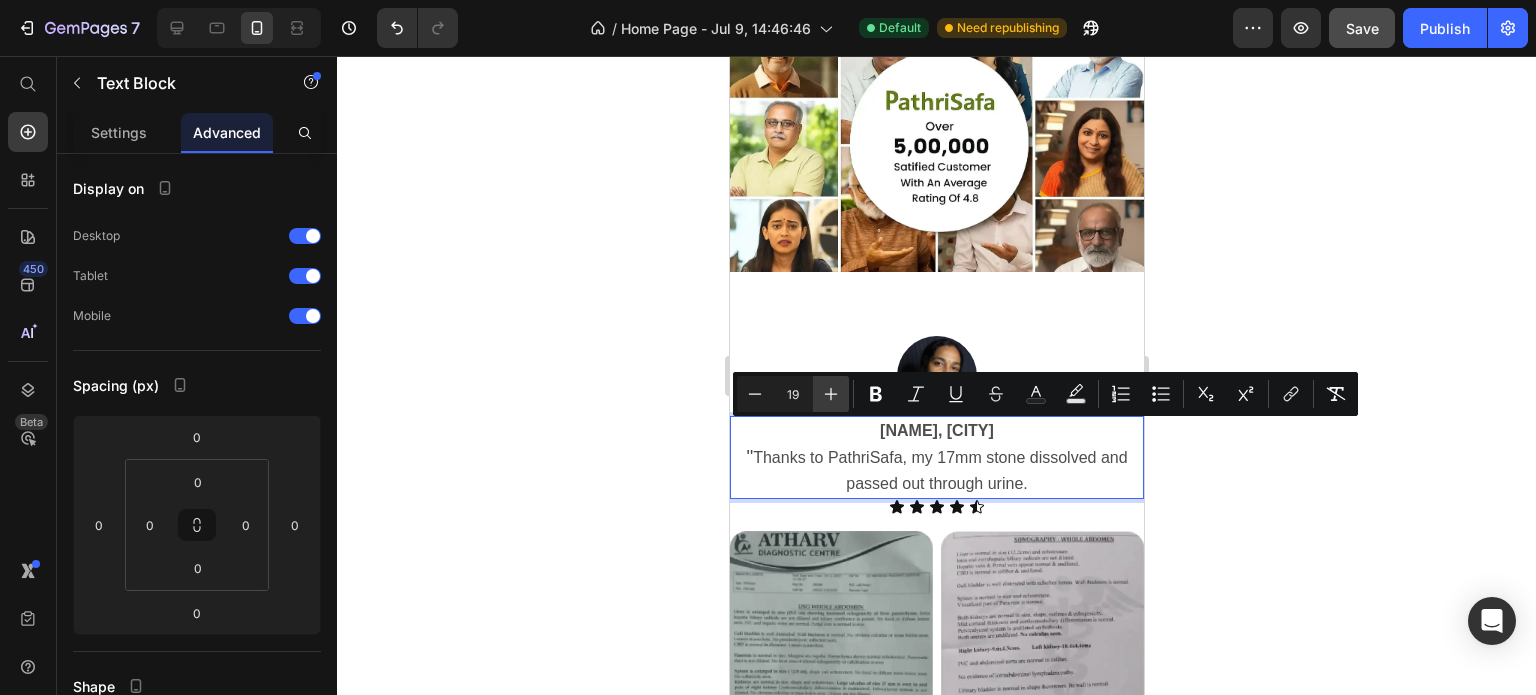 click on "Plus" at bounding box center (831, 394) 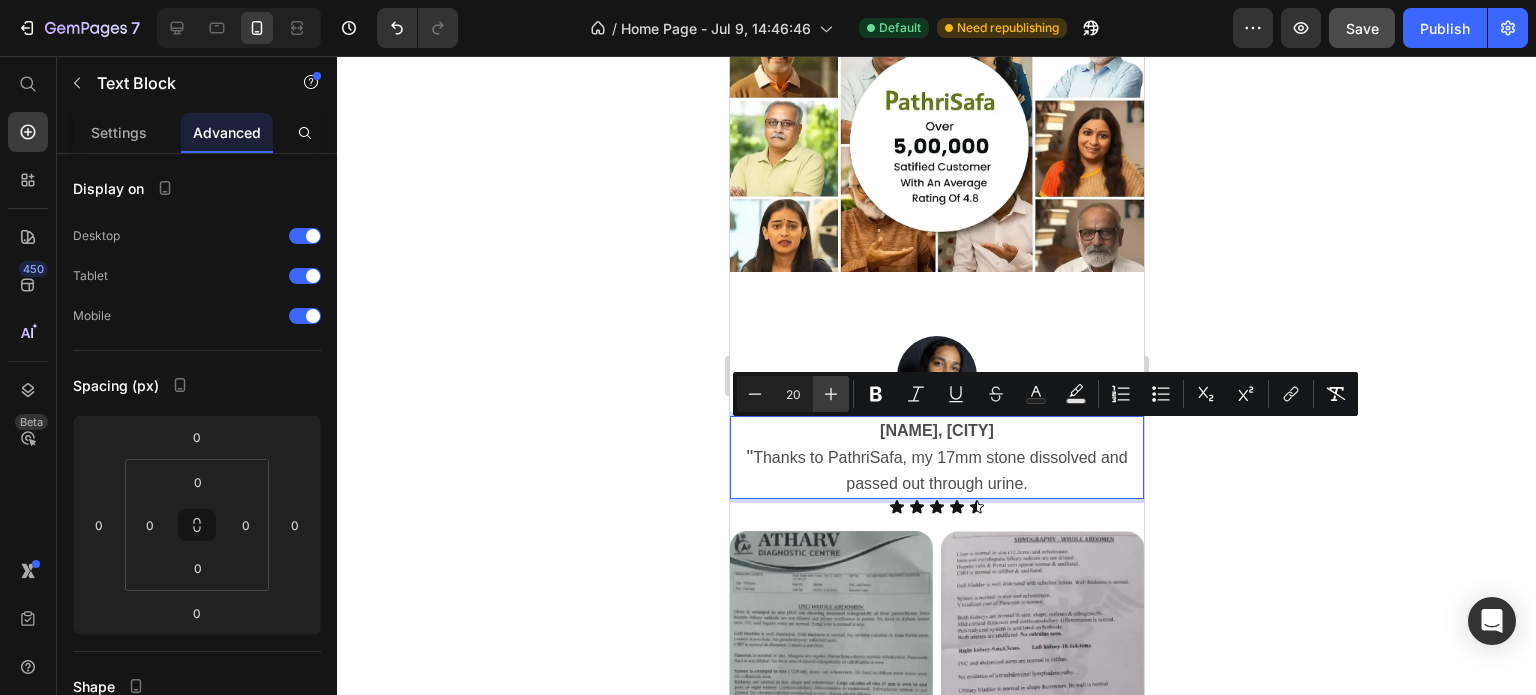 click on "Plus" at bounding box center (831, 394) 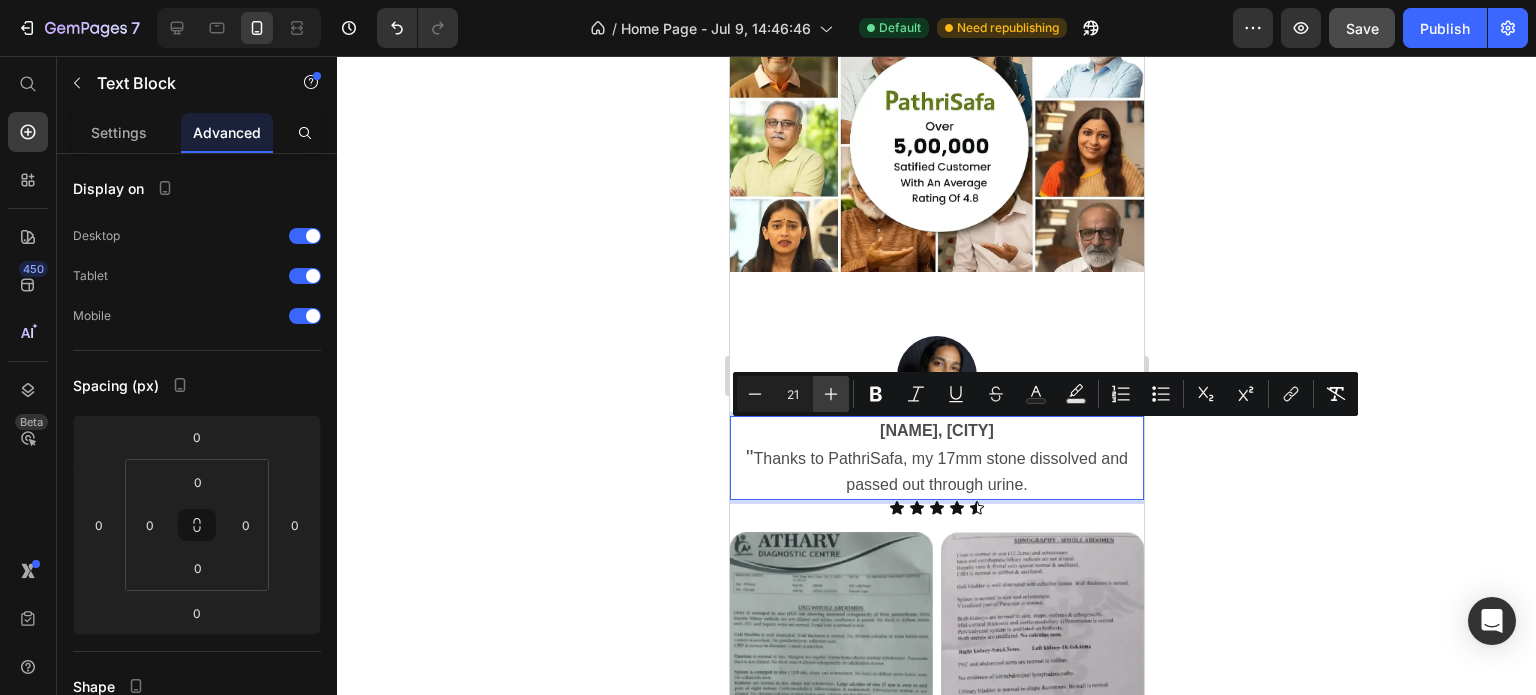 click on "Plus" at bounding box center (831, 394) 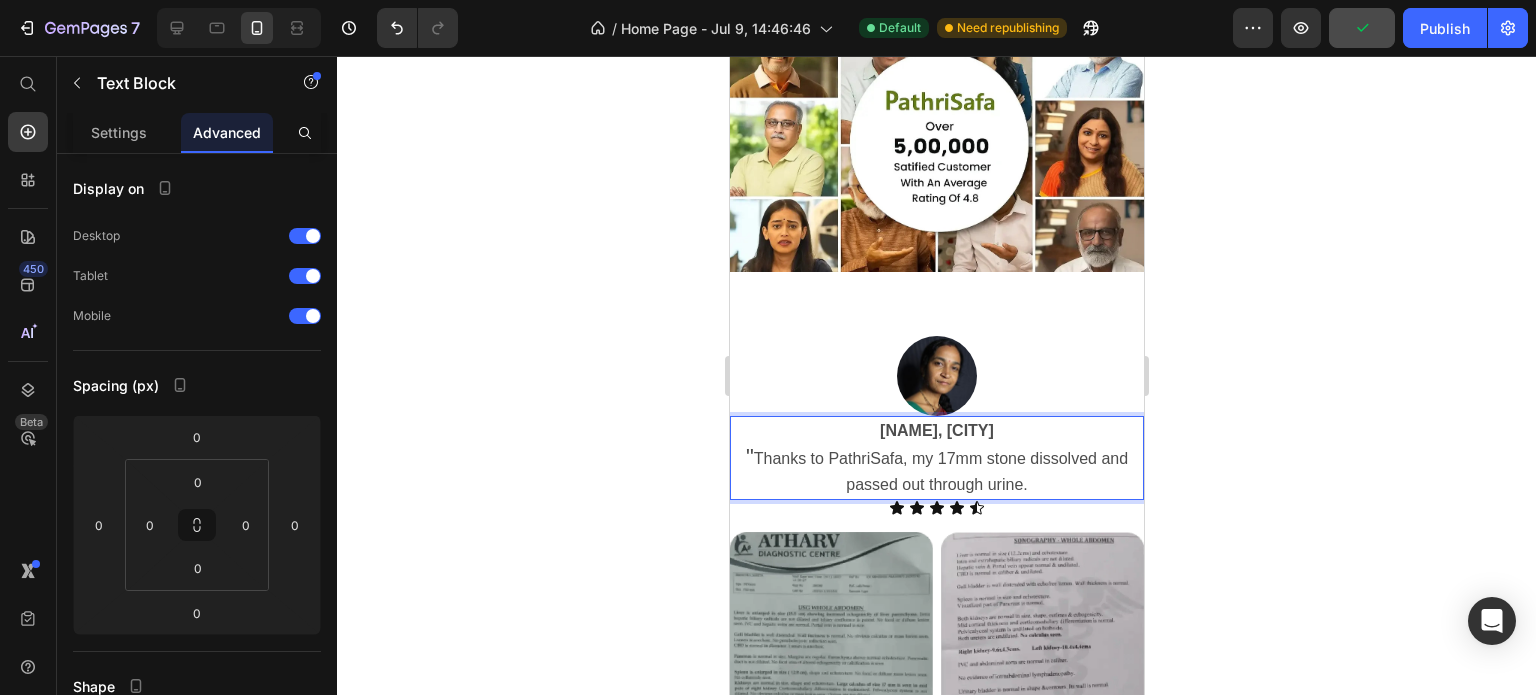 click on "" Thanks to PathriSafa, my 17mm stone dissolved and passed out through urine." at bounding box center (936, 471) 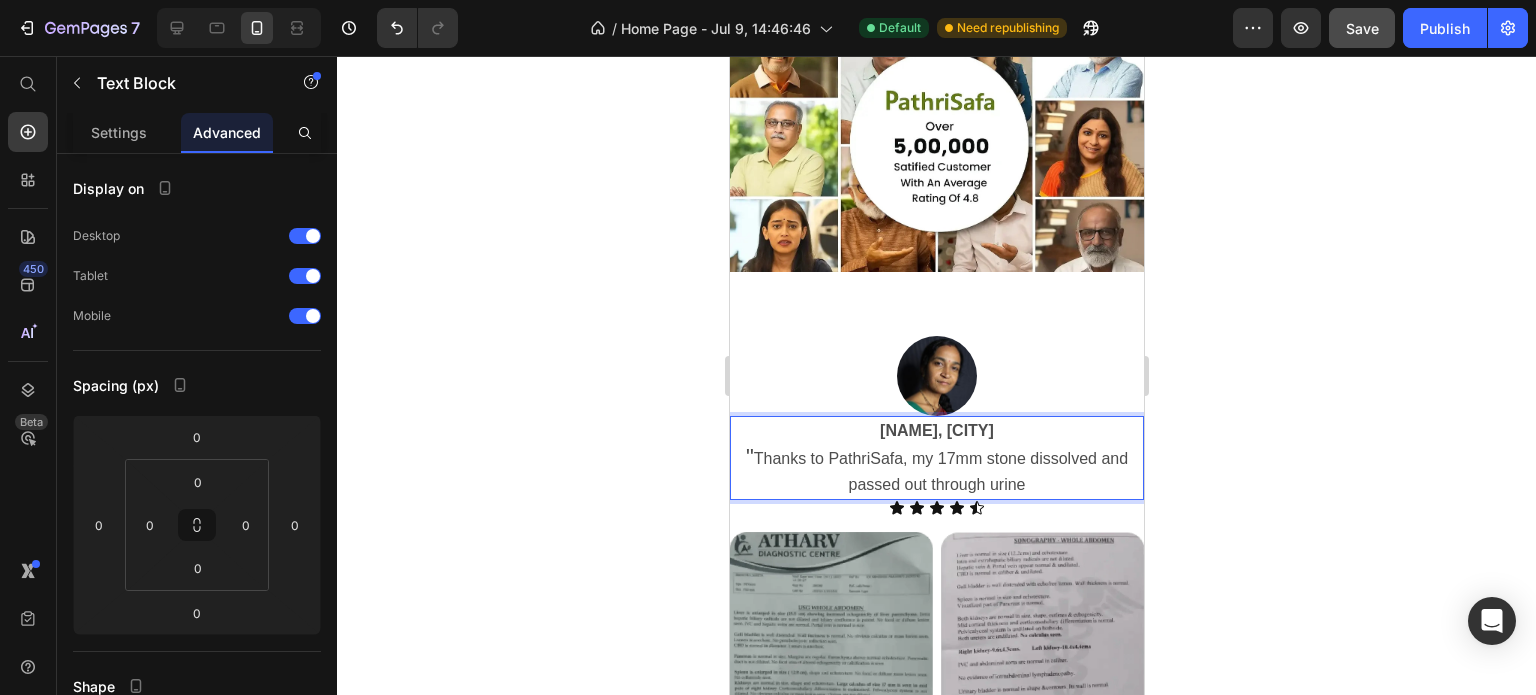 click on "" Thanks to PathriSafa, my 17mm stone dissolved and passed out through urine" at bounding box center [936, 471] 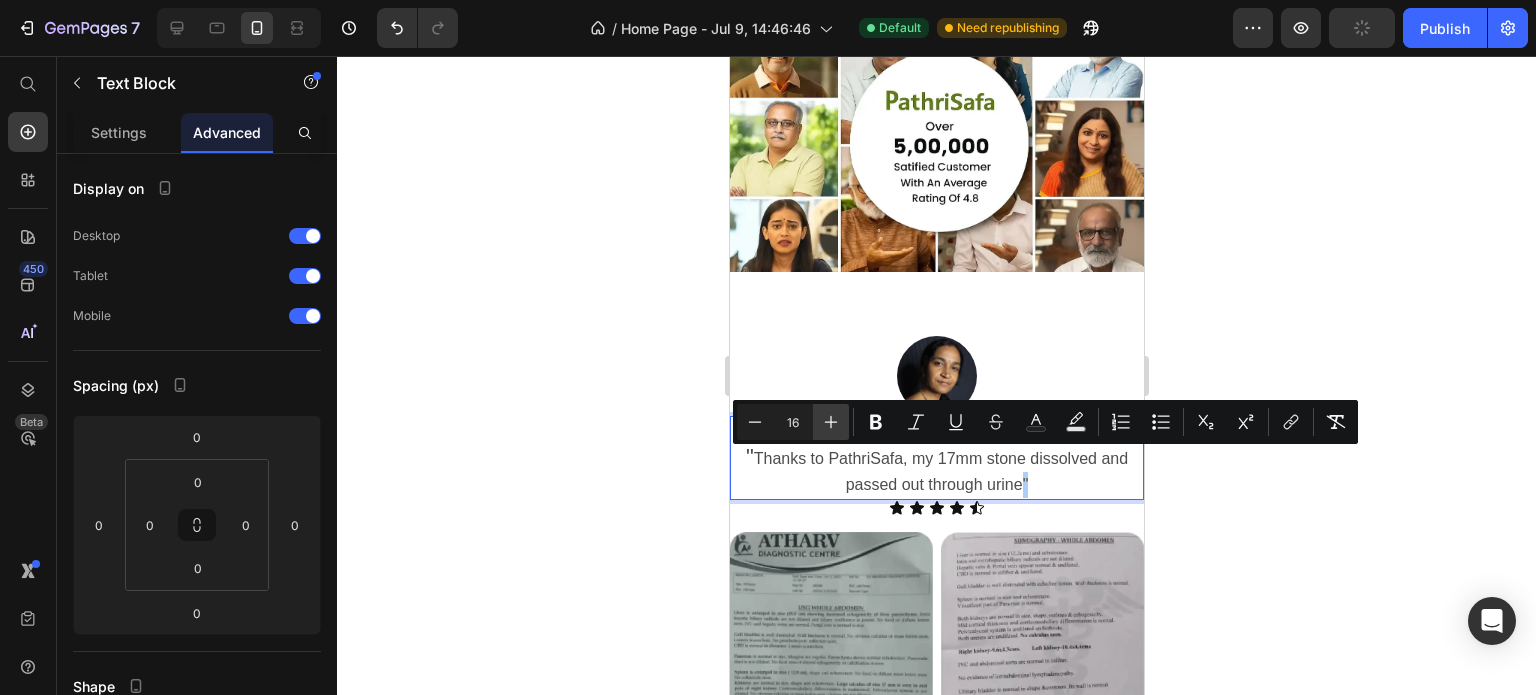 click 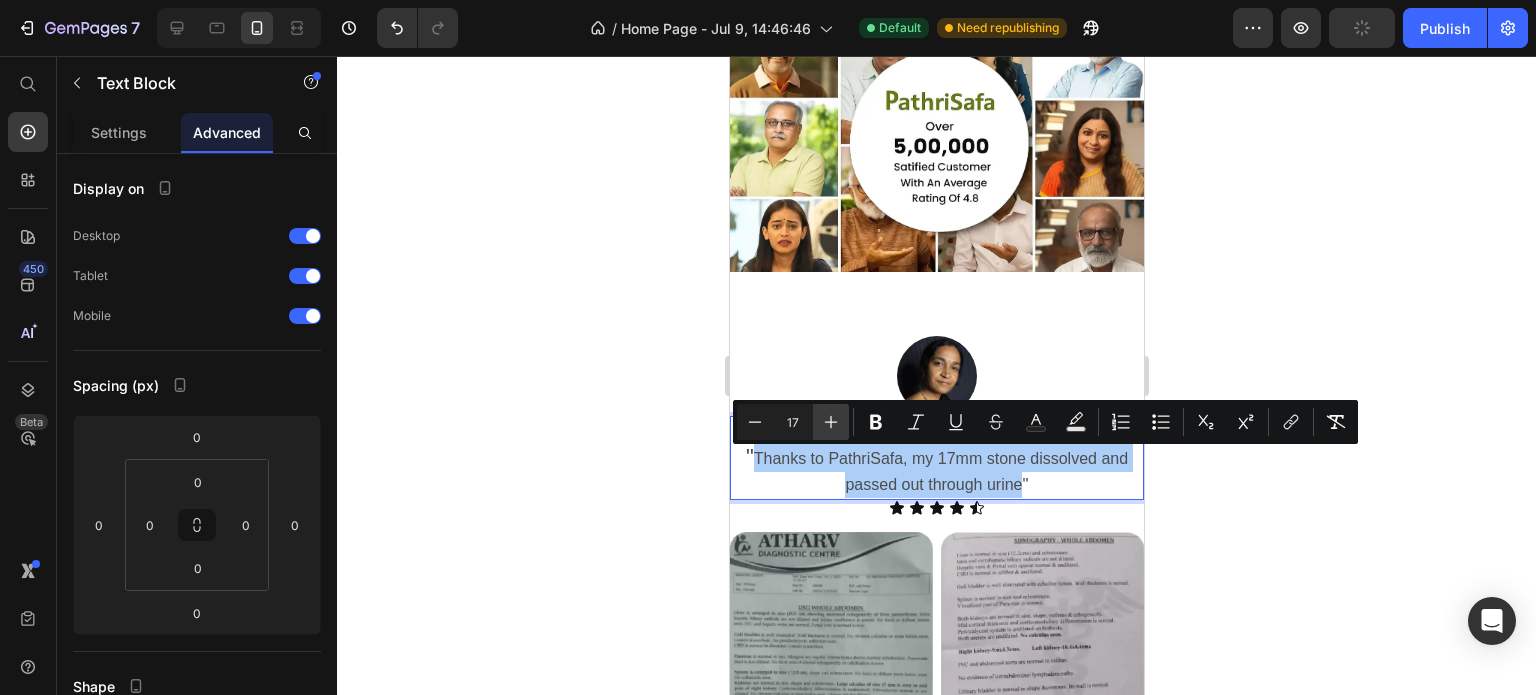 click 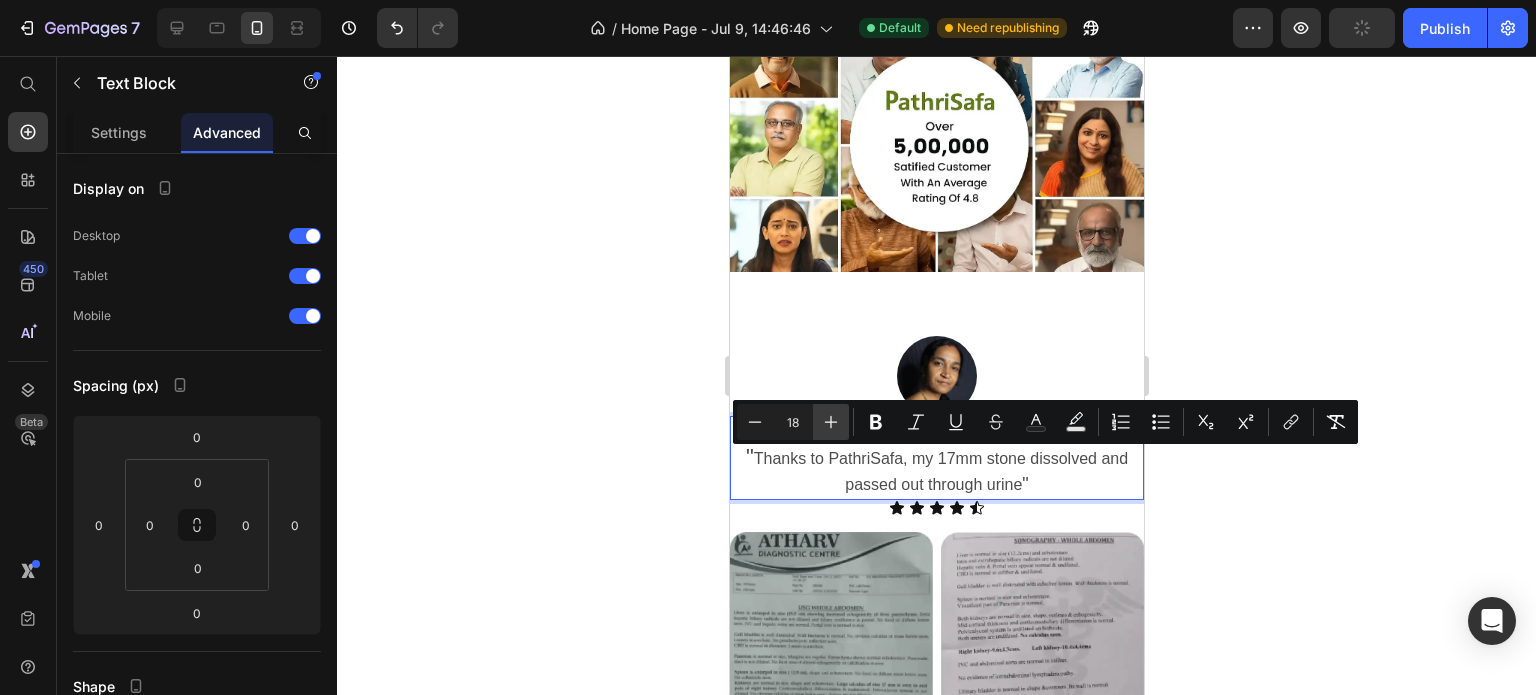 click 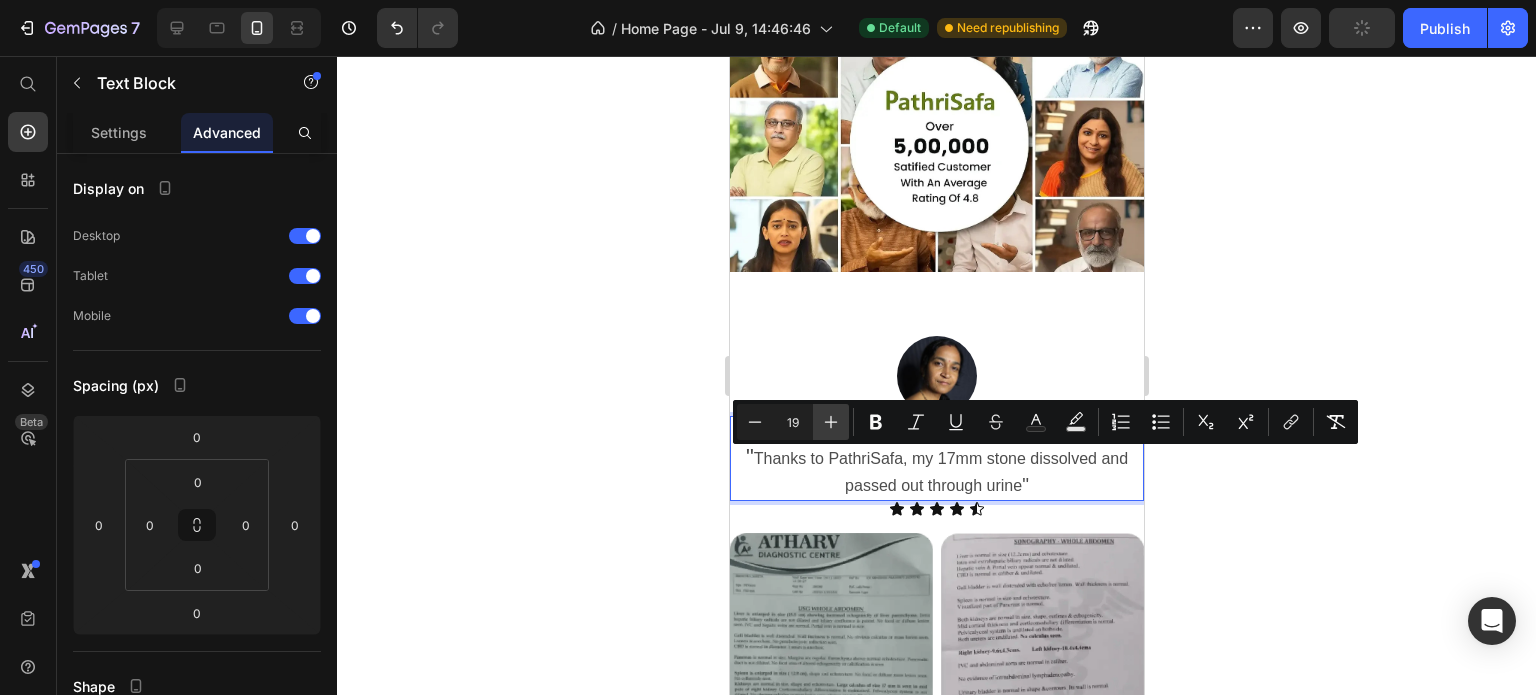 click 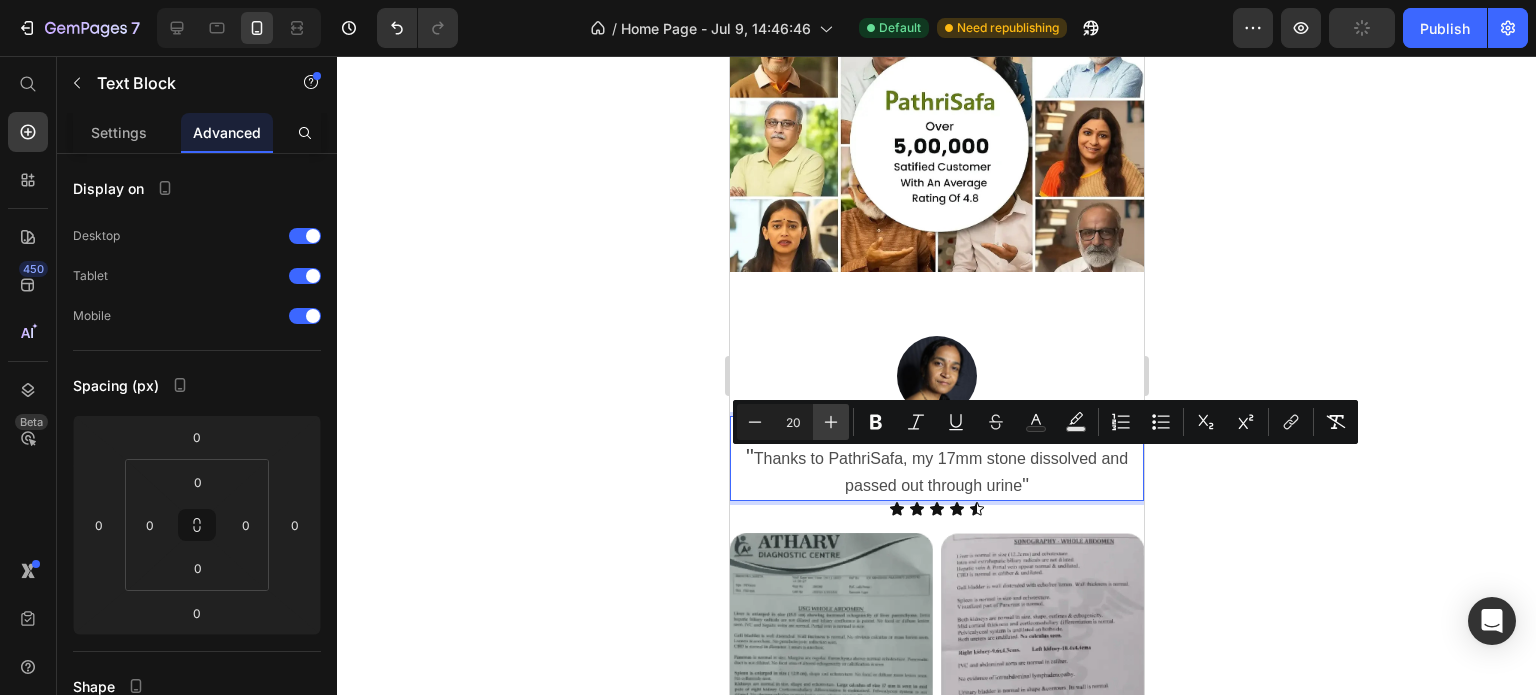 click 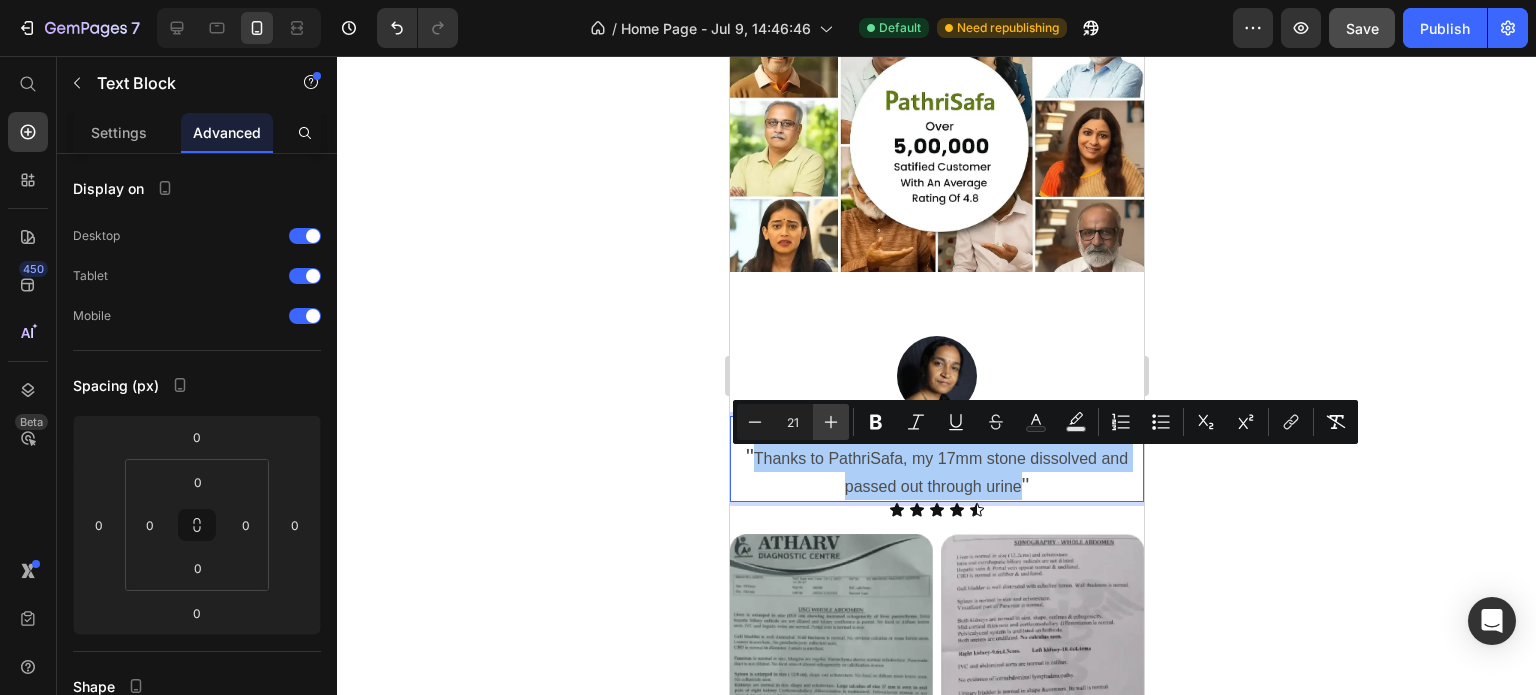 click 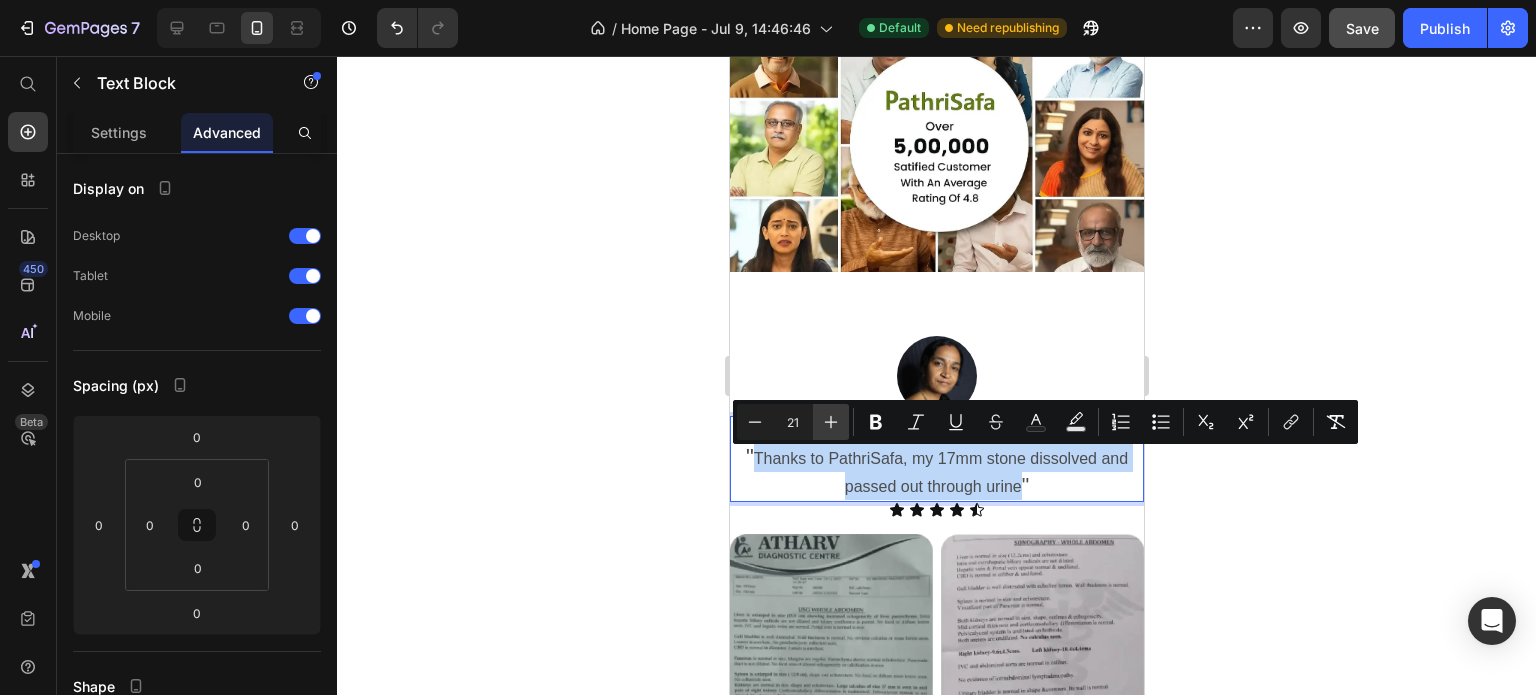 type on "22" 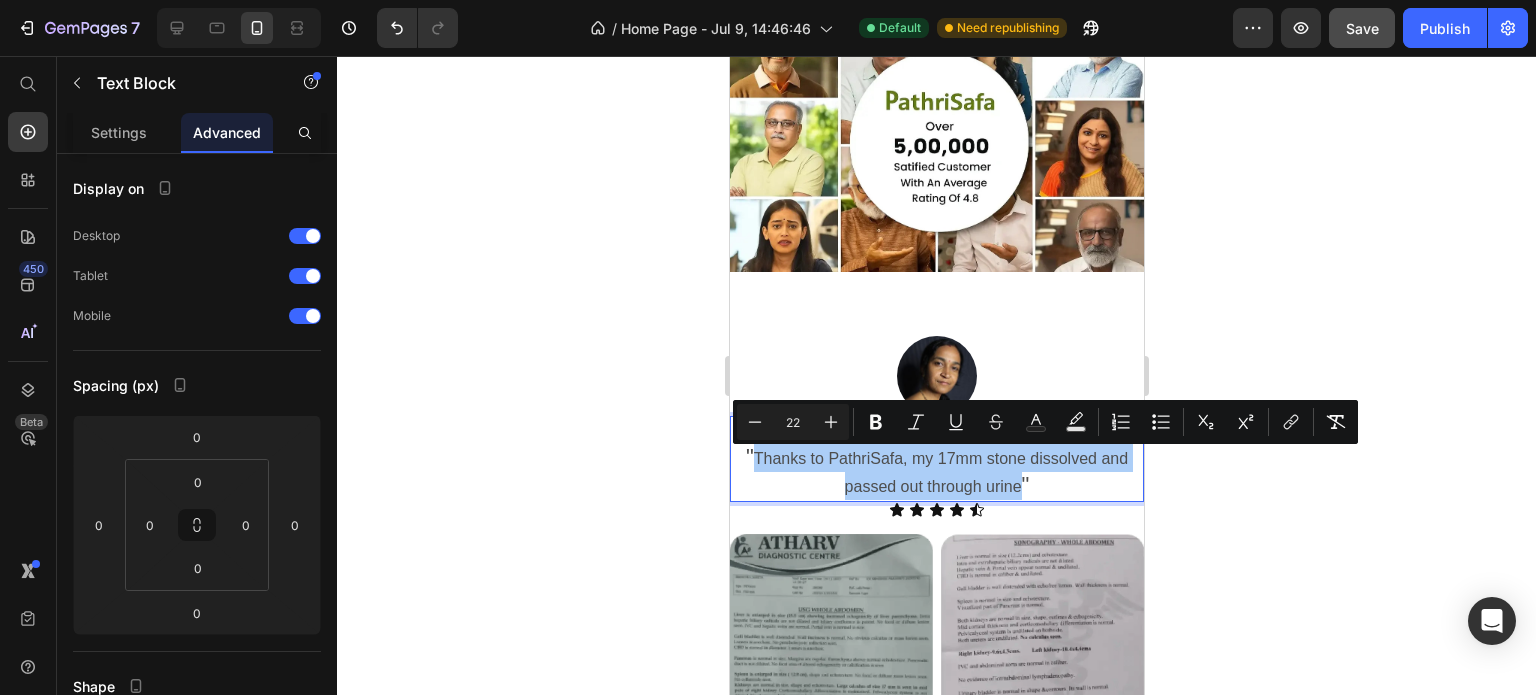 click 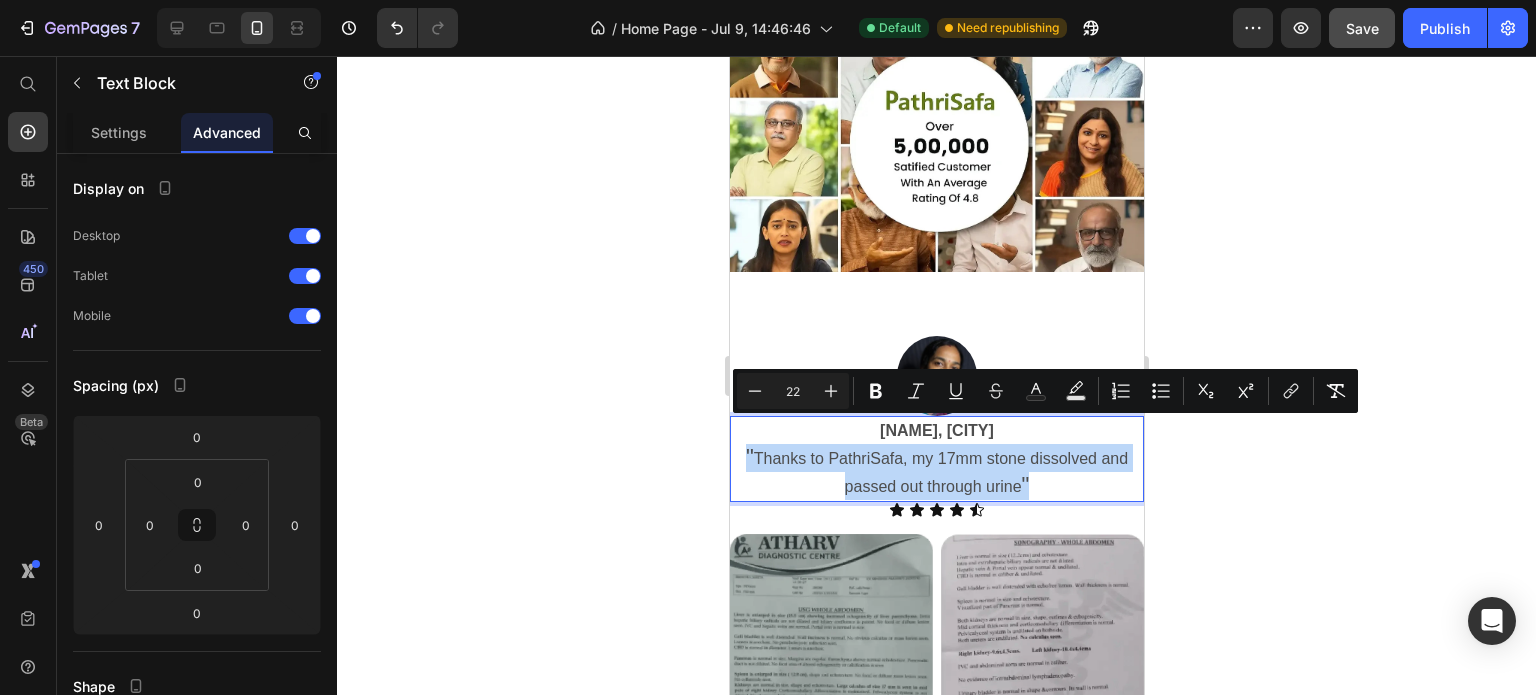 drag, startPoint x: 1021, startPoint y: 467, endPoint x: 738, endPoint y: 435, distance: 284.80344 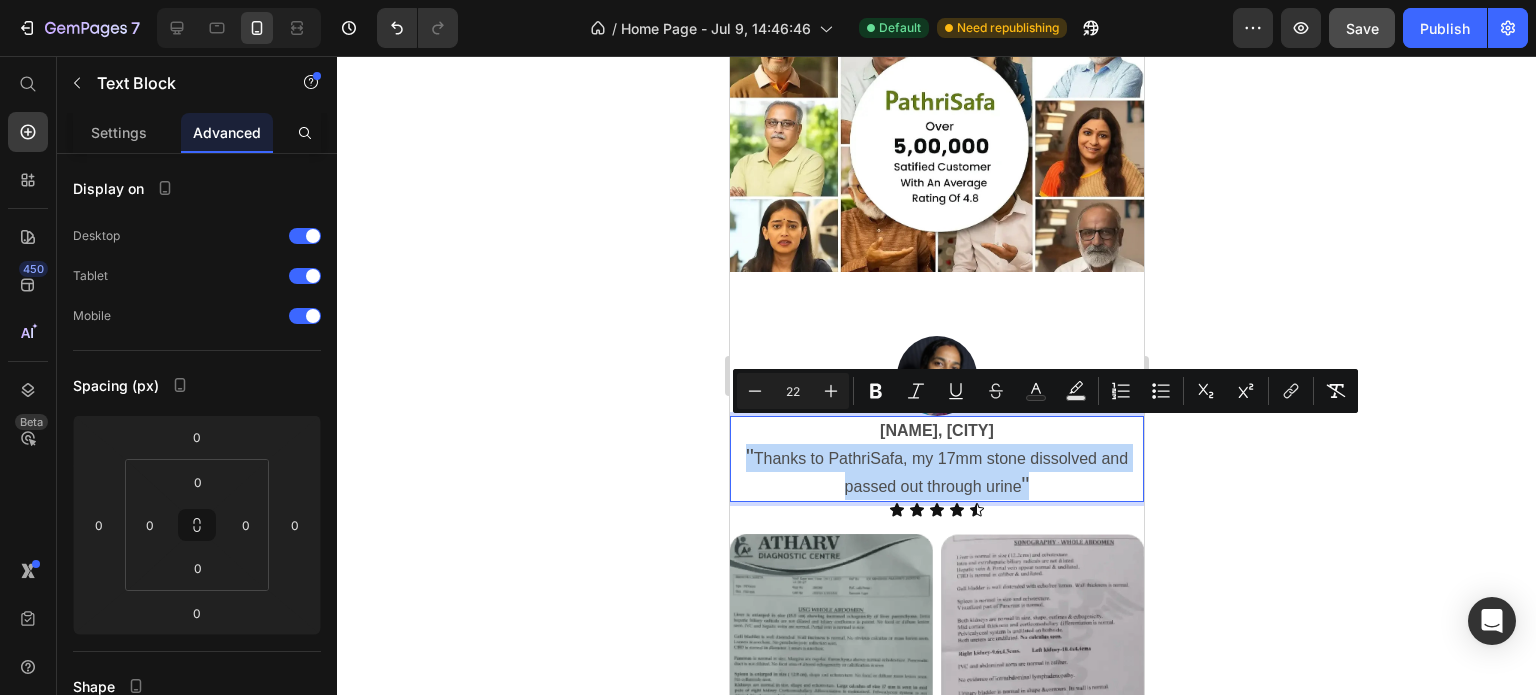 click on "" Thanks to PathriSafa, my 17mm stone dissolved and passed out through urine "" at bounding box center (936, 472) 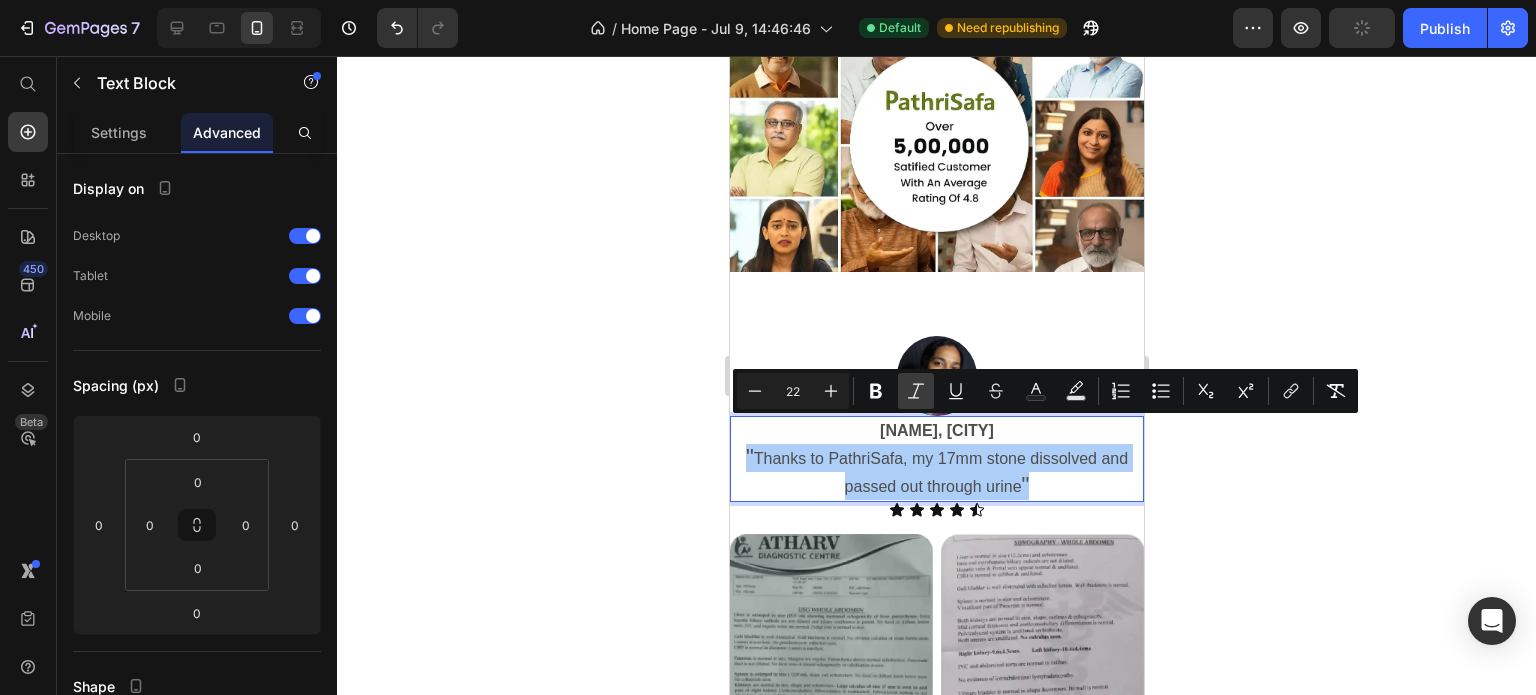 click 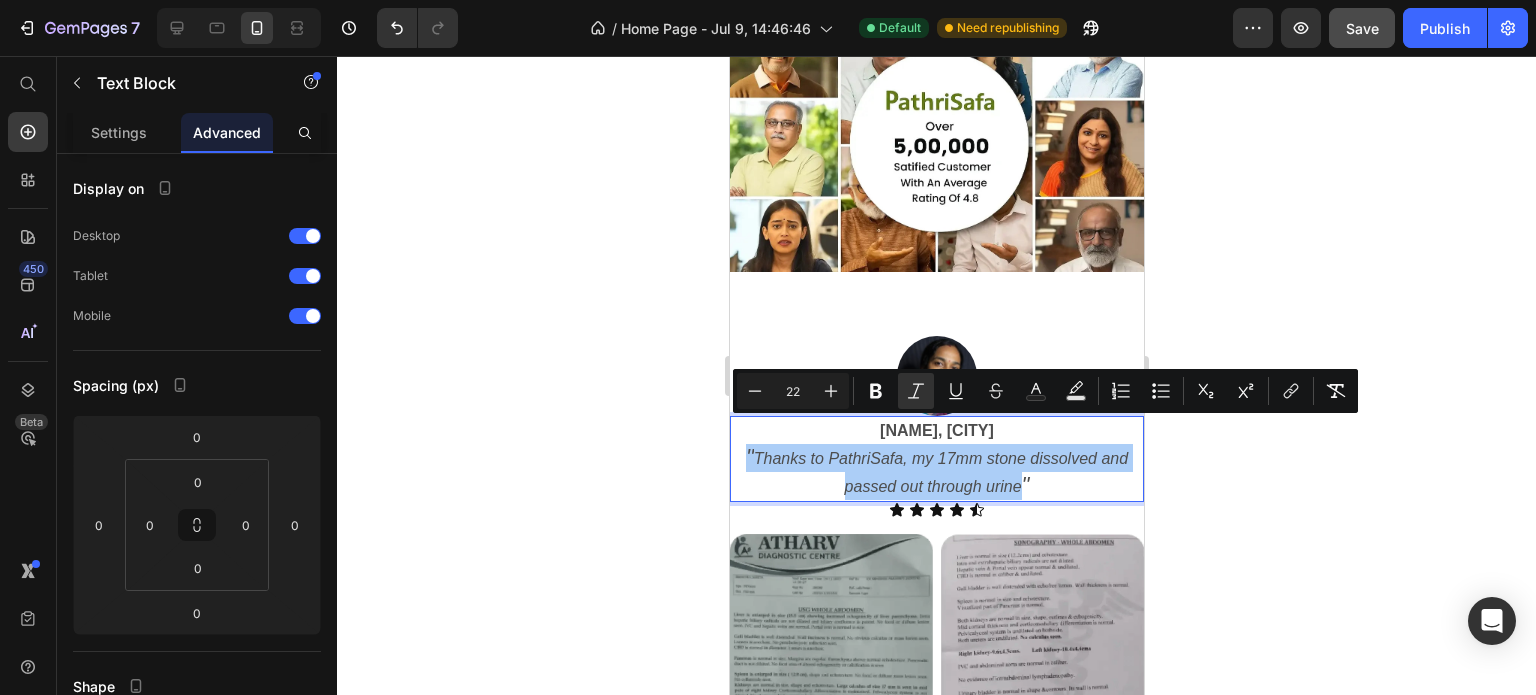 click 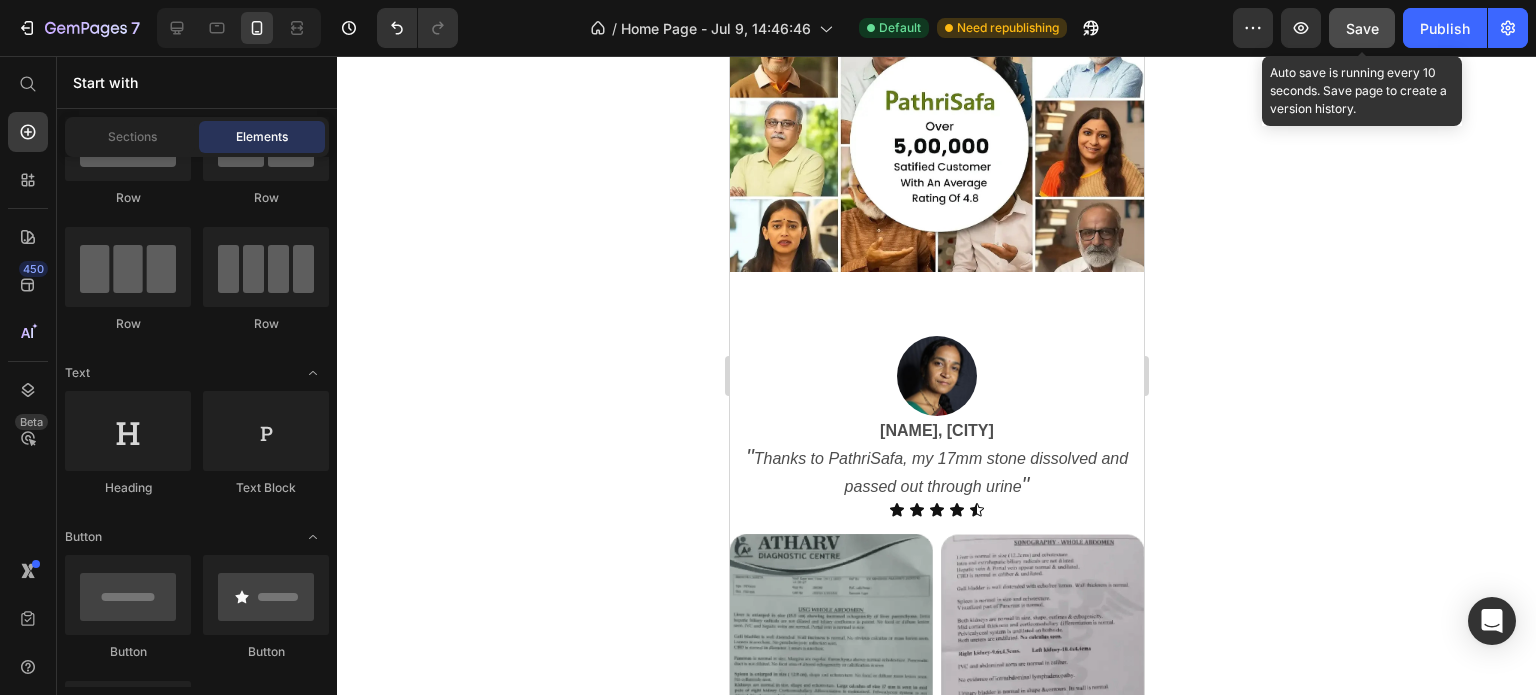 click on "Save" 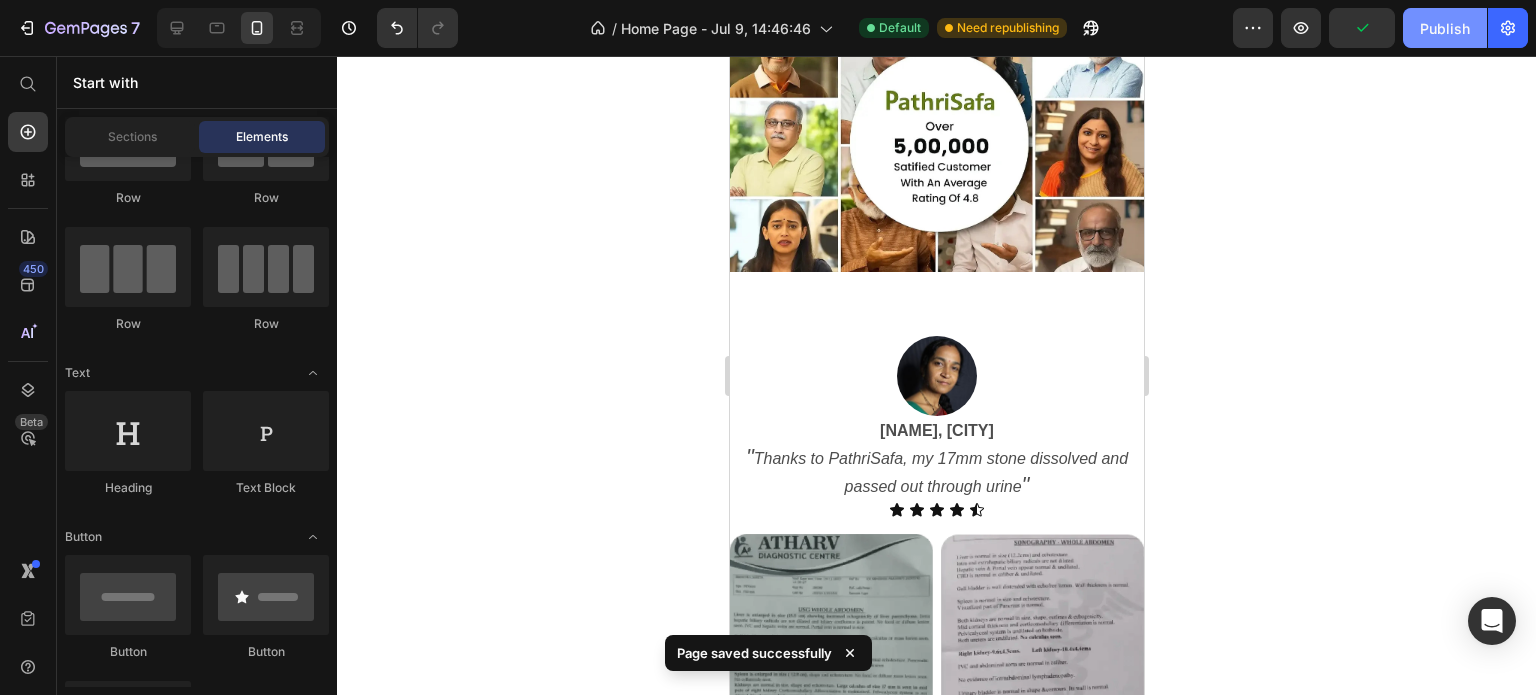 click on "Publish" at bounding box center [1445, 28] 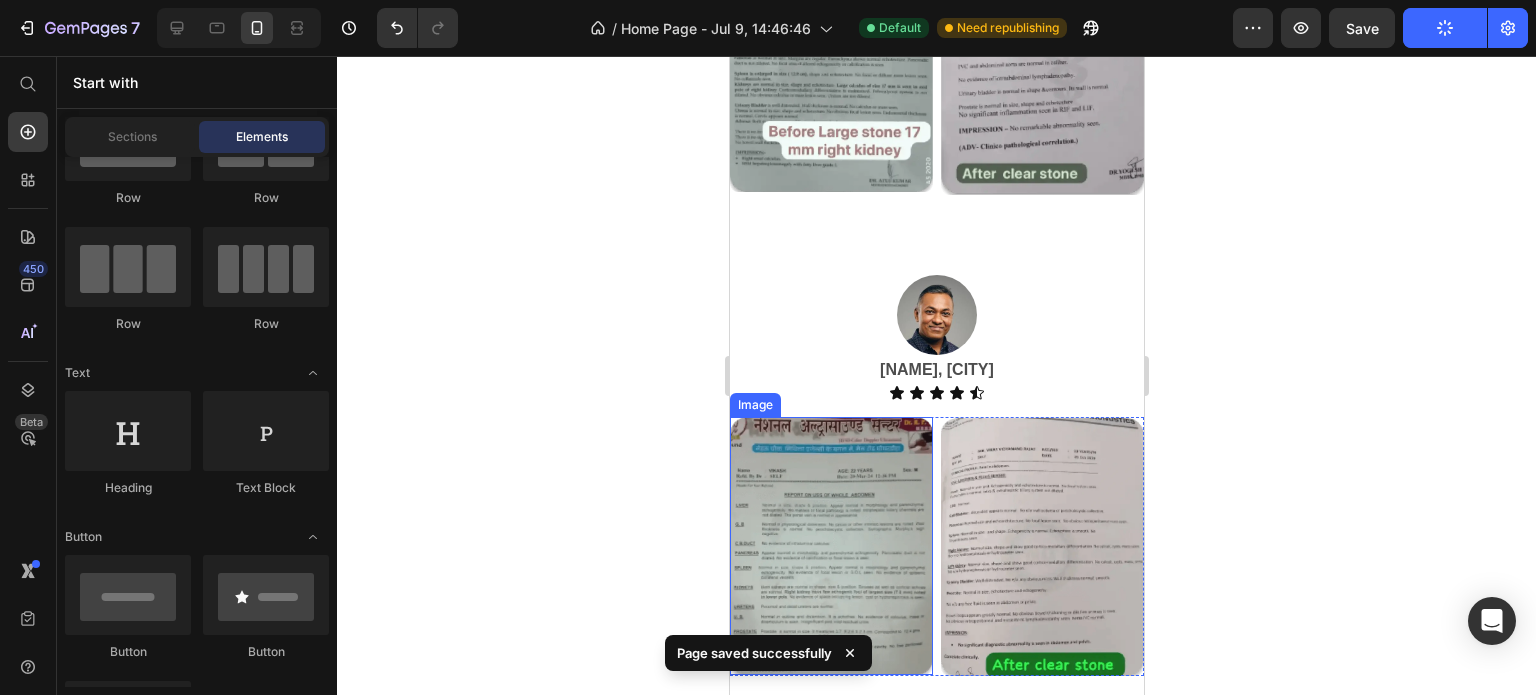 scroll, scrollTop: 4705, scrollLeft: 0, axis: vertical 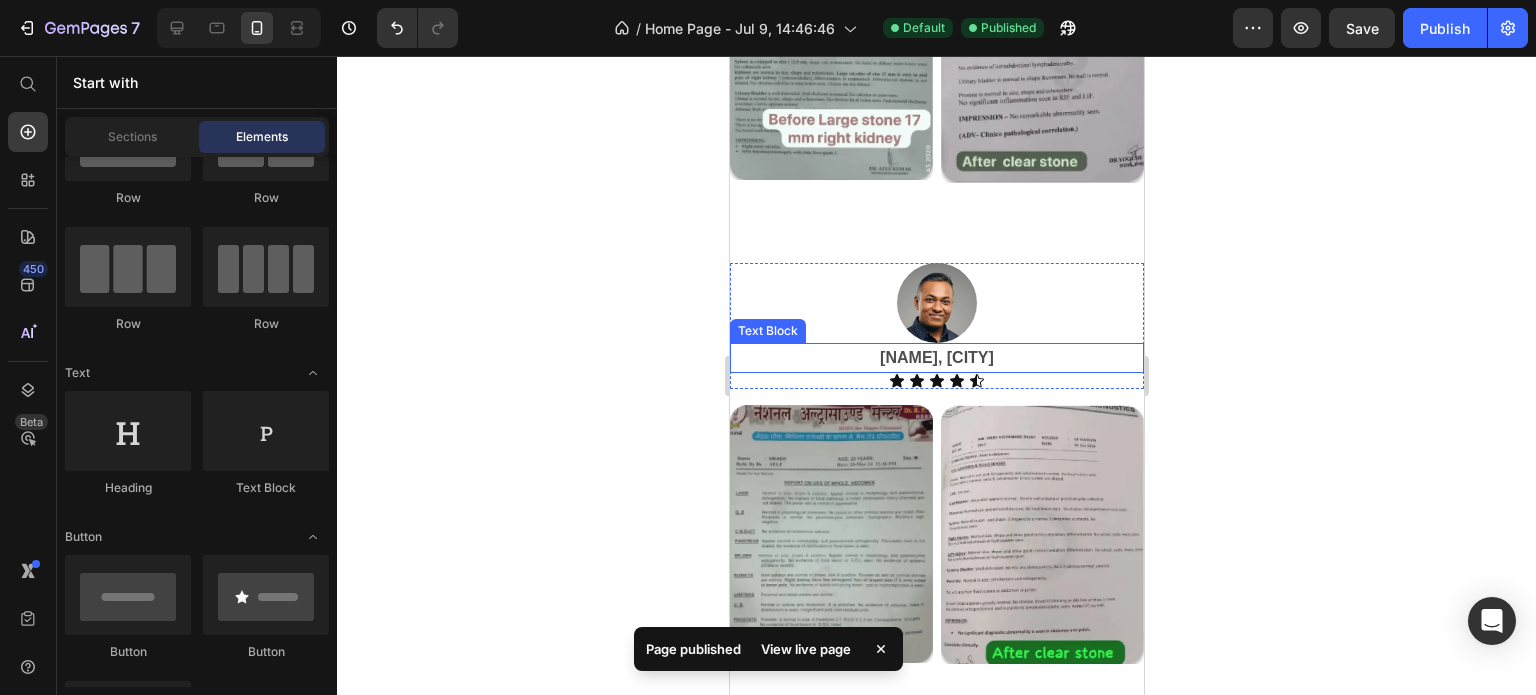 click on "[NAME], [CITY]" at bounding box center [936, 358] 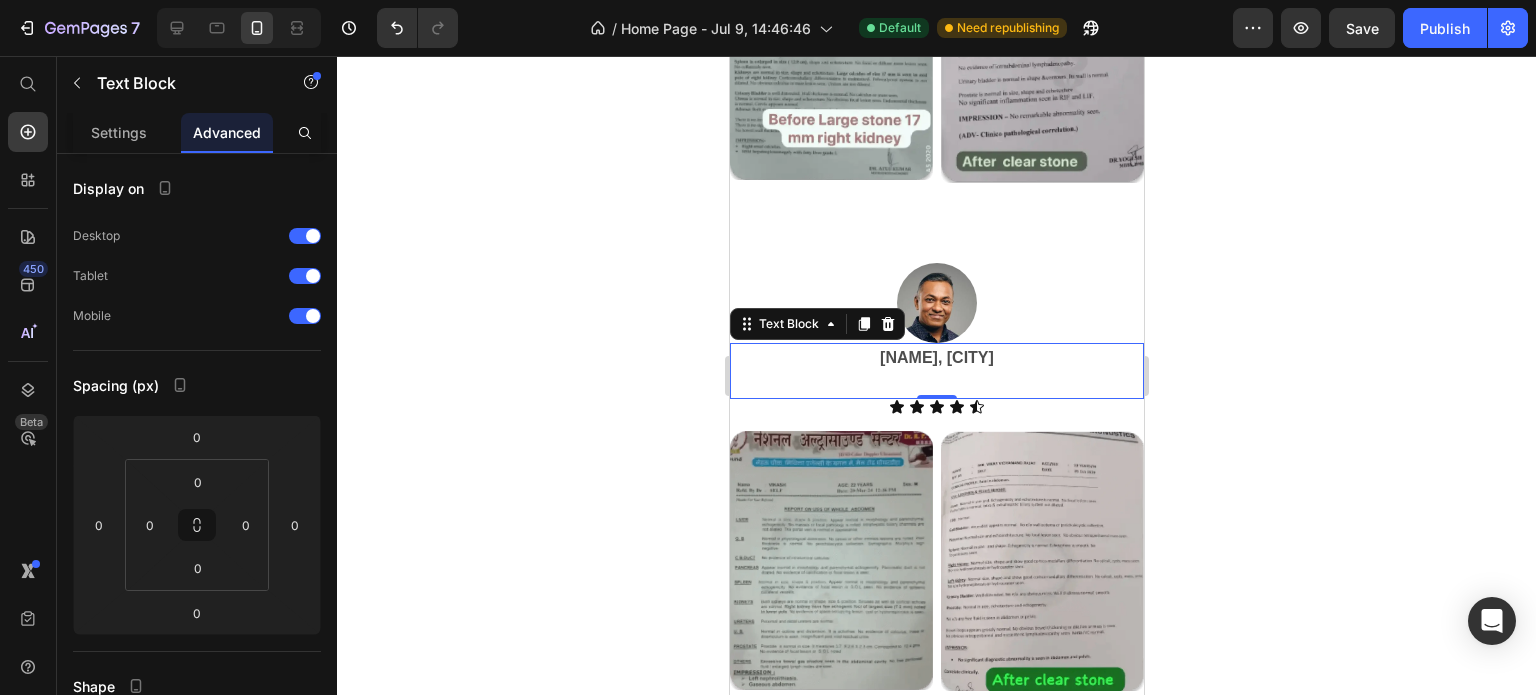 click at bounding box center (936, 384) 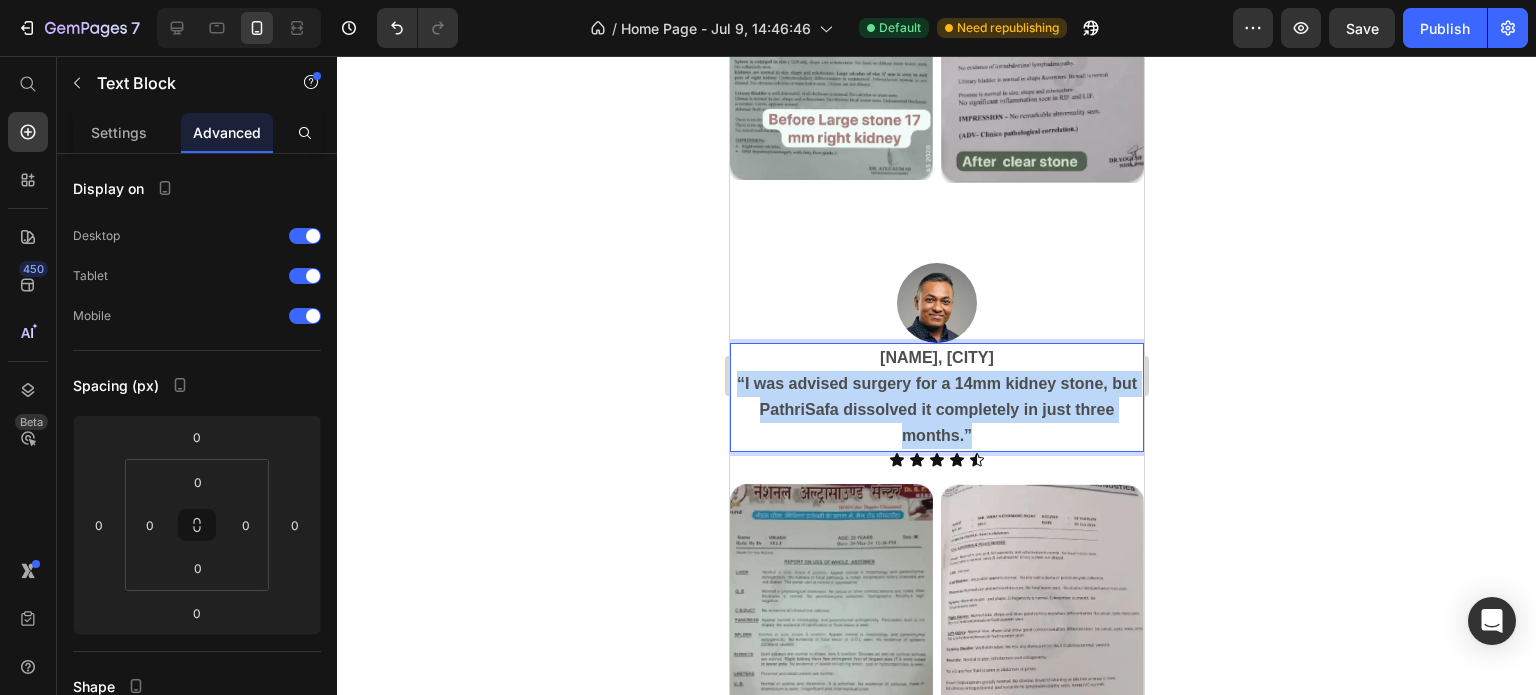 drag, startPoint x: 966, startPoint y: 409, endPoint x: 744, endPoint y: 362, distance: 226.92068 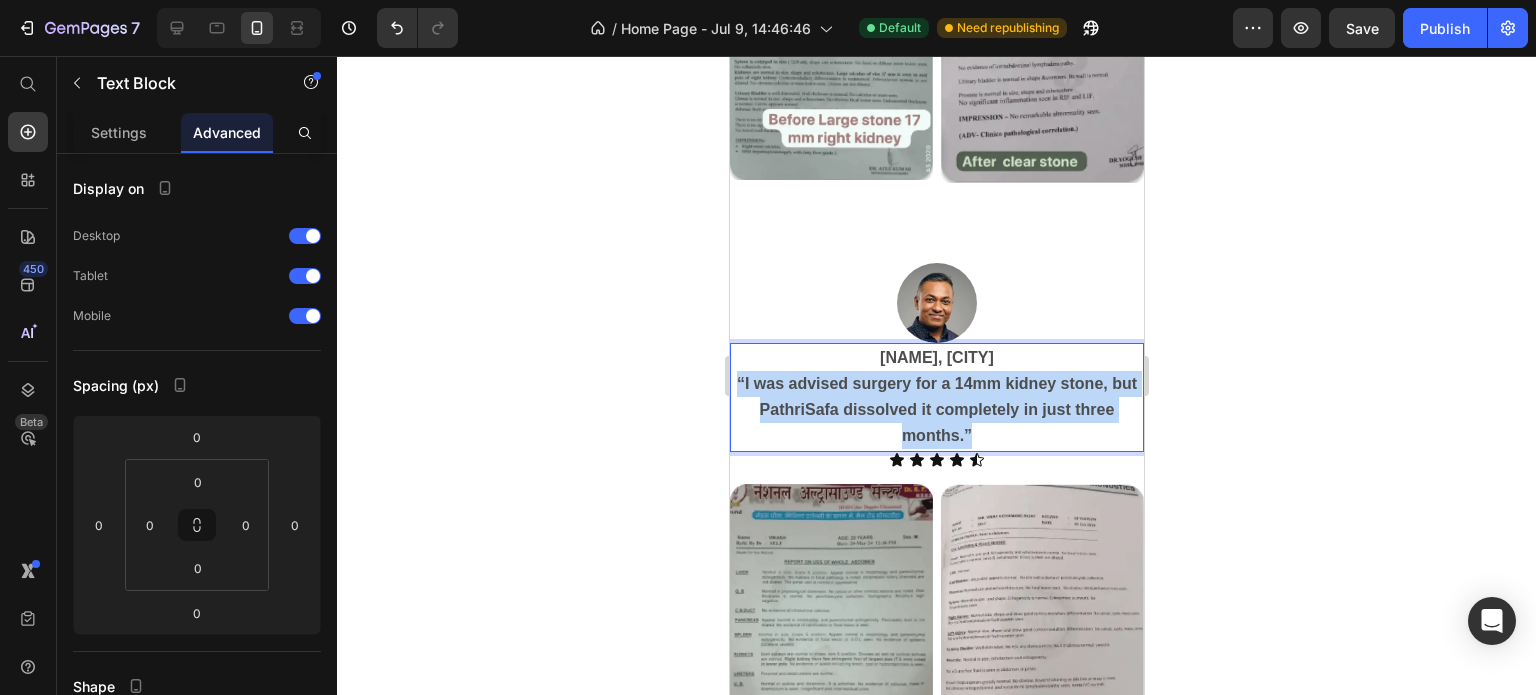 click on "“I was advised surgery for a 14mm kidney stone, but PathriSafa dissolved it completely in just three months.”" at bounding box center [936, 410] 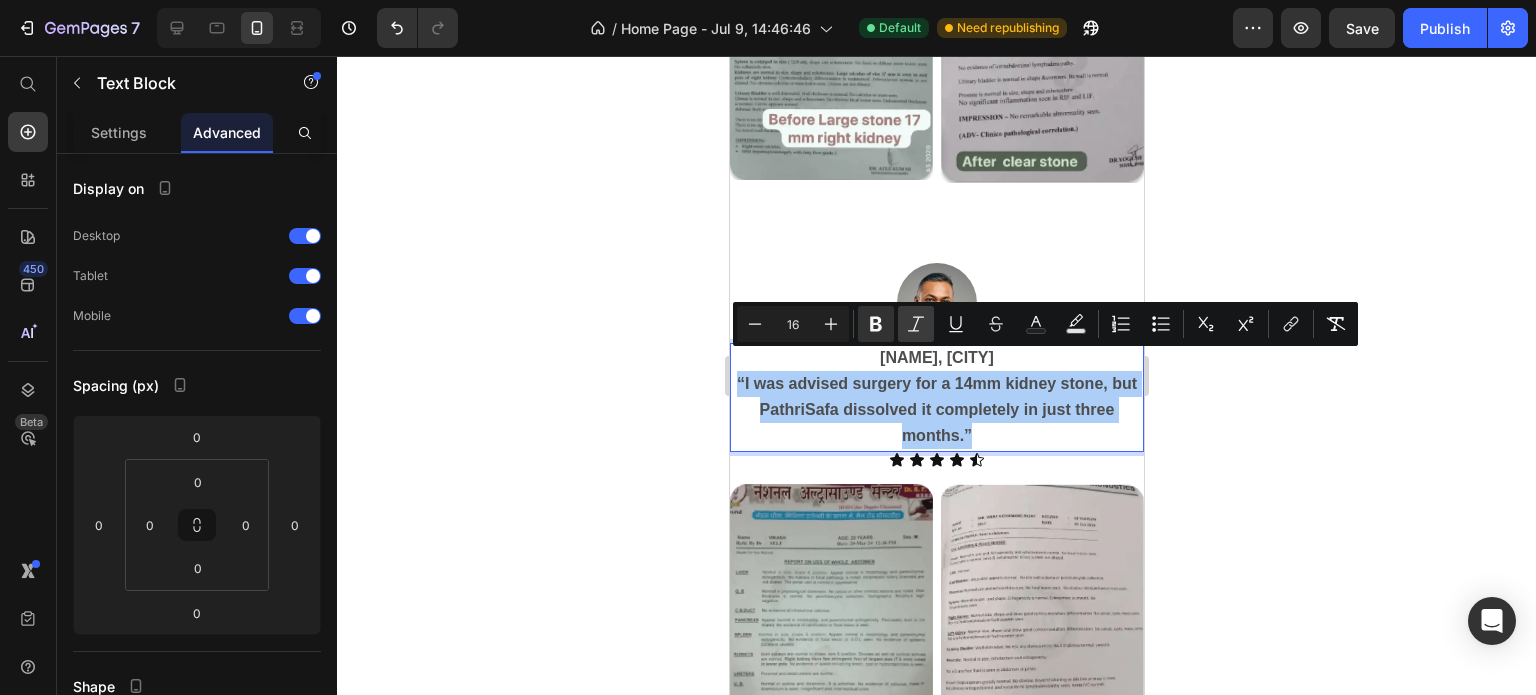 click 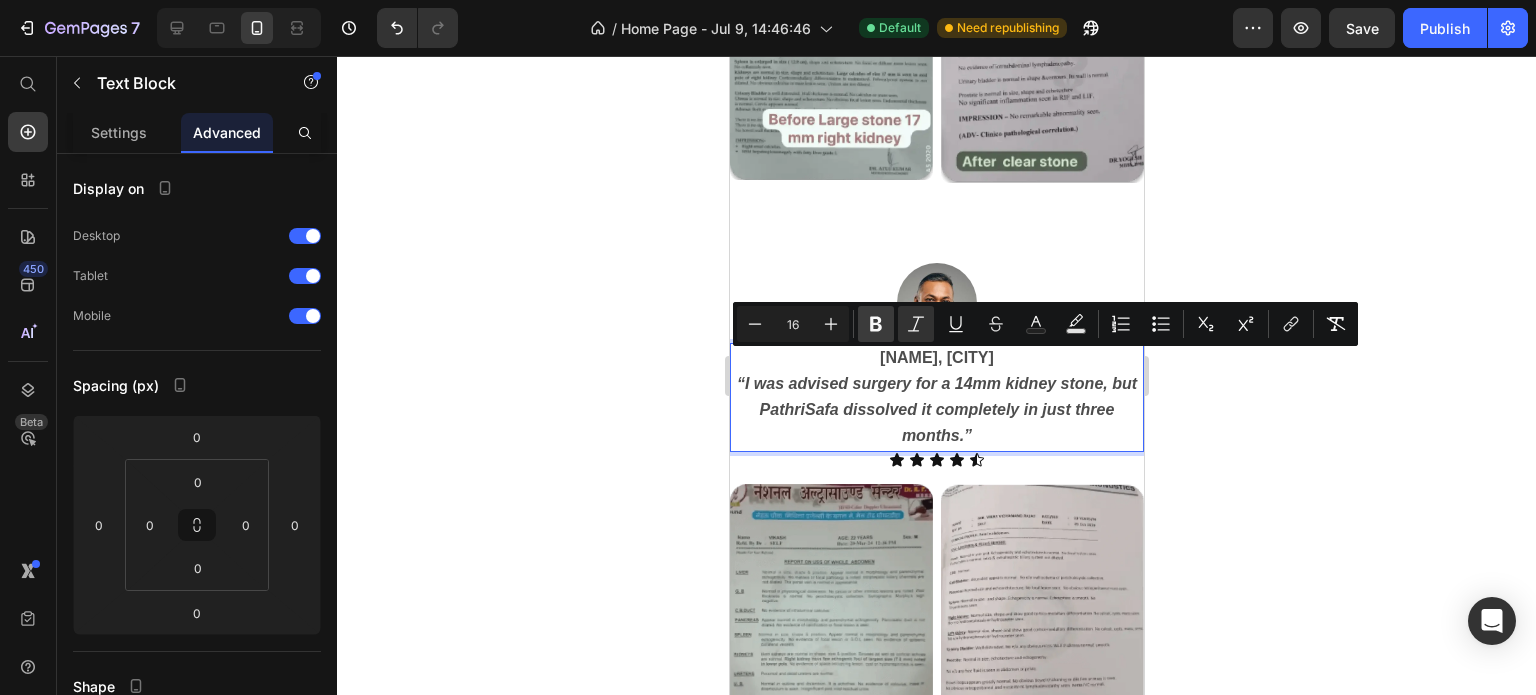 click on "Bold" at bounding box center (876, 324) 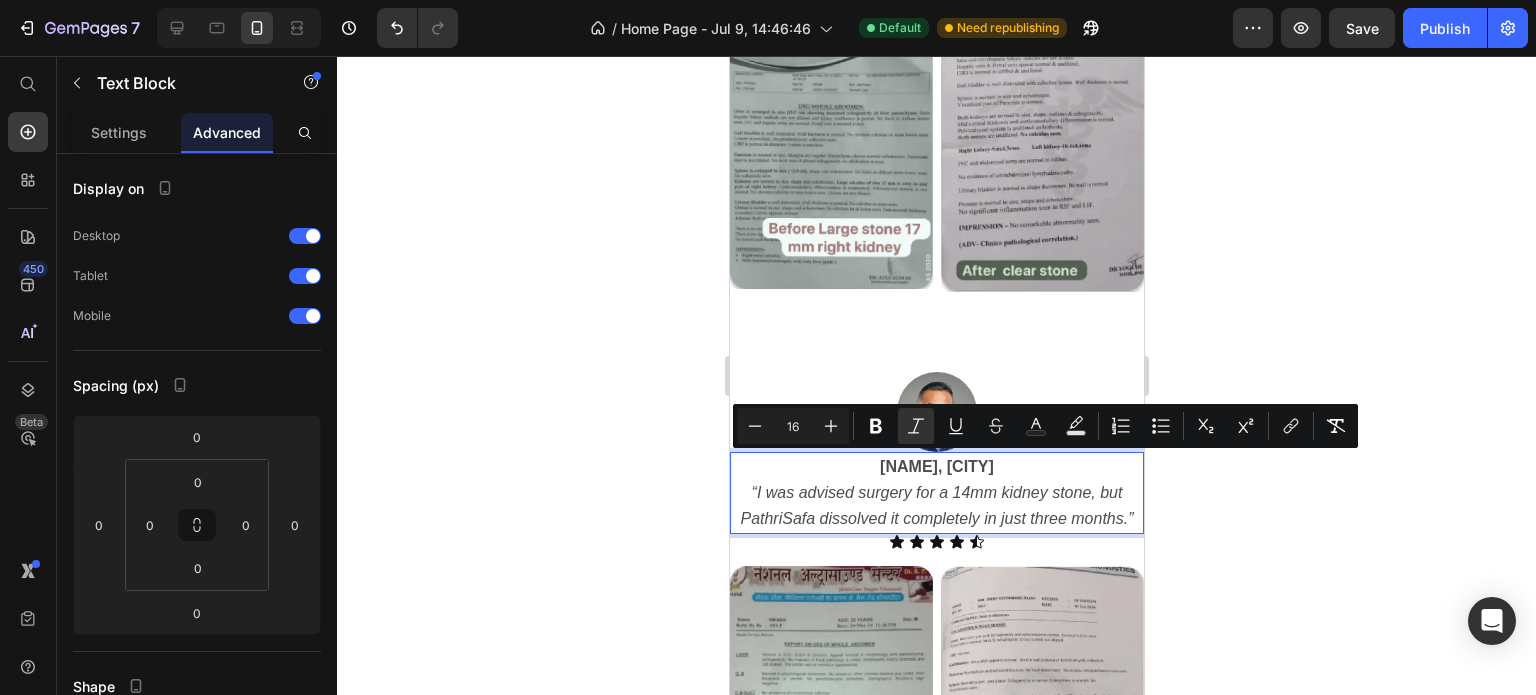 scroll, scrollTop: 4605, scrollLeft: 0, axis: vertical 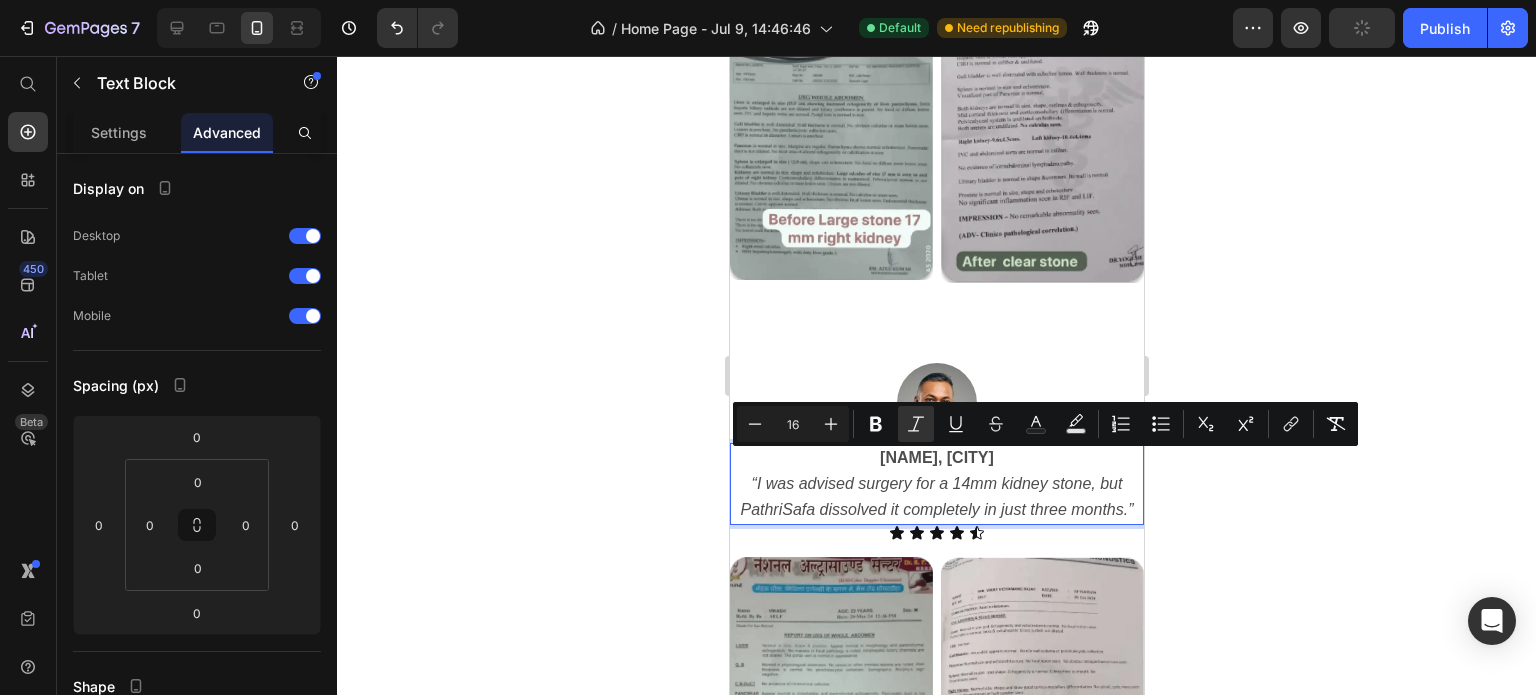 click 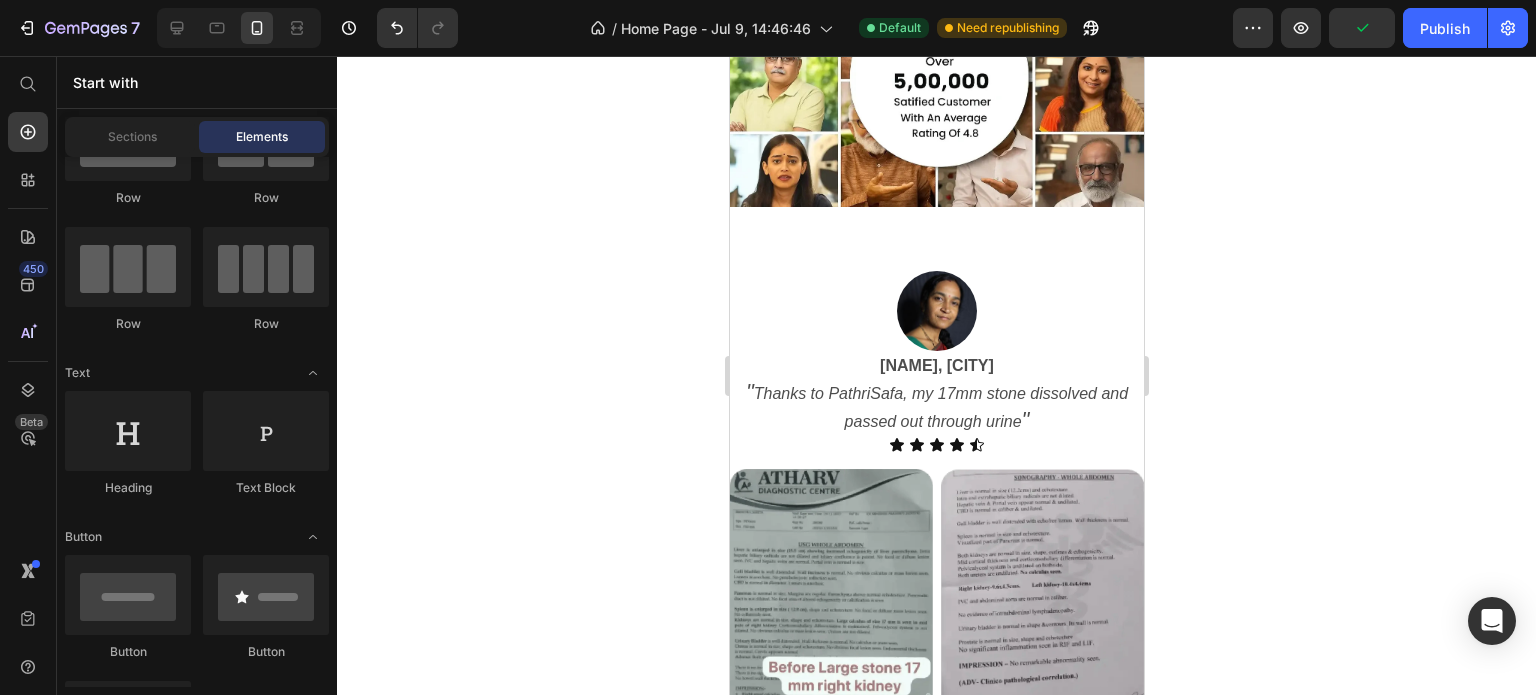 scroll, scrollTop: 4105, scrollLeft: 0, axis: vertical 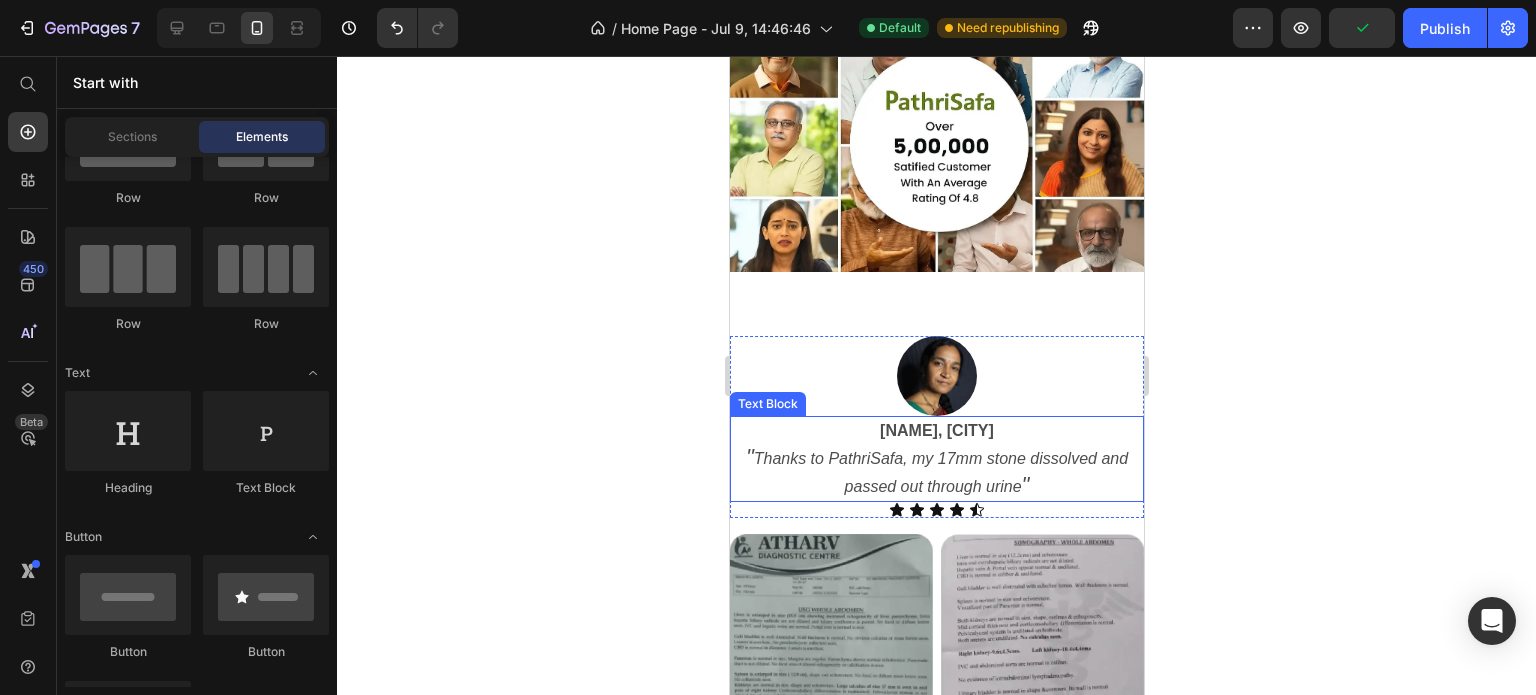 click on "" Thanks to PathriSafa, my 17mm stone dissolved and passed out through urine "" at bounding box center (936, 472) 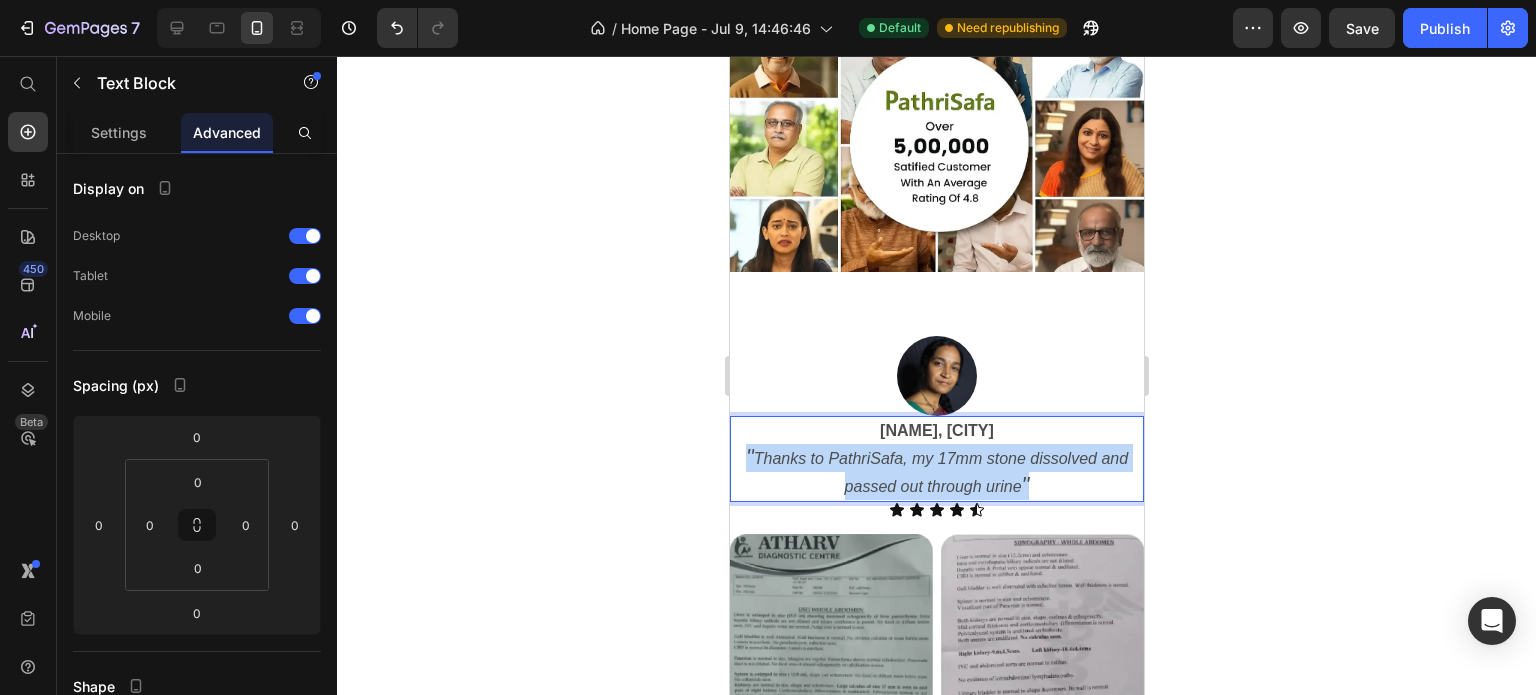 drag, startPoint x: 1029, startPoint y: 462, endPoint x: 732, endPoint y: 430, distance: 298.71893 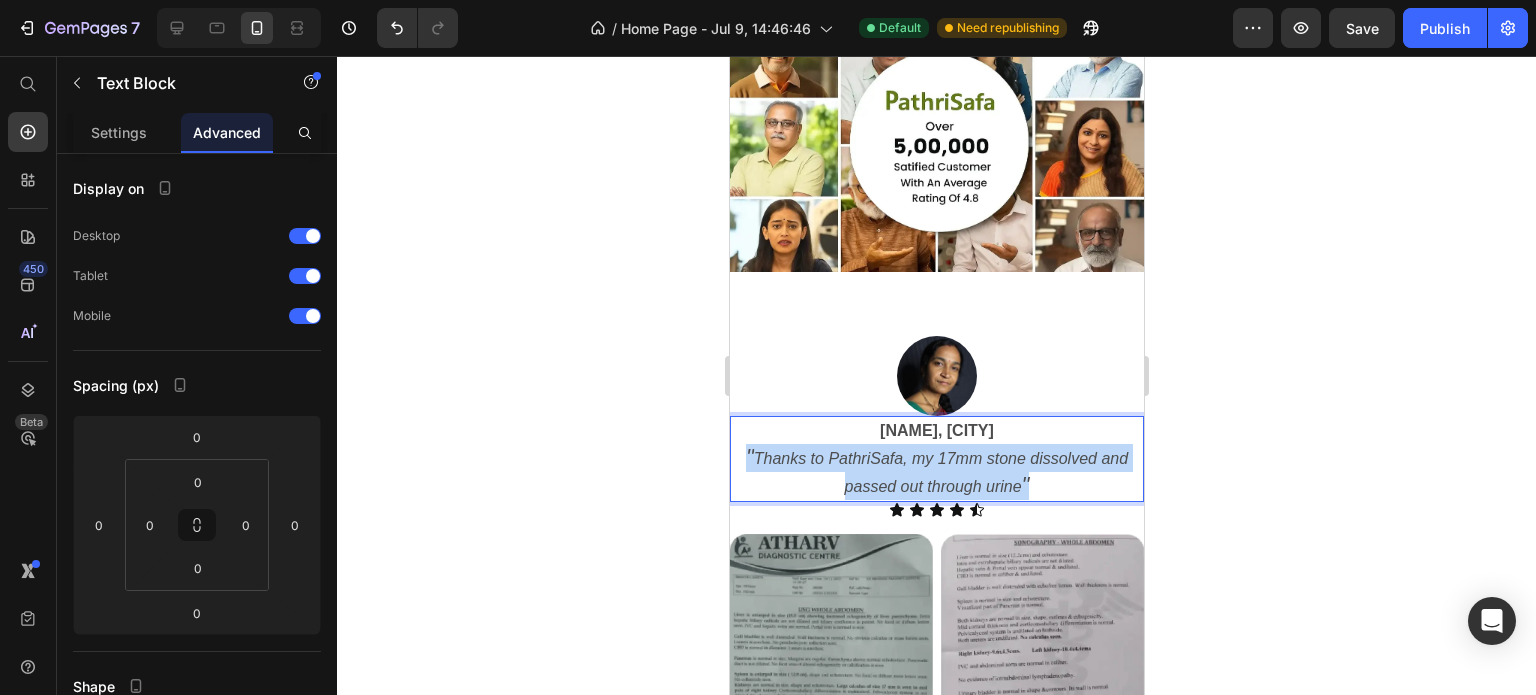 click on "" Thanks to PathriSafa, my 17mm stone dissolved and passed out through urine "" at bounding box center (936, 472) 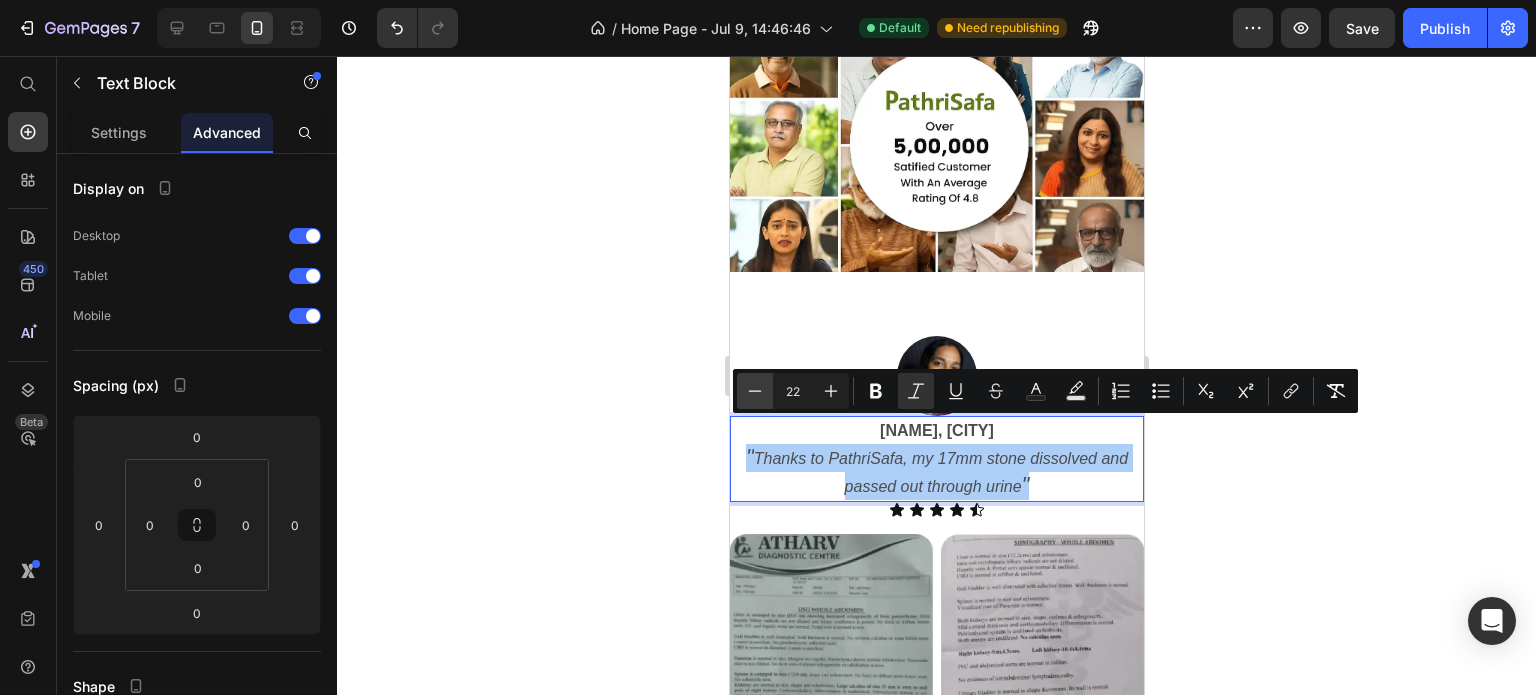 click on "Minus" at bounding box center [755, 391] 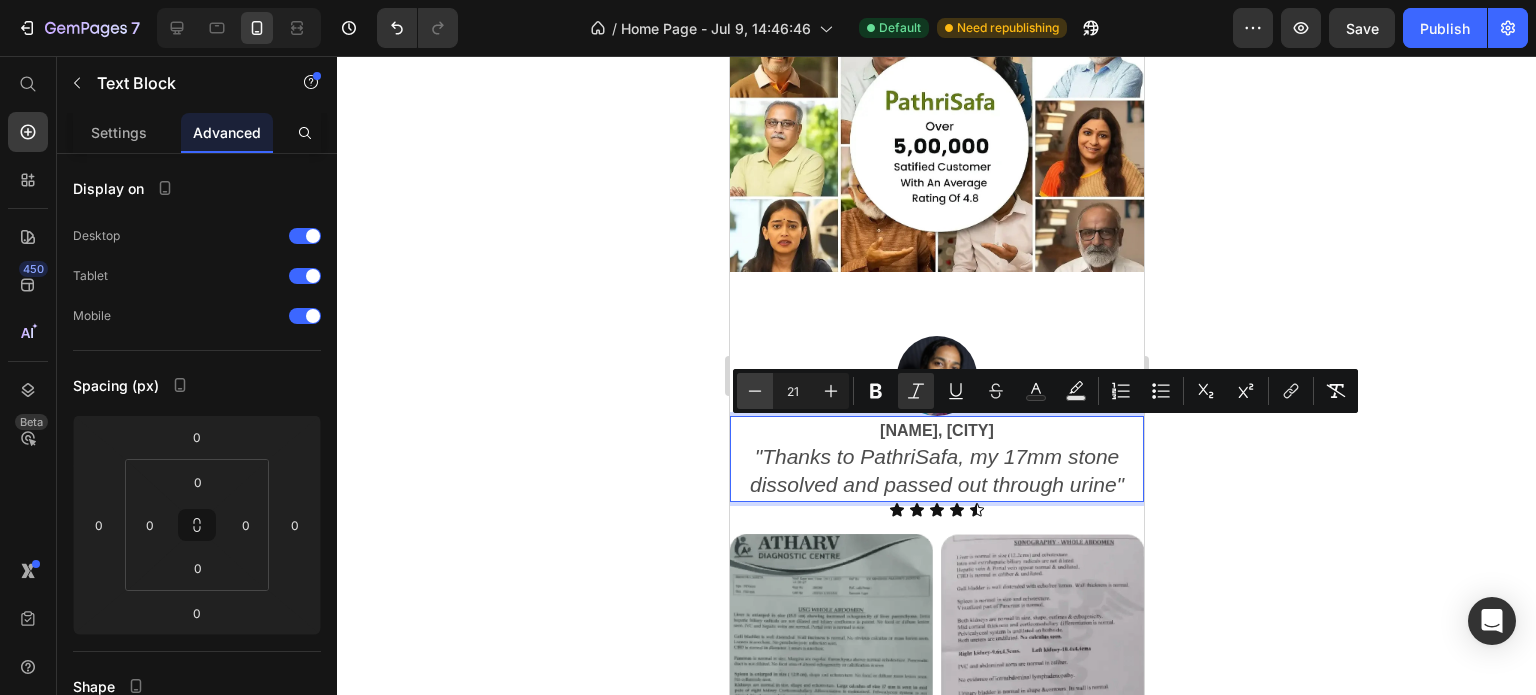 click on "Minus" at bounding box center (755, 391) 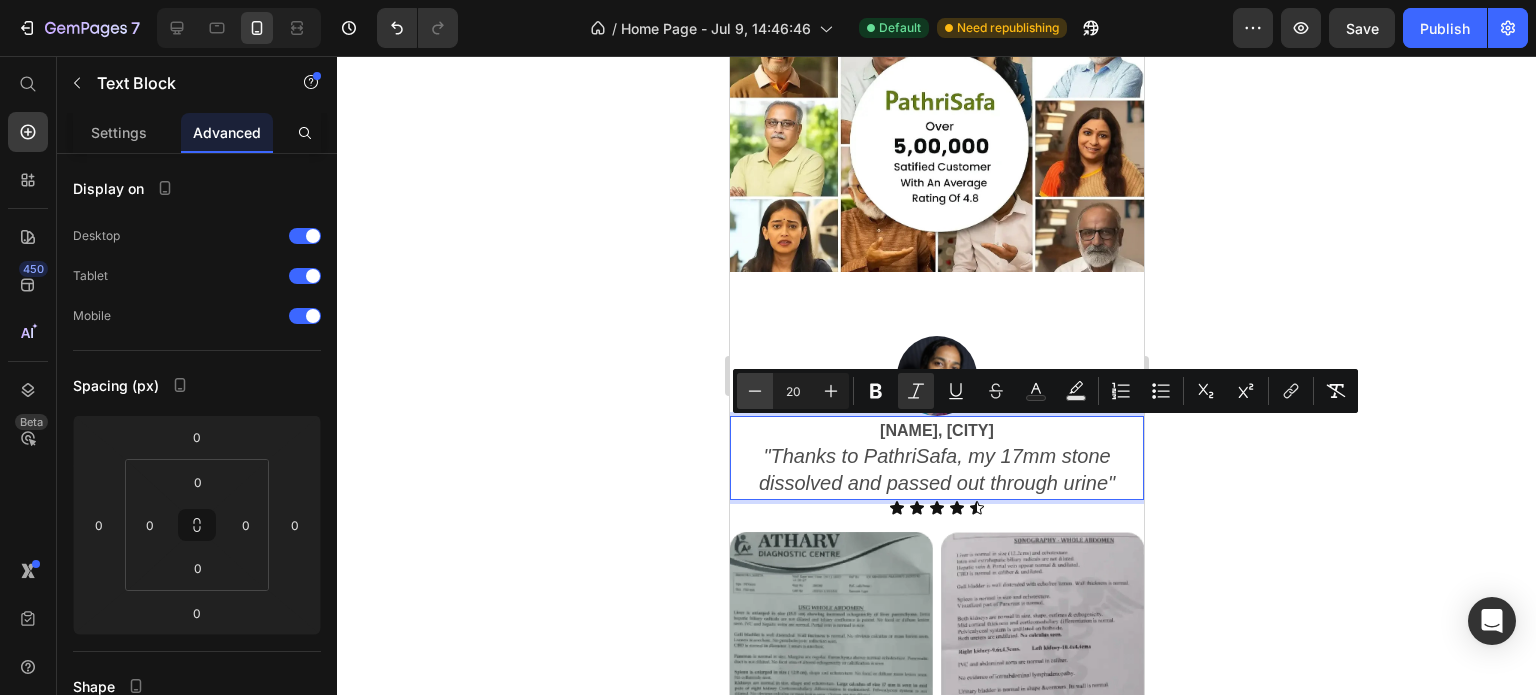 click on "Minus" at bounding box center (755, 391) 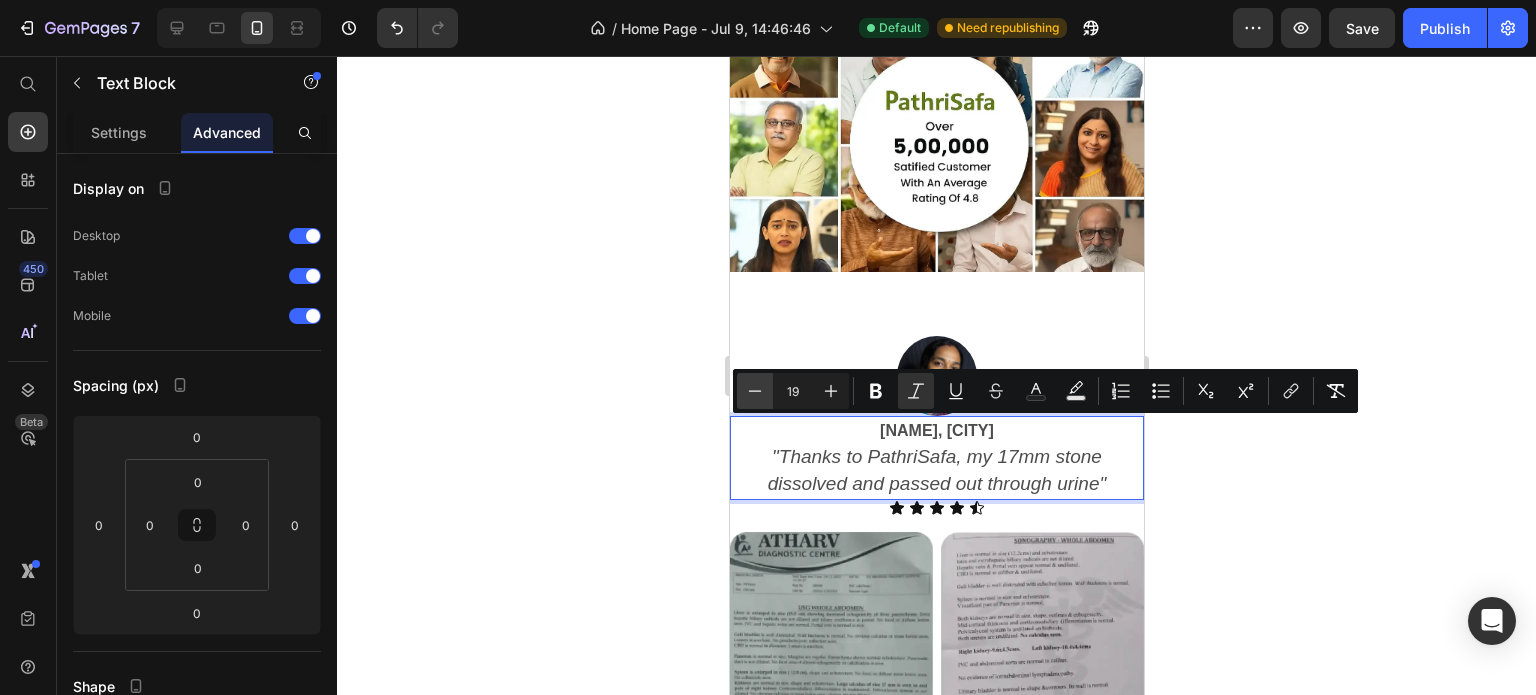 click on "Minus" at bounding box center [755, 391] 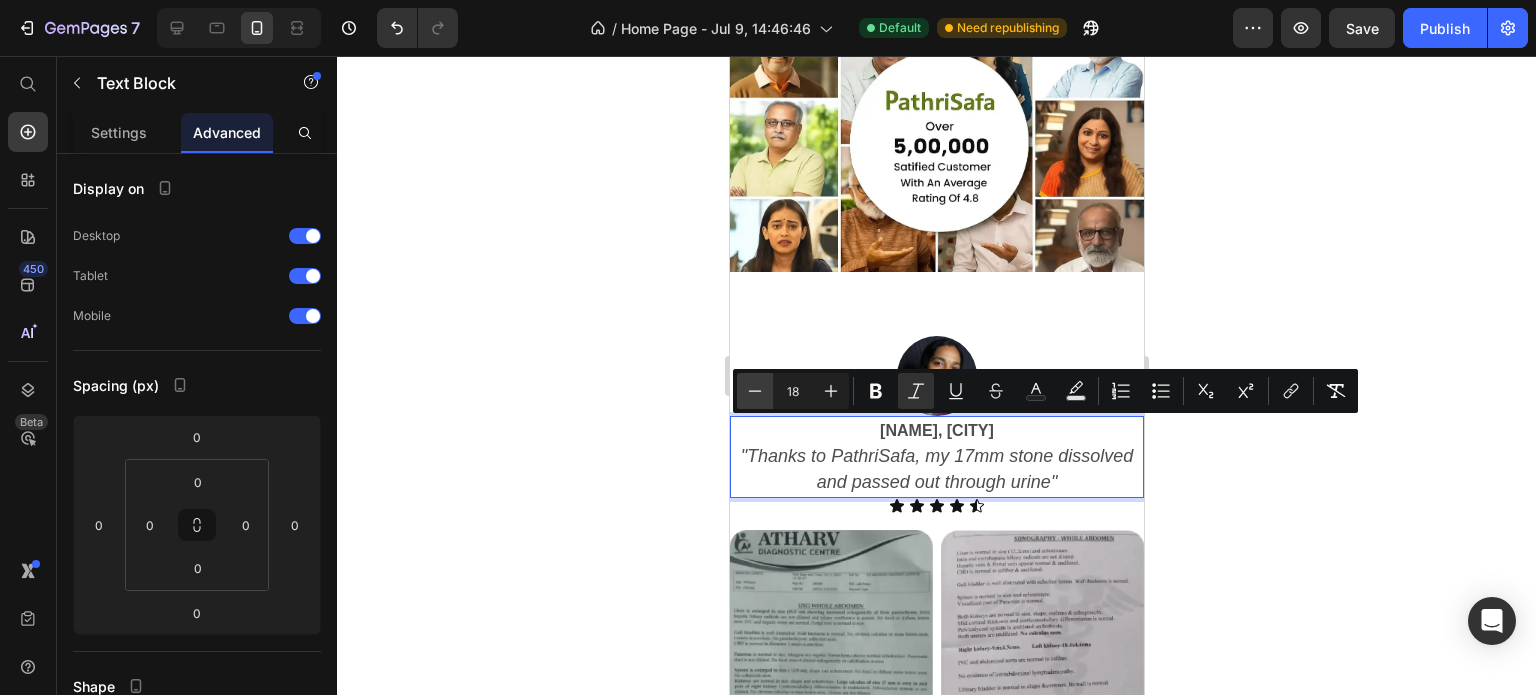 click on "Minus" at bounding box center [755, 391] 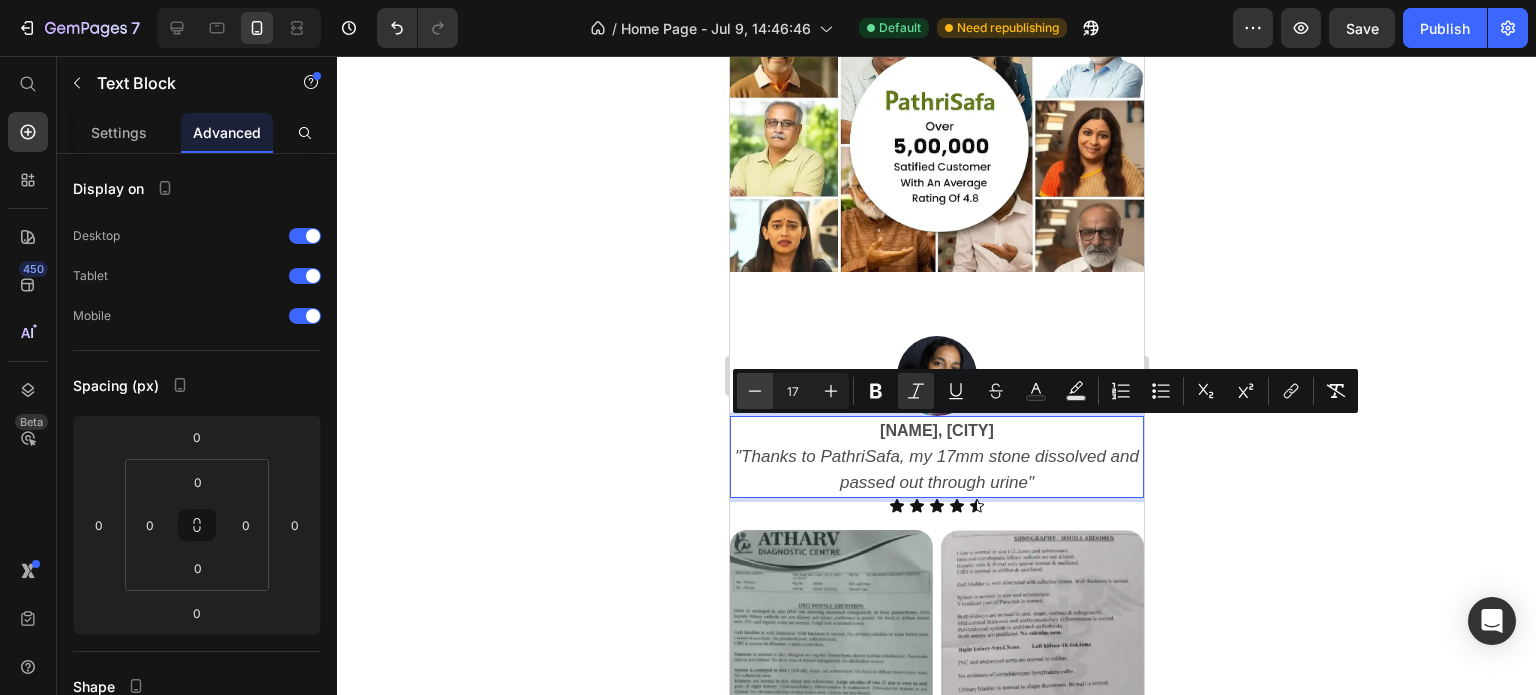click on "Minus" at bounding box center (755, 391) 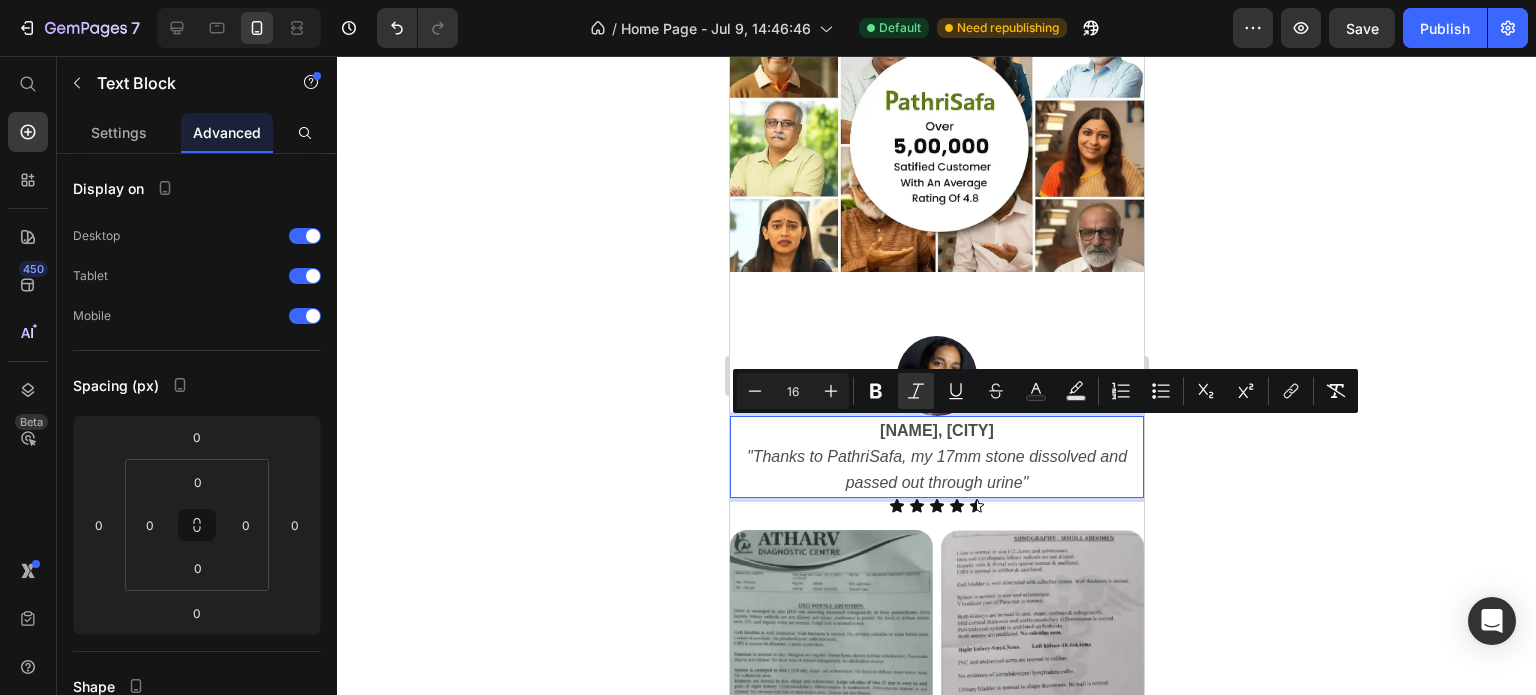 click 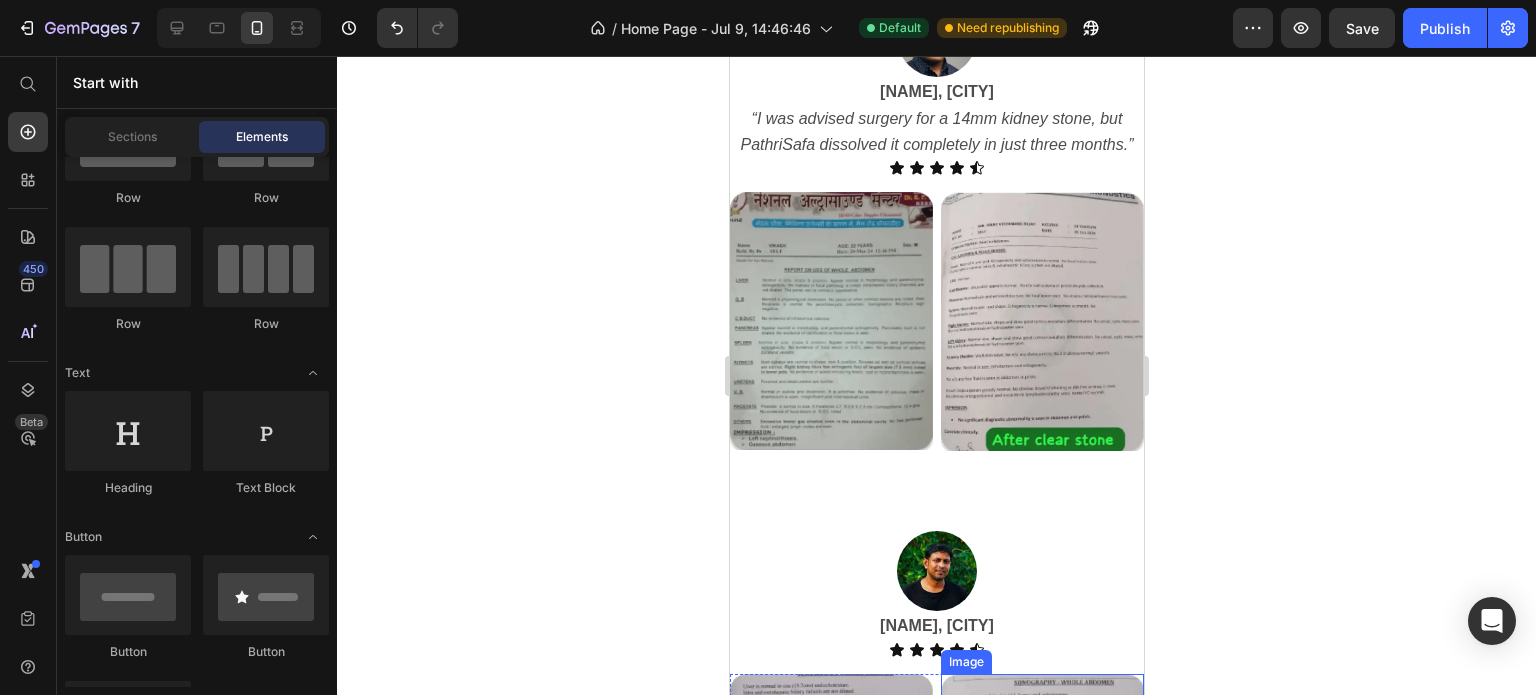 scroll, scrollTop: 5105, scrollLeft: 0, axis: vertical 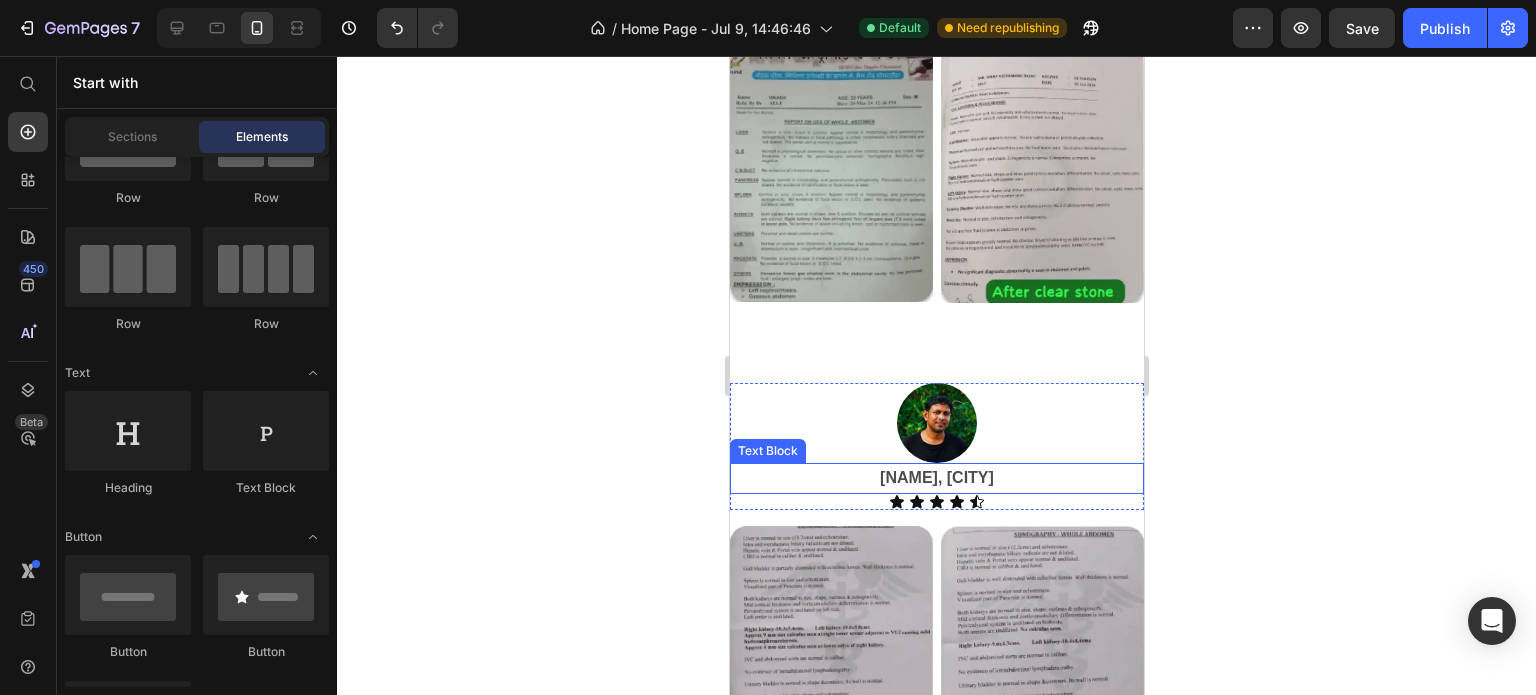 click on "[NAME], [CITY]" at bounding box center (936, 478) 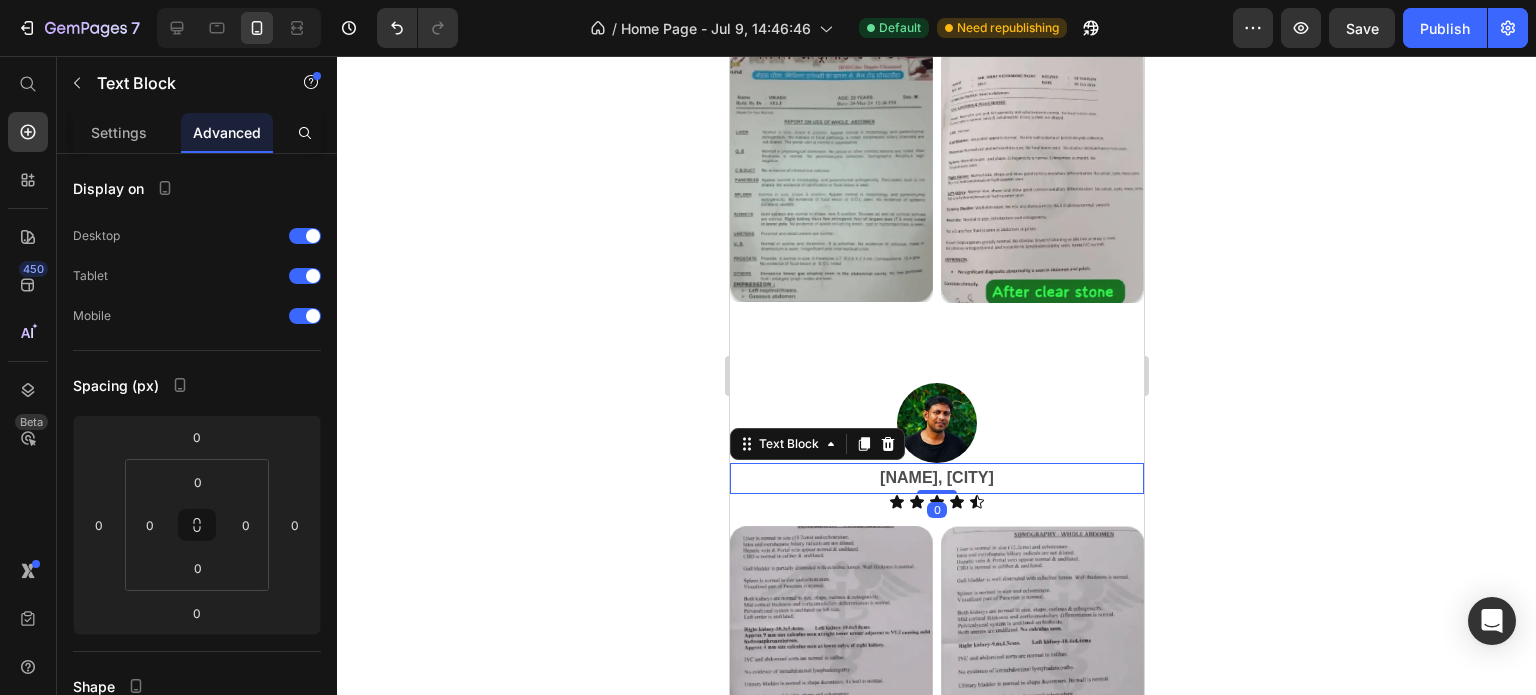 click on "[NAME], [CITY]" at bounding box center [936, 478] 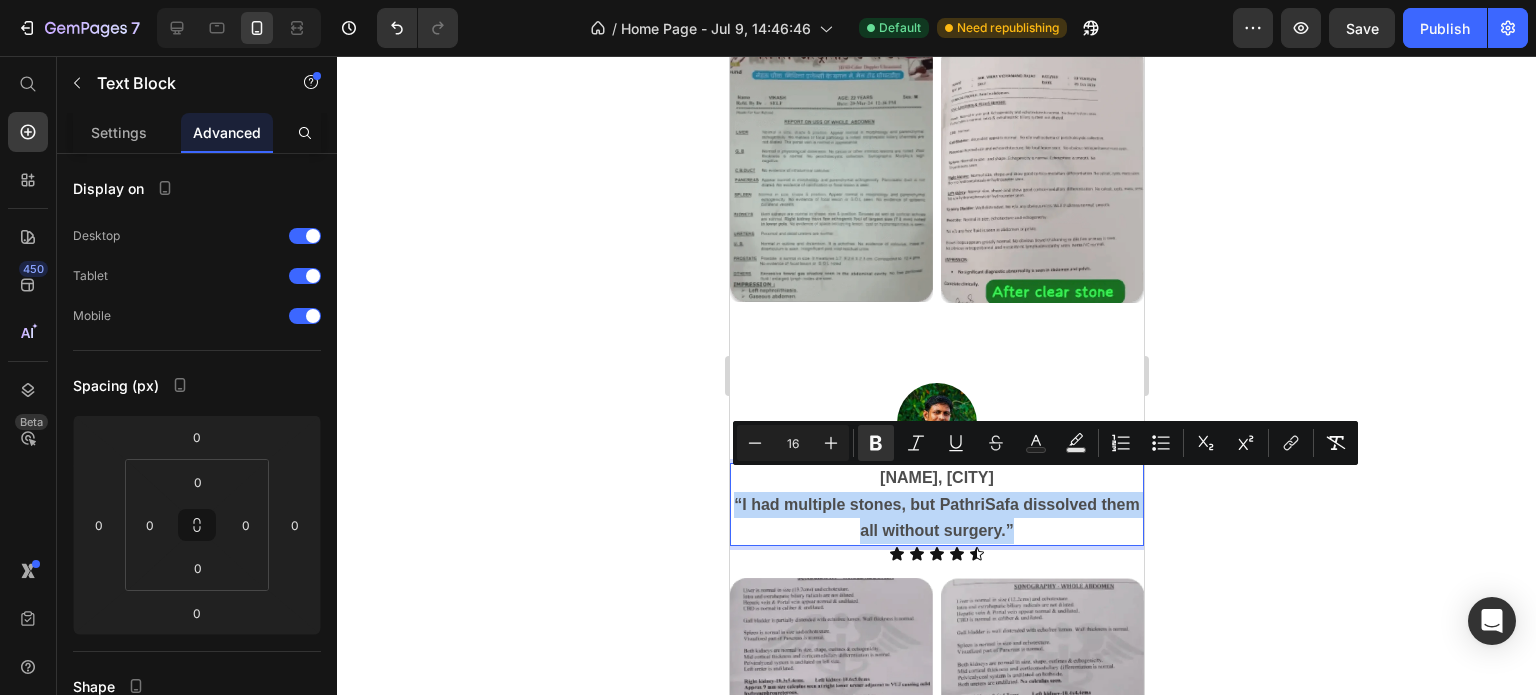 drag, startPoint x: 1035, startPoint y: 511, endPoint x: 741, endPoint y: 476, distance: 296.076 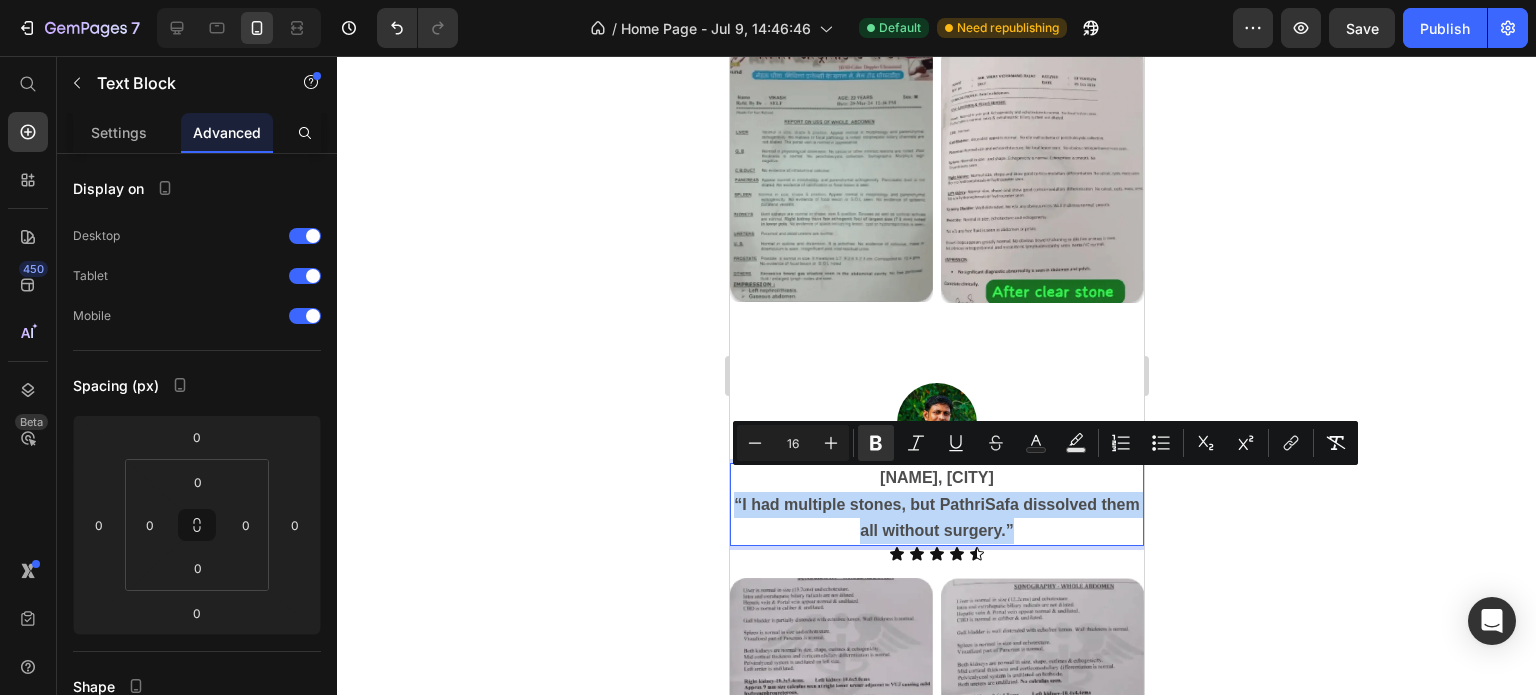 click on "“I had multiple stones, but PathriSafa dissolved them all without surgery.”" at bounding box center (936, 518) 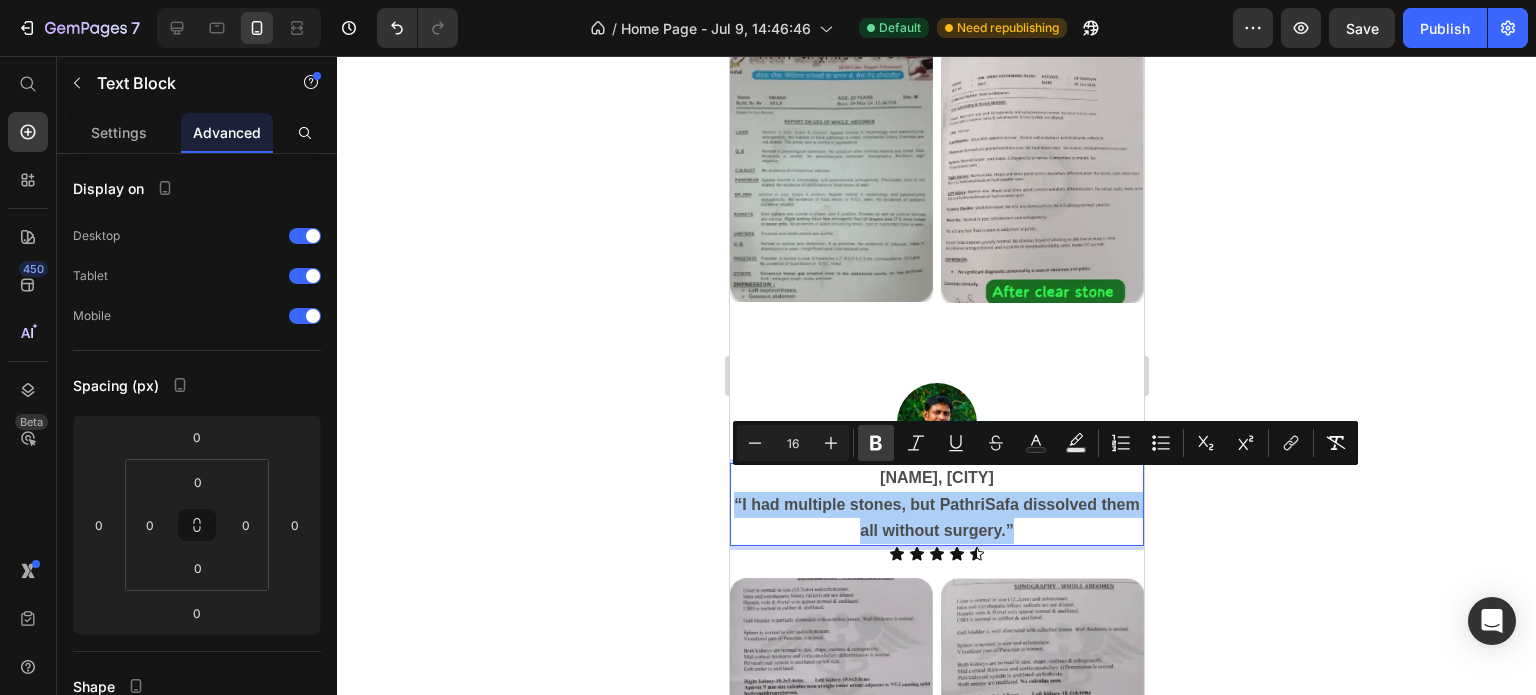 click 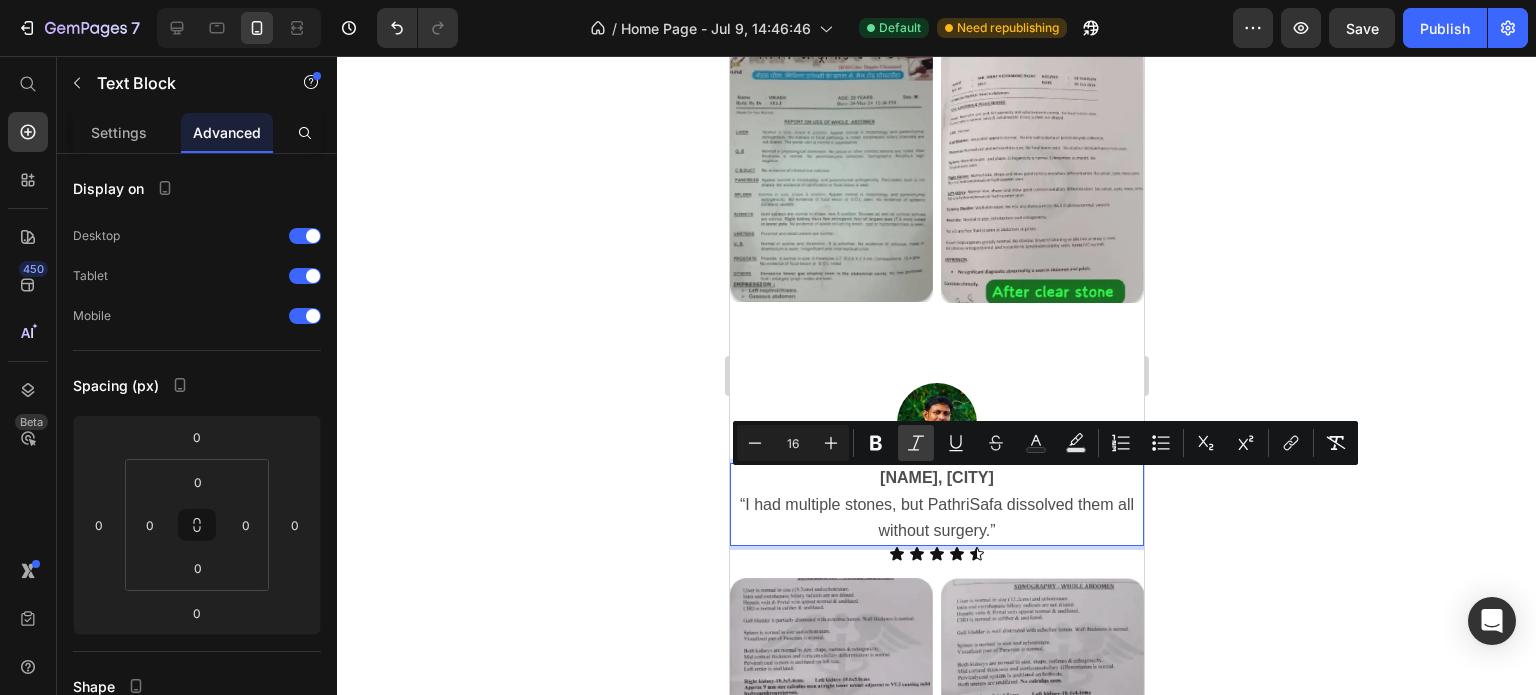 click 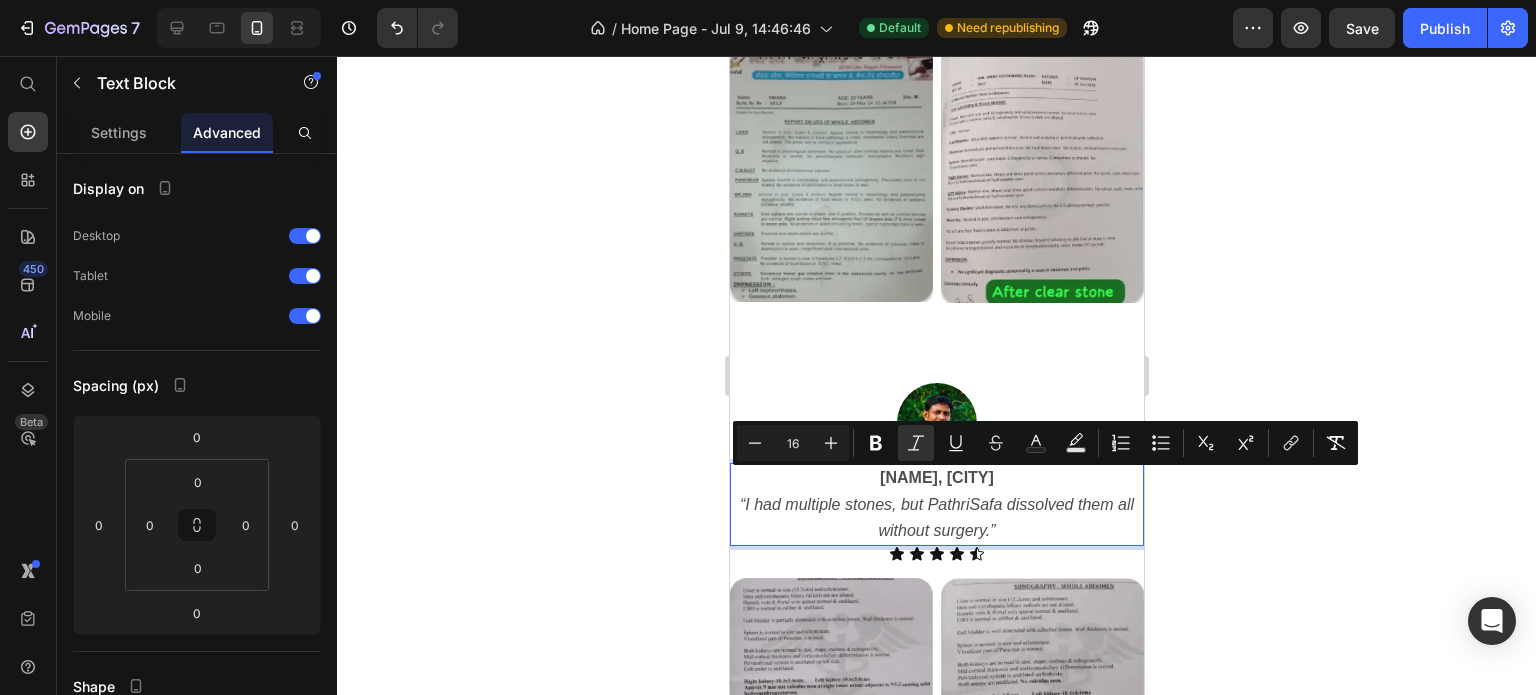 click on "“I had multiple stones, but PathriSafa dissolved them all without surgery.”" at bounding box center (936, 517) 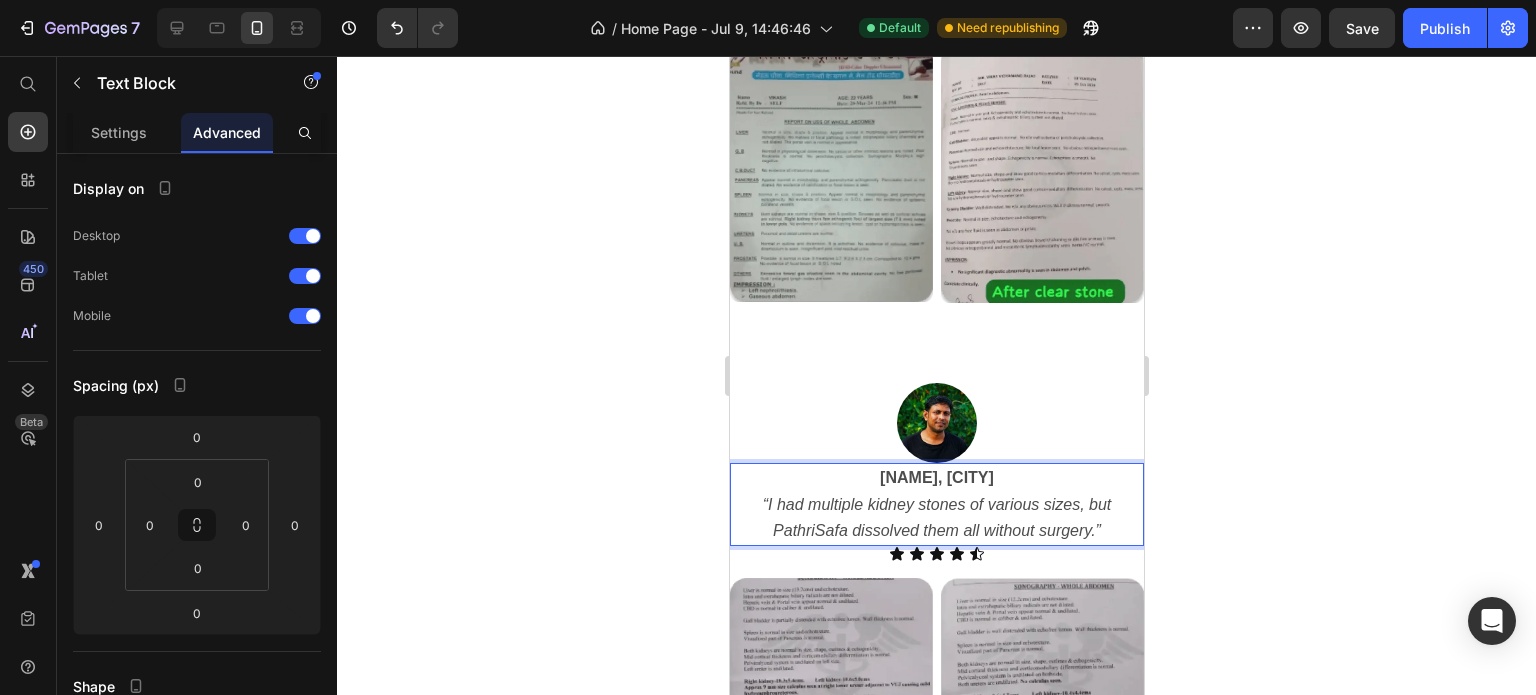 click 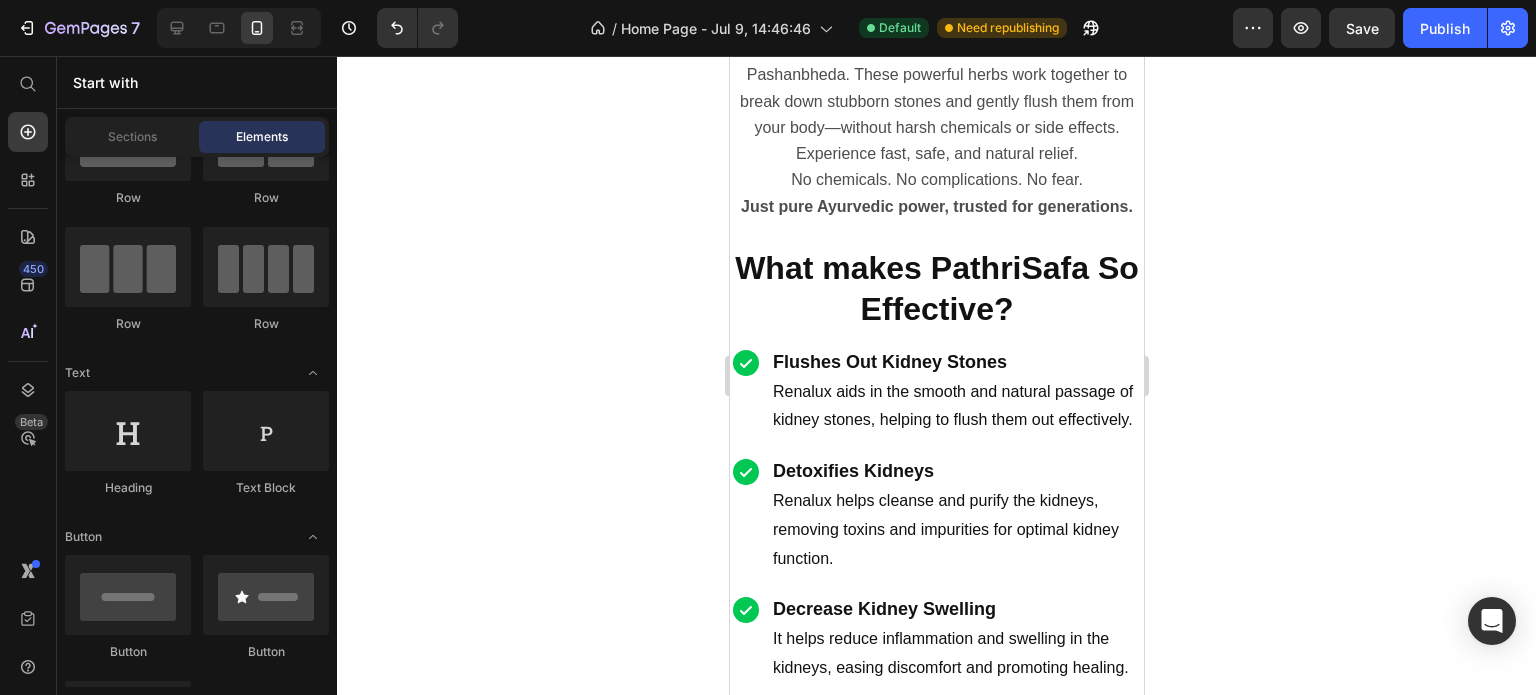 scroll, scrollTop: 2200, scrollLeft: 0, axis: vertical 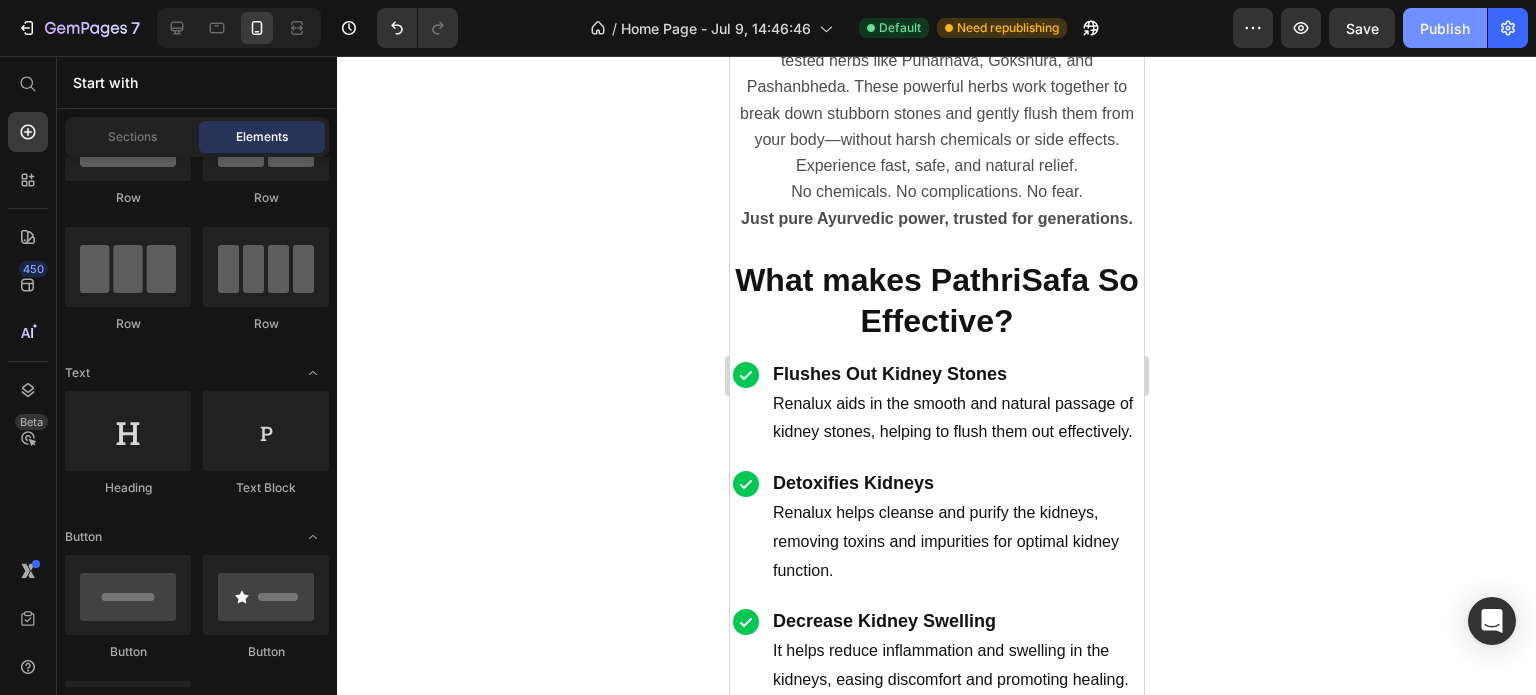 click on "Publish" at bounding box center [1445, 28] 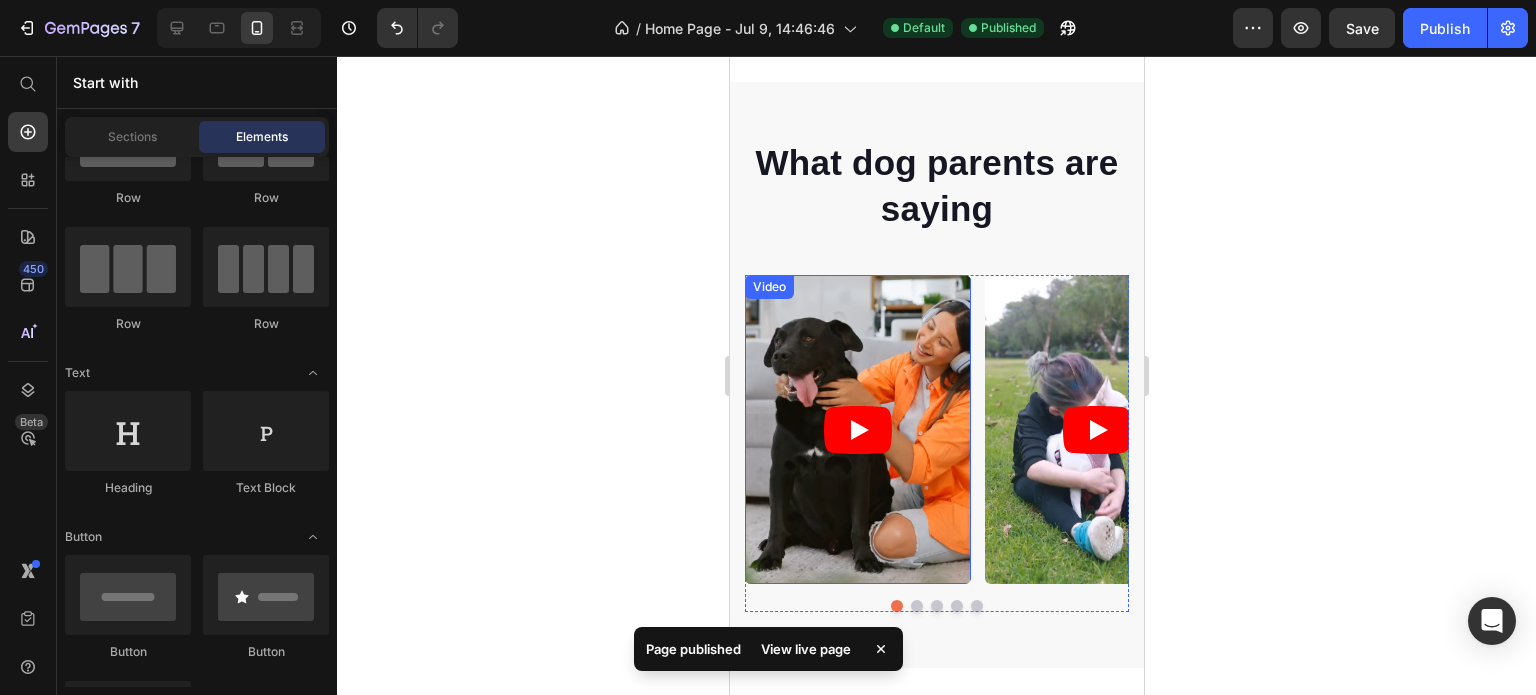 scroll, scrollTop: 5600, scrollLeft: 0, axis: vertical 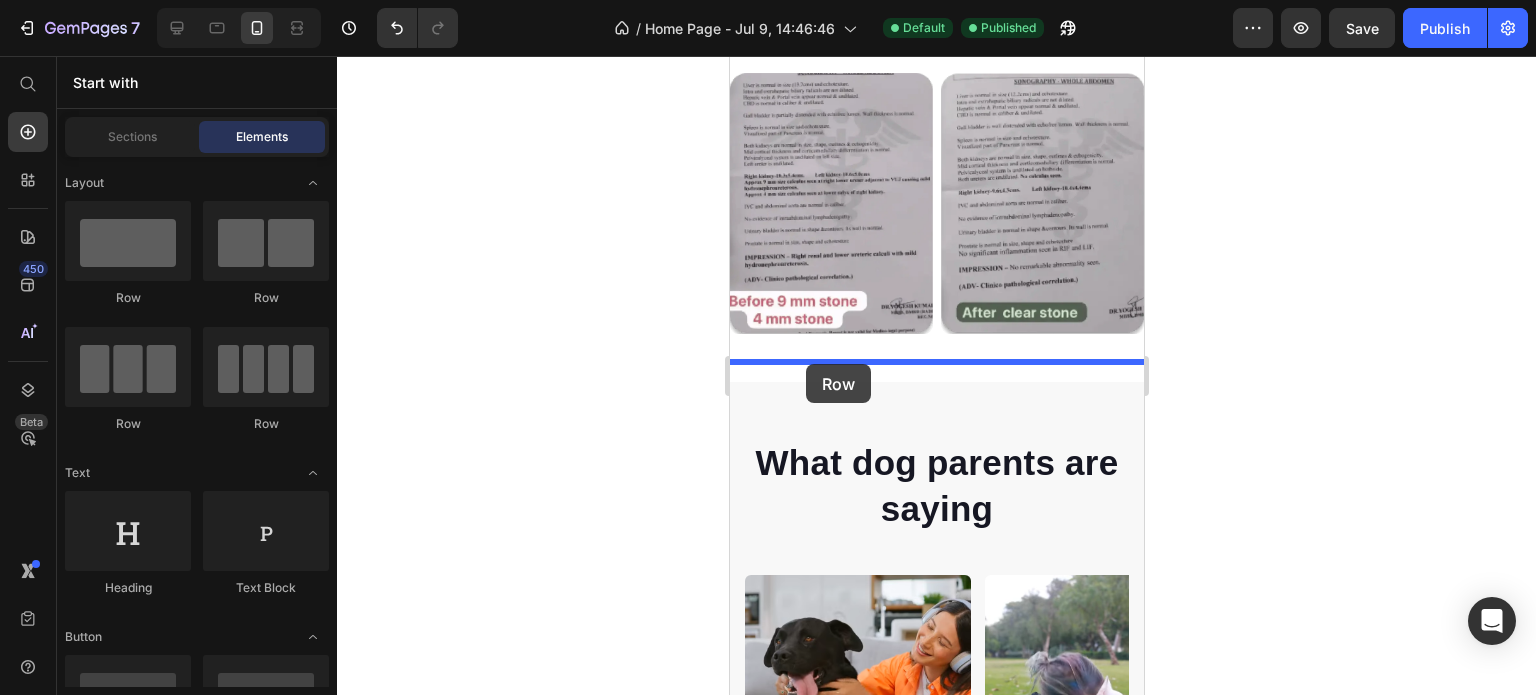 drag, startPoint x: 901, startPoint y: 308, endPoint x: 805, endPoint y: 364, distance: 111.13955 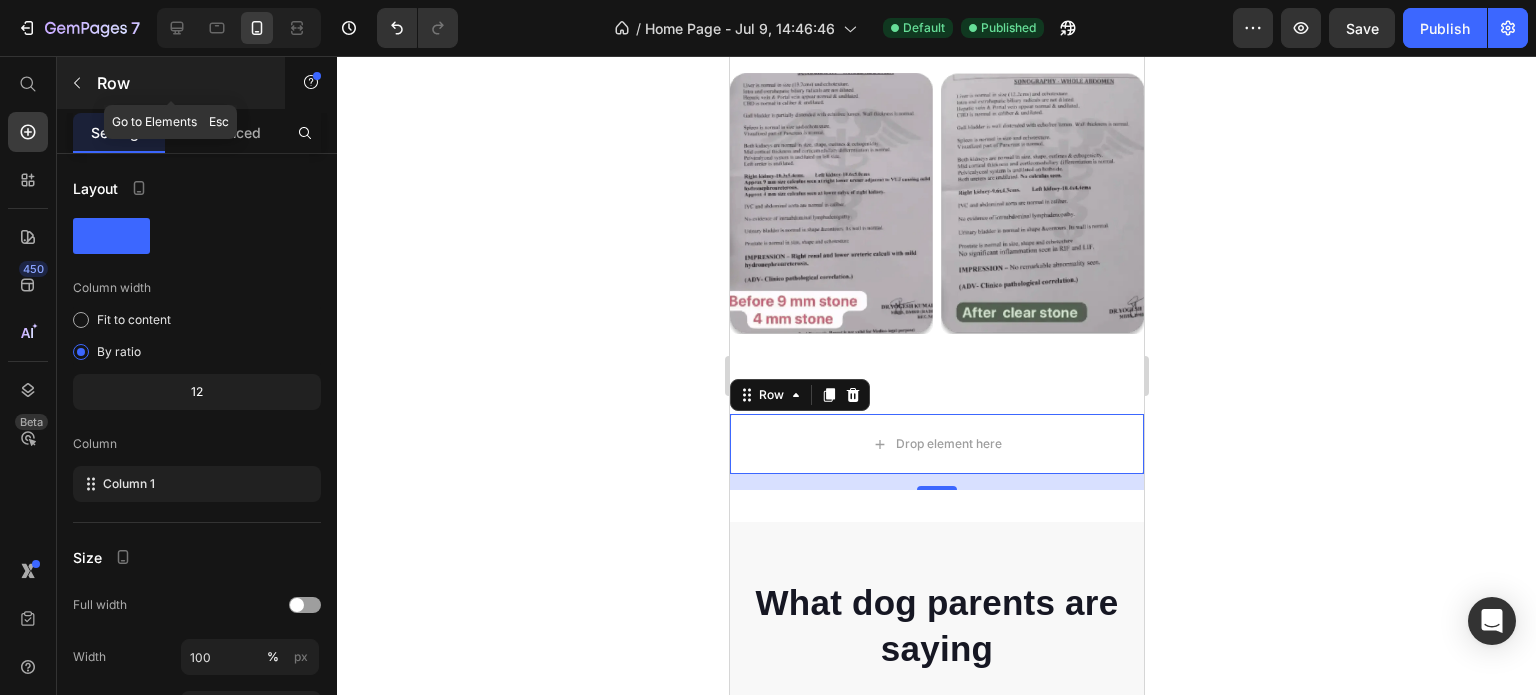 click 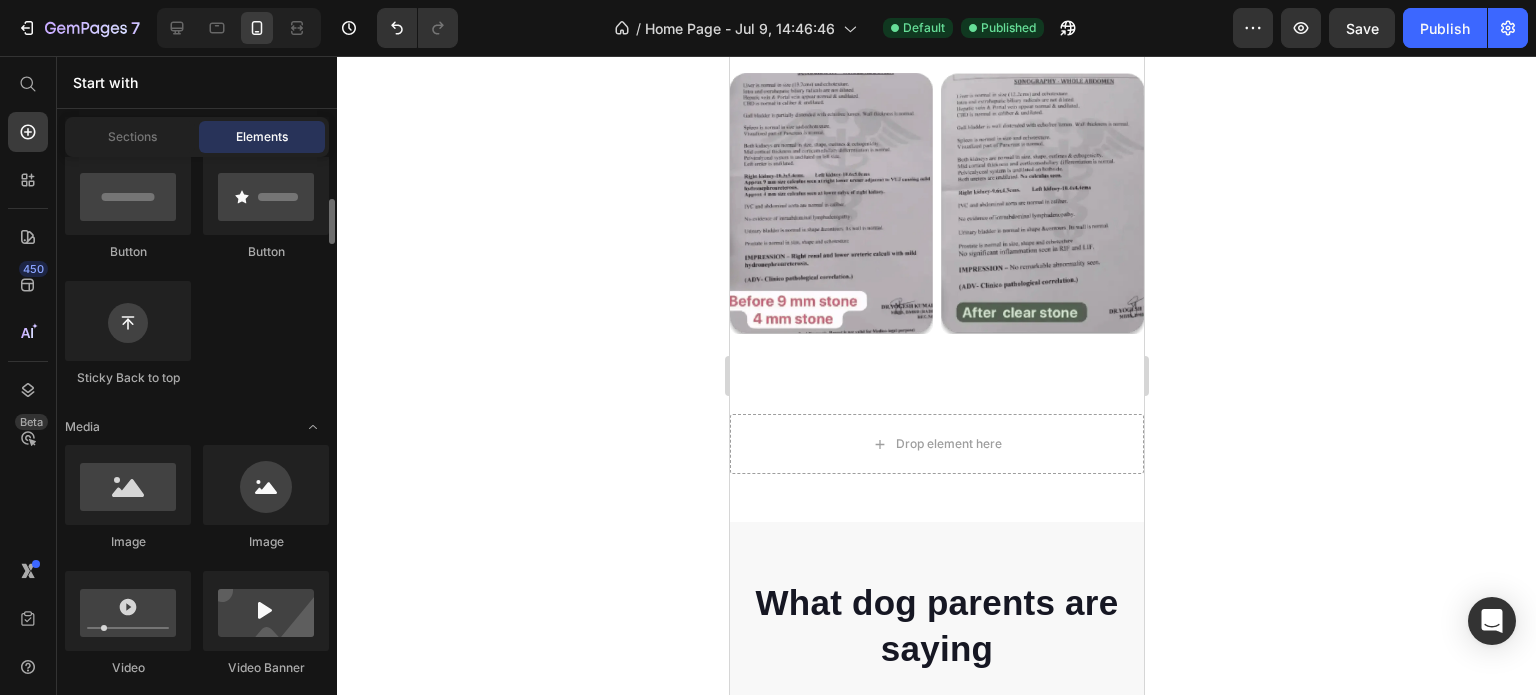 scroll, scrollTop: 600, scrollLeft: 0, axis: vertical 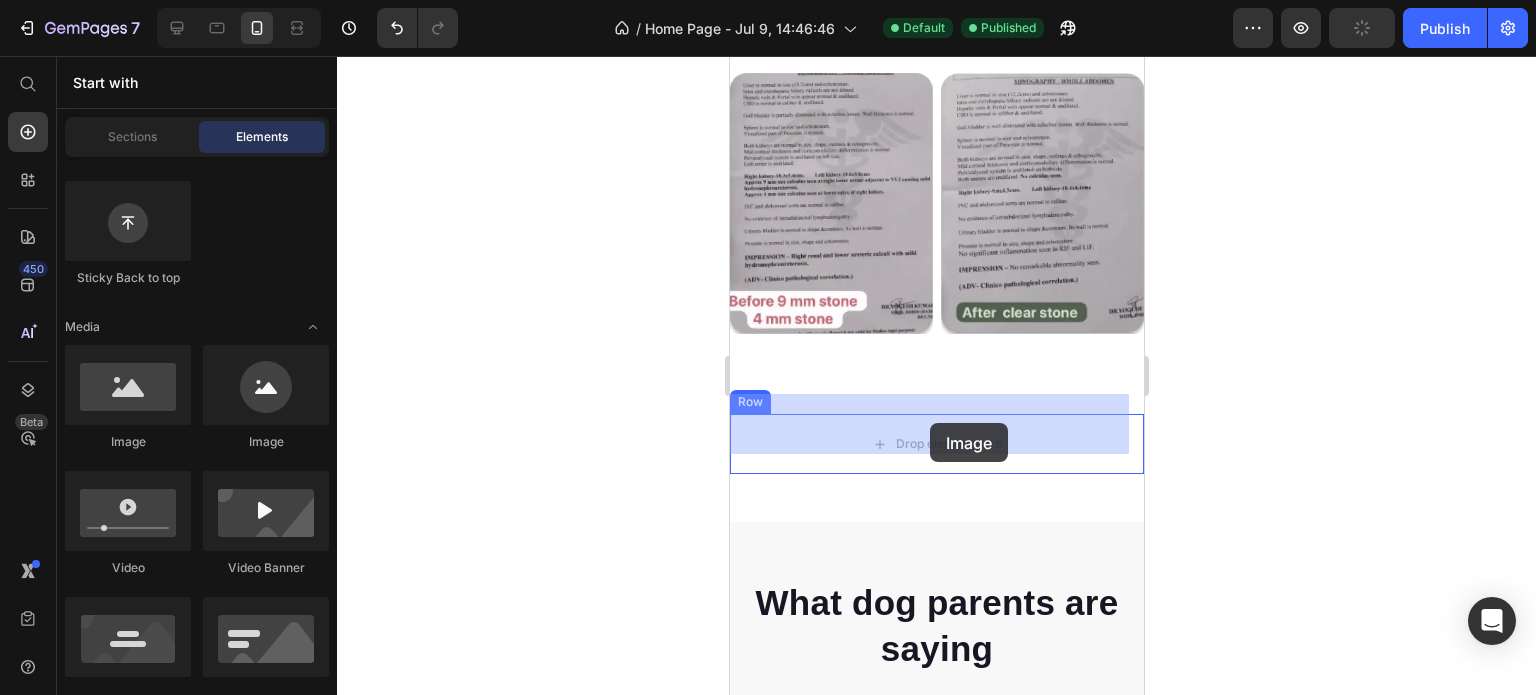 drag, startPoint x: 885, startPoint y: 445, endPoint x: 852, endPoint y: 427, distance: 37.589893 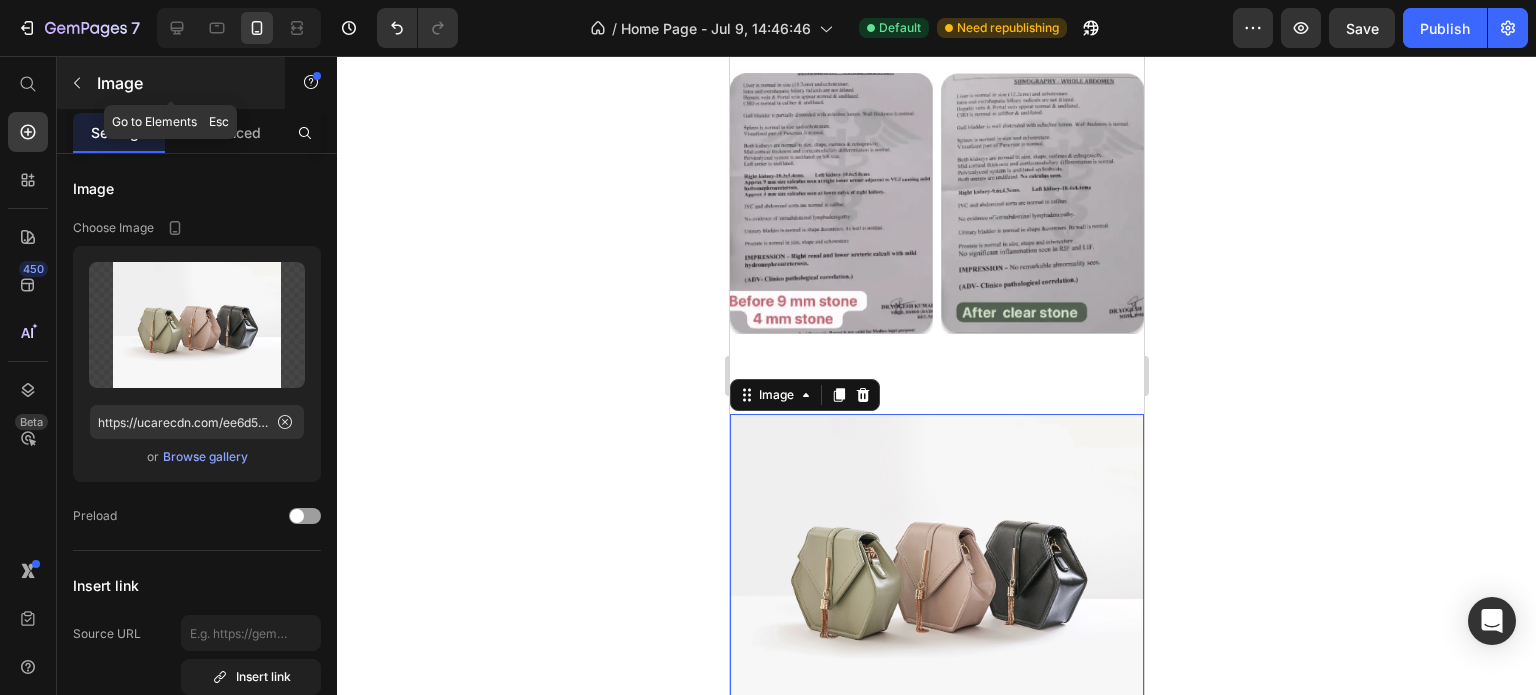 click 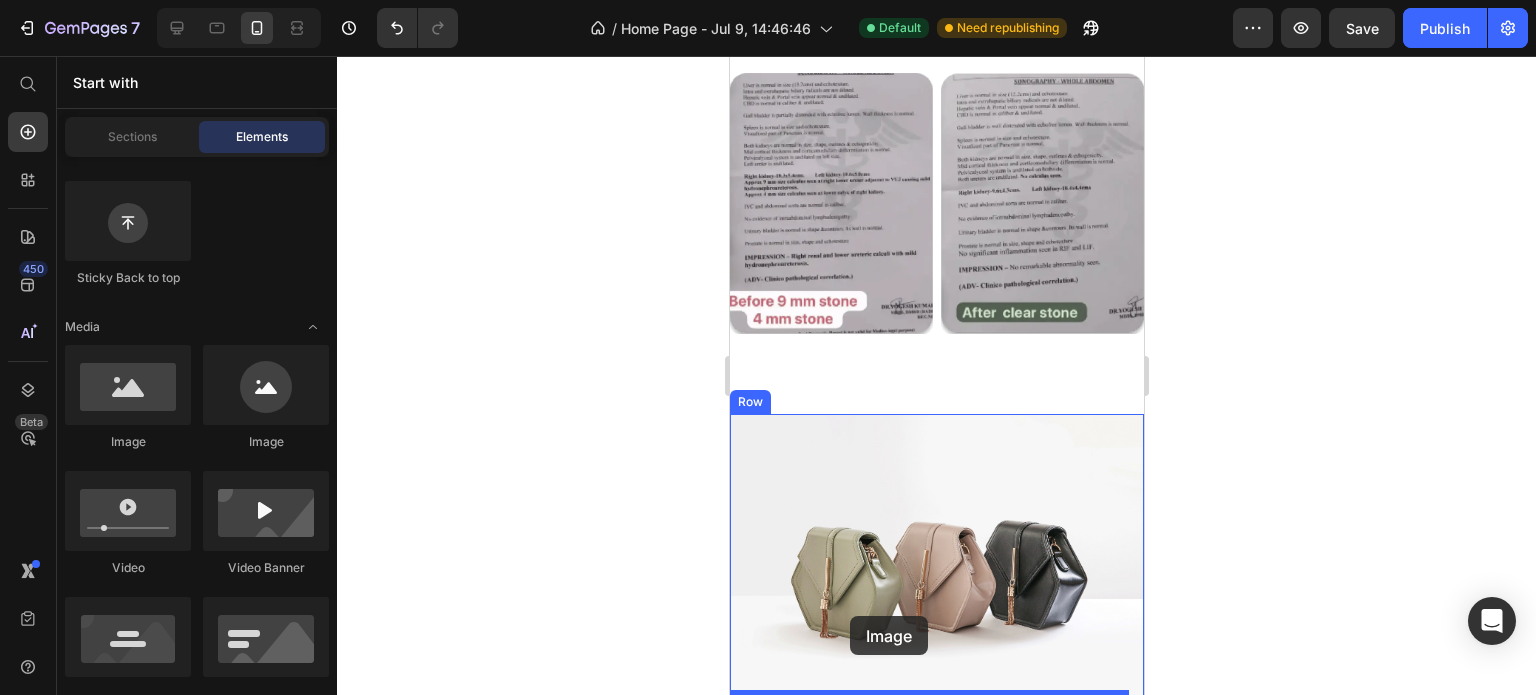 drag, startPoint x: 884, startPoint y: 466, endPoint x: 849, endPoint y: 616, distance: 154.02922 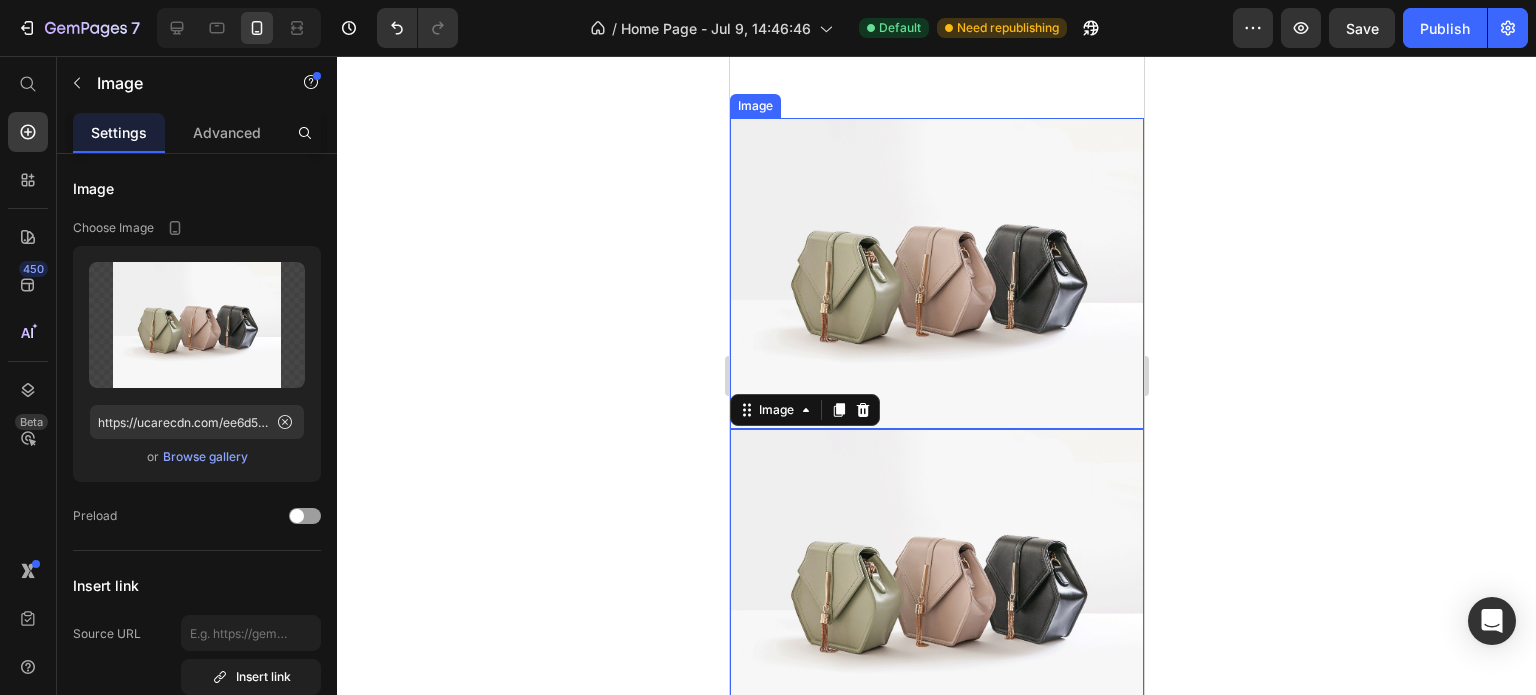 scroll, scrollTop: 5900, scrollLeft: 0, axis: vertical 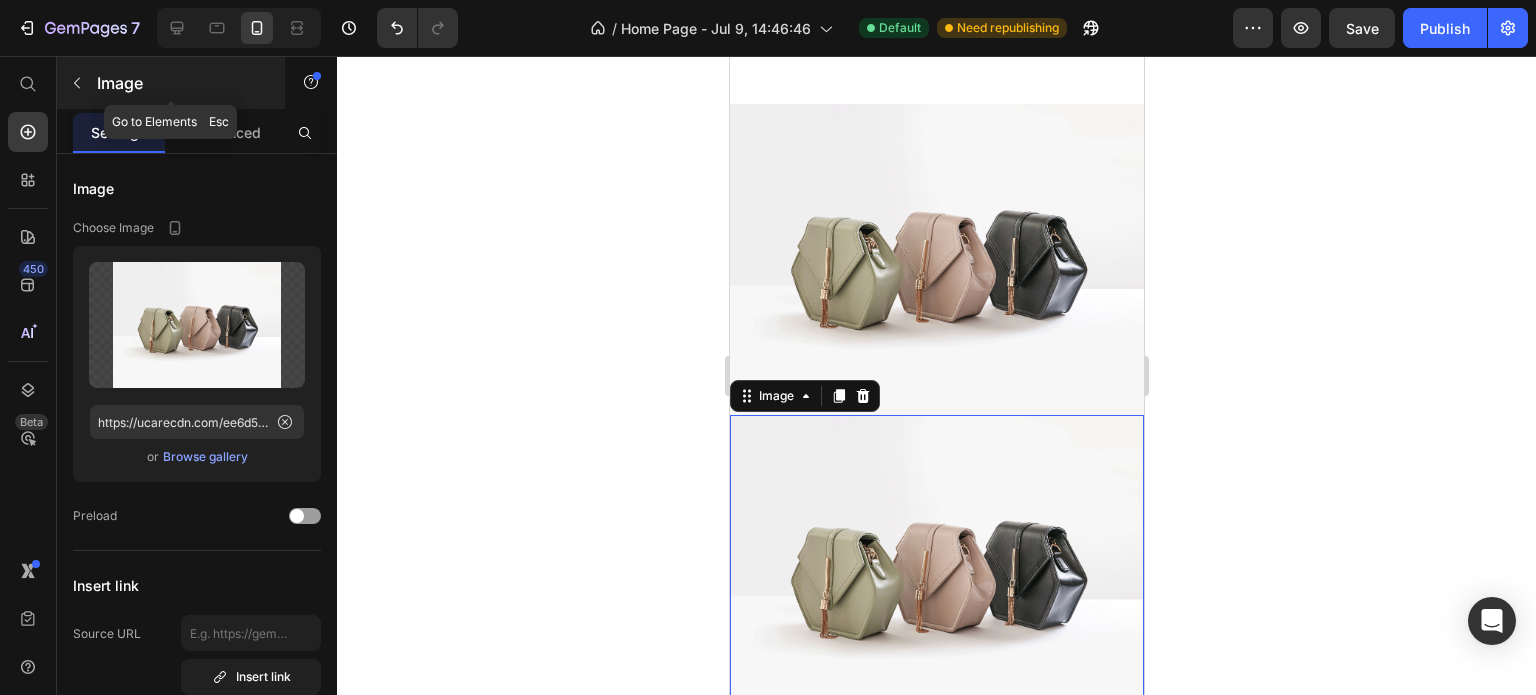 click 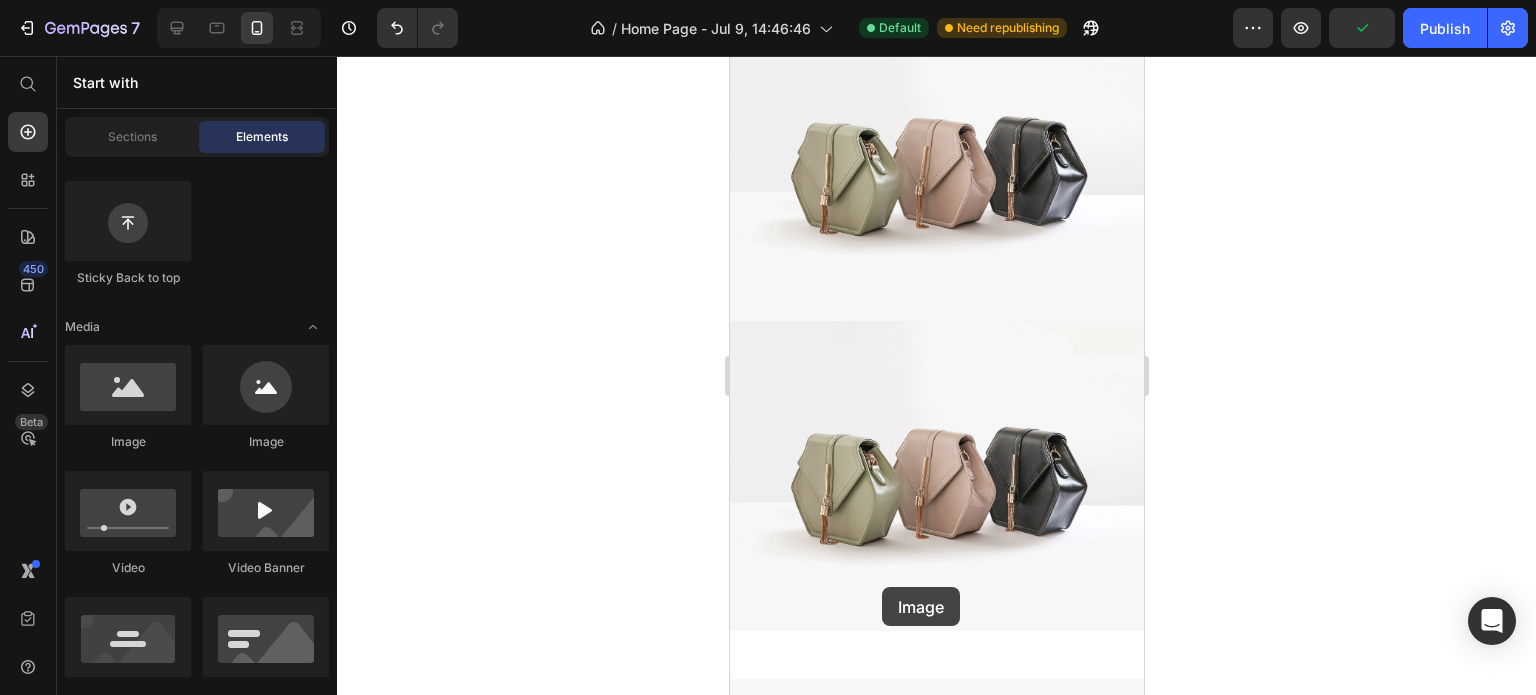 scroll, scrollTop: 6066, scrollLeft: 0, axis: vertical 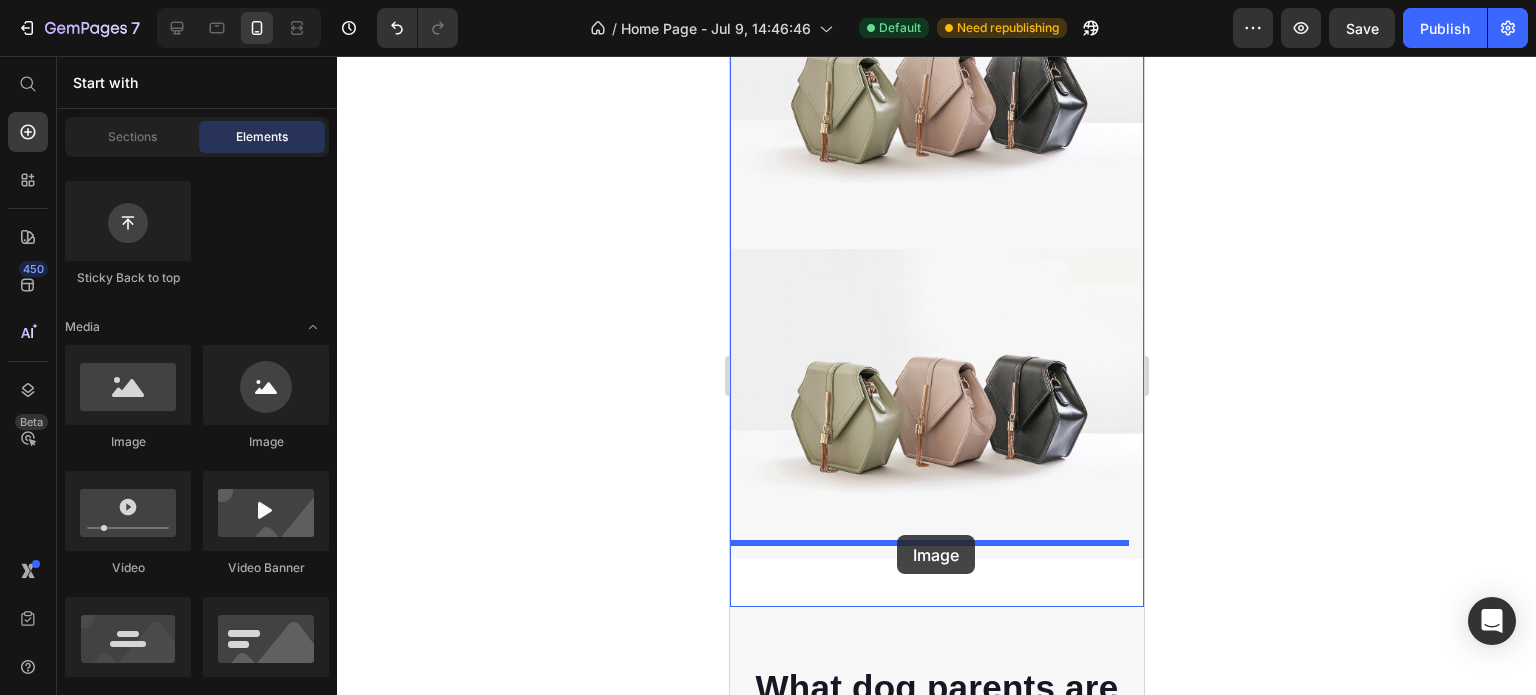 drag, startPoint x: 865, startPoint y: 443, endPoint x: 896, endPoint y: 535, distance: 97.082436 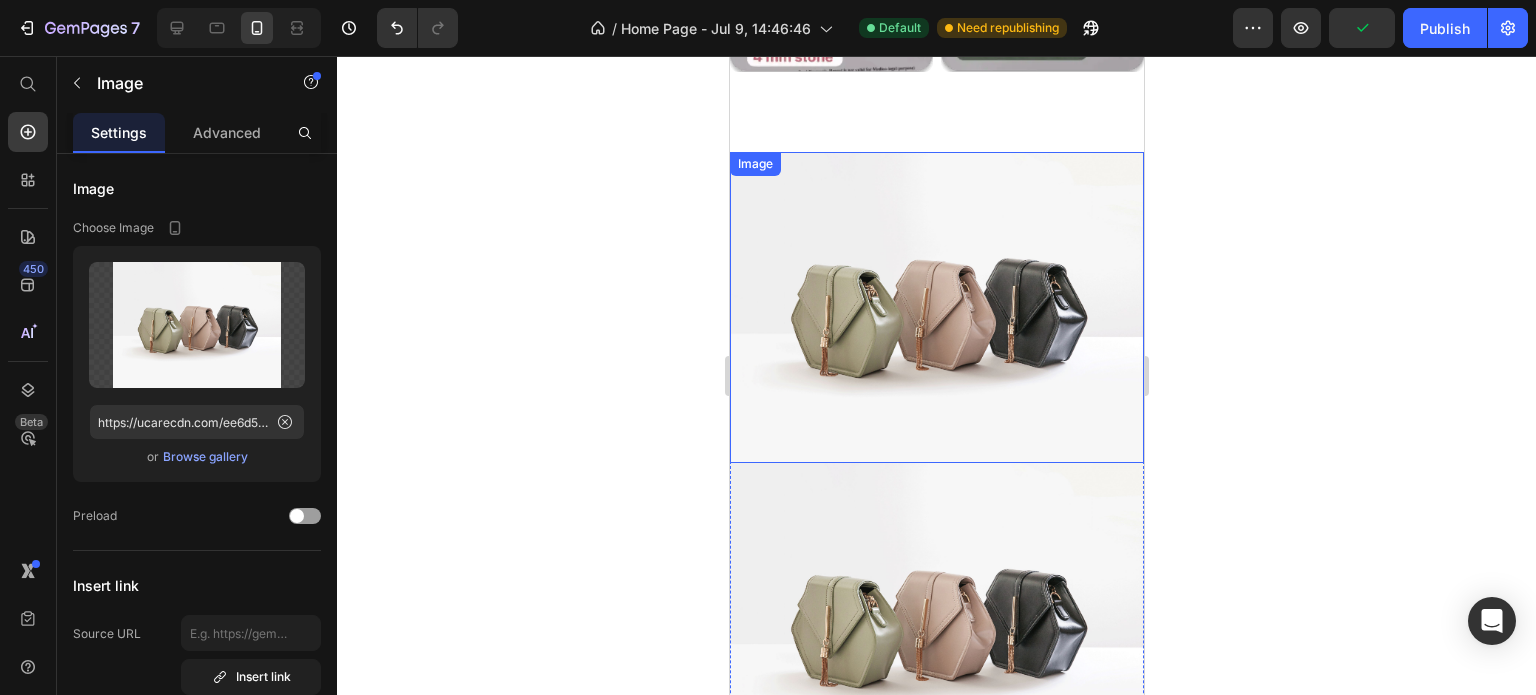 scroll, scrollTop: 5666, scrollLeft: 0, axis: vertical 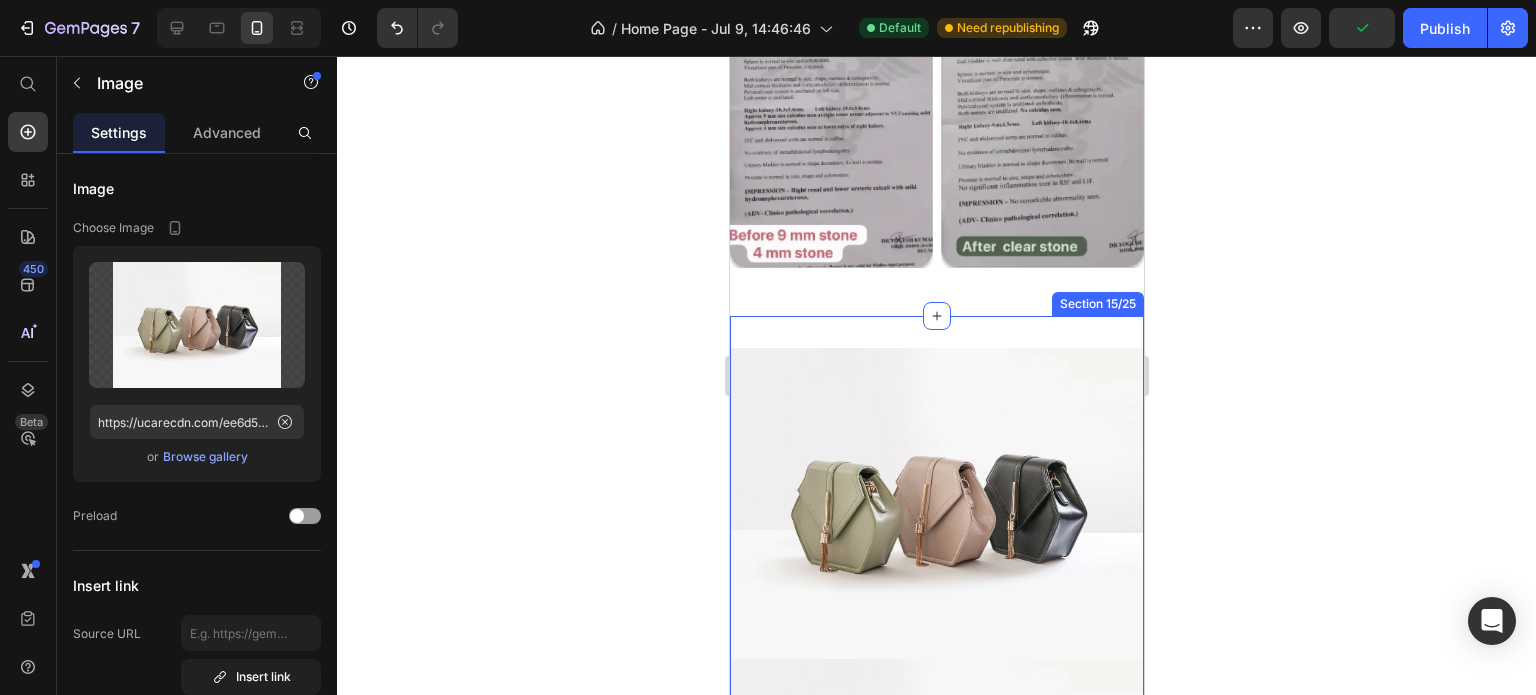 click on "Image Image Row Image   0 Section 15/25" at bounding box center [936, 822] 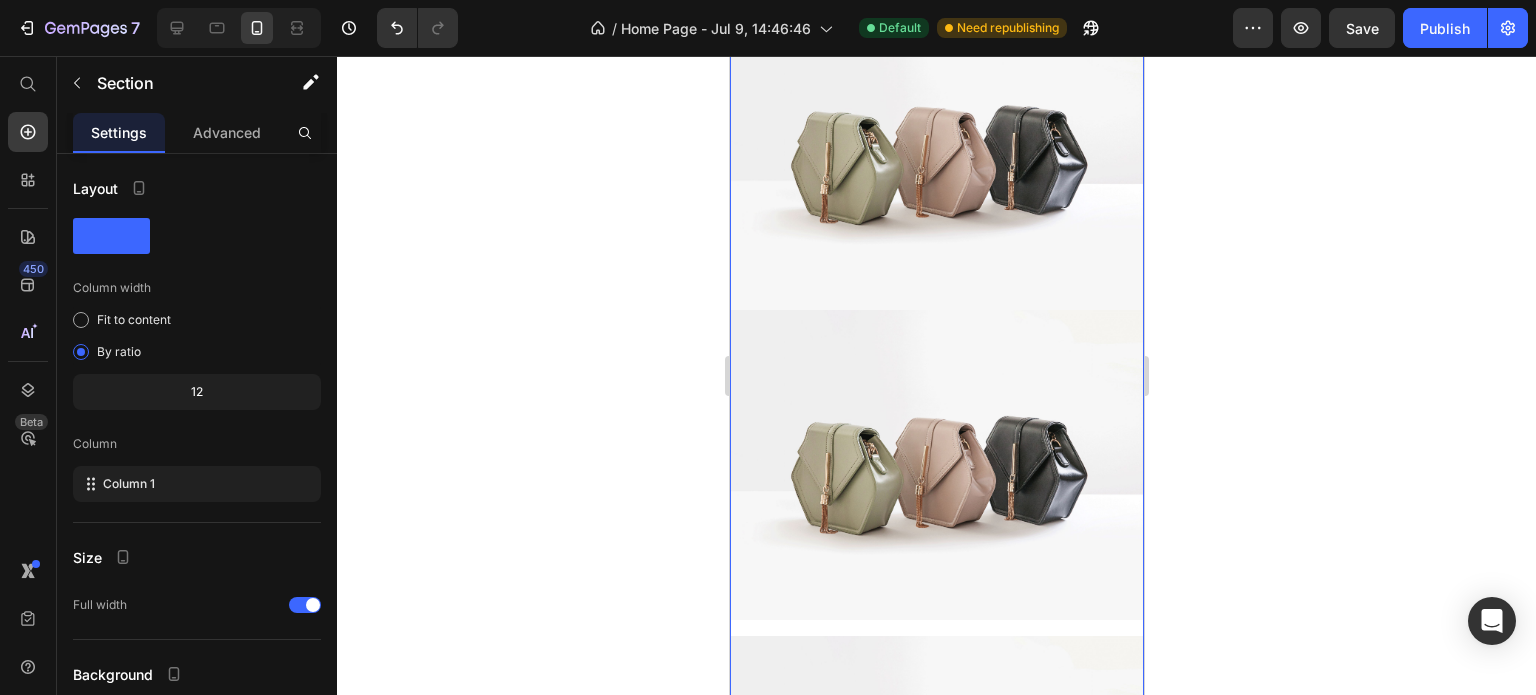 scroll, scrollTop: 5966, scrollLeft: 0, axis: vertical 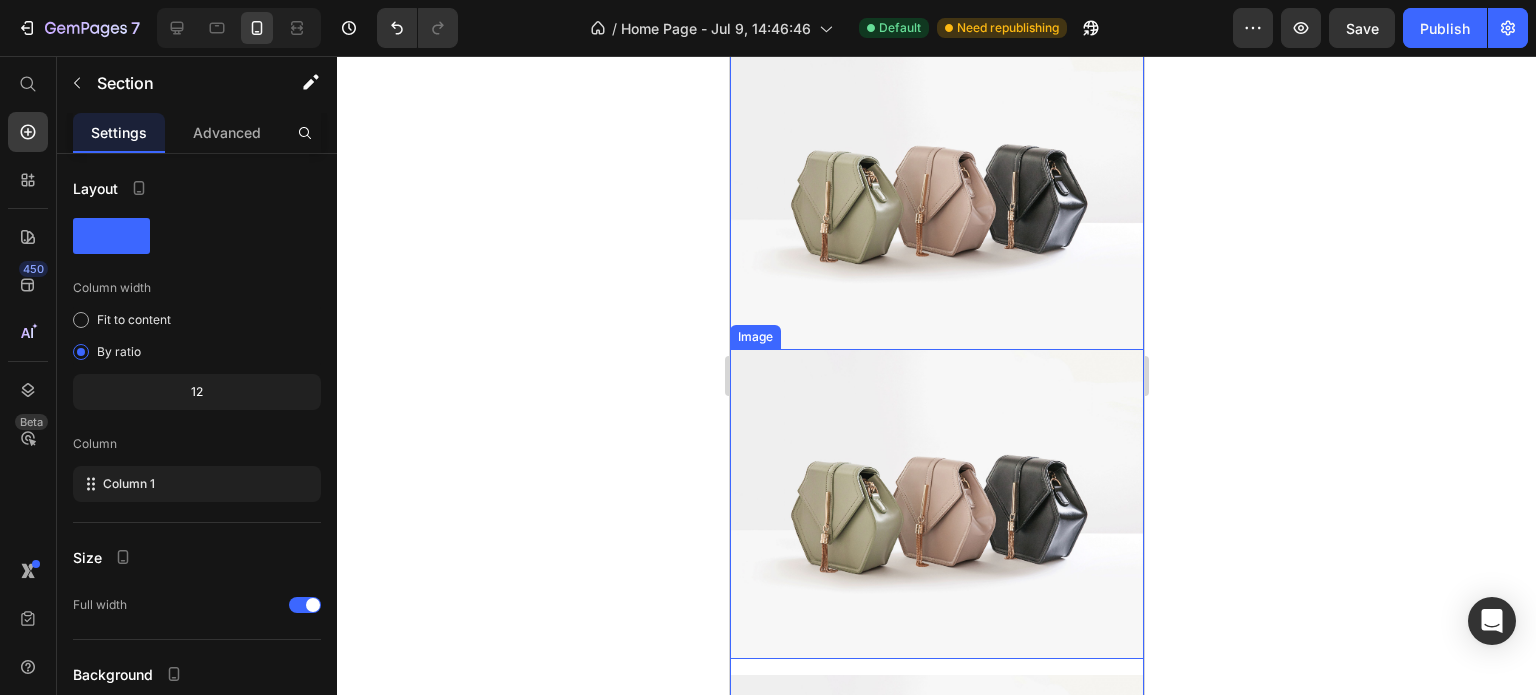 click at bounding box center (936, 504) 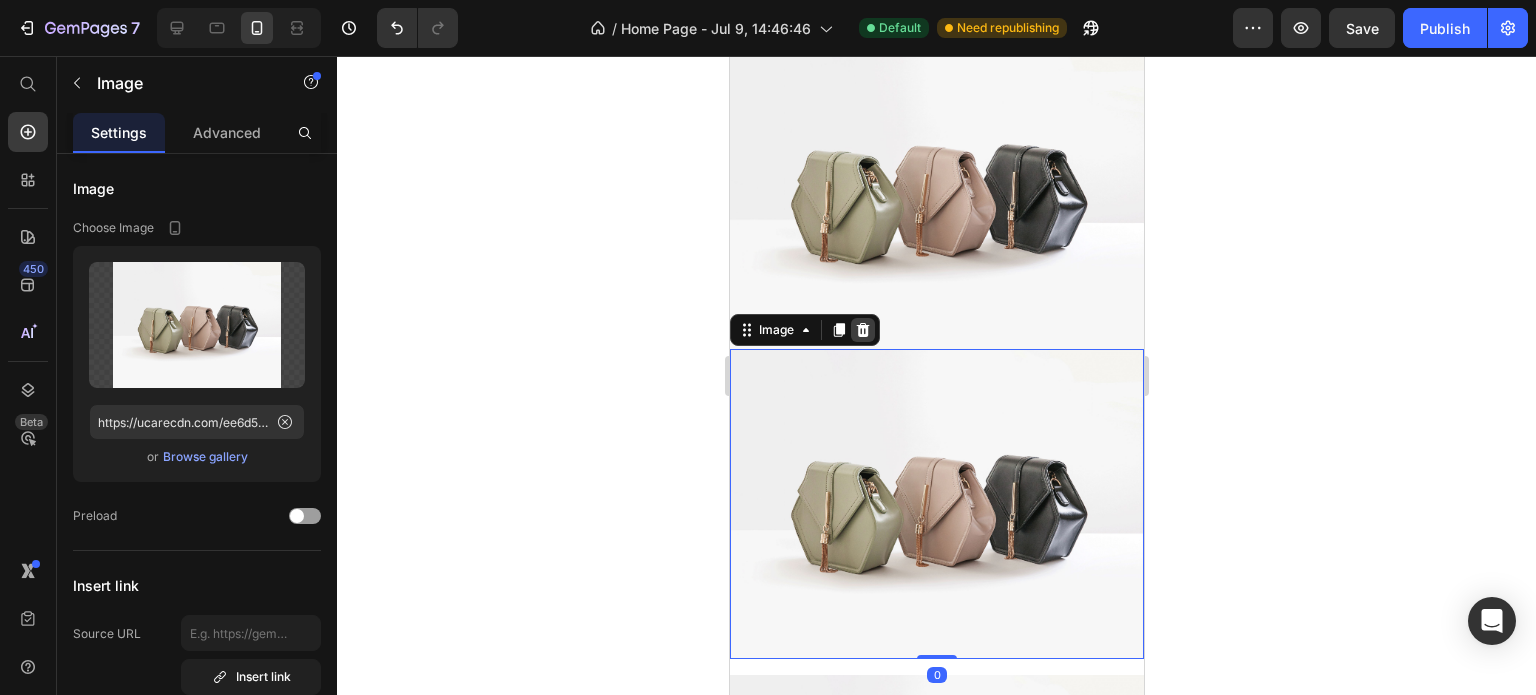 click 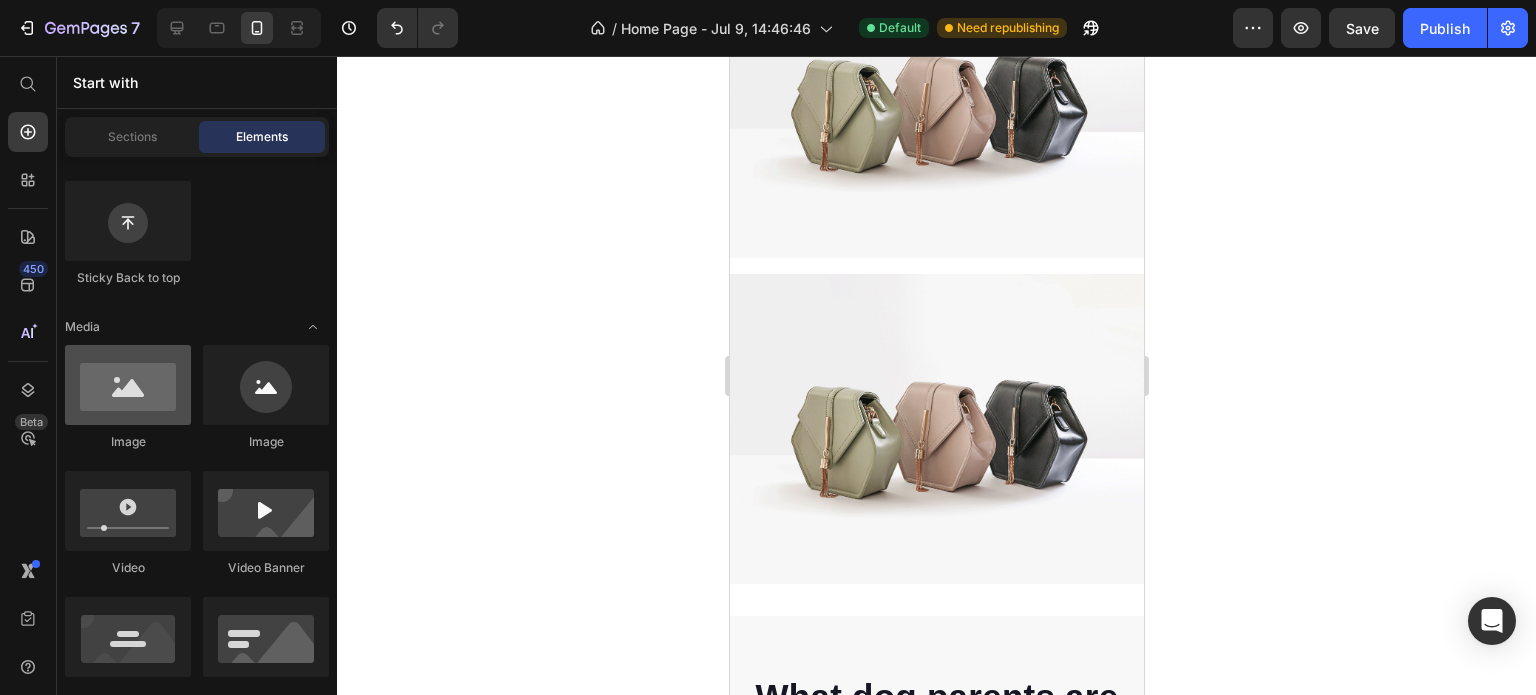 scroll, scrollTop: 6066, scrollLeft: 0, axis: vertical 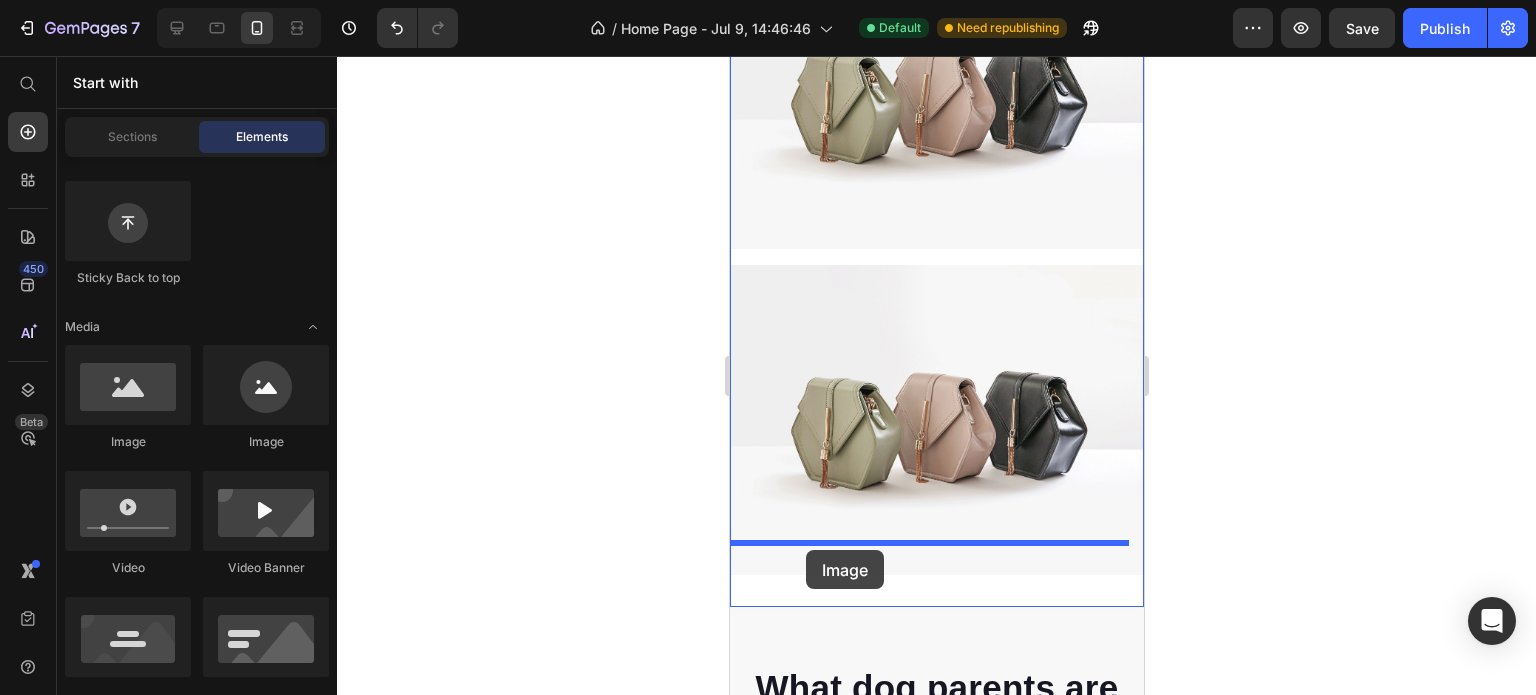 drag, startPoint x: 879, startPoint y: 435, endPoint x: 805, endPoint y: 550, distance: 136.7516 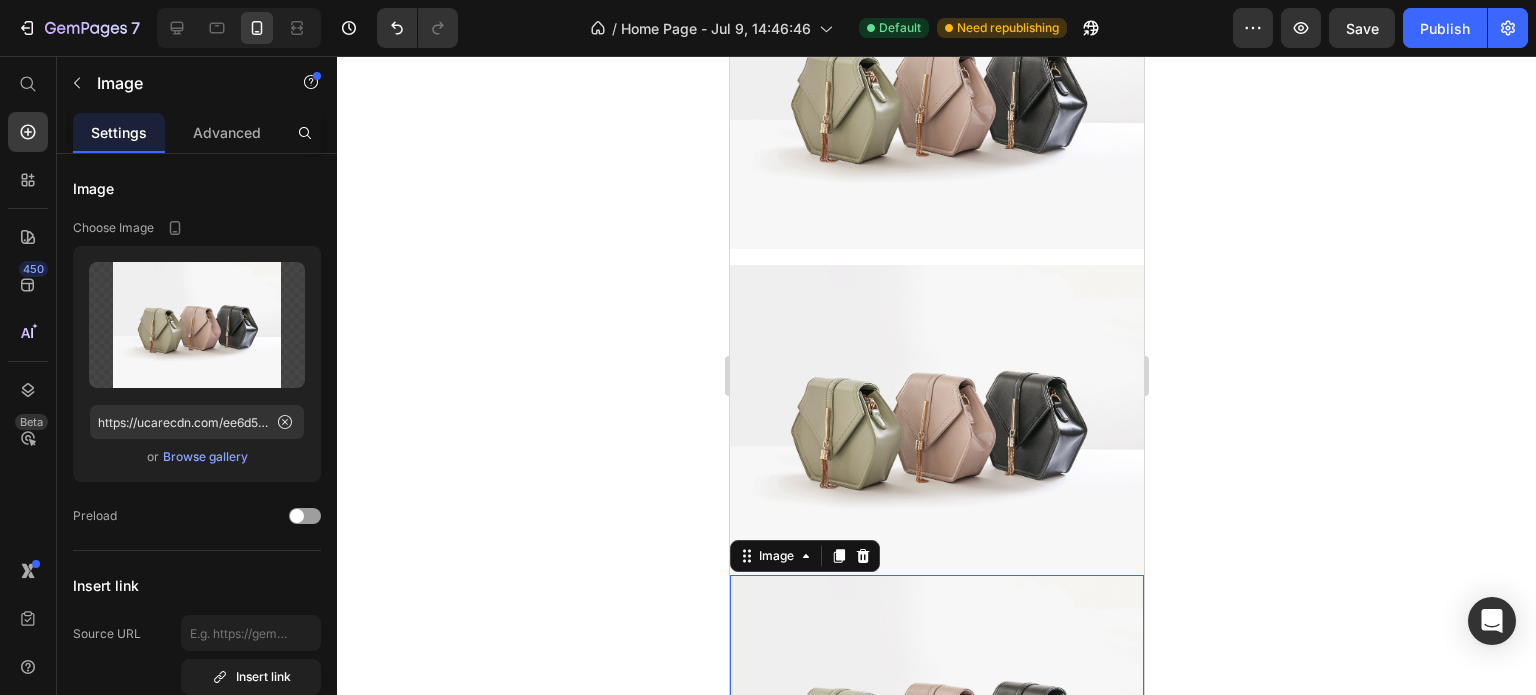 scroll, scrollTop: 6166, scrollLeft: 0, axis: vertical 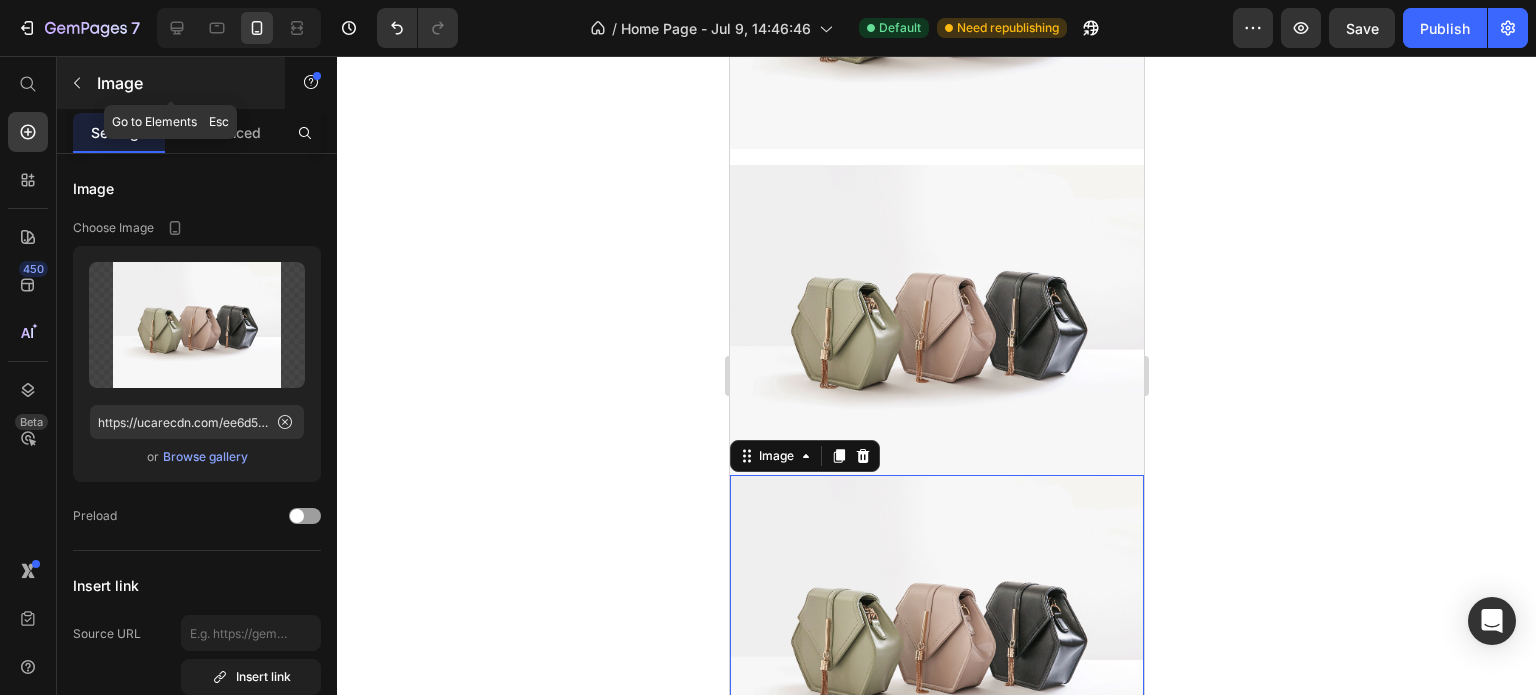 click 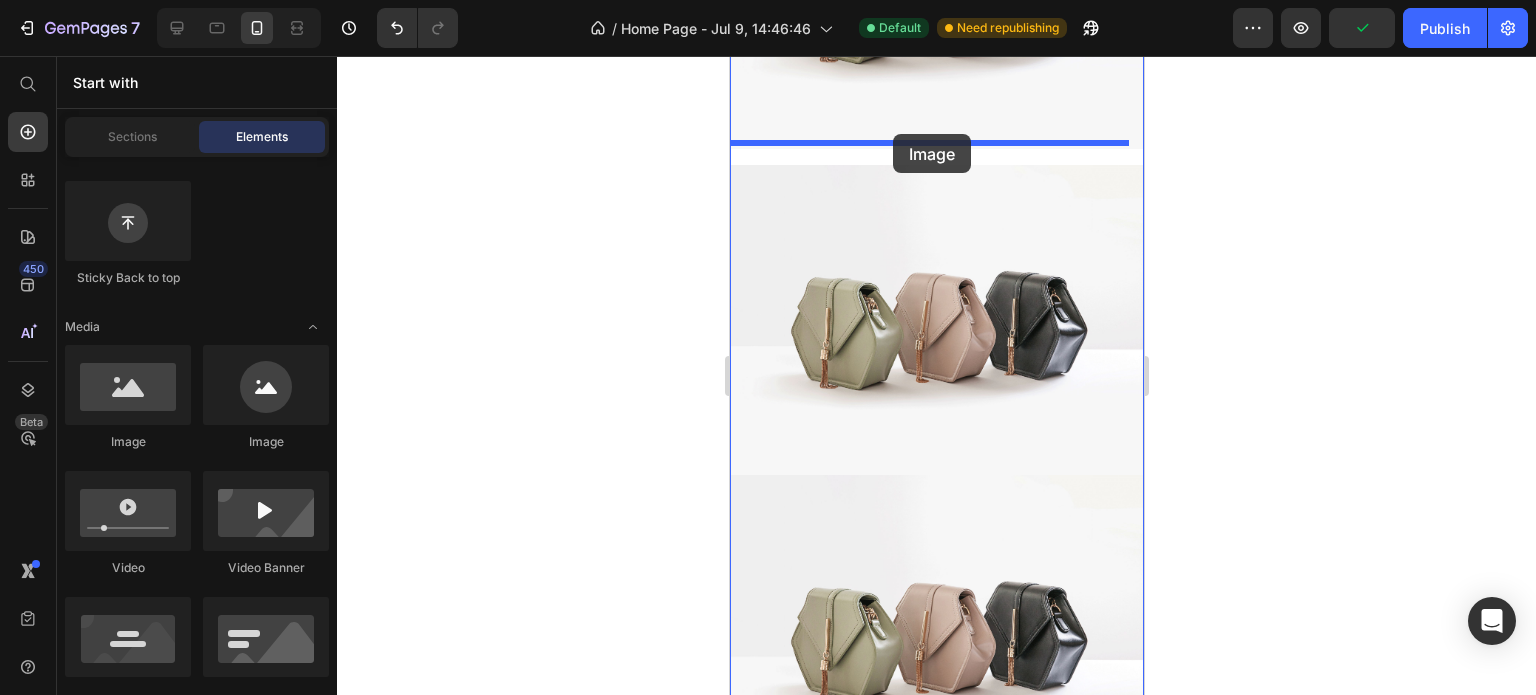drag, startPoint x: 873, startPoint y: 463, endPoint x: 892, endPoint y: 134, distance: 329.5482 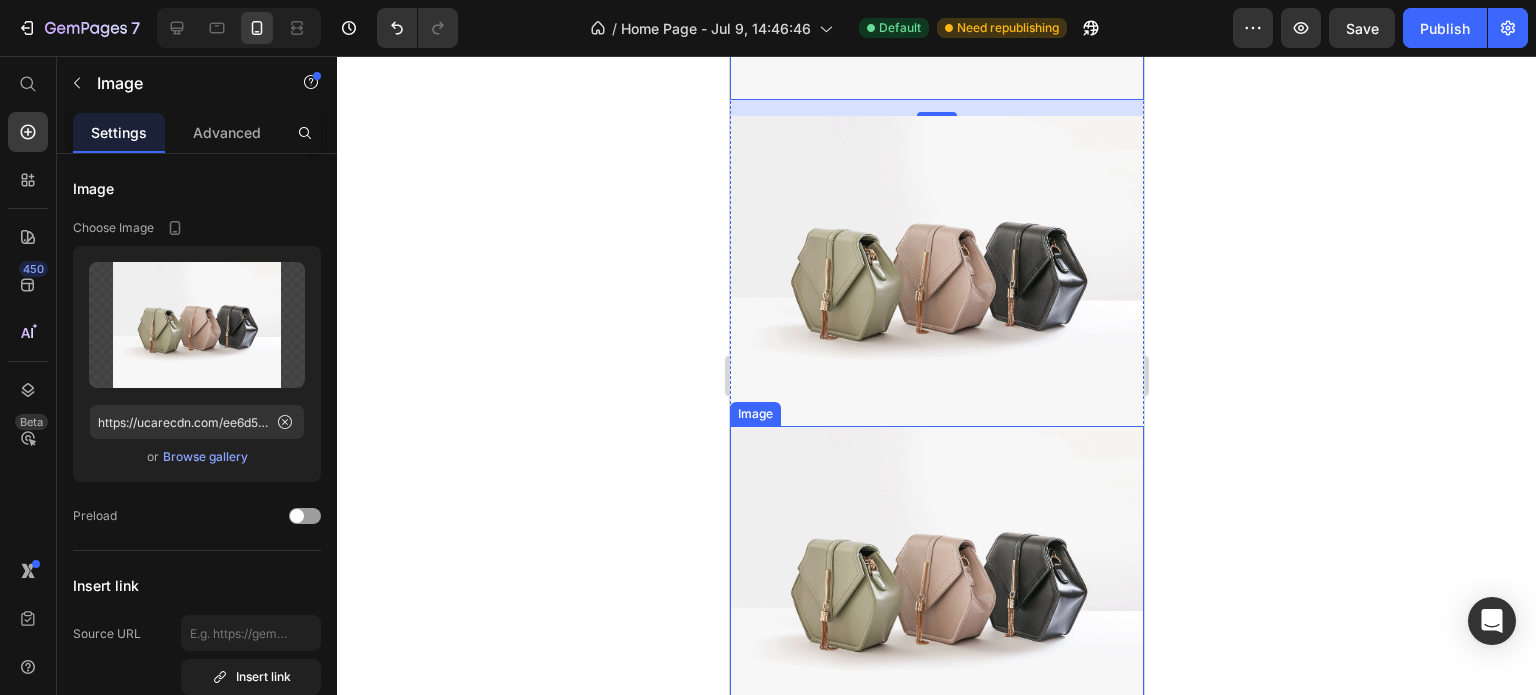 scroll, scrollTop: 6566, scrollLeft: 0, axis: vertical 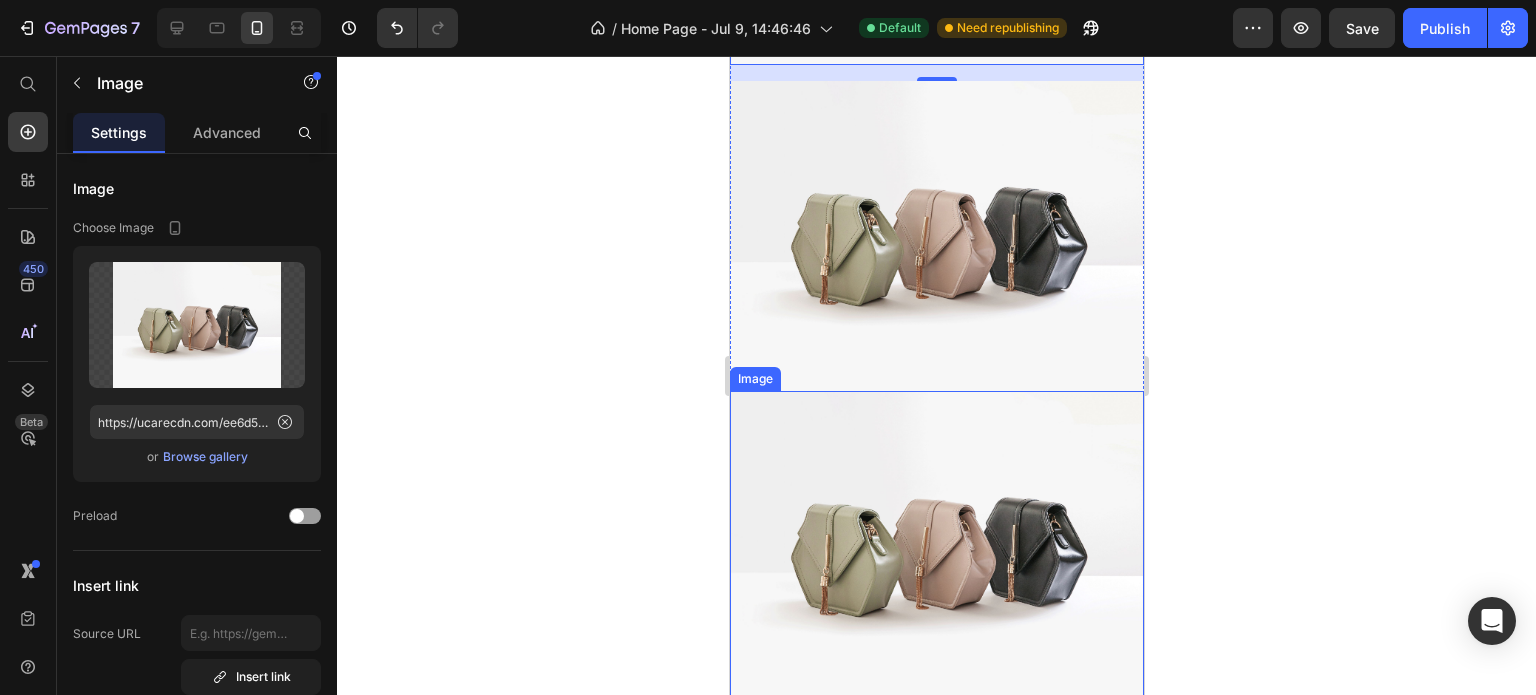 click at bounding box center (936, 546) 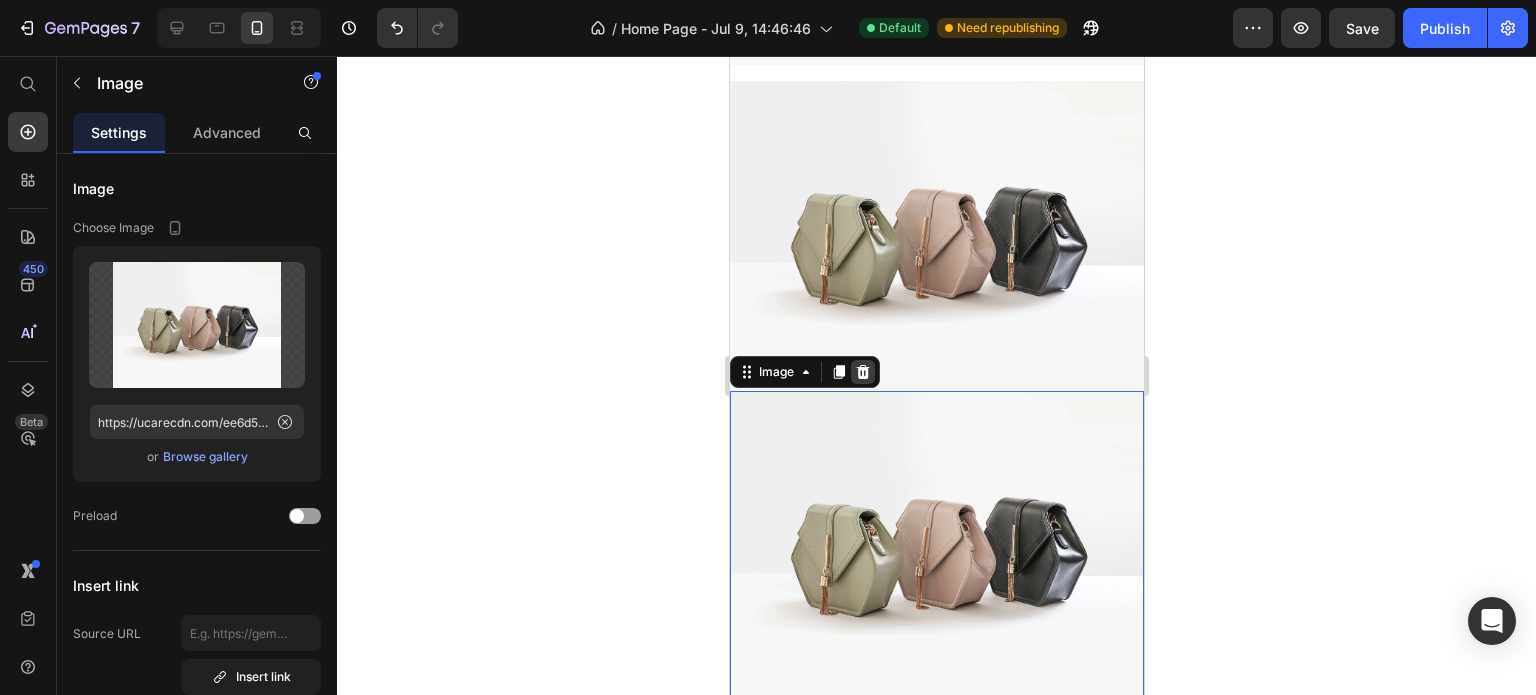 click 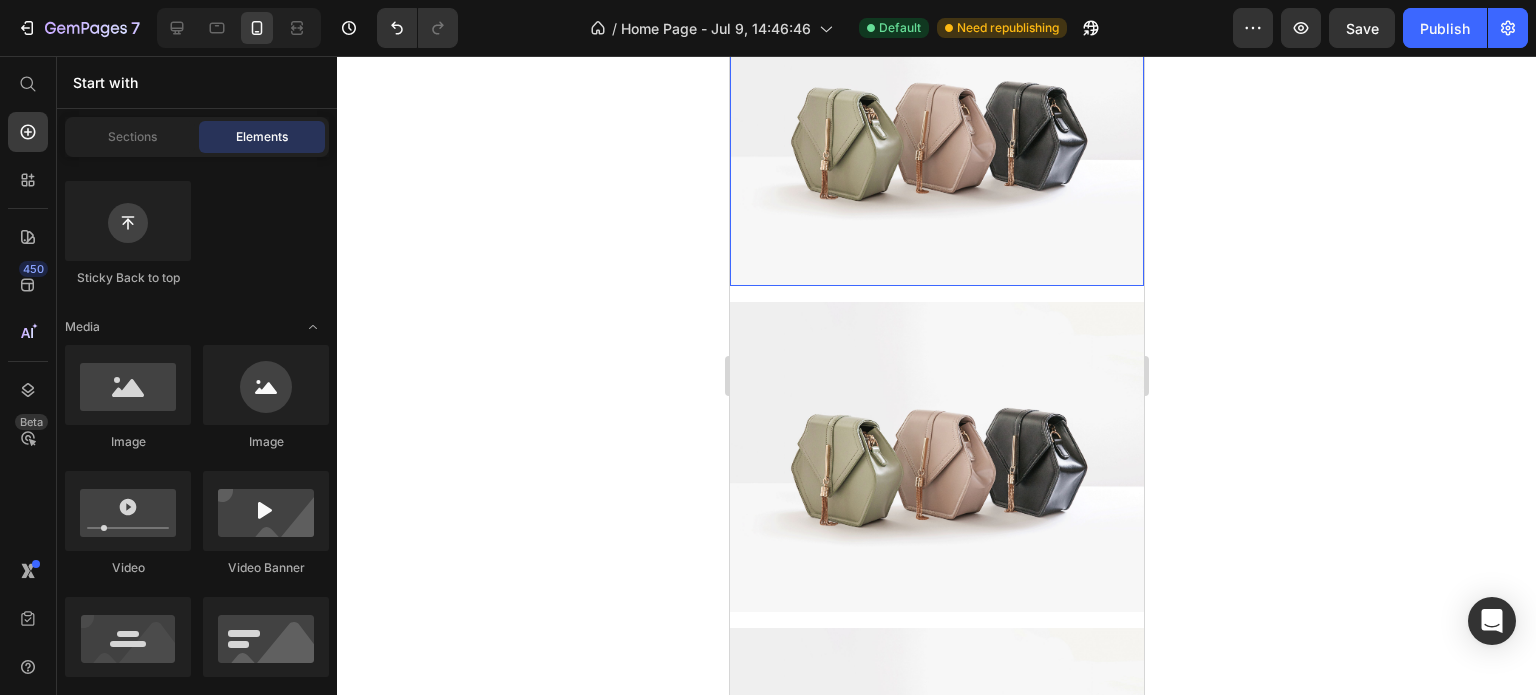 scroll, scrollTop: 5866, scrollLeft: 0, axis: vertical 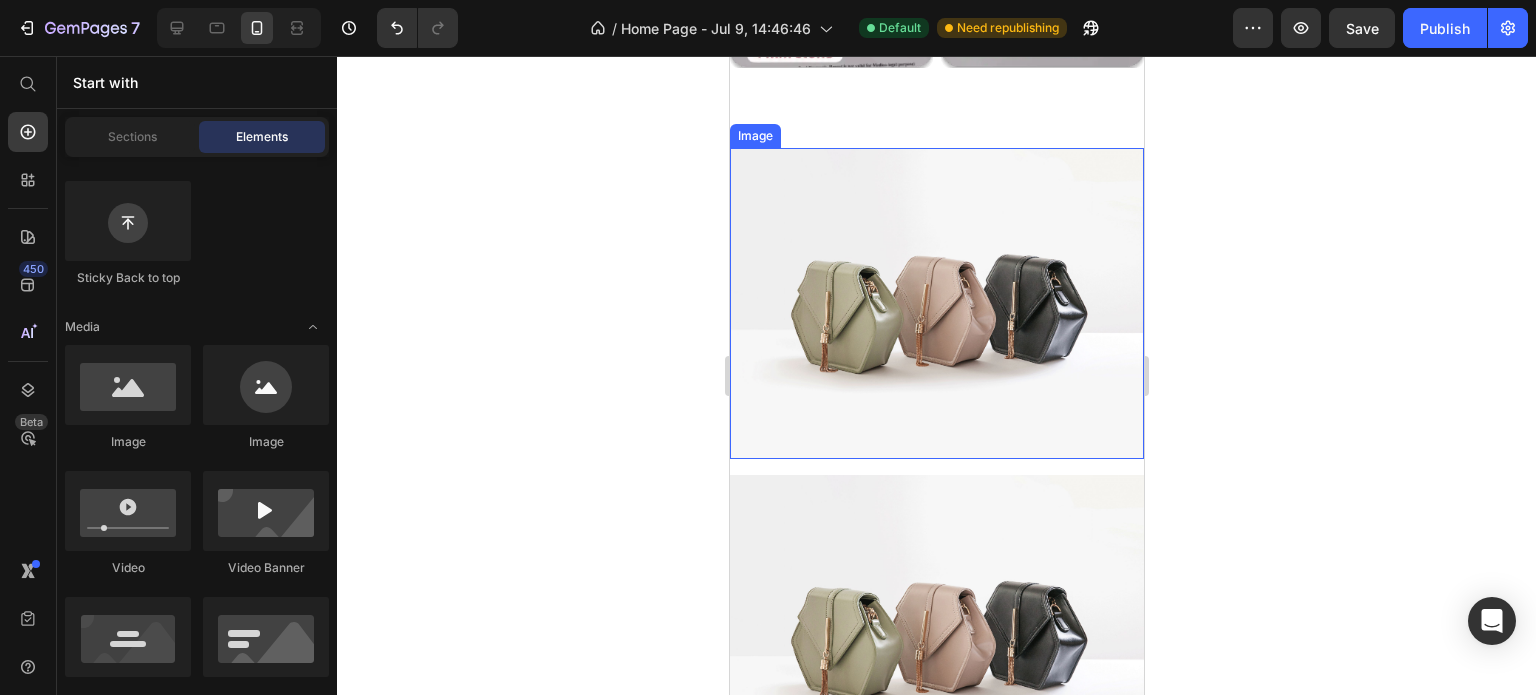 click at bounding box center (936, 303) 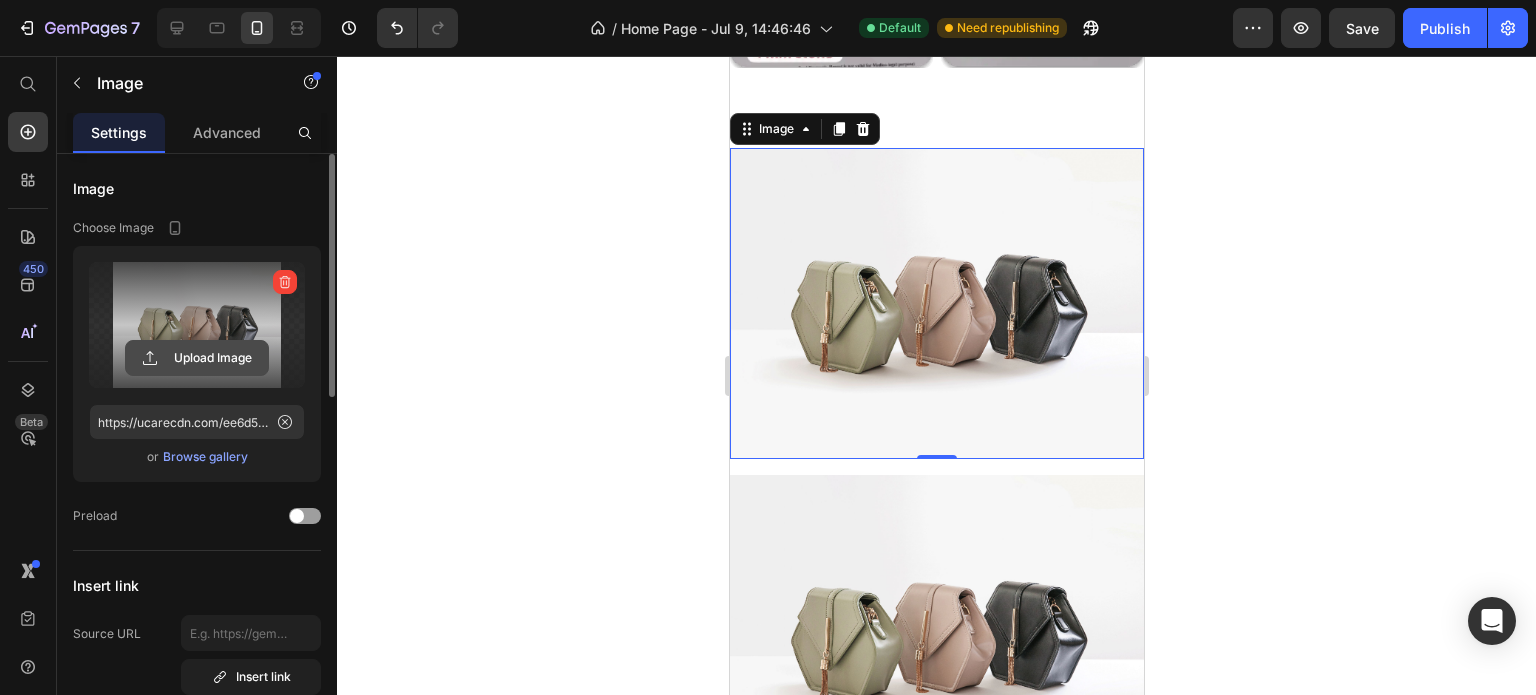 click 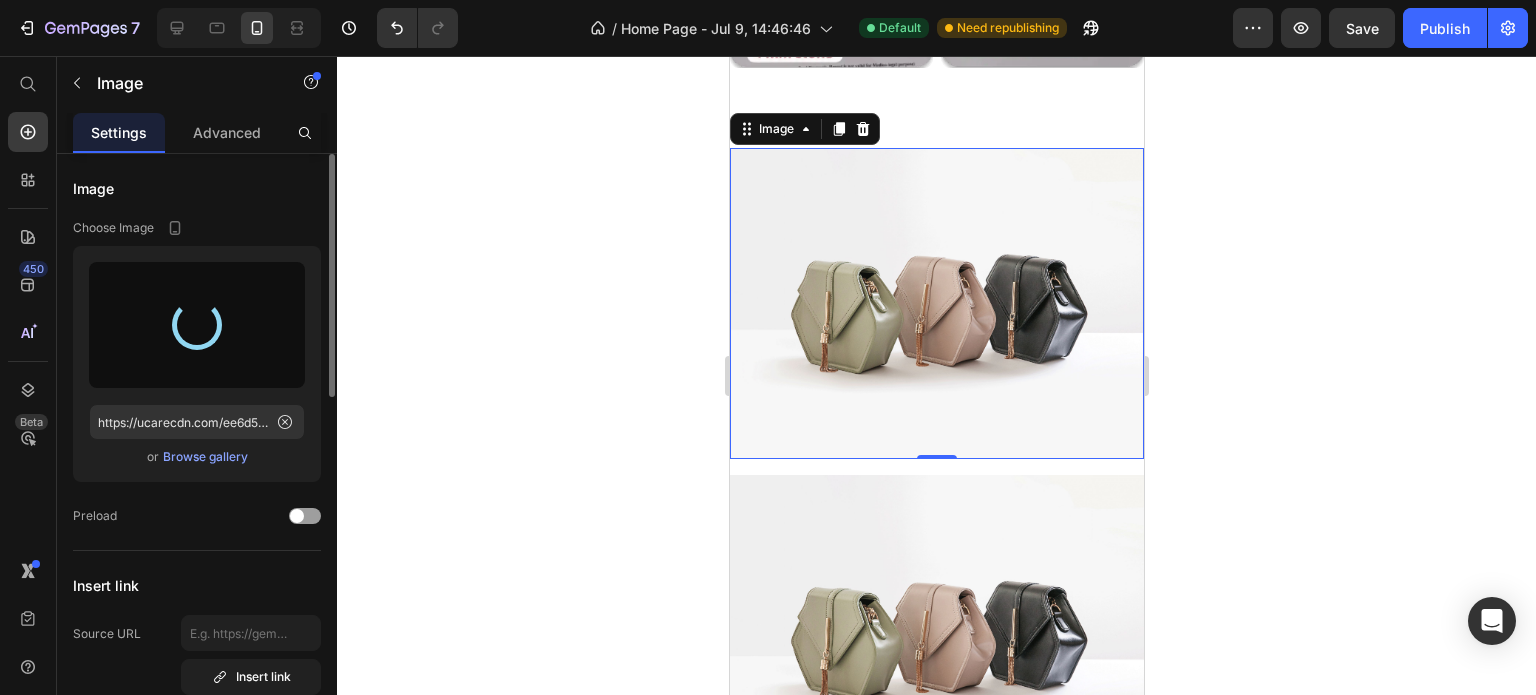 type on "https://cdn.shopify.com/s/files/1/0727/7651/5641/files/gempages_574642608358294303-c2c918c1-6c08-496d-9154-9ea85f257542.webp" 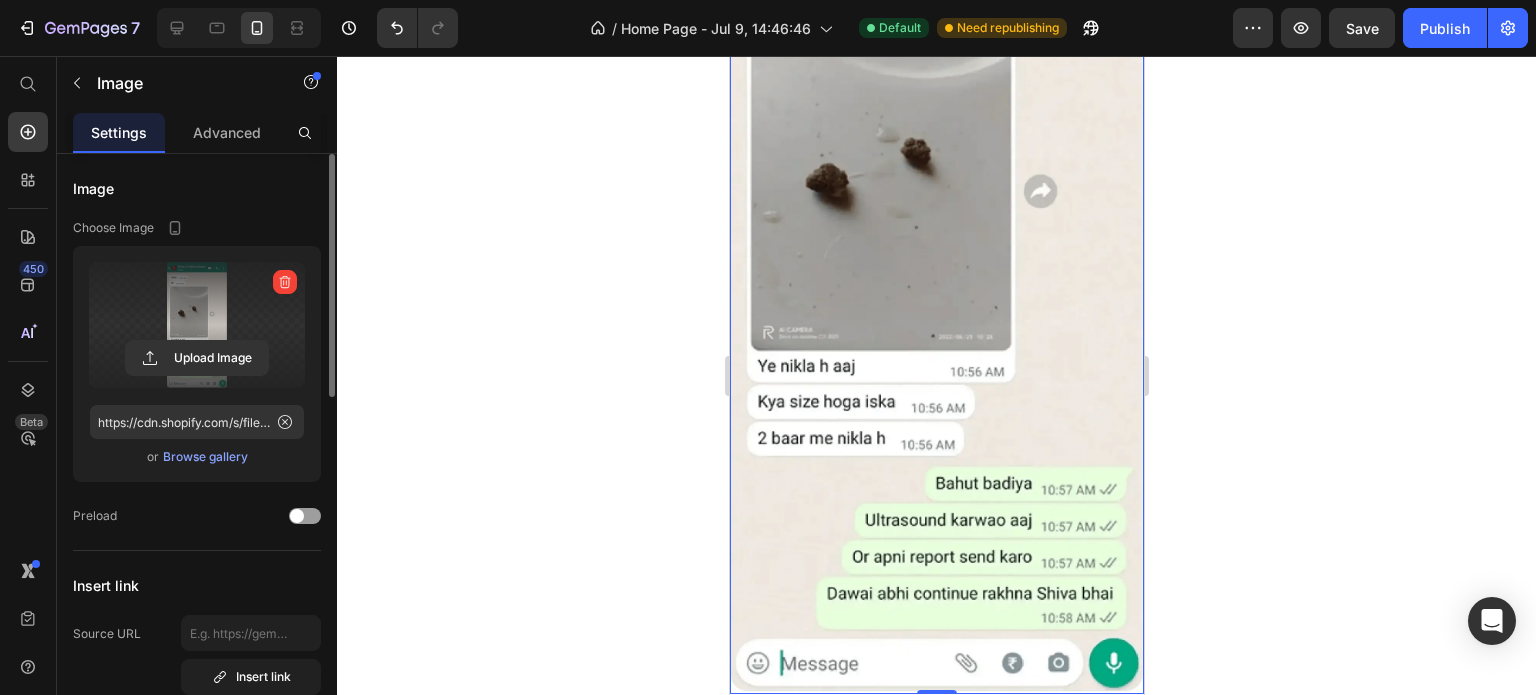 scroll, scrollTop: 6466, scrollLeft: 0, axis: vertical 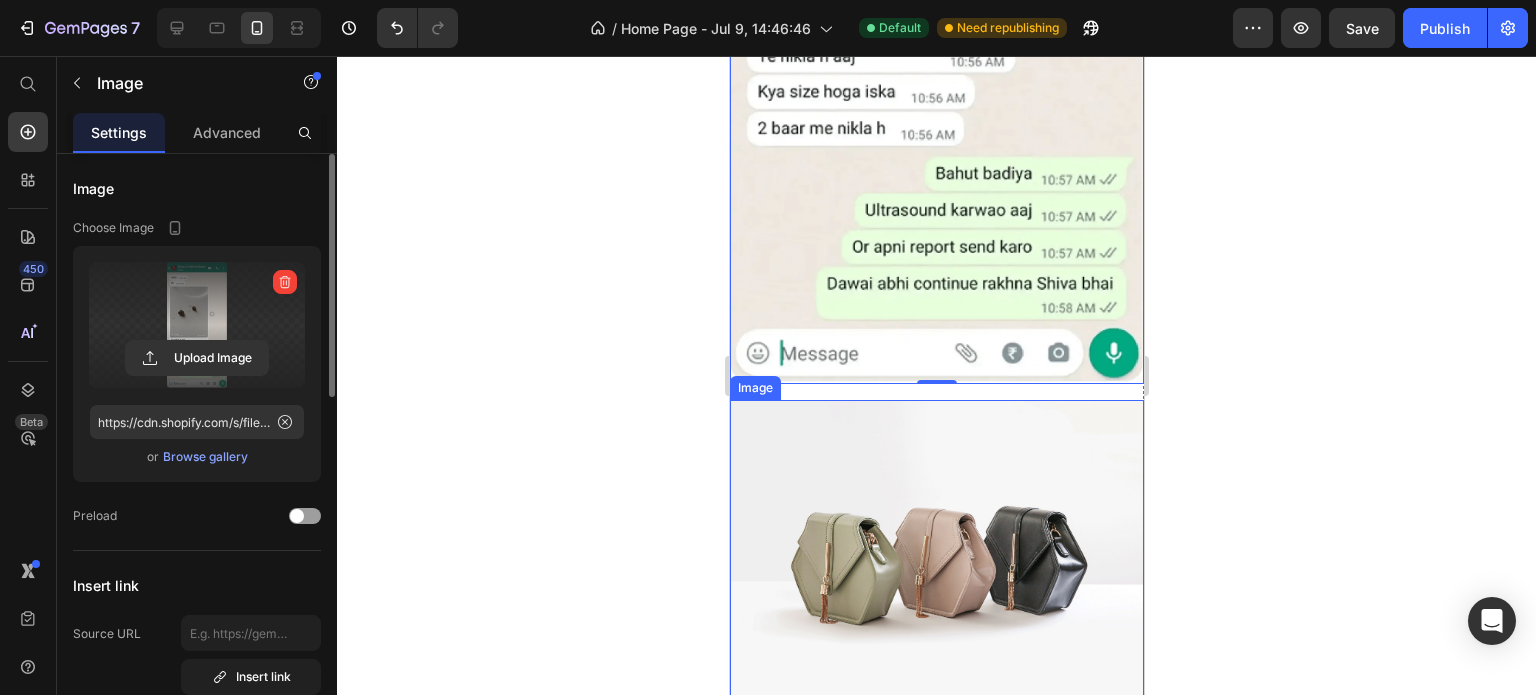 click at bounding box center [936, 555] 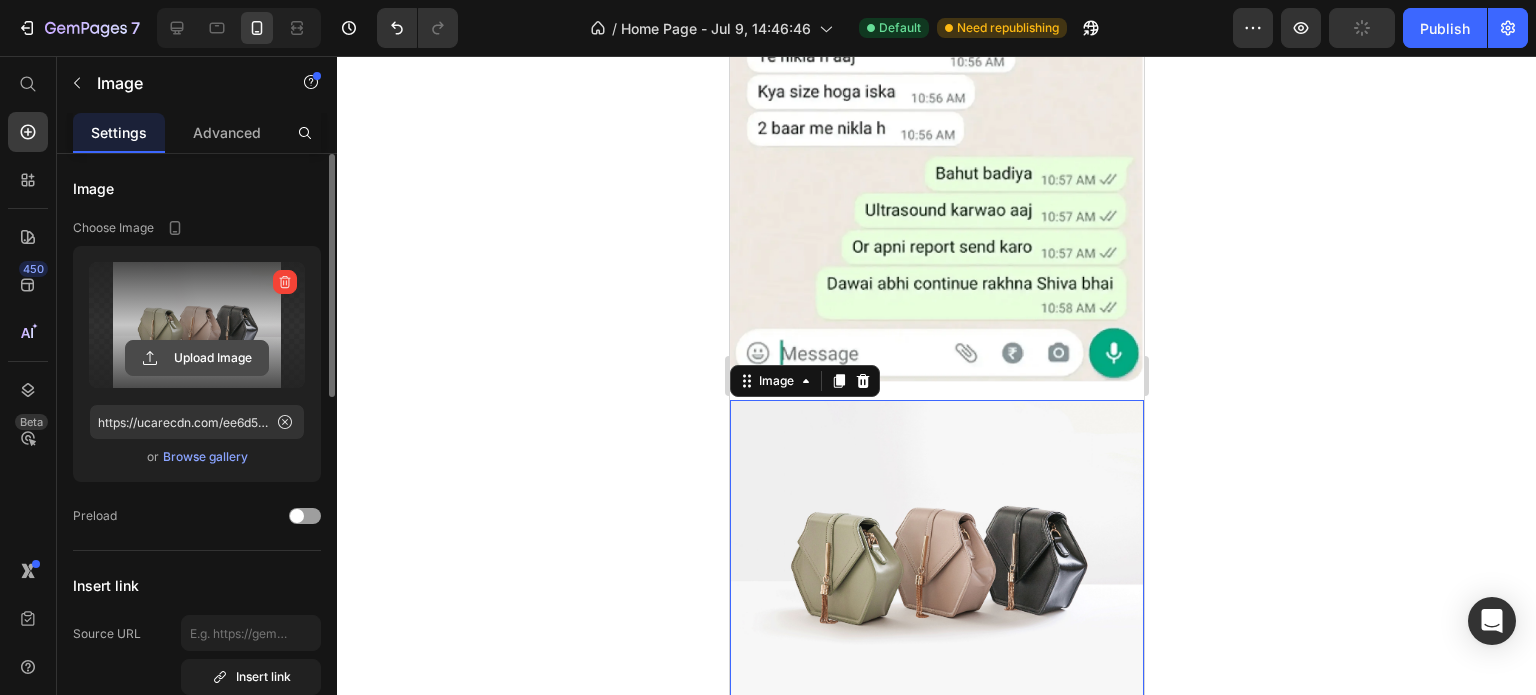 click 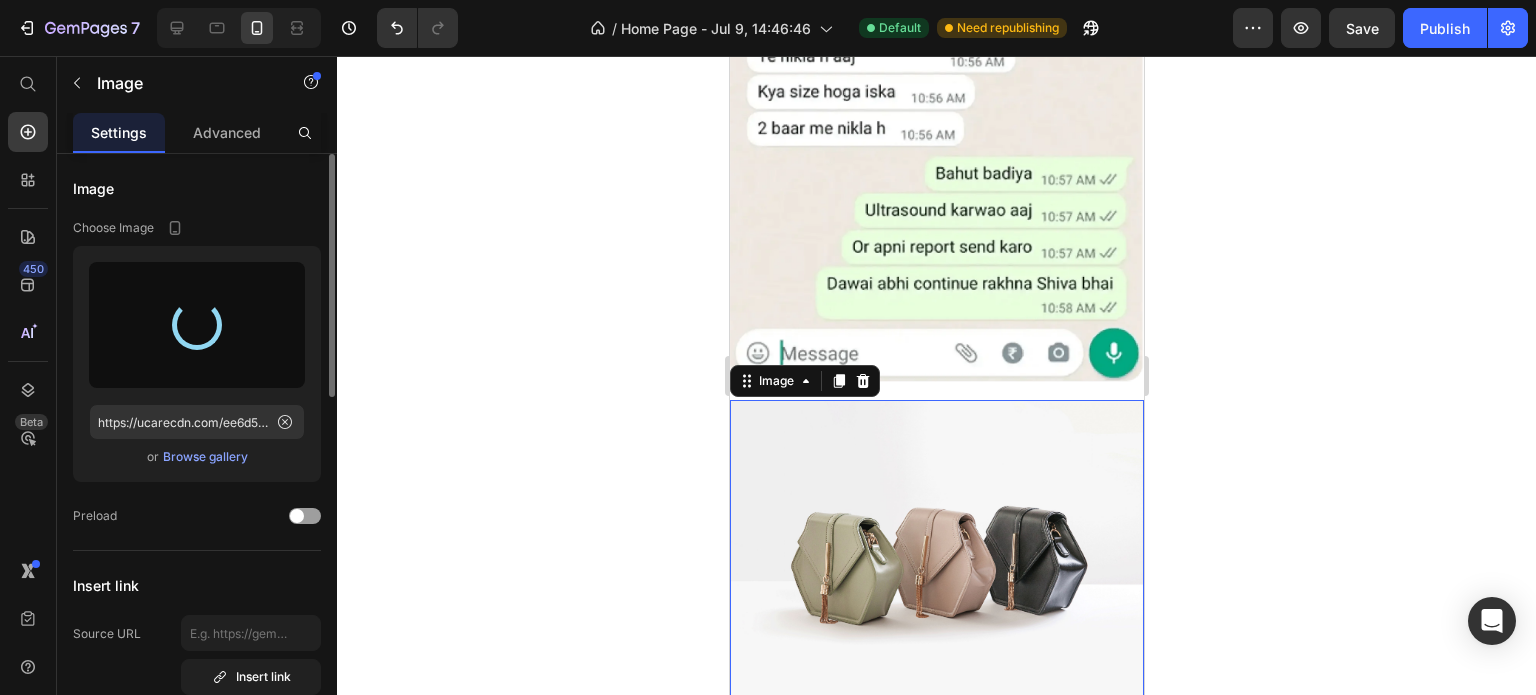 type on "https://cdn.shopify.com/s/files/1/0727/7651/5641/files/gempages_574642608358294303-aee3f515-4603-48b5-a0f5-88a53740ac2c.webp" 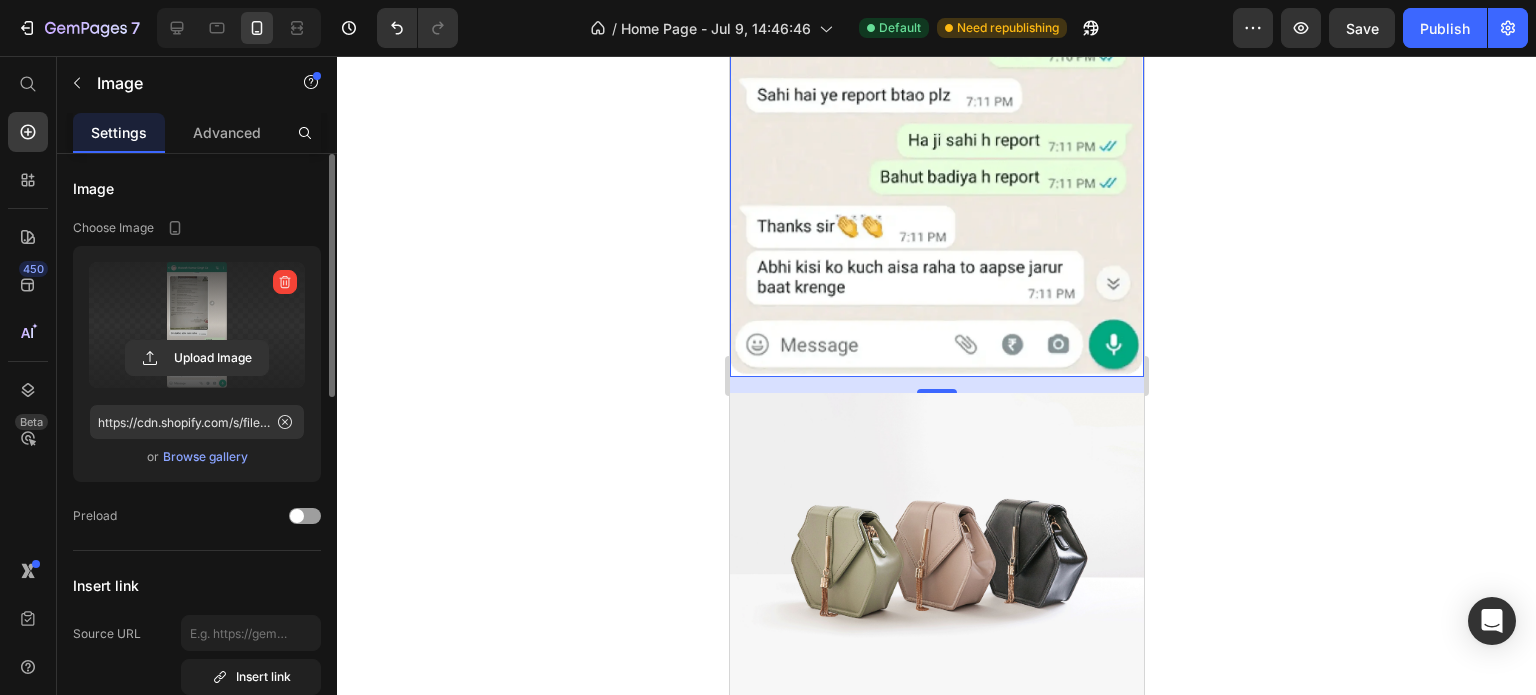 scroll, scrollTop: 7366, scrollLeft: 0, axis: vertical 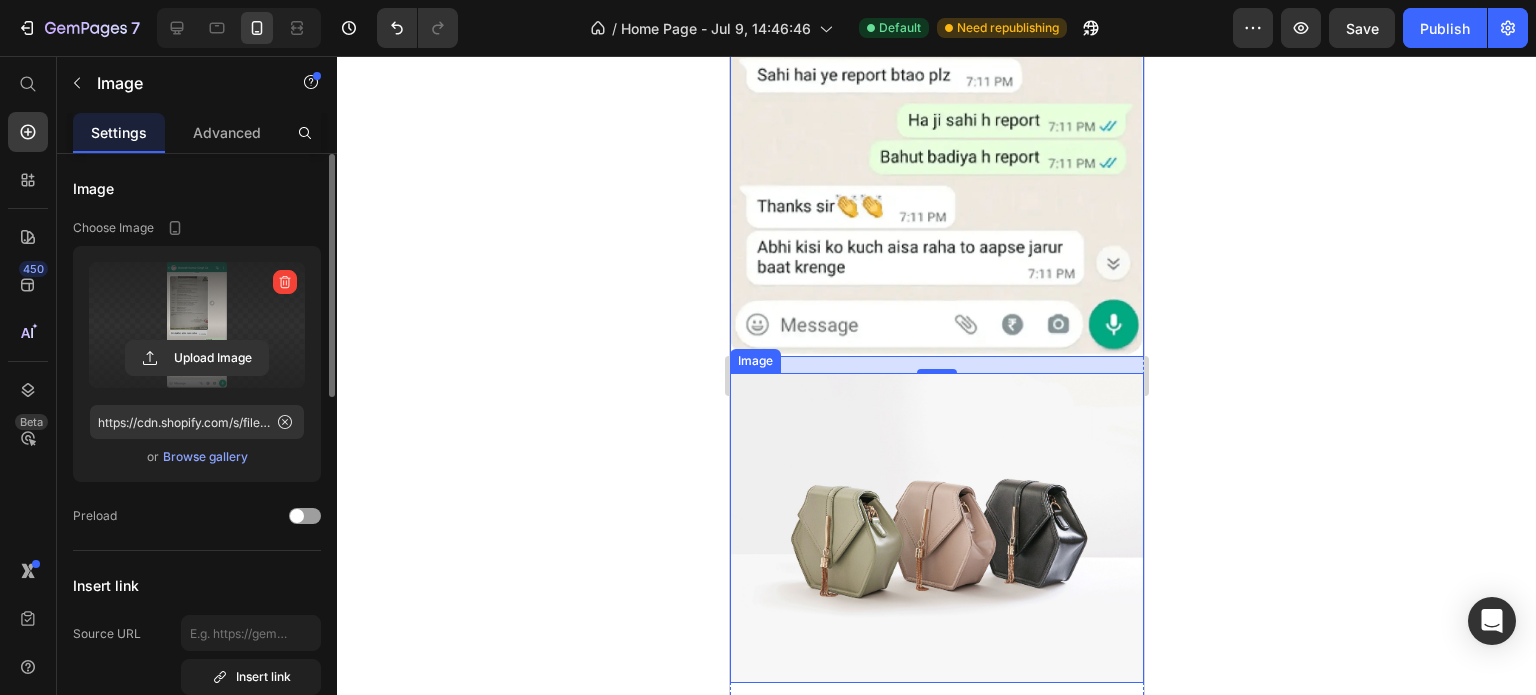click at bounding box center (936, 528) 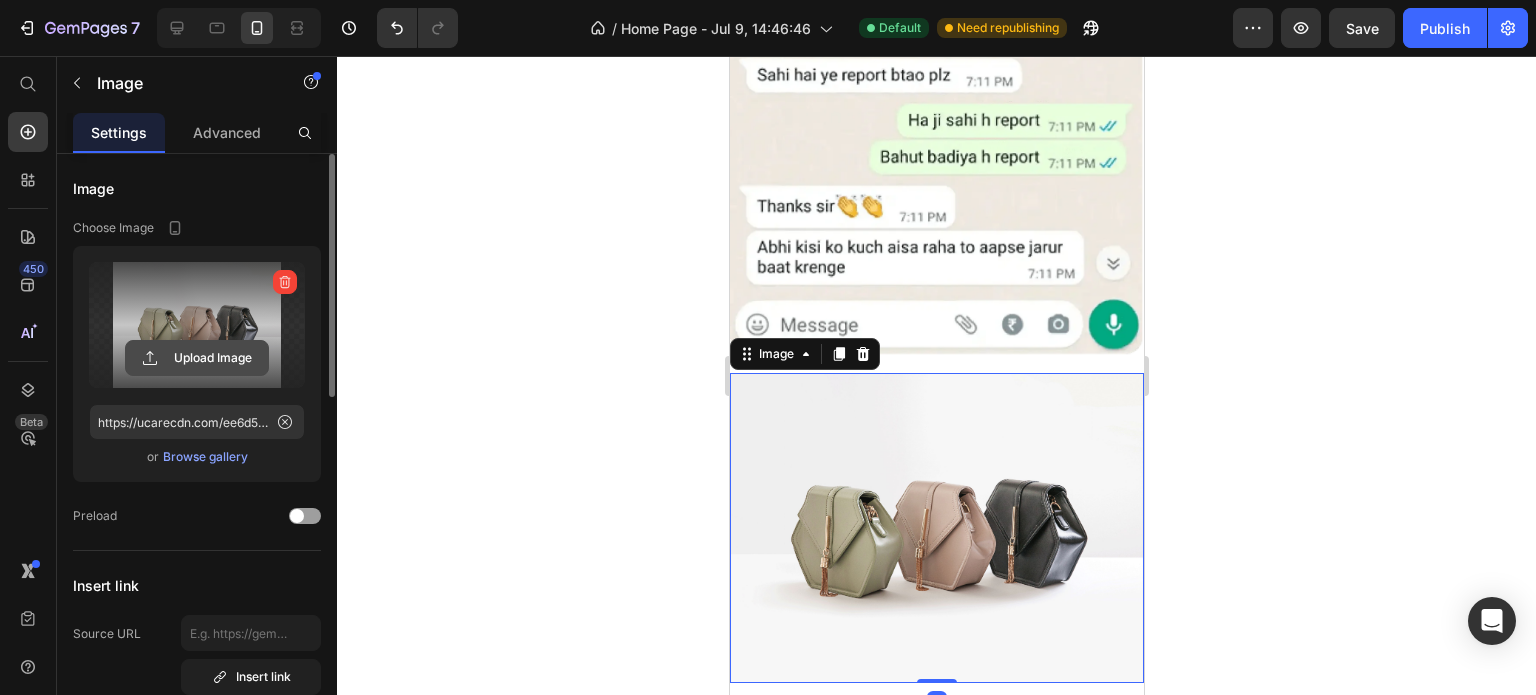 click 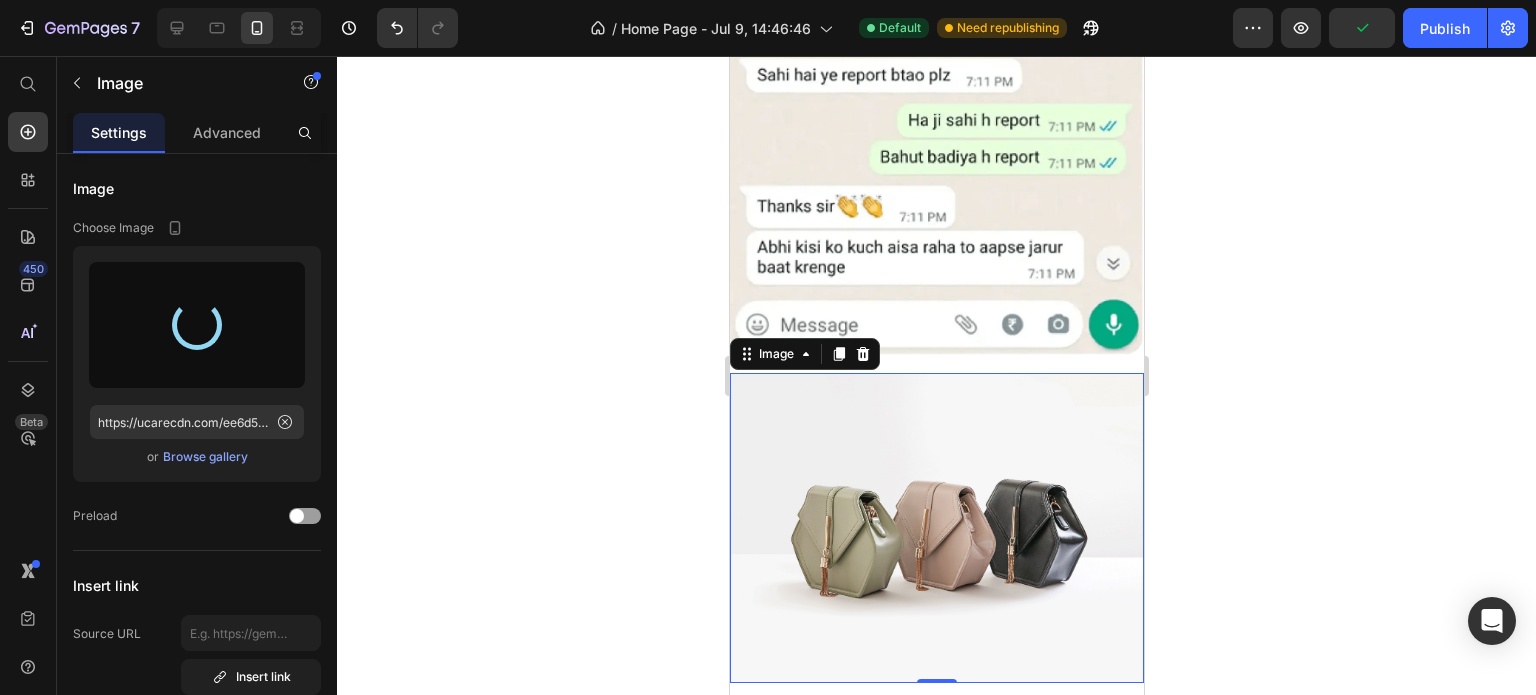 type on "https://cdn.shopify.com/s/files/1/0727/7651/5641/files/gempages_574642608358294303-9c49813c-1dc1-4c6c-901e-3d8de1c2b13a.webp" 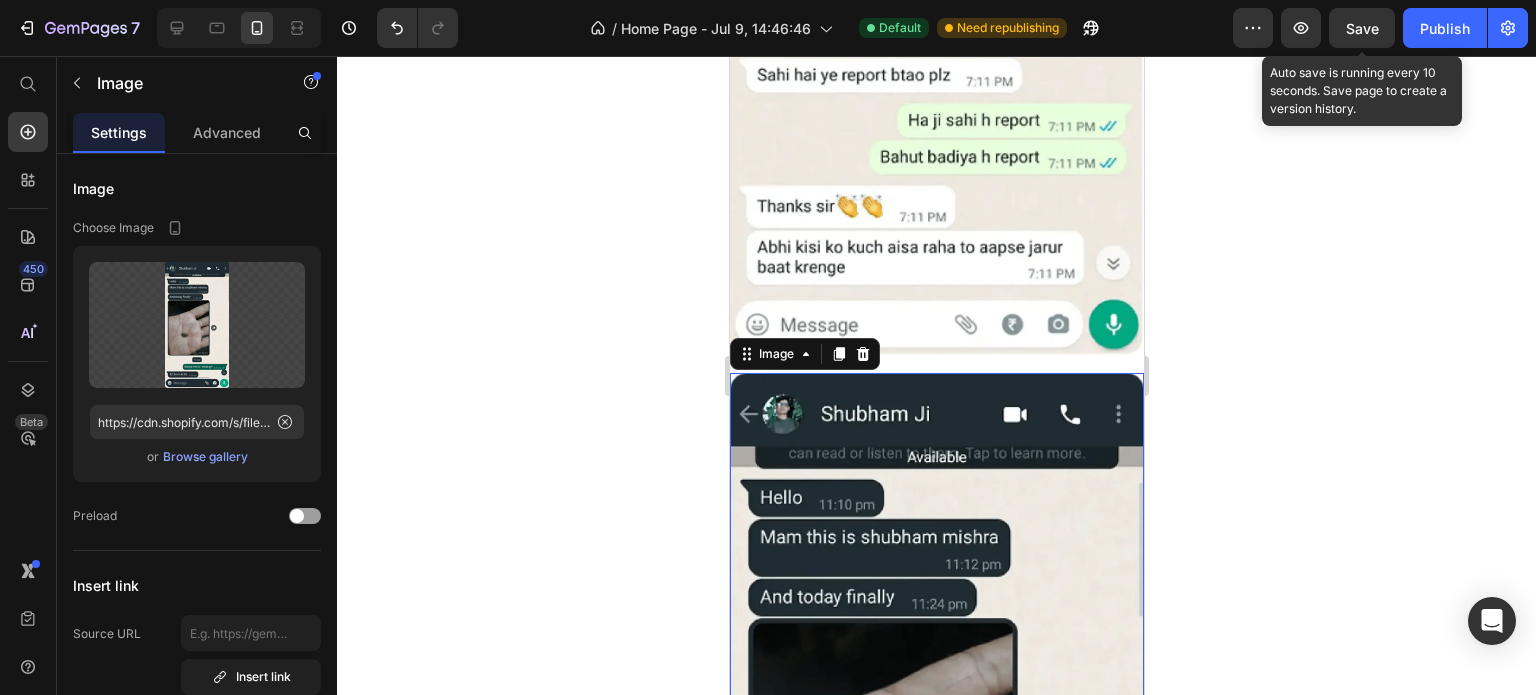 click on "Save" at bounding box center [1362, 28] 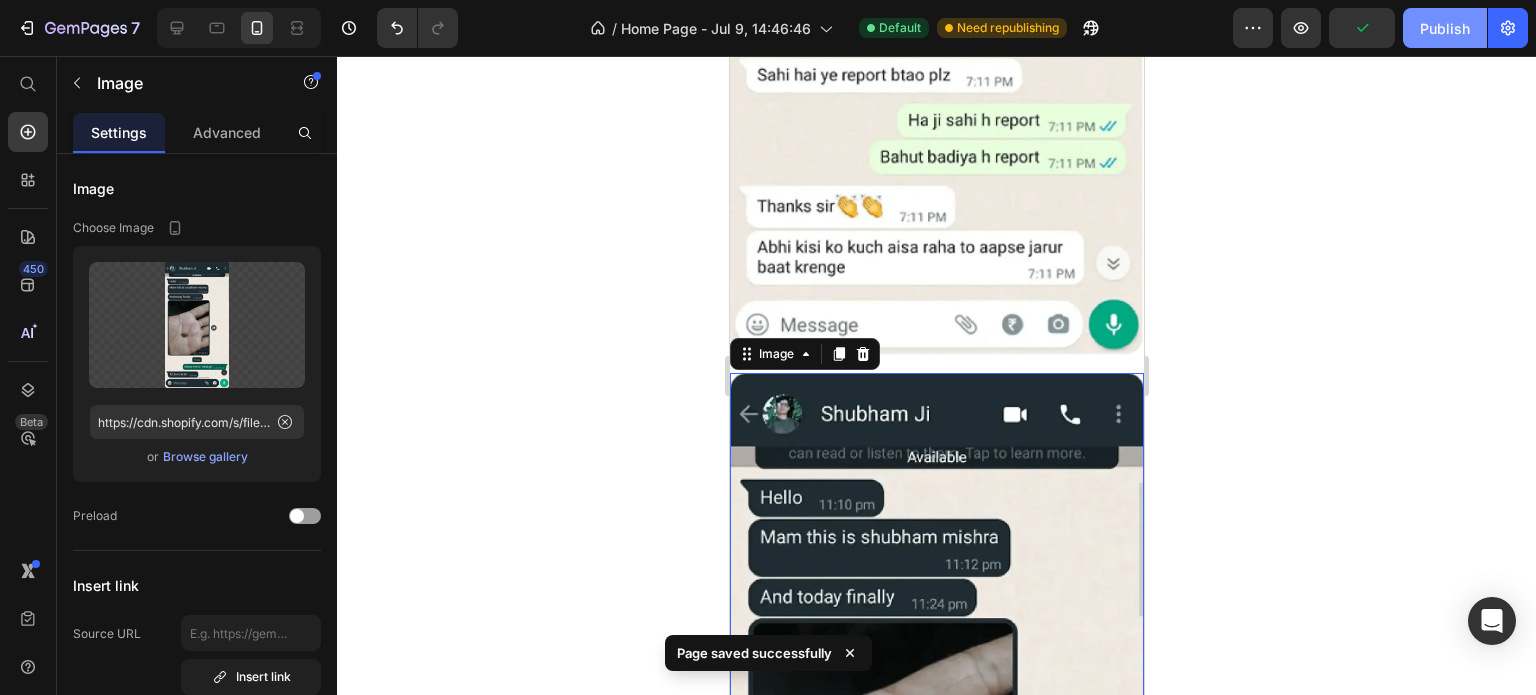 click on "Publish" at bounding box center (1445, 28) 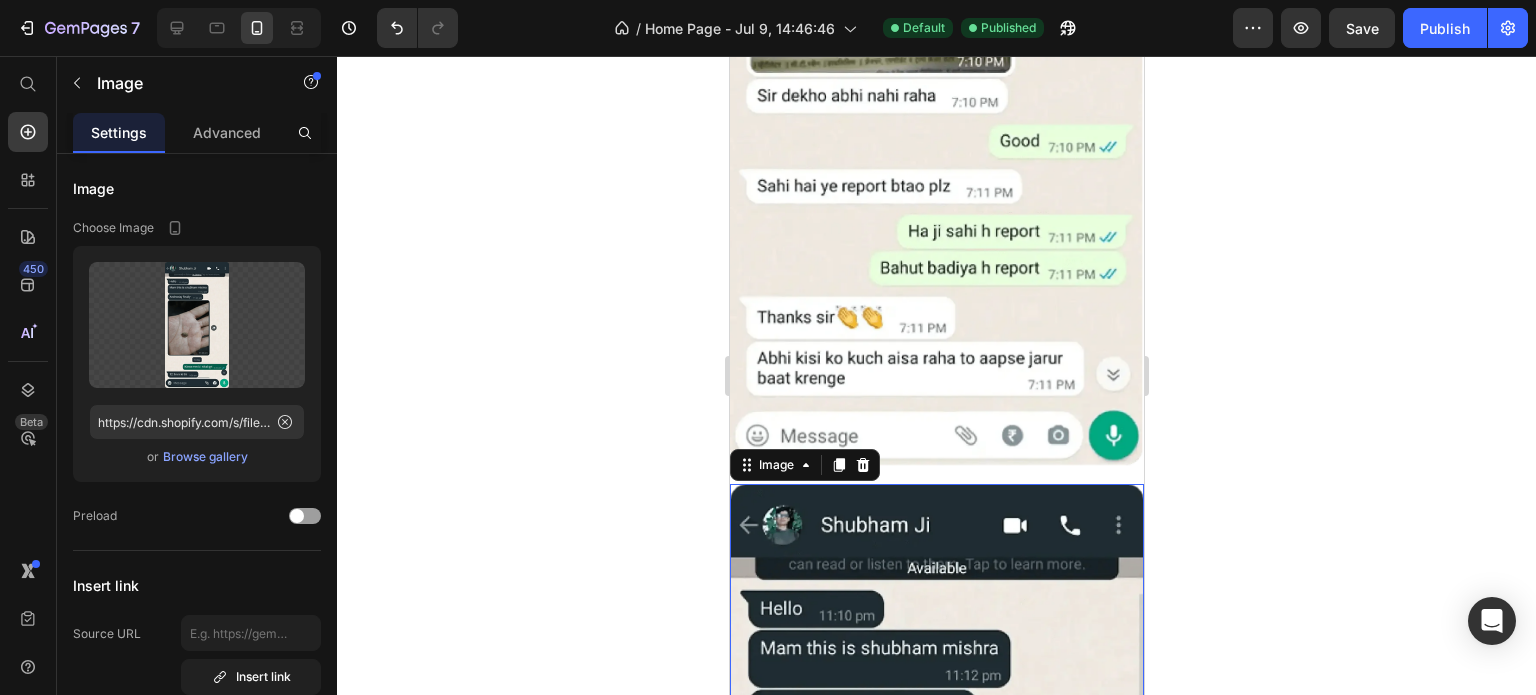 scroll, scrollTop: 6966, scrollLeft: 0, axis: vertical 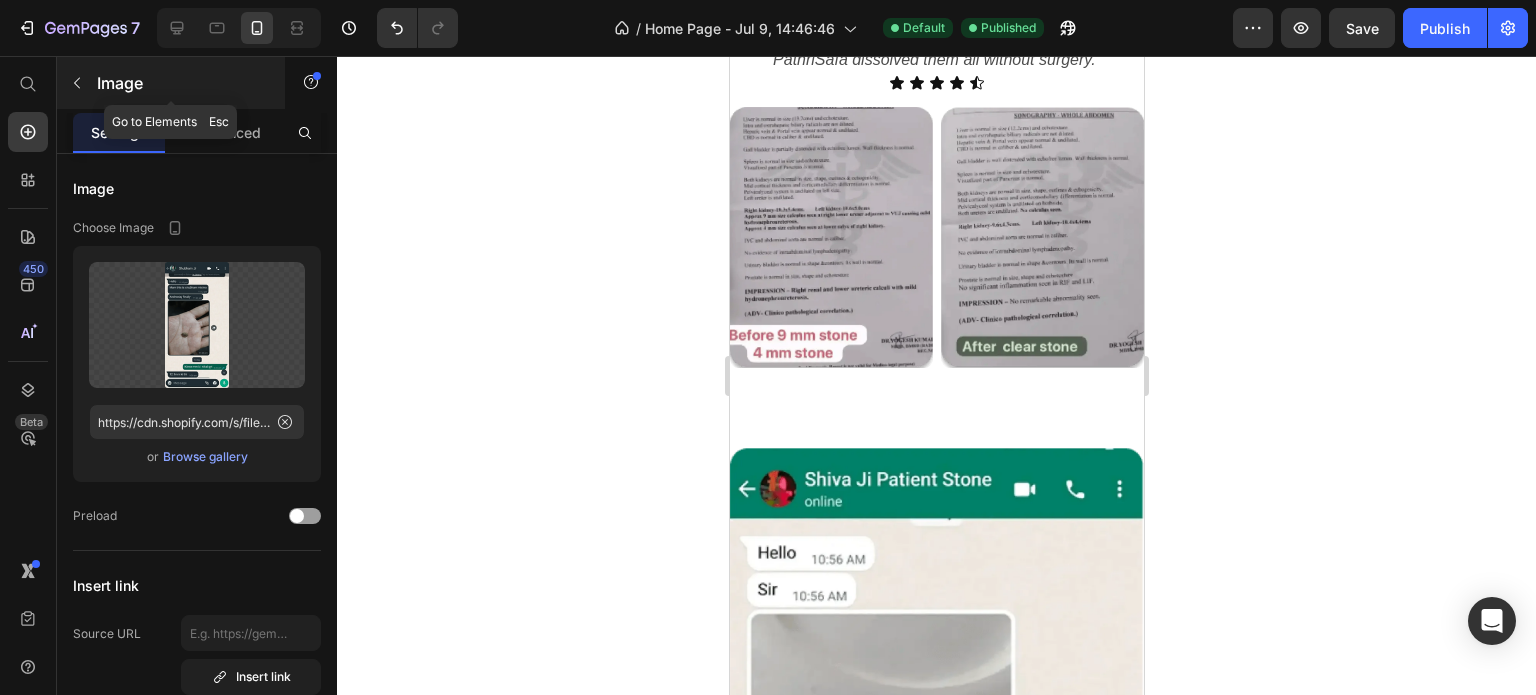 click 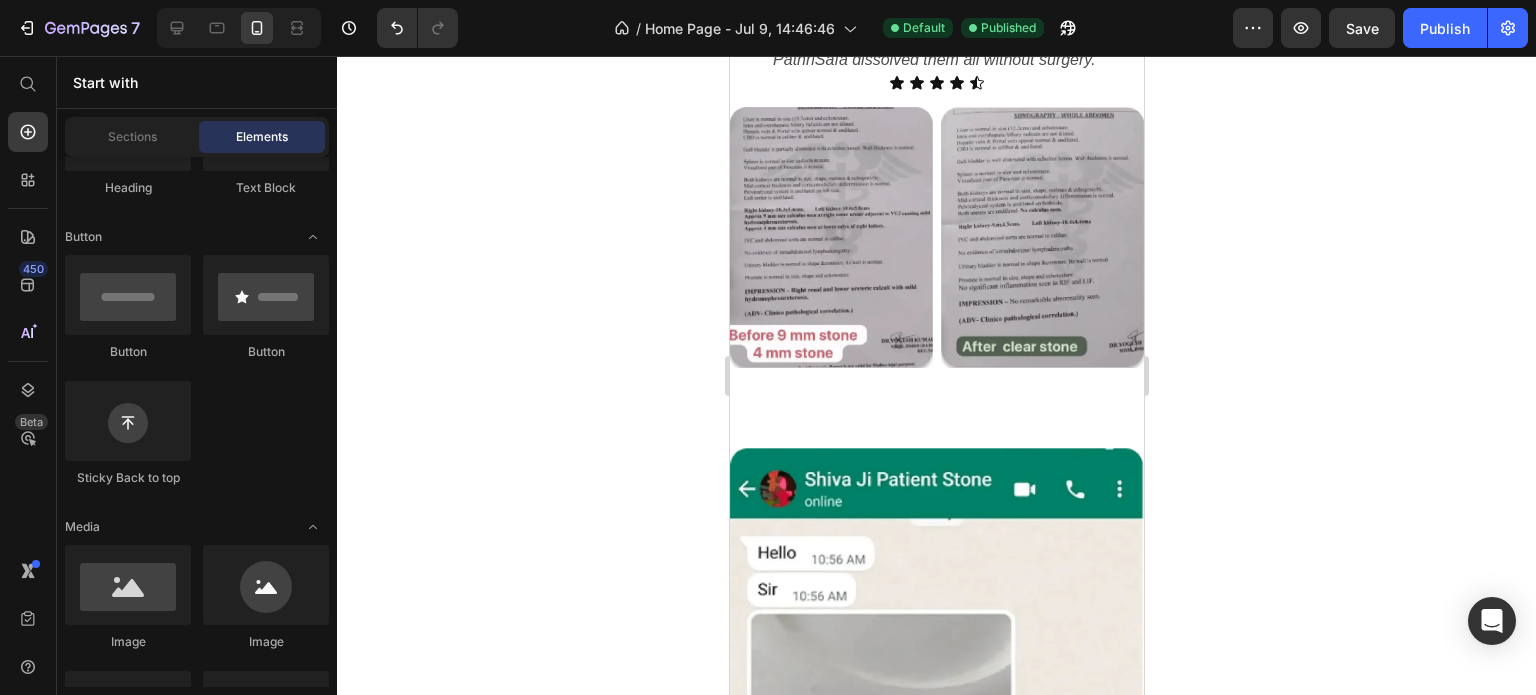 scroll, scrollTop: 0, scrollLeft: 0, axis: both 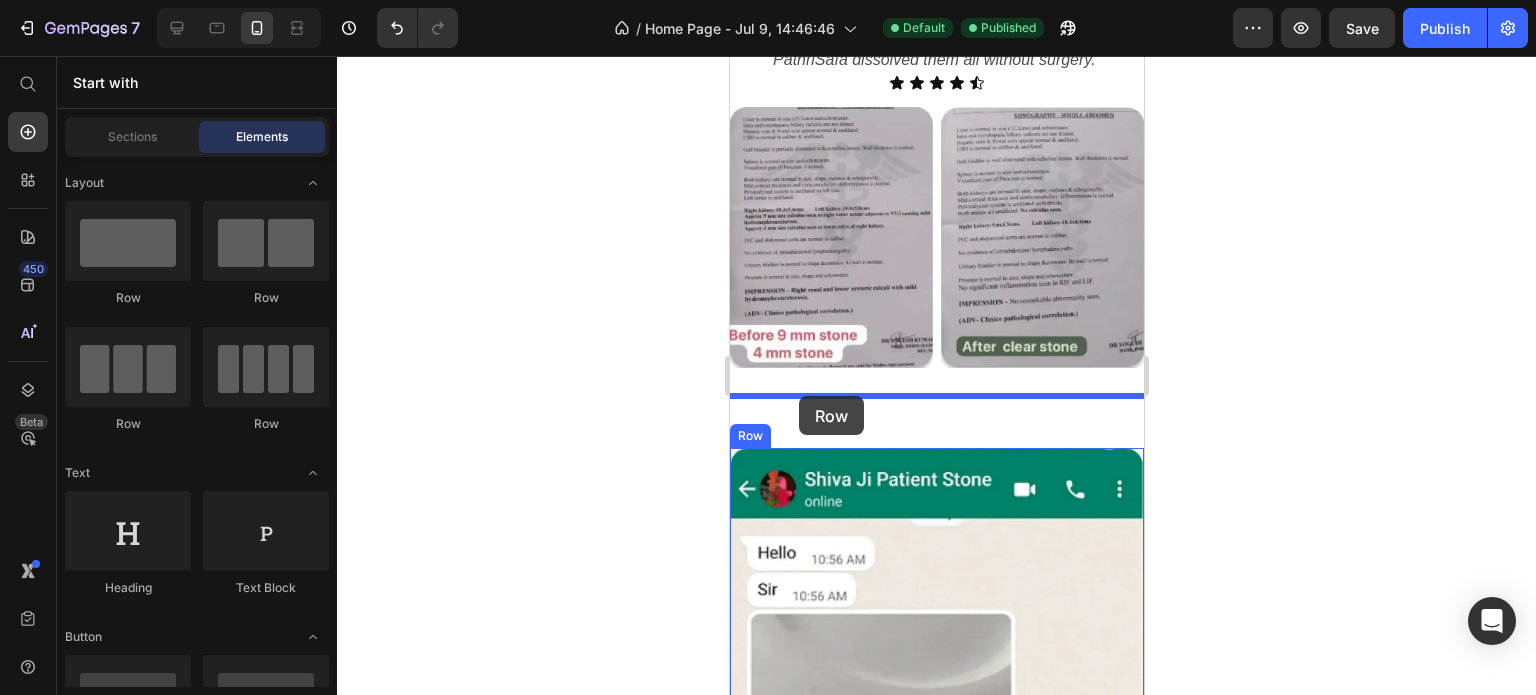 drag, startPoint x: 988, startPoint y: 302, endPoint x: 797, endPoint y: 399, distance: 214.21951 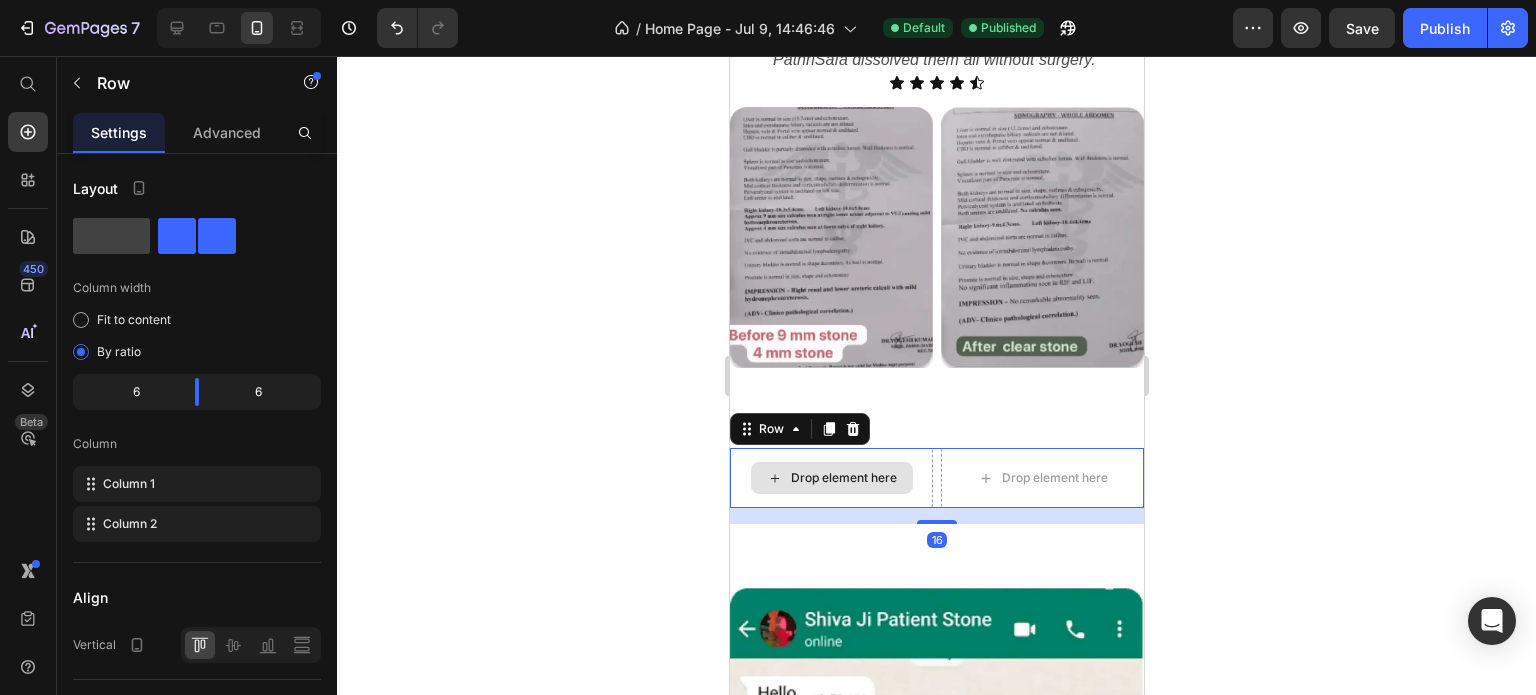 scroll, scrollTop: 5766, scrollLeft: 0, axis: vertical 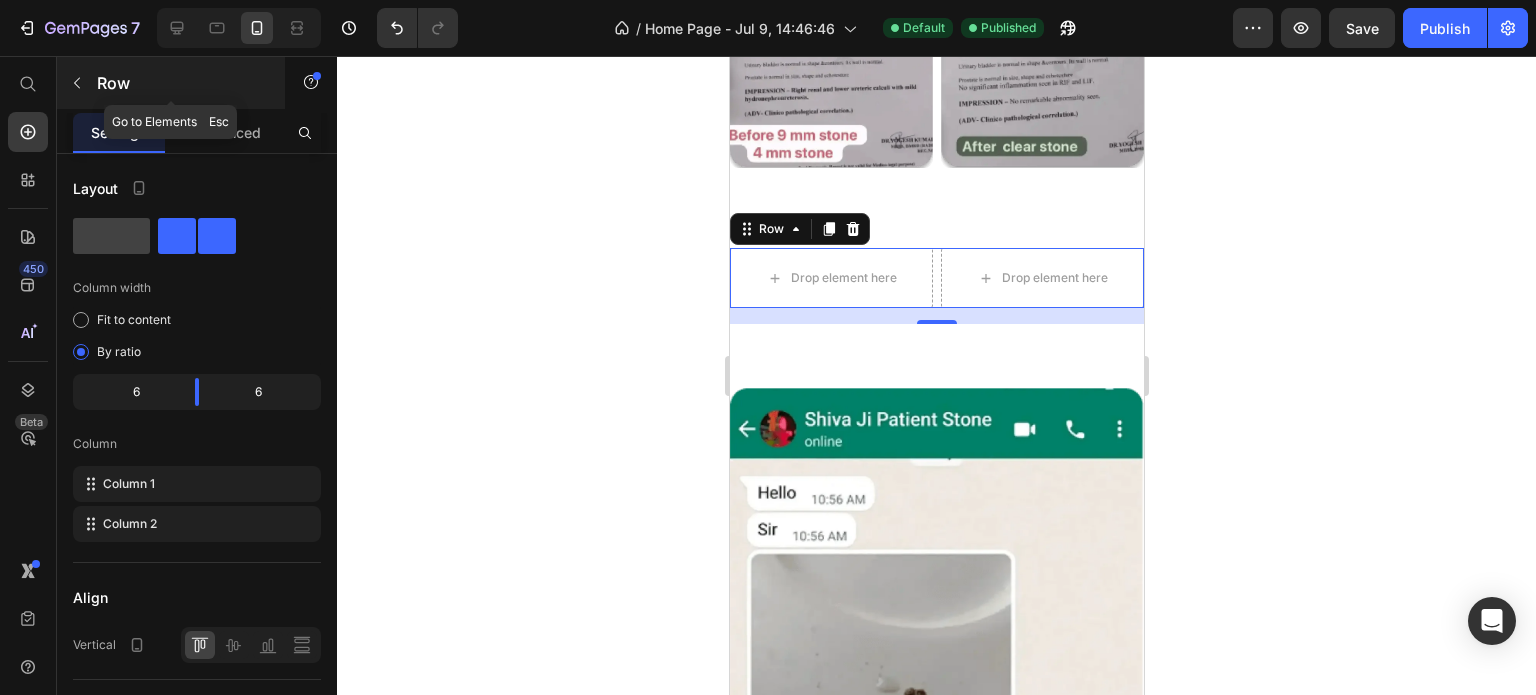 click 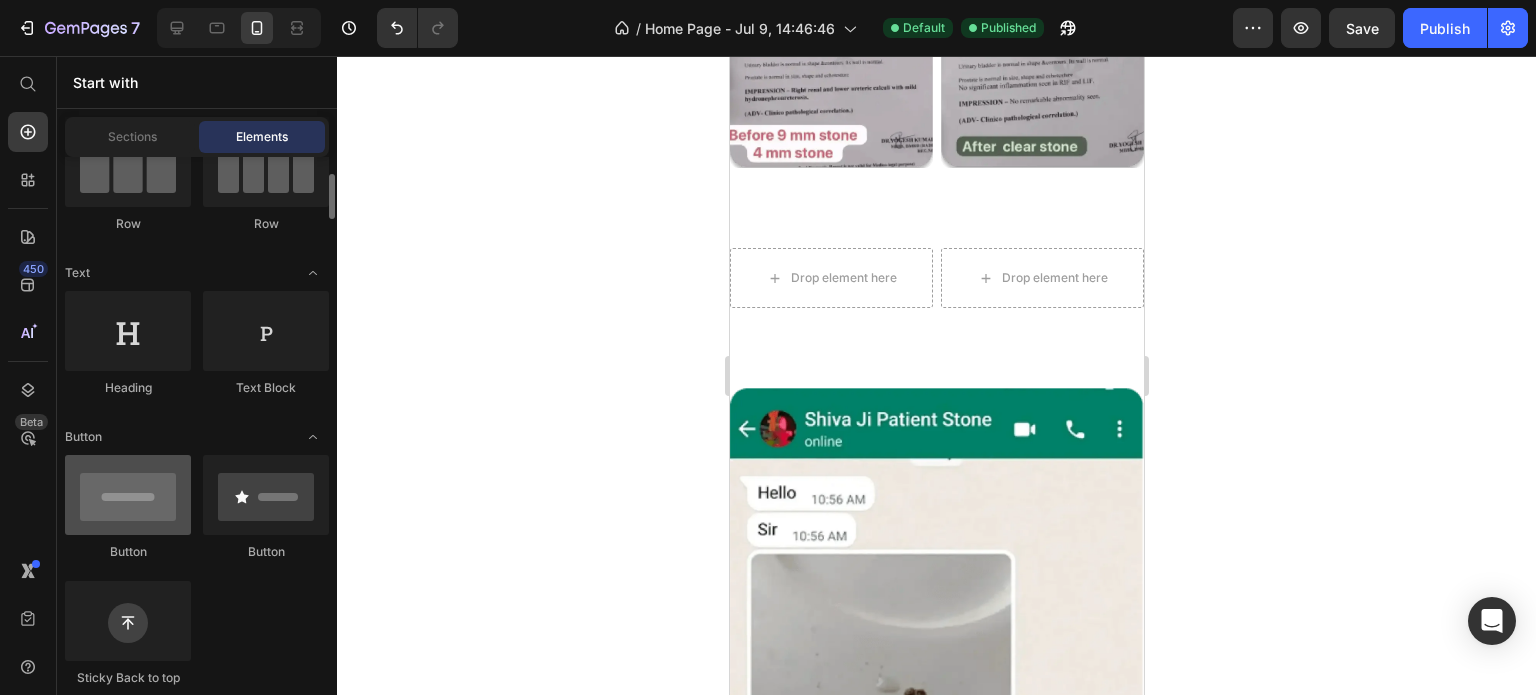 scroll, scrollTop: 400, scrollLeft: 0, axis: vertical 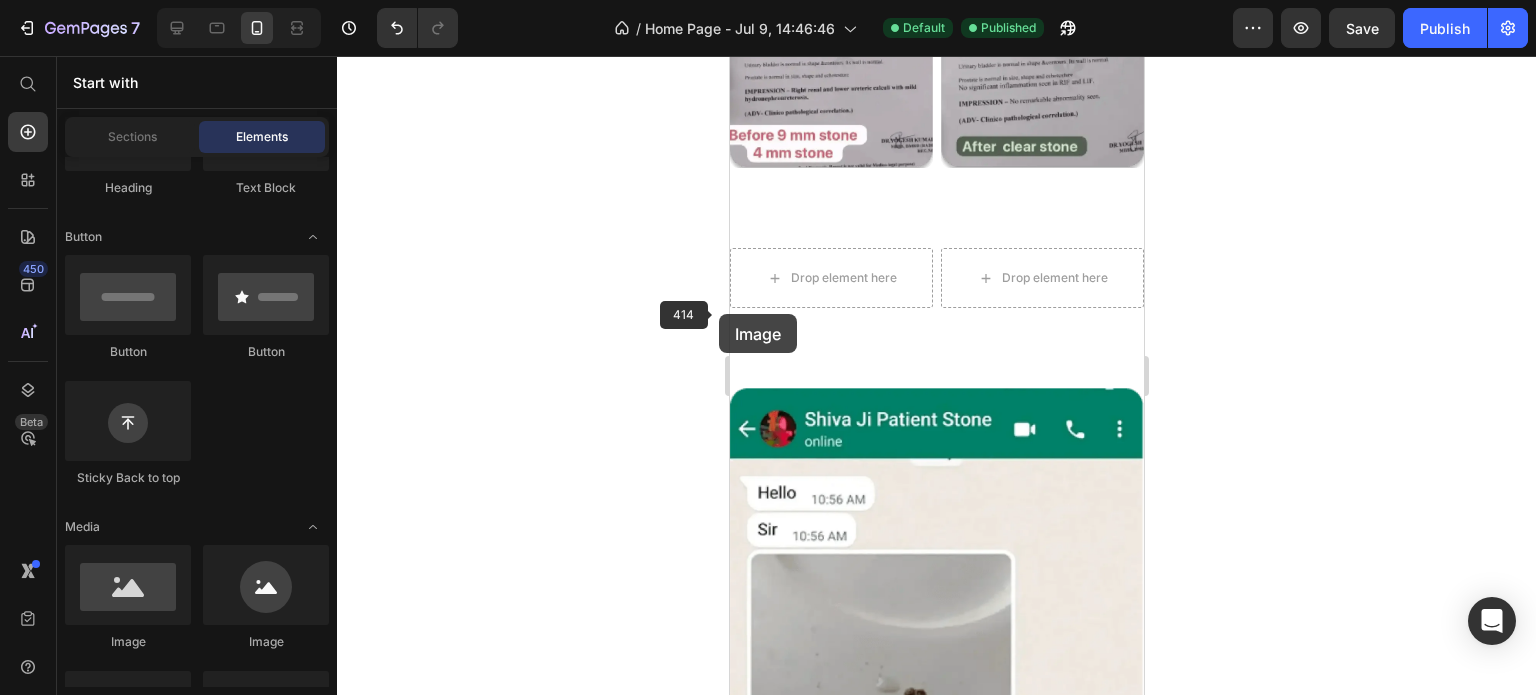 drag, startPoint x: 862, startPoint y: 662, endPoint x: 789, endPoint y: 251, distance: 417.43262 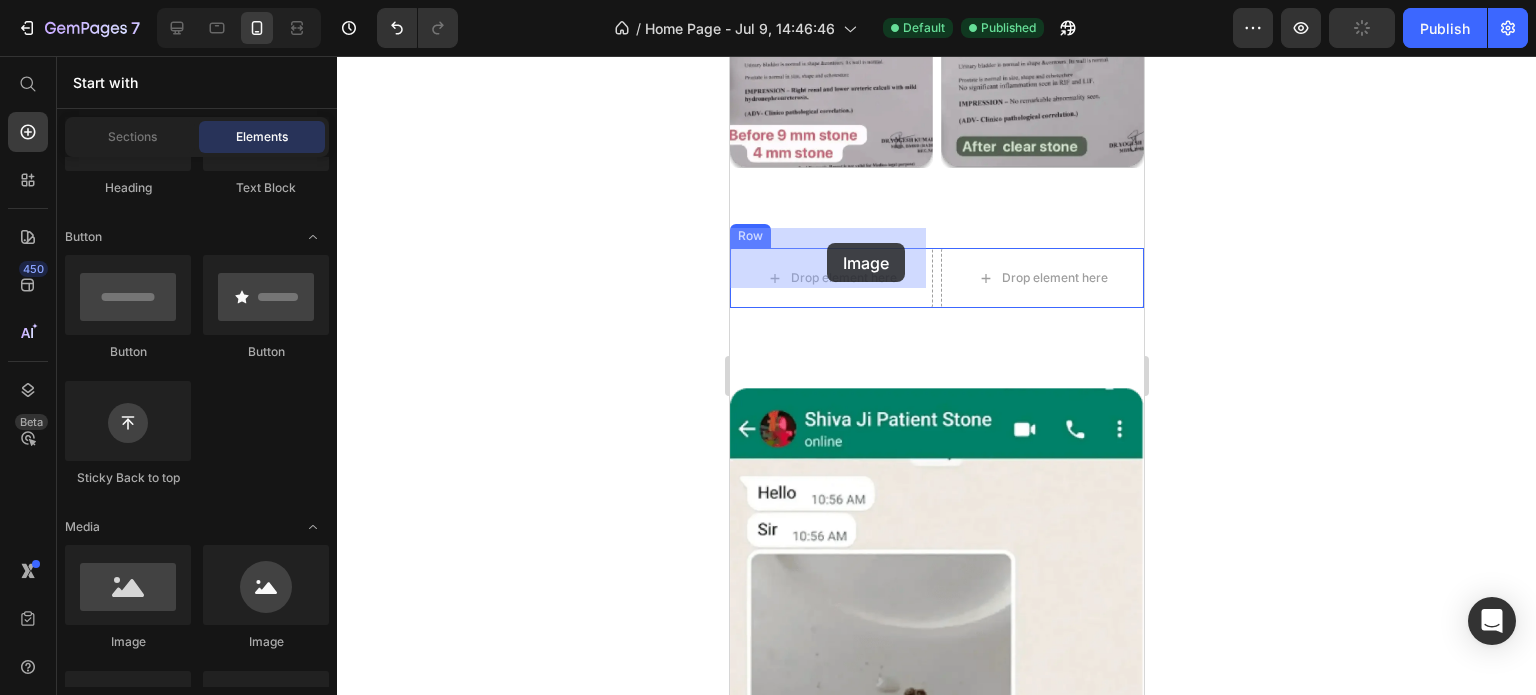 drag, startPoint x: 895, startPoint y: 652, endPoint x: 1021, endPoint y: 579, distance: 145.61937 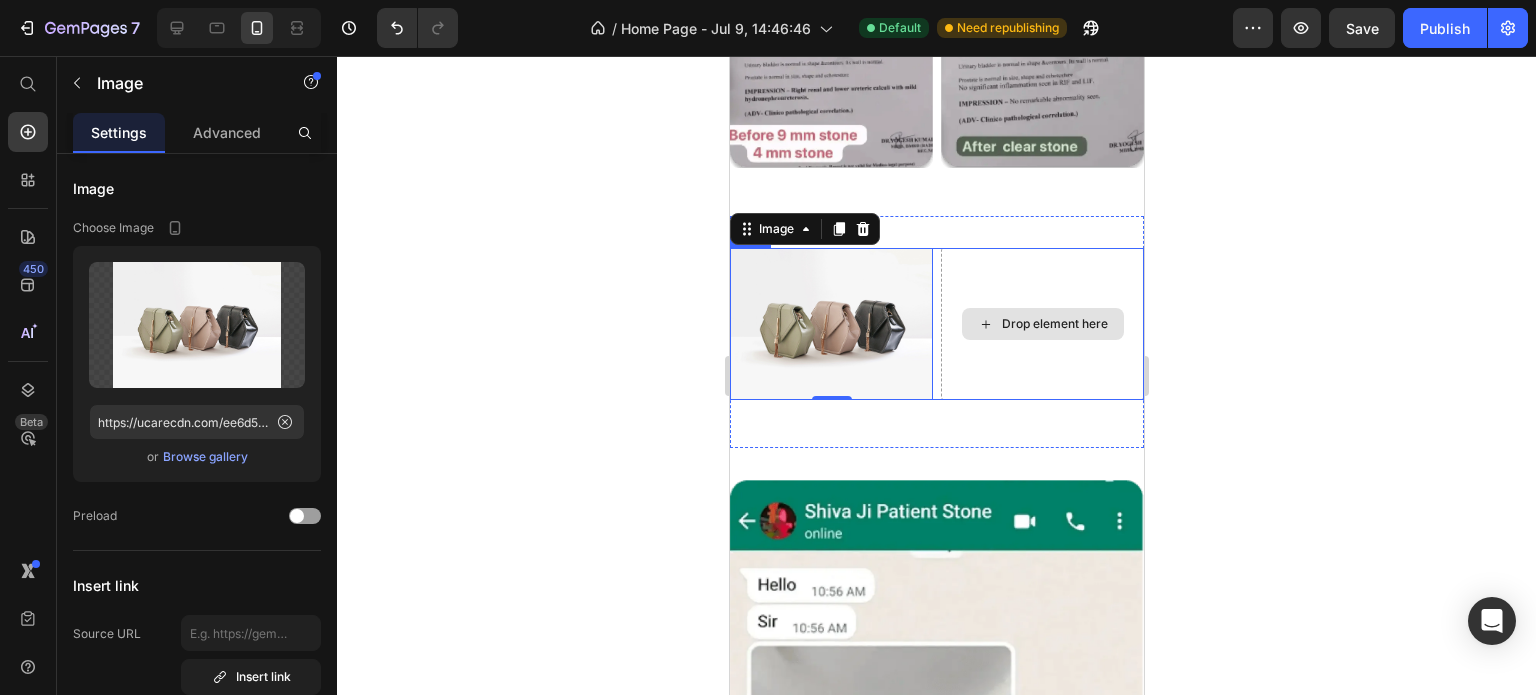 click on "Drop element here" at bounding box center [1041, 324] 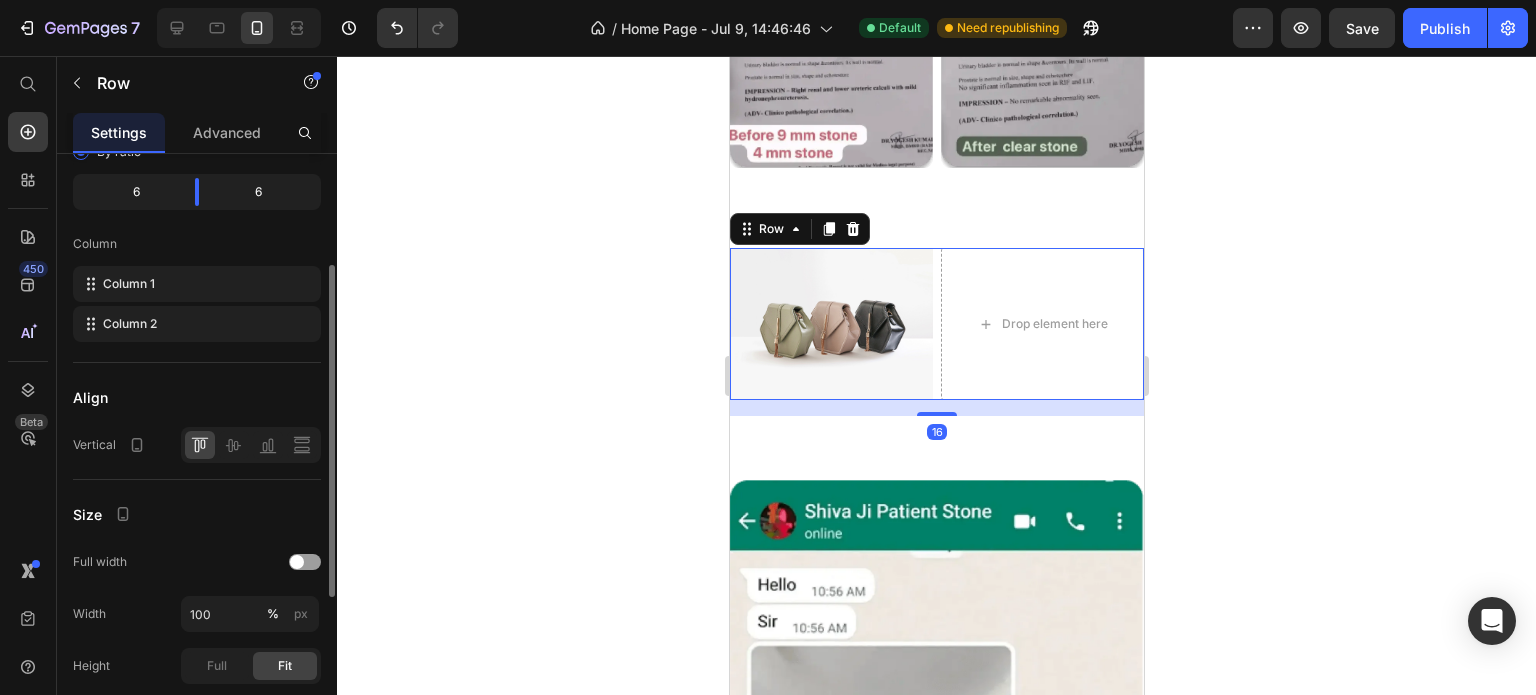 scroll, scrollTop: 0, scrollLeft: 0, axis: both 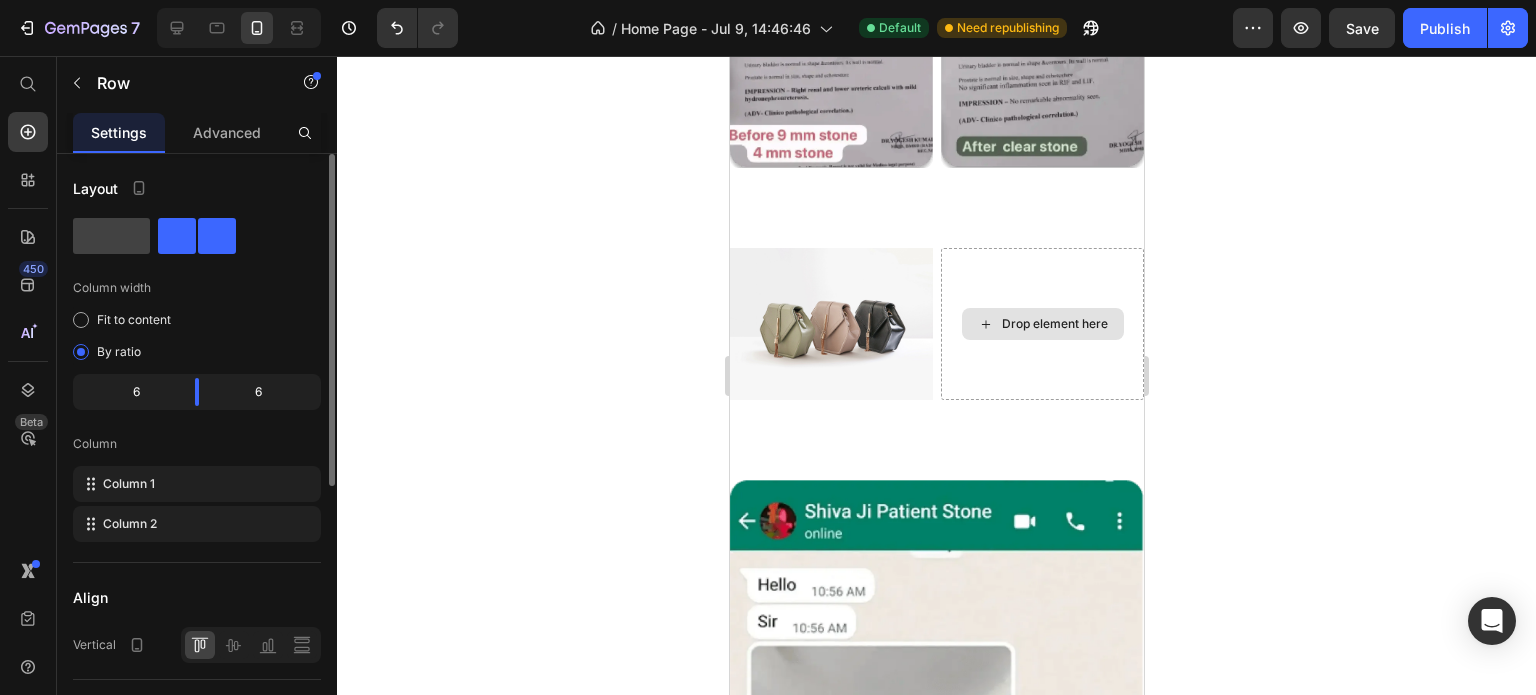 click on "Drop element here" at bounding box center (1054, 324) 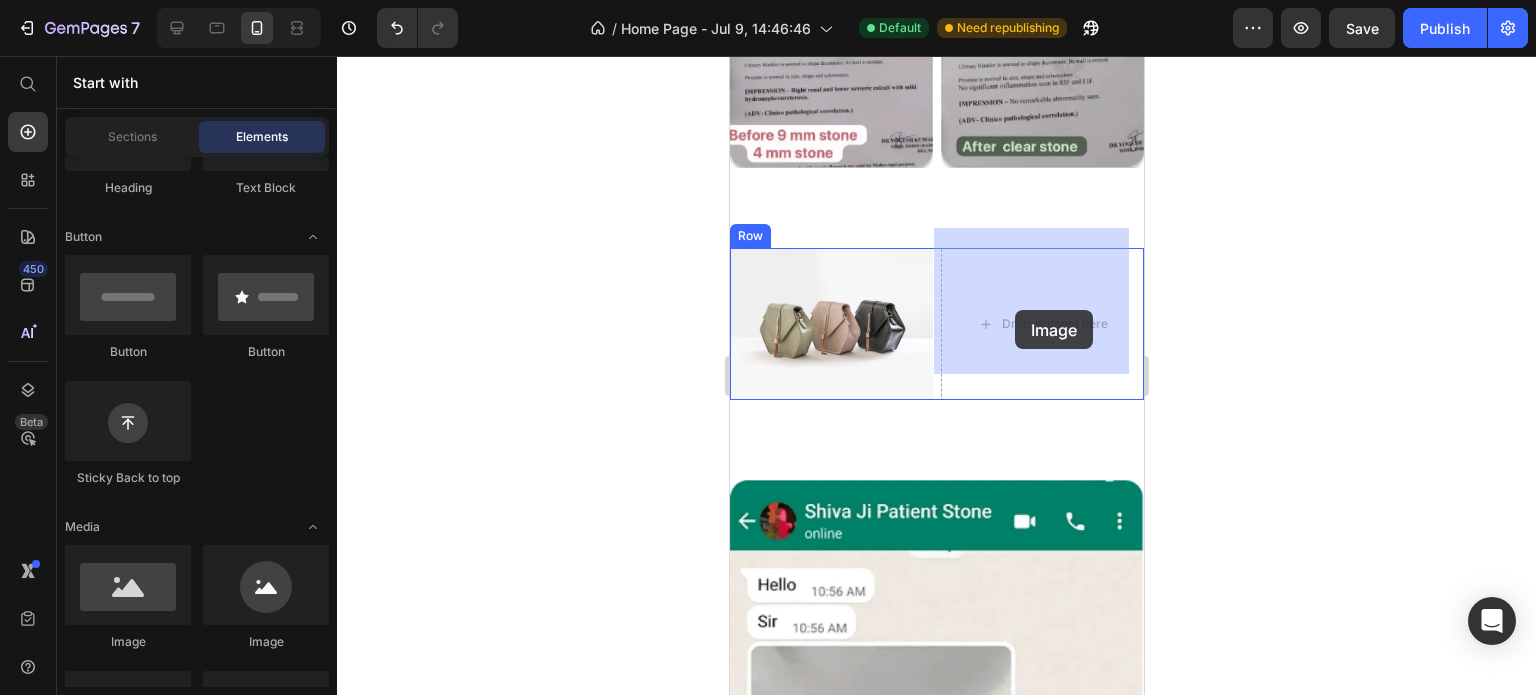 drag, startPoint x: 847, startPoint y: 658, endPoint x: 1014, endPoint y: 310, distance: 385.99612 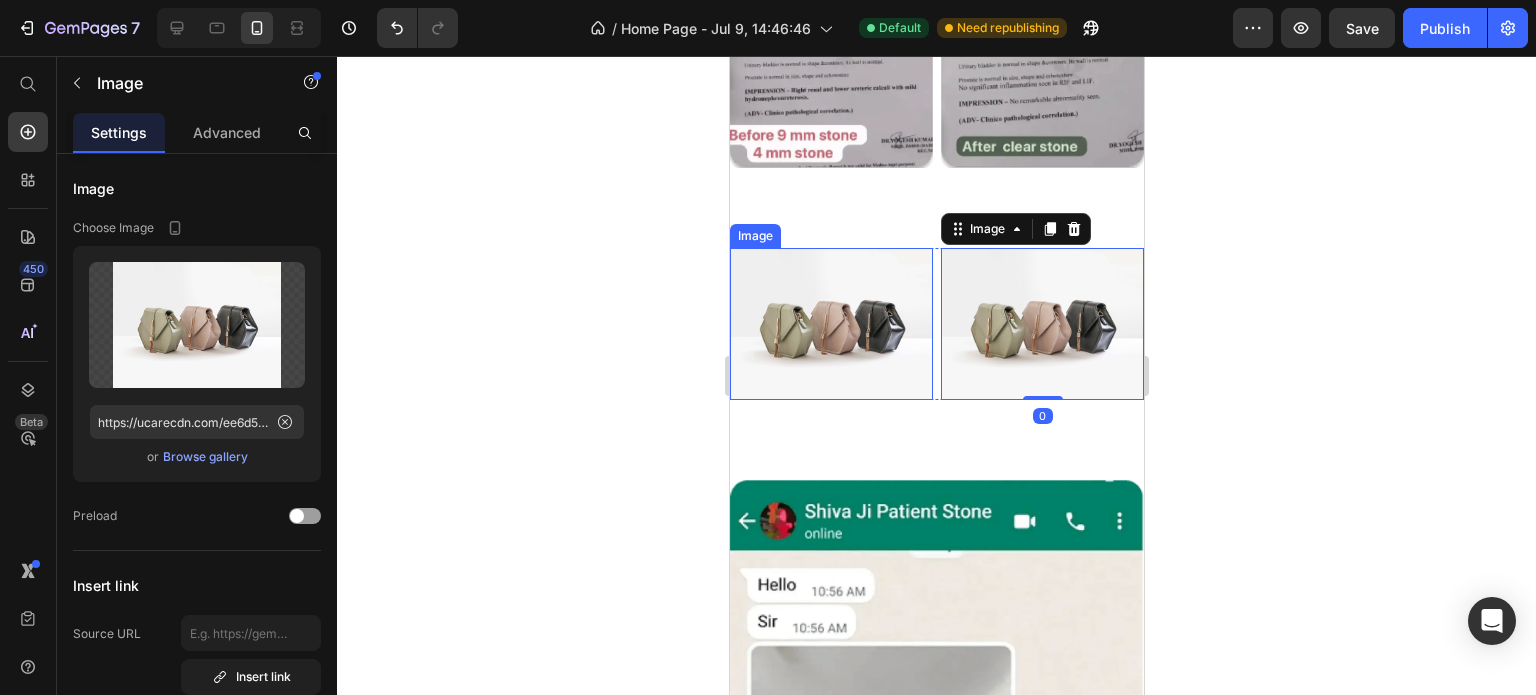 click at bounding box center [830, 324] 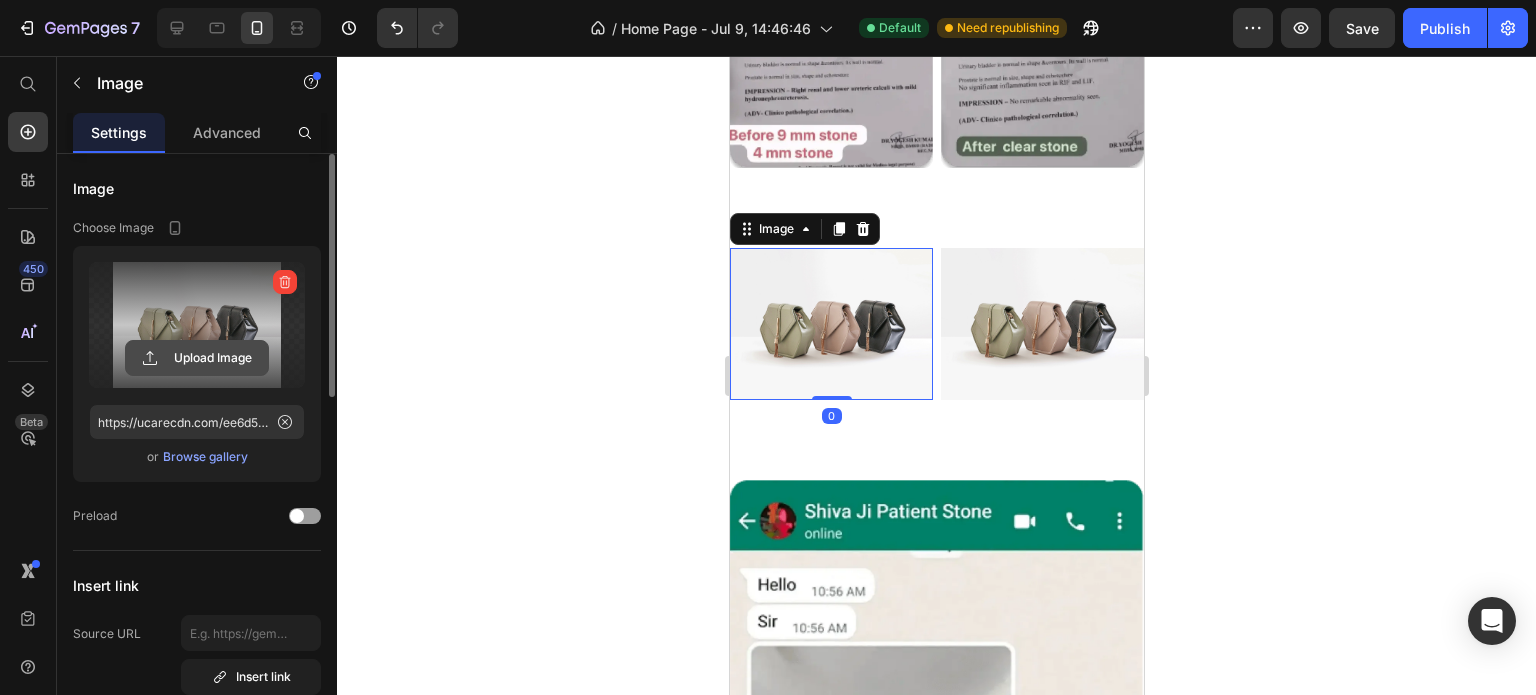 click on "Upload Image" at bounding box center (197, 358) 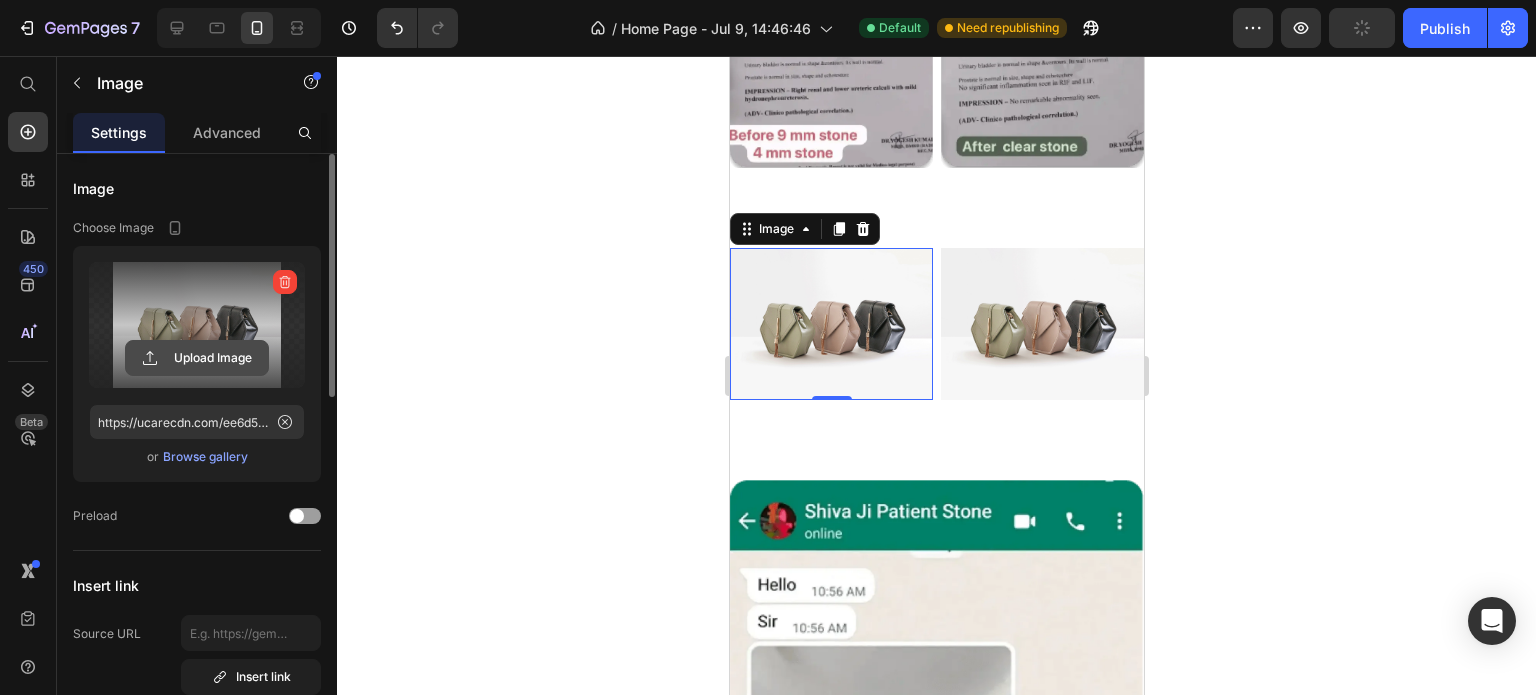click 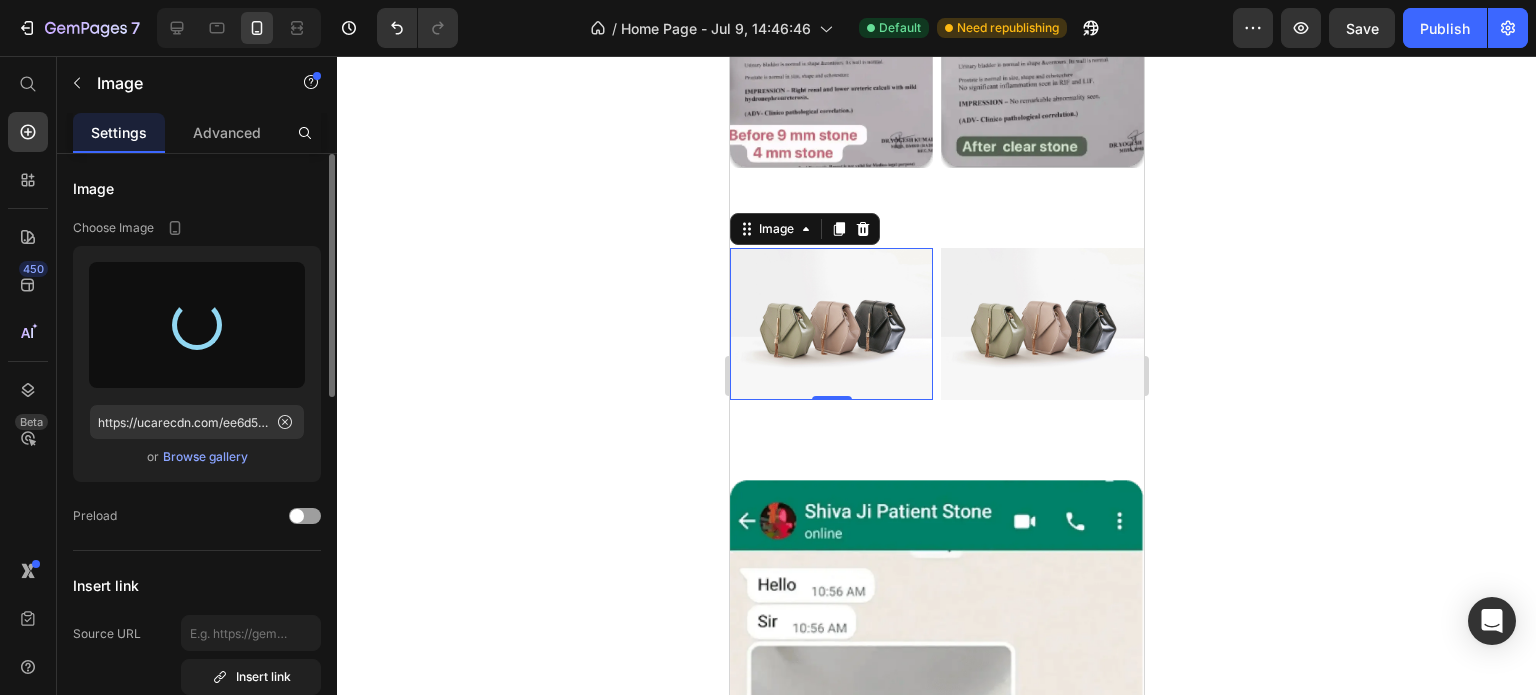 type on "https://cdn.shopify.com/s/files/1/0727/7651/5641/files/gempages_574642608358294303-c2c918c1-6c08-496d-9154-9ea85f257542.webp" 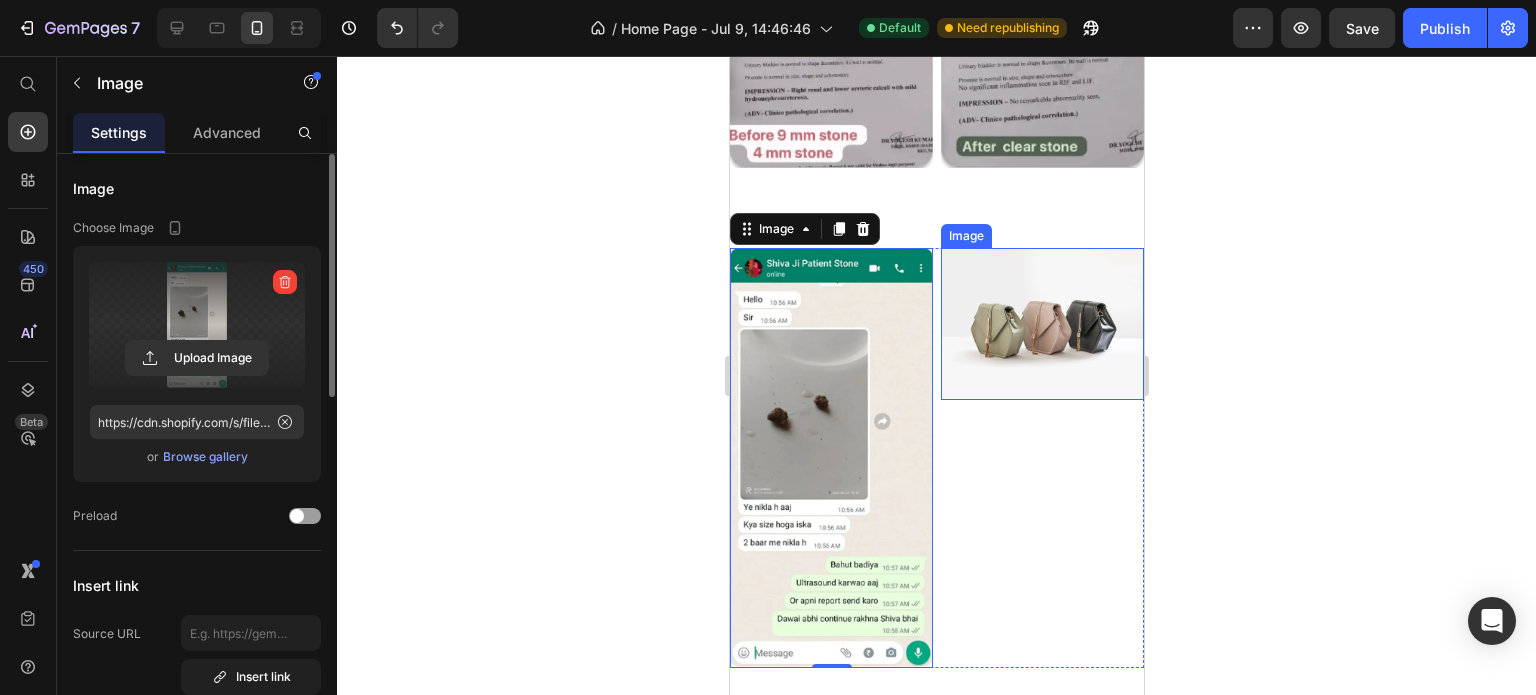 click at bounding box center [1041, 324] 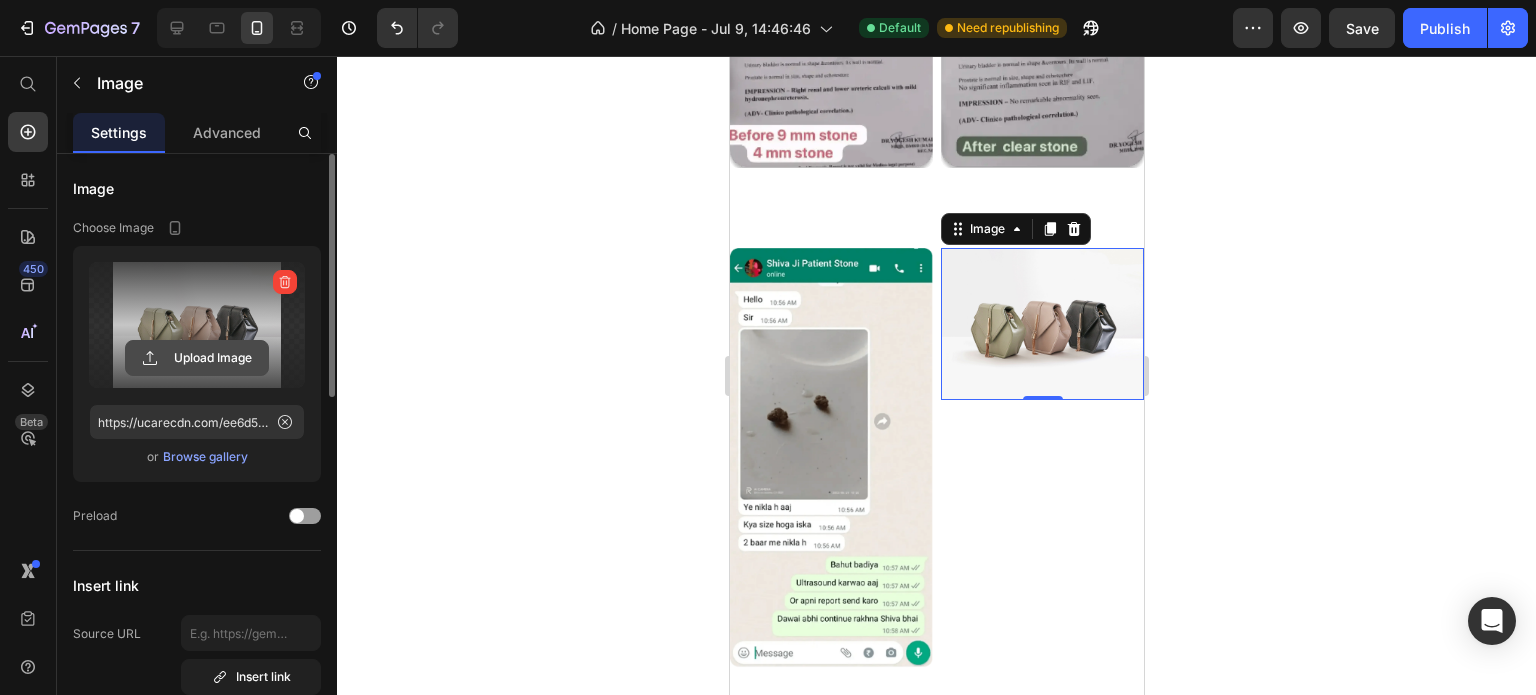 click 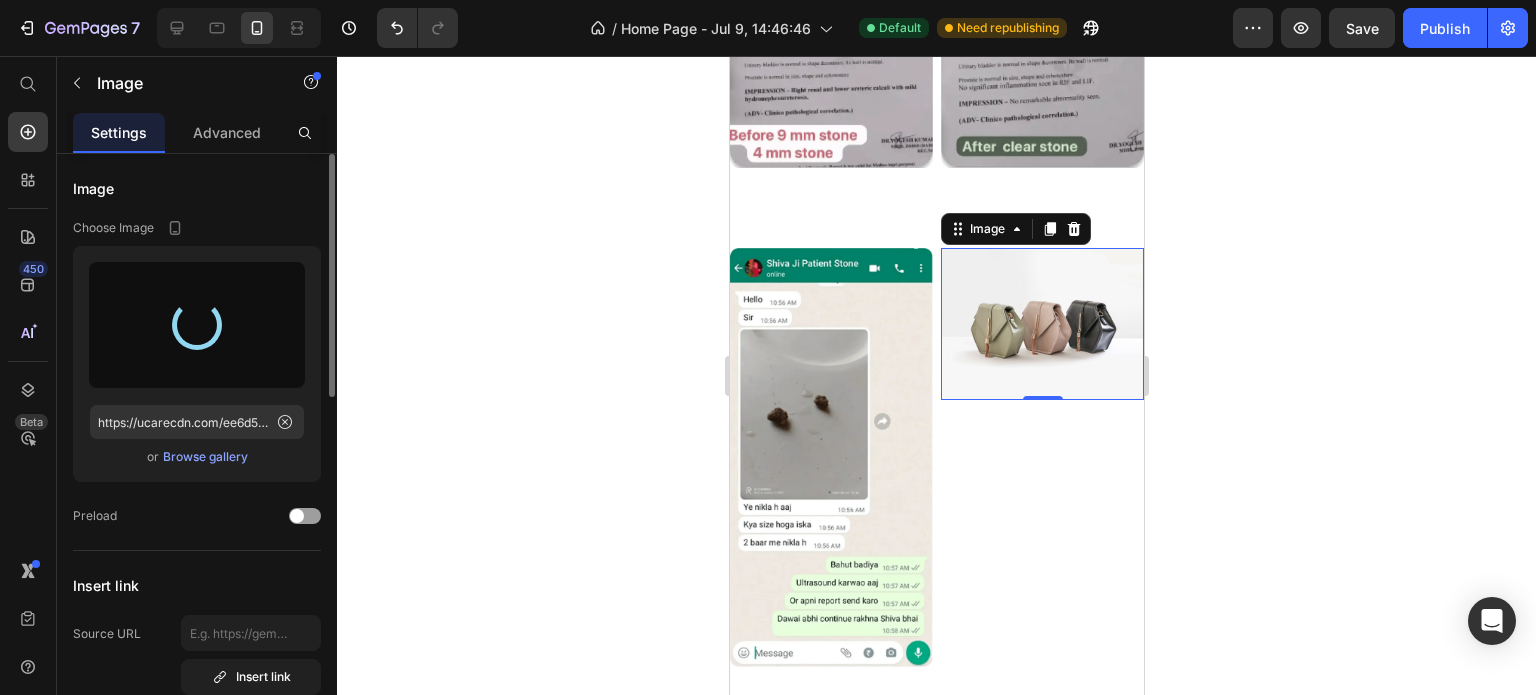 type on "https://cdn.shopify.com/s/files/1/0727/7651/5641/files/gempages_574642608358294303-aee3f515-4603-48b5-a0f5-88a53740ac2c.webp" 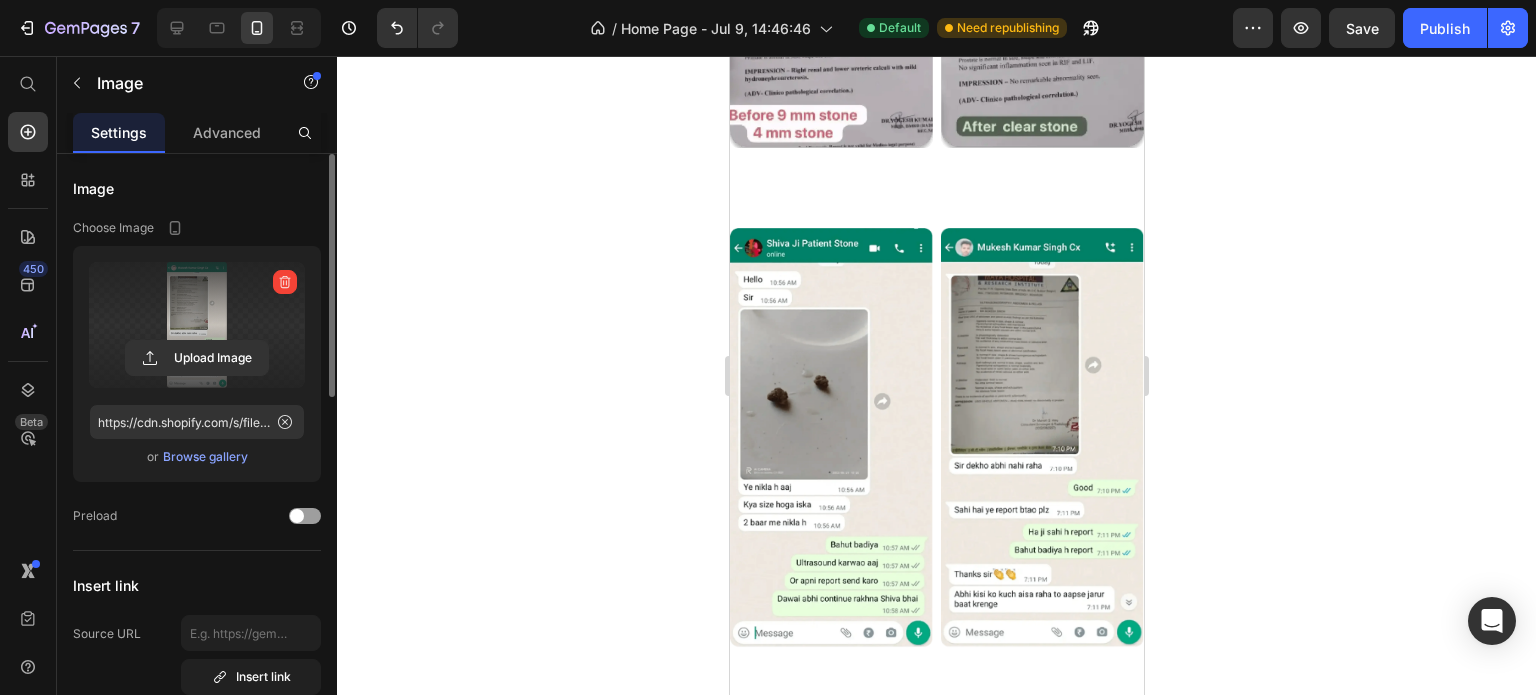 scroll, scrollTop: 5866, scrollLeft: 0, axis: vertical 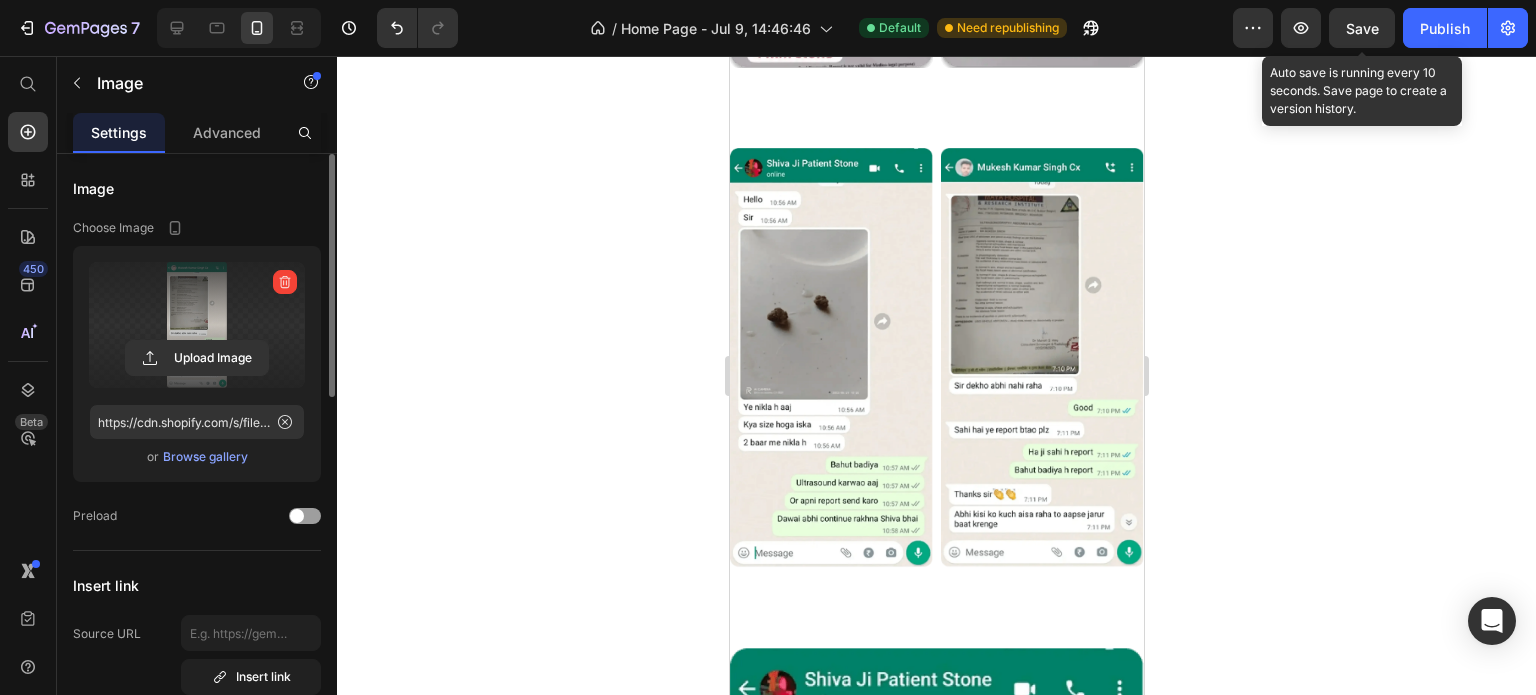 click on "Save" 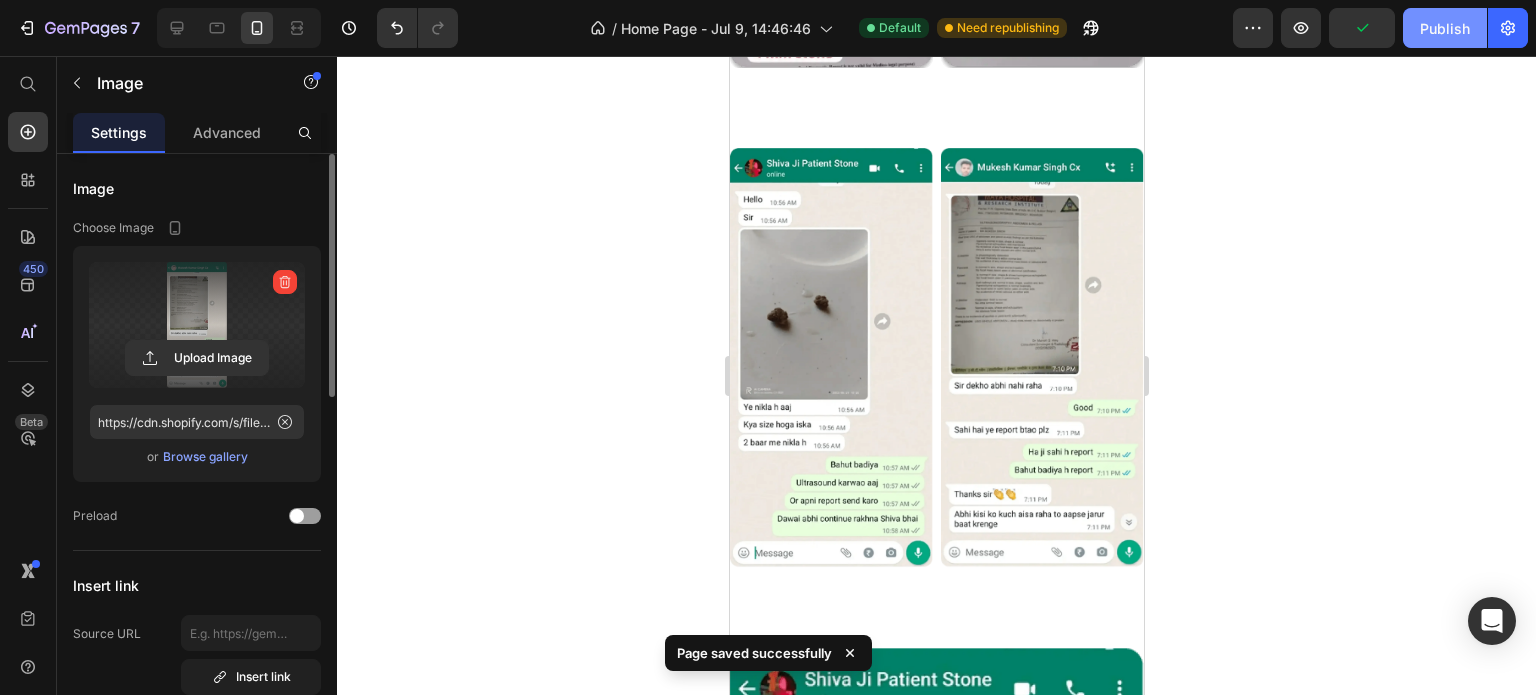 click on "Publish" 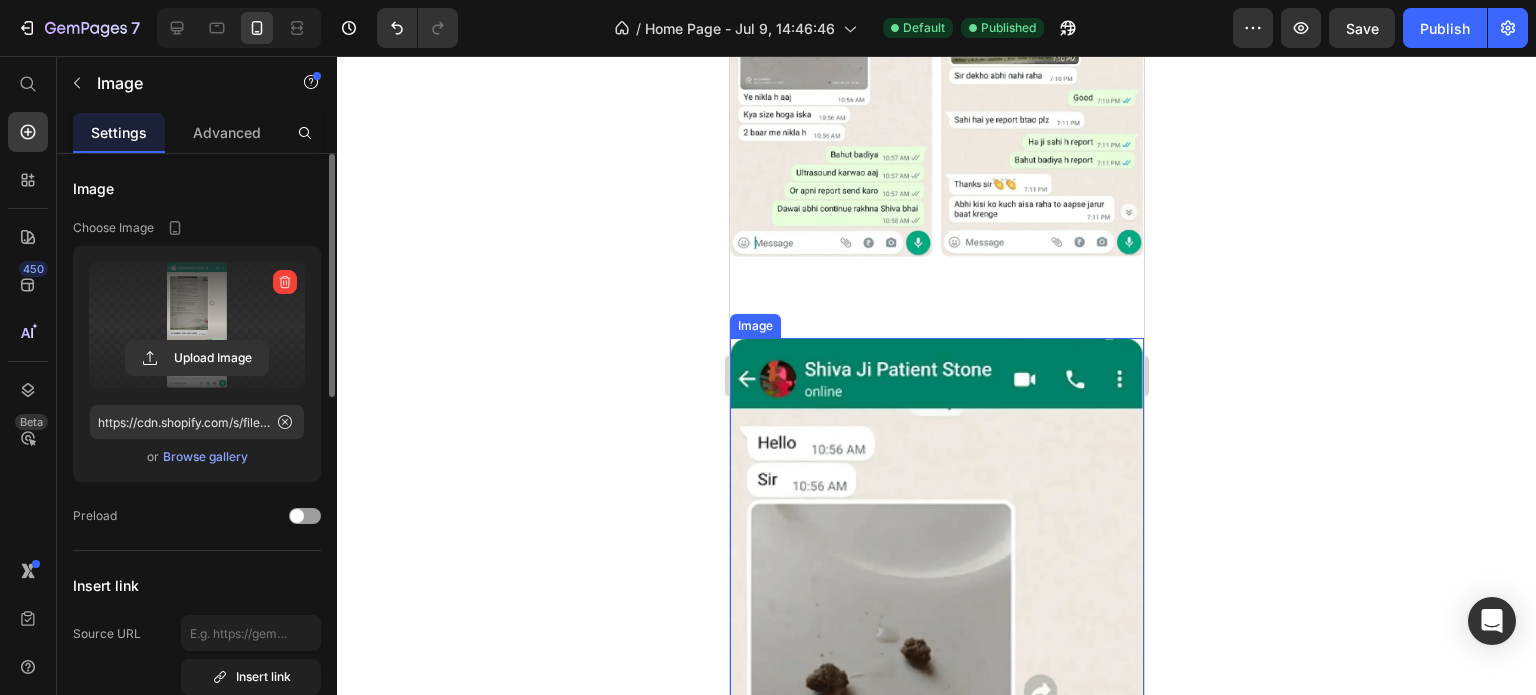scroll, scrollTop: 6266, scrollLeft: 0, axis: vertical 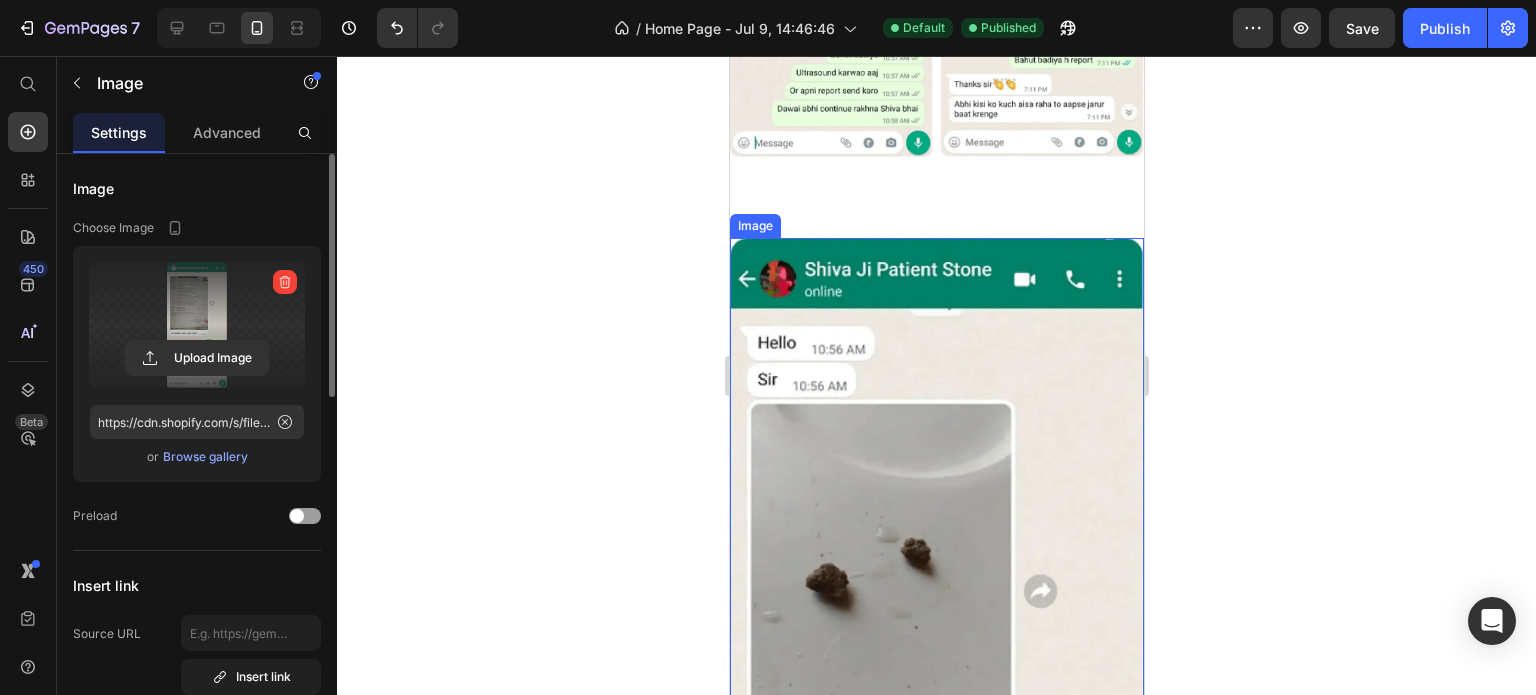 click at bounding box center [936, 666] 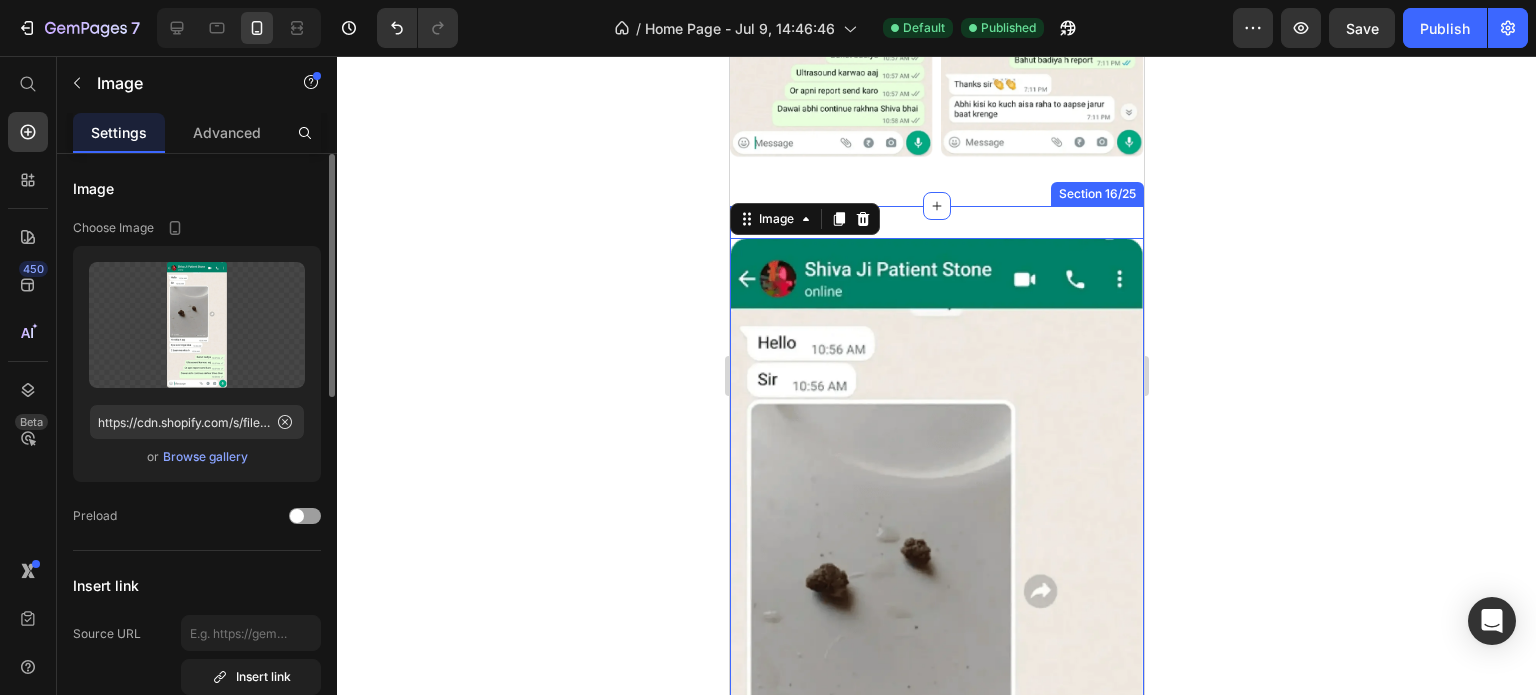 click on "Image   0 Row Image Image Section 16/25" at bounding box center [936, 1515] 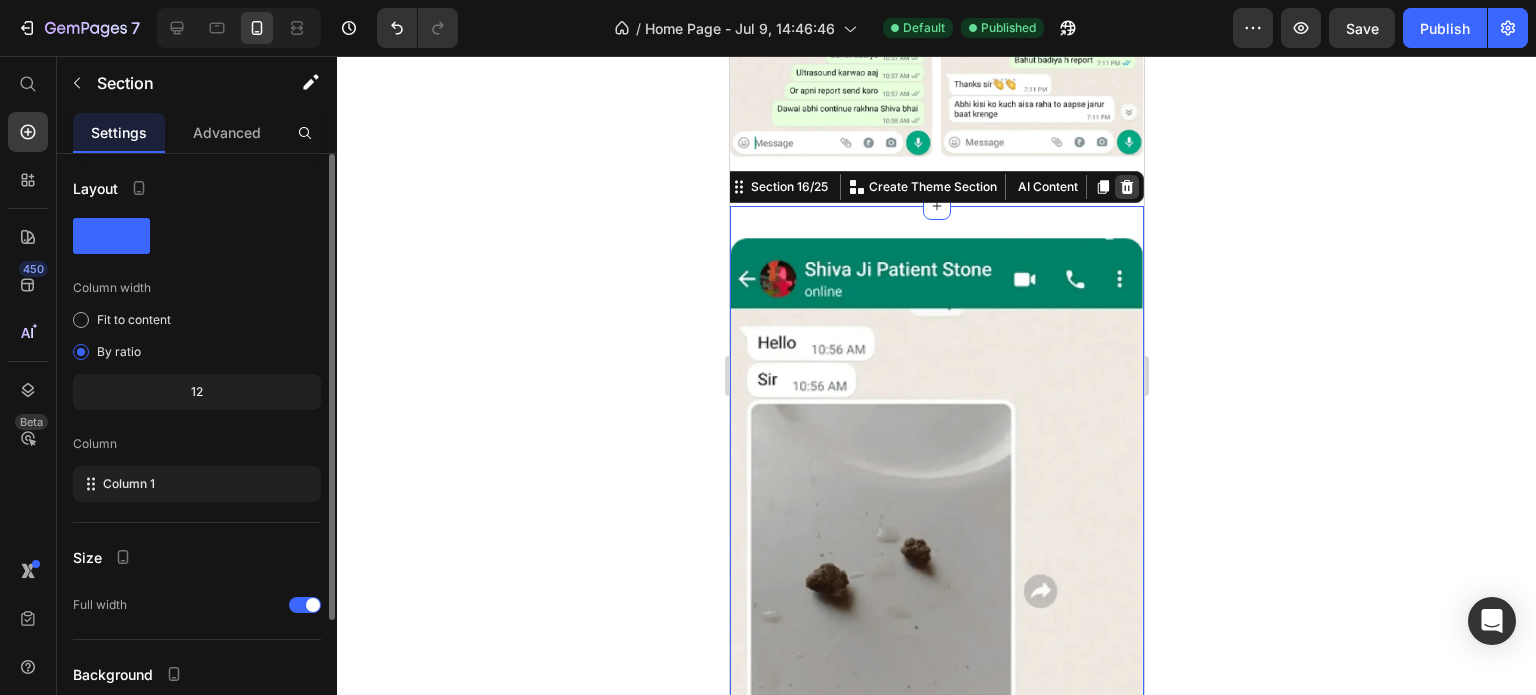 click at bounding box center [1126, 187] 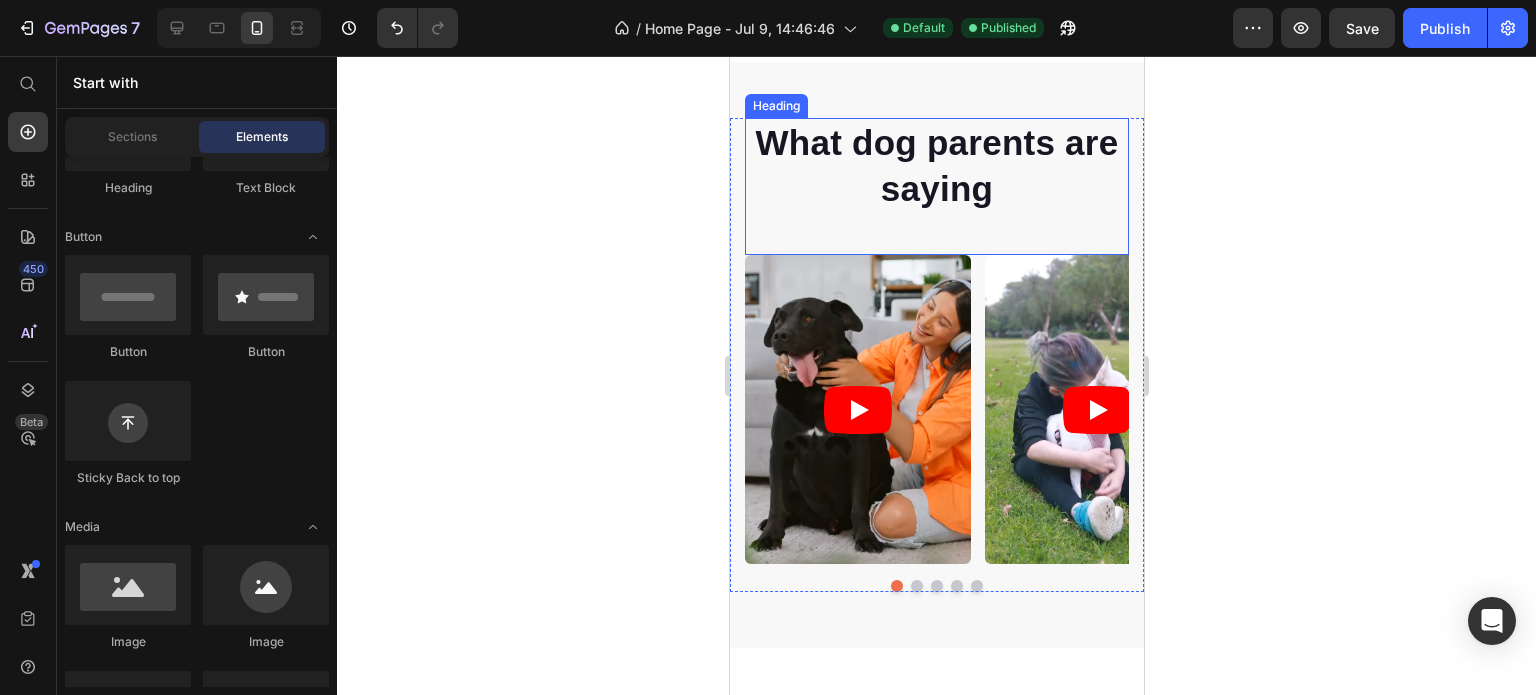 scroll, scrollTop: 5966, scrollLeft: 0, axis: vertical 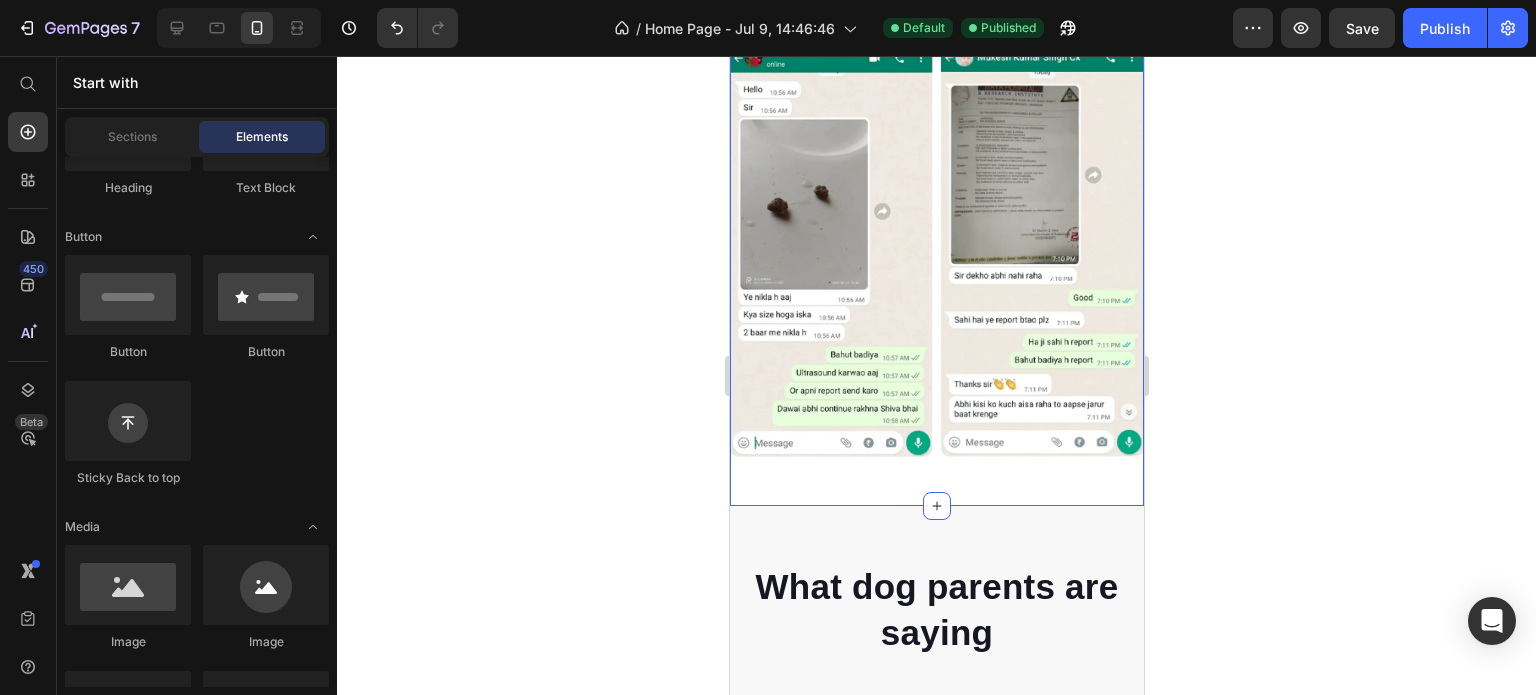 click on "Image Image Row" at bounding box center (936, 256) 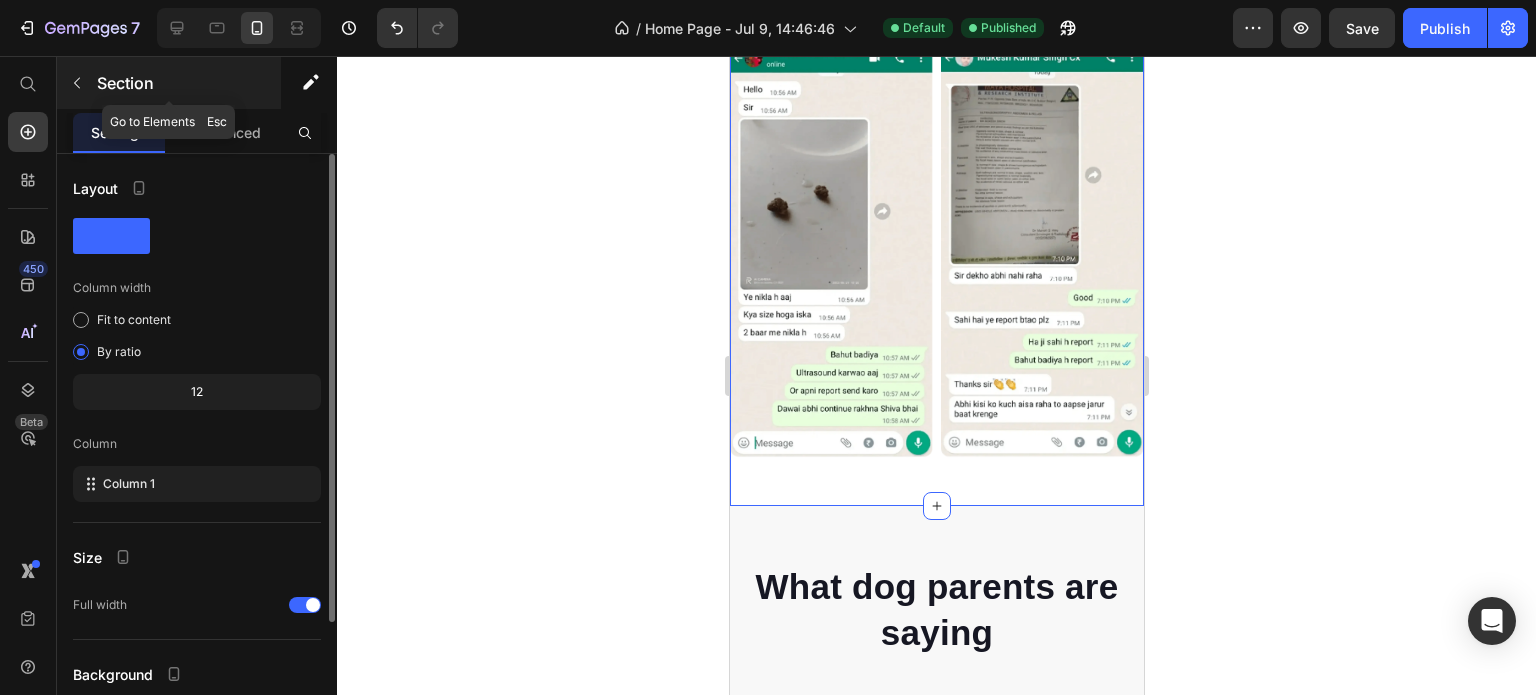 click 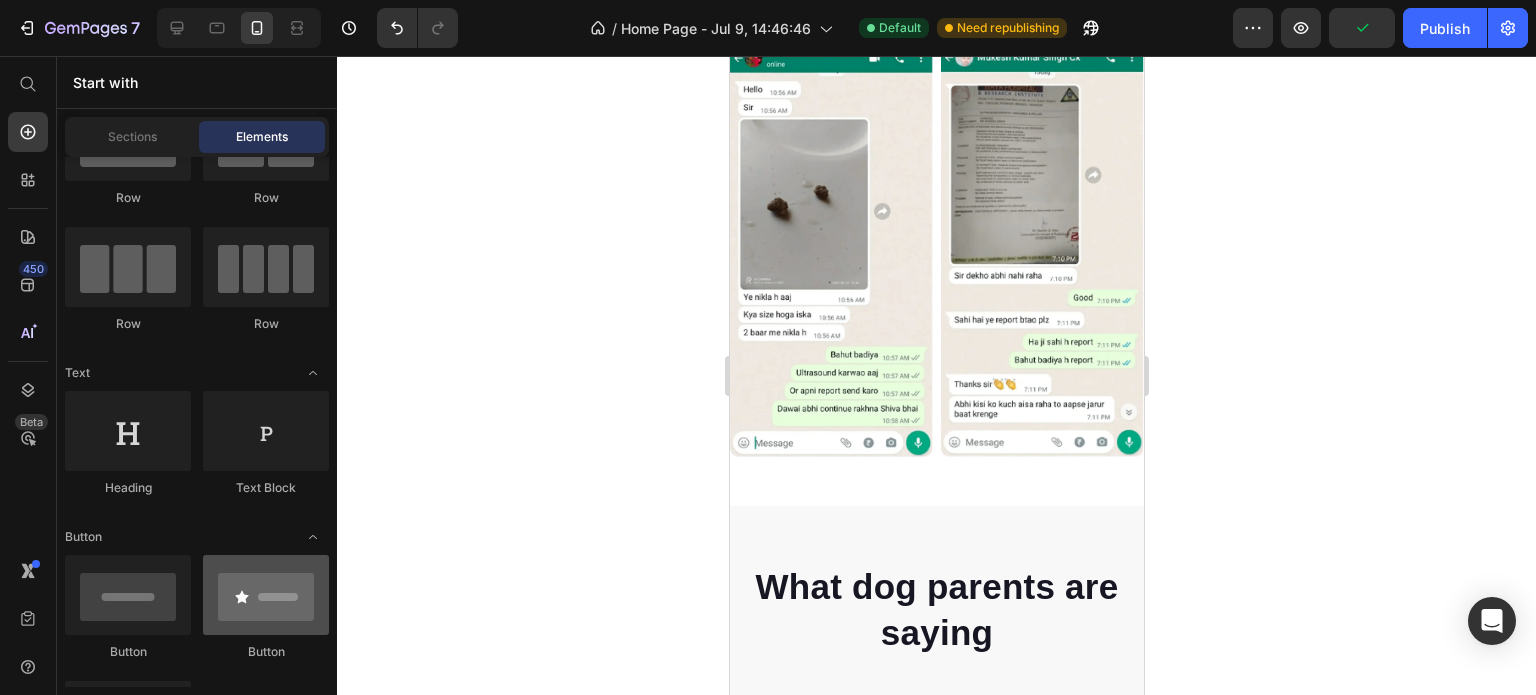 scroll, scrollTop: 0, scrollLeft: 0, axis: both 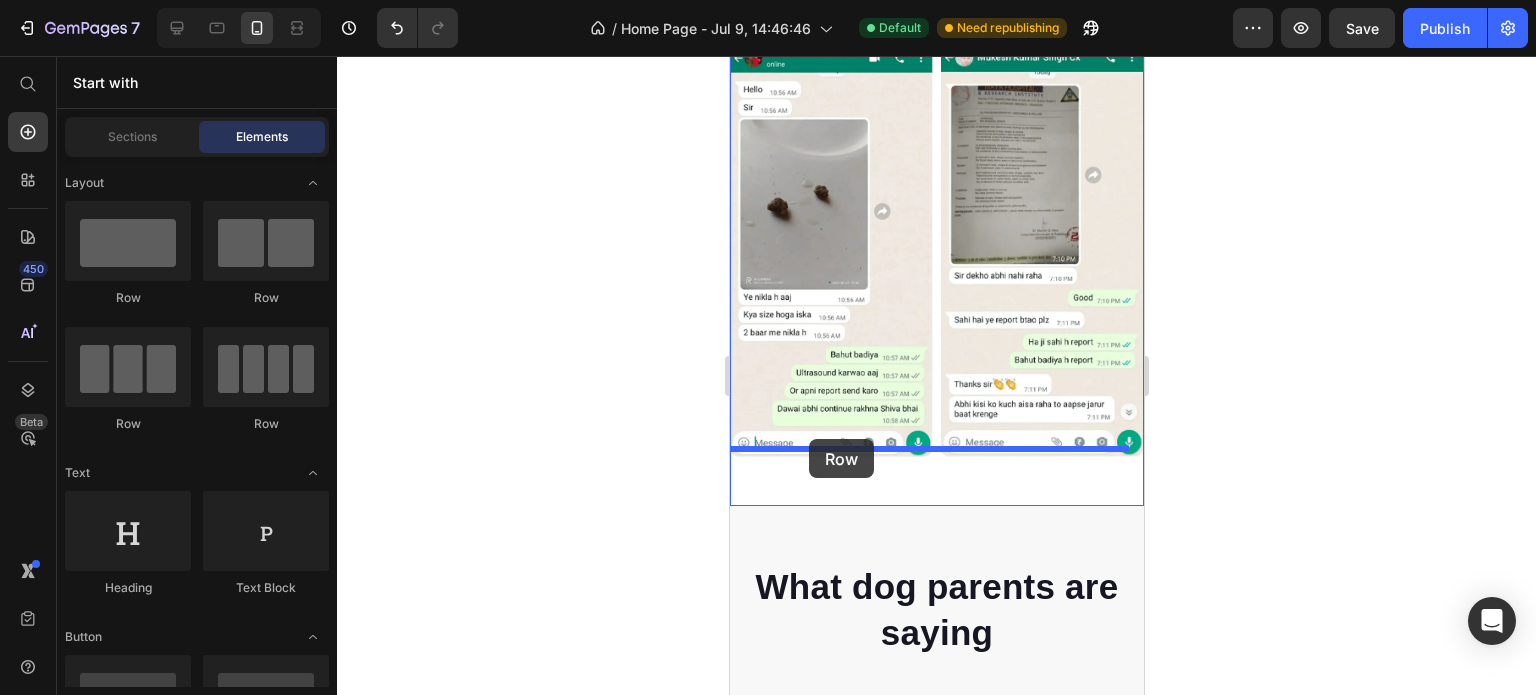 drag, startPoint x: 945, startPoint y: 327, endPoint x: 808, endPoint y: 439, distance: 176.9548 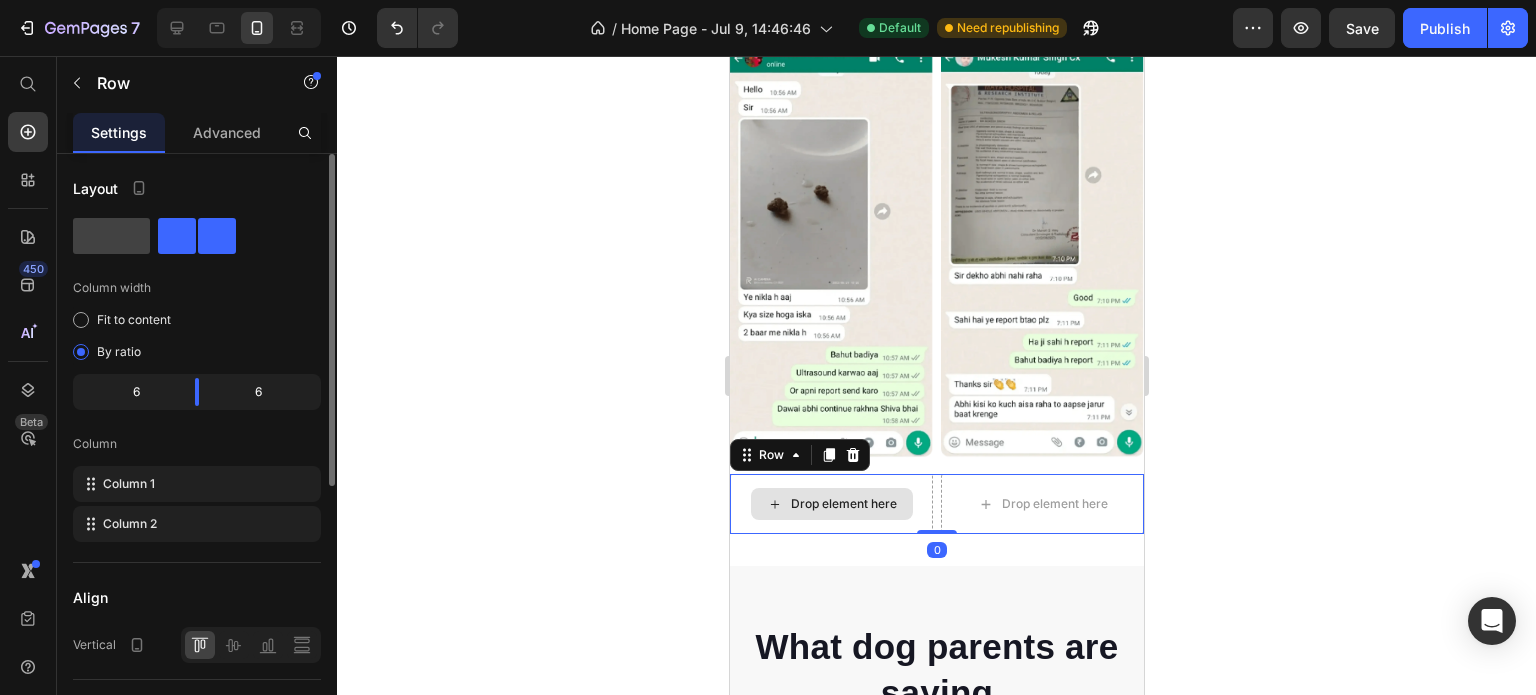 click on "Drop element here" at bounding box center (843, 504) 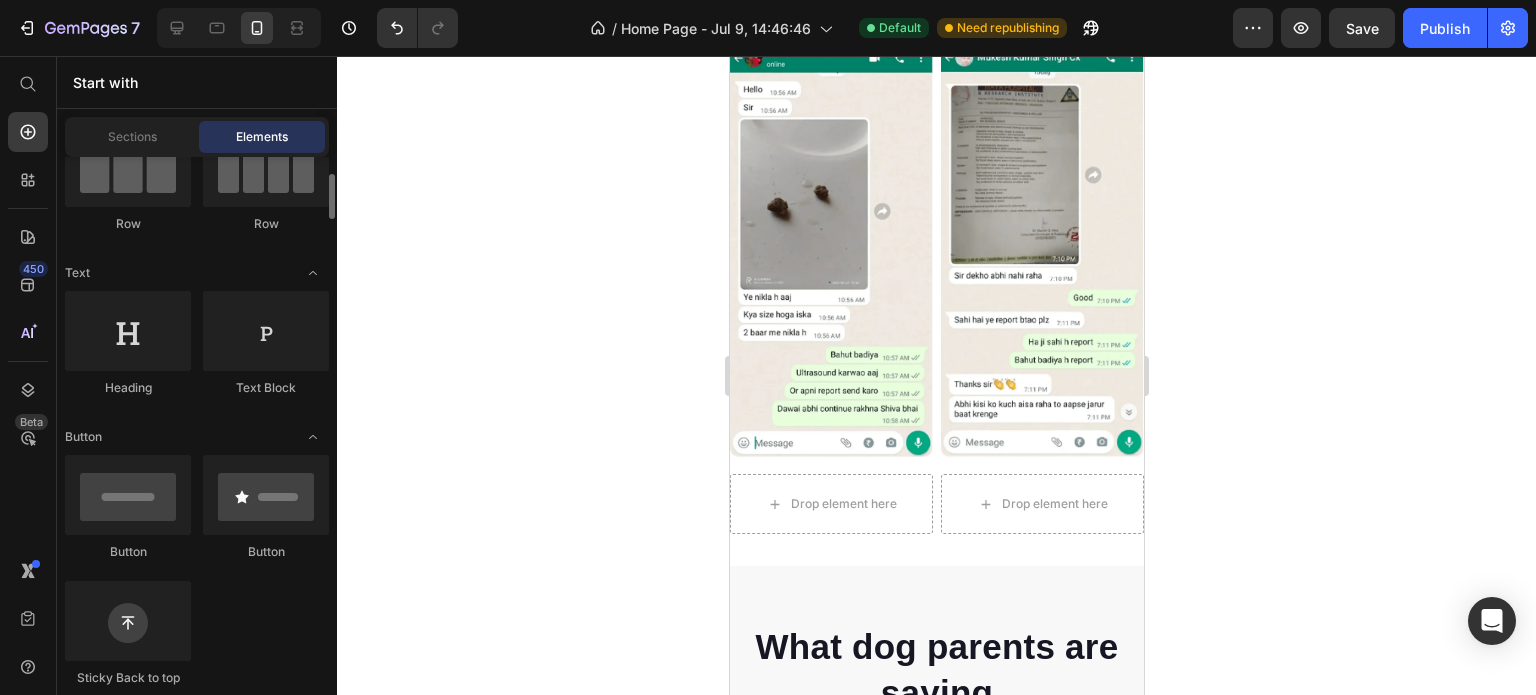scroll, scrollTop: 400, scrollLeft: 0, axis: vertical 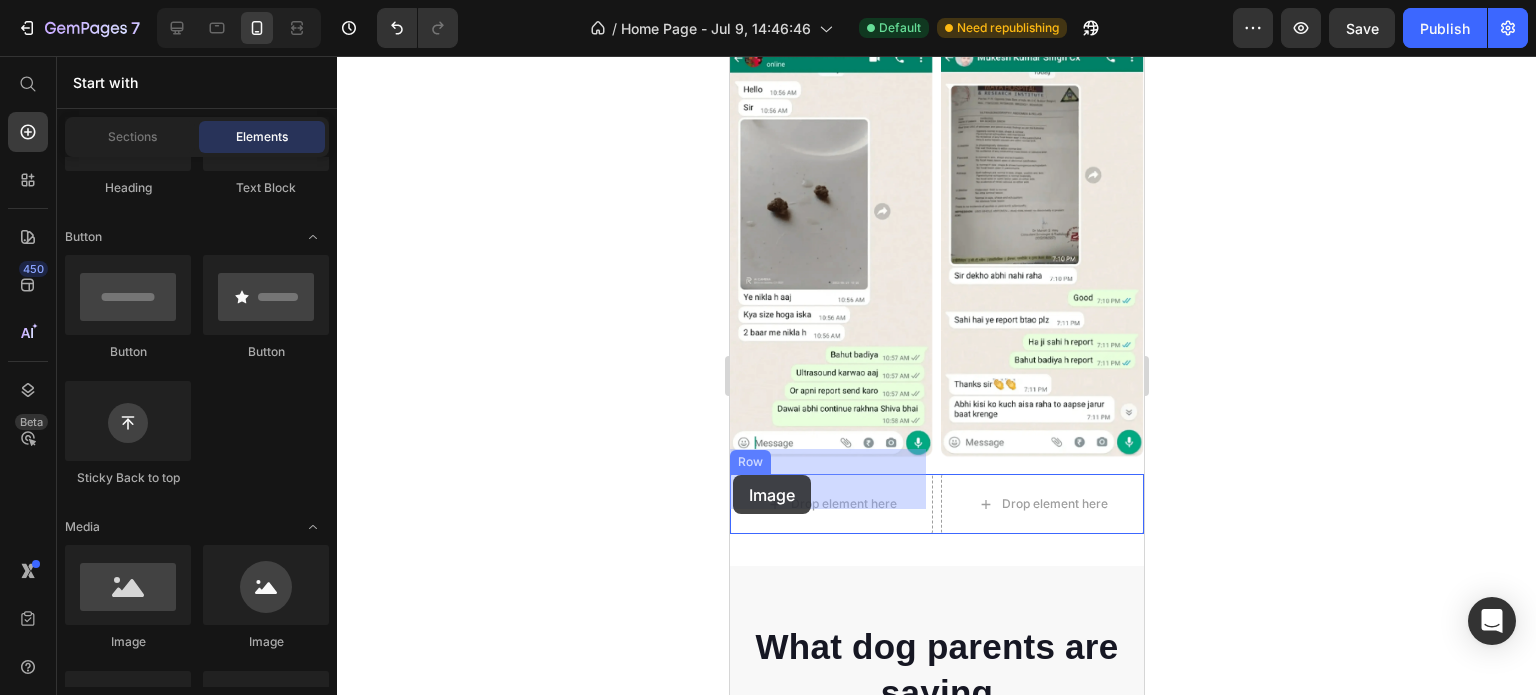 drag, startPoint x: 883, startPoint y: 639, endPoint x: 732, endPoint y: 475, distance: 222.92824 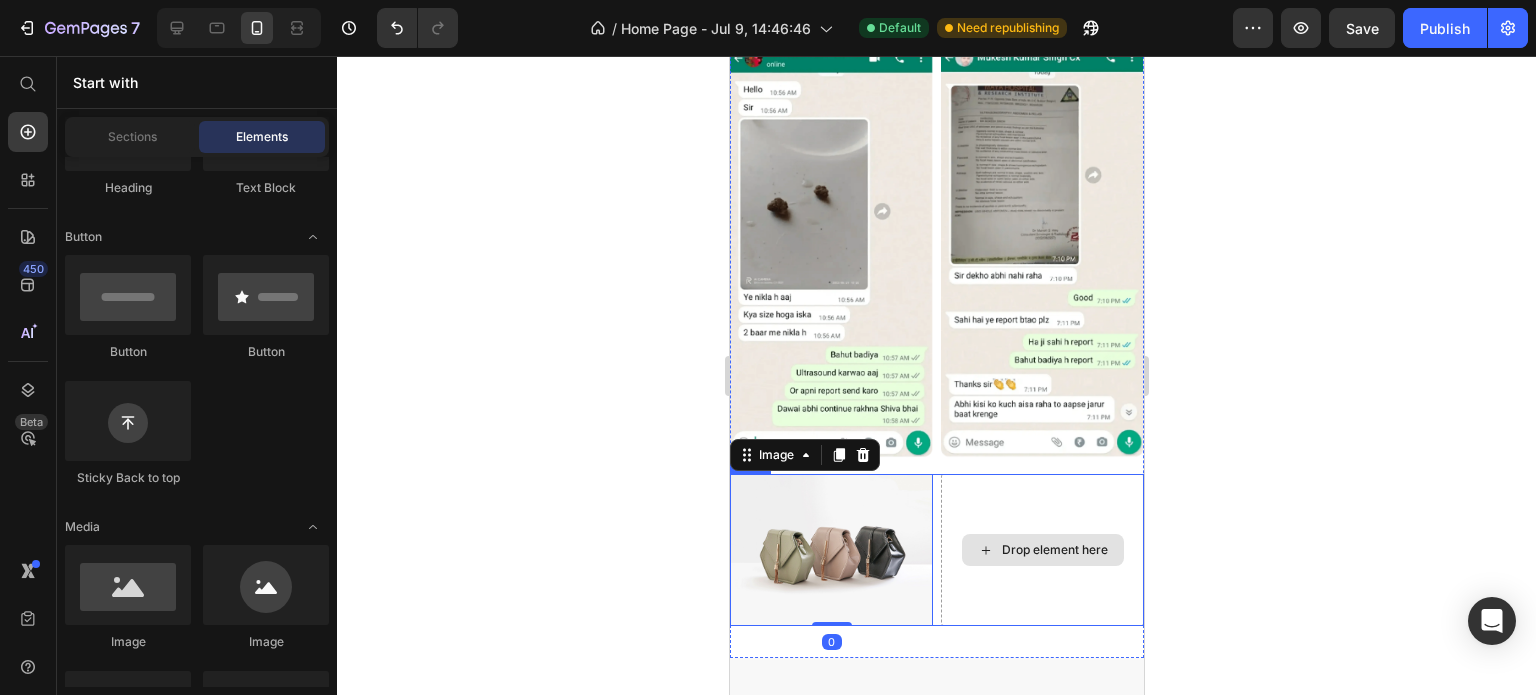click on "Drop element here" at bounding box center (1042, 550) 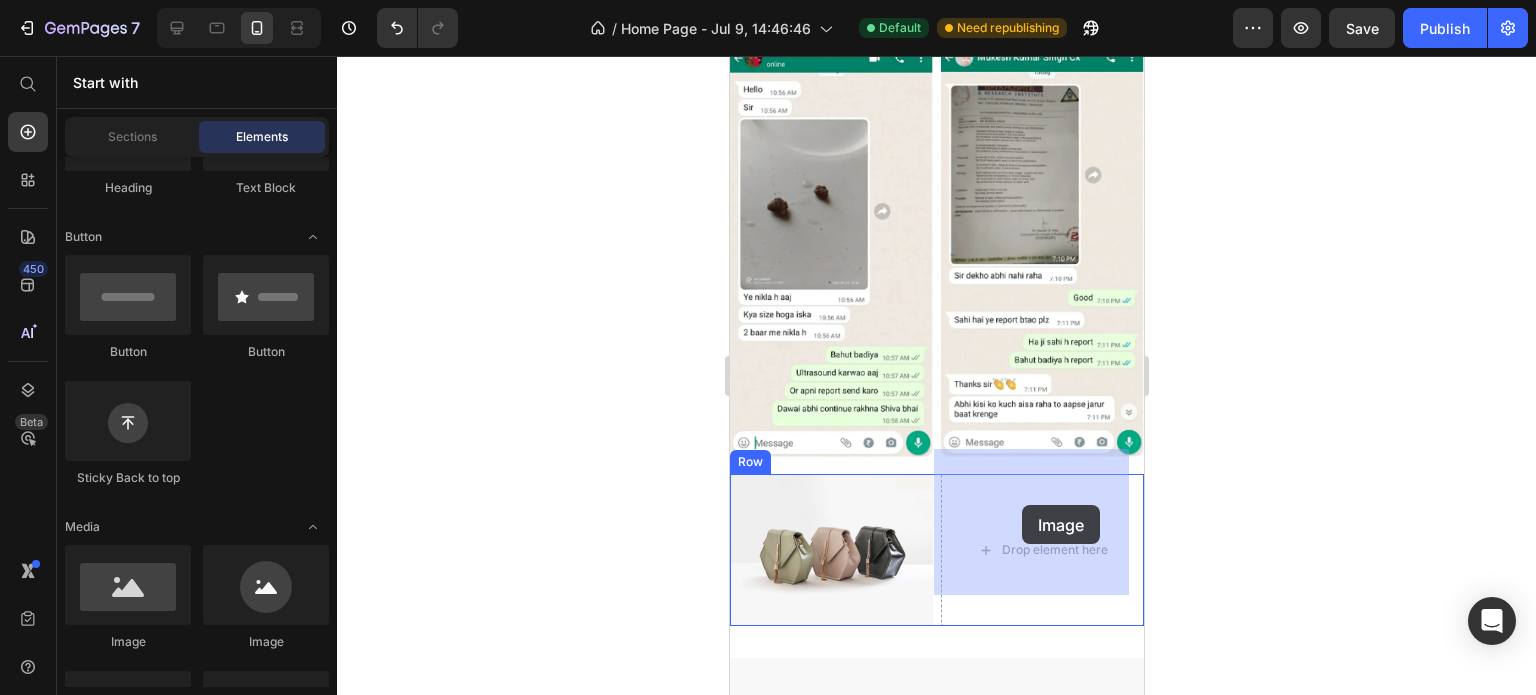 drag, startPoint x: 889, startPoint y: 654, endPoint x: 1021, endPoint y: 505, distance: 199.06029 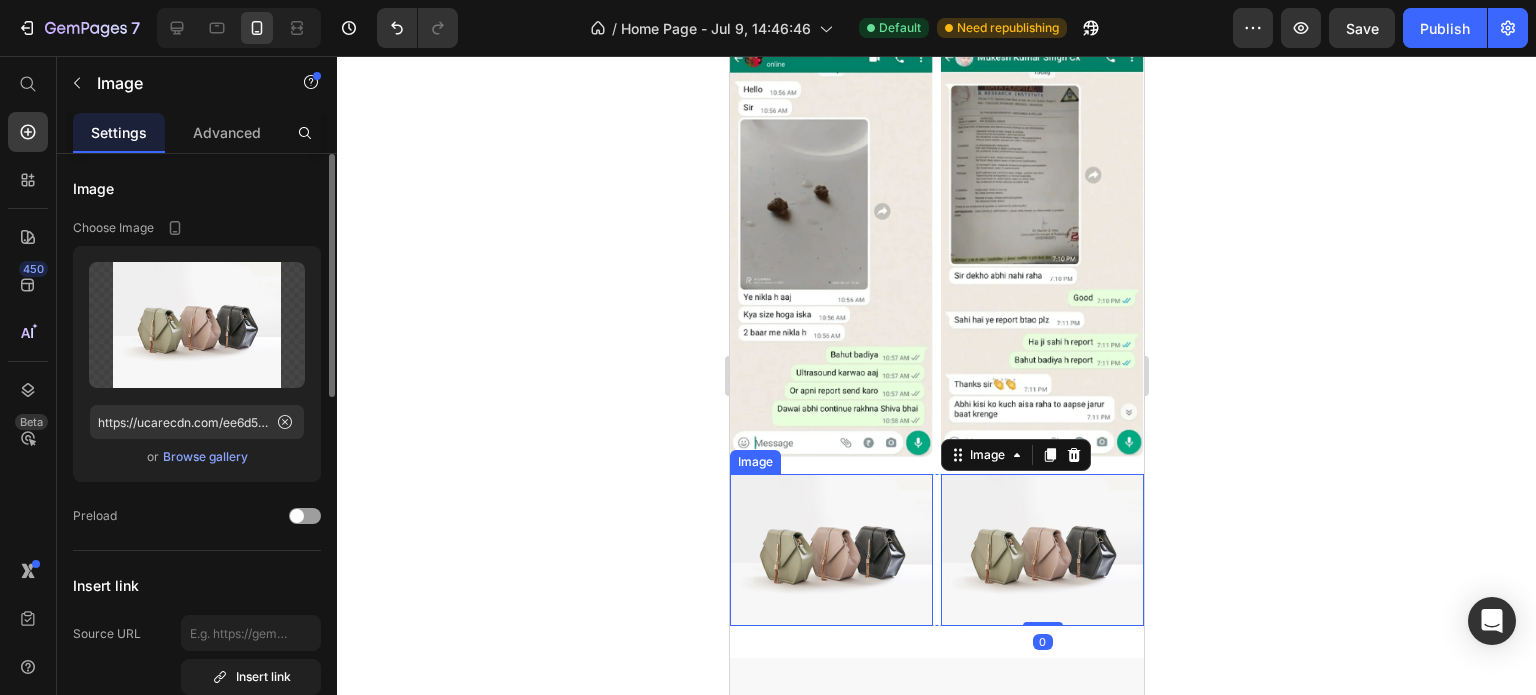 click at bounding box center [830, 550] 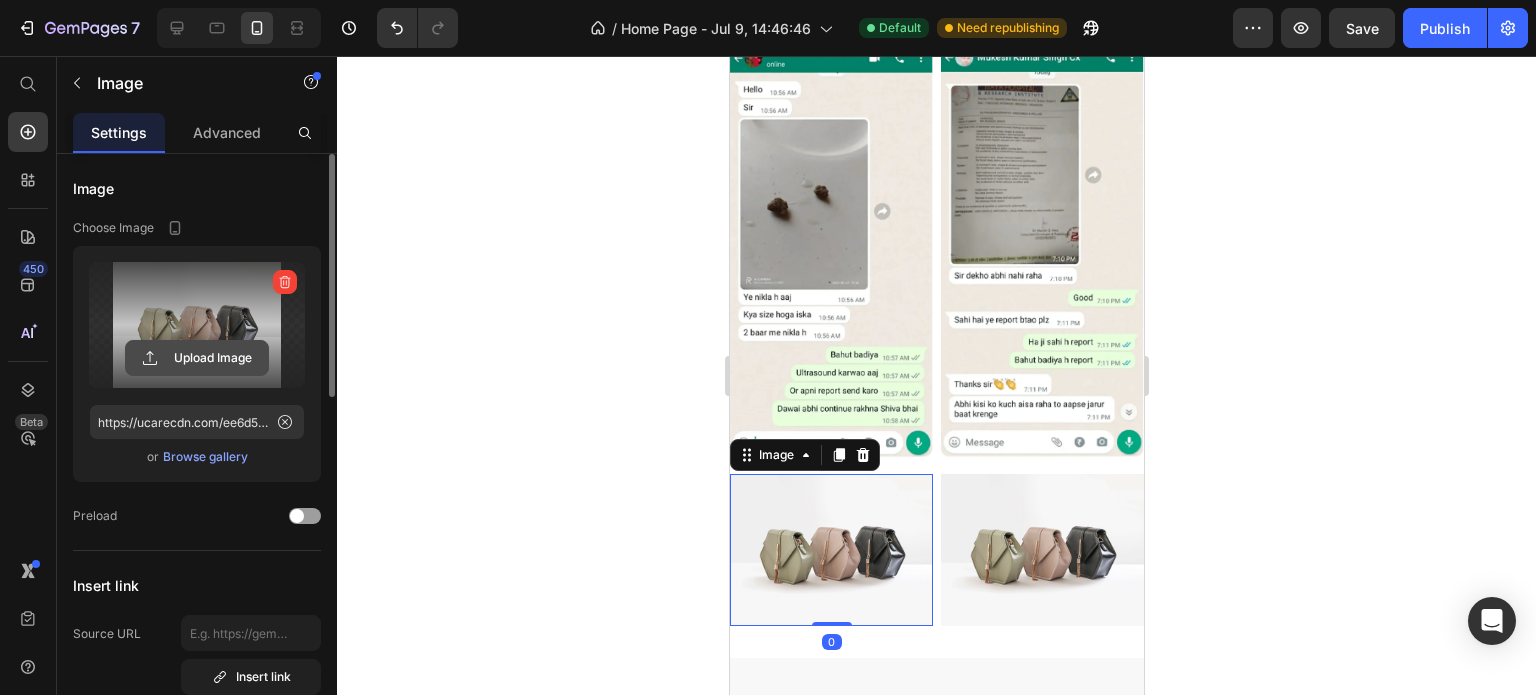 click 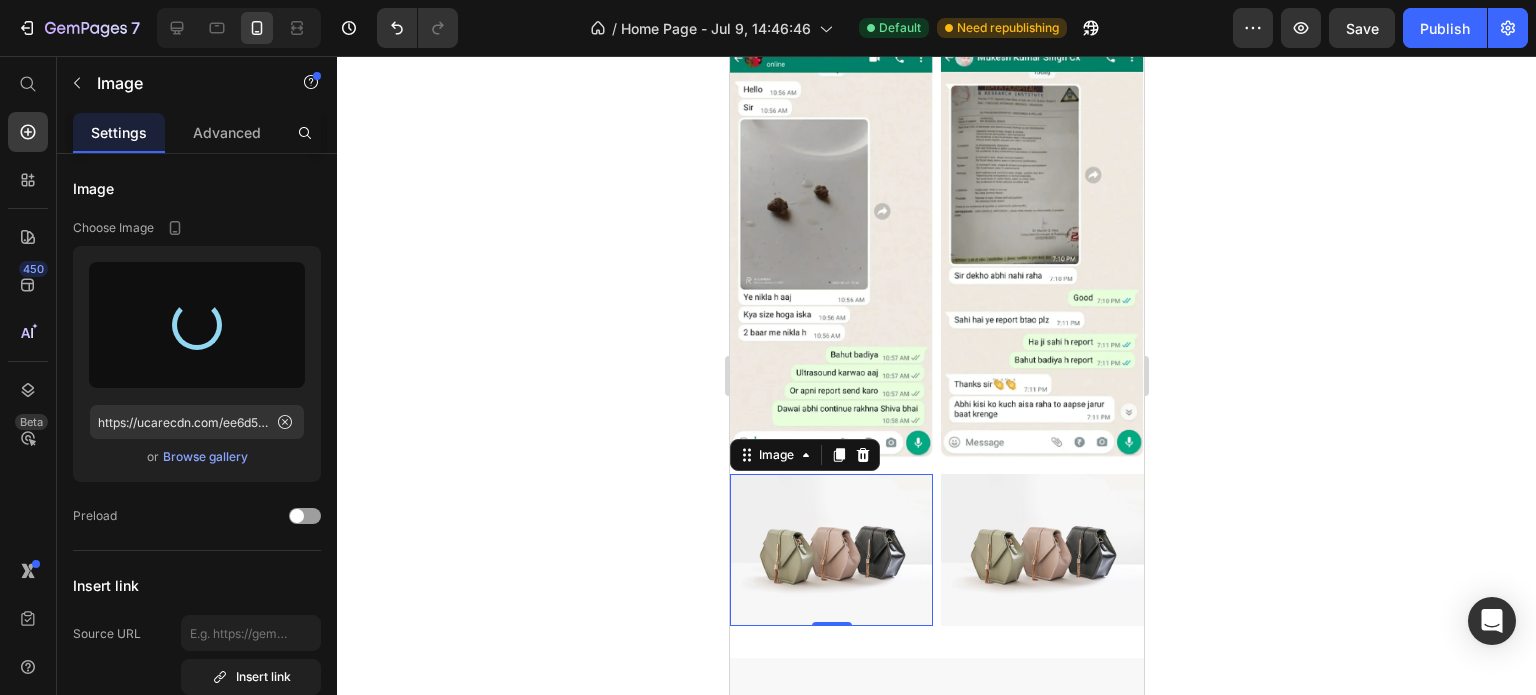 type on "https://cdn.shopify.com/s/files/1/0727/7651/5641/files/gempages_574642608358294303-9c49813c-1dc1-4c6c-901e-3d8de1c2b13a.webp" 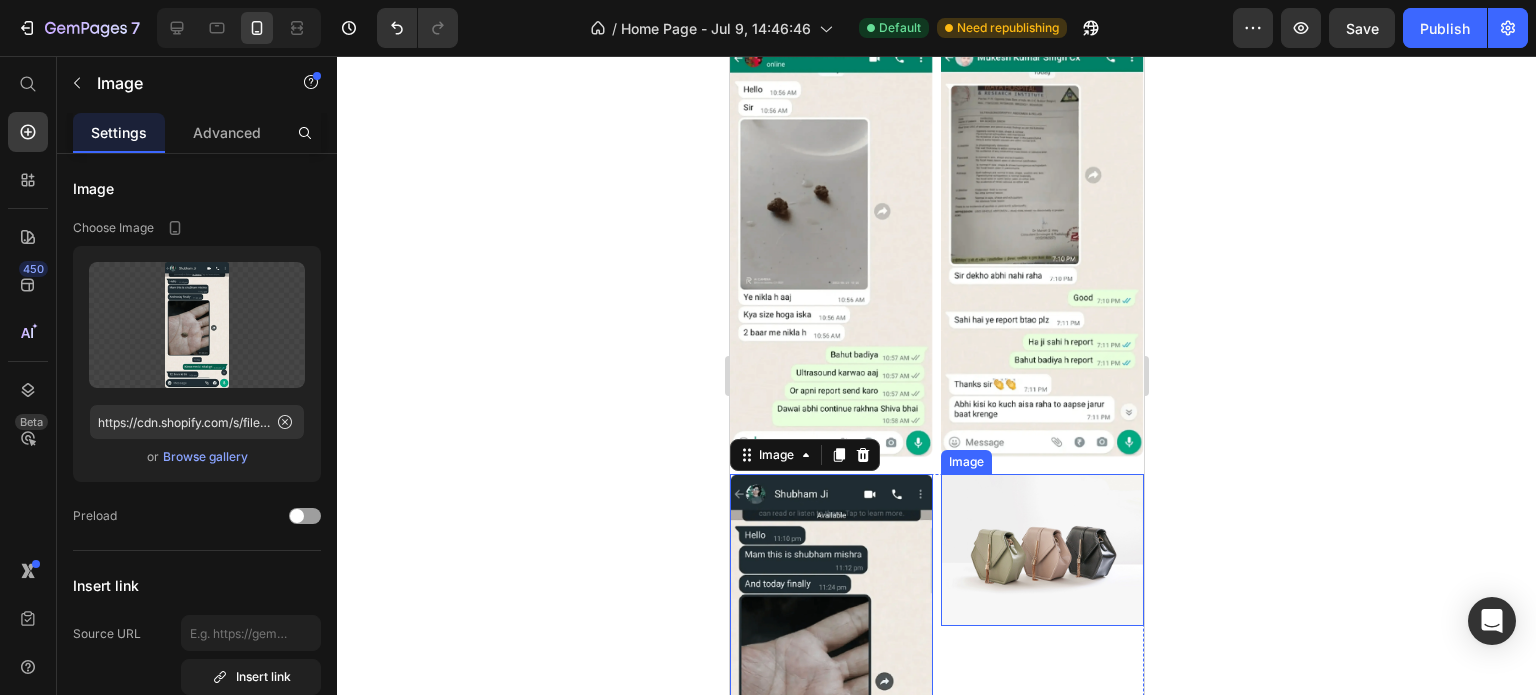 click at bounding box center [1041, 550] 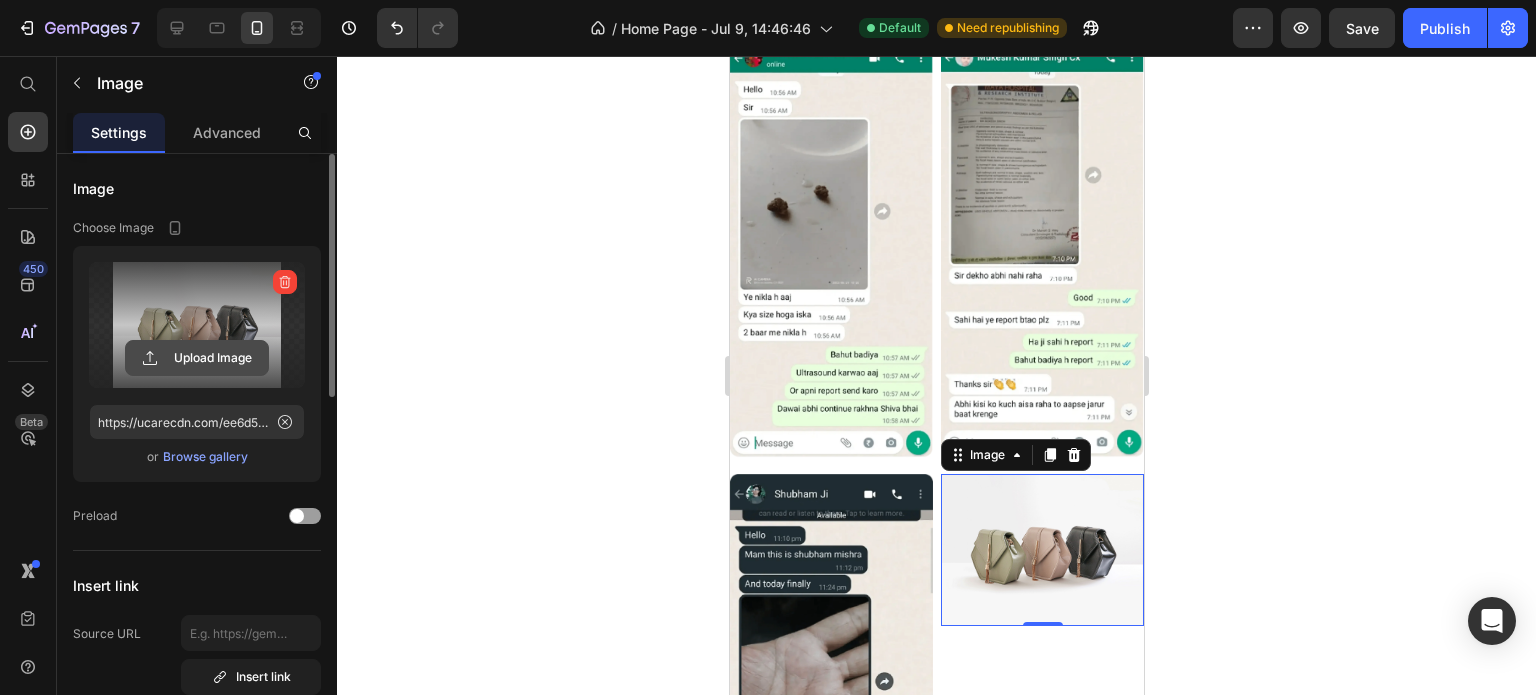 click 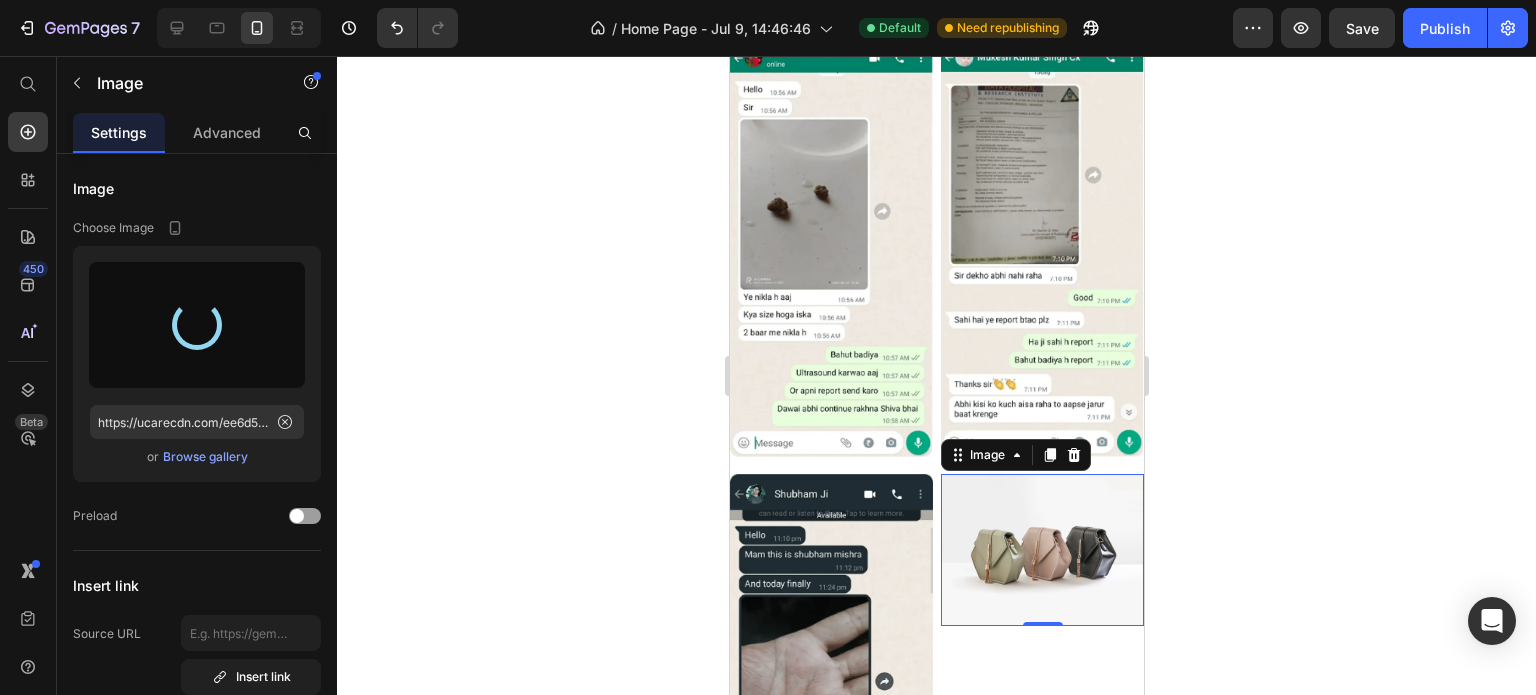 type on "https://cdn.shopify.com/s/files/1/0727/7651/5641/files/gempages_574642608358294303-4a05bb9d-2903-4ea7-a58d-baa5d21d8d98.webp" 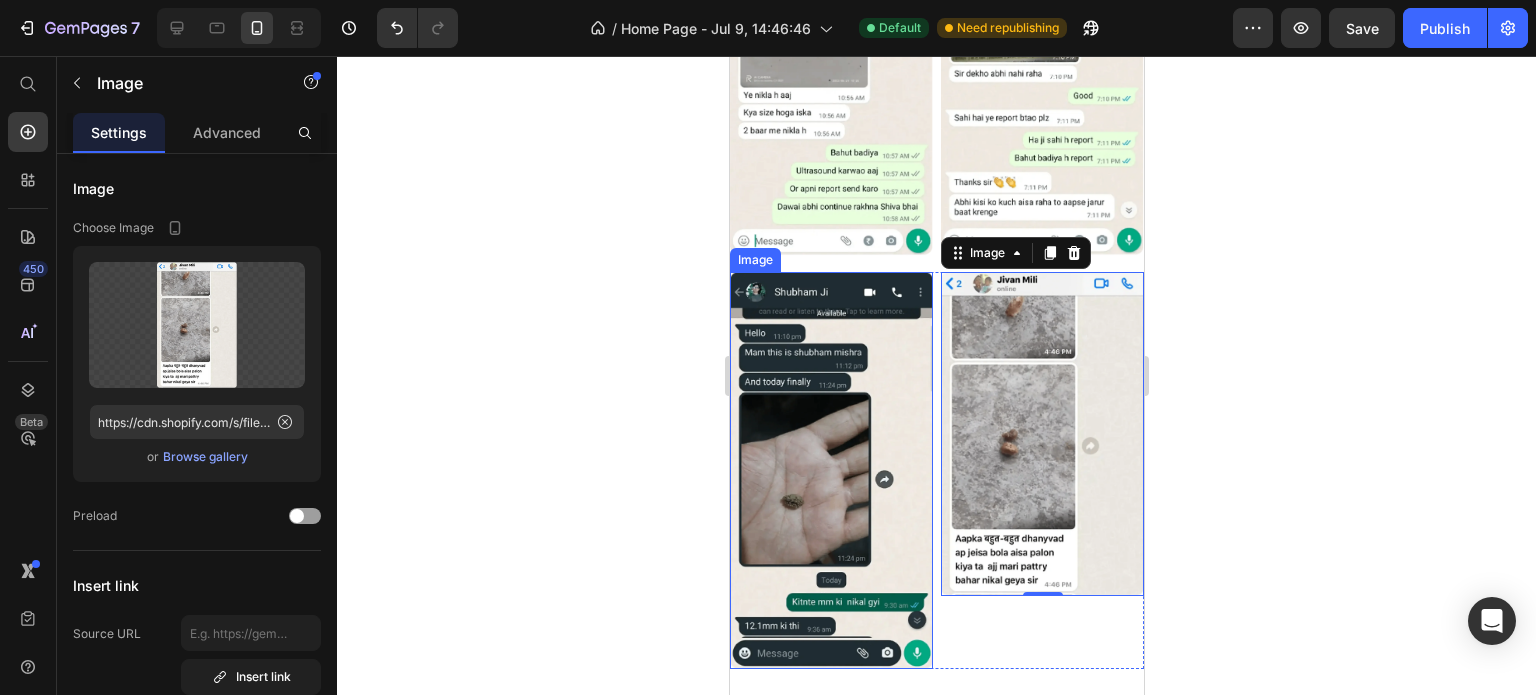 scroll, scrollTop: 6366, scrollLeft: 0, axis: vertical 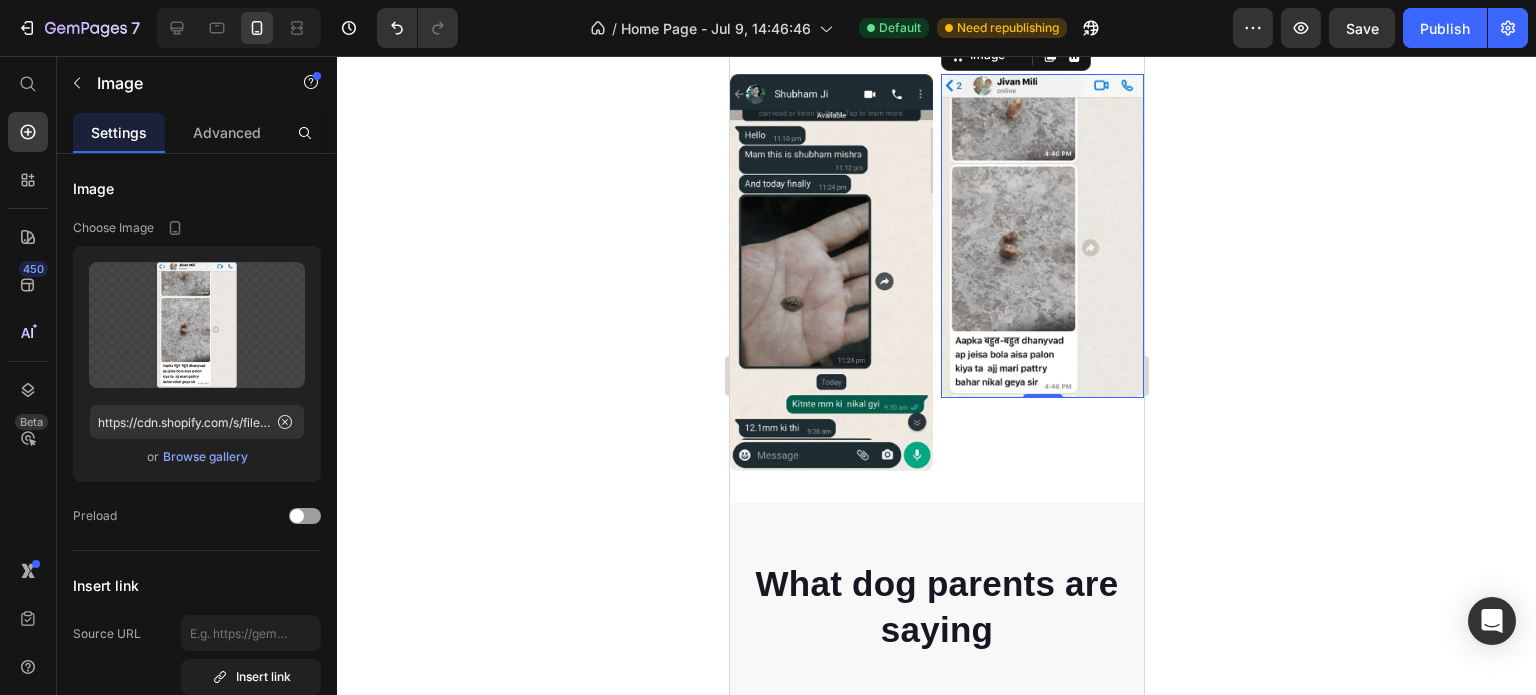 click at bounding box center (1041, 236) 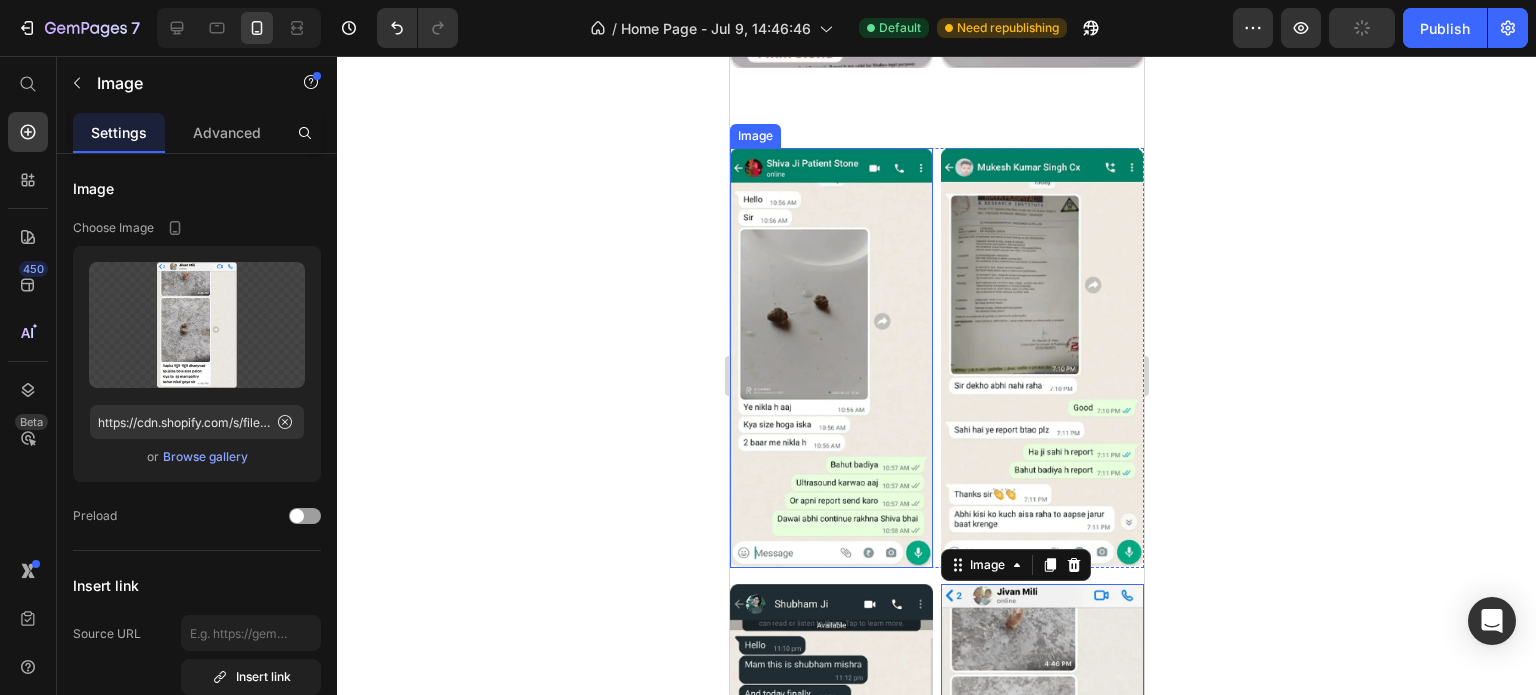 scroll, scrollTop: 6166, scrollLeft: 0, axis: vertical 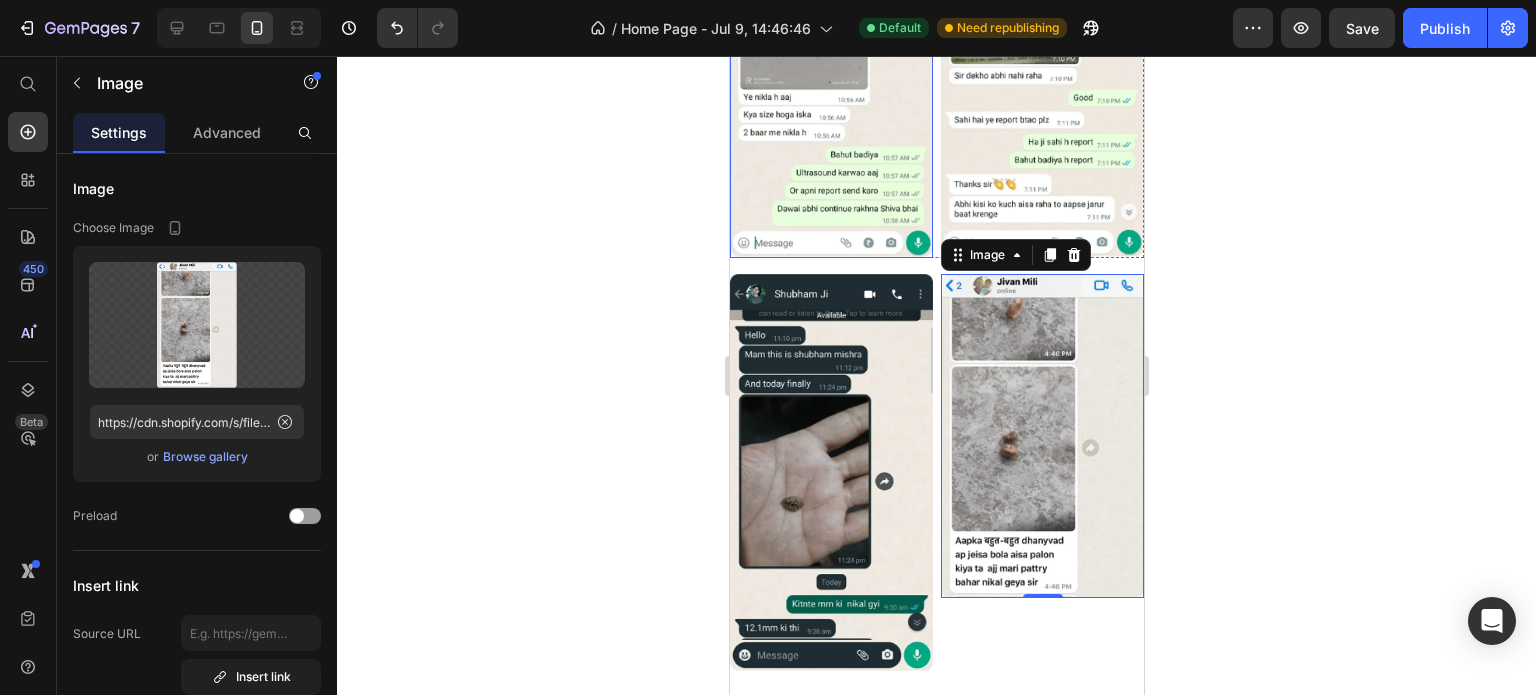 click at bounding box center (830, 48) 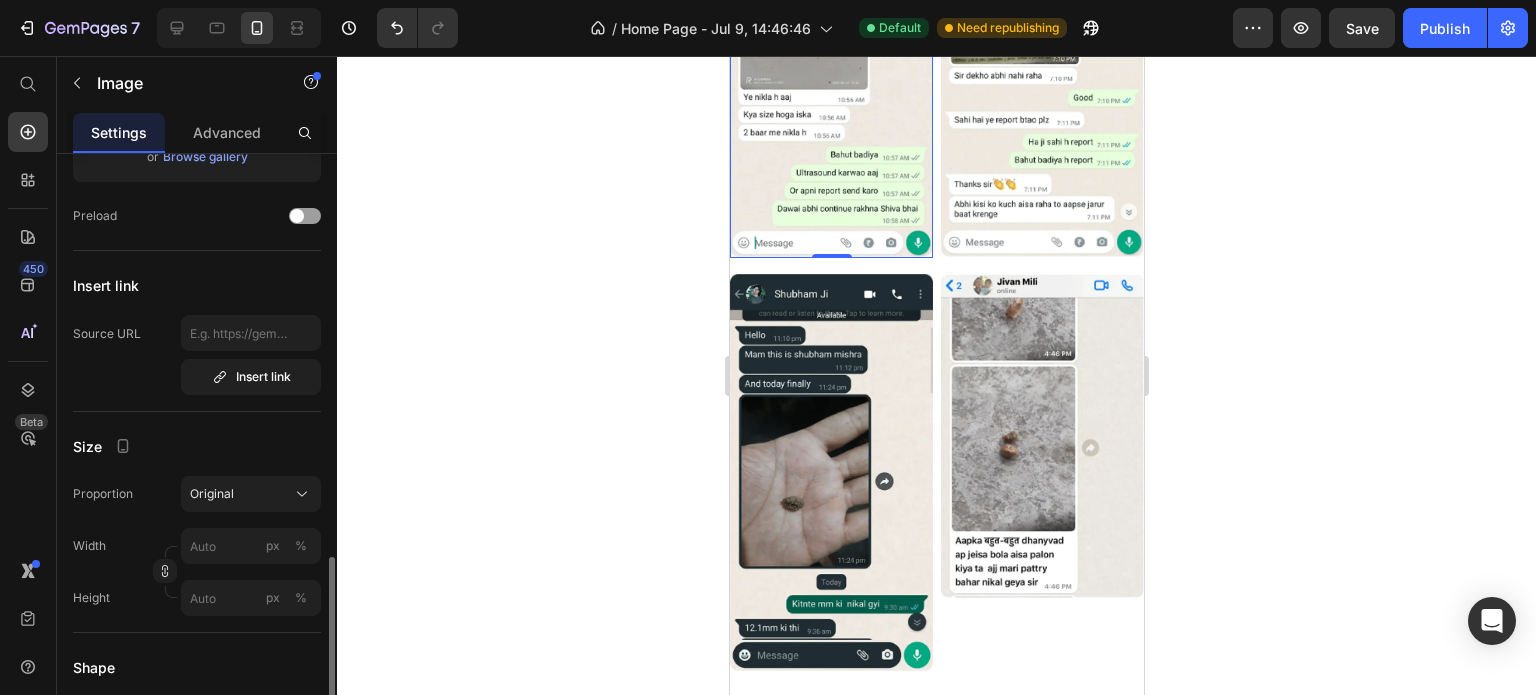 scroll, scrollTop: 600, scrollLeft: 0, axis: vertical 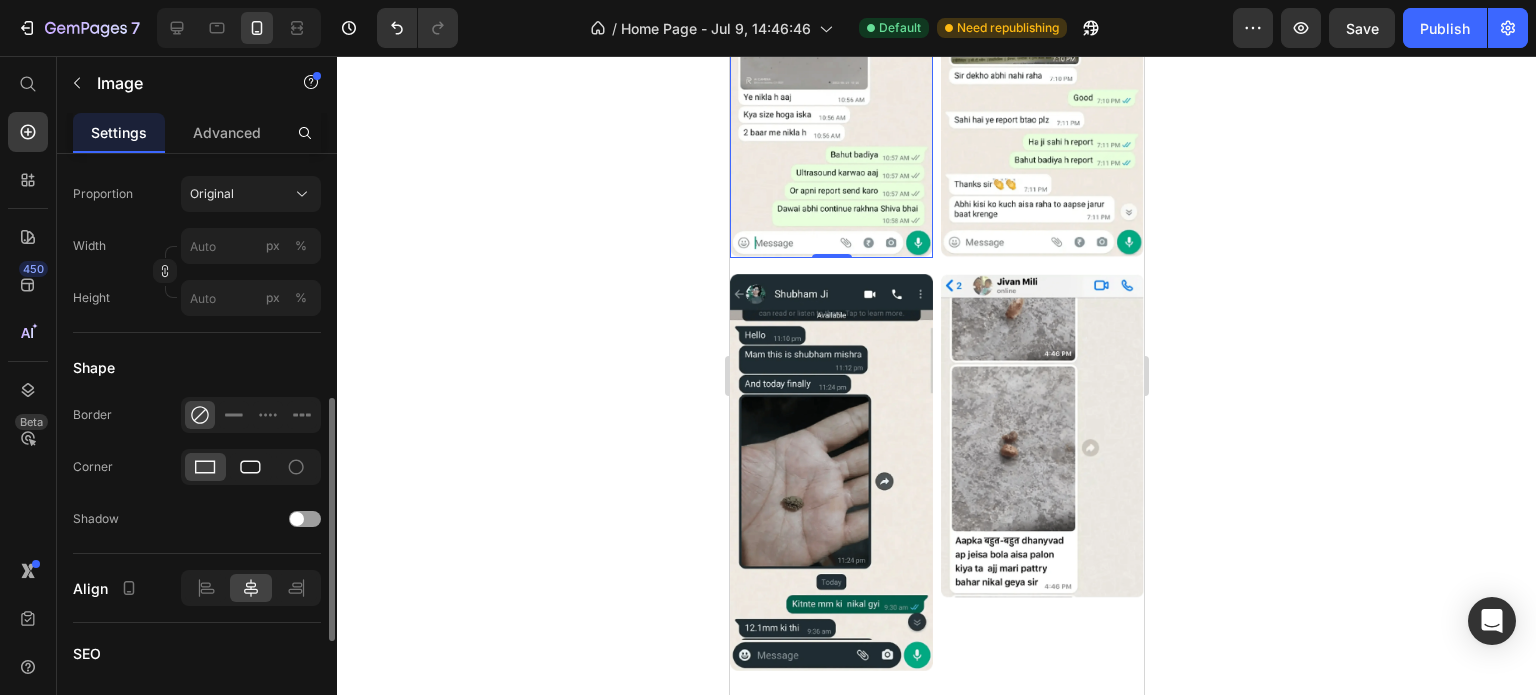 click 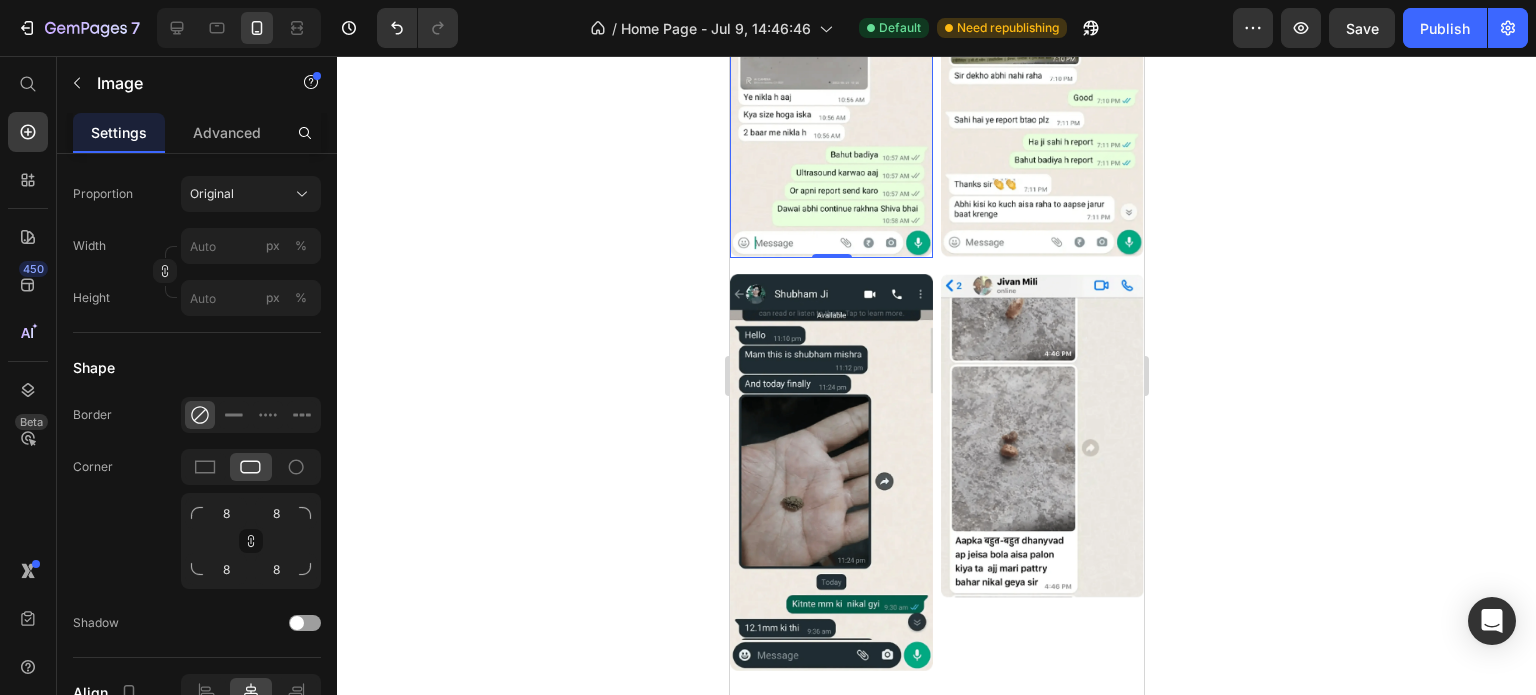 click at bounding box center (1041, 48) 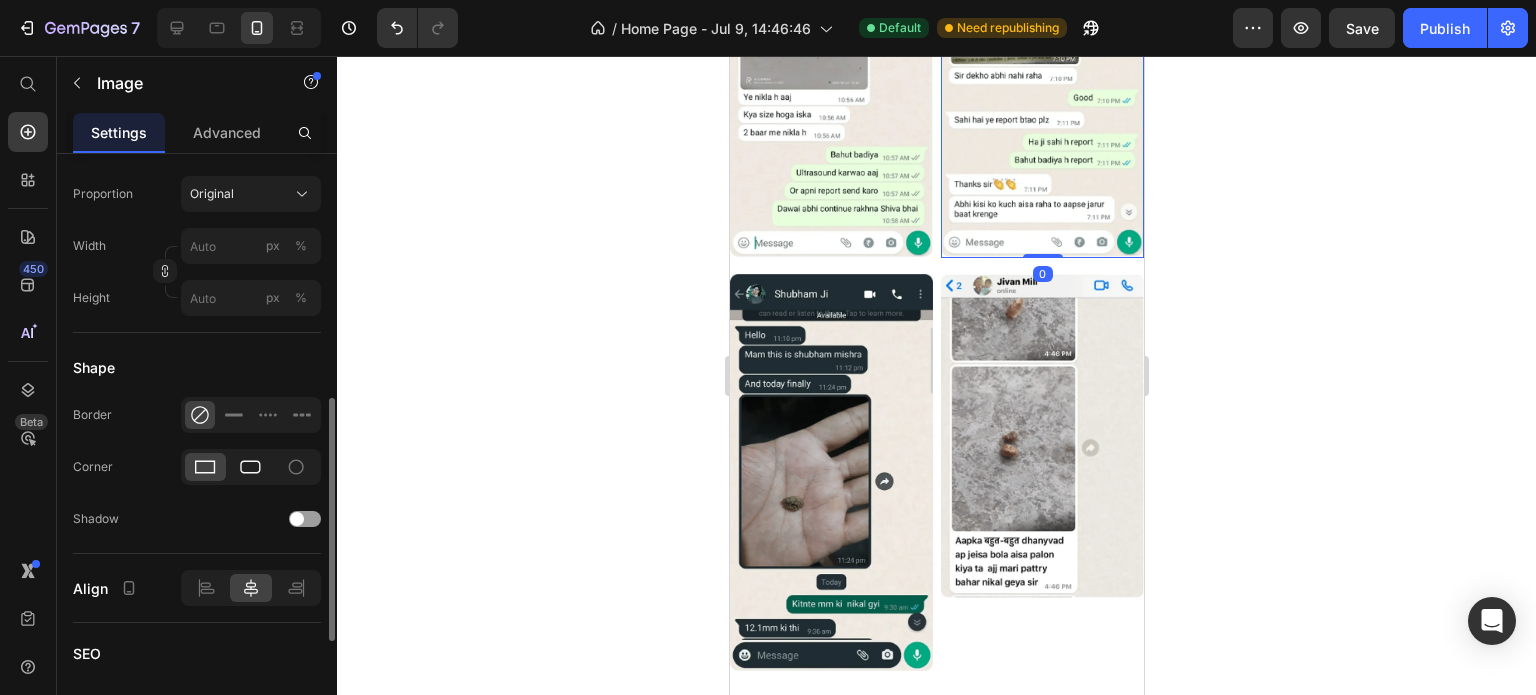 click 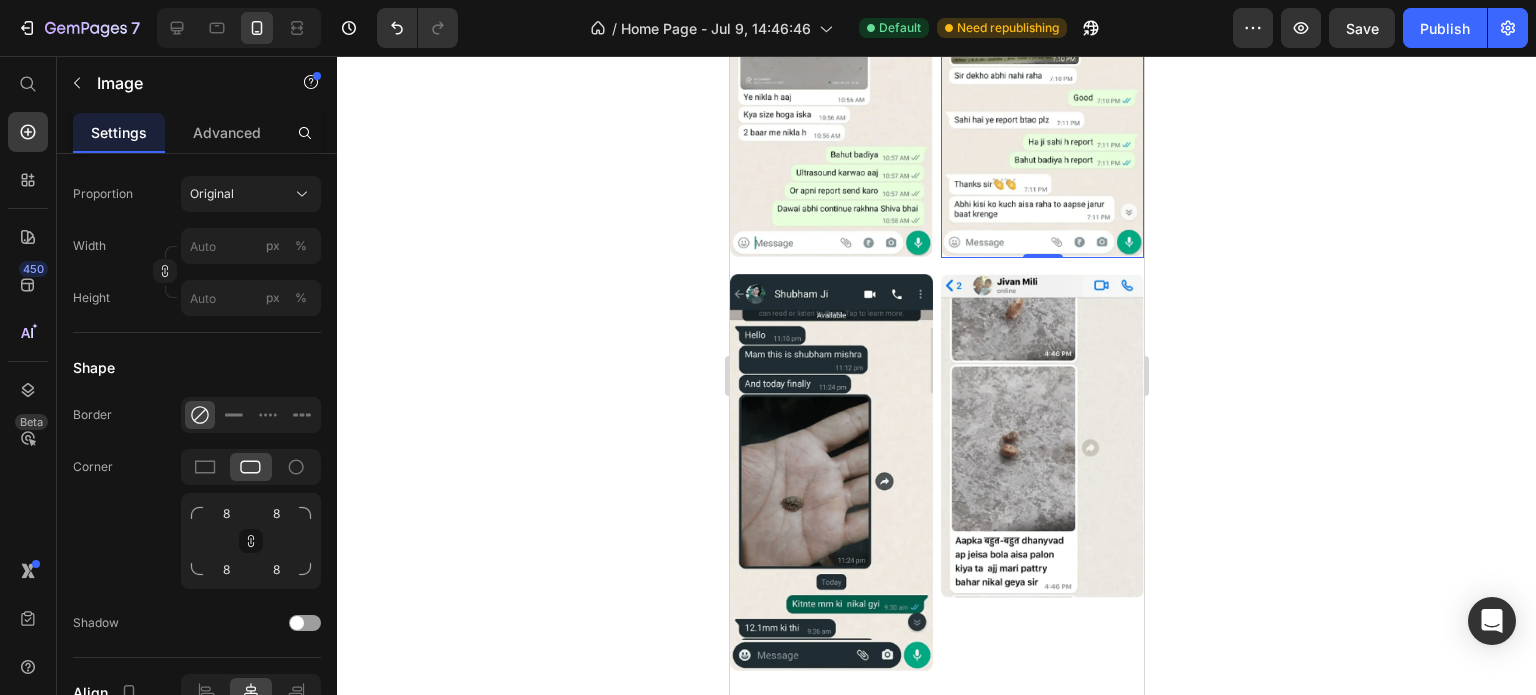 click at bounding box center (830, 472) 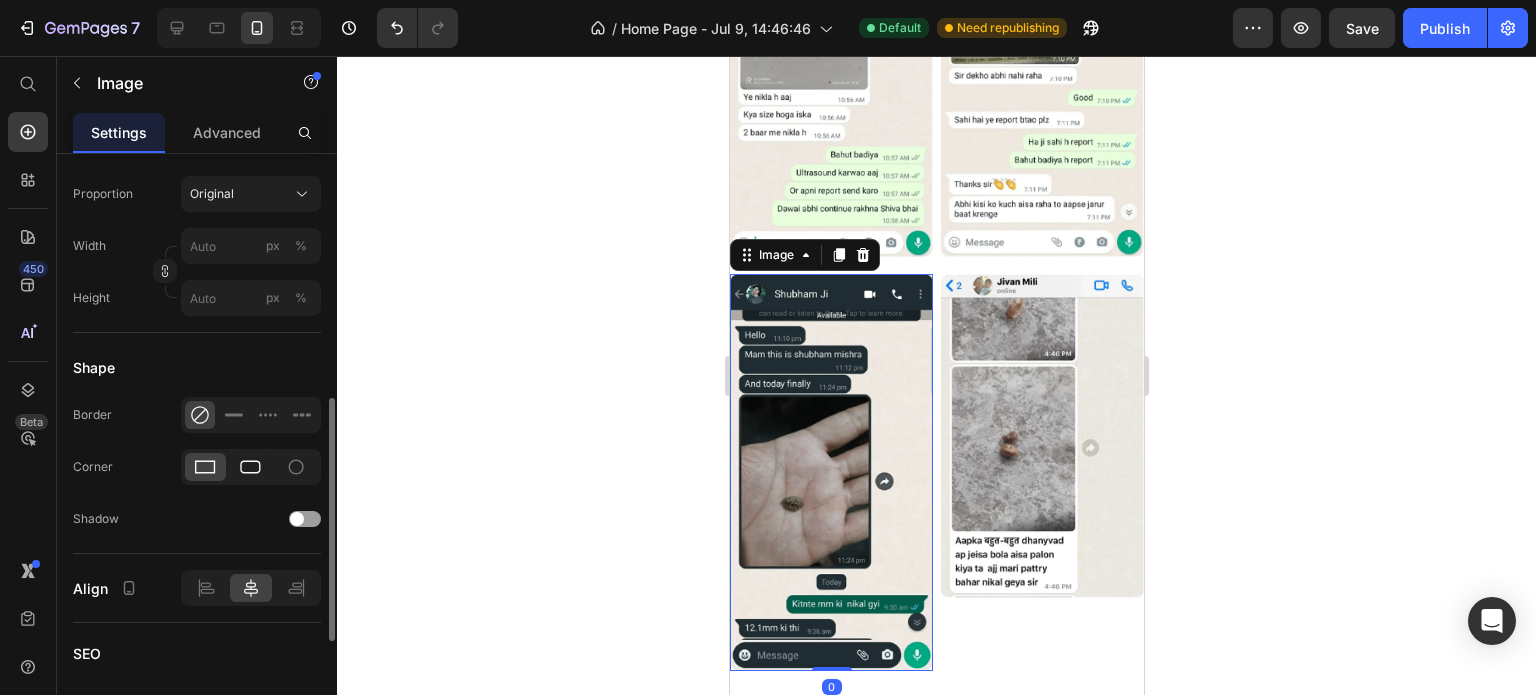 click 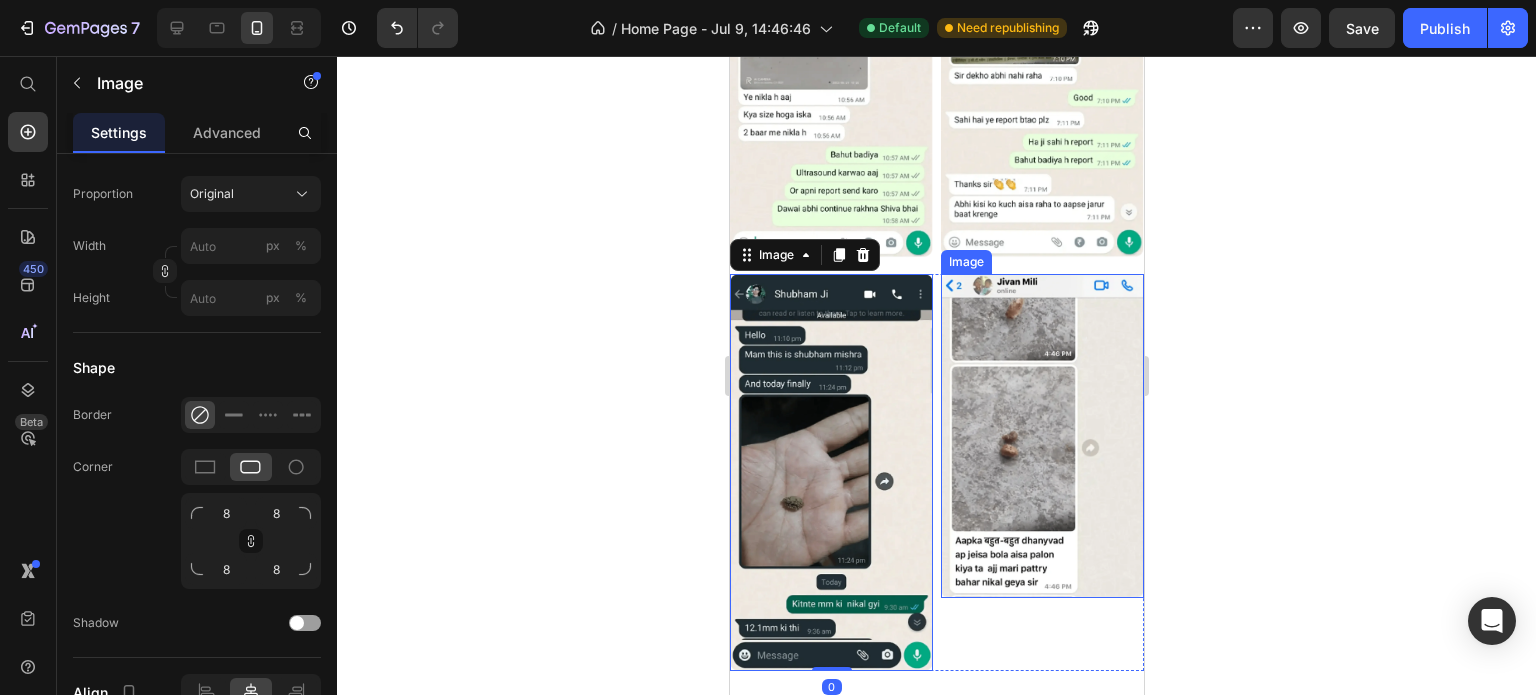 click at bounding box center [1041, 436] 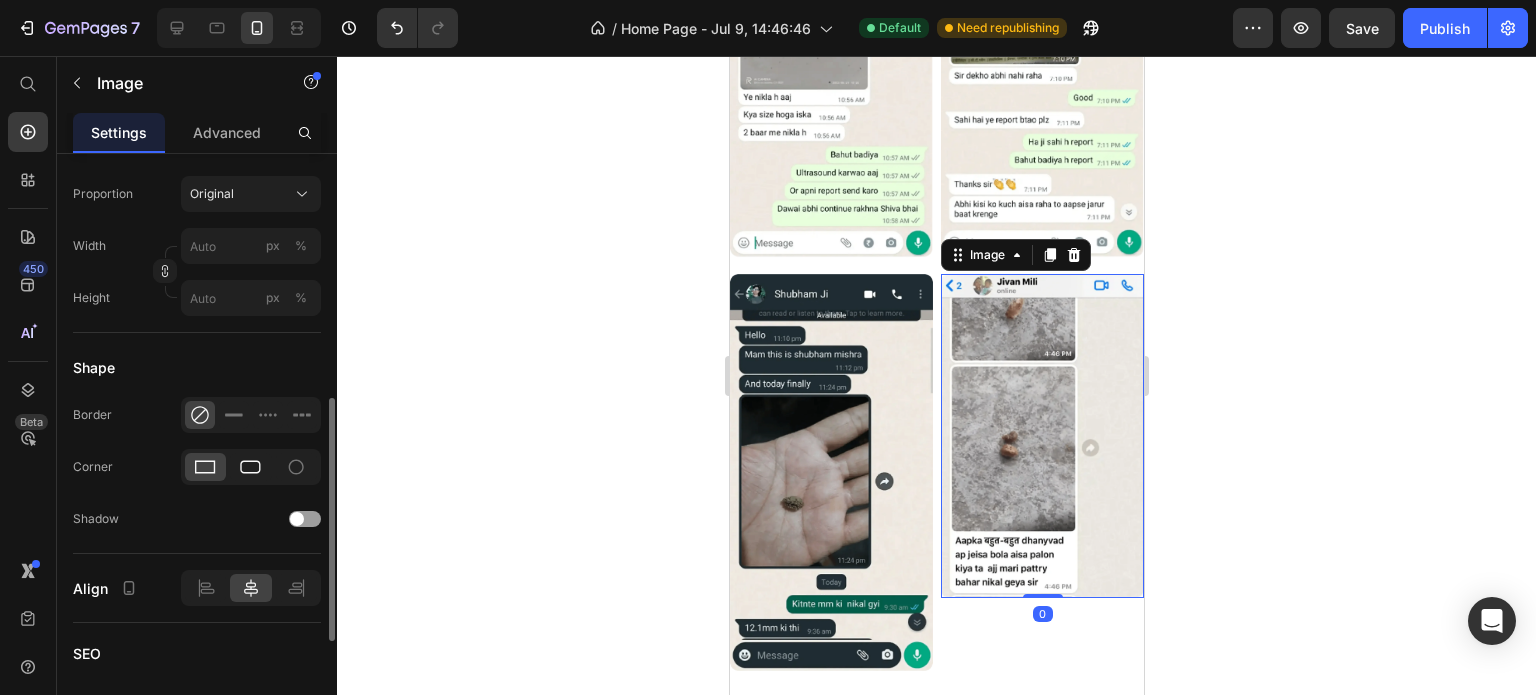 click 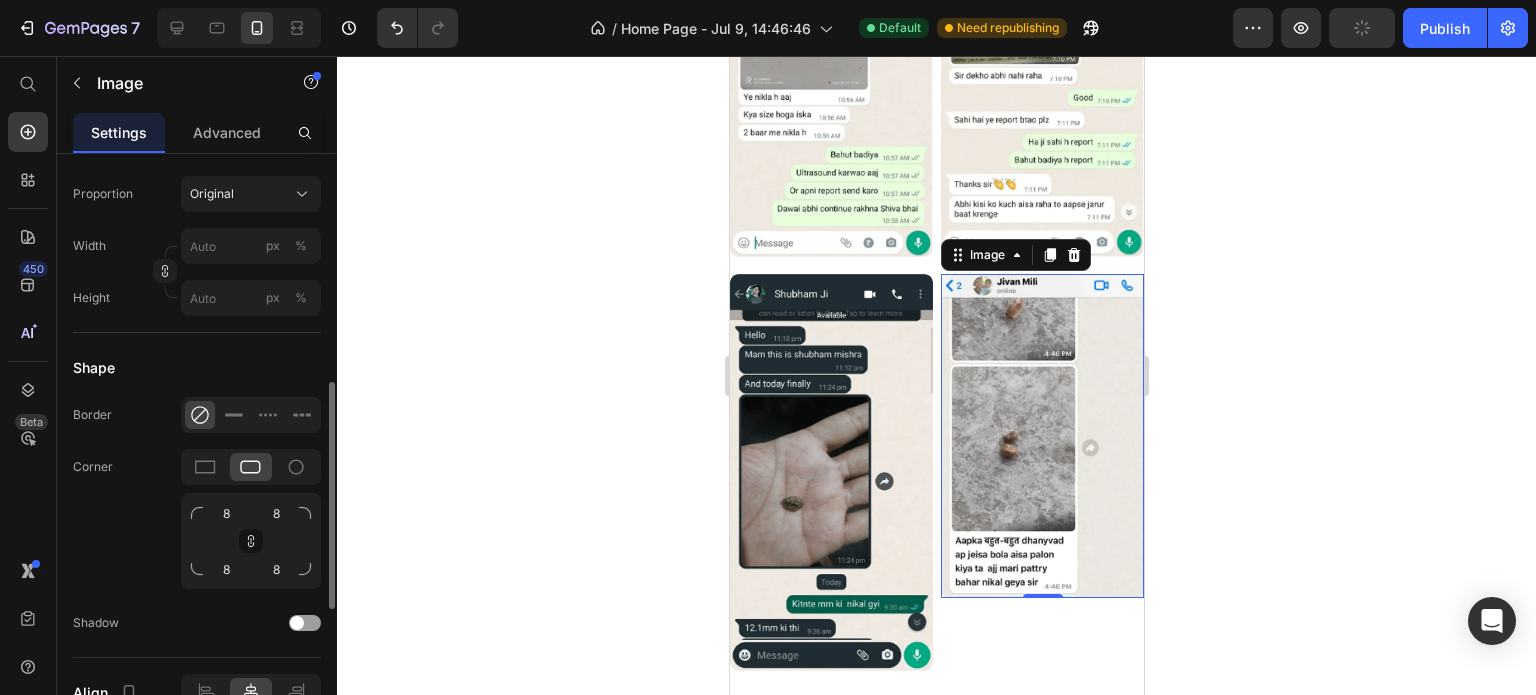 click 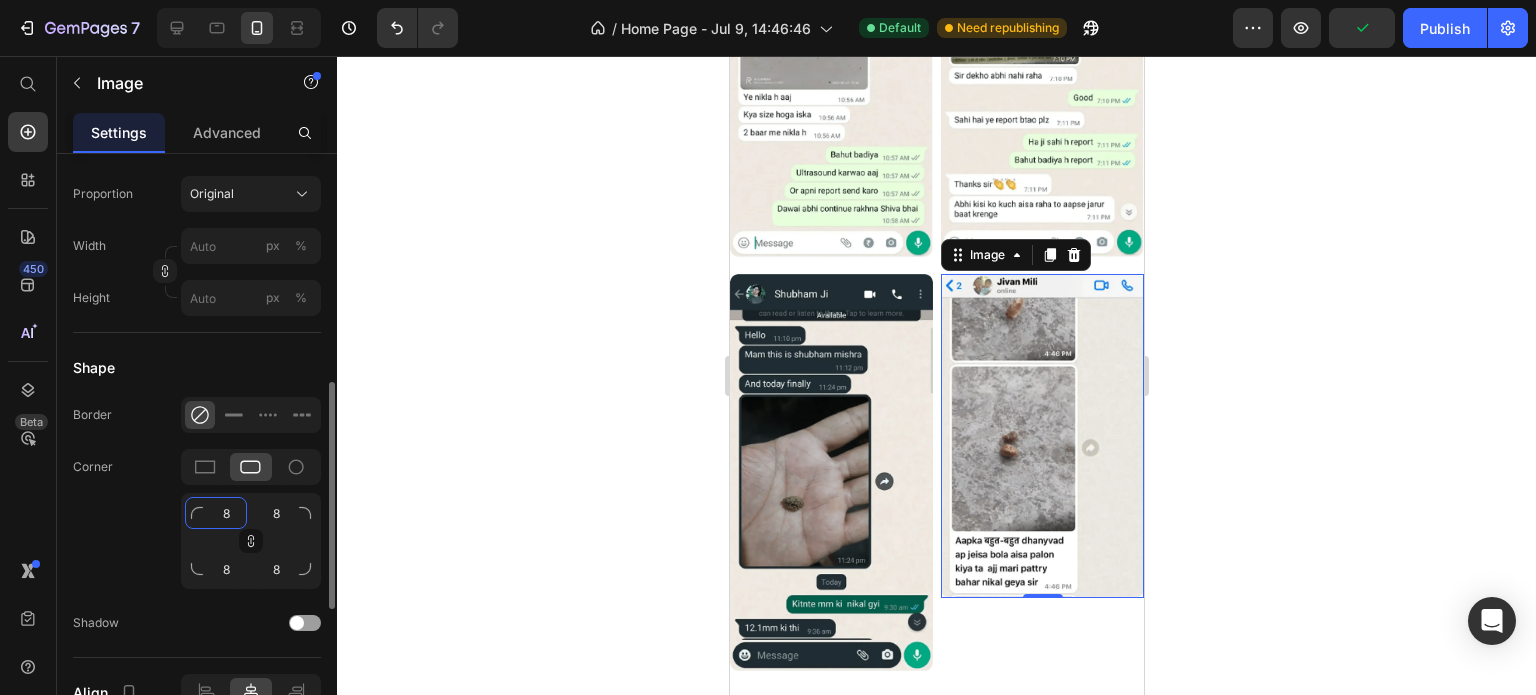 click on "8" 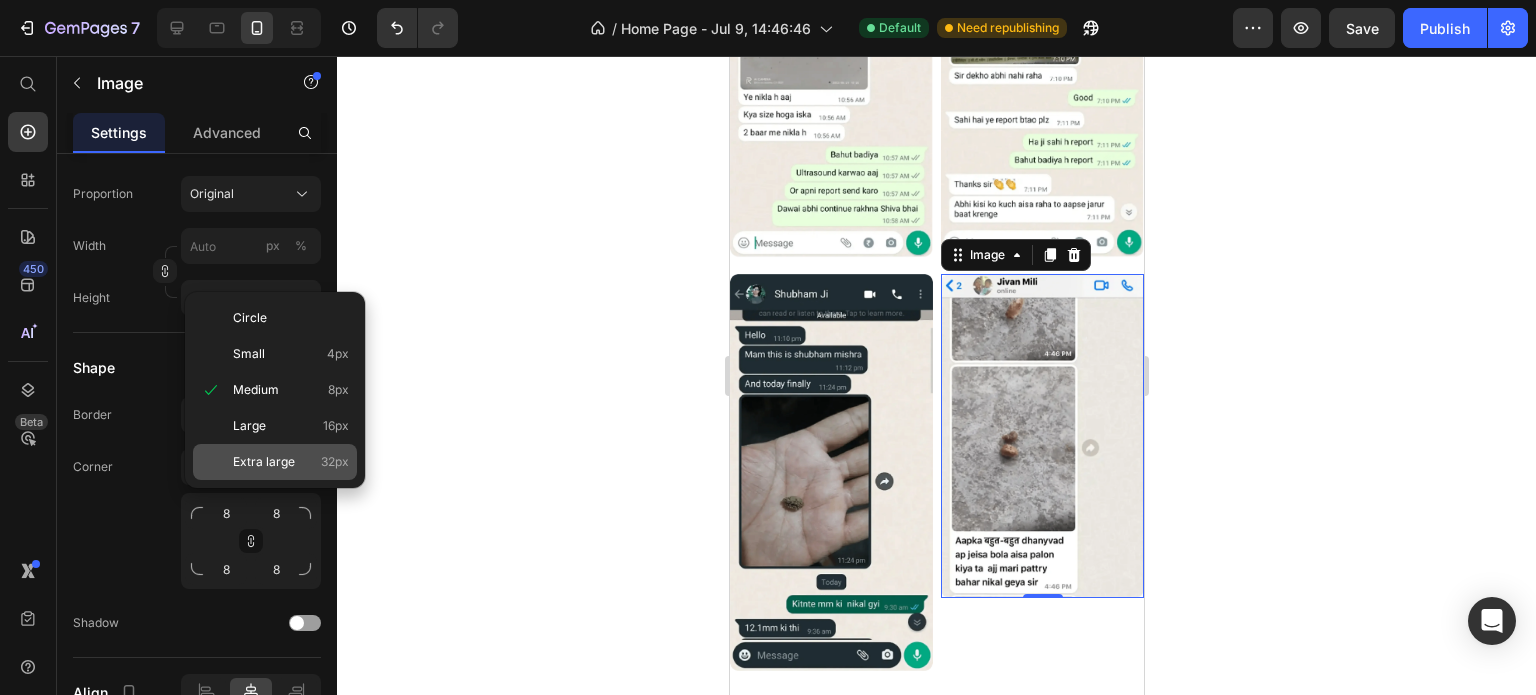 click on "Extra large" at bounding box center [264, 462] 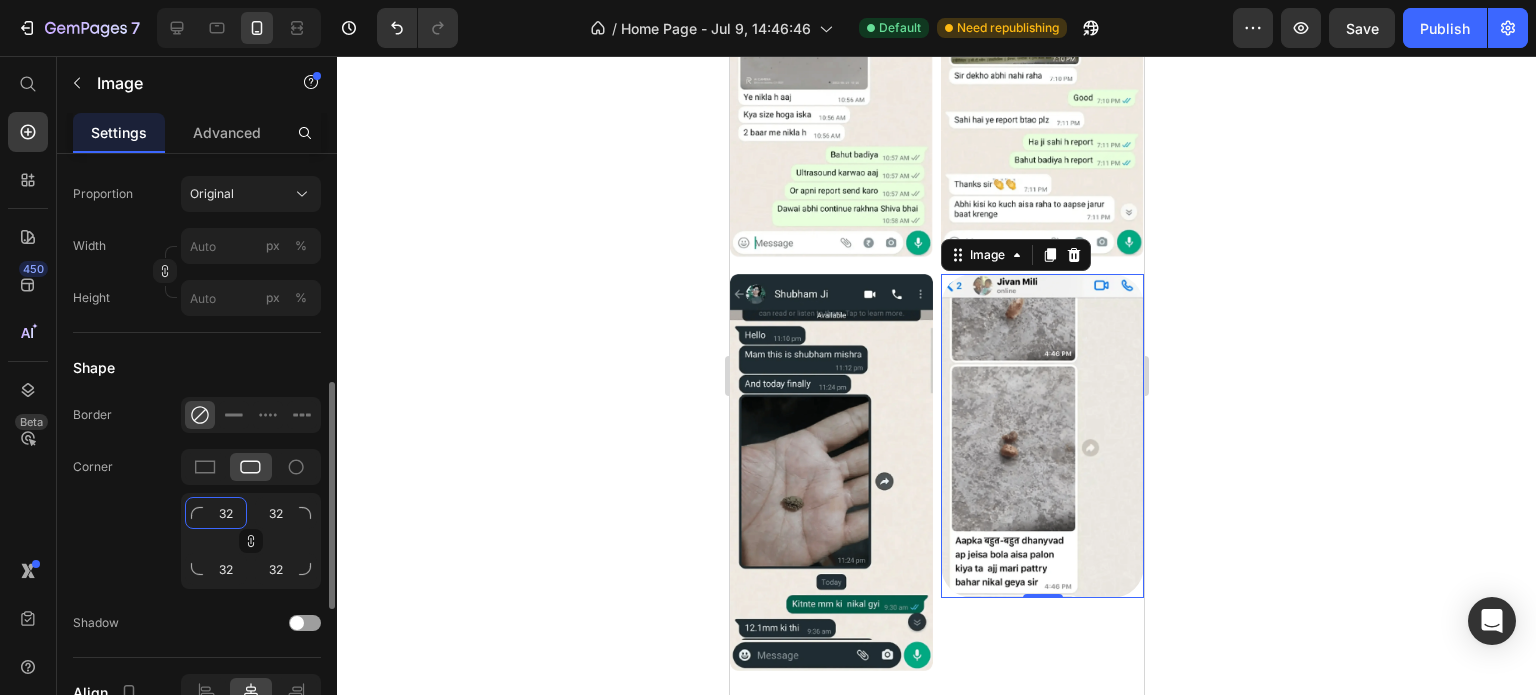 click on "32" 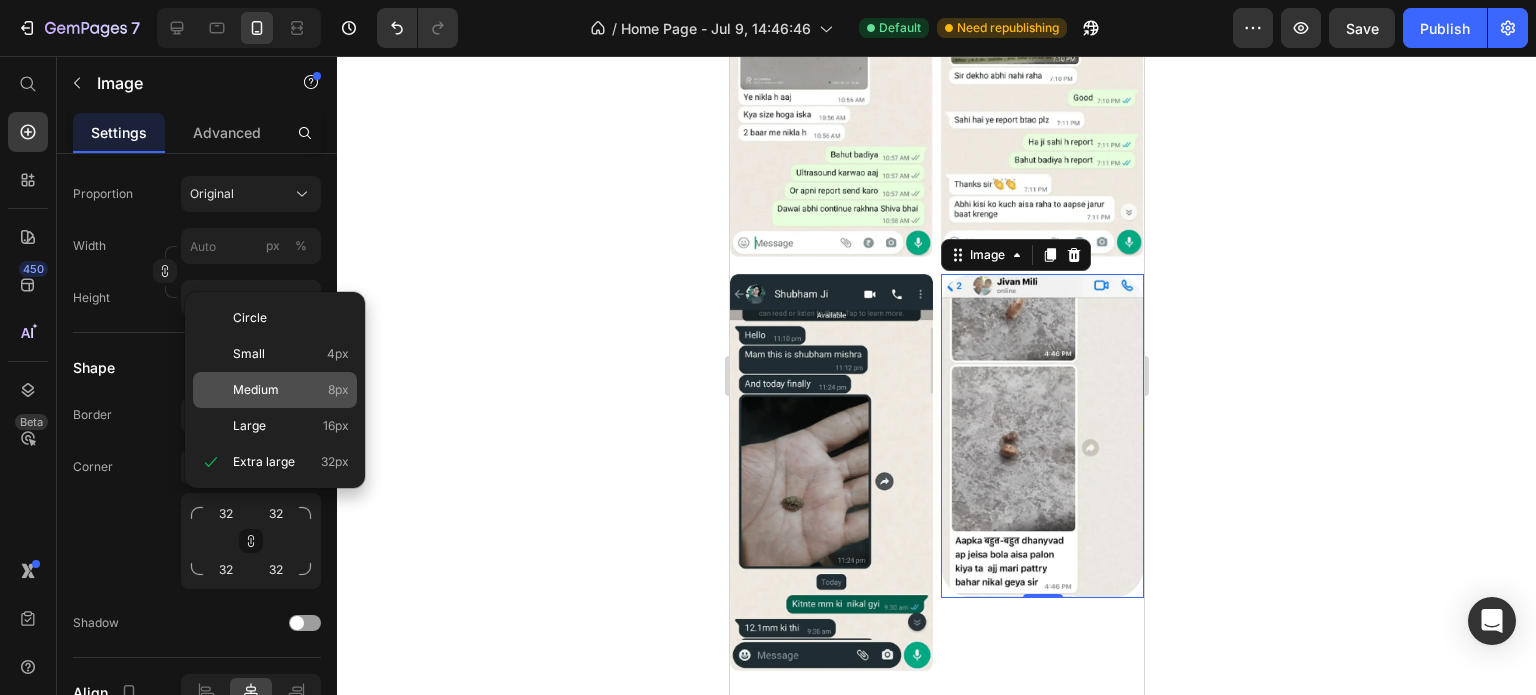 click on "Medium 8px" 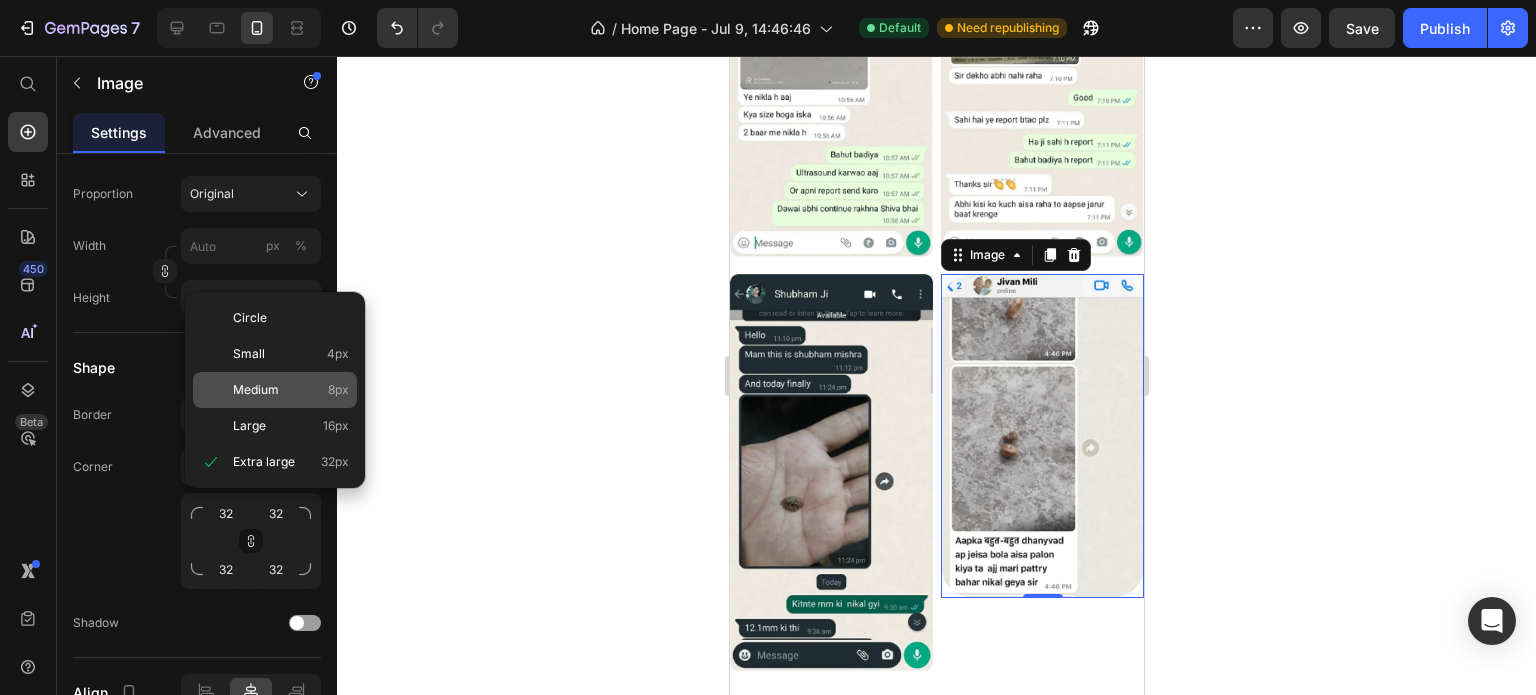 type on "8" 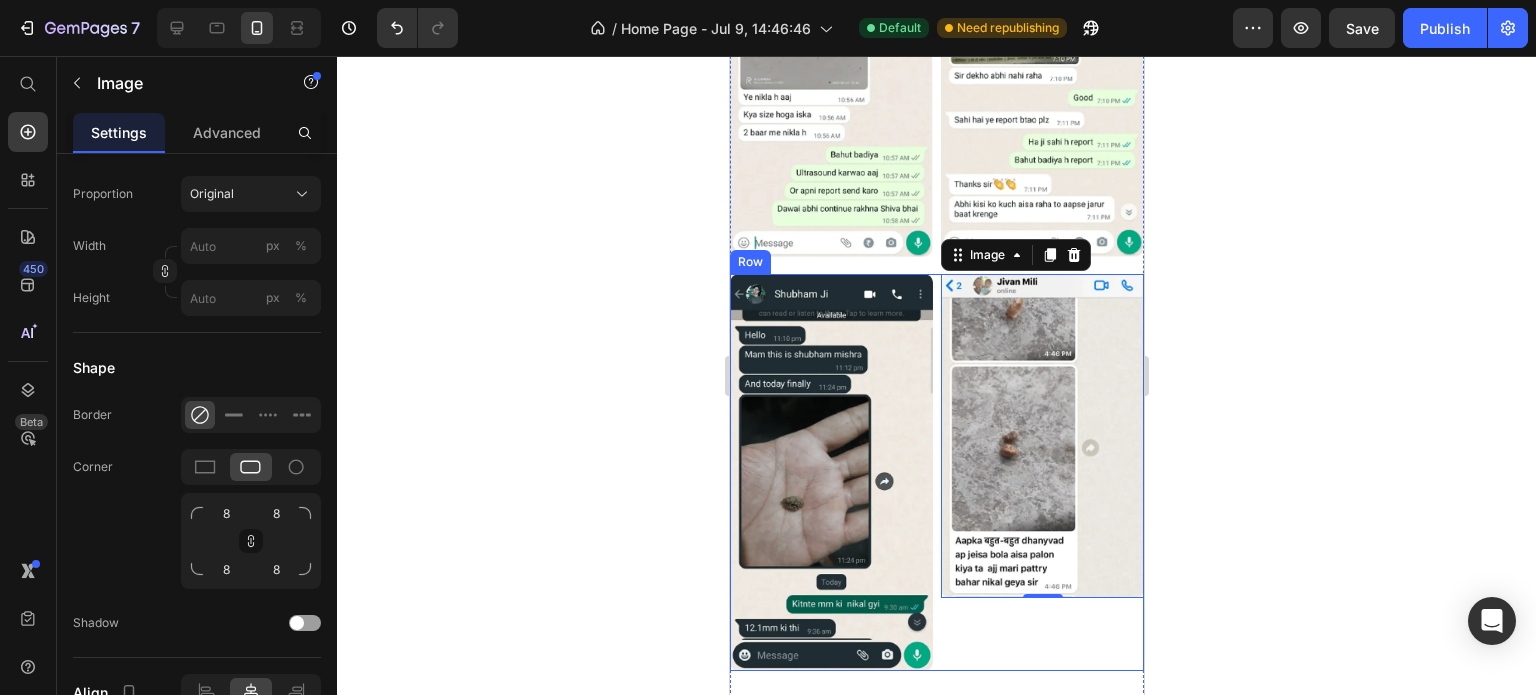 click on "Image   0" at bounding box center [1041, 472] 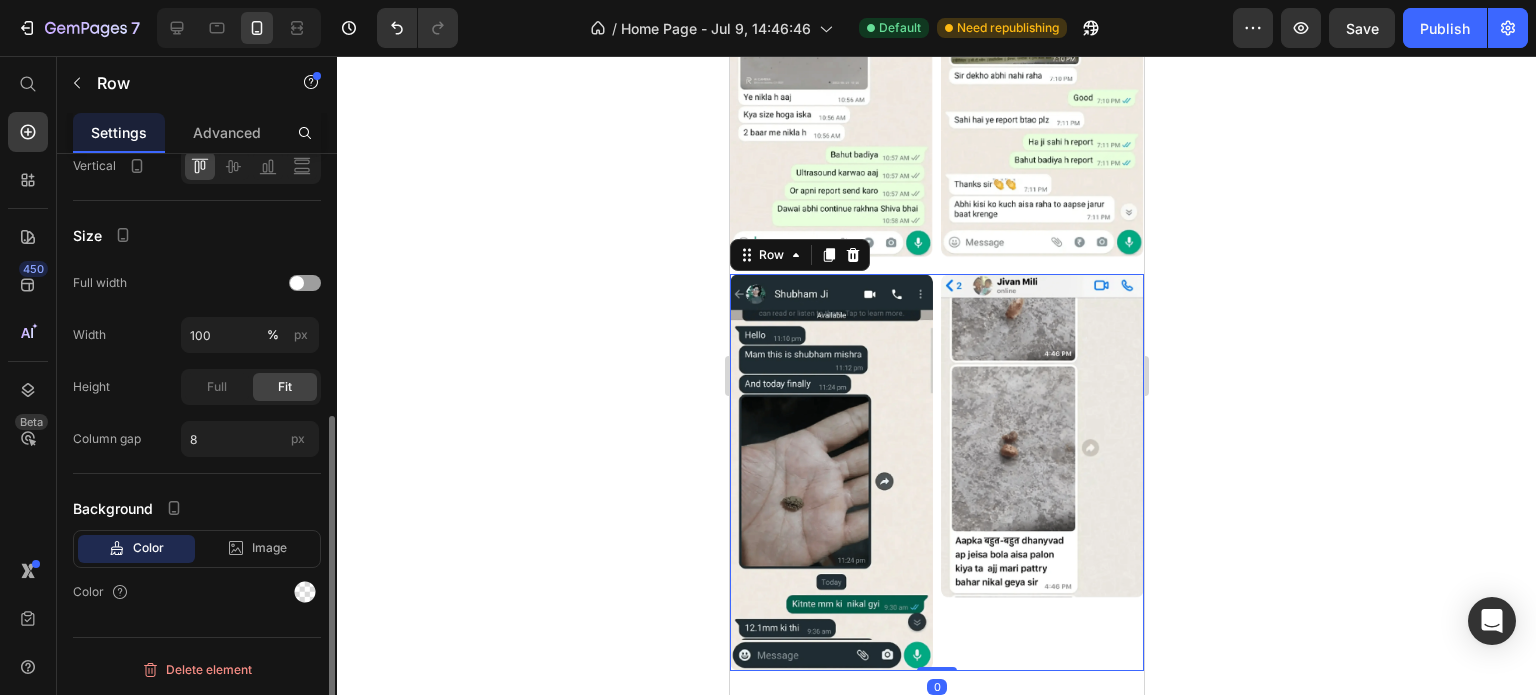 scroll, scrollTop: 0, scrollLeft: 0, axis: both 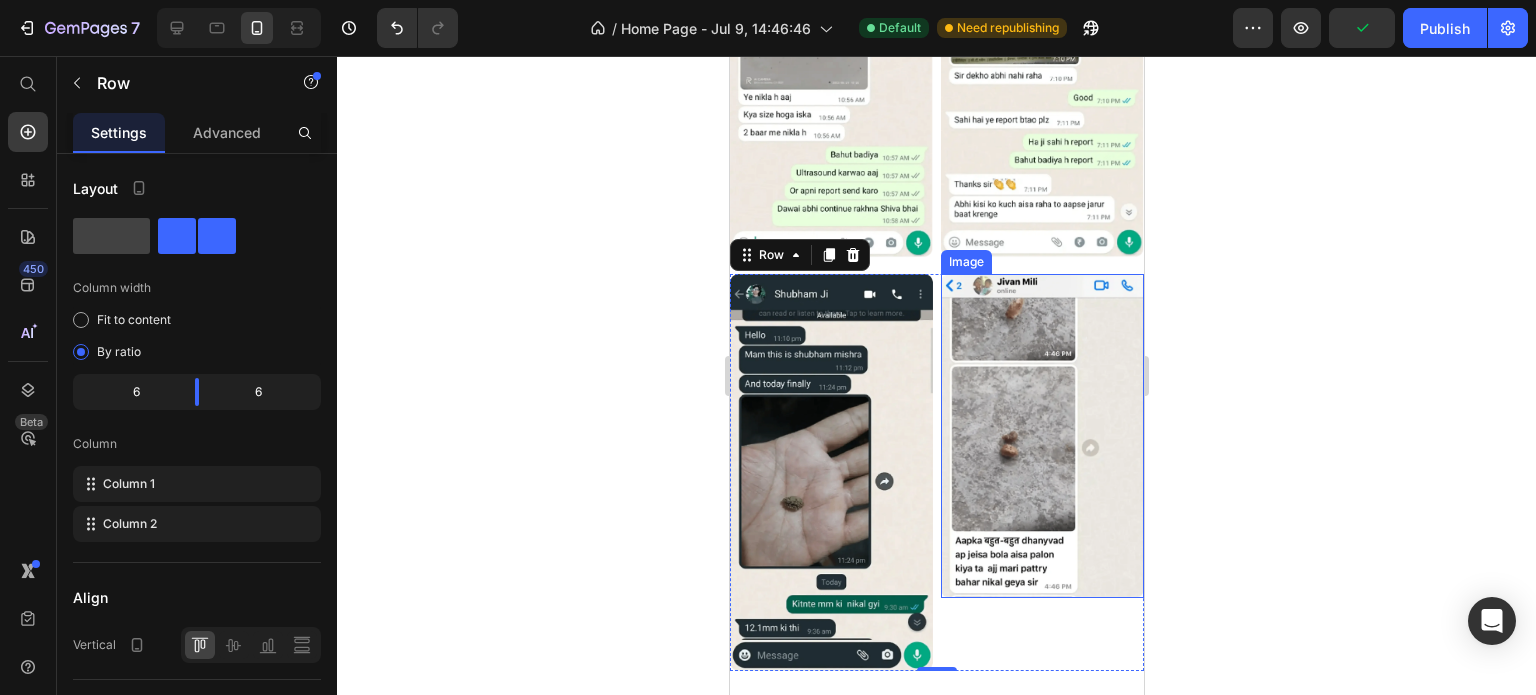click at bounding box center [1041, 436] 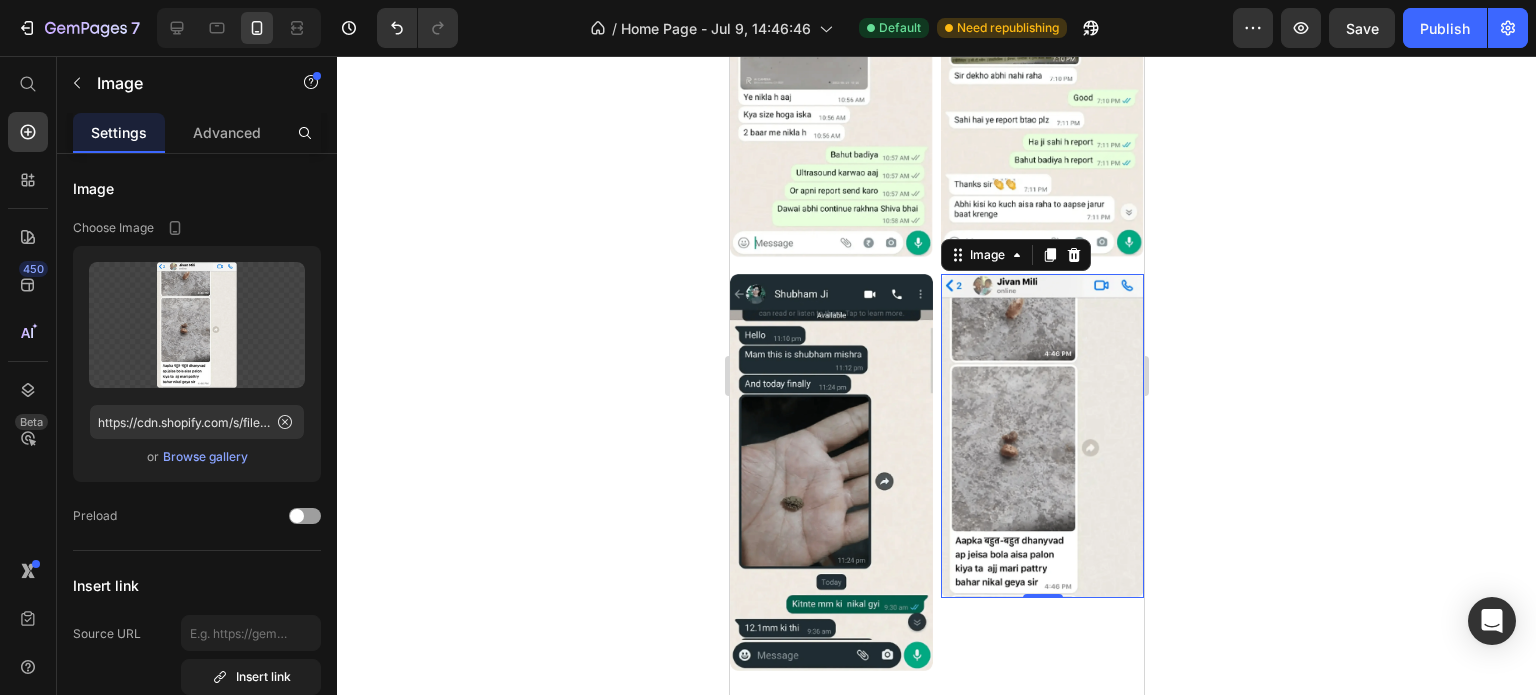 click at bounding box center [1041, 436] 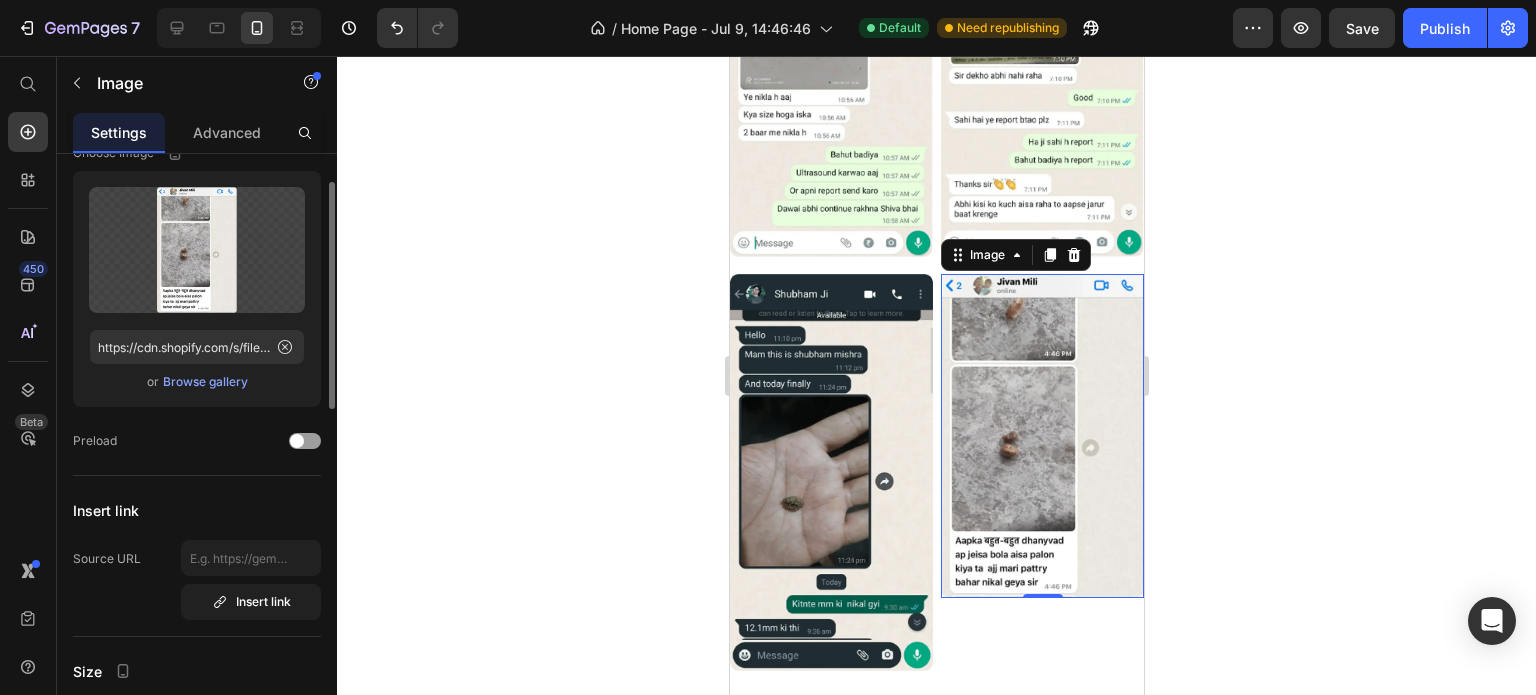 scroll, scrollTop: 0, scrollLeft: 0, axis: both 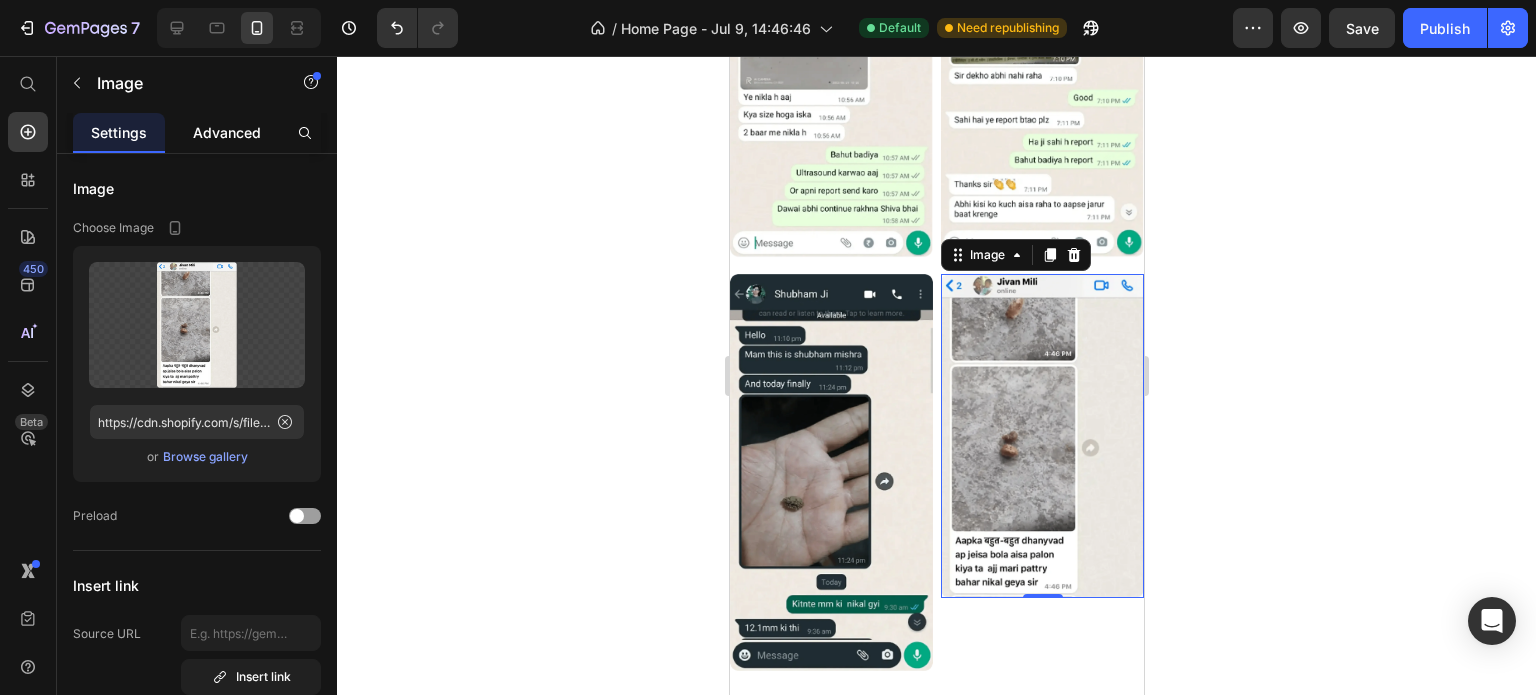 click on "Advanced" at bounding box center [227, 132] 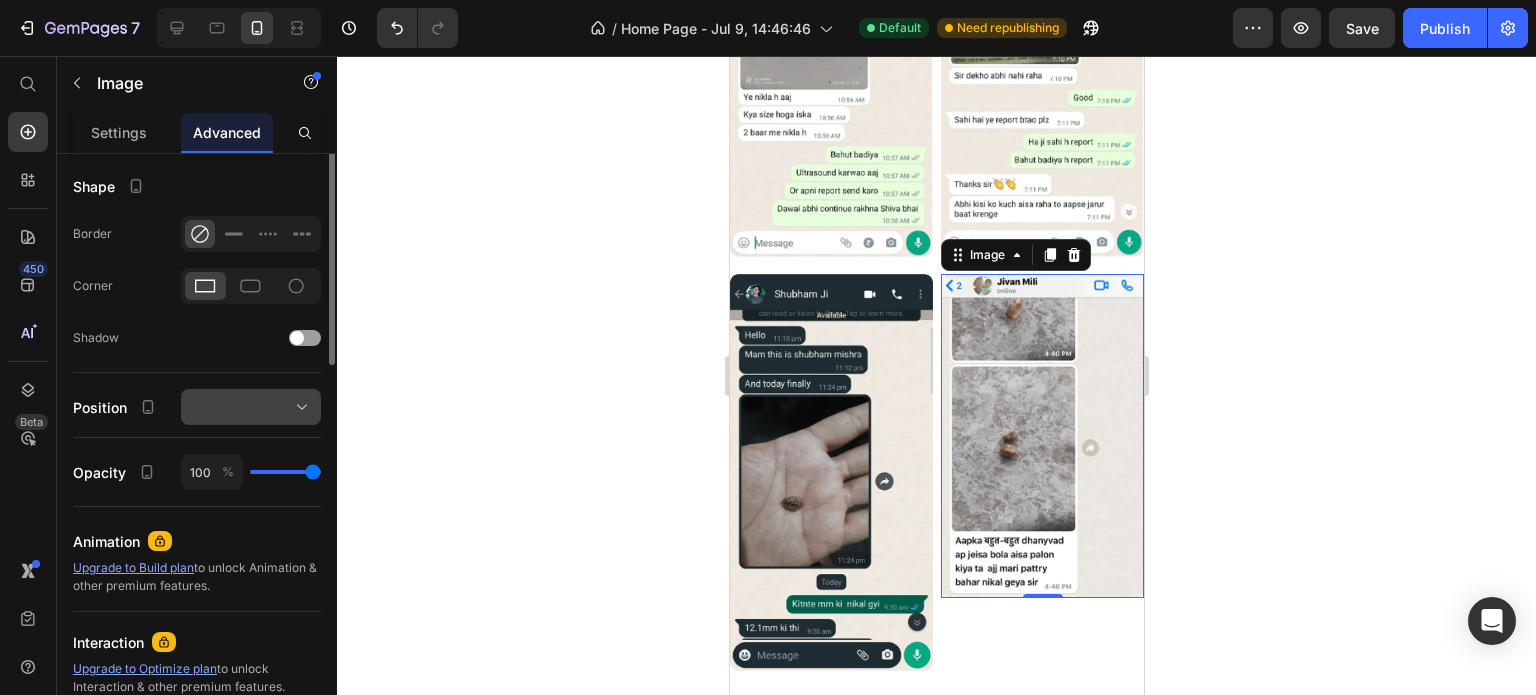 scroll, scrollTop: 100, scrollLeft: 0, axis: vertical 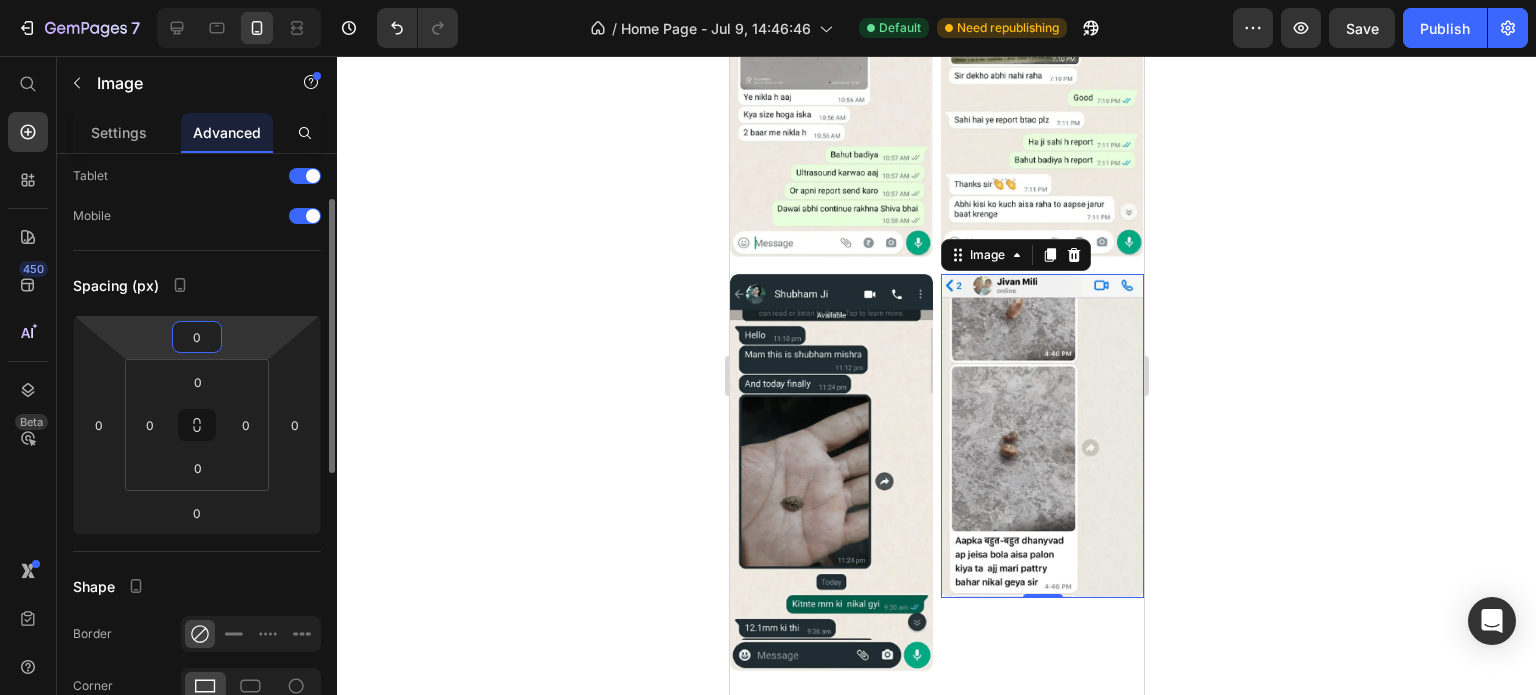 click on "0" at bounding box center (197, 337) 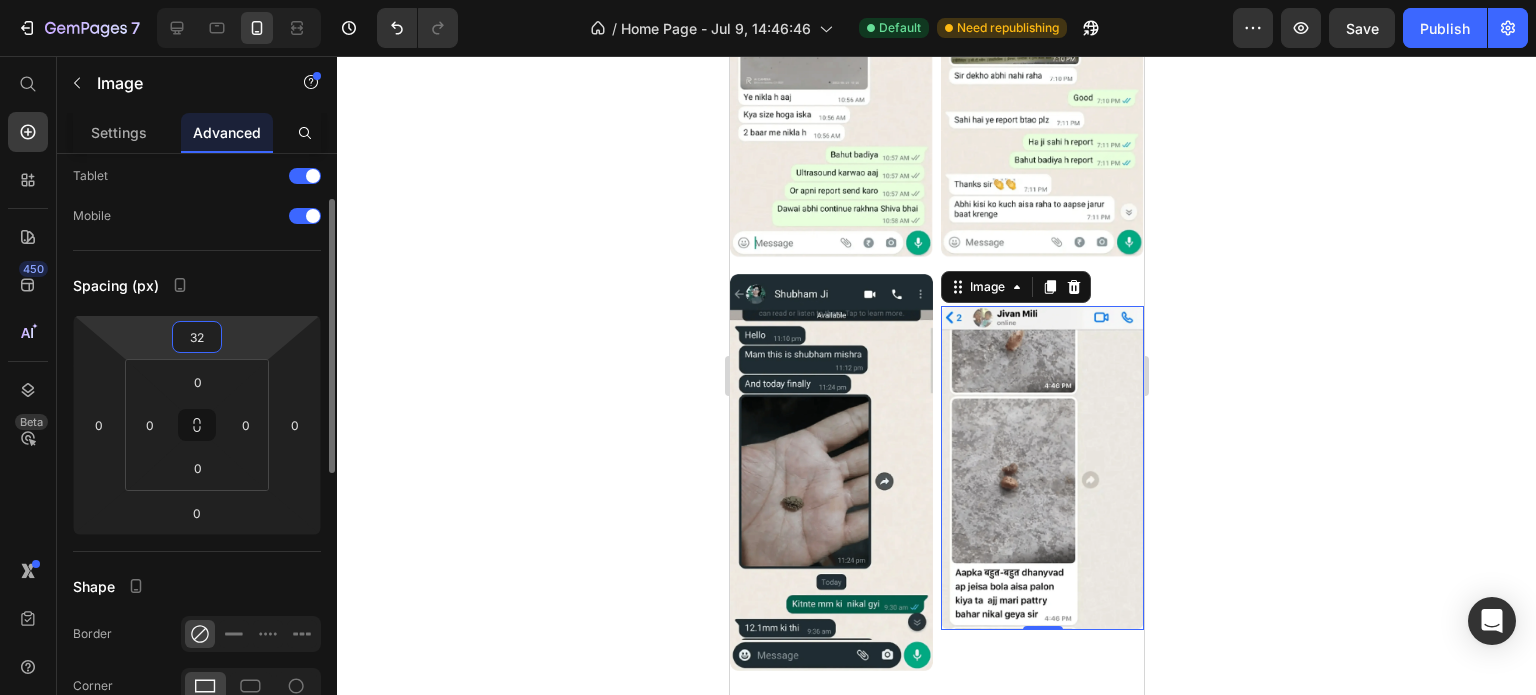 click on "32" at bounding box center (197, 337) 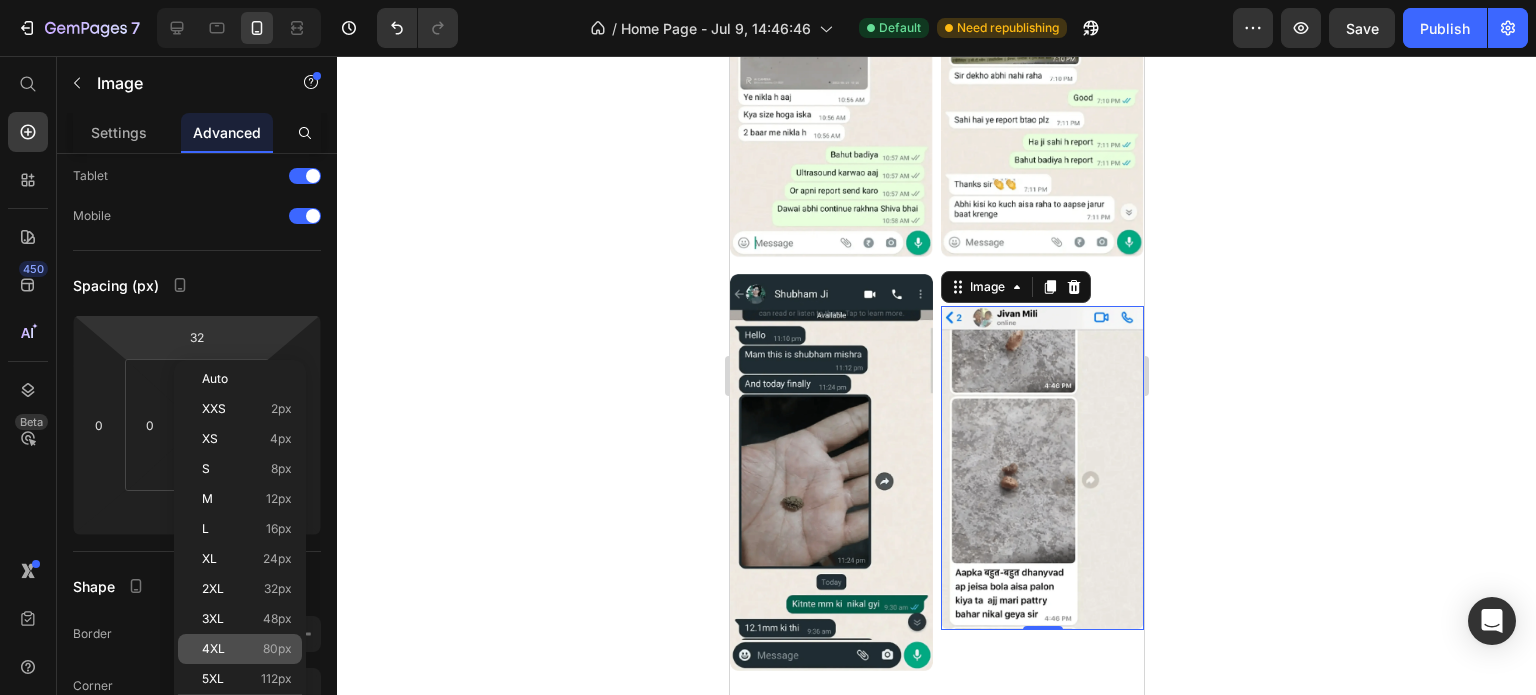 click on "4XL 80px" at bounding box center [247, 649] 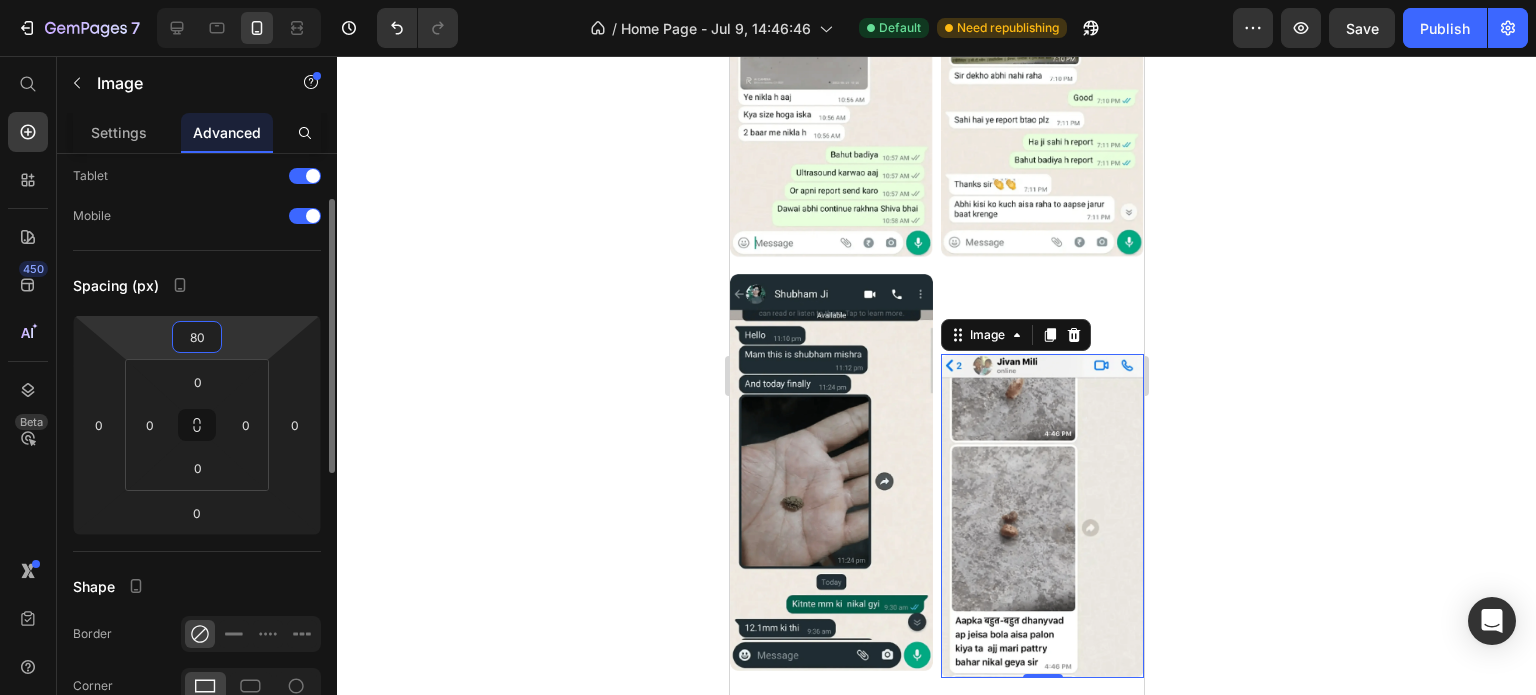 click on "80" at bounding box center (197, 337) 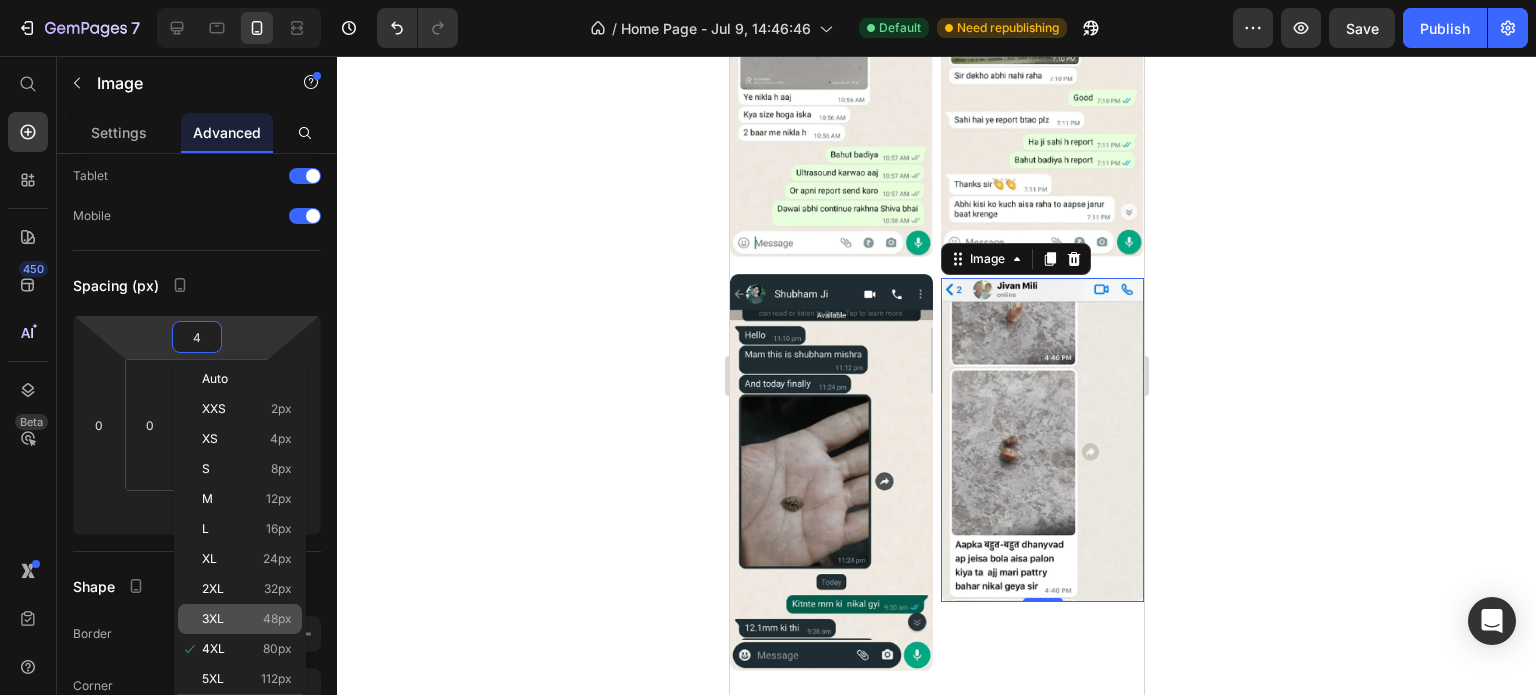 click on "3XL 48px" at bounding box center [247, 619] 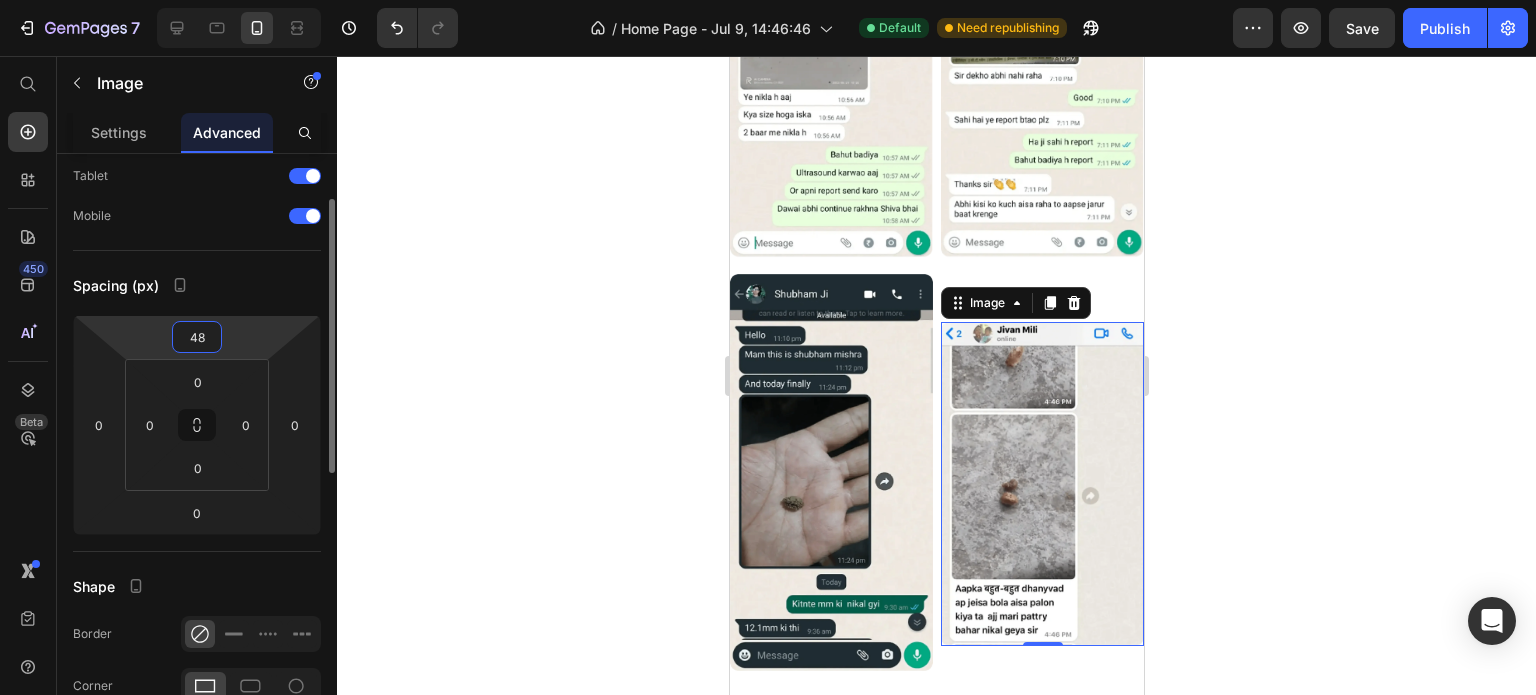 click on "48" at bounding box center [197, 337] 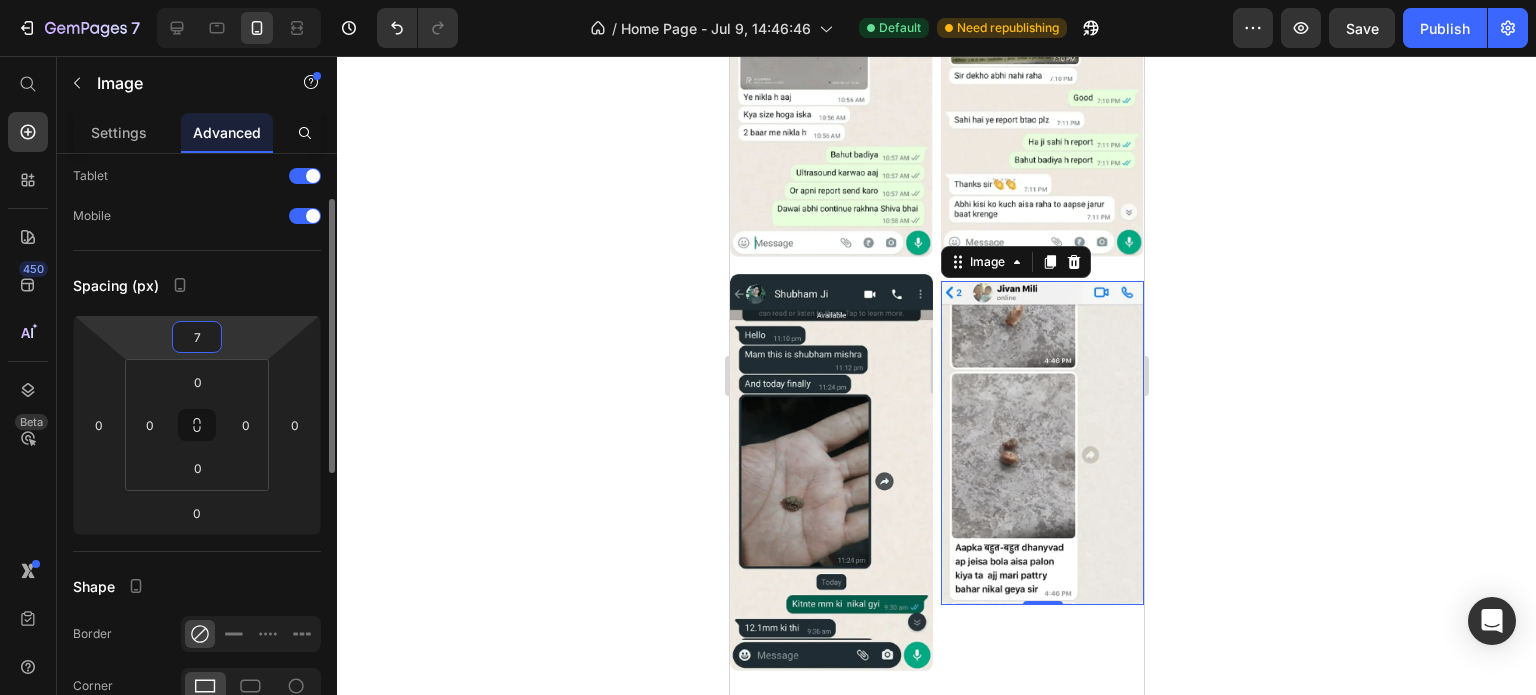 type on "70" 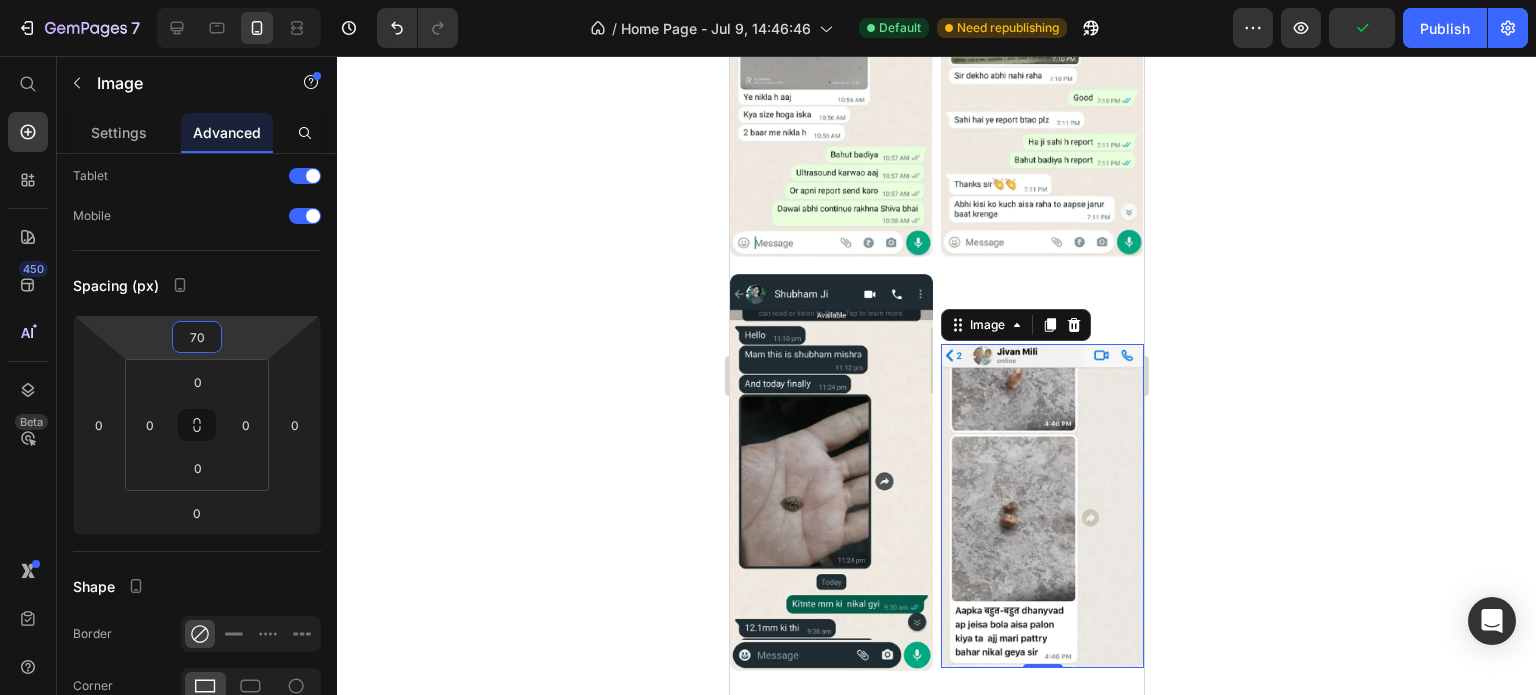 click 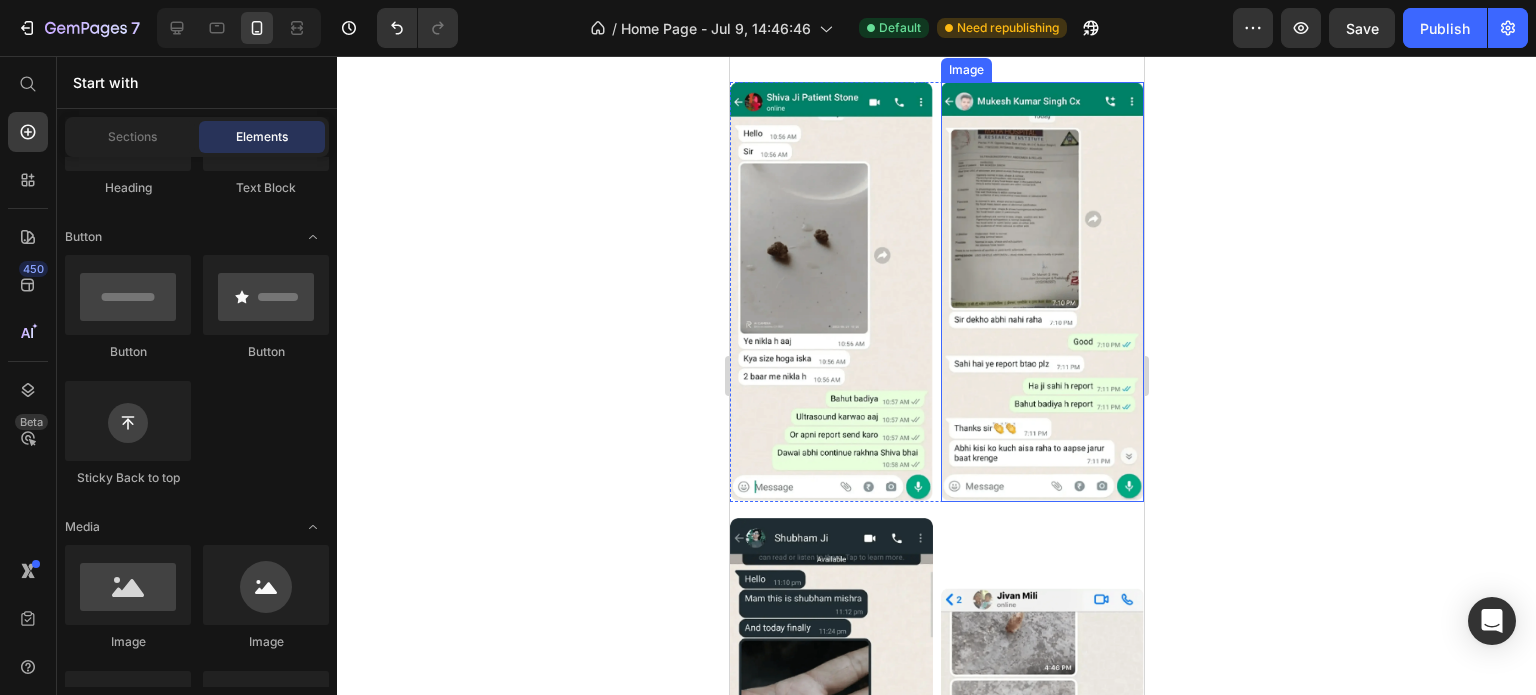 scroll, scrollTop: 5766, scrollLeft: 0, axis: vertical 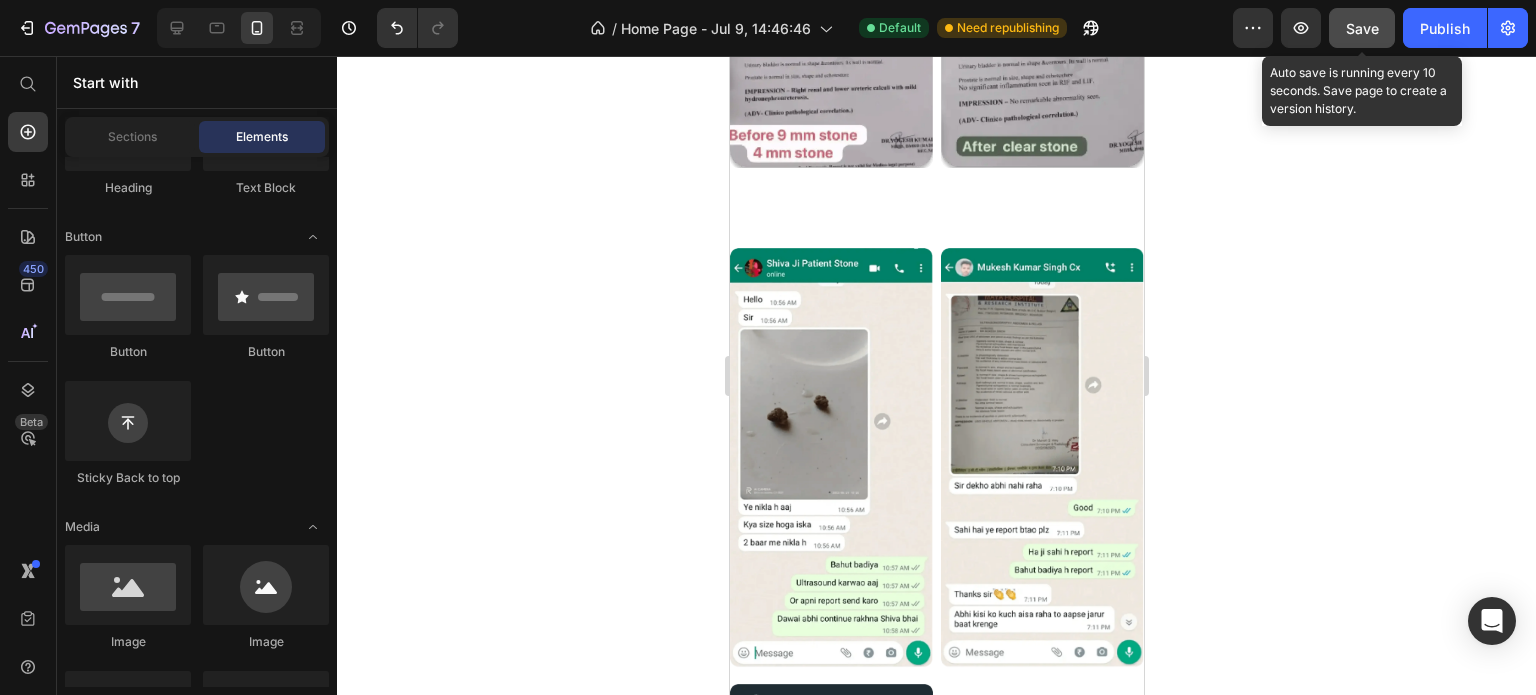 click on "Save" 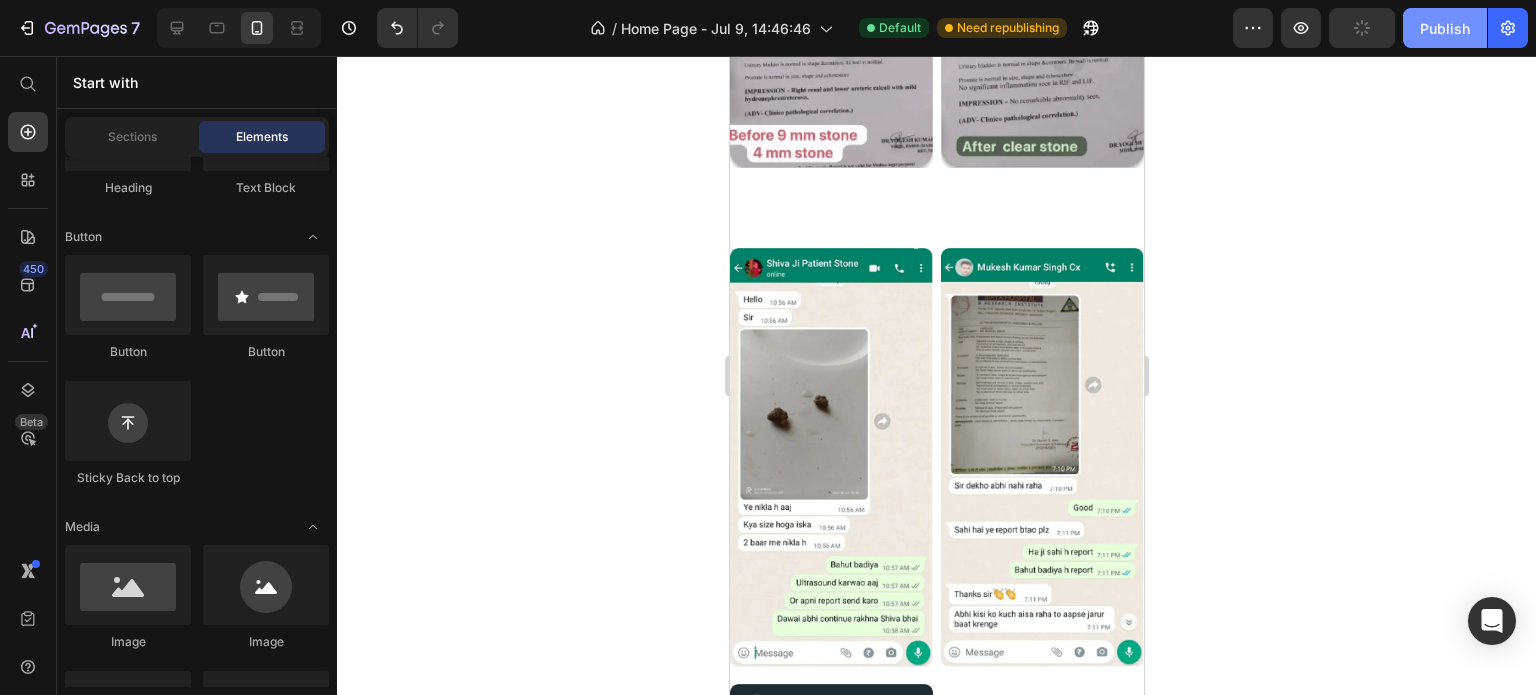 click on "Publish" 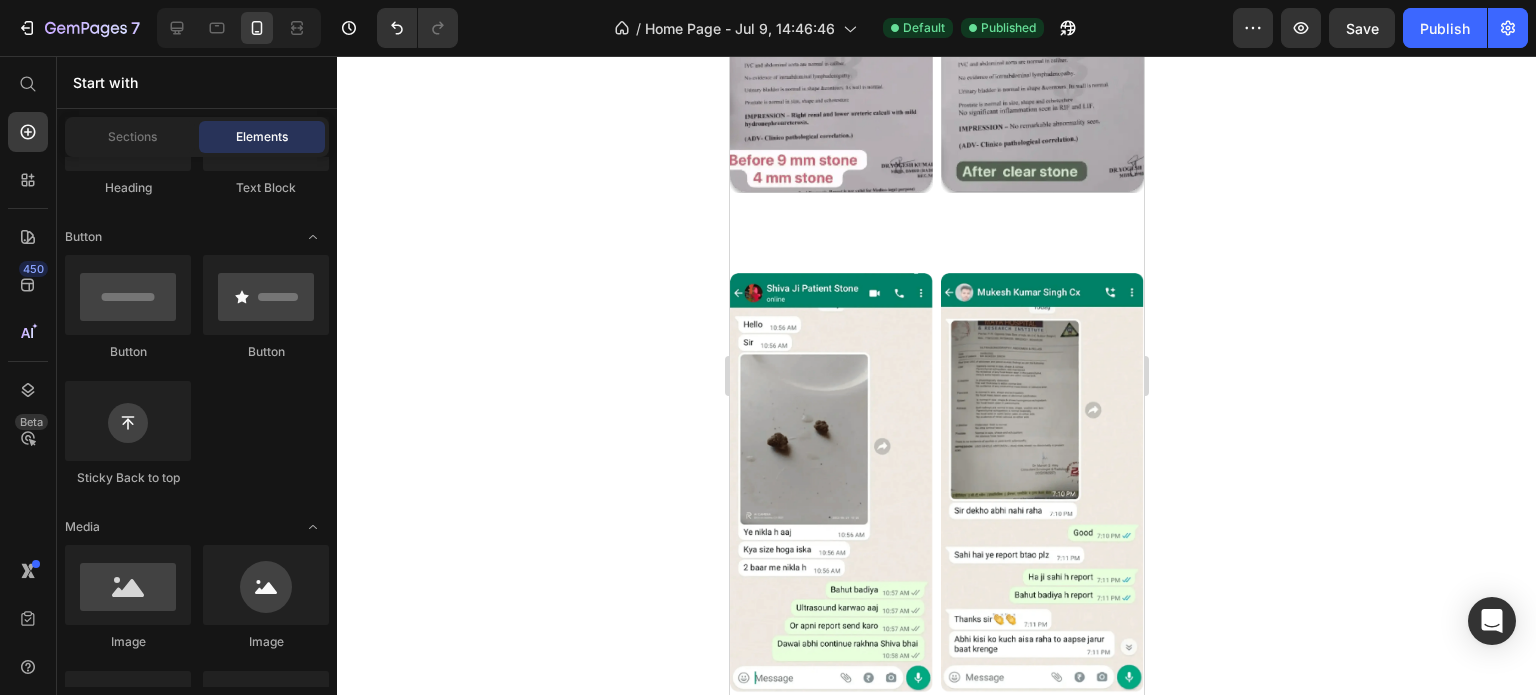 scroll, scrollTop: 5466, scrollLeft: 0, axis: vertical 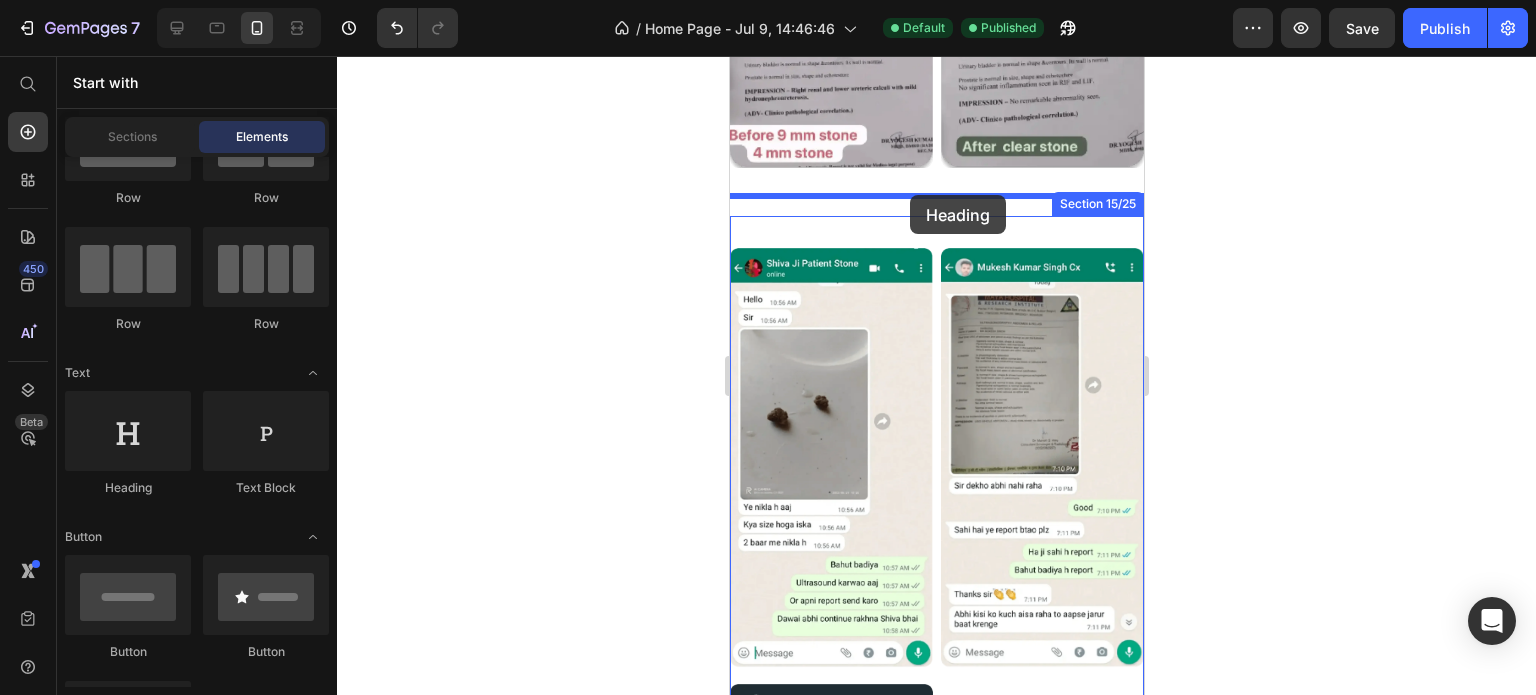 drag, startPoint x: 851, startPoint y: 499, endPoint x: 909, endPoint y: 195, distance: 309.48343 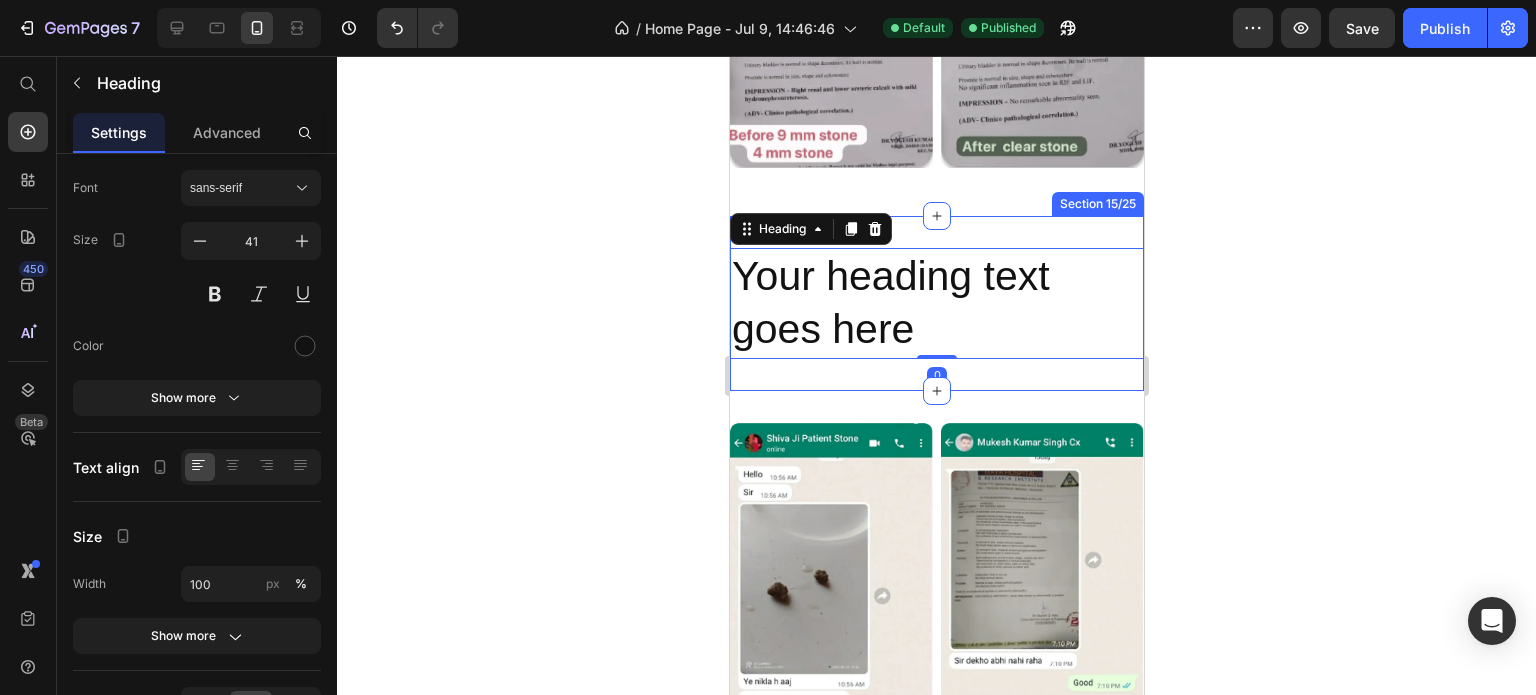 scroll, scrollTop: 0, scrollLeft: 0, axis: both 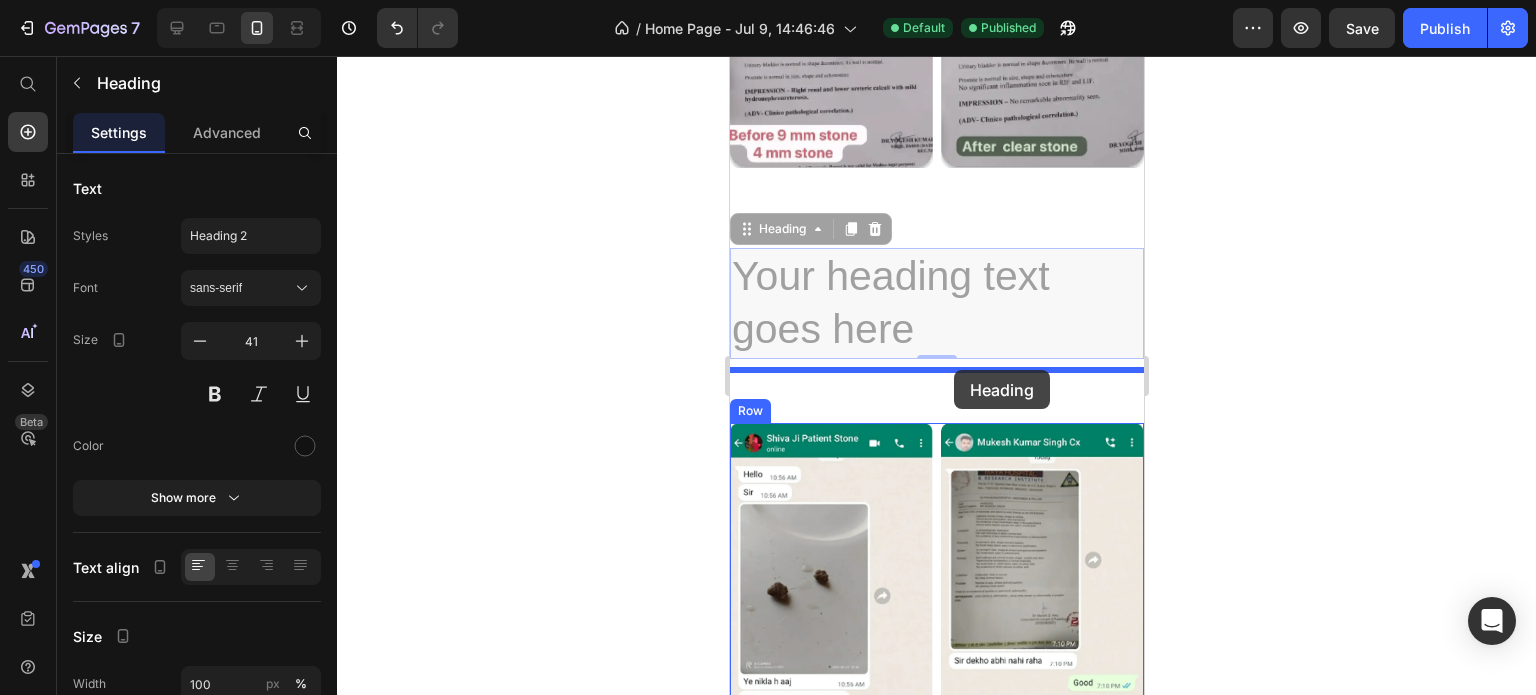 drag, startPoint x: 943, startPoint y: 281, endPoint x: 953, endPoint y: 370, distance: 89.560036 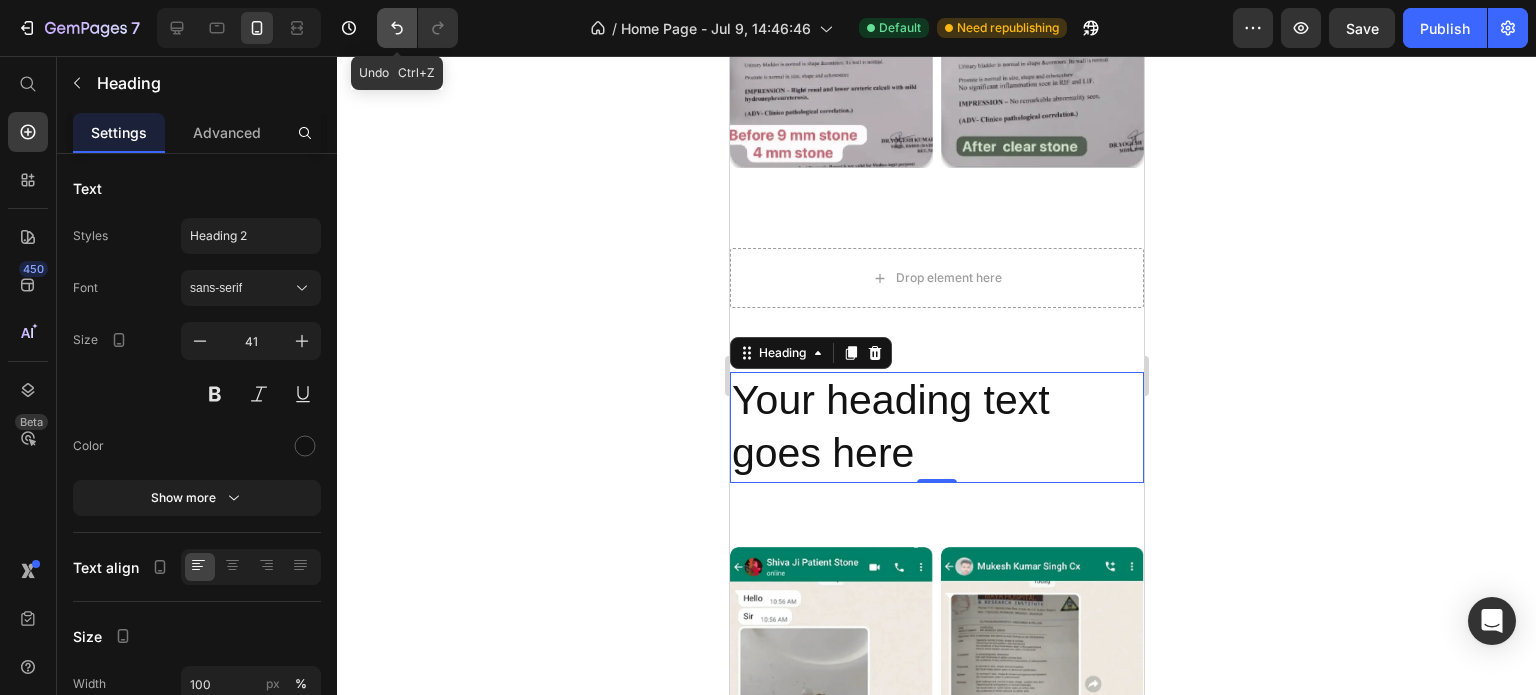 click 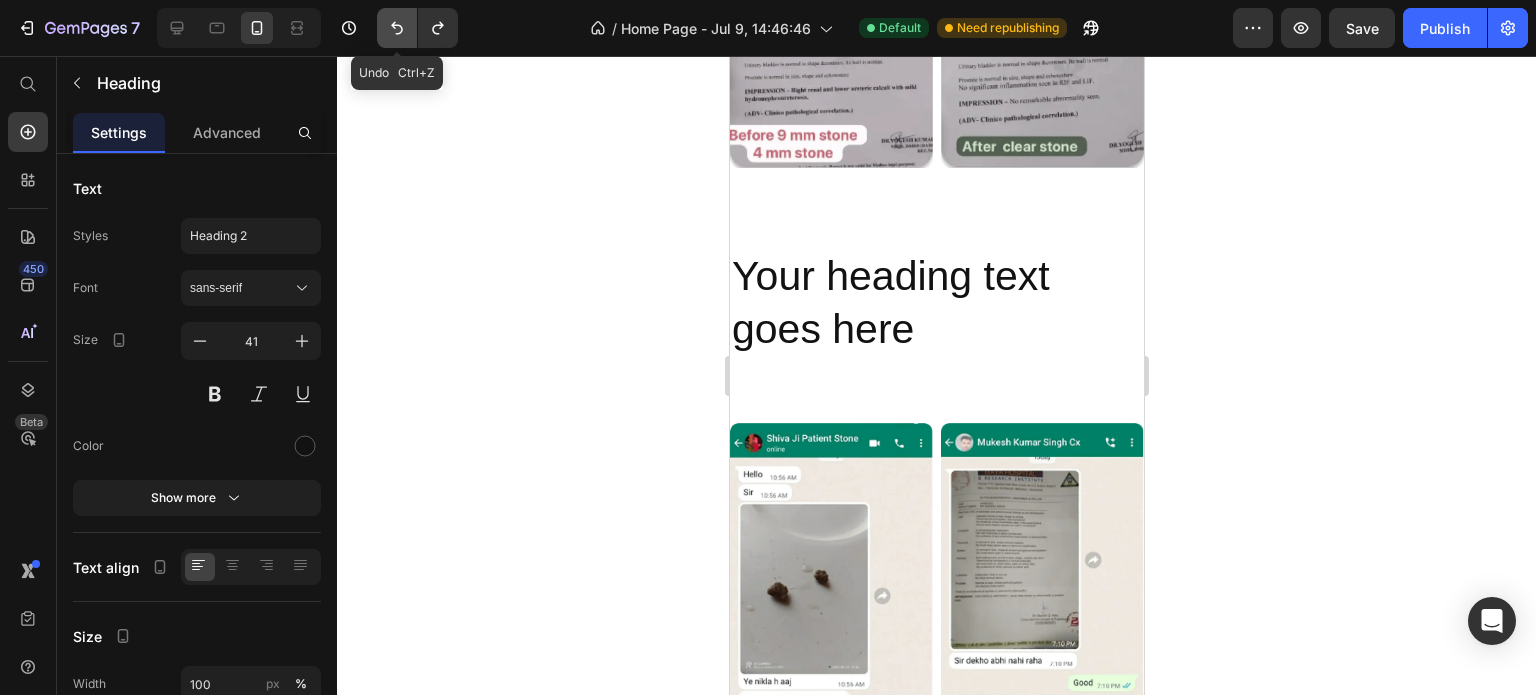 click 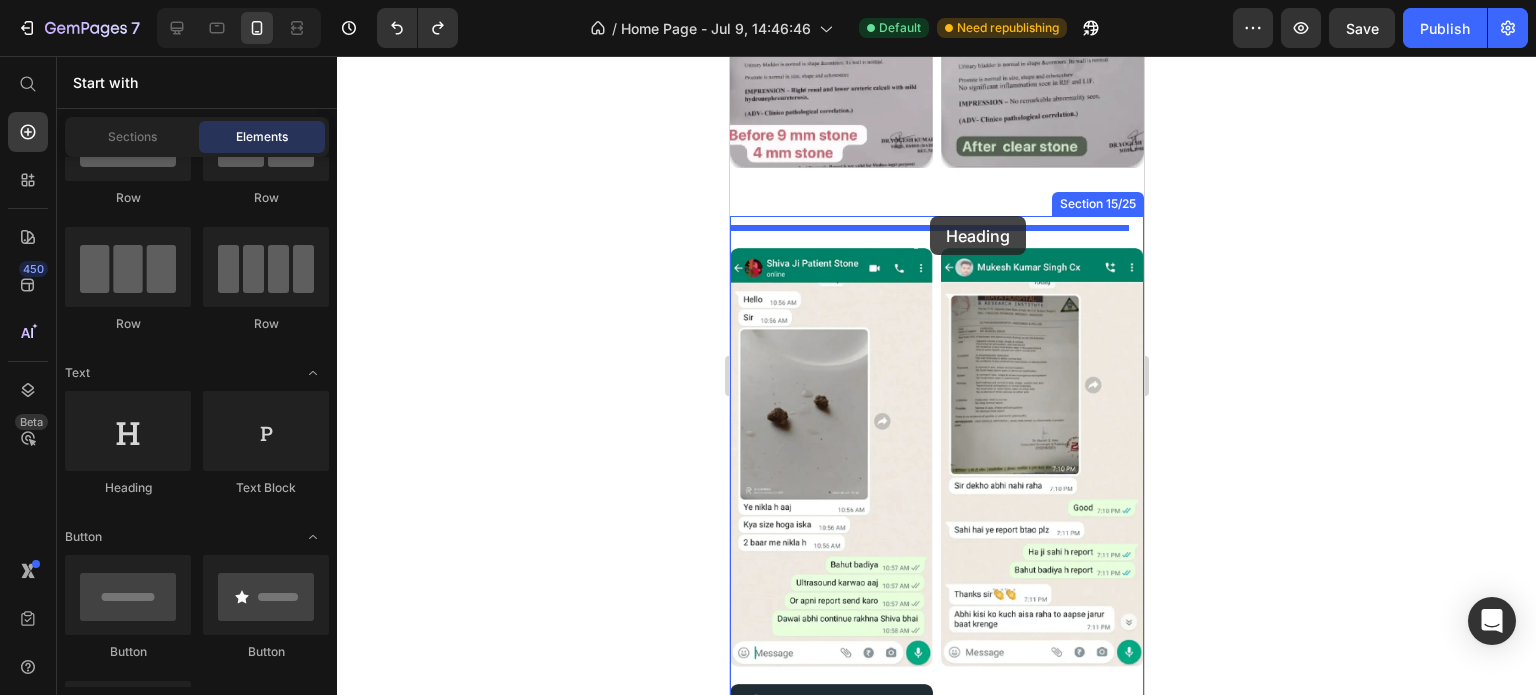 drag, startPoint x: 854, startPoint y: 487, endPoint x: 929, endPoint y: 216, distance: 281.18677 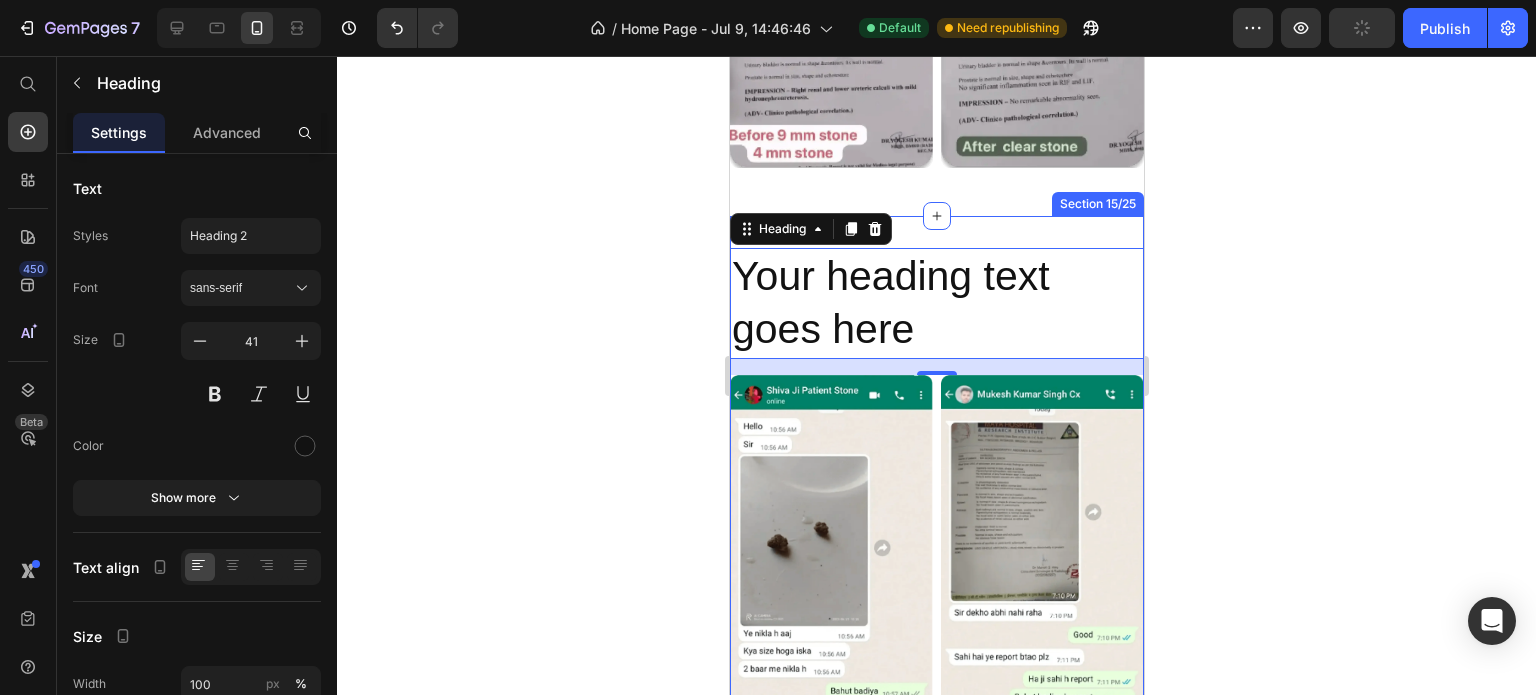 click on "Your heading text goes here Heading   16 Image Image Row Image Image Row Section 15/25" at bounding box center [936, 728] 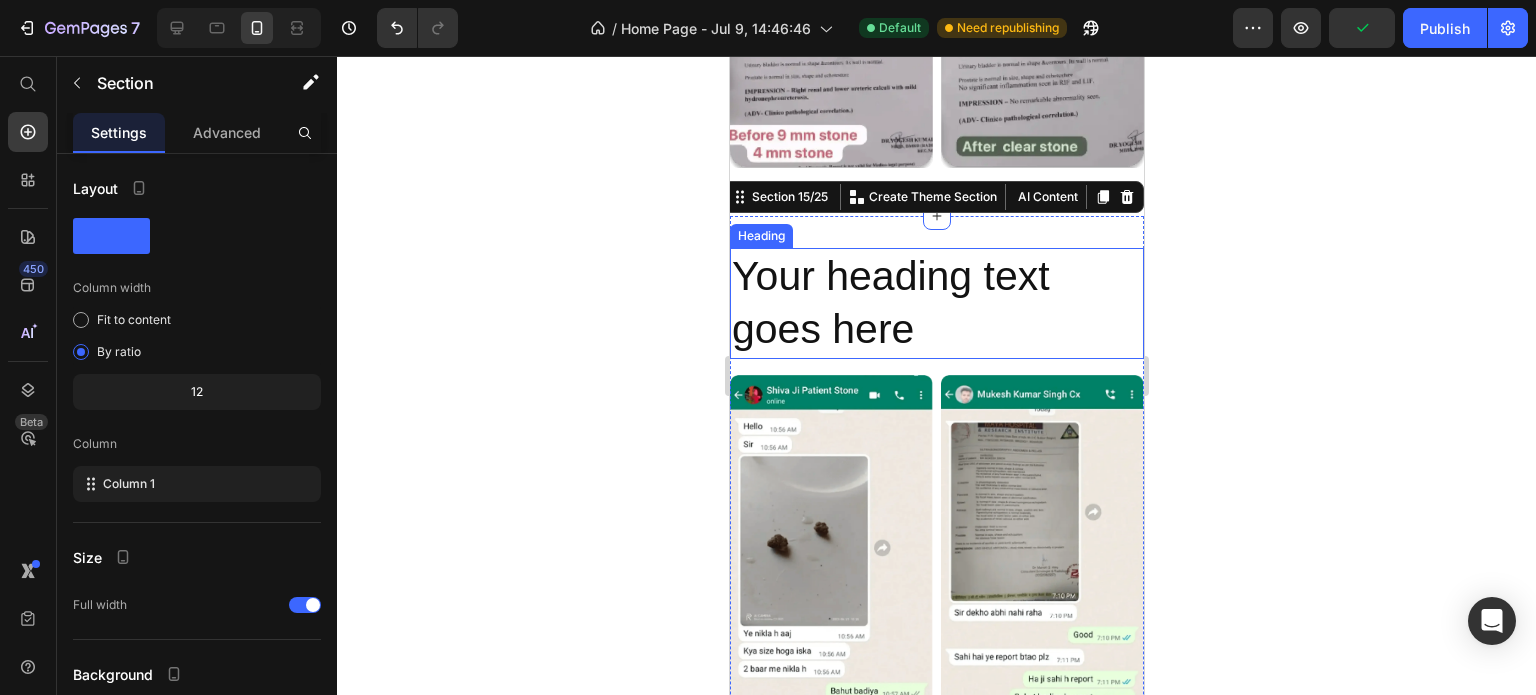 click on "Your heading text goes here" at bounding box center [936, 303] 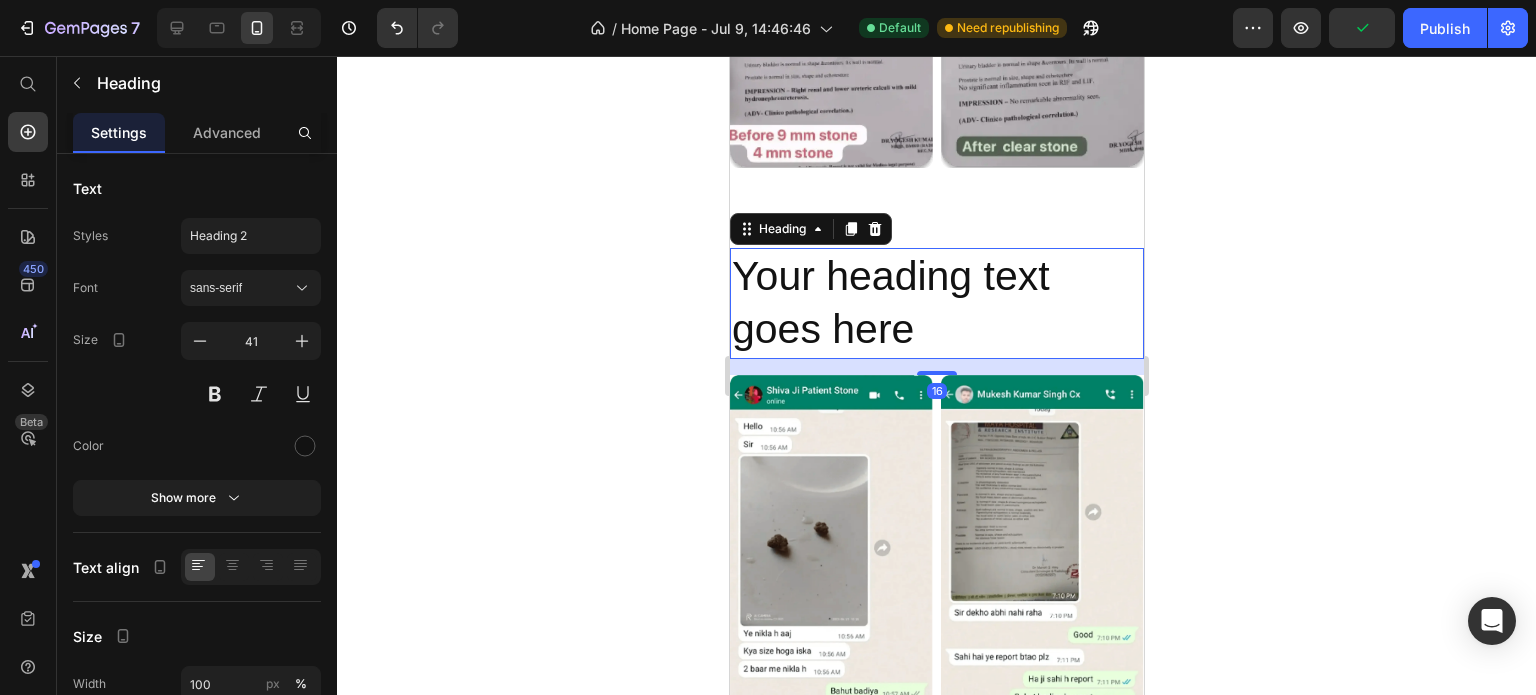 click on "Your heading text goes here" at bounding box center (936, 303) 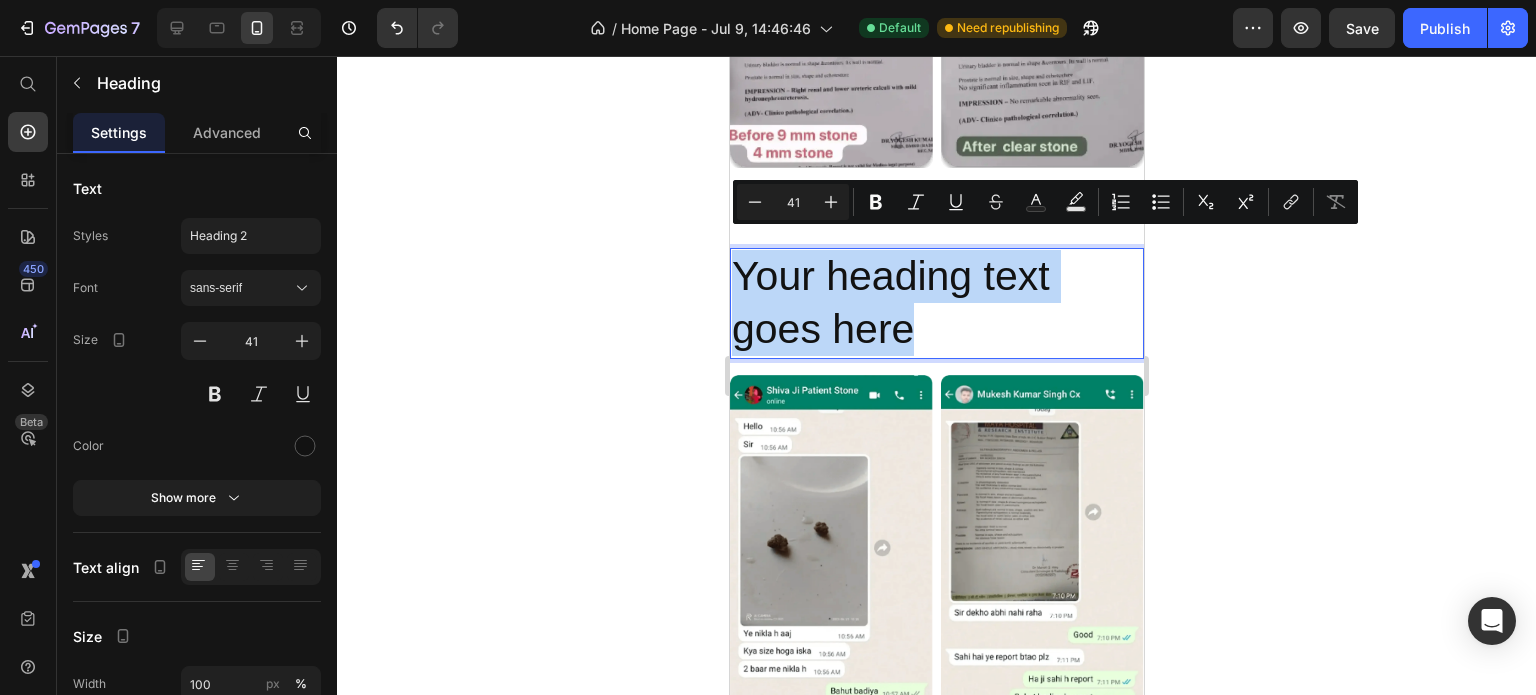 drag, startPoint x: 939, startPoint y: 309, endPoint x: 738, endPoint y: 247, distance: 210.34496 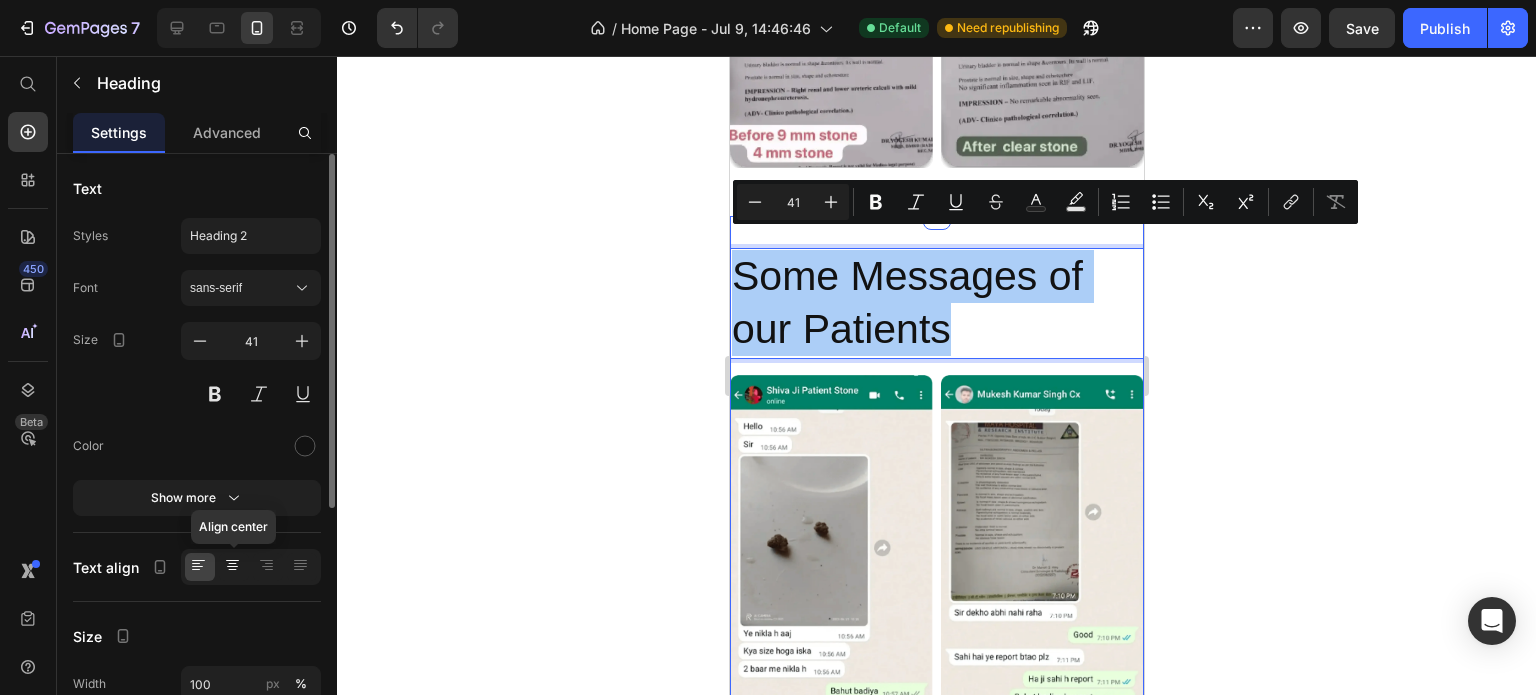 click 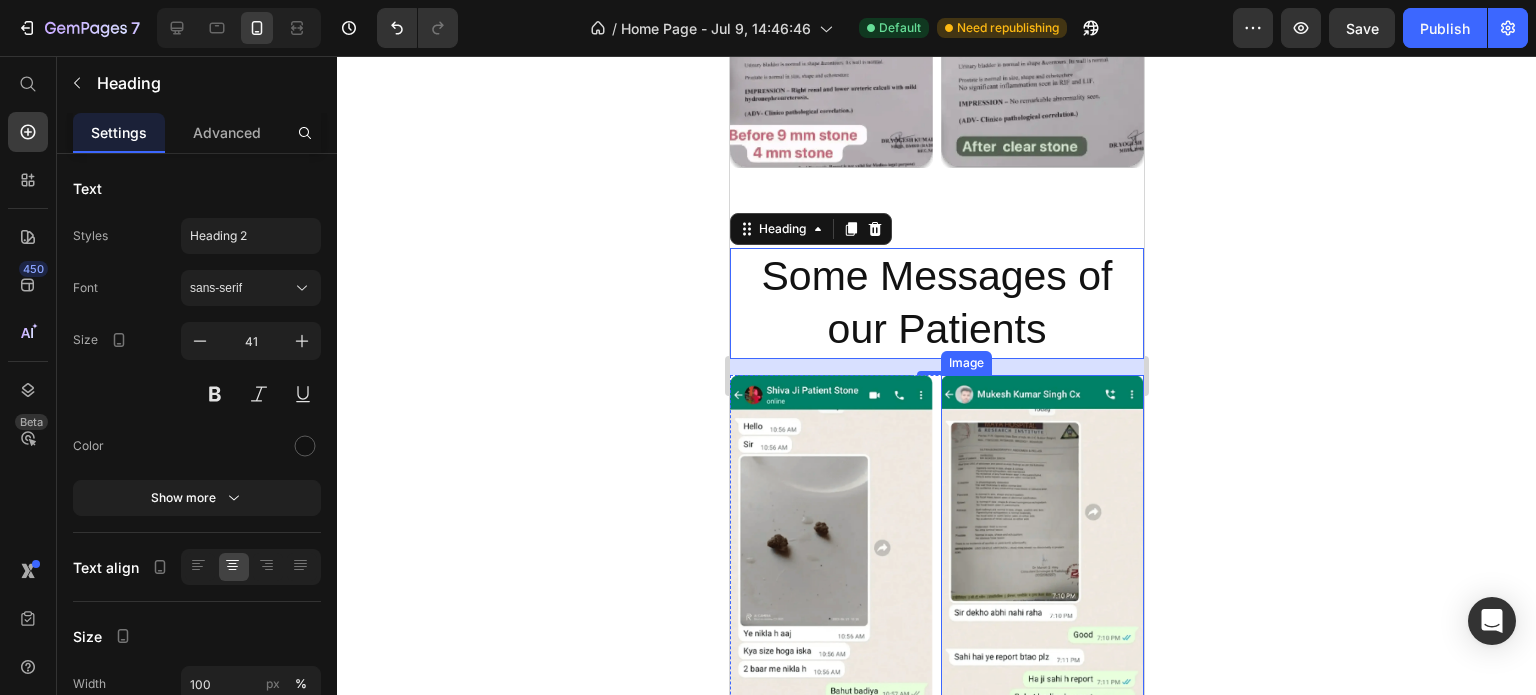 click 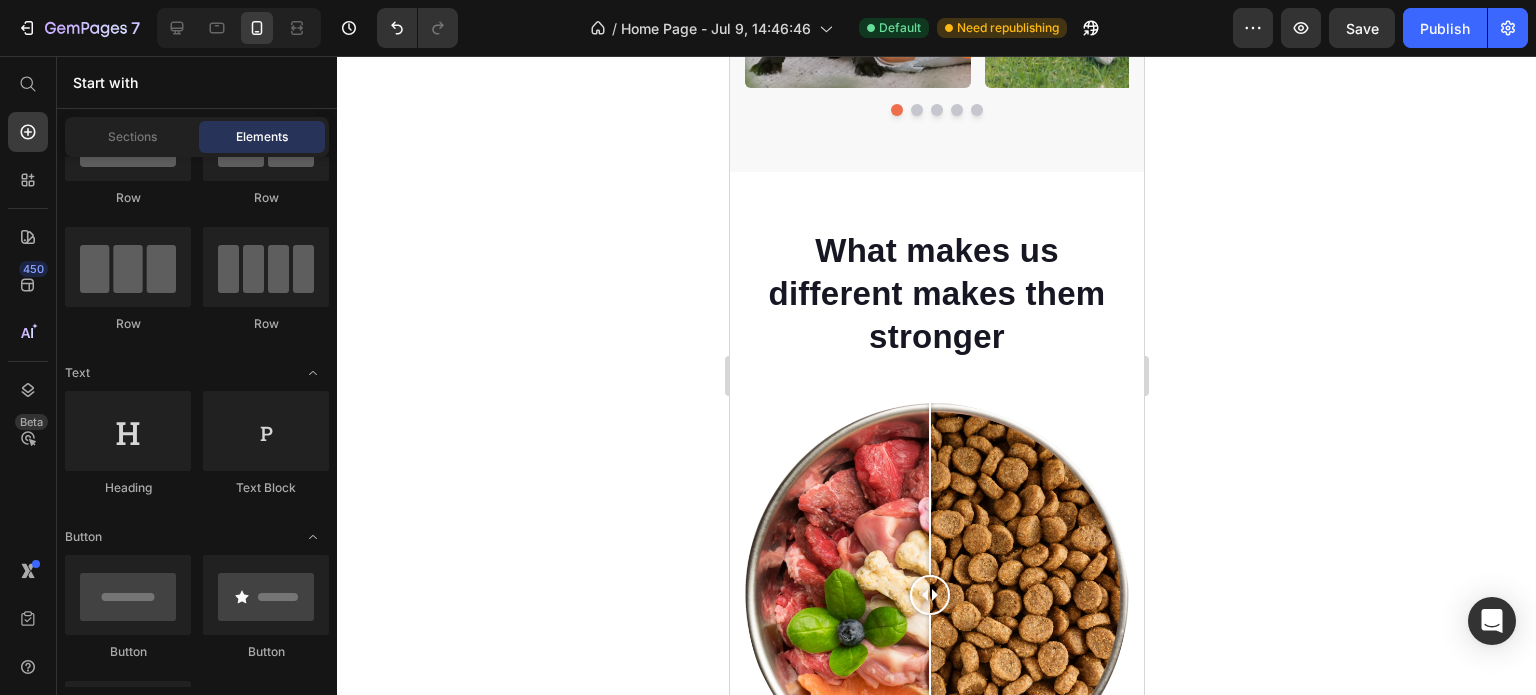 scroll, scrollTop: 6800, scrollLeft: 0, axis: vertical 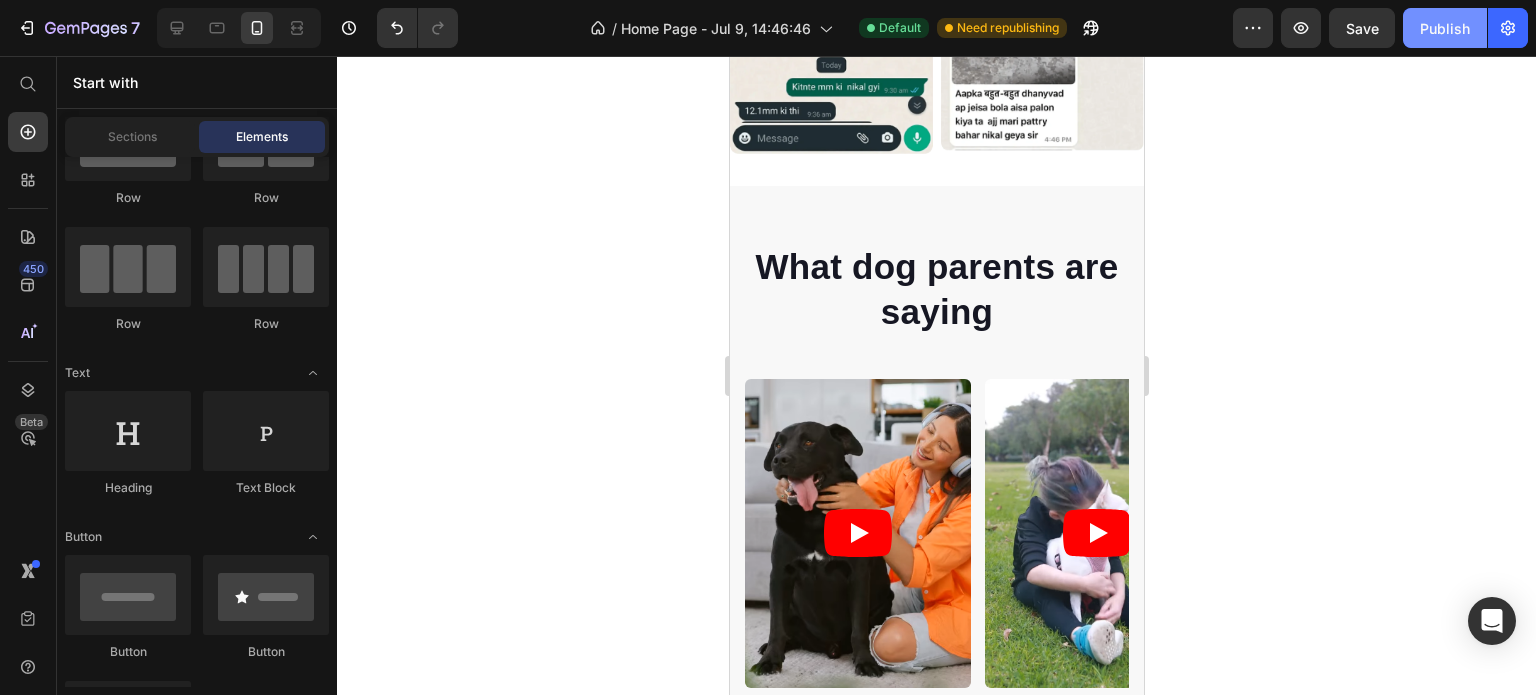 click on "Publish" at bounding box center (1445, 28) 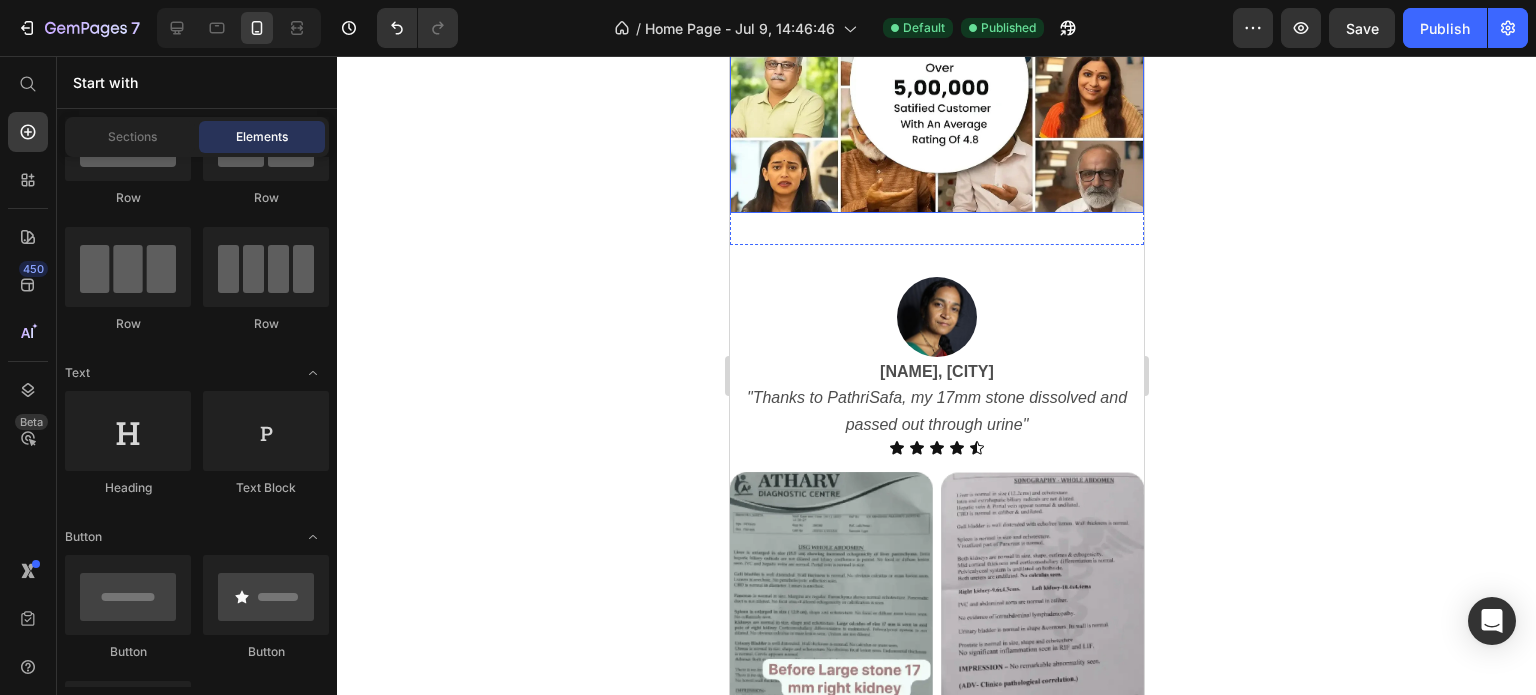 scroll, scrollTop: 4300, scrollLeft: 0, axis: vertical 